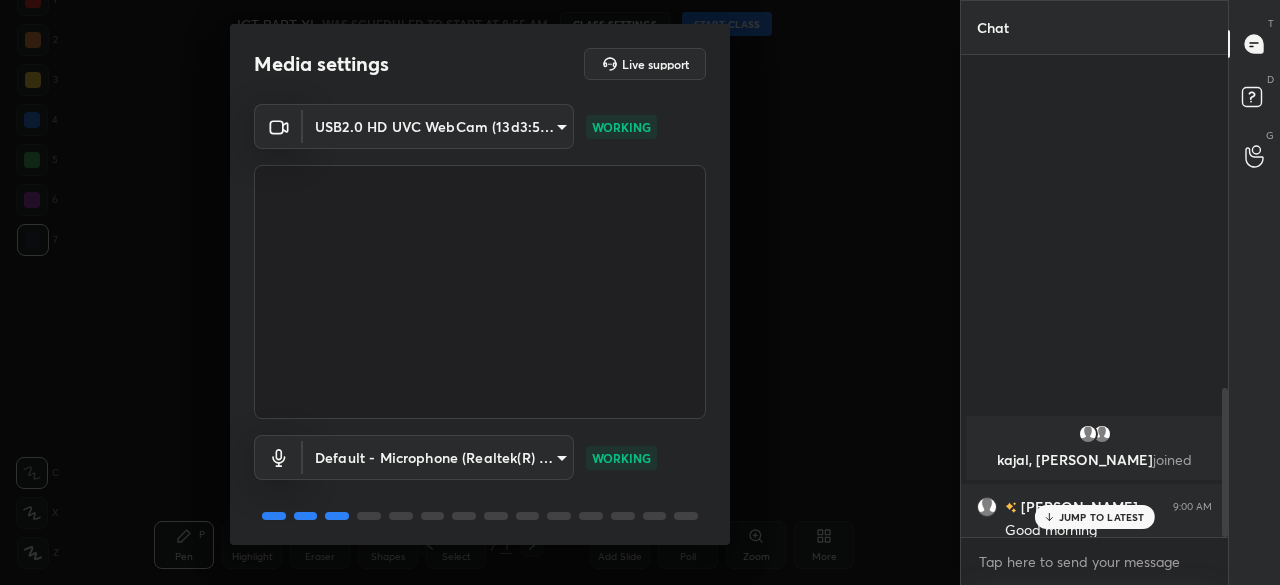 scroll, scrollTop: 0, scrollLeft: 0, axis: both 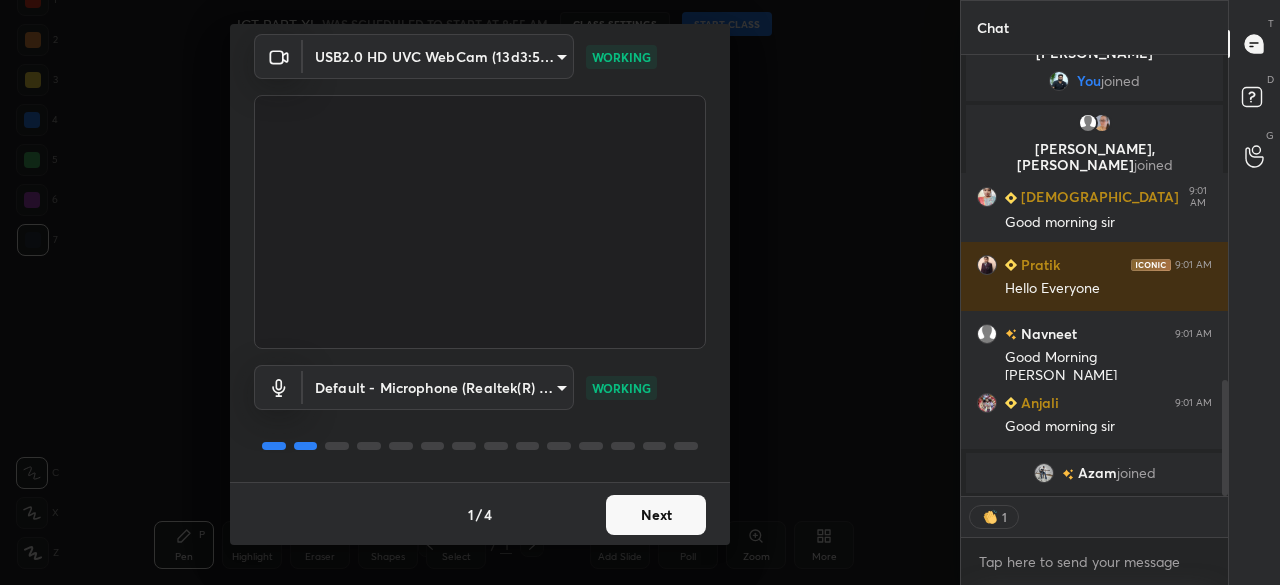 click on "Next" at bounding box center (656, 515) 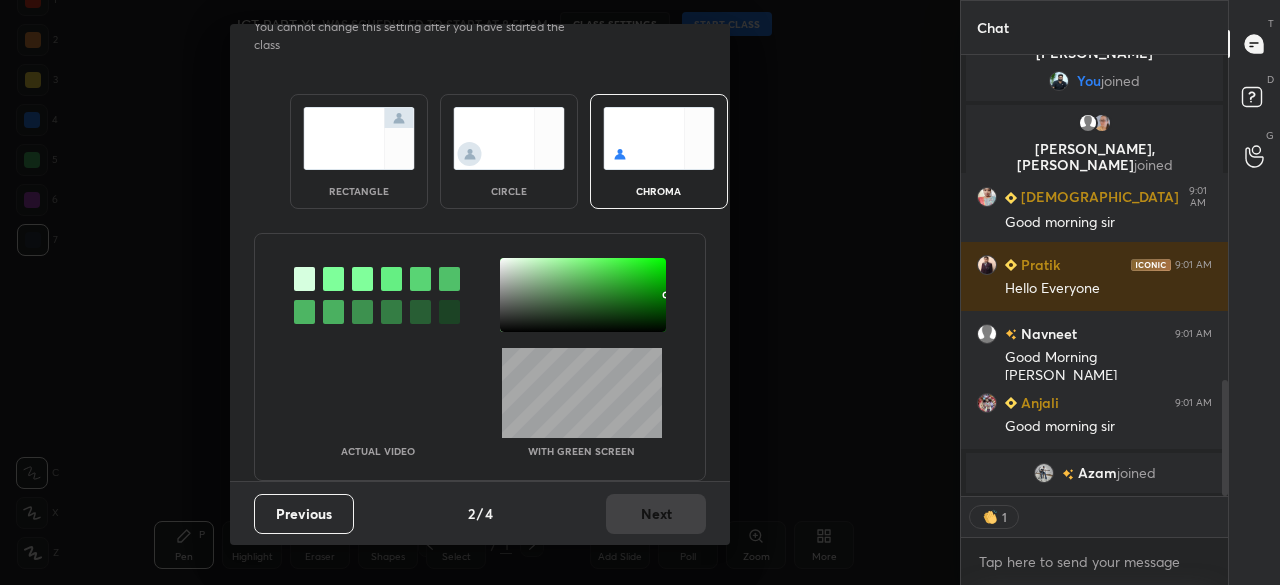scroll, scrollTop: 0, scrollLeft: 0, axis: both 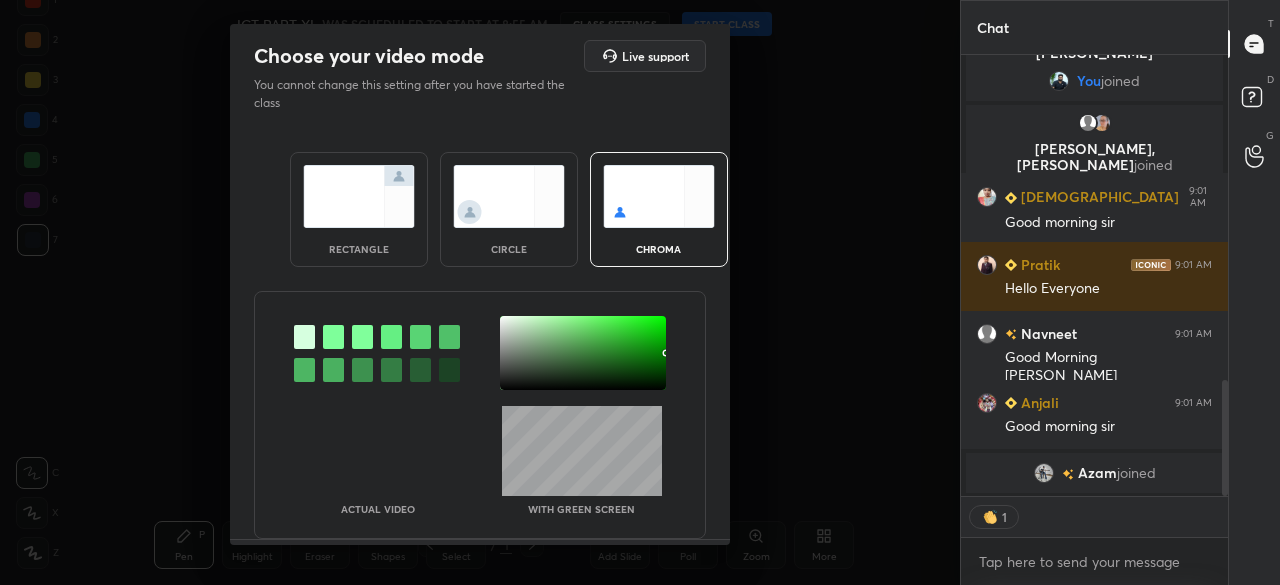 click at bounding box center (583, 353) 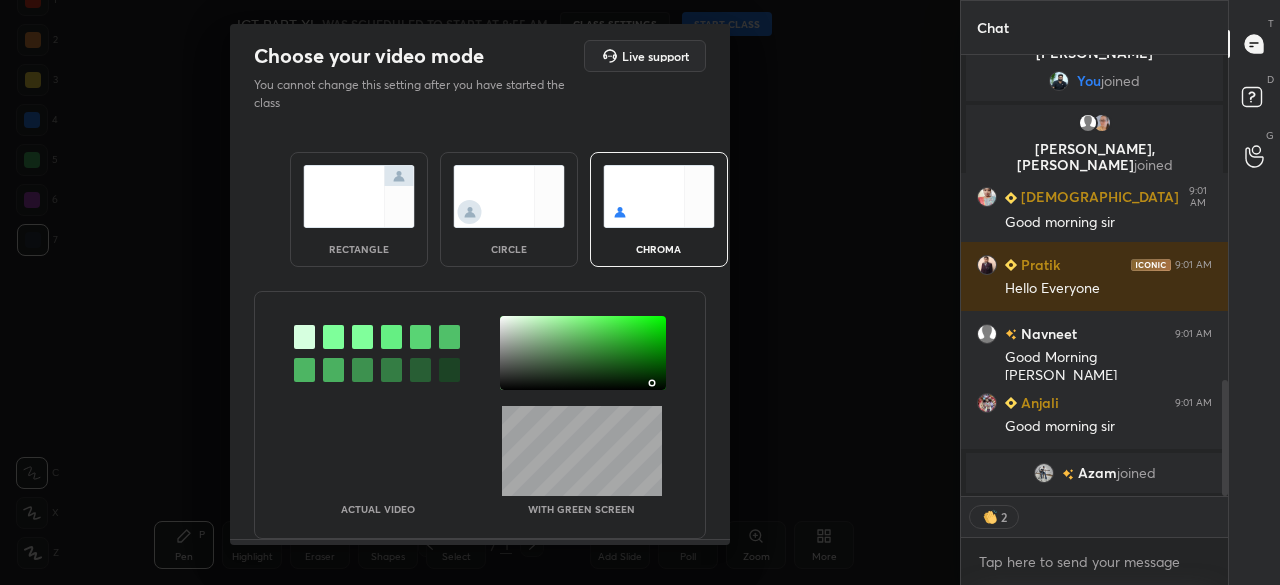 scroll, scrollTop: 56, scrollLeft: 0, axis: vertical 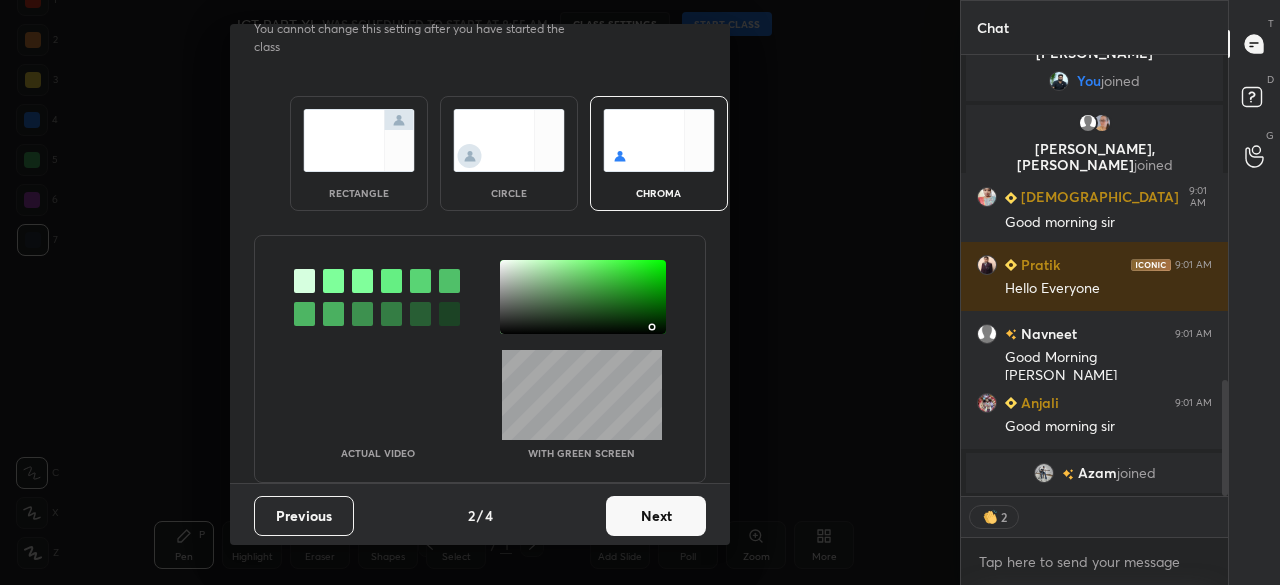 click on "Next" at bounding box center (656, 516) 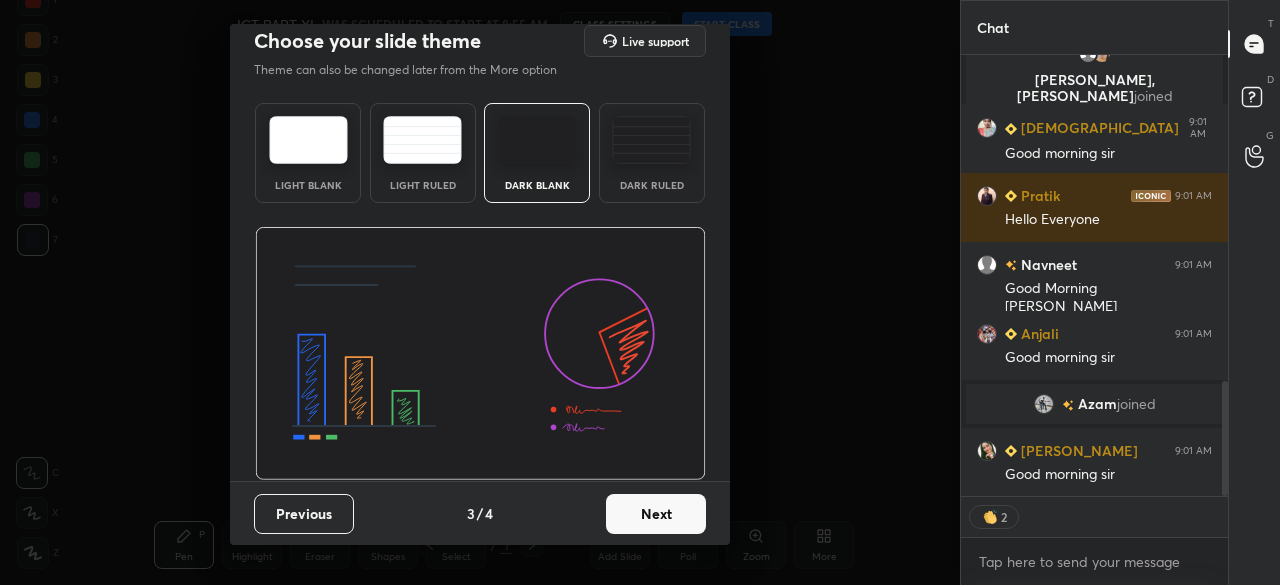 scroll, scrollTop: 14, scrollLeft: 0, axis: vertical 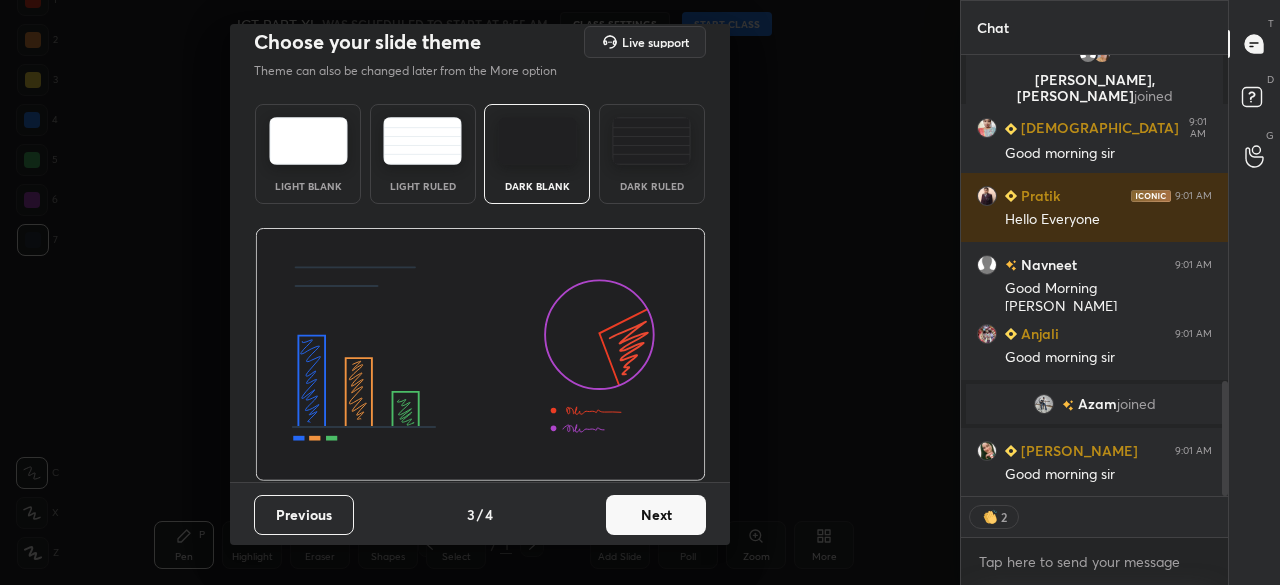 click on "Next" at bounding box center [656, 515] 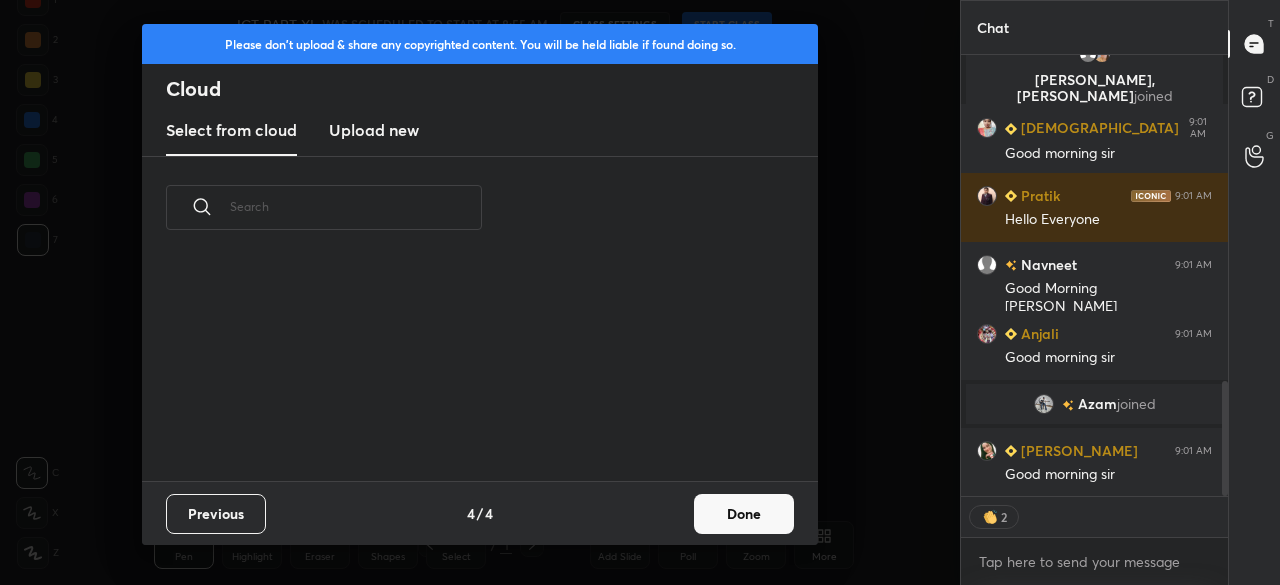 scroll, scrollTop: 0, scrollLeft: 0, axis: both 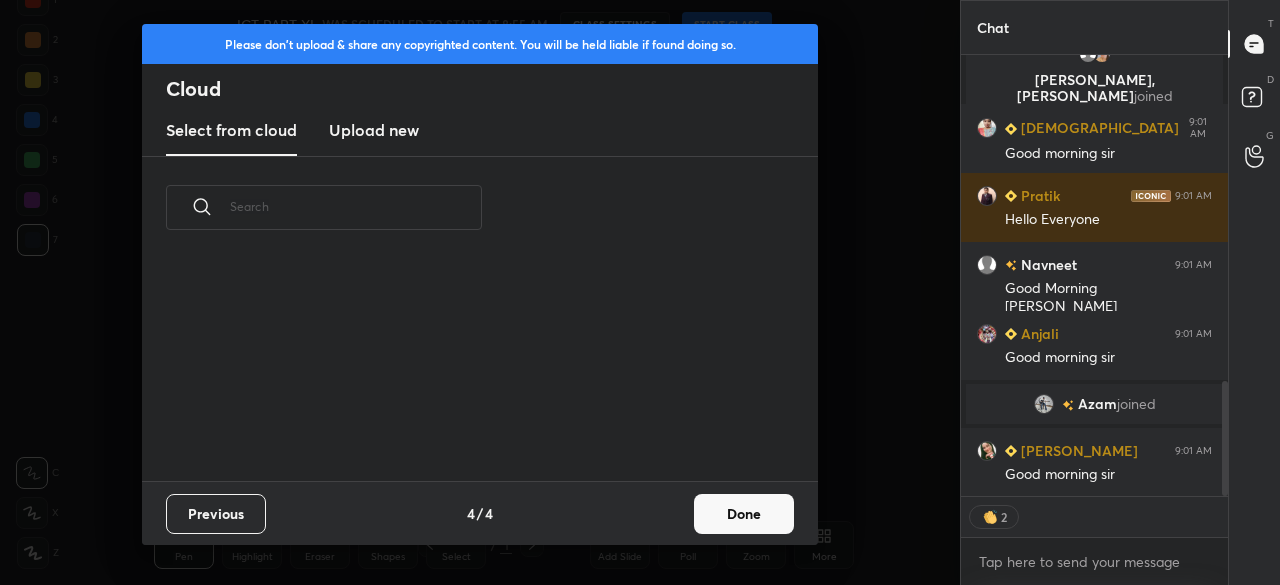 click on "Done" at bounding box center [744, 514] 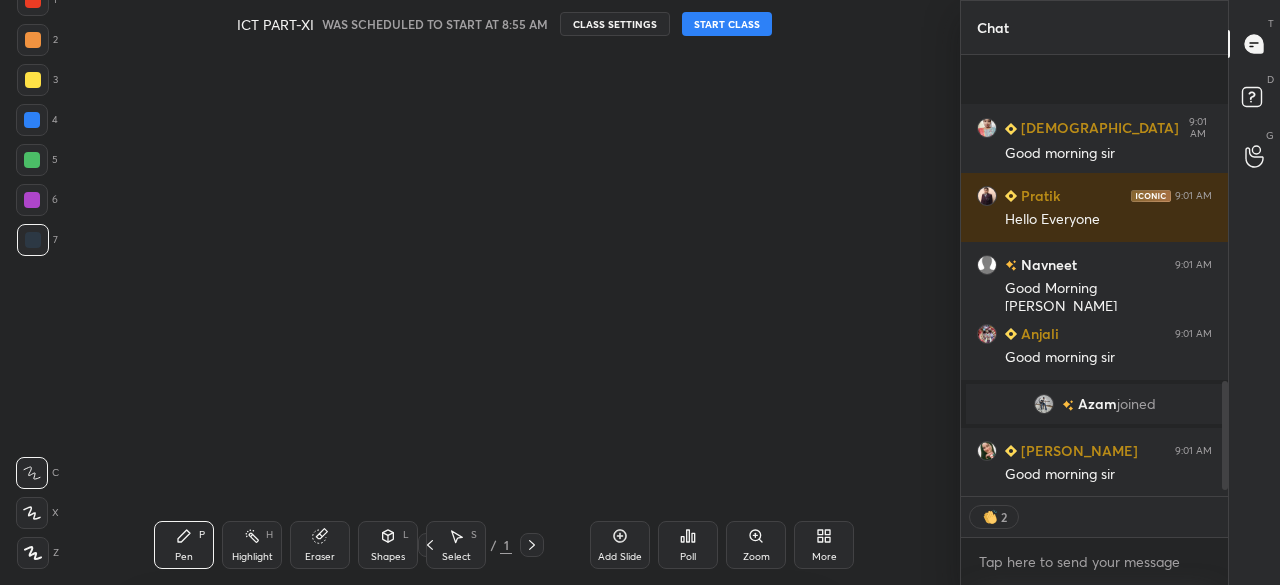 scroll, scrollTop: 1389, scrollLeft: 0, axis: vertical 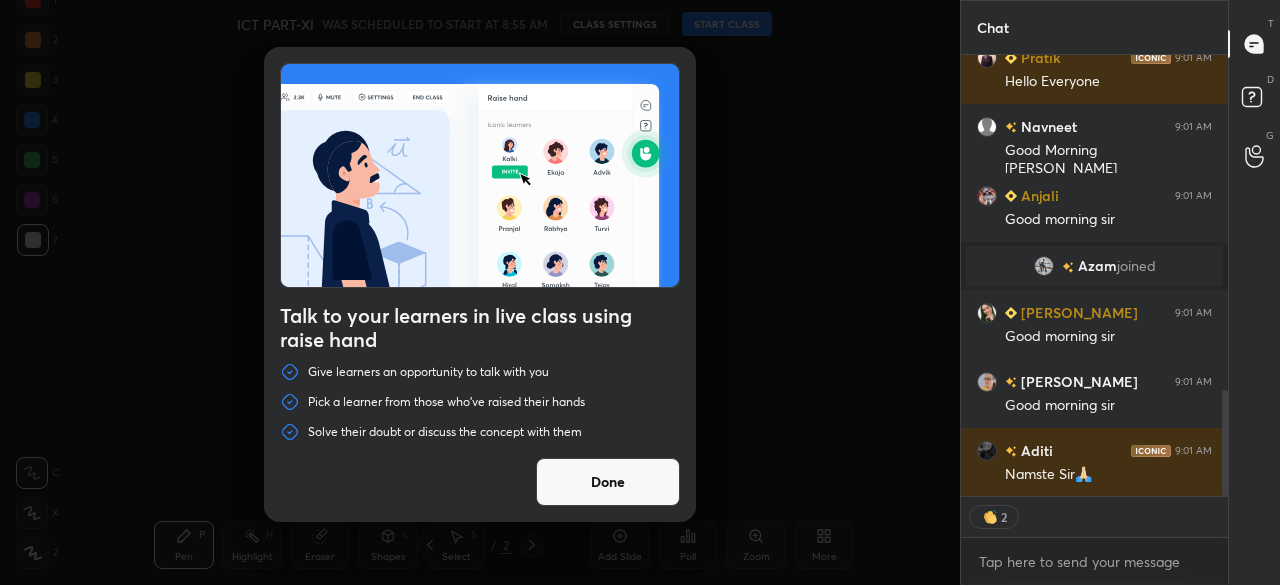 click on "Talk to your learners in live class using raise hand Give learners an opportunity to talk with you Pick a learner from those who've raised their hands Solve their doubt or discuss the concept with them Done" at bounding box center (480, 292) 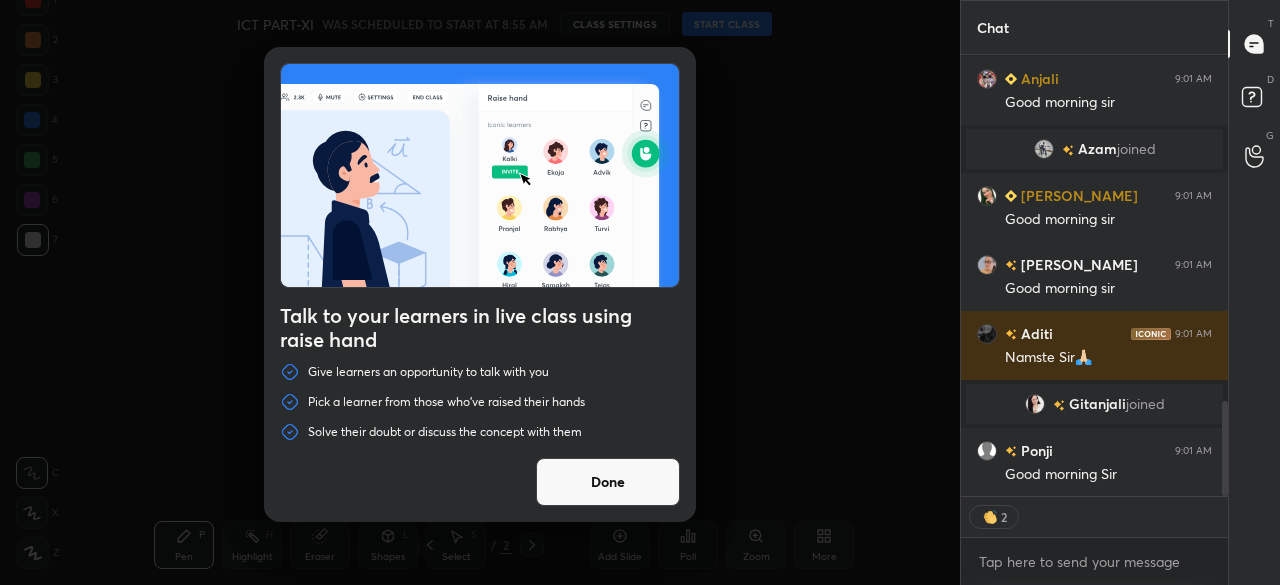 scroll, scrollTop: 1611, scrollLeft: 0, axis: vertical 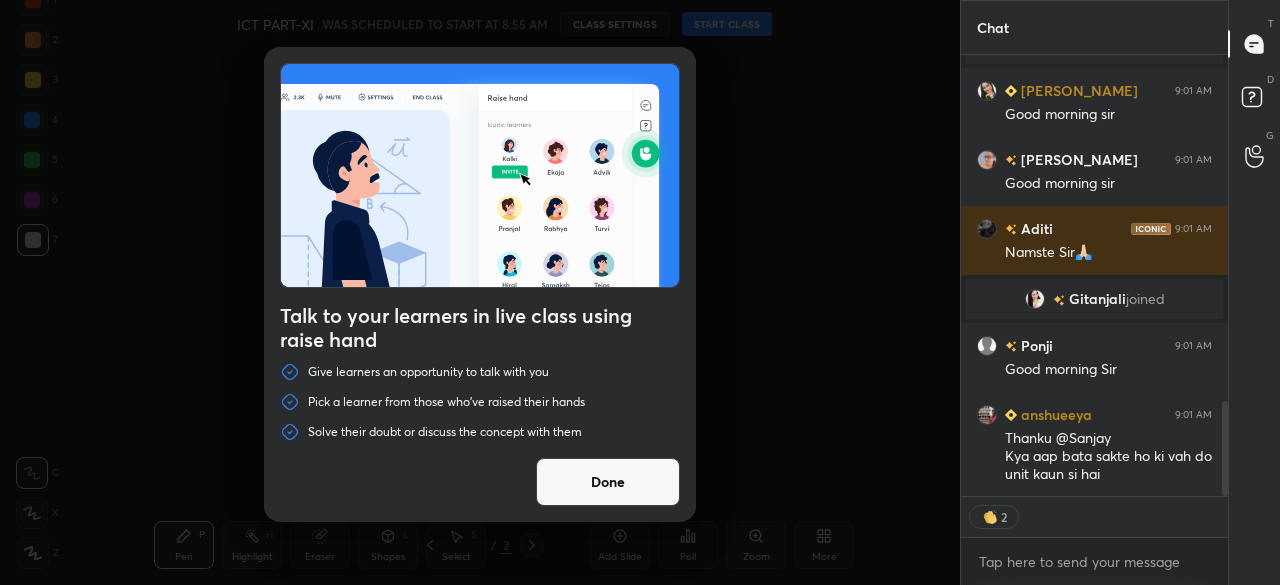 click on "Done" at bounding box center [608, 482] 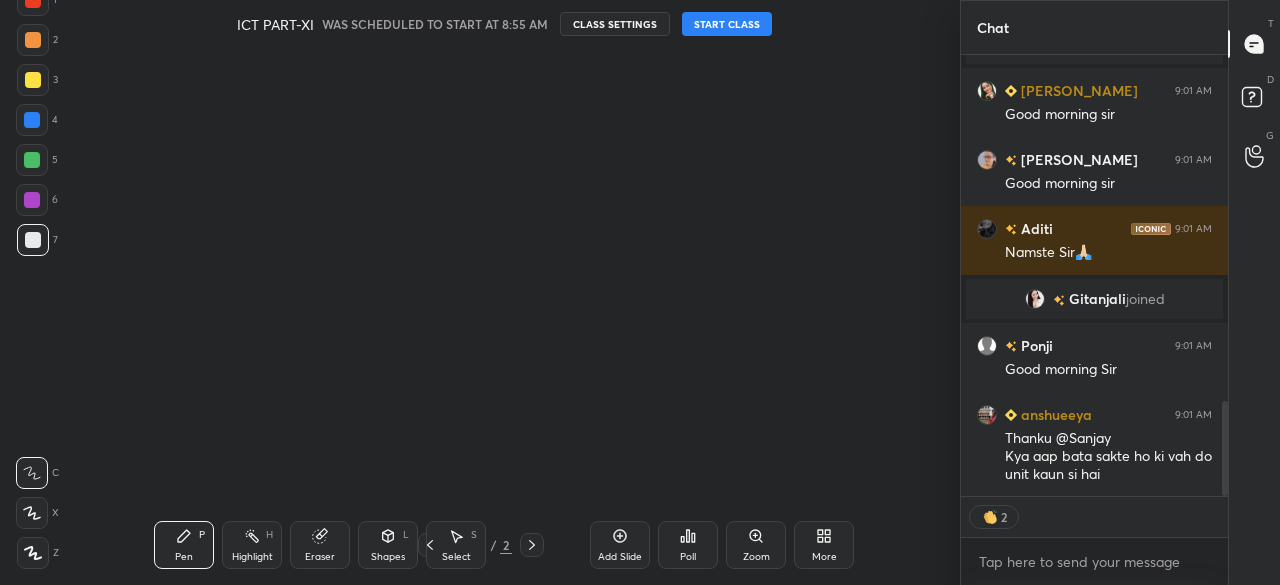 click on "ICT PART-XI WAS SCHEDULED TO START AT  8:55 AM CLASS SETTINGS START CLASS" at bounding box center [504, 24] 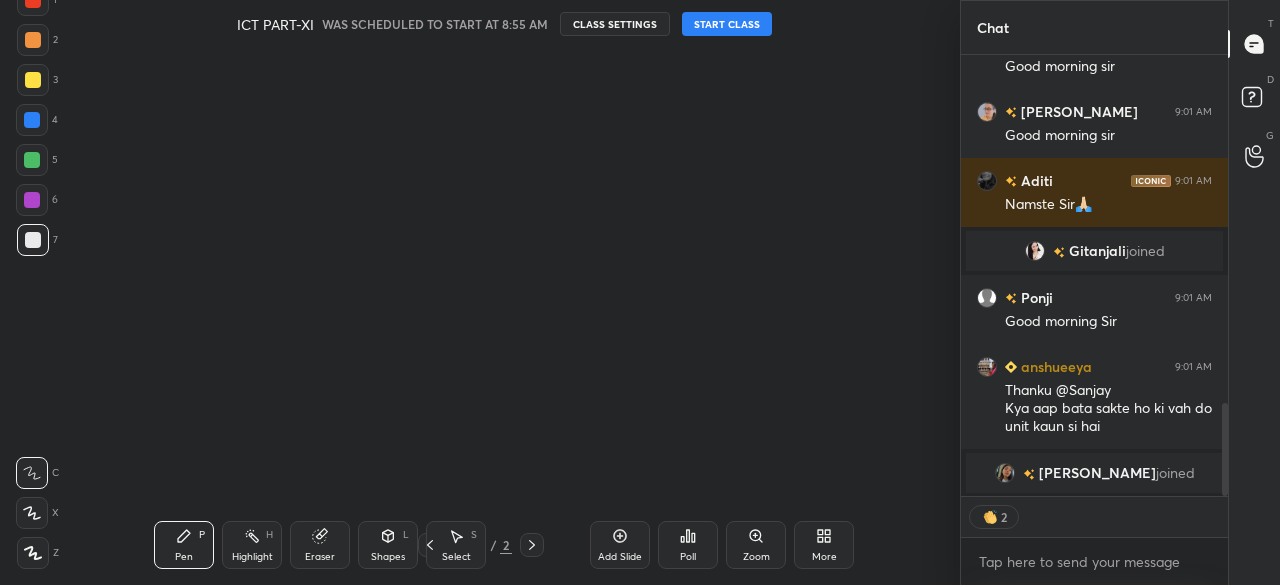 scroll, scrollTop: 1699, scrollLeft: 0, axis: vertical 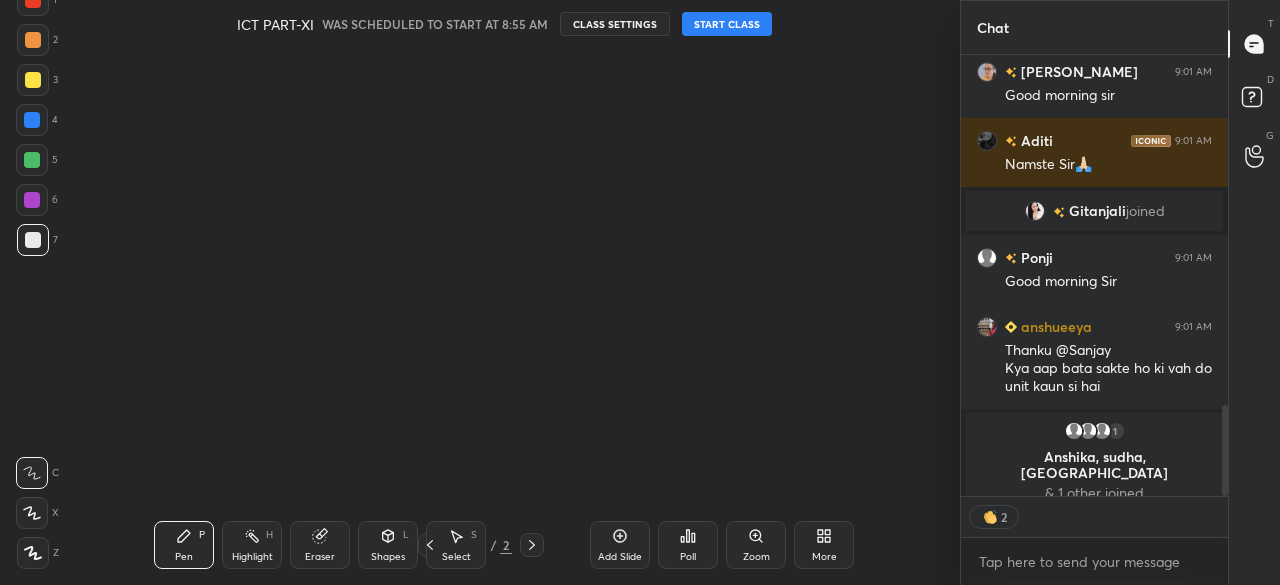 click on "START CLASS" at bounding box center (727, 24) 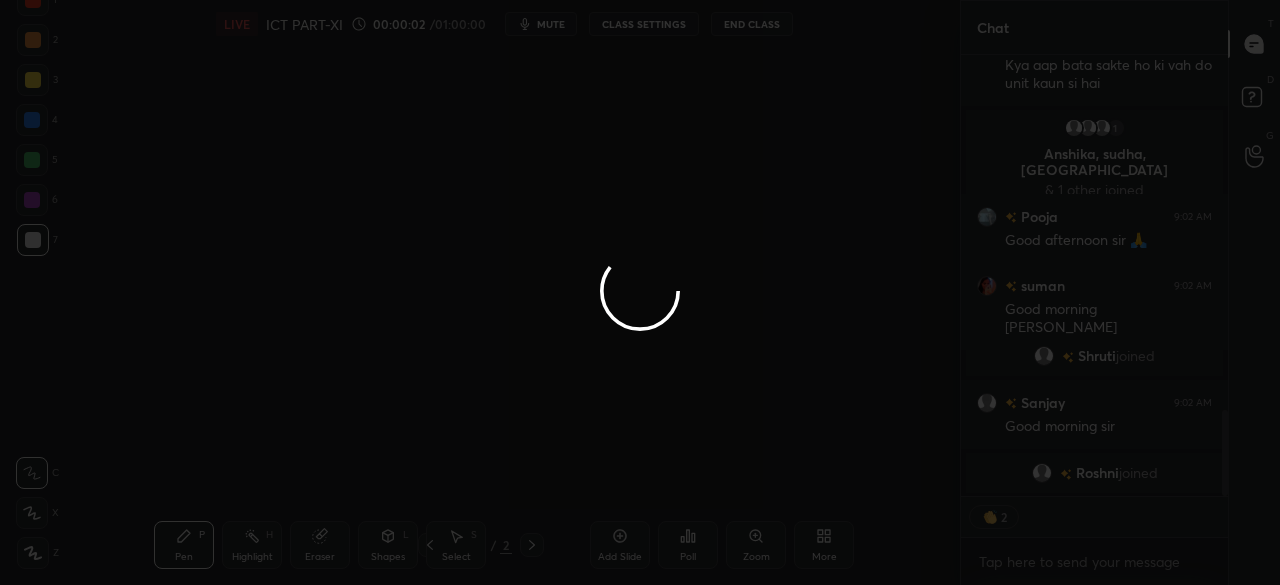 scroll, scrollTop: 1835, scrollLeft: 0, axis: vertical 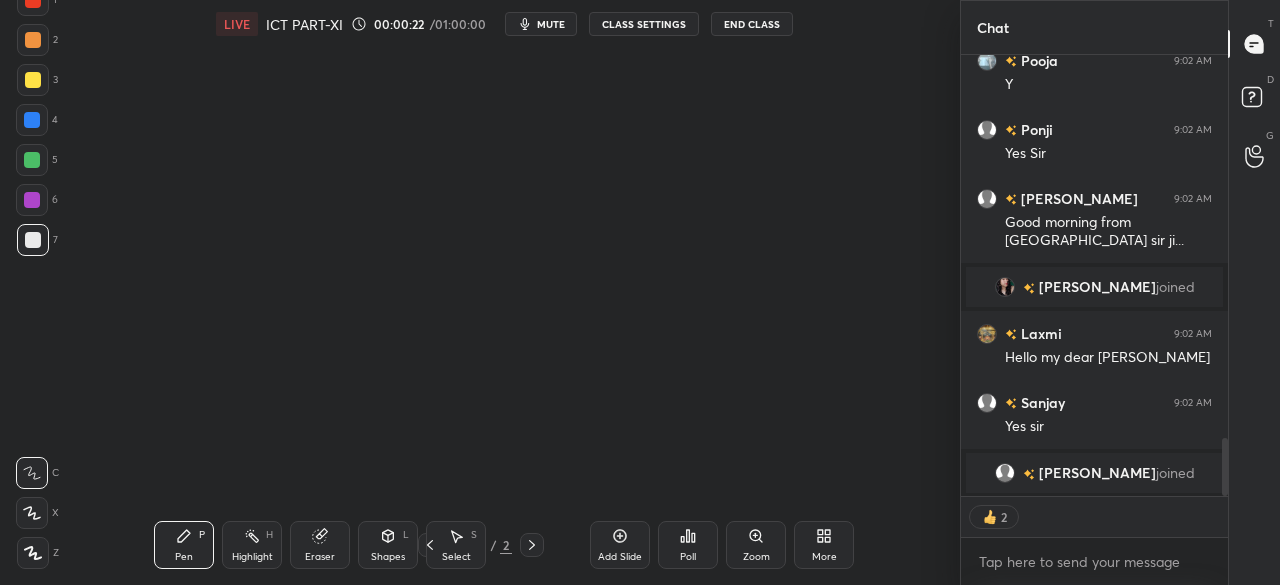 click on "mute" at bounding box center (551, 24) 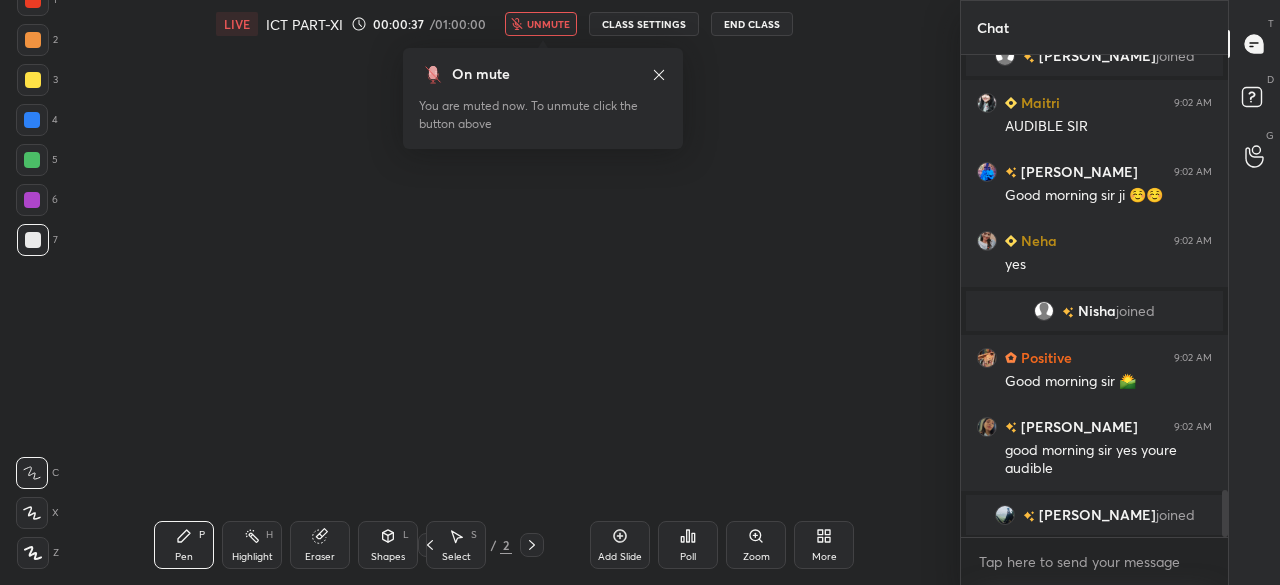 drag, startPoint x: 750, startPoint y: 107, endPoint x: 755, endPoint y: 180, distance: 73.171036 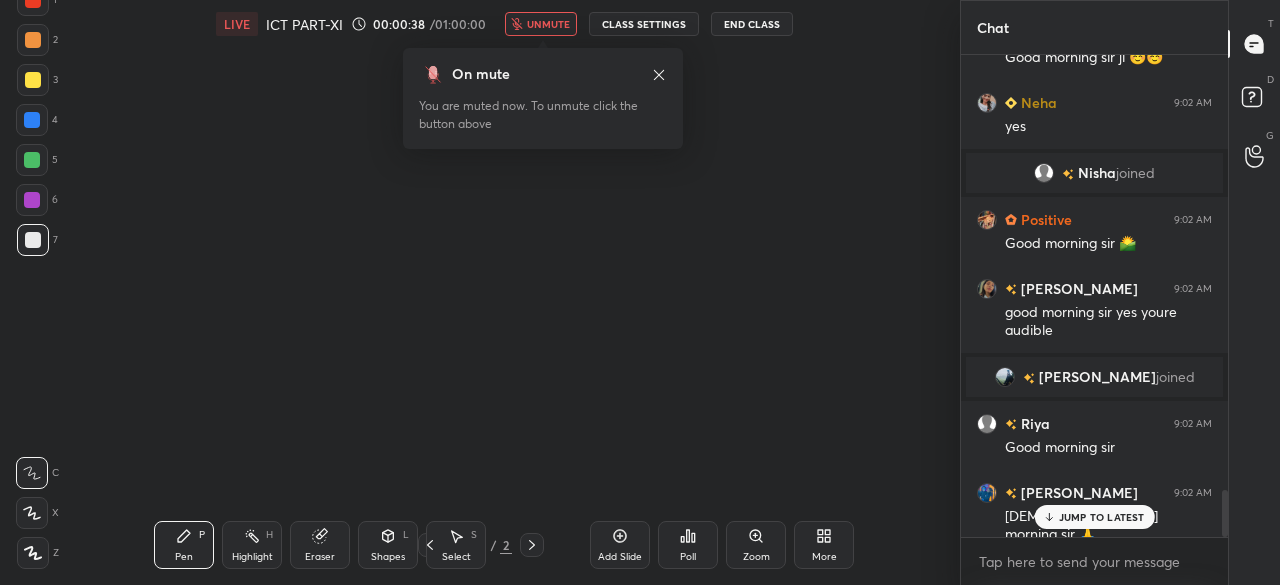 click 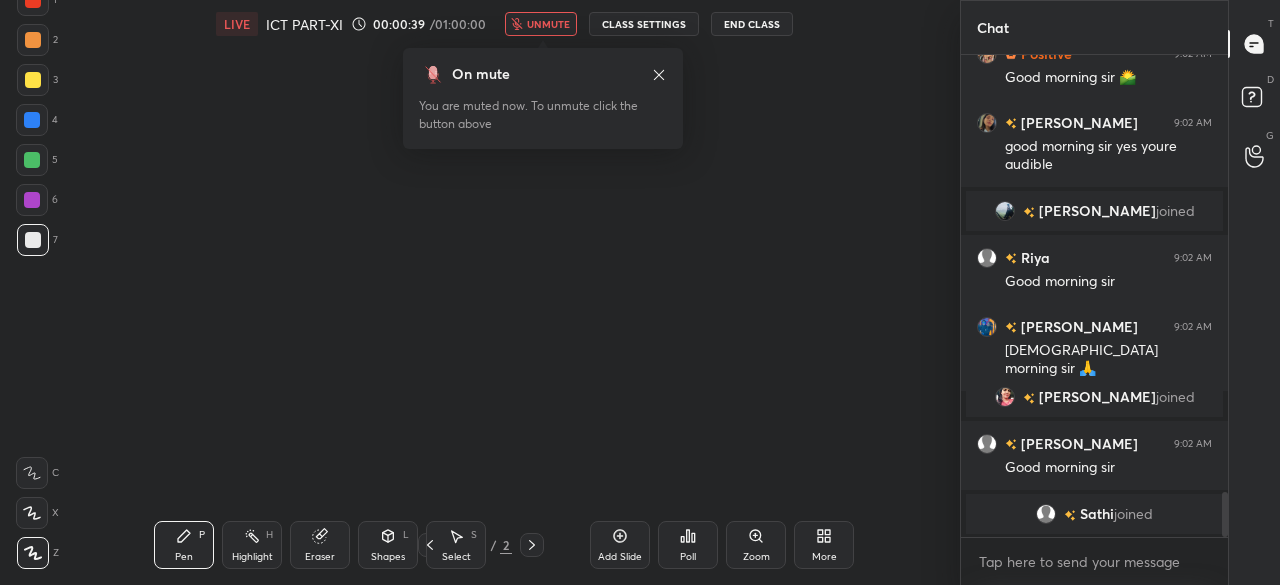 drag, startPoint x: 722, startPoint y: 155, endPoint x: 717, endPoint y: 209, distance: 54.230988 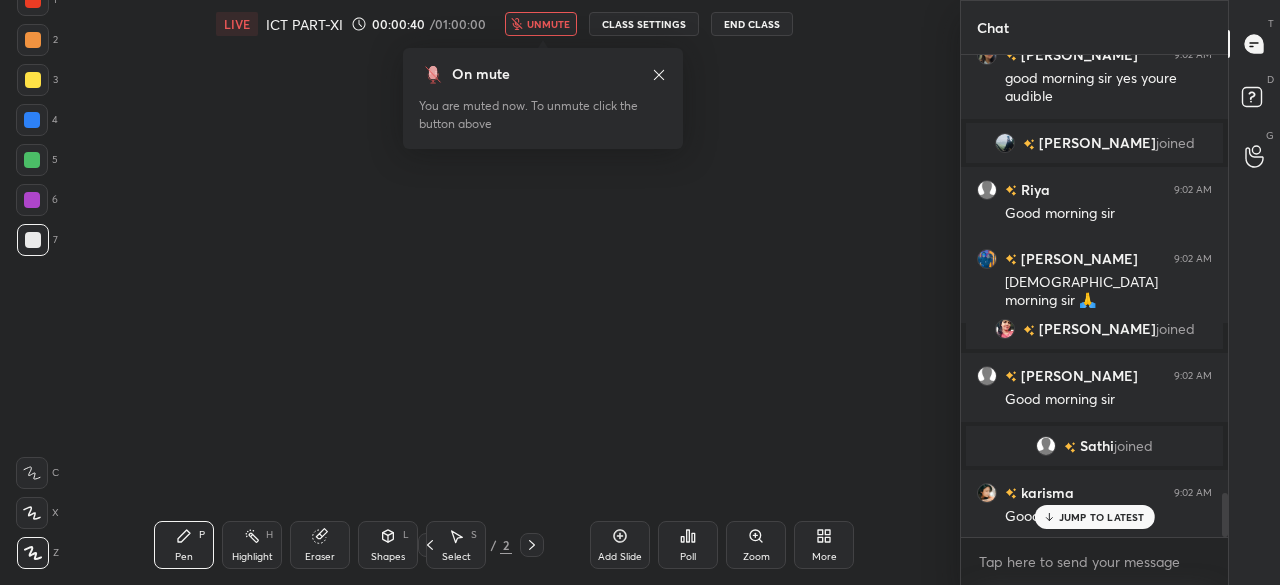 click 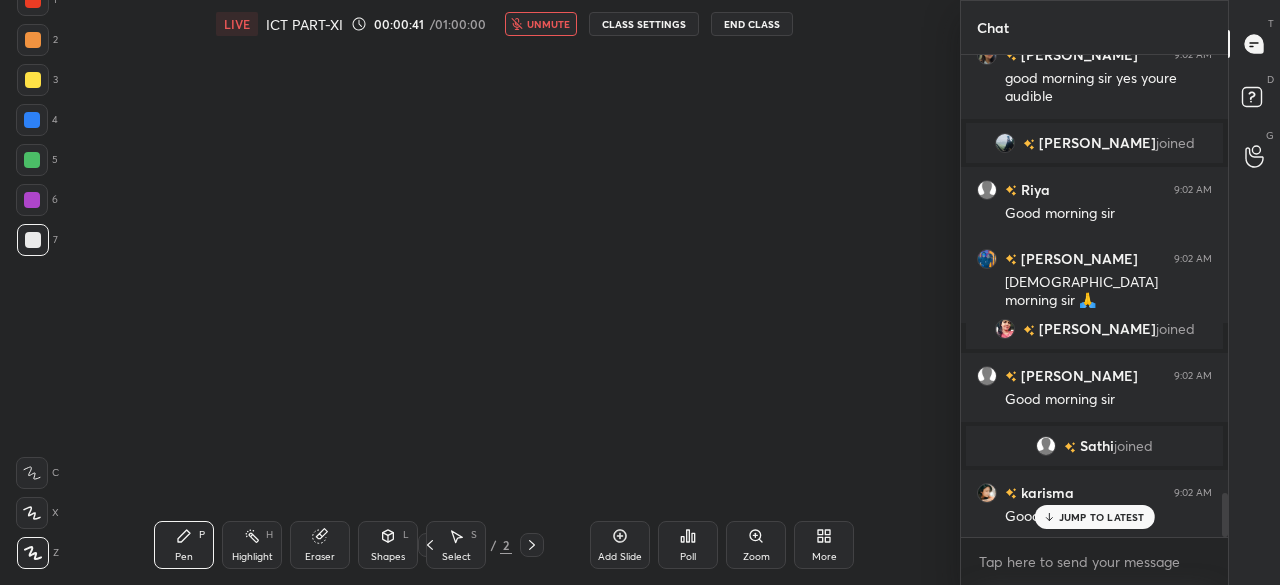 drag, startPoint x: 673, startPoint y: 121, endPoint x: 665, endPoint y: 191, distance: 70.45566 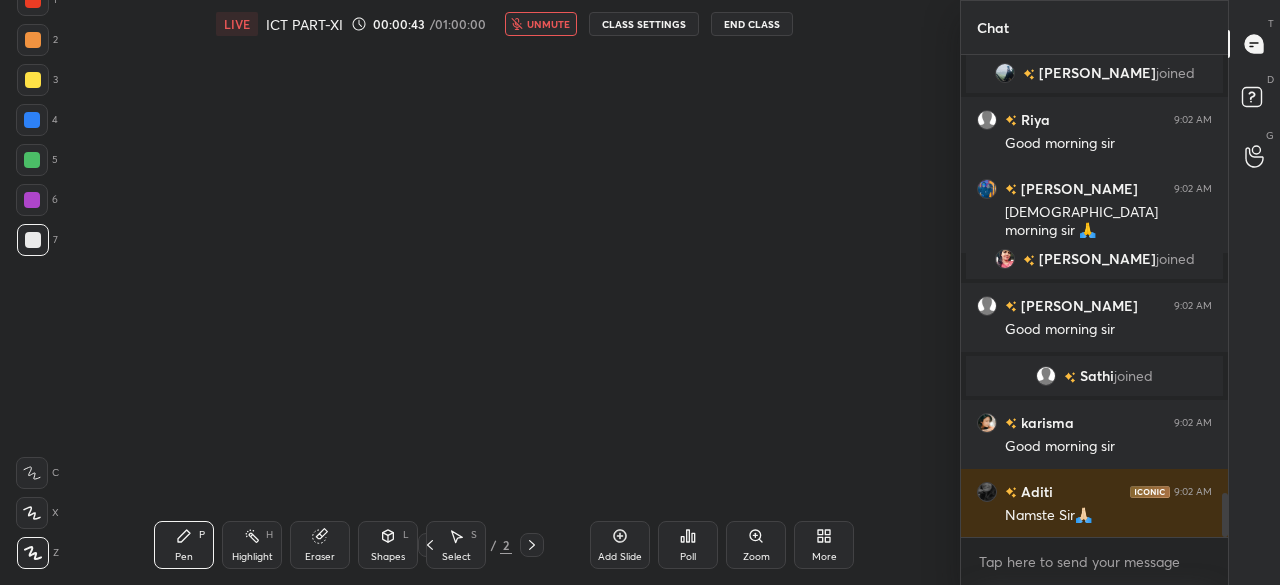 drag, startPoint x: 629, startPoint y: 182, endPoint x: 653, endPoint y: 169, distance: 27.294687 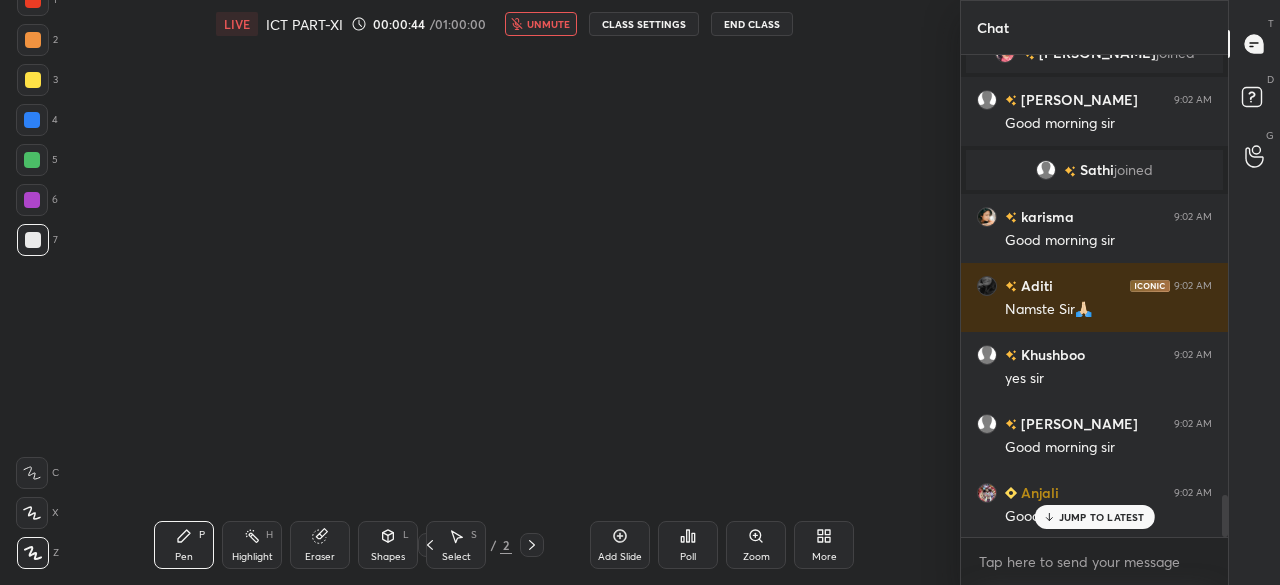 click 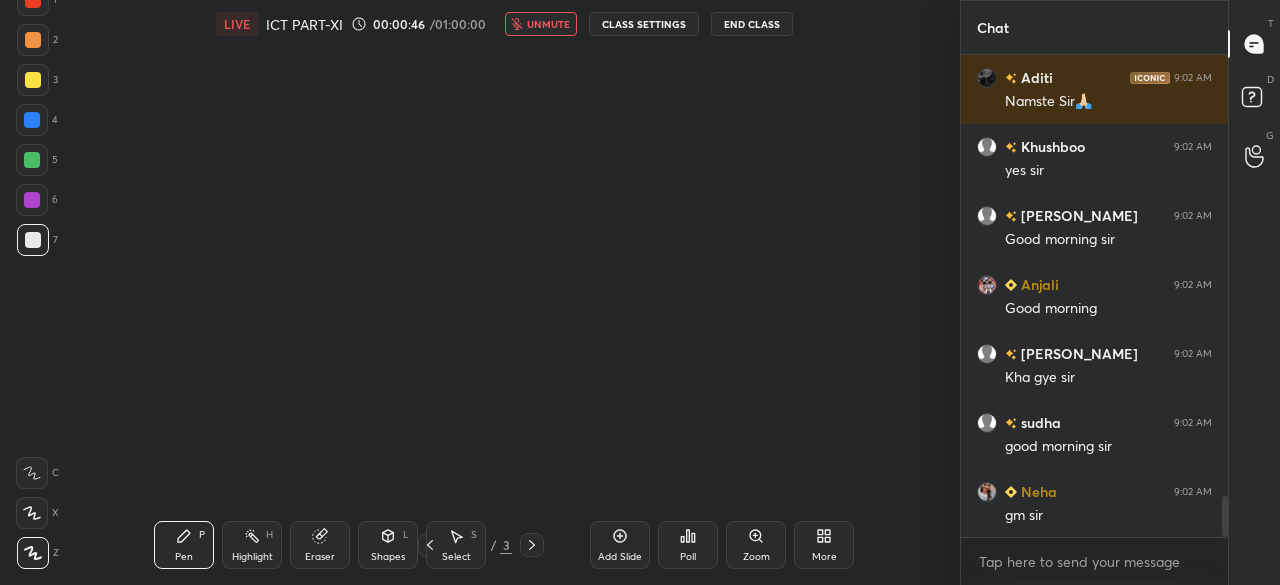 click on "unmute" at bounding box center [548, 24] 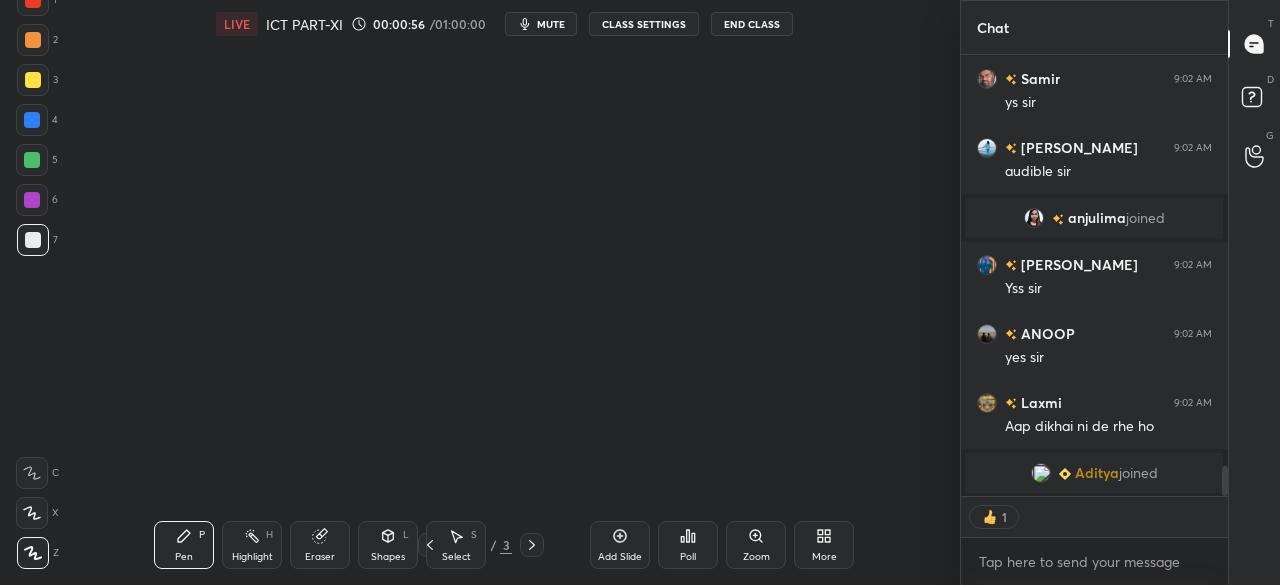 drag, startPoint x: 553, startPoint y: 23, endPoint x: 573, endPoint y: 103, distance: 82.46211 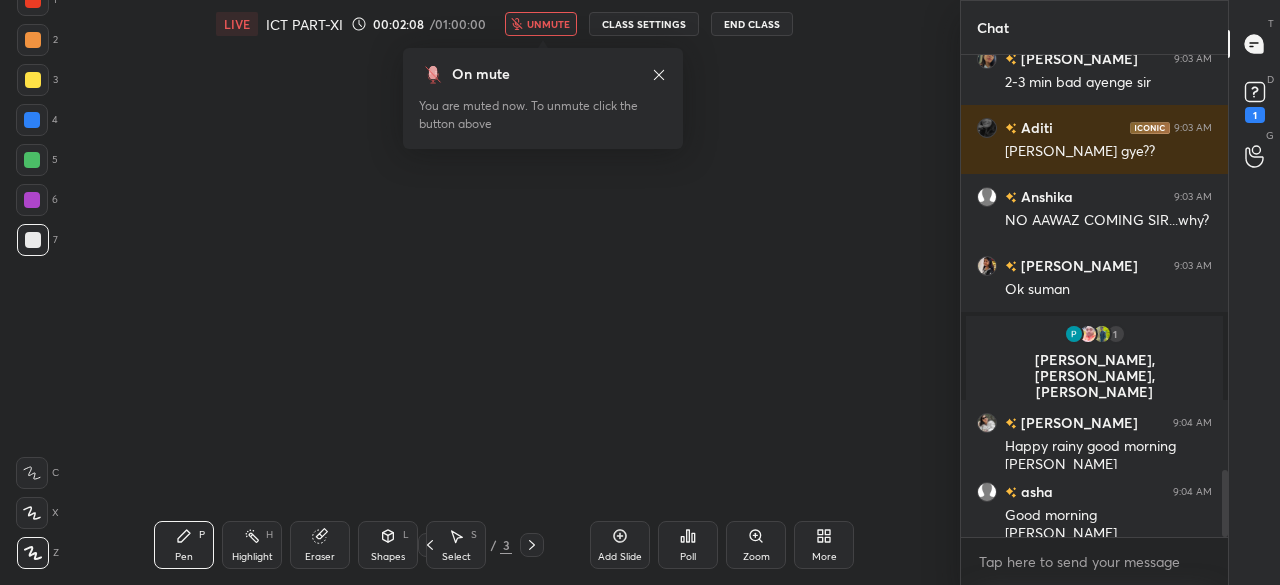 scroll, scrollTop: 3038, scrollLeft: 0, axis: vertical 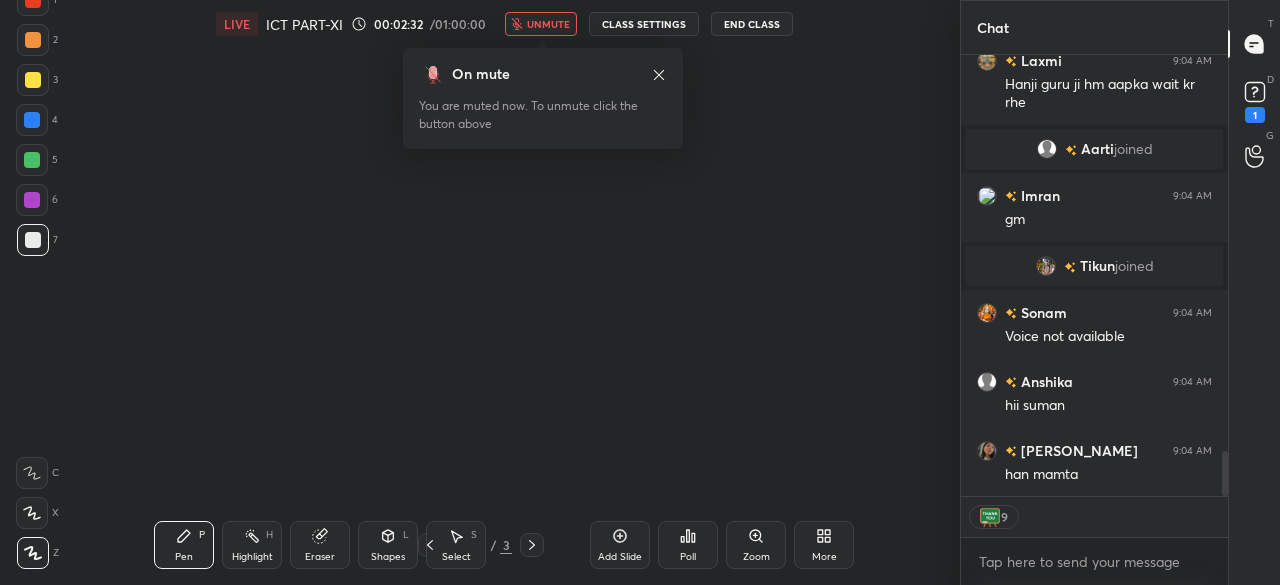 type on "x" 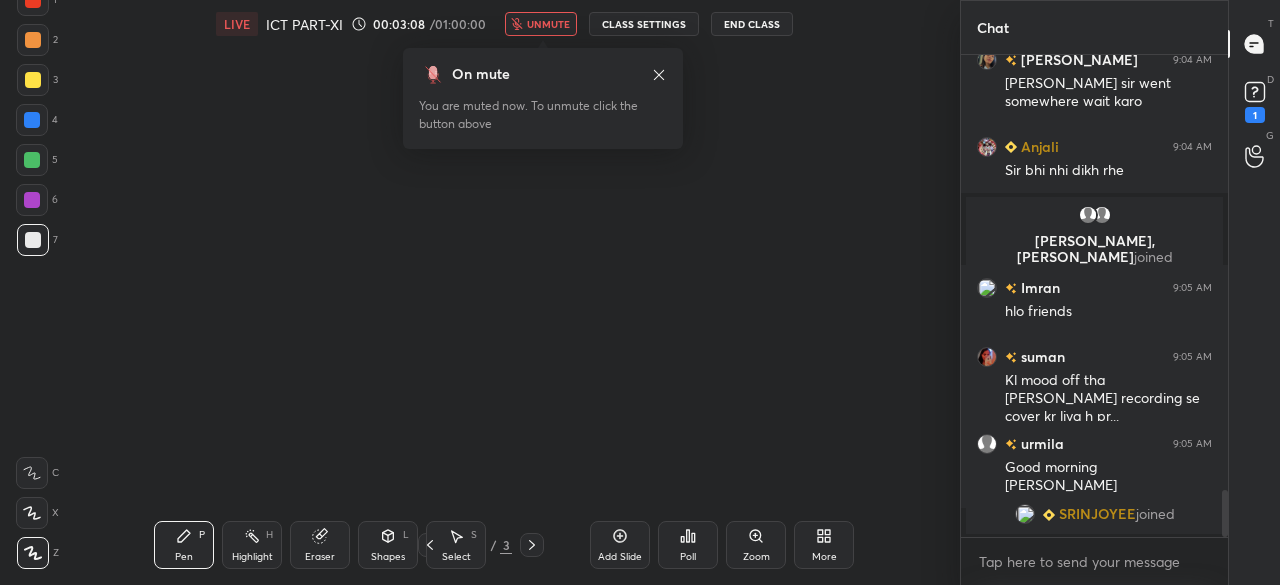 scroll, scrollTop: 4446, scrollLeft: 0, axis: vertical 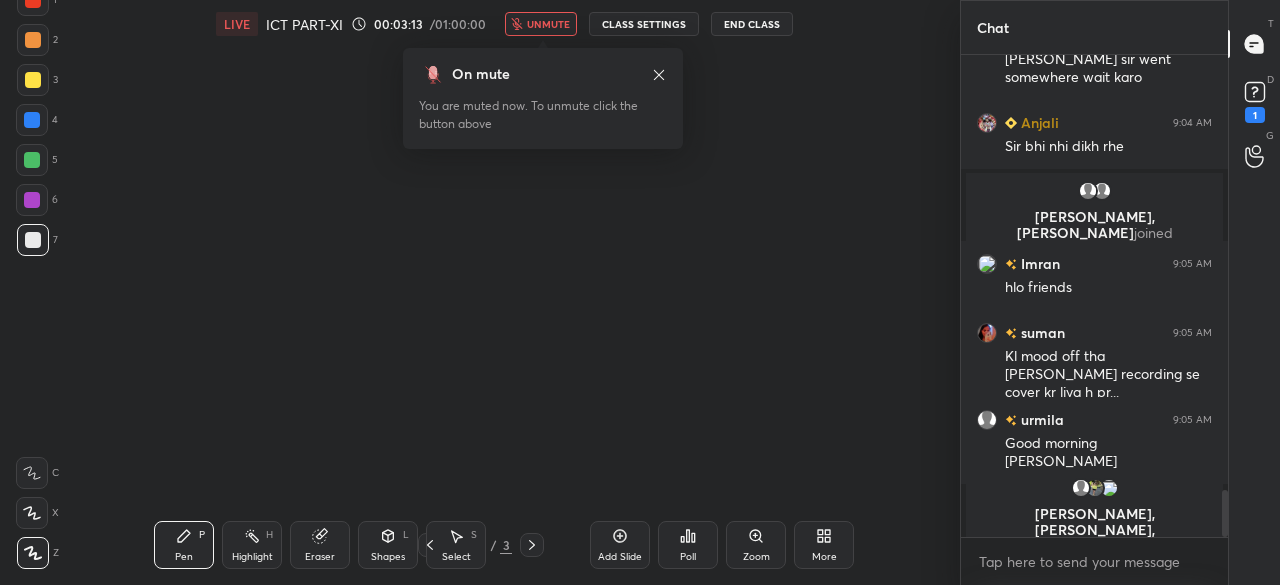 click on "unmute" at bounding box center [548, 24] 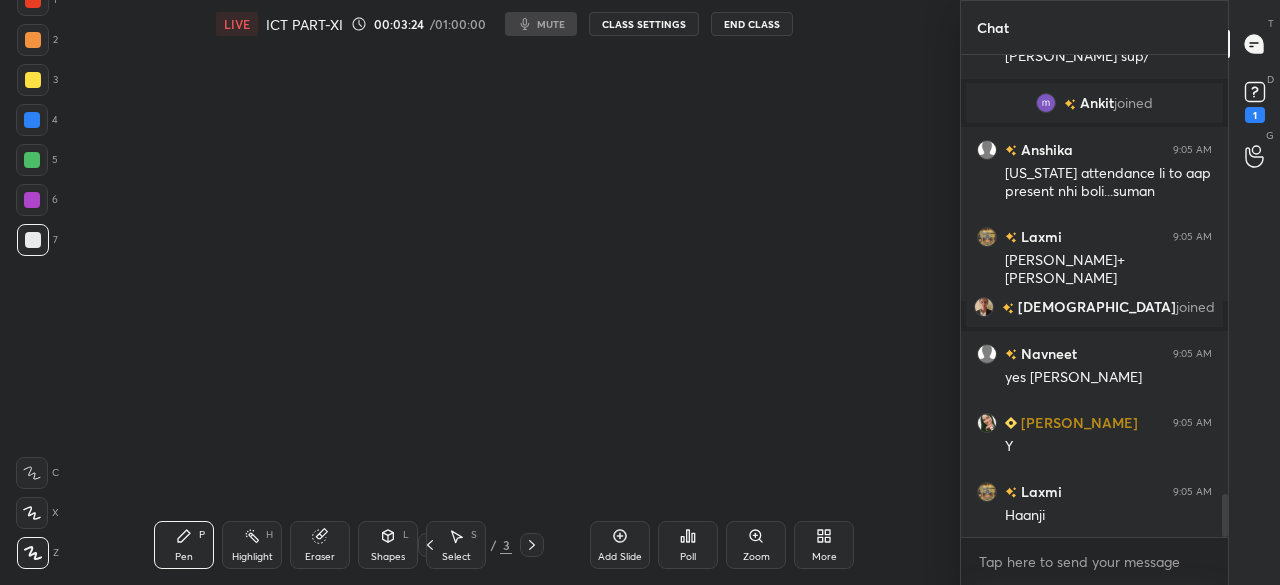 scroll, scrollTop: 4950, scrollLeft: 0, axis: vertical 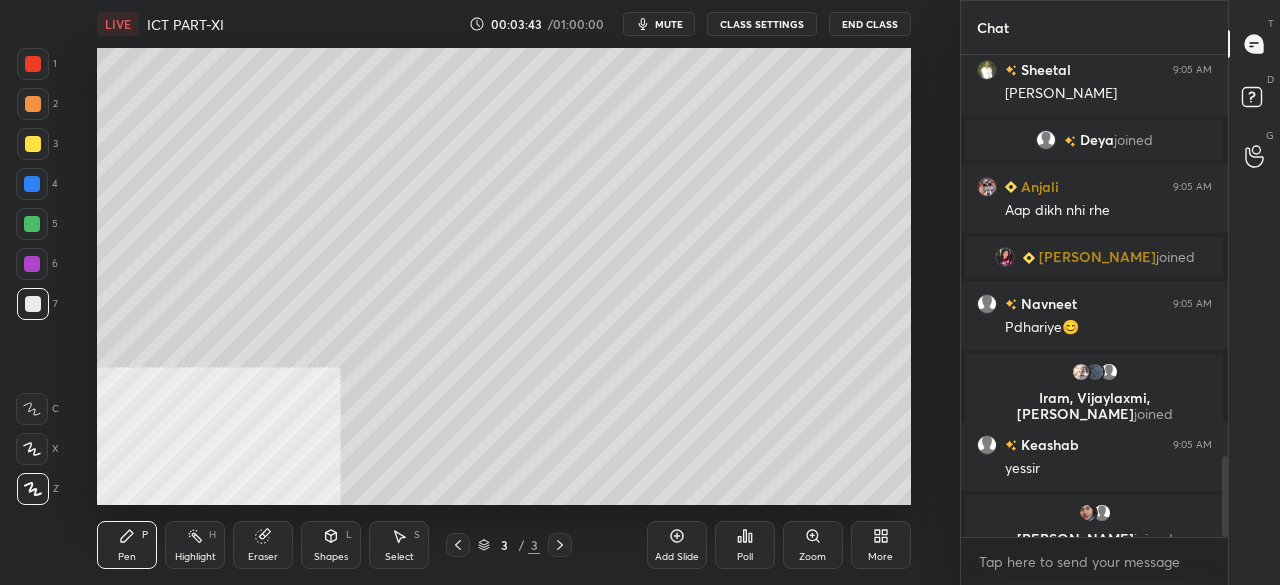 click on "CLASS SETTINGS" at bounding box center [762, 24] 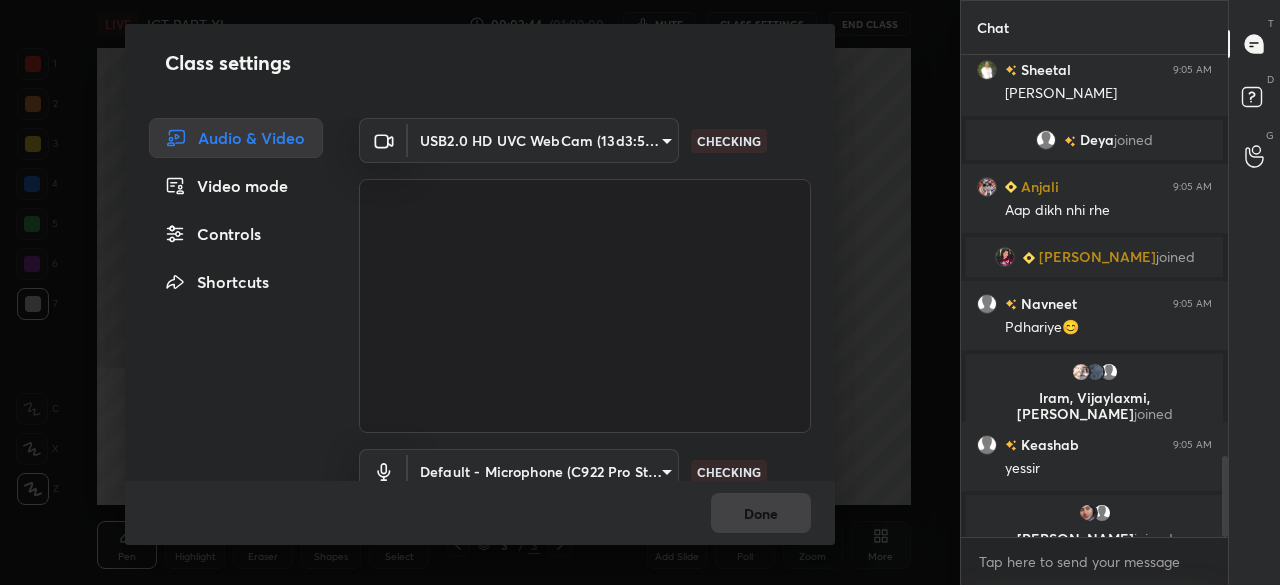 click on "1 2 3 4 5 6 7 C X Z C X Z E E Erase all   H H LIVE ICT PART-XI 00:03:44 /  01:00:00 mute CLASS SETTINGS End Class Setting up your live class Poll for   secs No correct answer Start poll Back ICT PART-XI • L11 of Complete Course on Paper 1 (ICT) - UGC NET [DATE] [PERSON_NAME] Pen P Highlight H Eraser Shapes L Select S 3 / 3 Add Slide Poll Zoom More Chat [PERSON_NAME]  joined Sheetal 9:05 AM [PERSON_NAME]  joined [PERSON_NAME] 9:05 AM Aap dikh nhi rhe [PERSON_NAME]  joined [PERSON_NAME] 9:05 AM Pdhariye😊 Iram, [PERSON_NAME], [PERSON_NAME]  joined Keashab 9:05 AM [PERSON_NAME], [PERSON_NAME]  joined JUMP TO LATEST Enable hand raising Enable raise hand to speak to learners. Once enabled, chat will be turned off temporarily. Enable x   [PERSON_NAME] Asked a doubt 1 [PERSON_NAME] ni arh plz explain Pick this doubt NEW DOUBTS ASKED No one has raised a hand yet Can't raise hand Looks like educator just invited you to speak. Please wait before you can raise your hand again. Got it T Messages (T) D Doubts (D) G Raise Hand (G) Report an issue Reason for reporting ​" at bounding box center [640, 292] 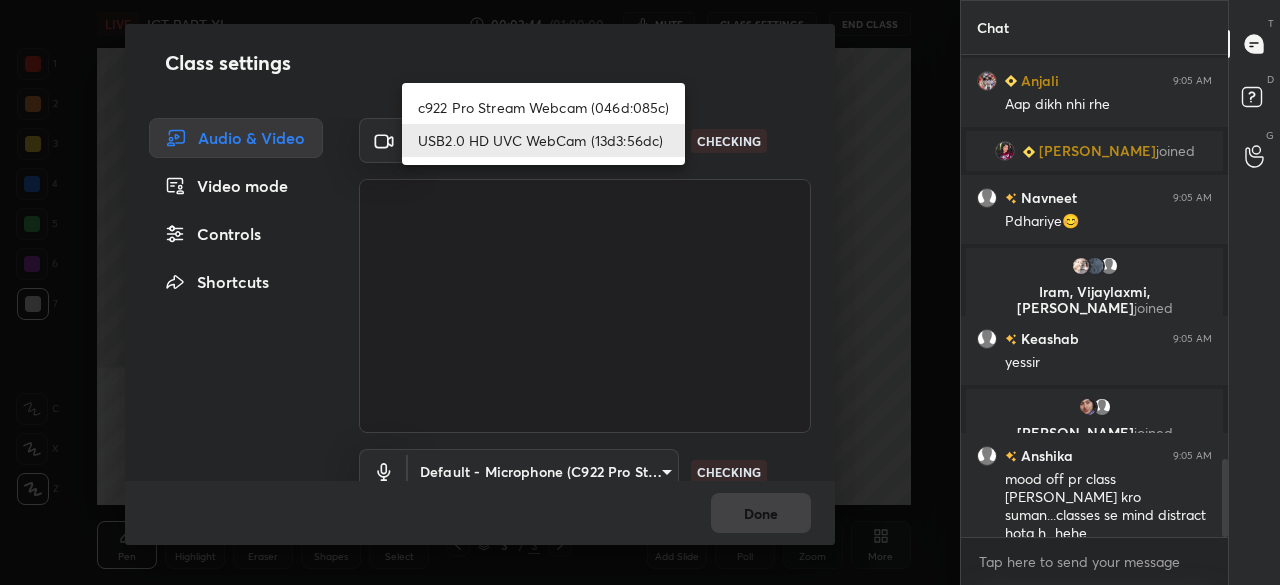 click on "c922 Pro Stream Webcam (046d:085c)" at bounding box center [543, 107] 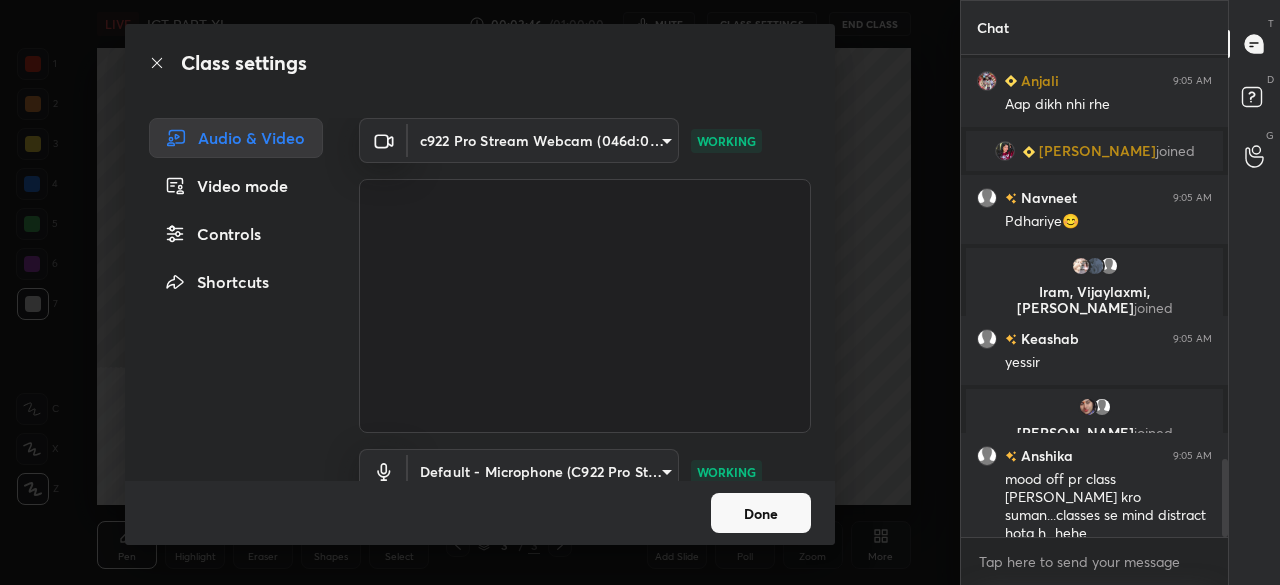 scroll, scrollTop: 90, scrollLeft: 0, axis: vertical 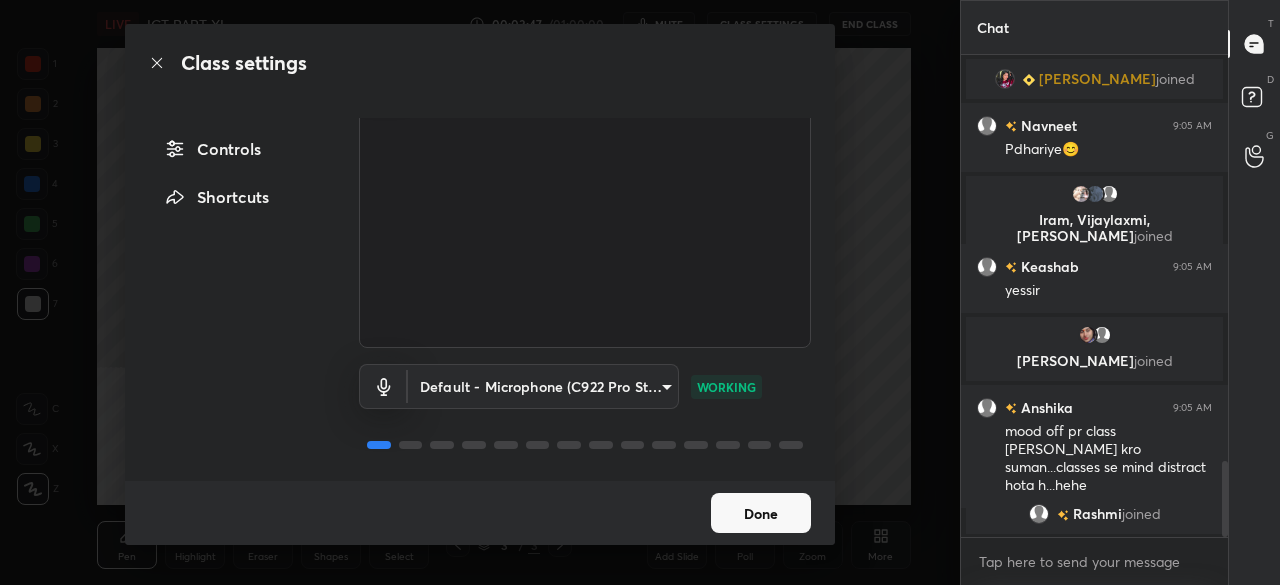 click on "Done" at bounding box center [761, 513] 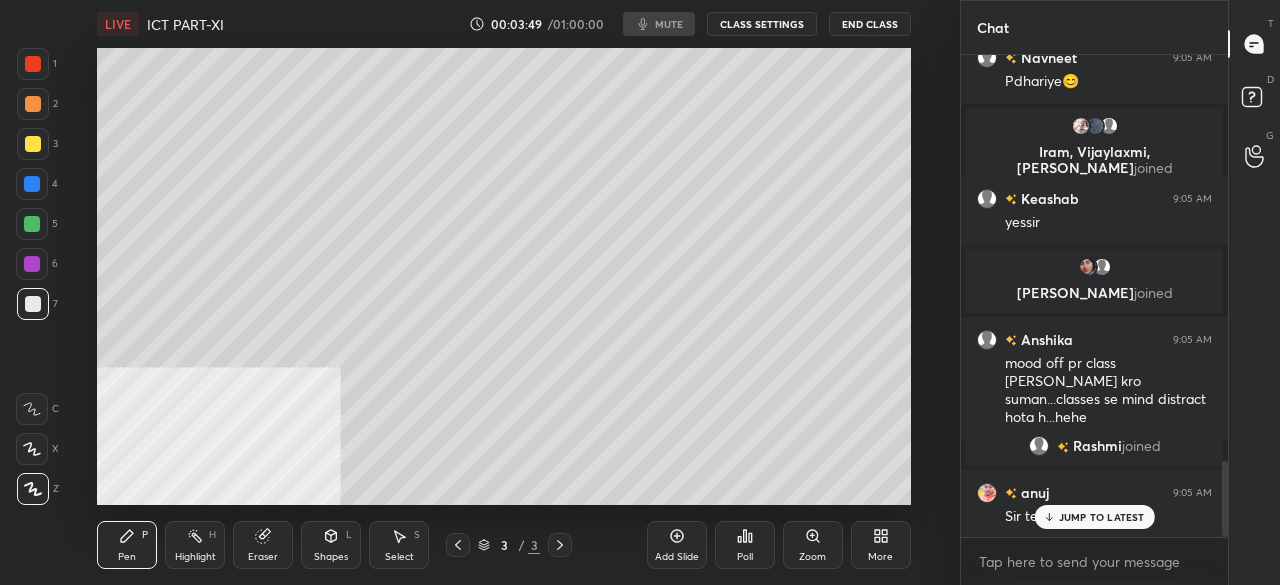 scroll, scrollTop: 2620, scrollLeft: 0, axis: vertical 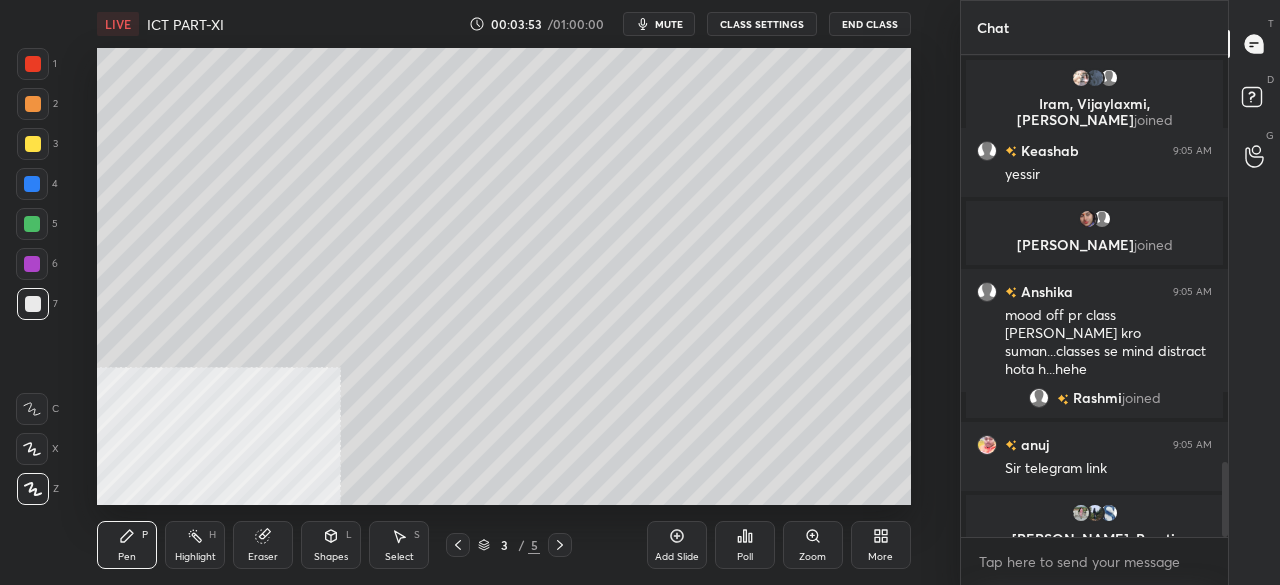 click on "More" at bounding box center [881, 545] 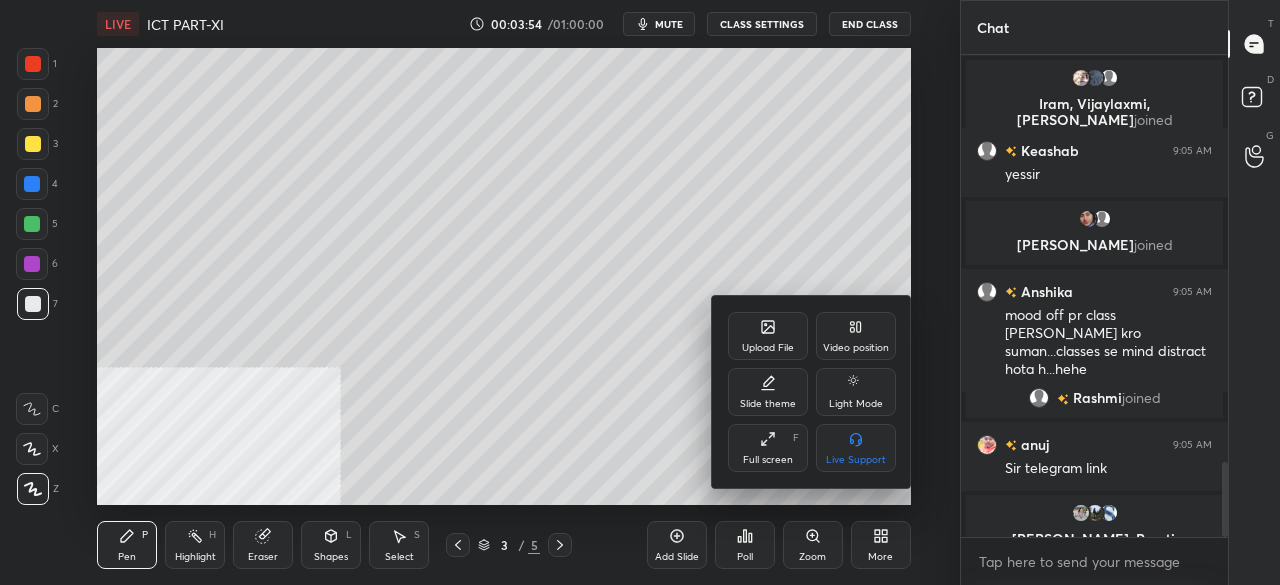 click 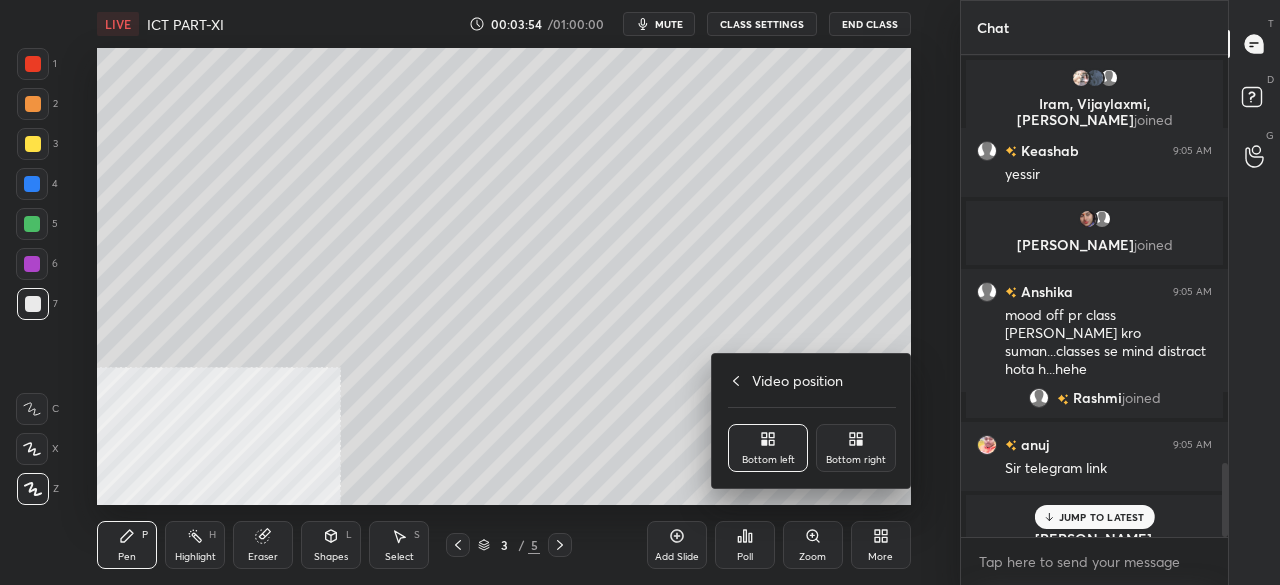 scroll, scrollTop: 2660, scrollLeft: 0, axis: vertical 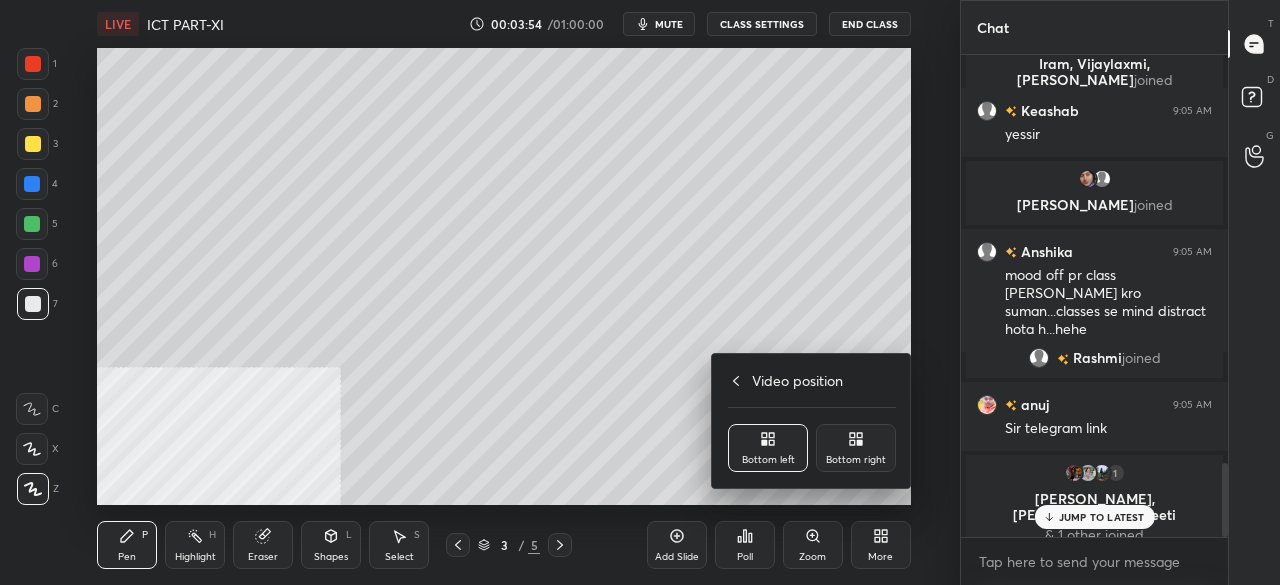click 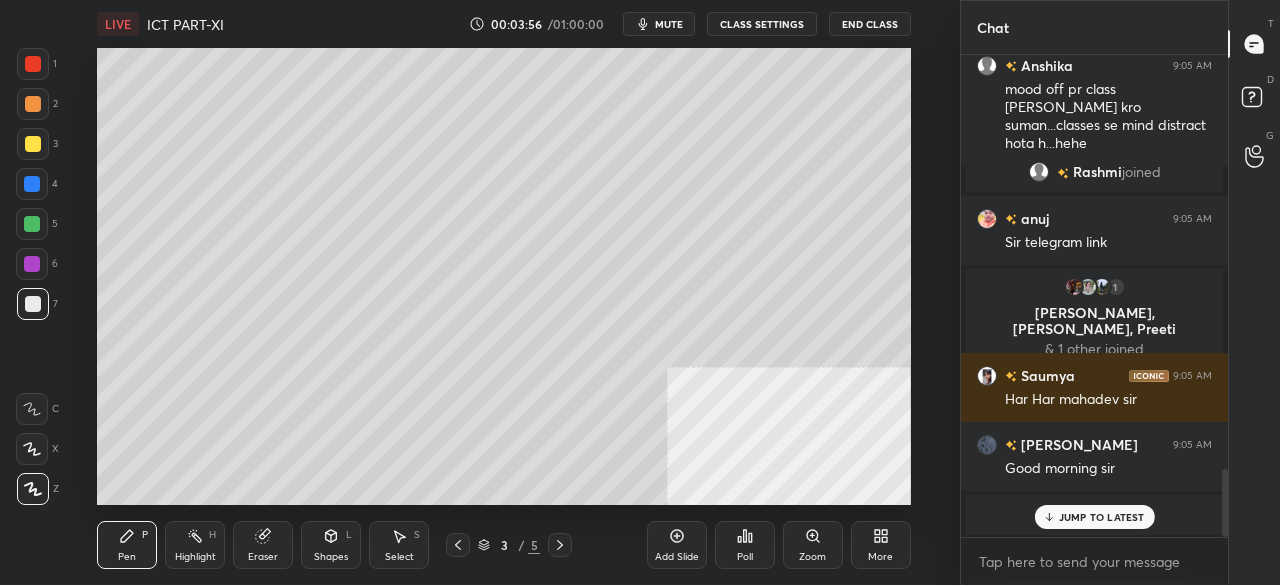scroll, scrollTop: 2956, scrollLeft: 0, axis: vertical 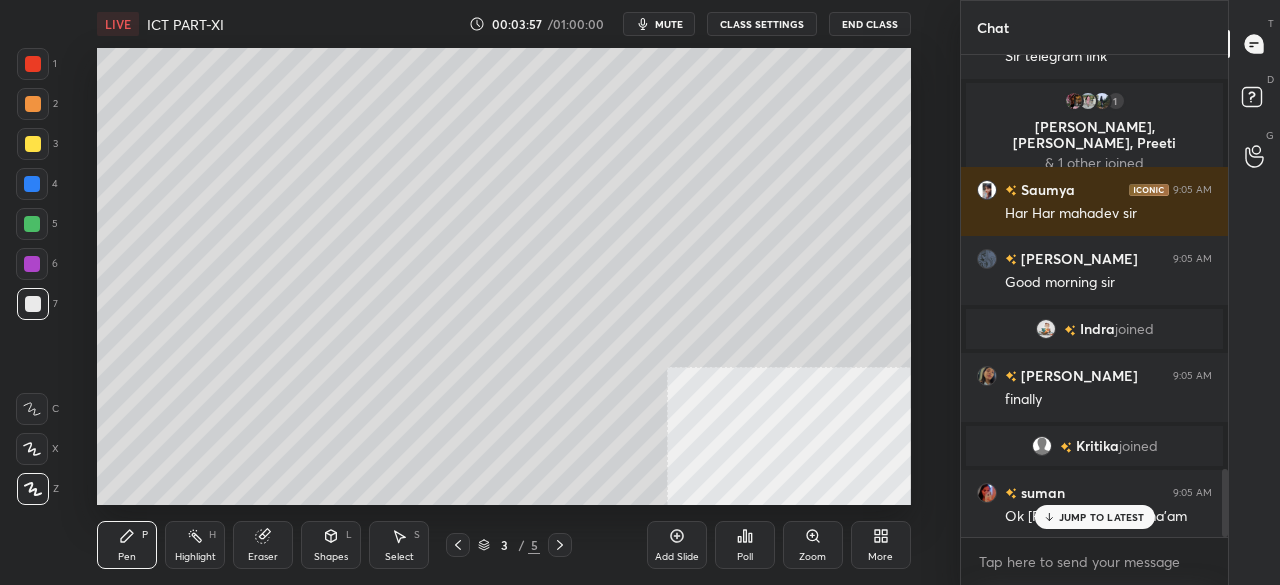 drag, startPoint x: 34, startPoint y: 67, endPoint x: 78, endPoint y: 121, distance: 69.656296 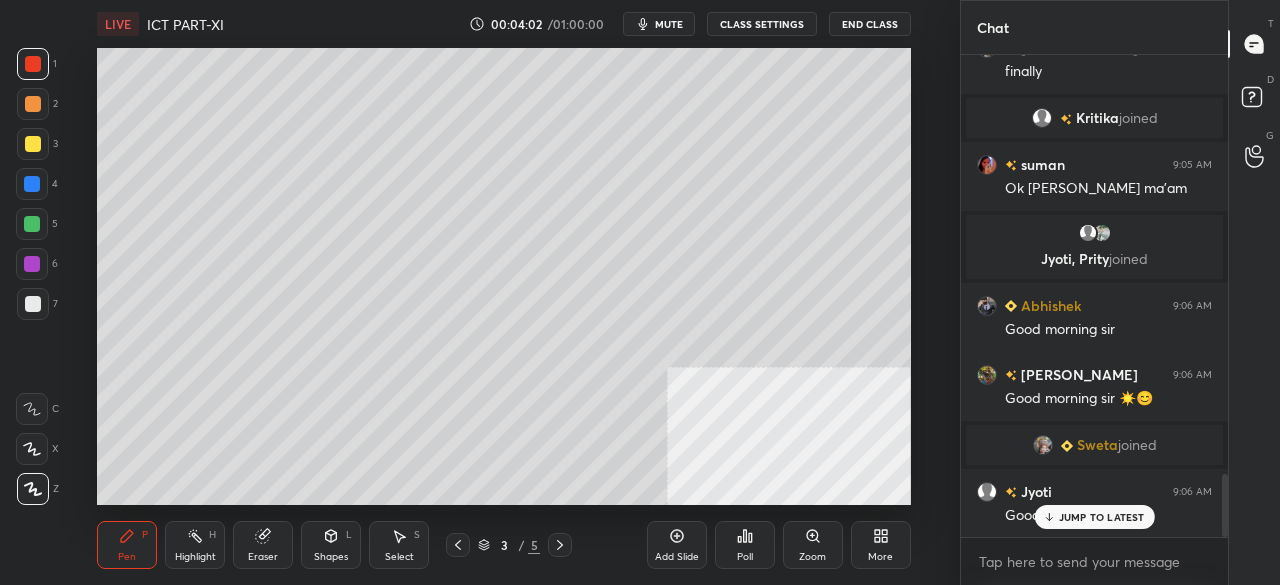 scroll, scrollTop: 3226, scrollLeft: 0, axis: vertical 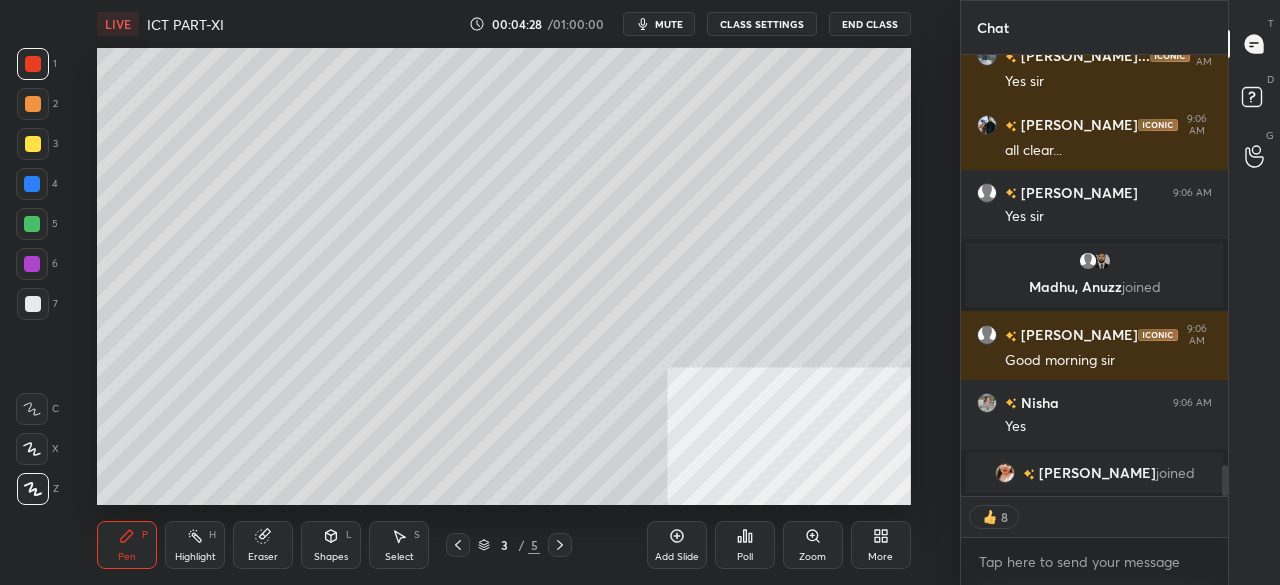 click on "mute" at bounding box center (669, 24) 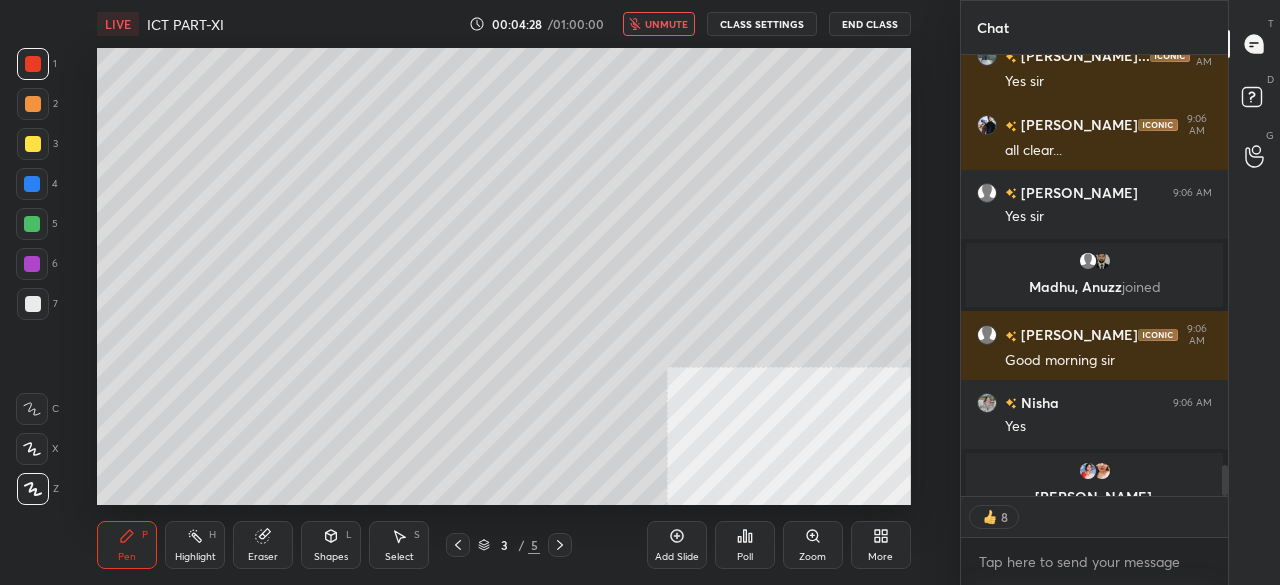scroll, scrollTop: 5926, scrollLeft: 0, axis: vertical 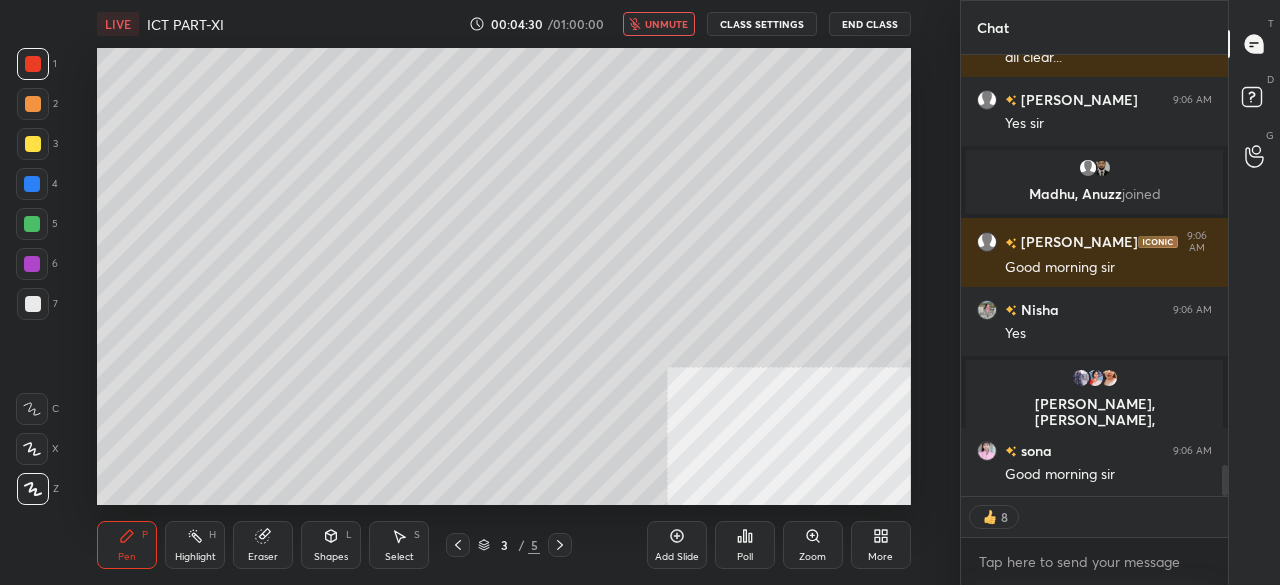 click on "unmute" at bounding box center (666, 24) 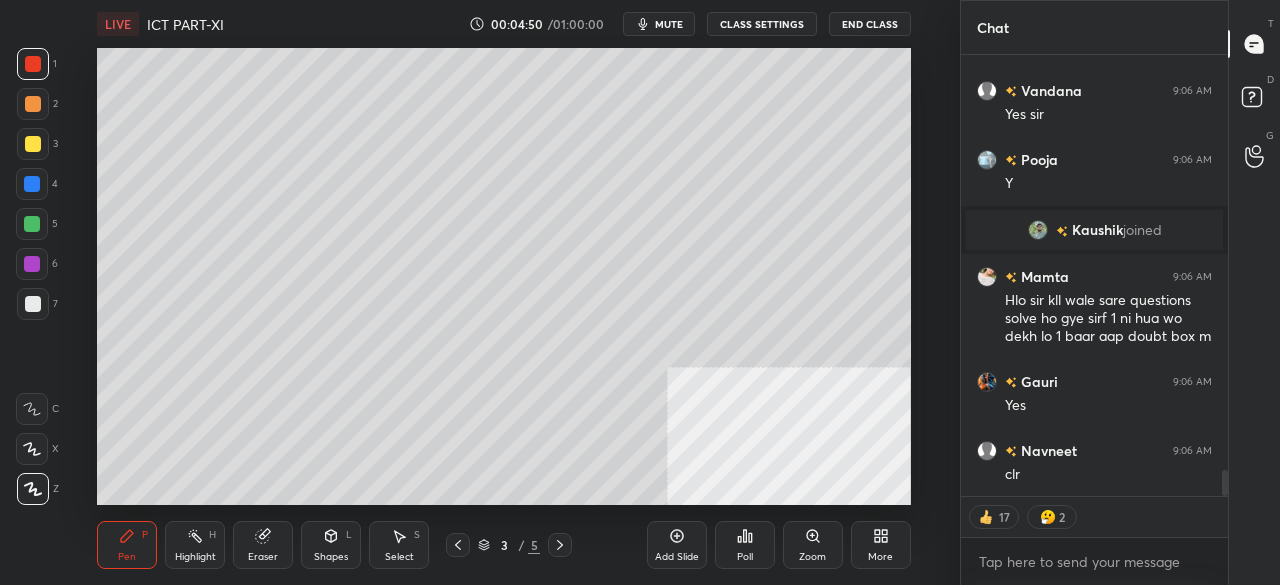 scroll, scrollTop: 7214, scrollLeft: 0, axis: vertical 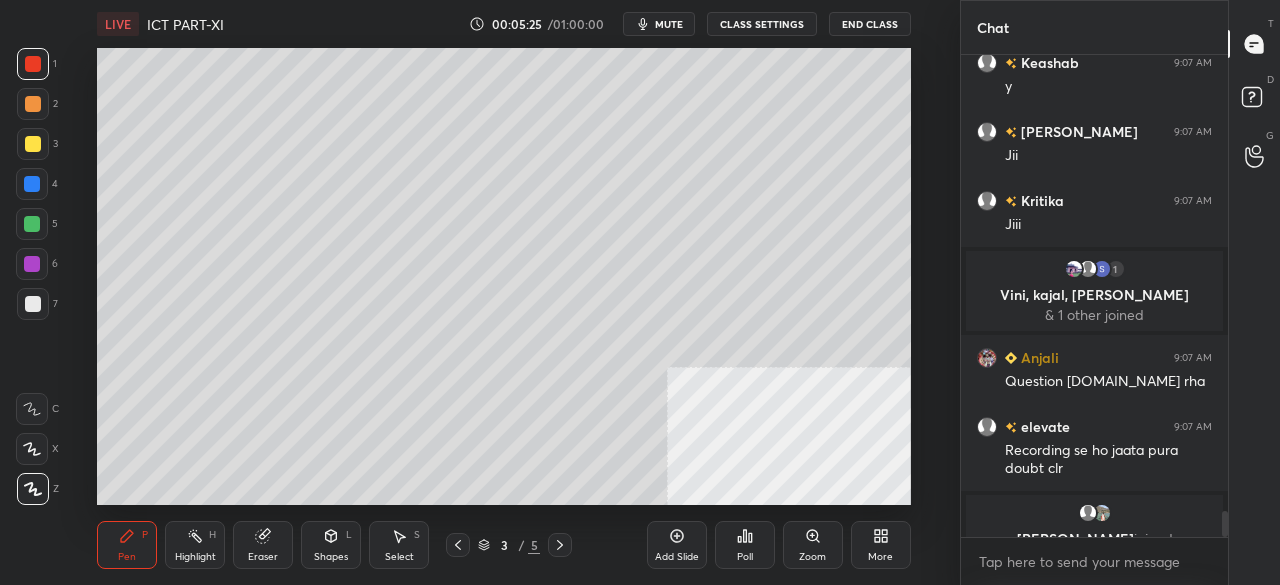 click at bounding box center (33, 304) 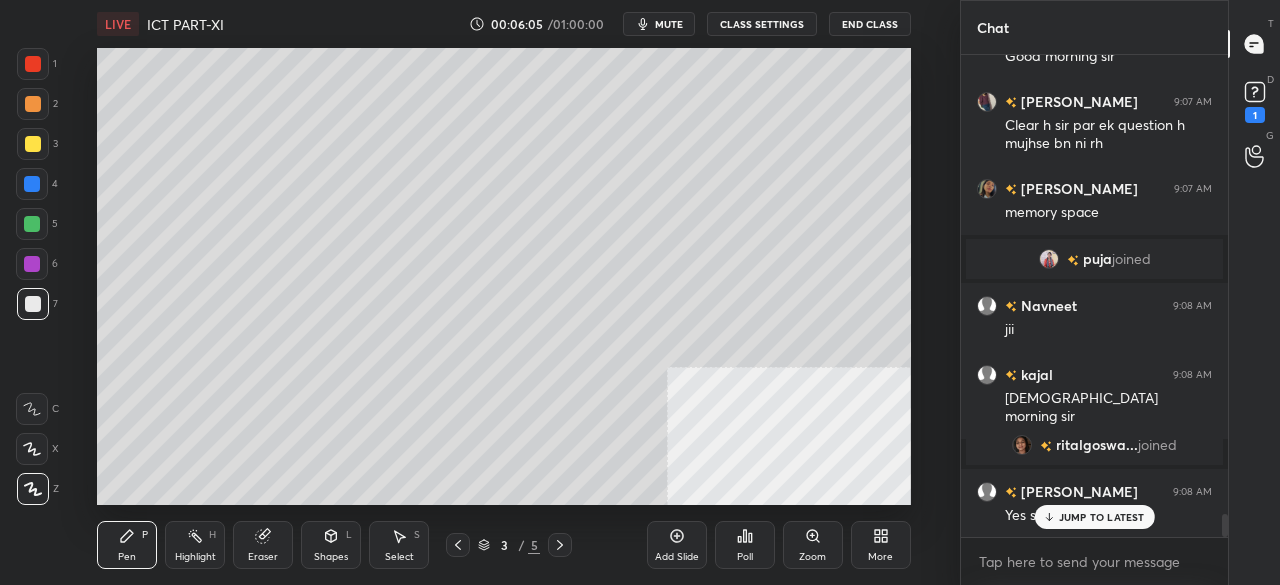 scroll, scrollTop: 9474, scrollLeft: 0, axis: vertical 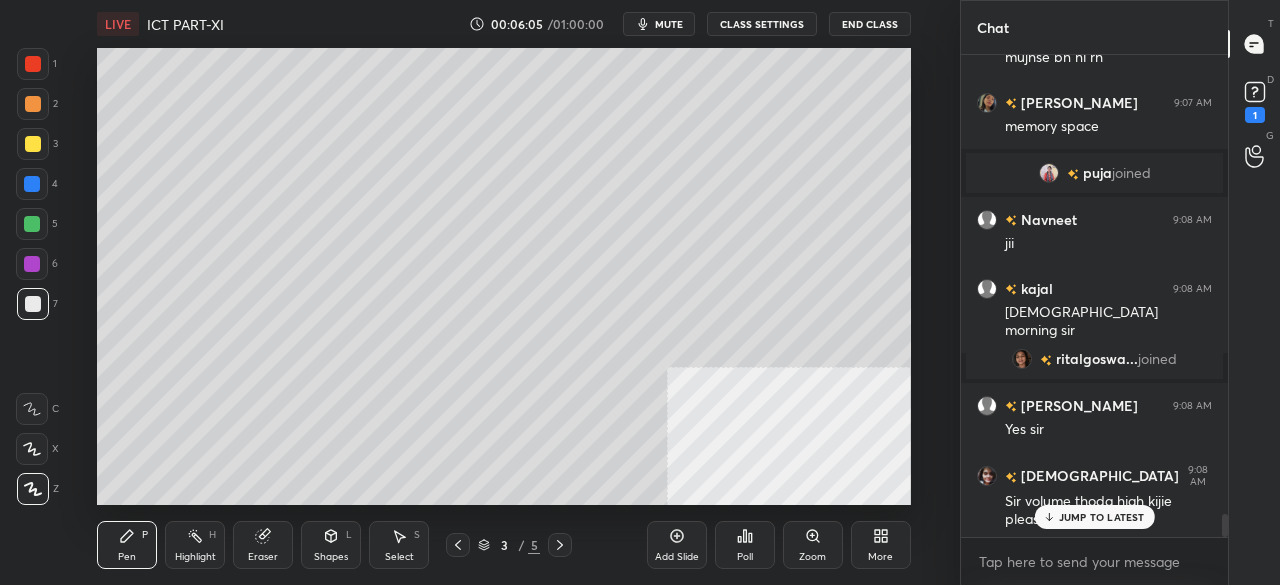 click at bounding box center (33, 144) 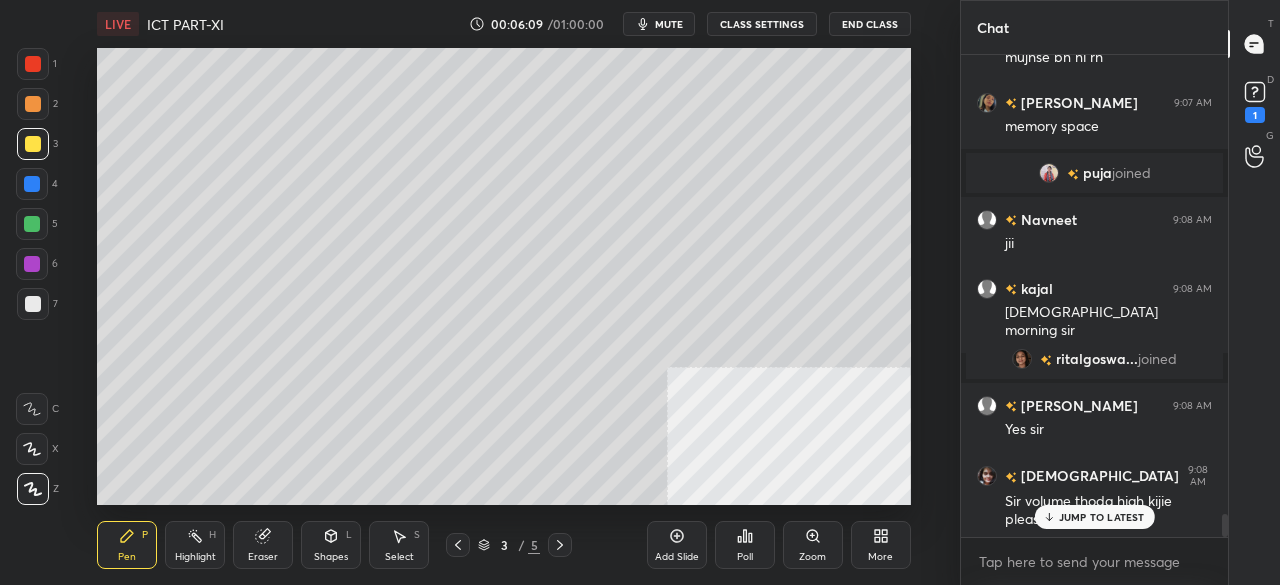 click on "JUMP TO LATEST" at bounding box center [1102, 517] 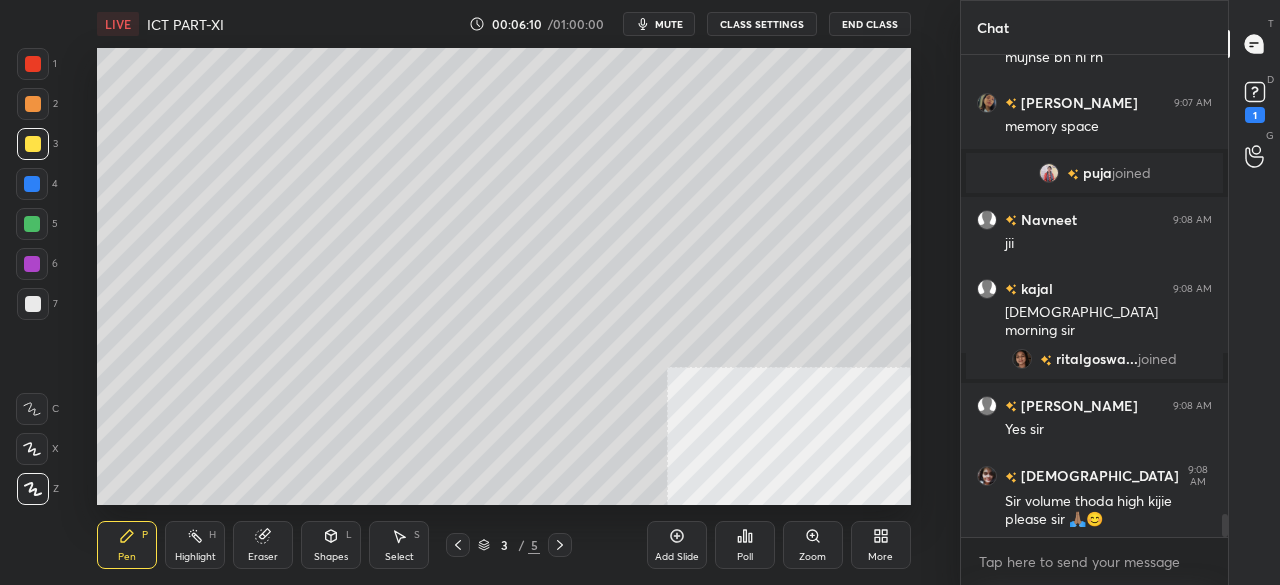 scroll, scrollTop: 9544, scrollLeft: 0, axis: vertical 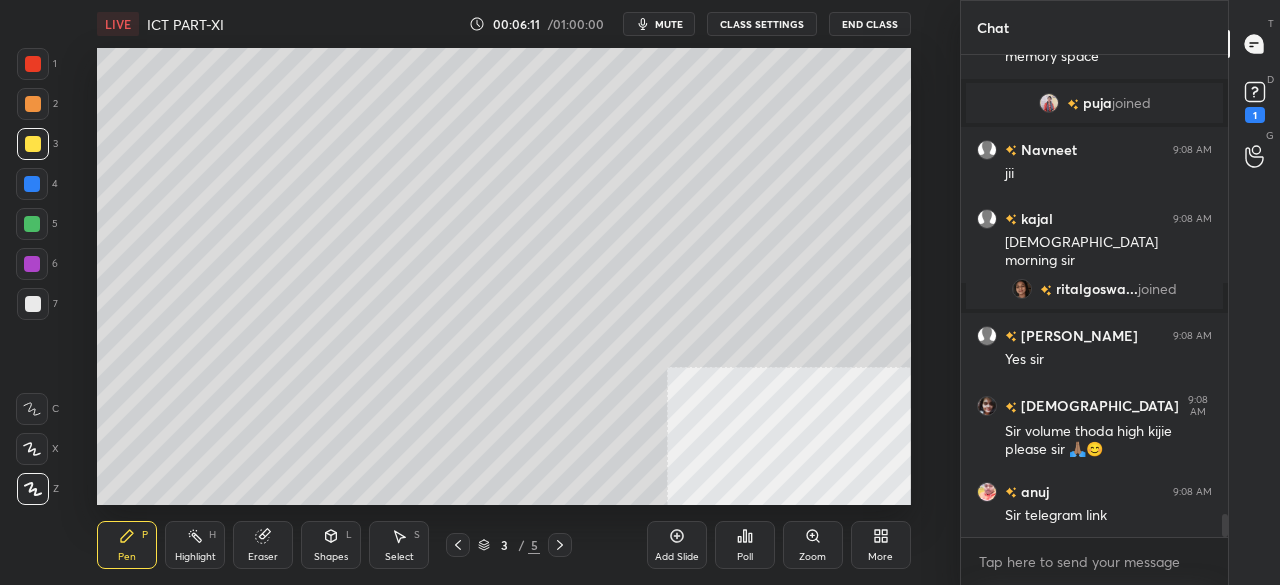 click at bounding box center (33, 304) 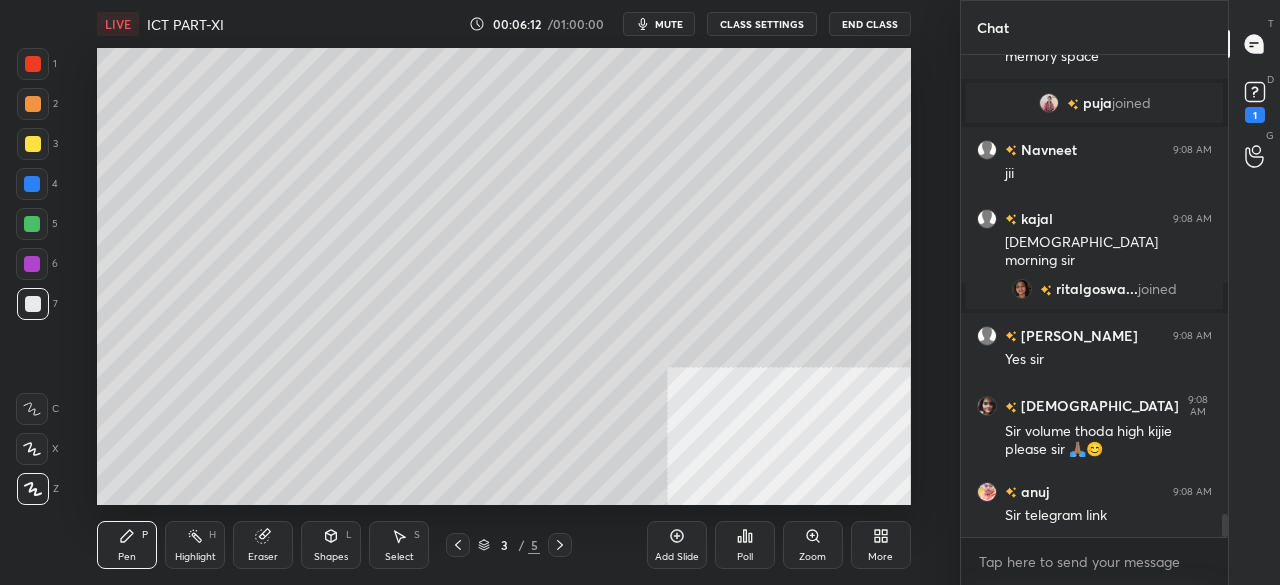 scroll, scrollTop: 9592, scrollLeft: 0, axis: vertical 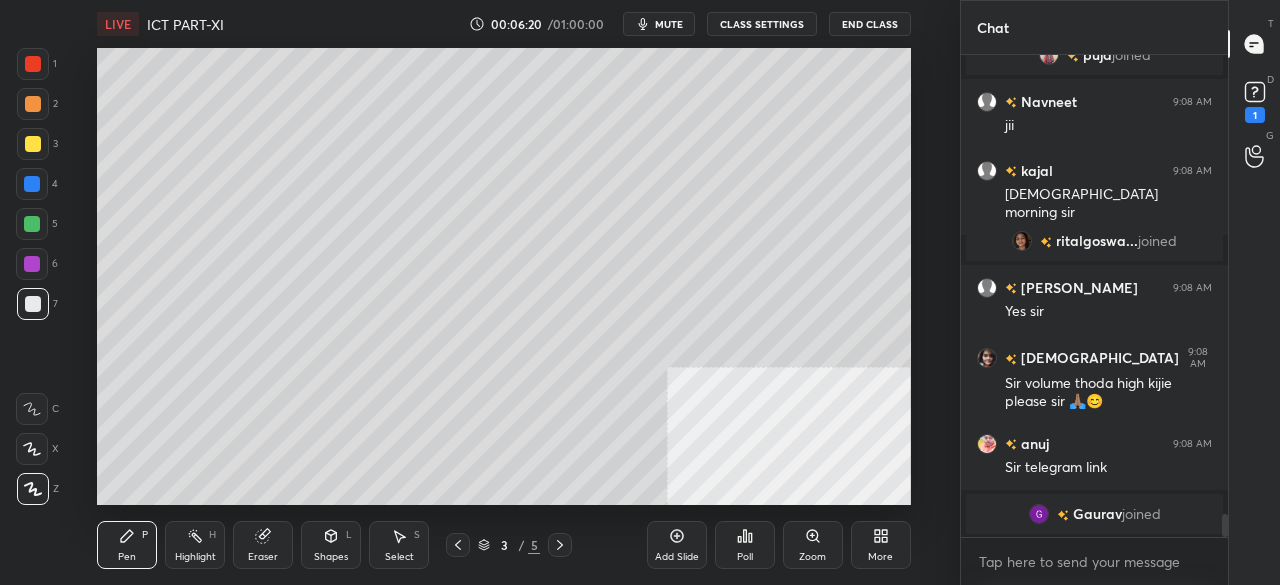 click at bounding box center [33, 144] 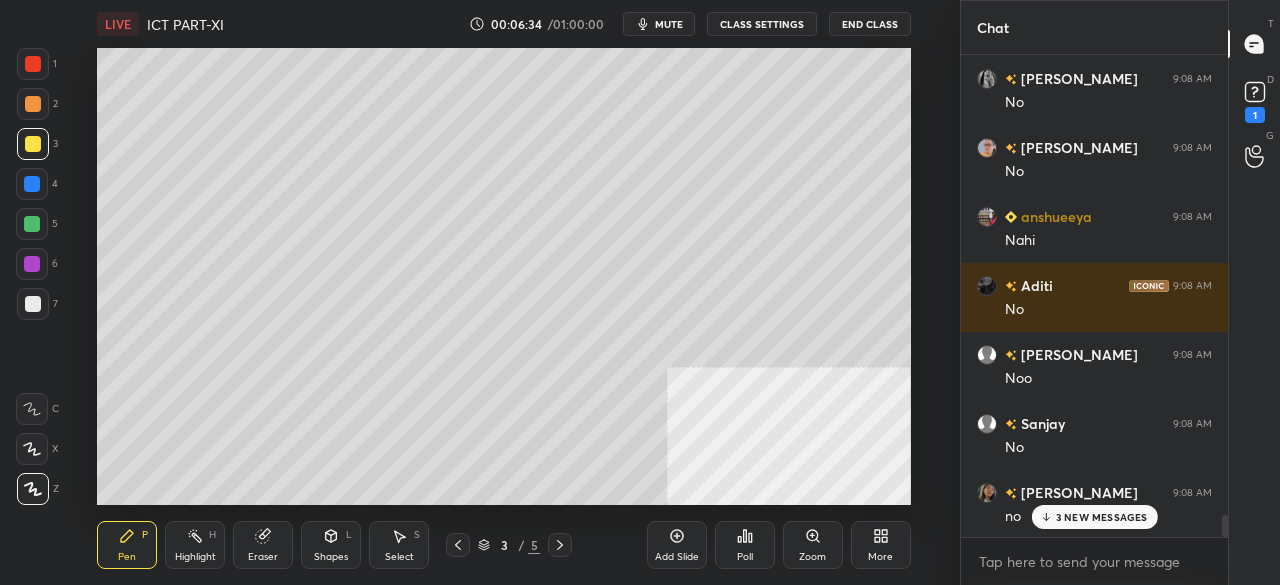 scroll, scrollTop: 10538, scrollLeft: 0, axis: vertical 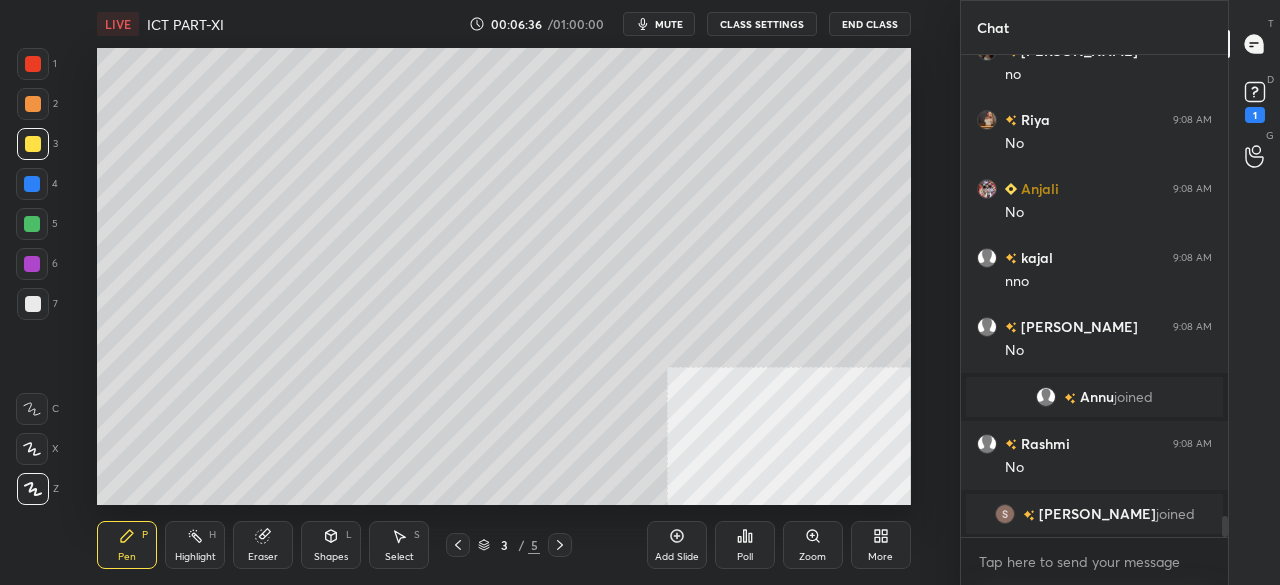 click at bounding box center [33, 104] 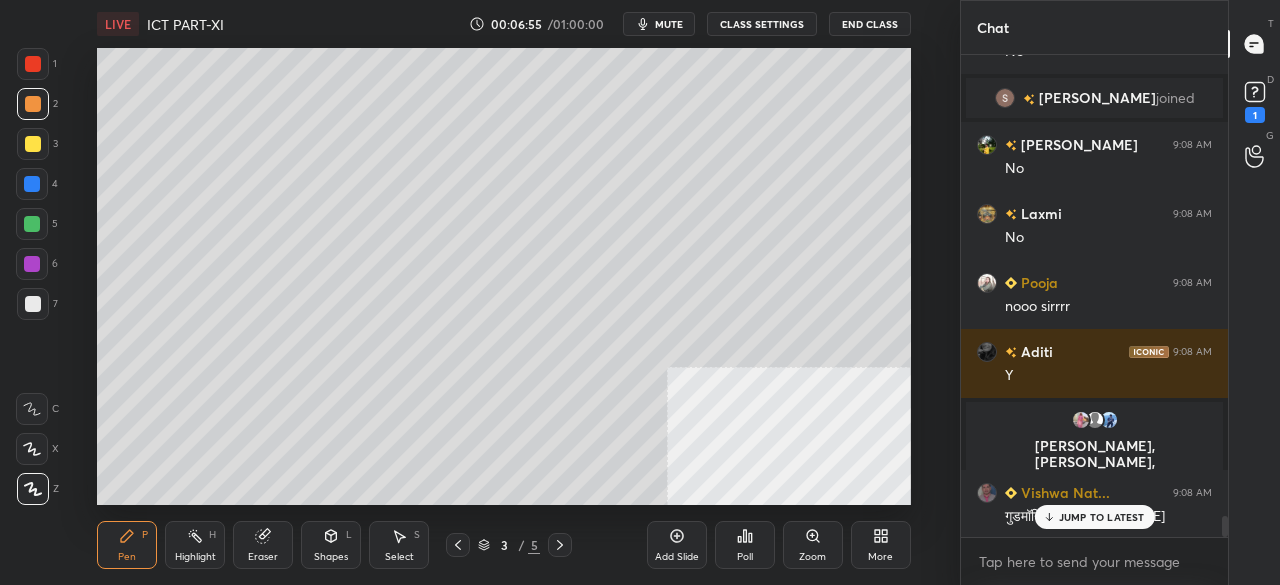 scroll, scrollTop: 10696, scrollLeft: 0, axis: vertical 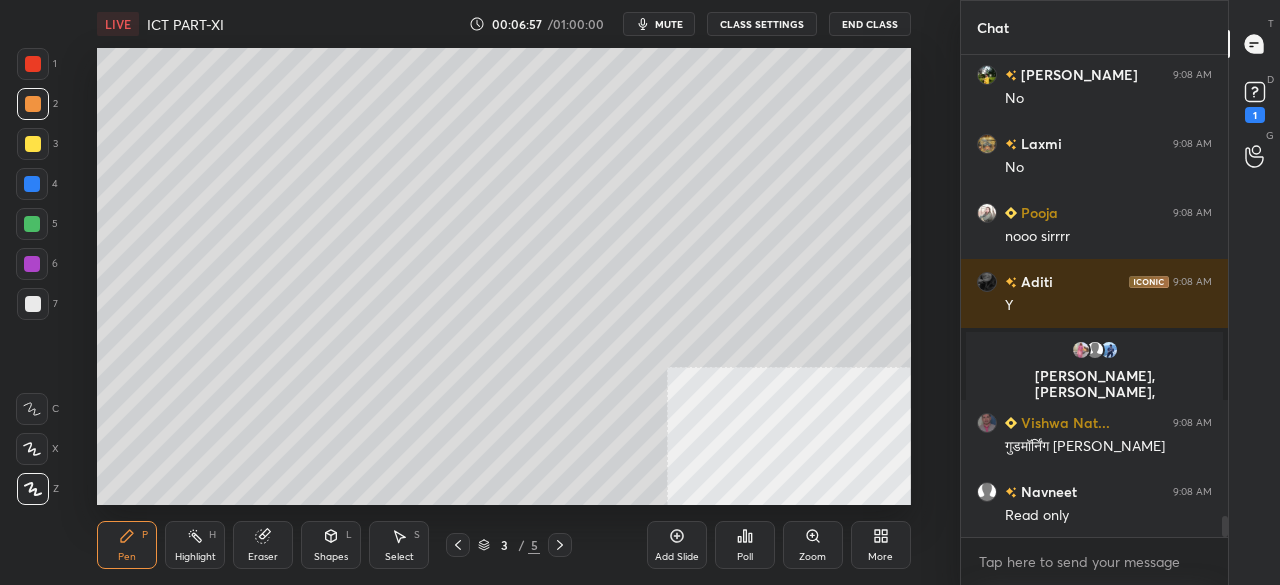 drag, startPoint x: 24, startPoint y: 142, endPoint x: 48, endPoint y: 135, distance: 25 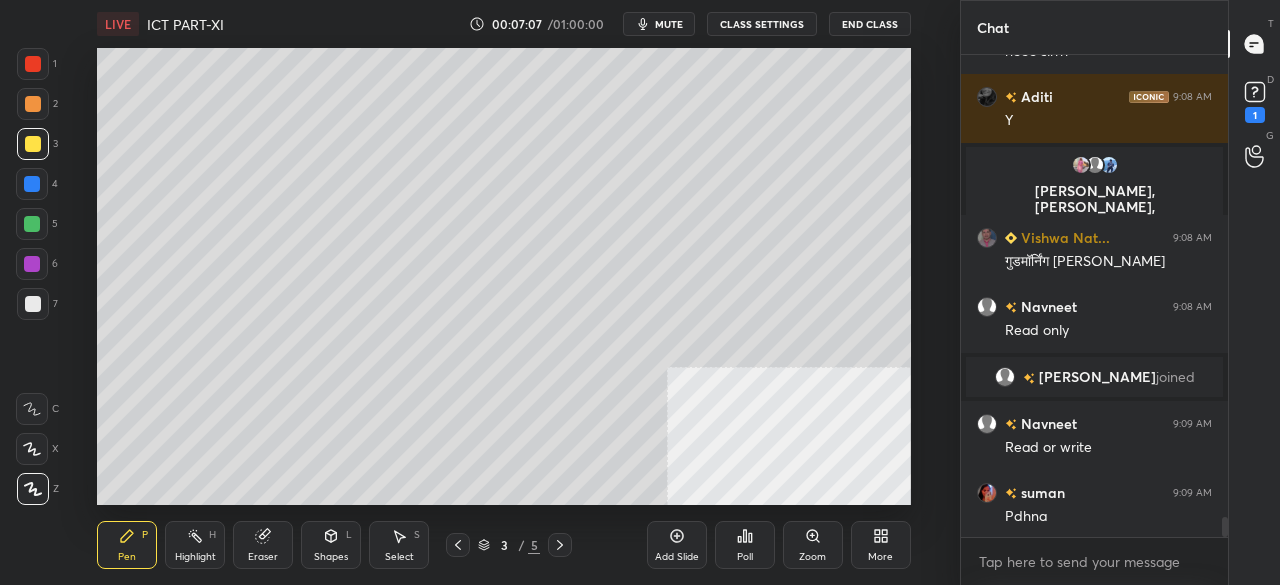 scroll, scrollTop: 10894, scrollLeft: 0, axis: vertical 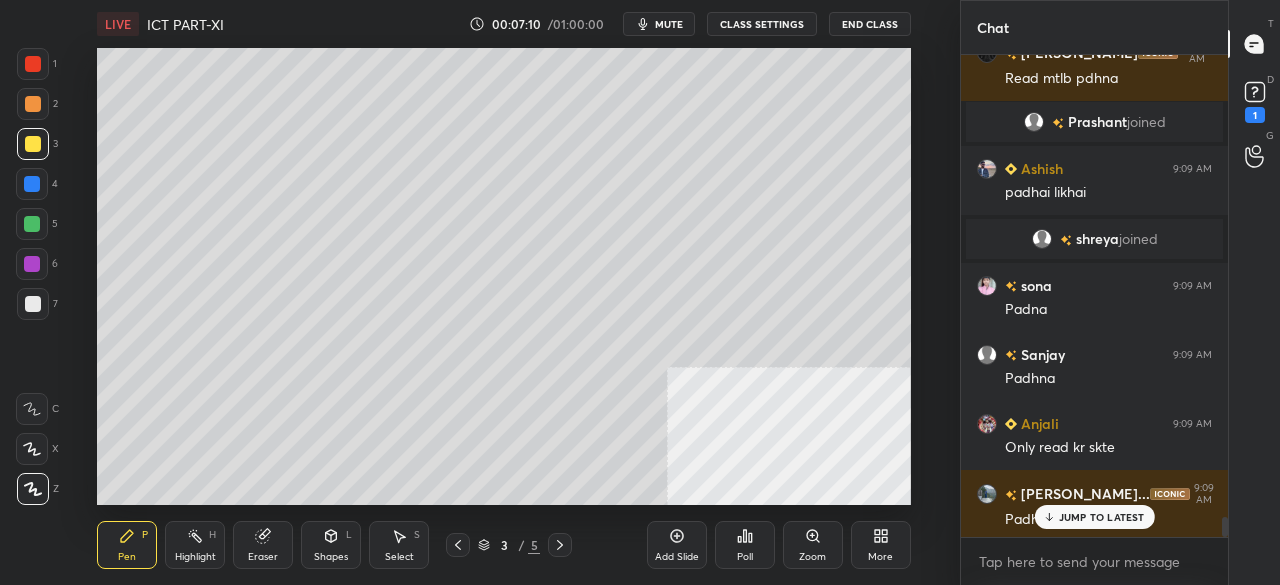 click on "Shapes" at bounding box center (331, 557) 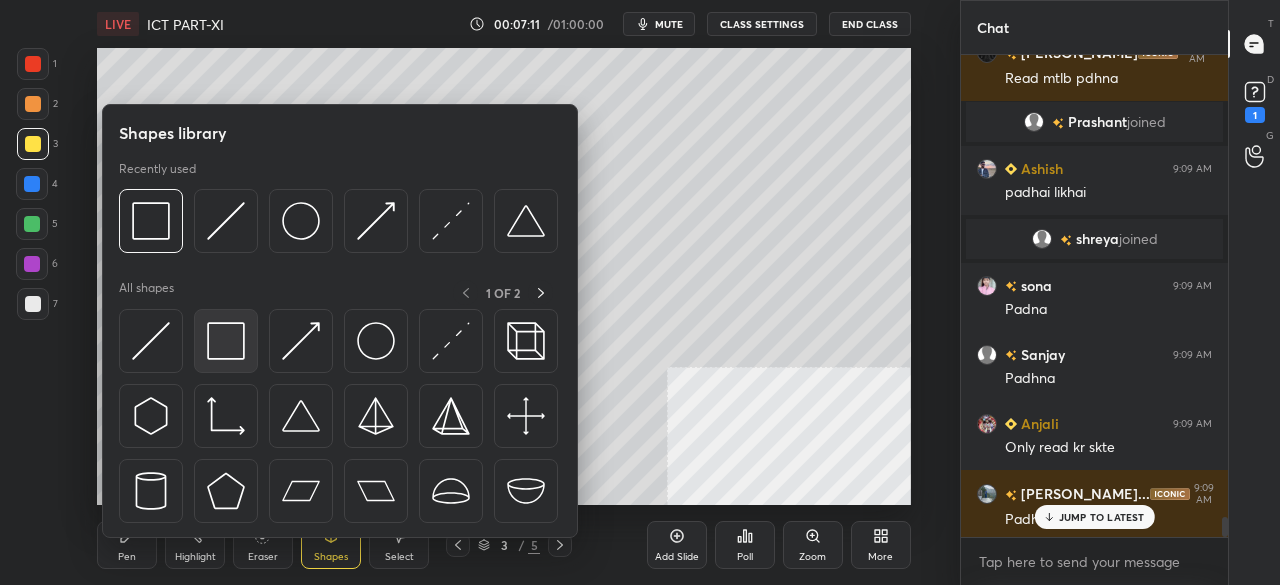click at bounding box center (226, 341) 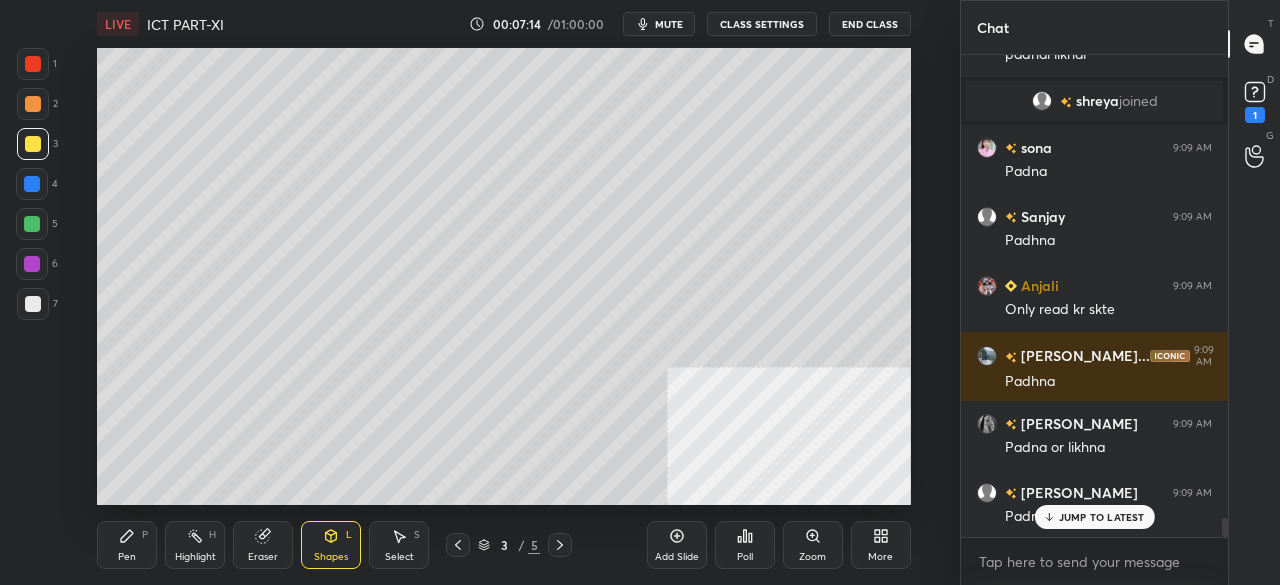 scroll, scrollTop: 11610, scrollLeft: 0, axis: vertical 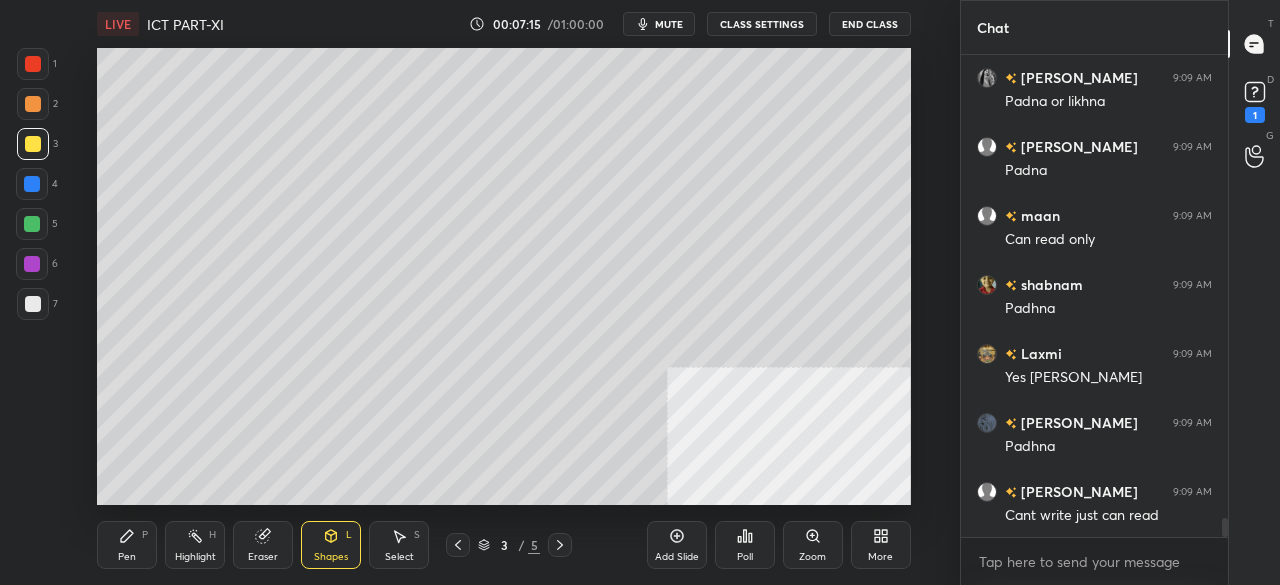 click at bounding box center (33, 304) 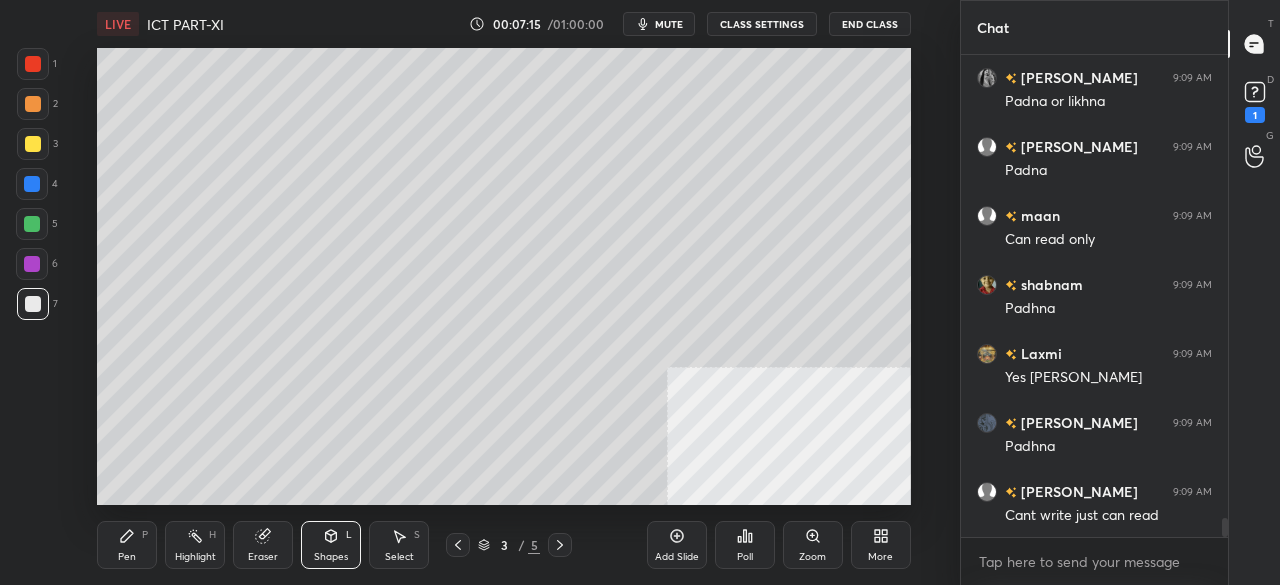 scroll, scrollTop: 11886, scrollLeft: 0, axis: vertical 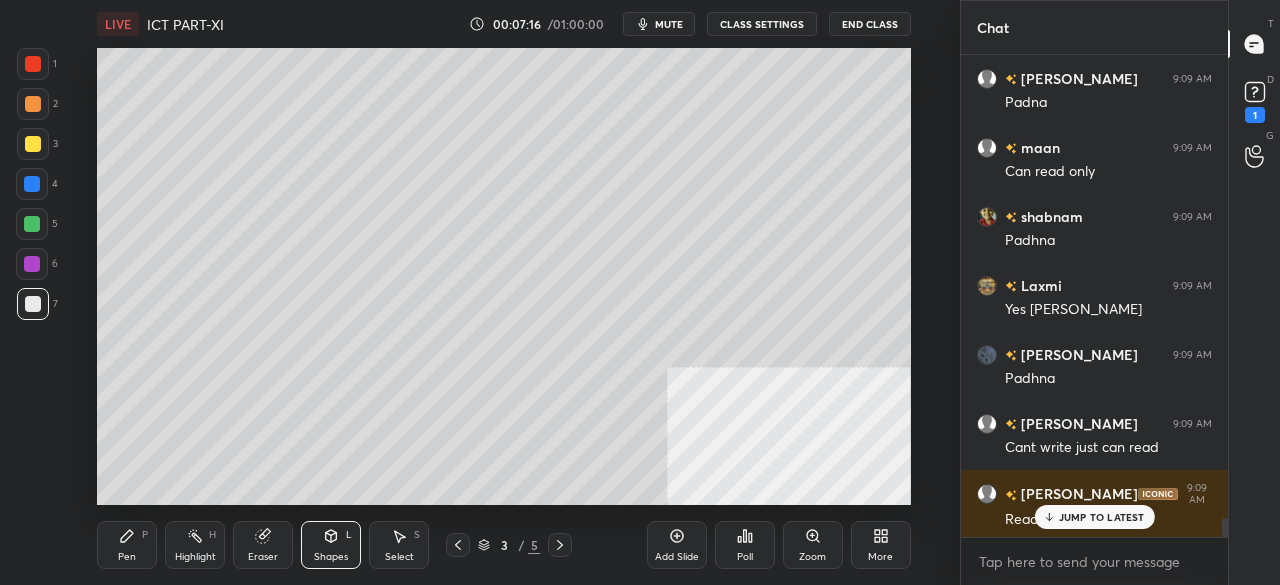 click on "Pen P" at bounding box center [127, 545] 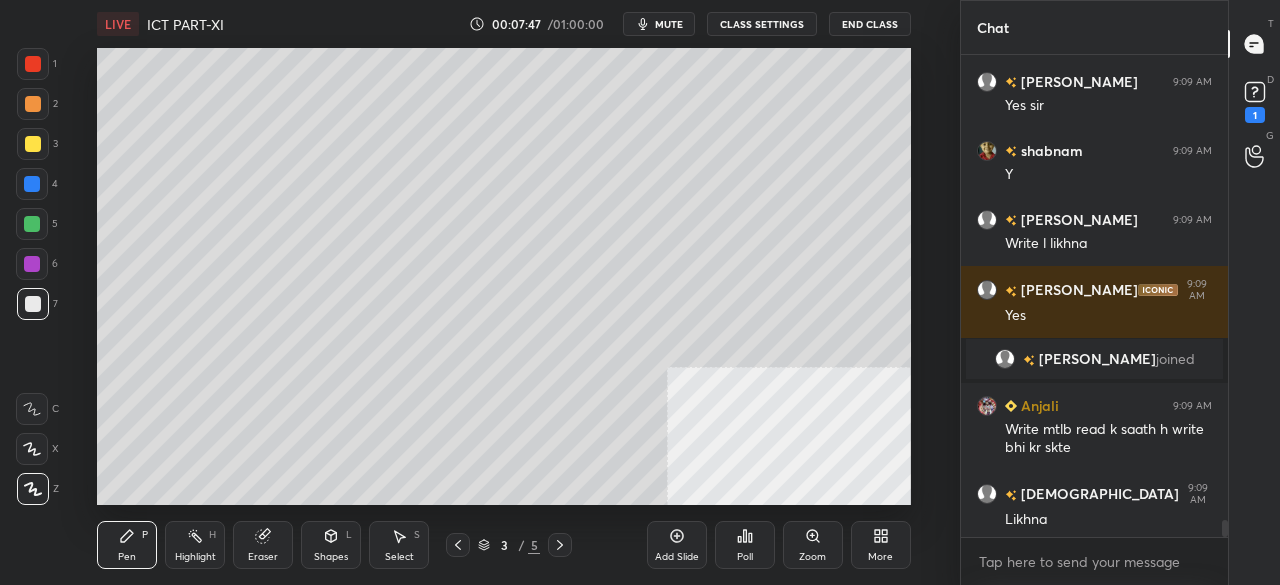 scroll, scrollTop: 13564, scrollLeft: 0, axis: vertical 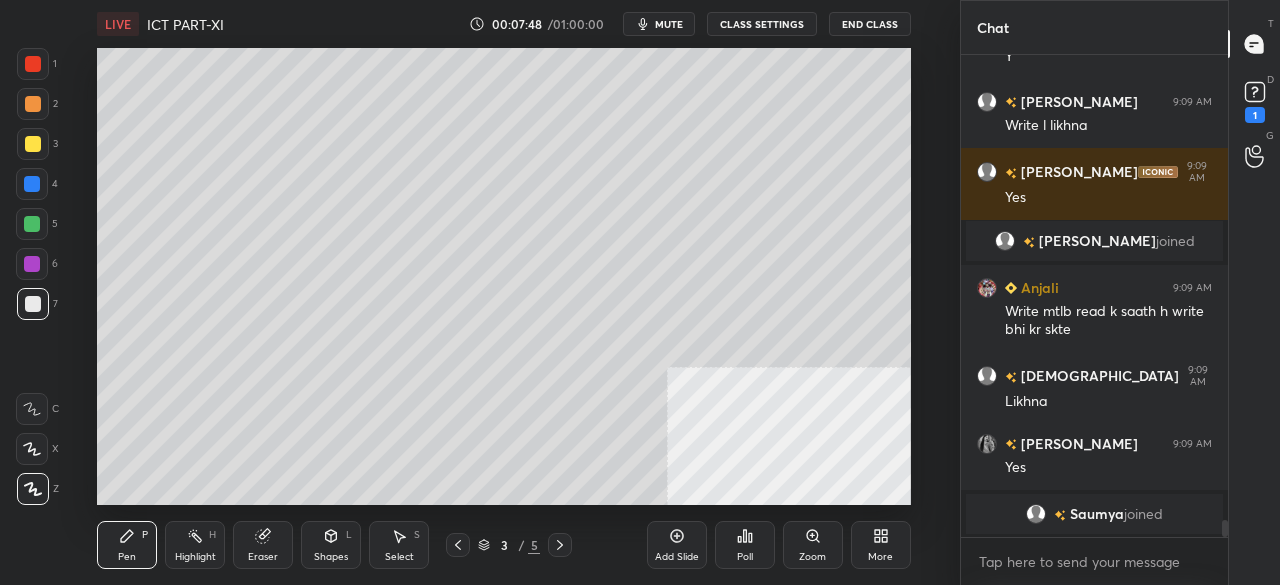 click at bounding box center [32, 184] 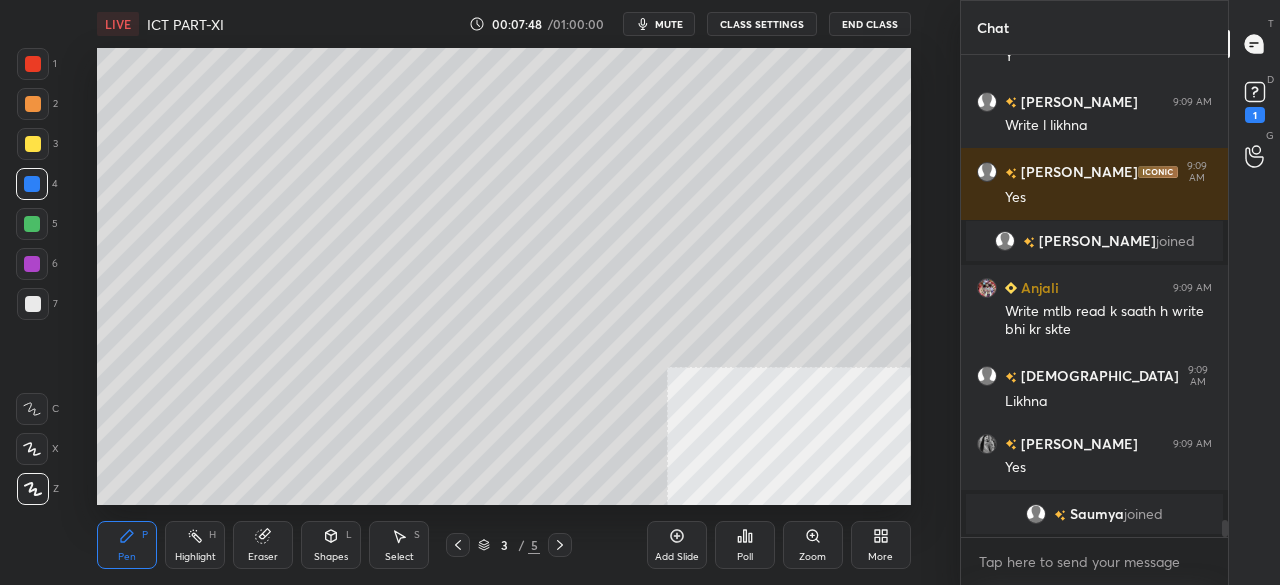 click at bounding box center (32, 184) 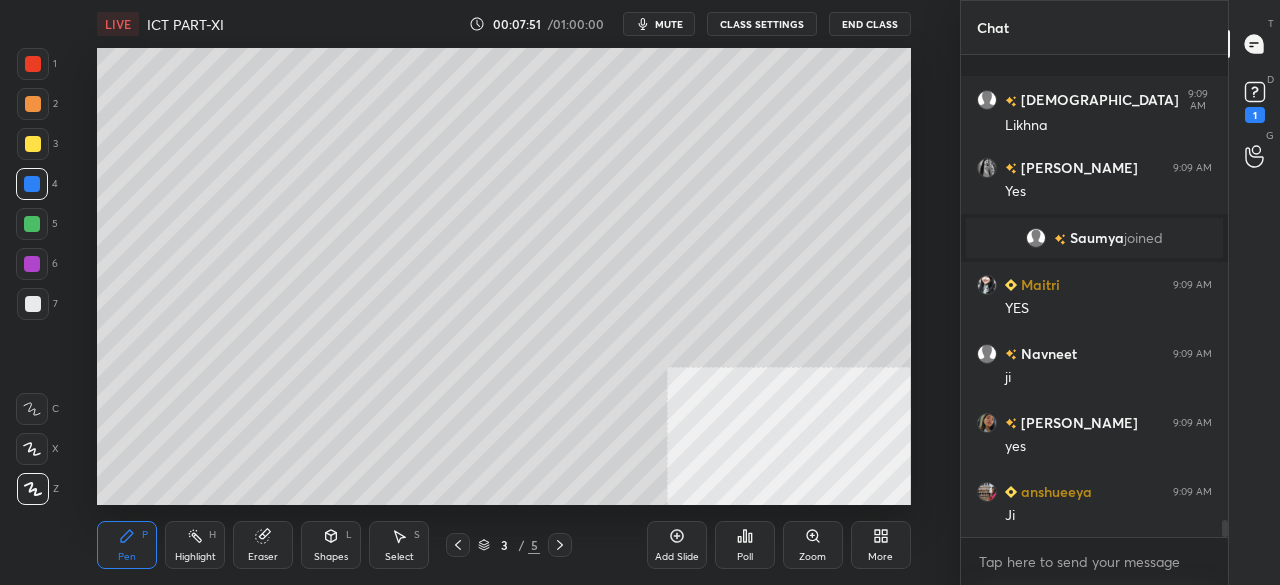 scroll, scrollTop: 13258, scrollLeft: 0, axis: vertical 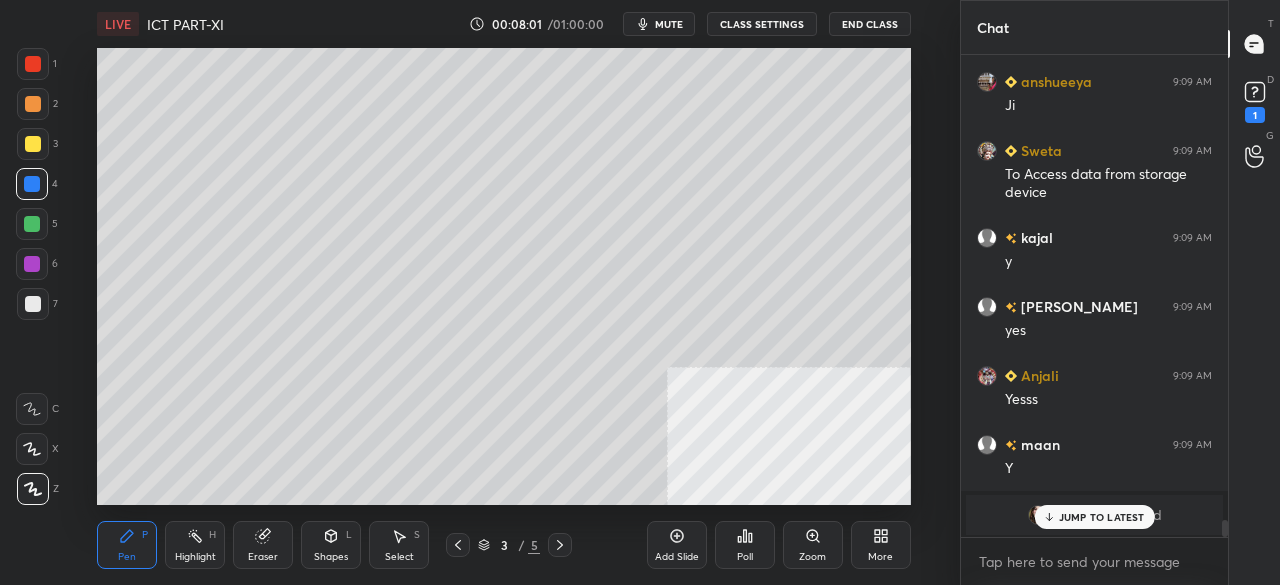 click on "JUMP TO LATEST" at bounding box center (1102, 517) 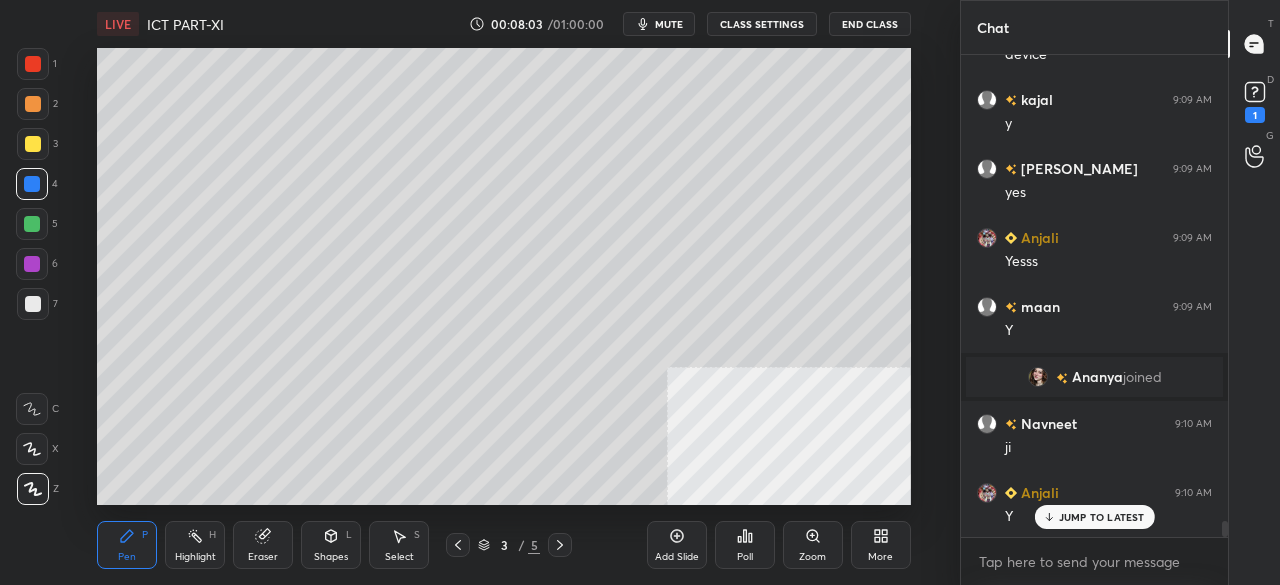 click on "More" at bounding box center [881, 545] 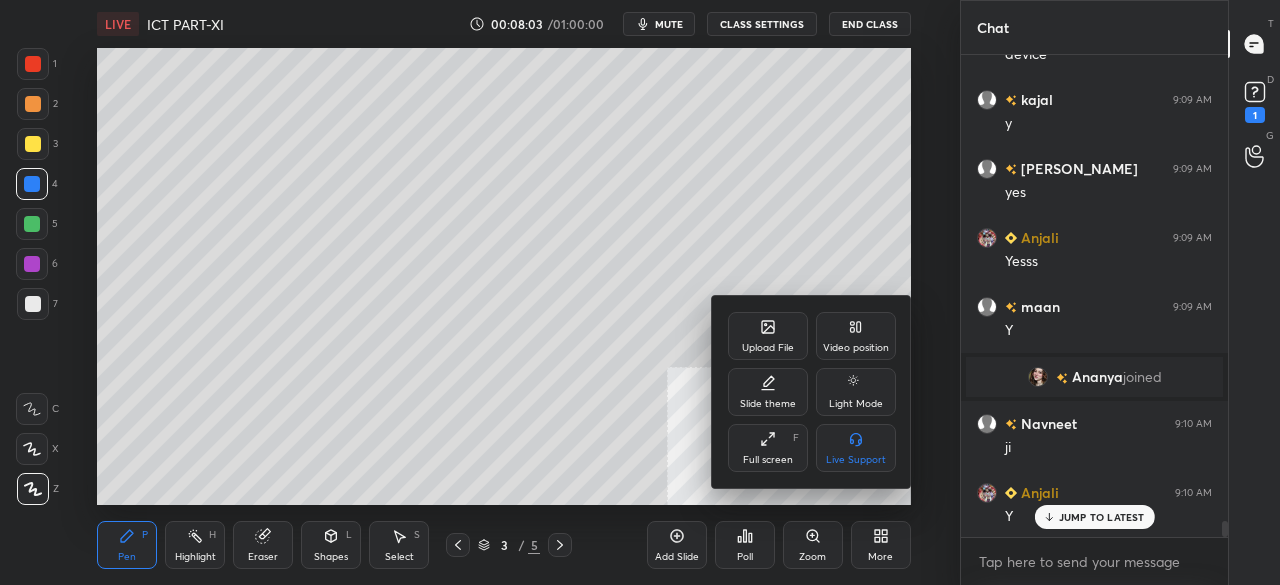 click on "Full screen" at bounding box center (768, 460) 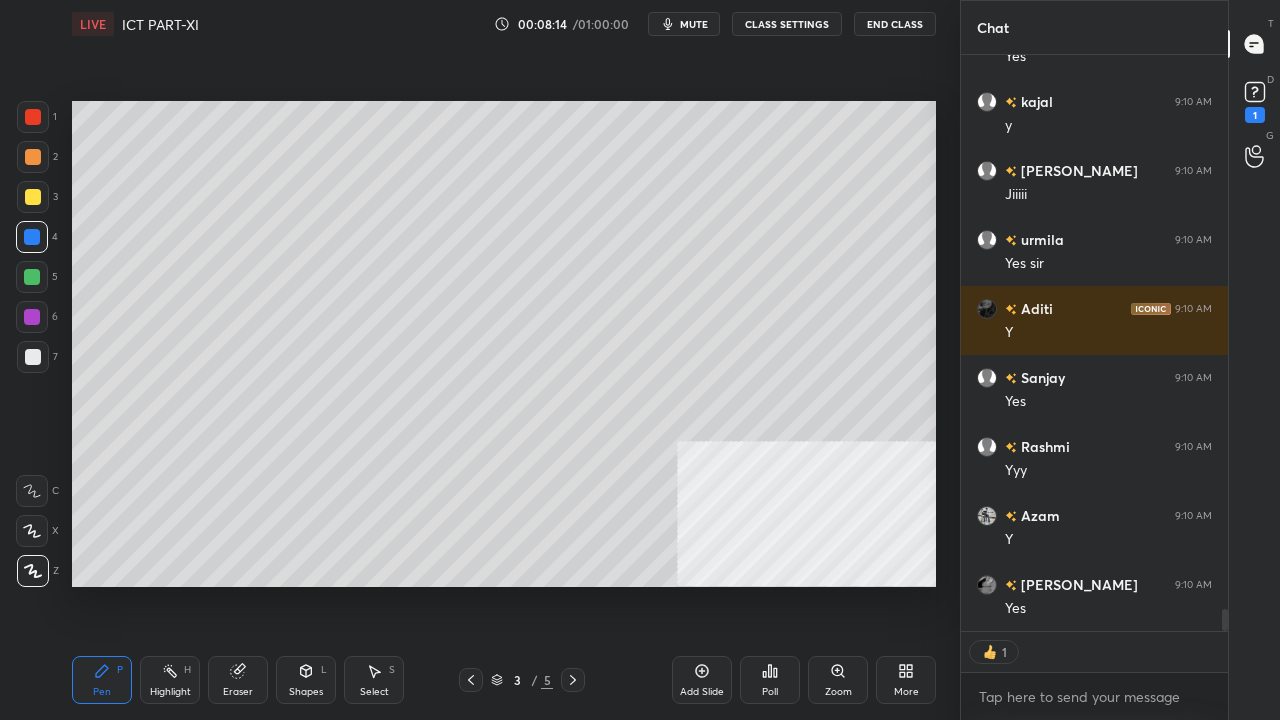click at bounding box center [33, 357] 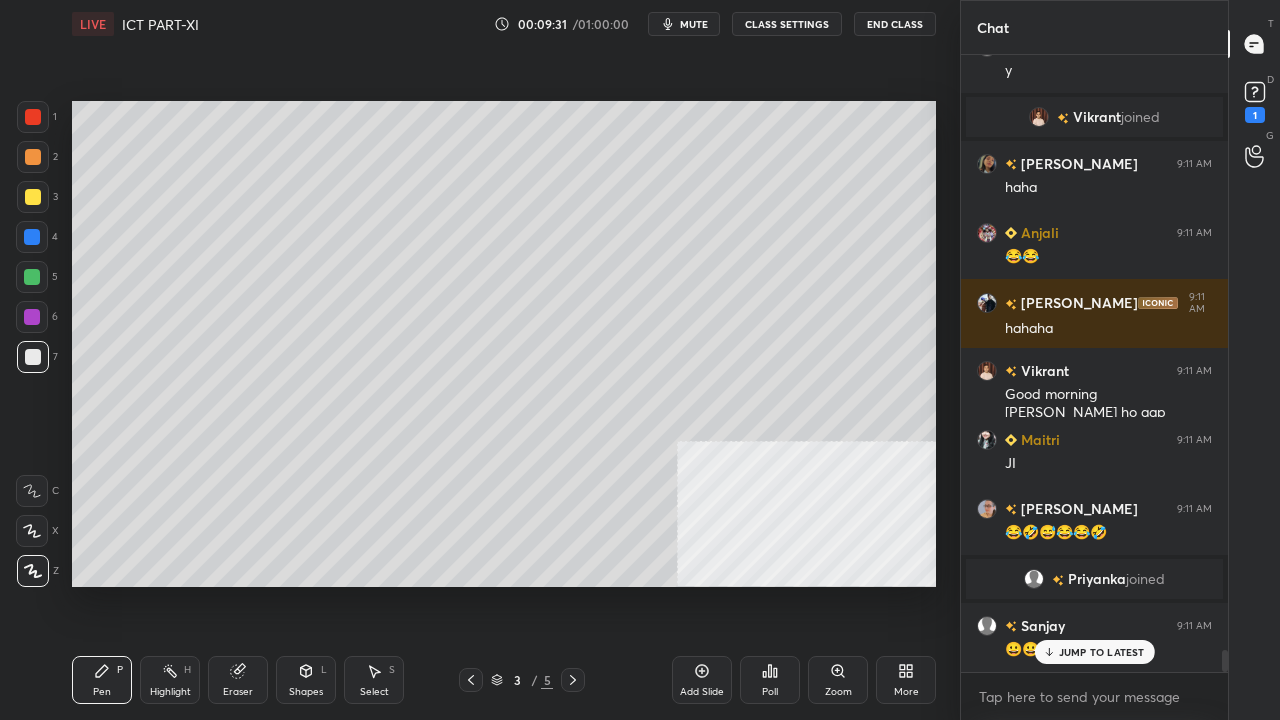 scroll, scrollTop: 16472, scrollLeft: 0, axis: vertical 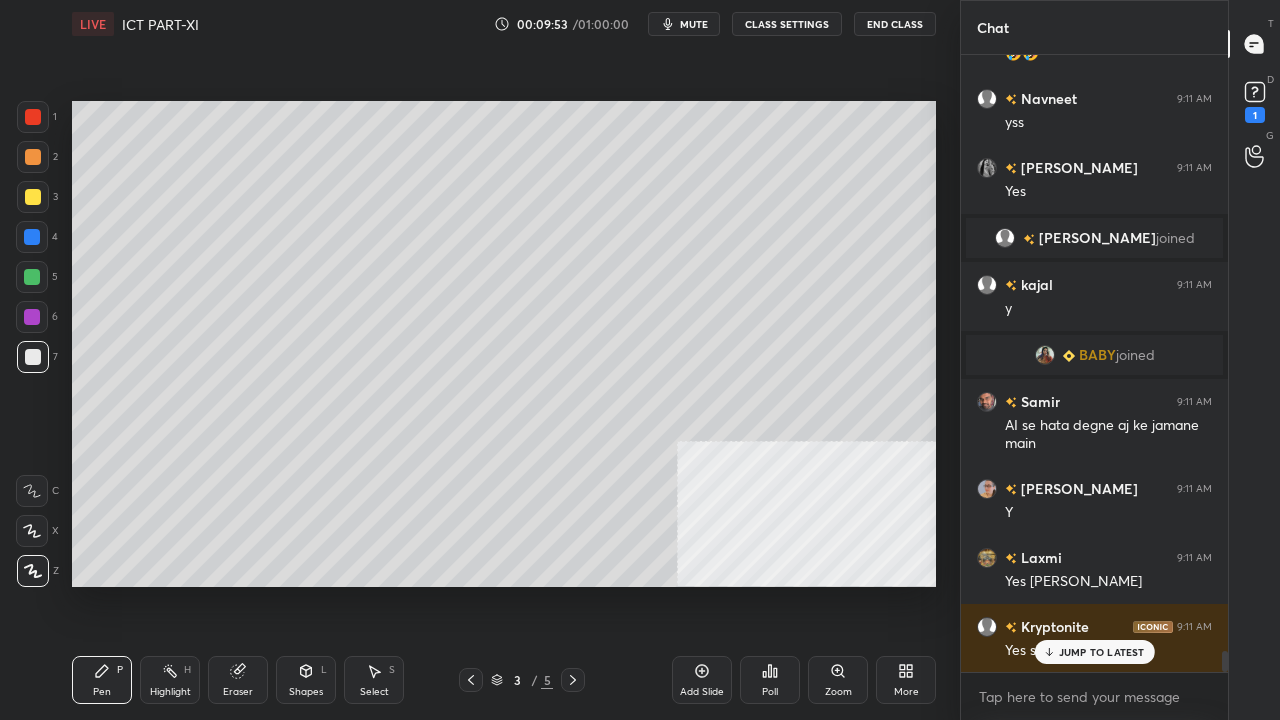 click at bounding box center (32, 277) 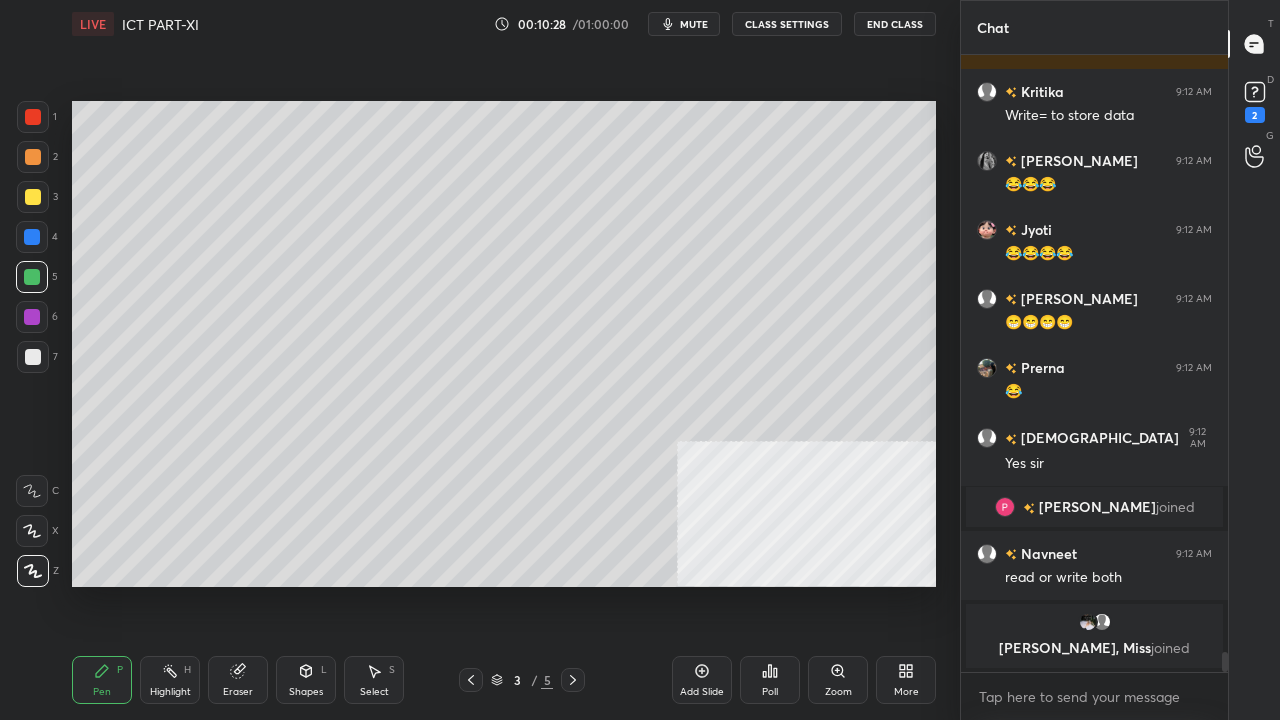 click at bounding box center (33, 357) 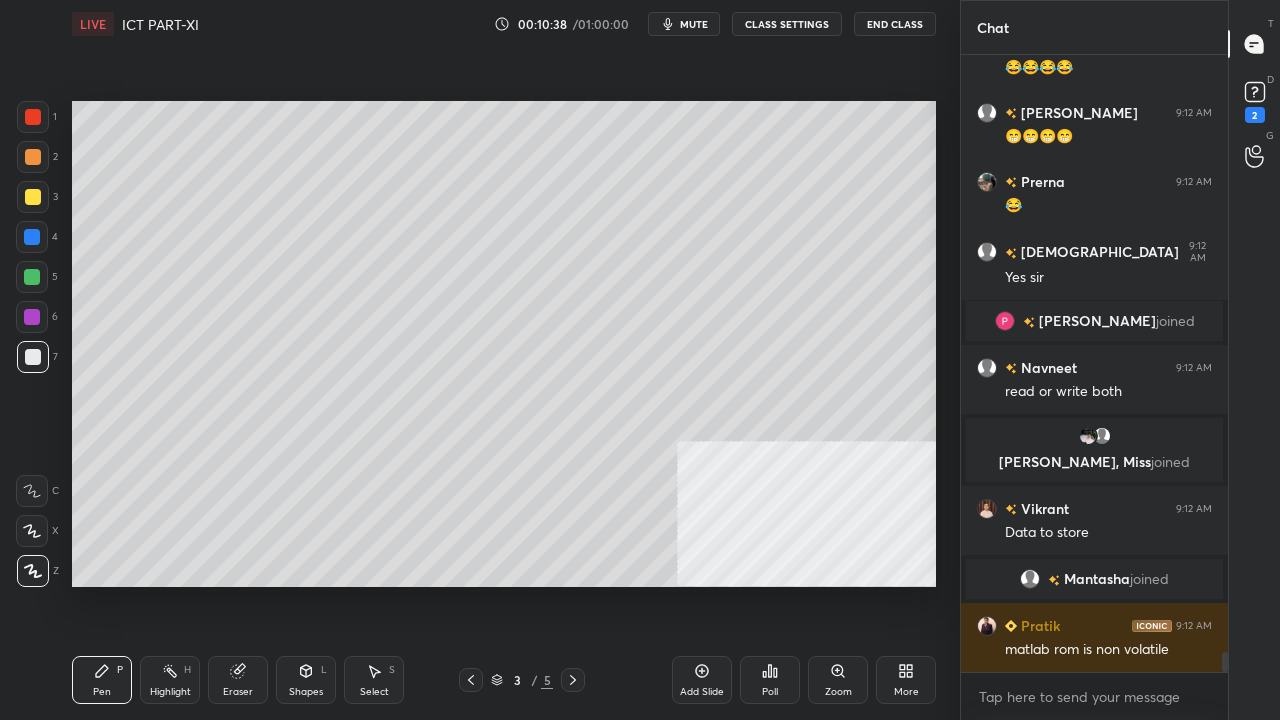 scroll, scrollTop: 18676, scrollLeft: 0, axis: vertical 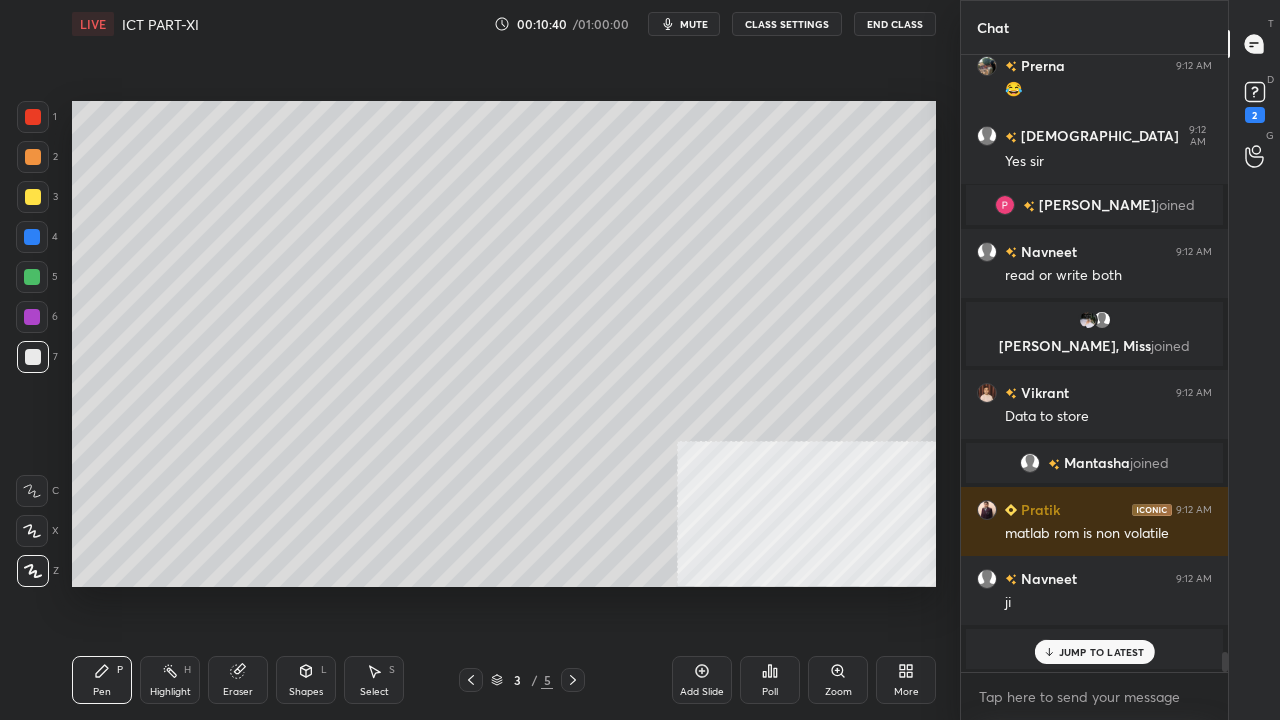 click at bounding box center (32, 317) 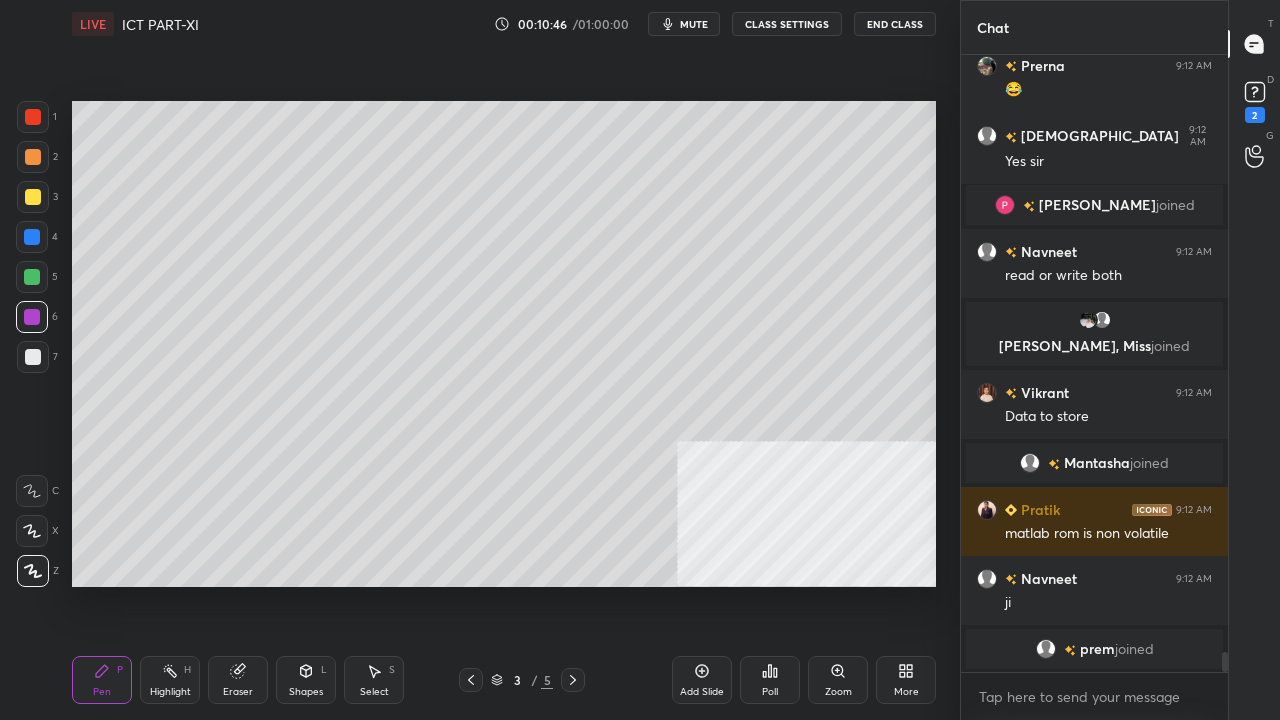 scroll, scrollTop: 18794, scrollLeft: 0, axis: vertical 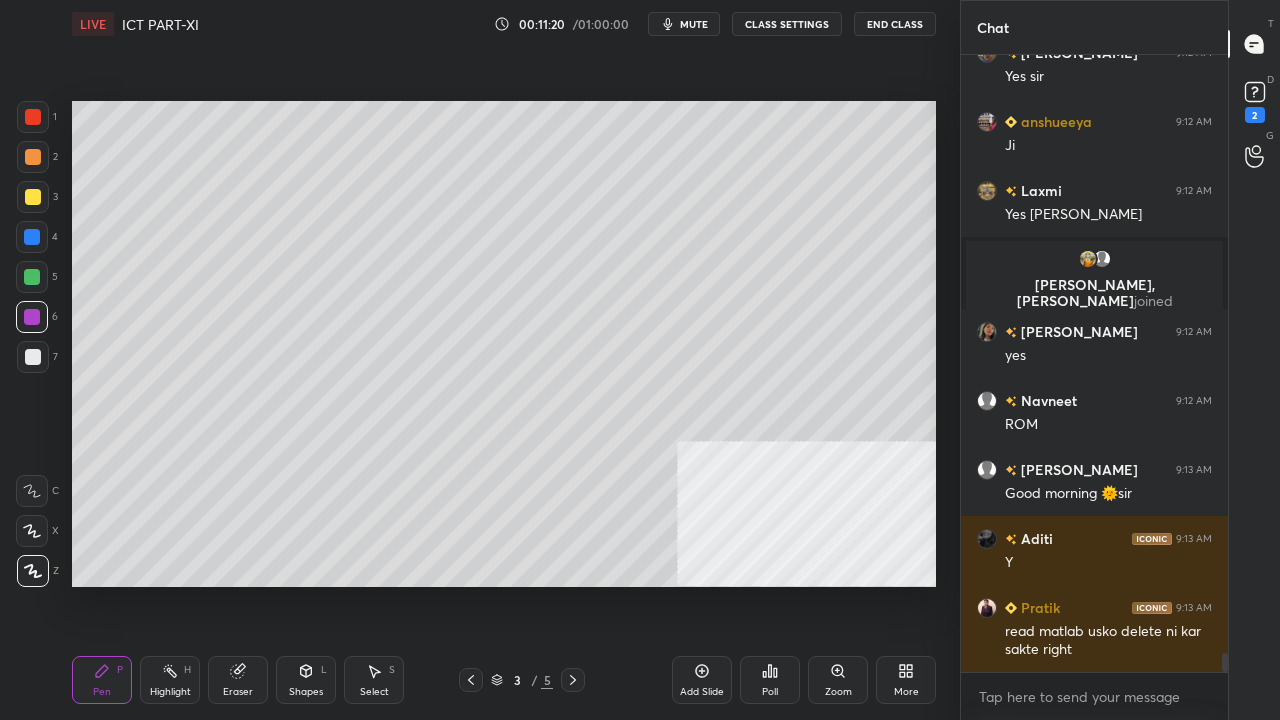 drag, startPoint x: 31, startPoint y: 356, endPoint x: 71, endPoint y: 358, distance: 40.04997 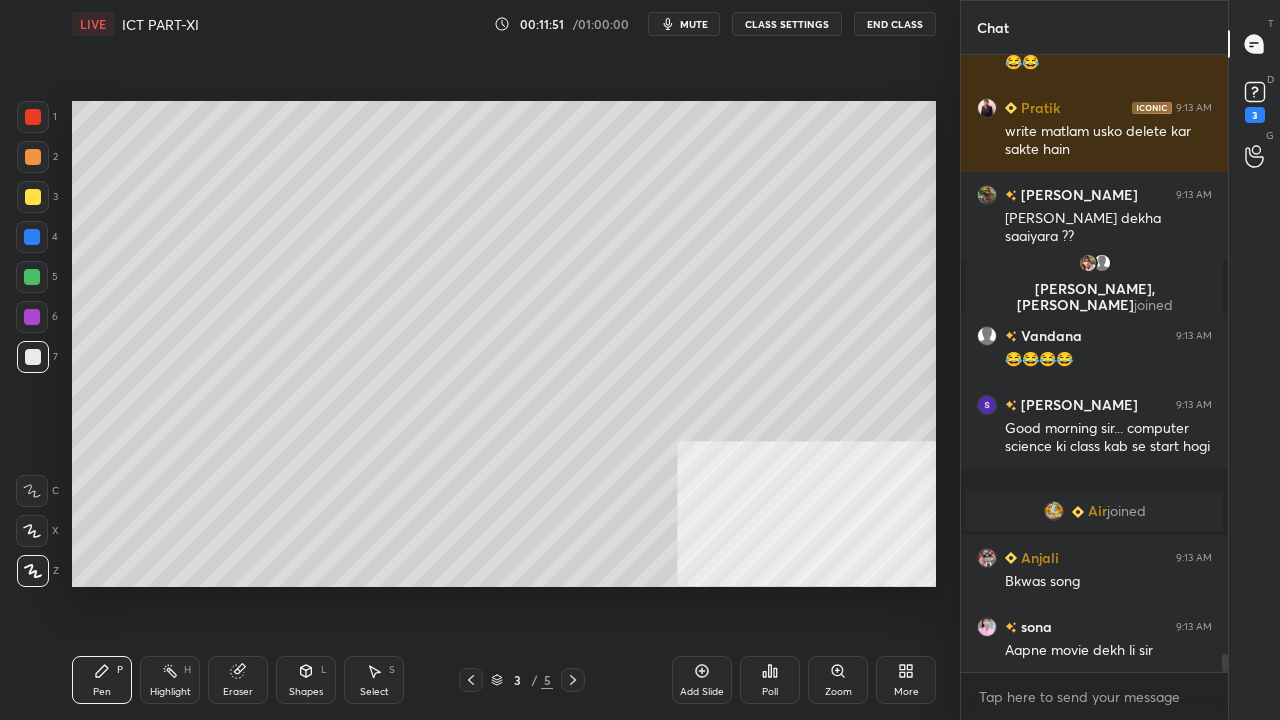 scroll, scrollTop: 20124, scrollLeft: 0, axis: vertical 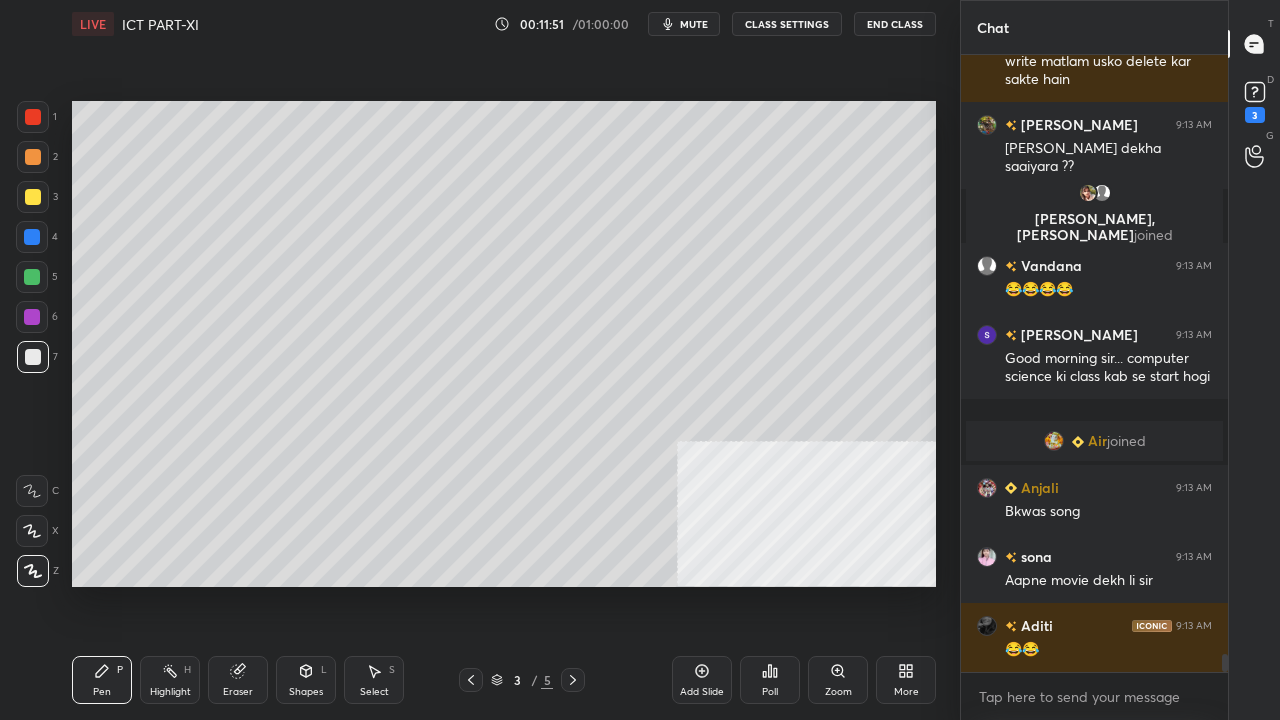 click at bounding box center (33, 117) 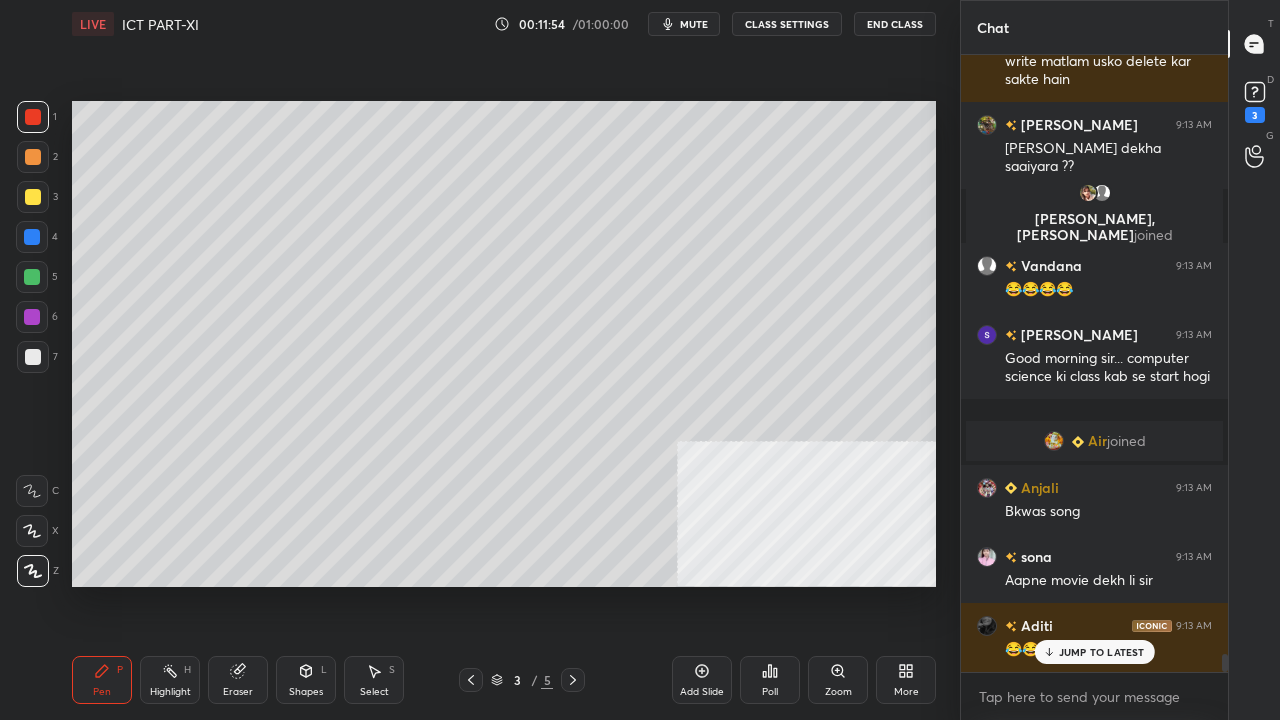 scroll, scrollTop: 20192, scrollLeft: 0, axis: vertical 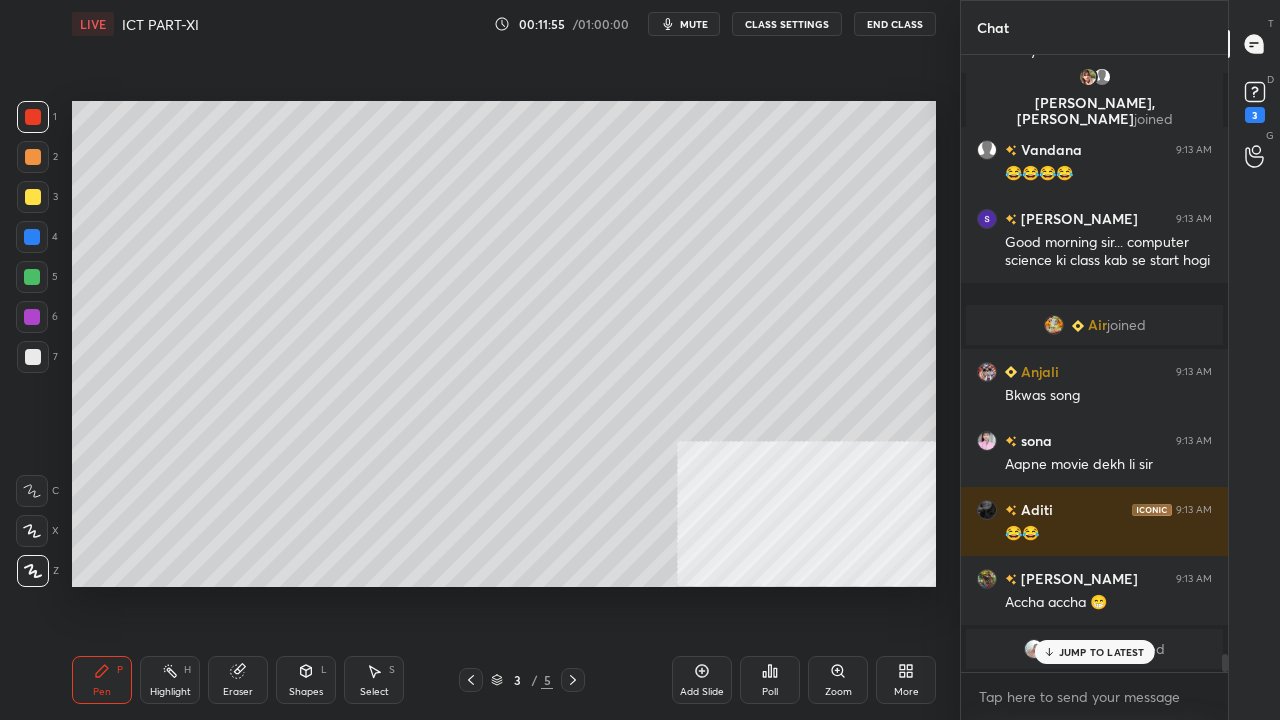 drag, startPoint x: 1084, startPoint y: 643, endPoint x: 1074, endPoint y: 642, distance: 10.049875 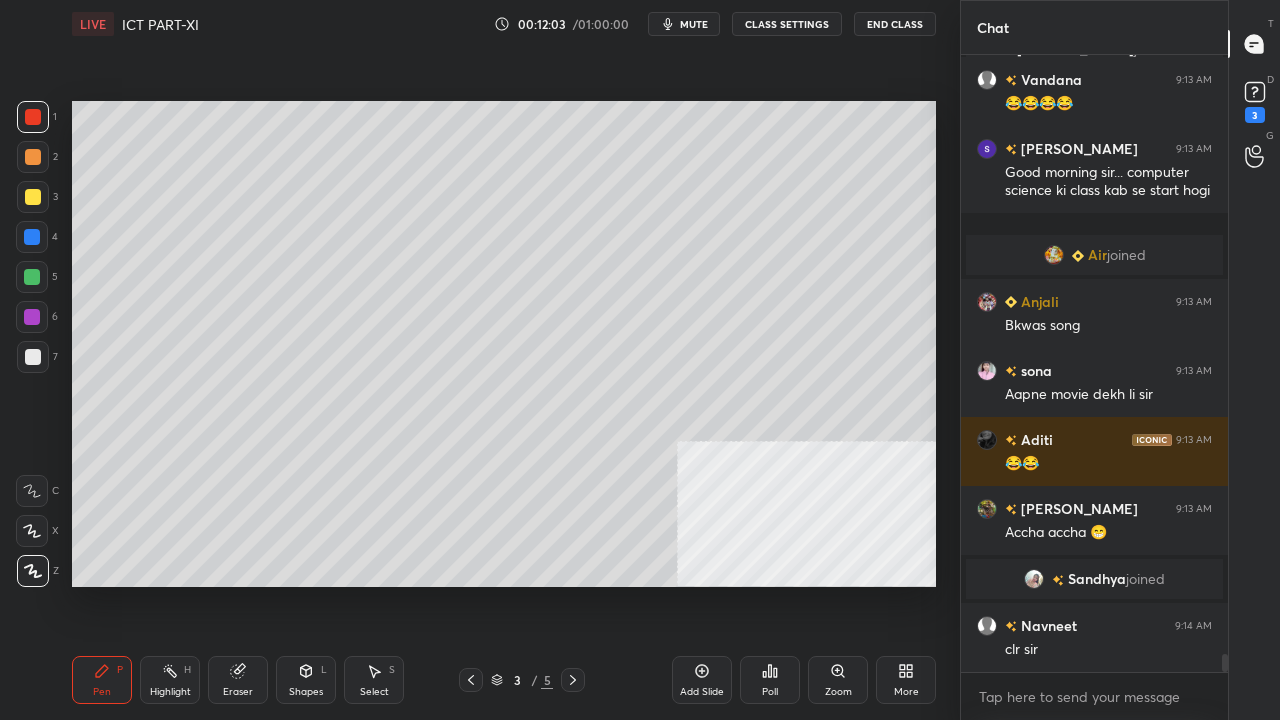 scroll, scrollTop: 20378, scrollLeft: 0, axis: vertical 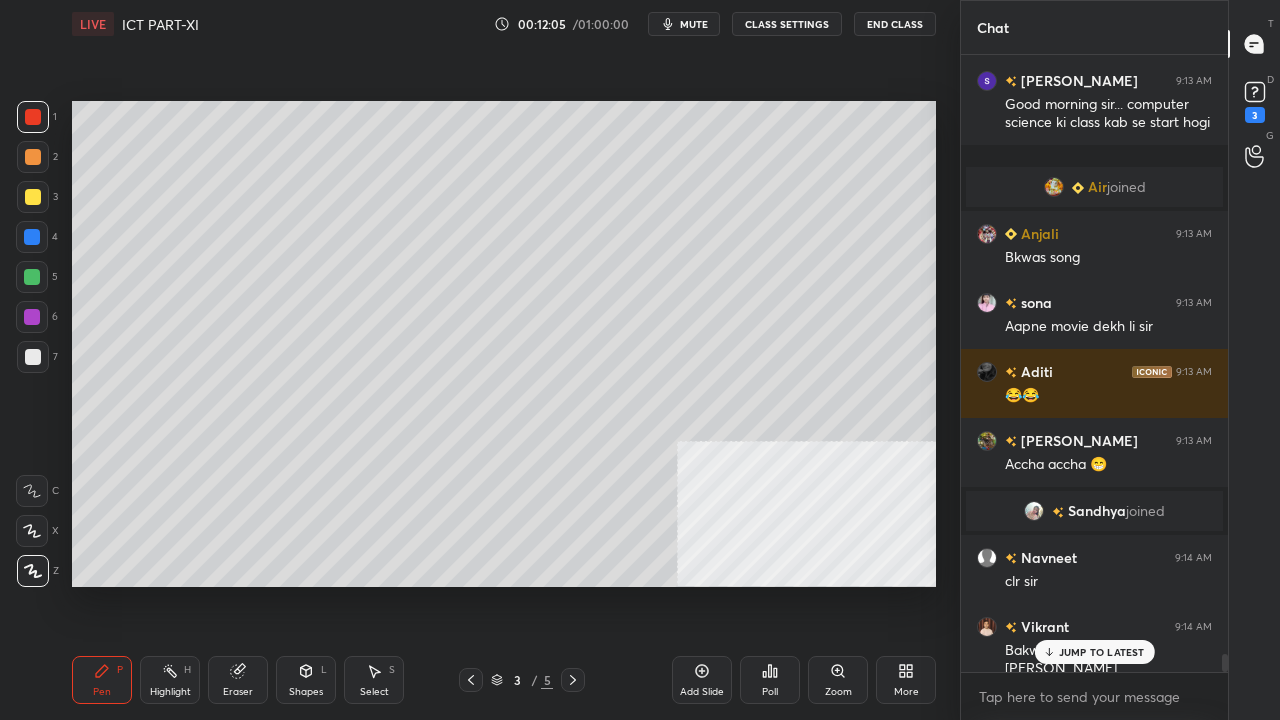 click on "JUMP TO LATEST" at bounding box center (1102, 652) 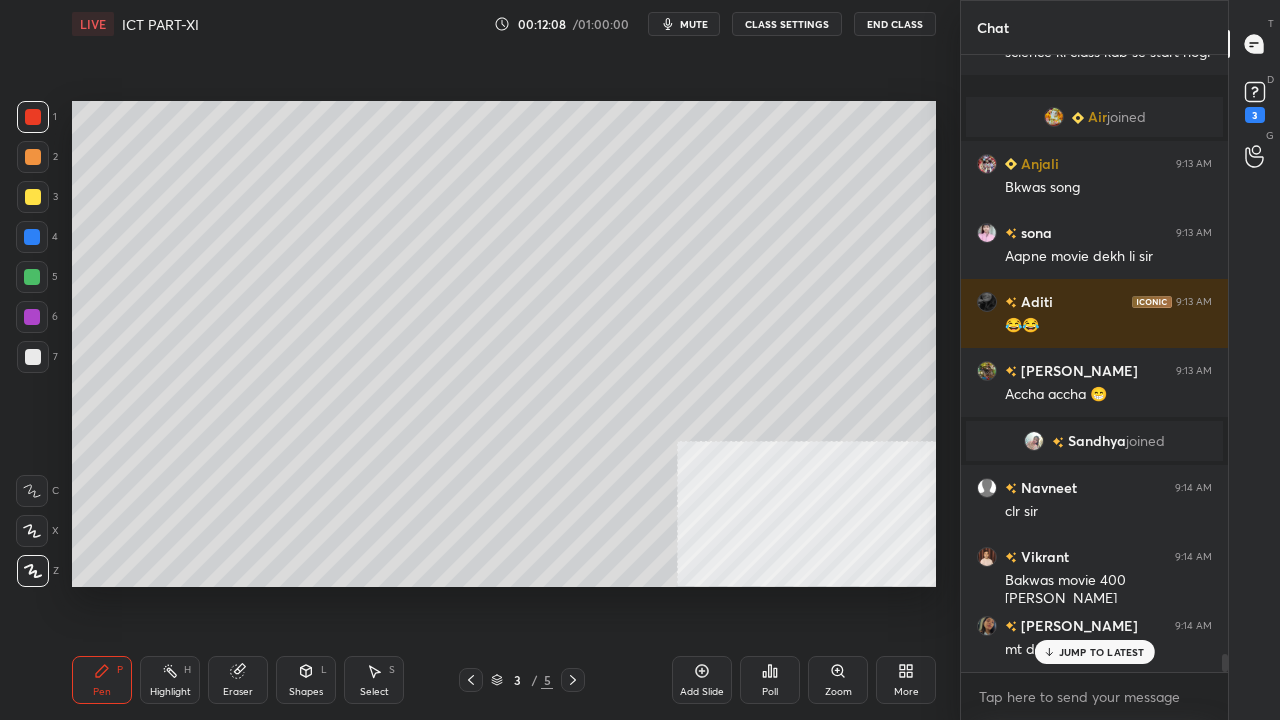 scroll, scrollTop: 20516, scrollLeft: 0, axis: vertical 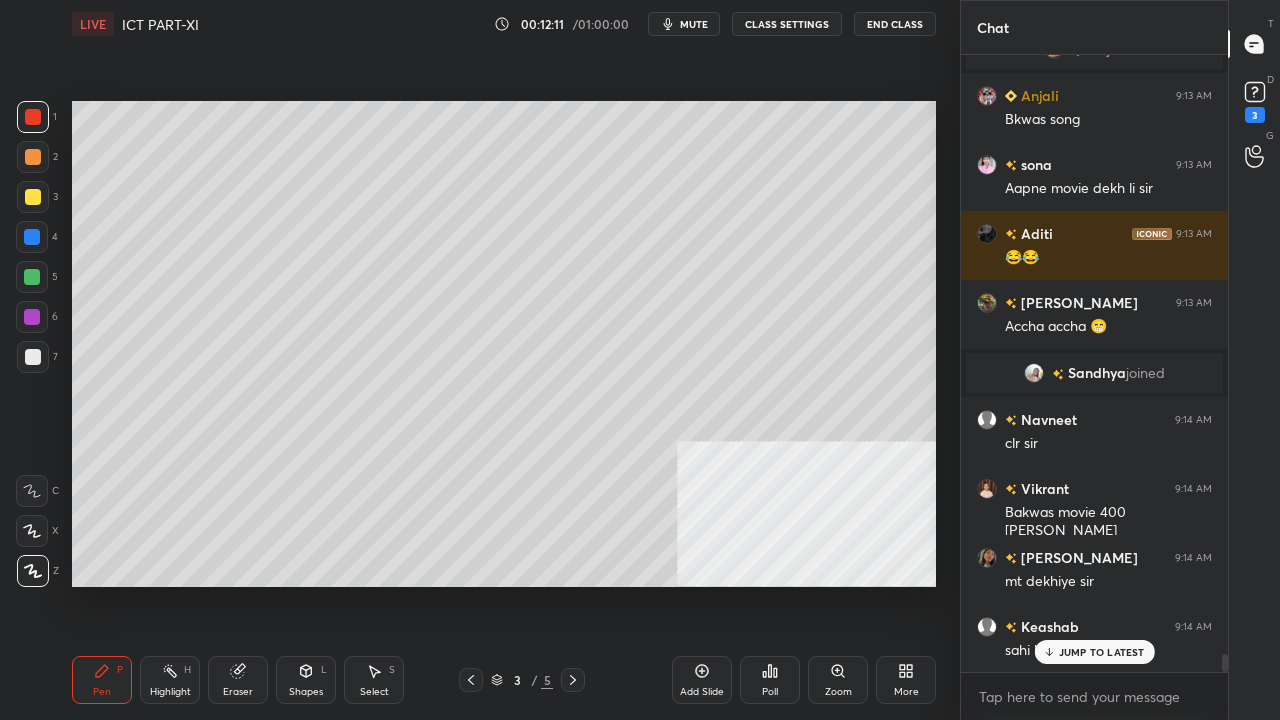 click on "JUMP TO LATEST" at bounding box center [1102, 652] 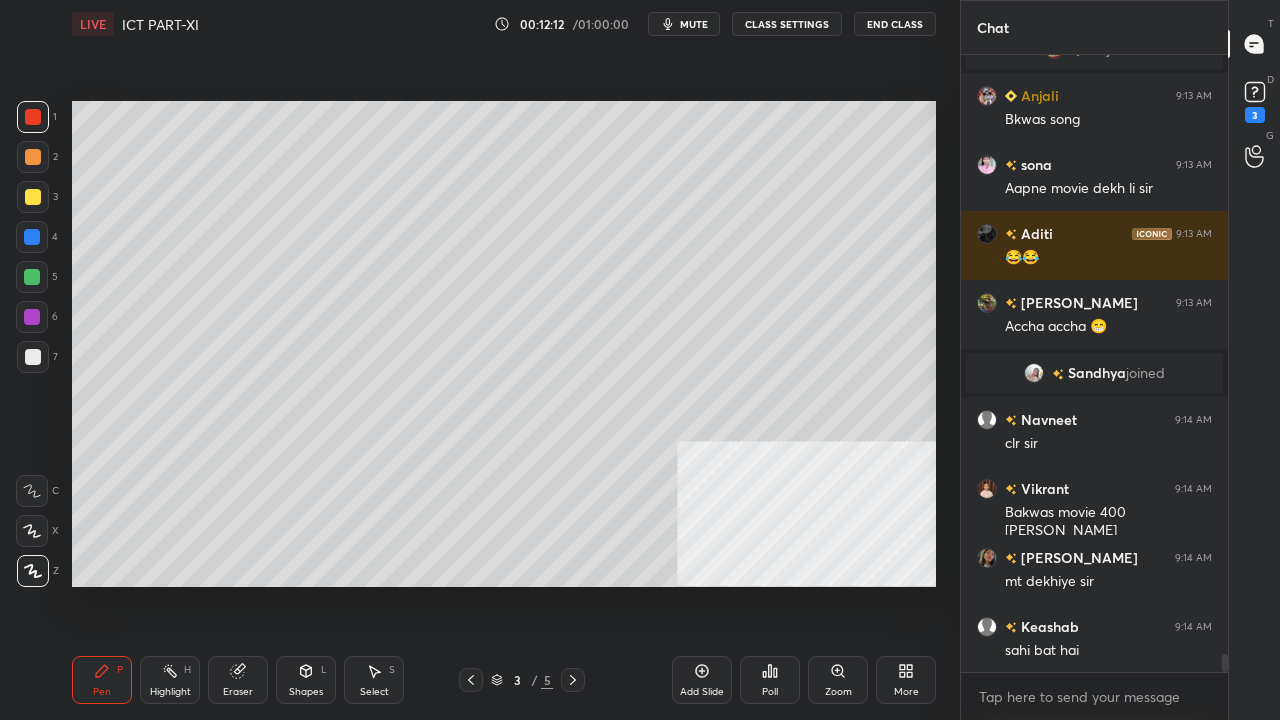 scroll, scrollTop: 20586, scrollLeft: 0, axis: vertical 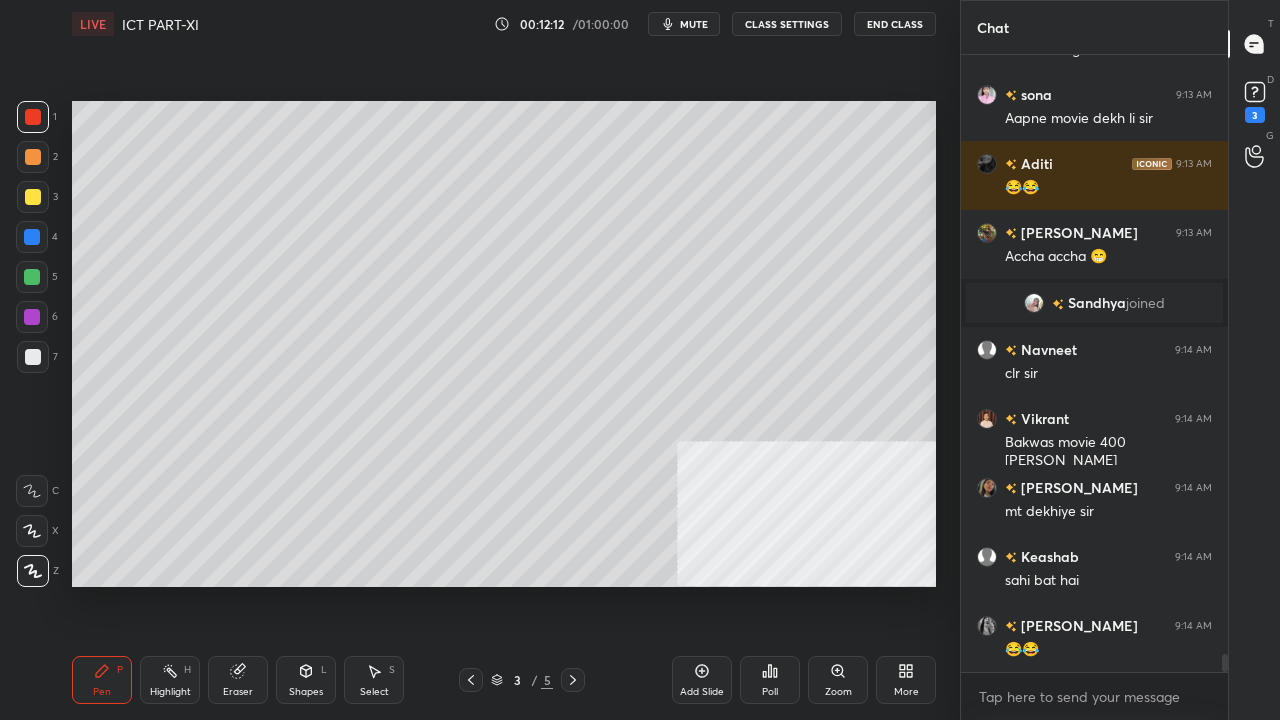 drag, startPoint x: 132, startPoint y: 604, endPoint x: 158, endPoint y: 595, distance: 27.513634 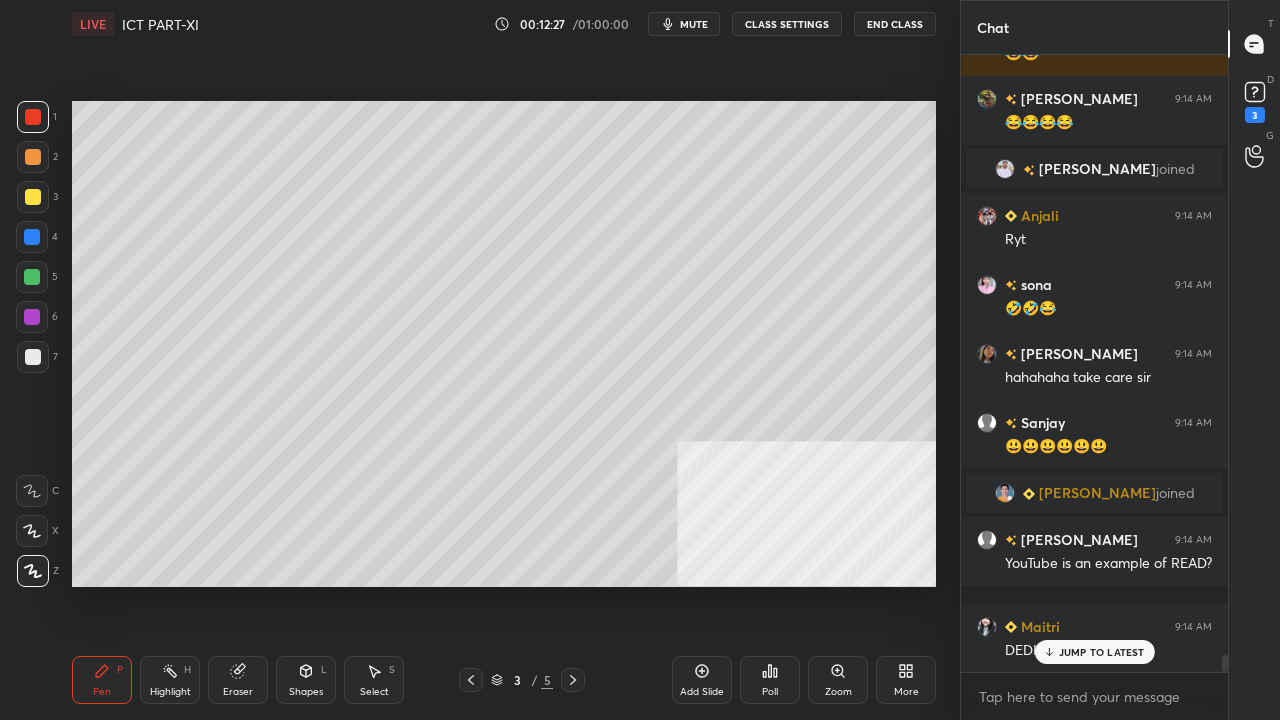 scroll, scrollTop: 21236, scrollLeft: 0, axis: vertical 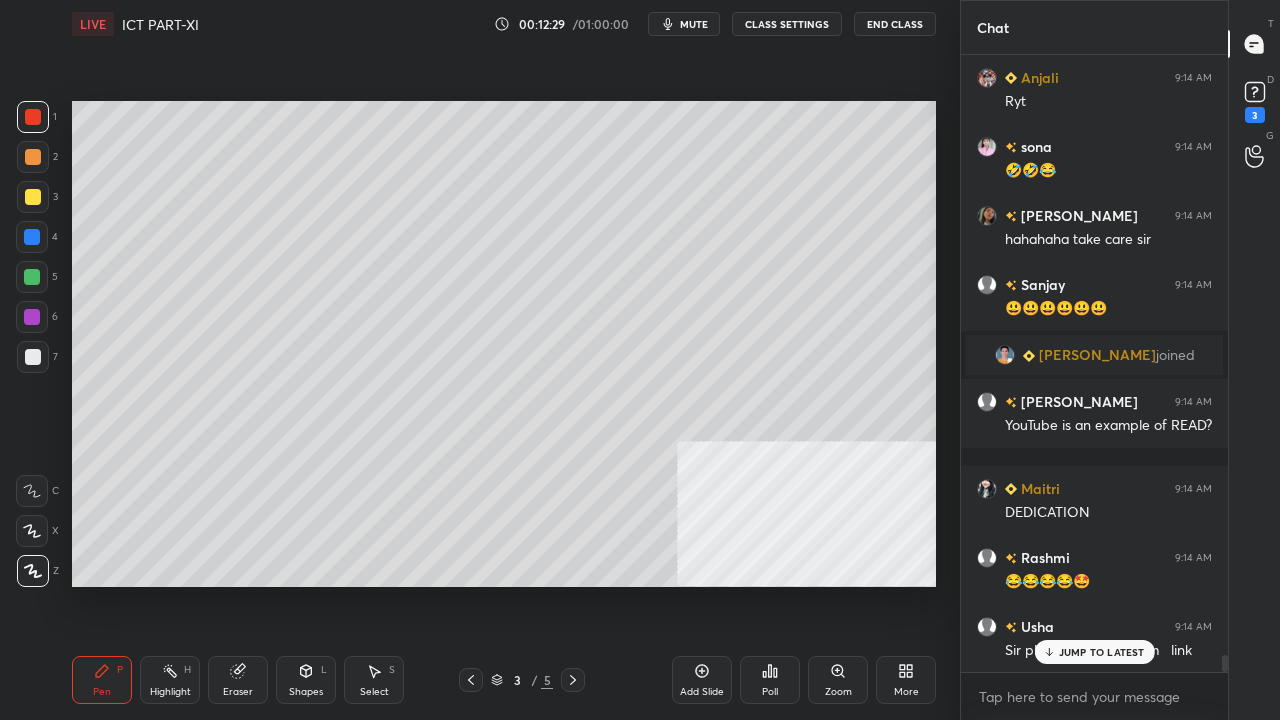 click at bounding box center [32, 237] 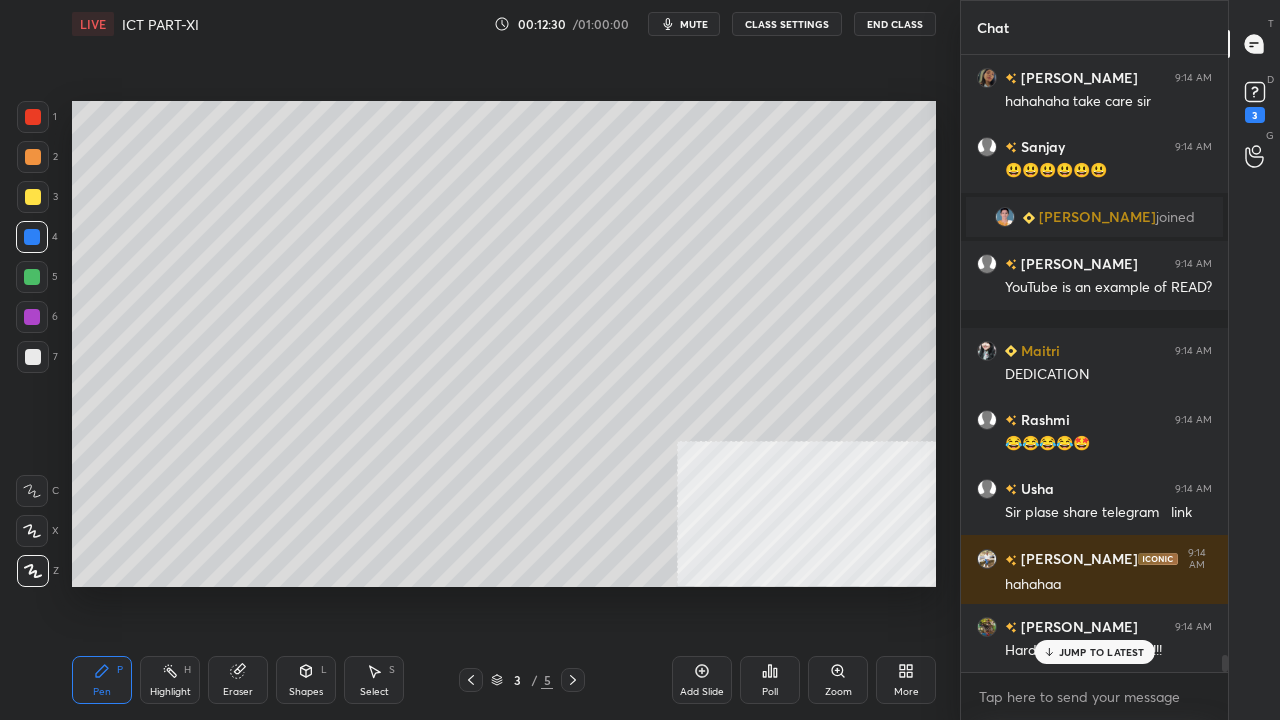 scroll, scrollTop: 21580, scrollLeft: 0, axis: vertical 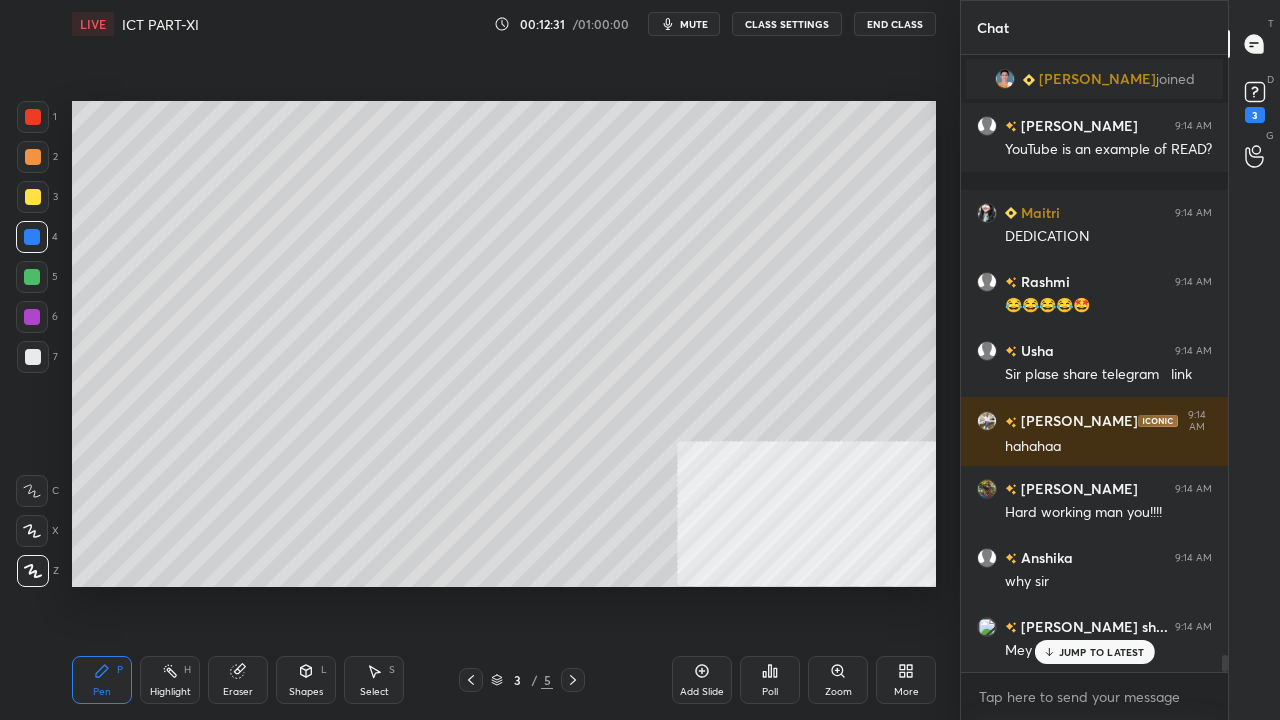 click on "JUMP TO LATEST" at bounding box center [1102, 652] 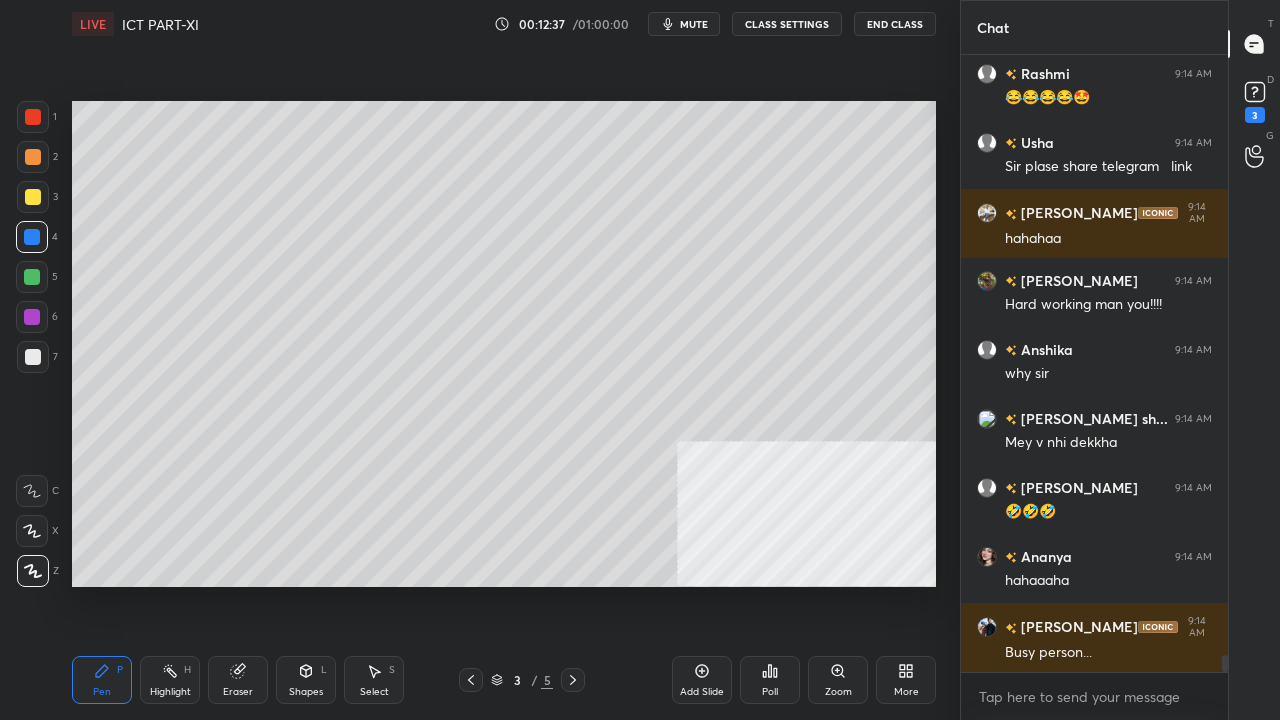 scroll, scrollTop: 21856, scrollLeft: 0, axis: vertical 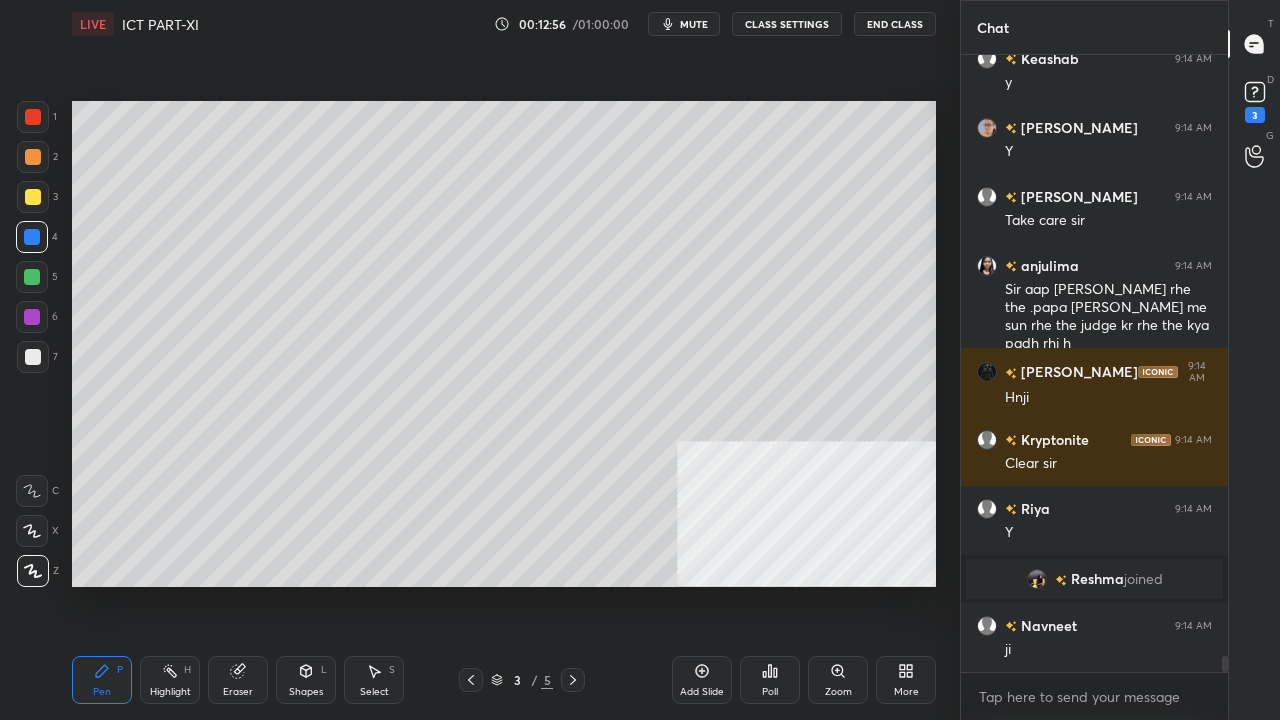 click 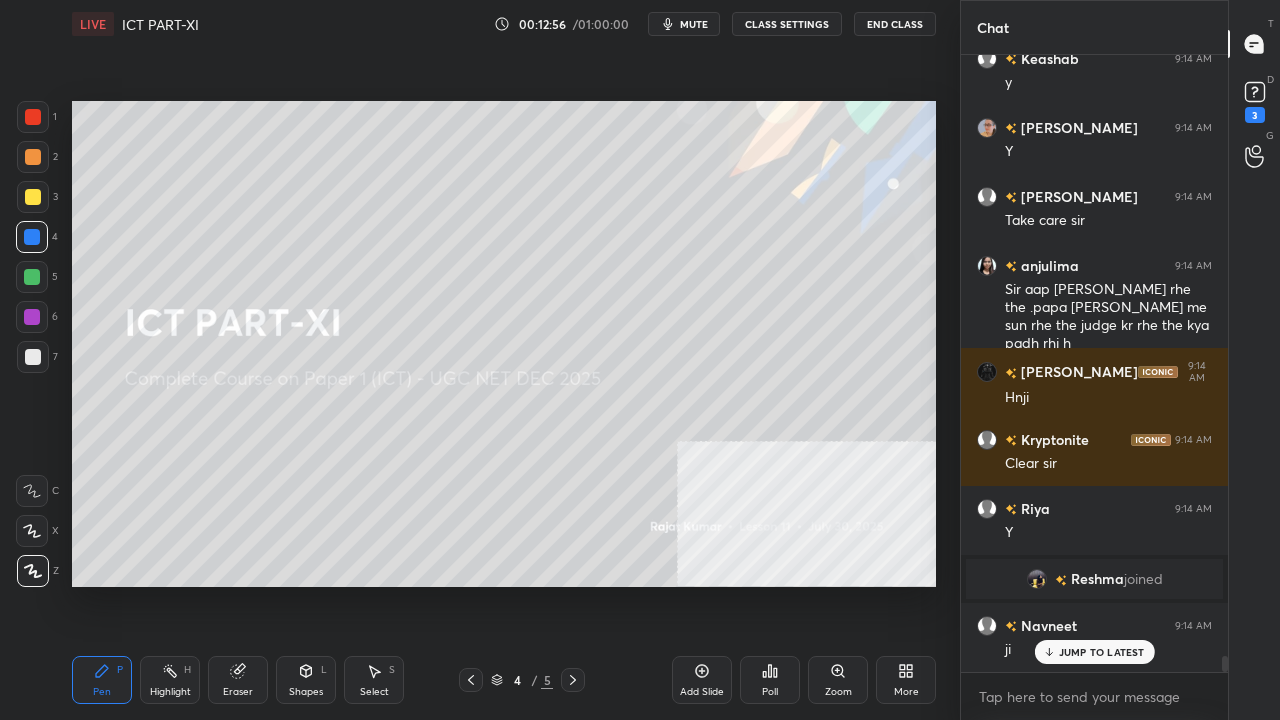 scroll, scrollTop: 22906, scrollLeft: 0, axis: vertical 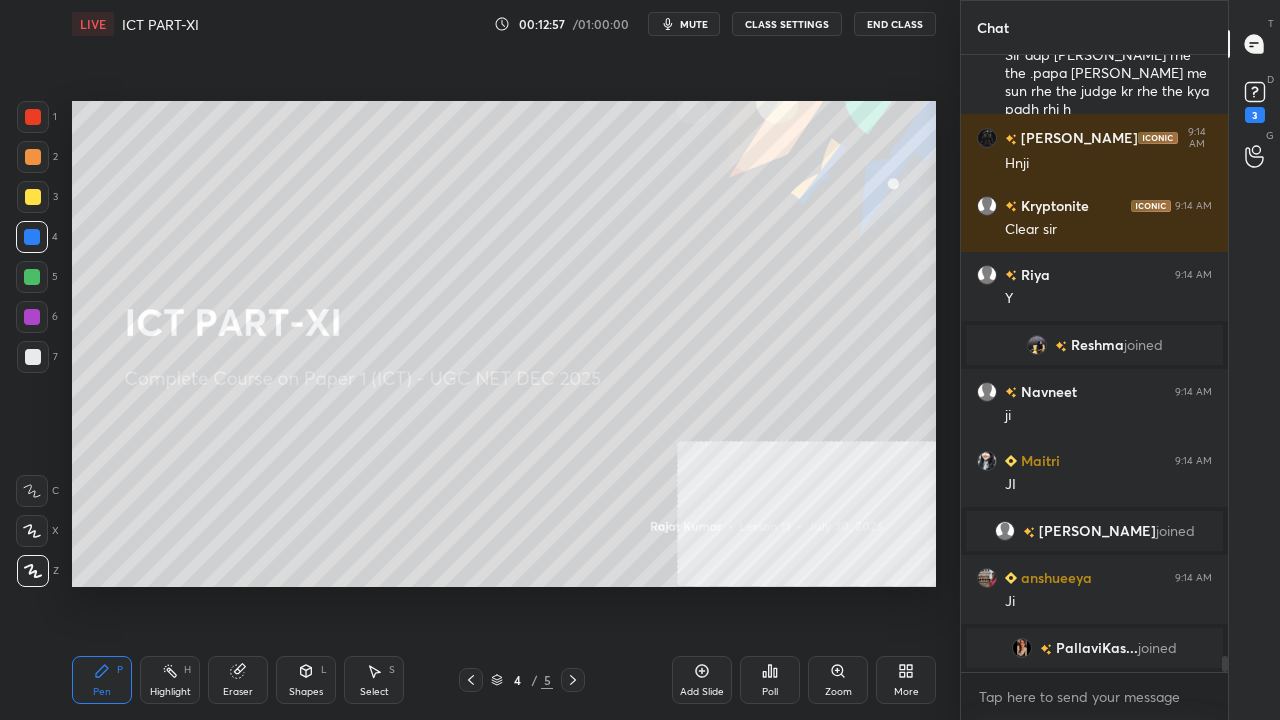 click 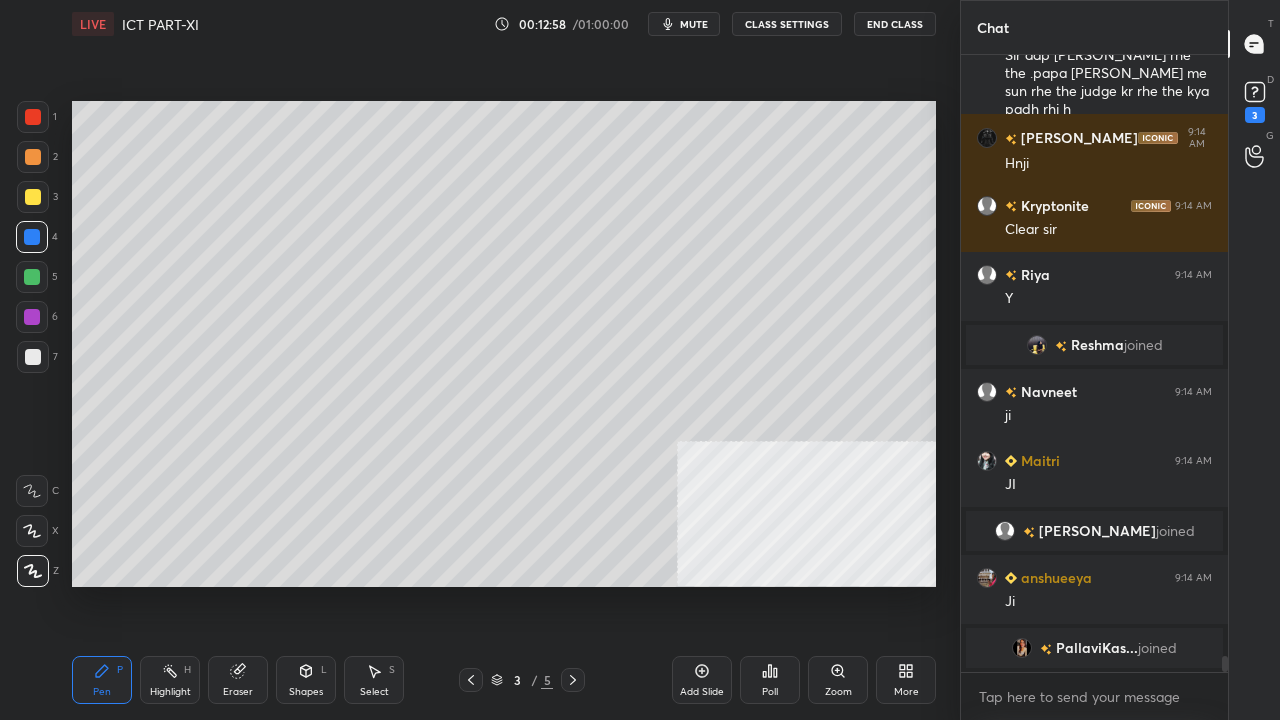 click 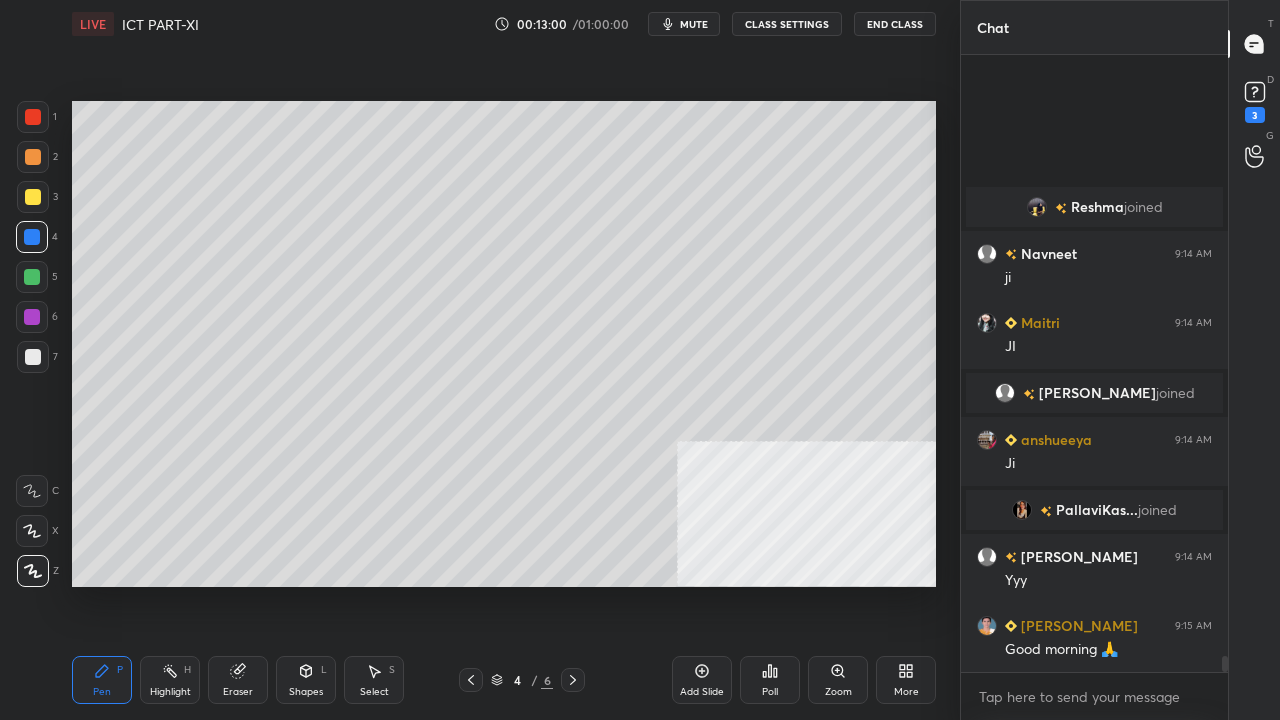 scroll, scrollTop: 23396, scrollLeft: 0, axis: vertical 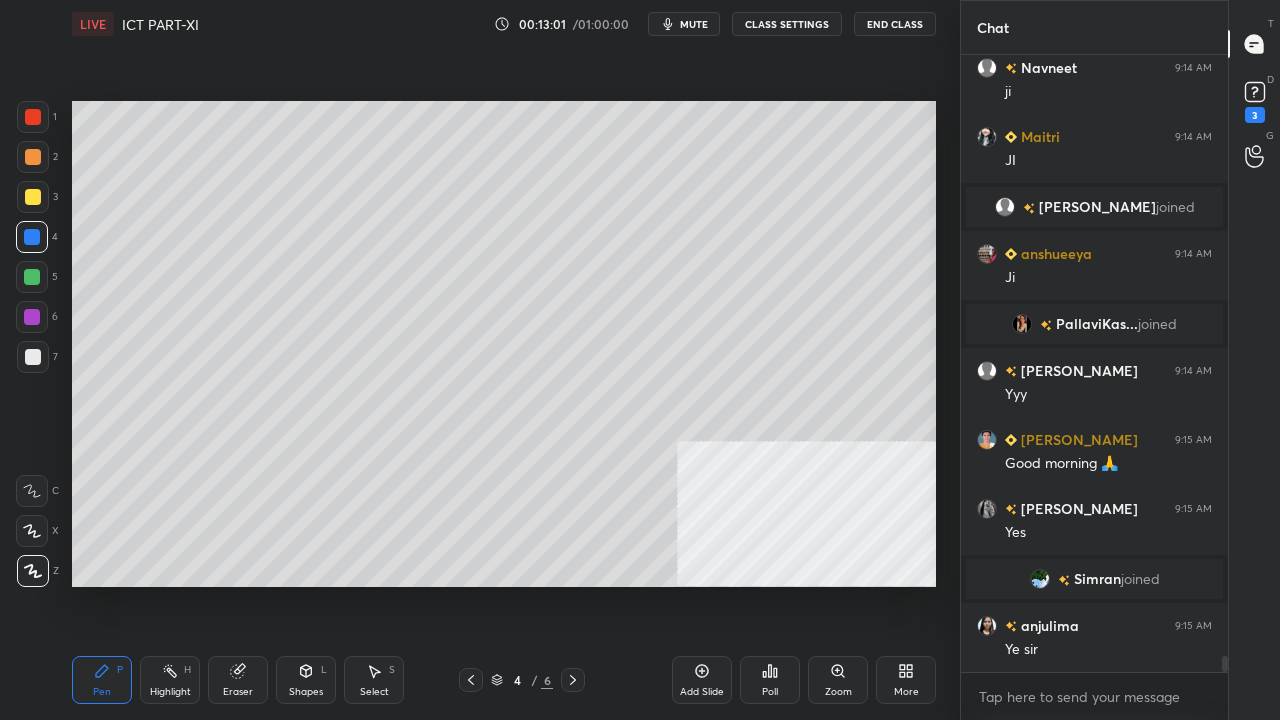 click on "4 / 6" at bounding box center [522, 680] 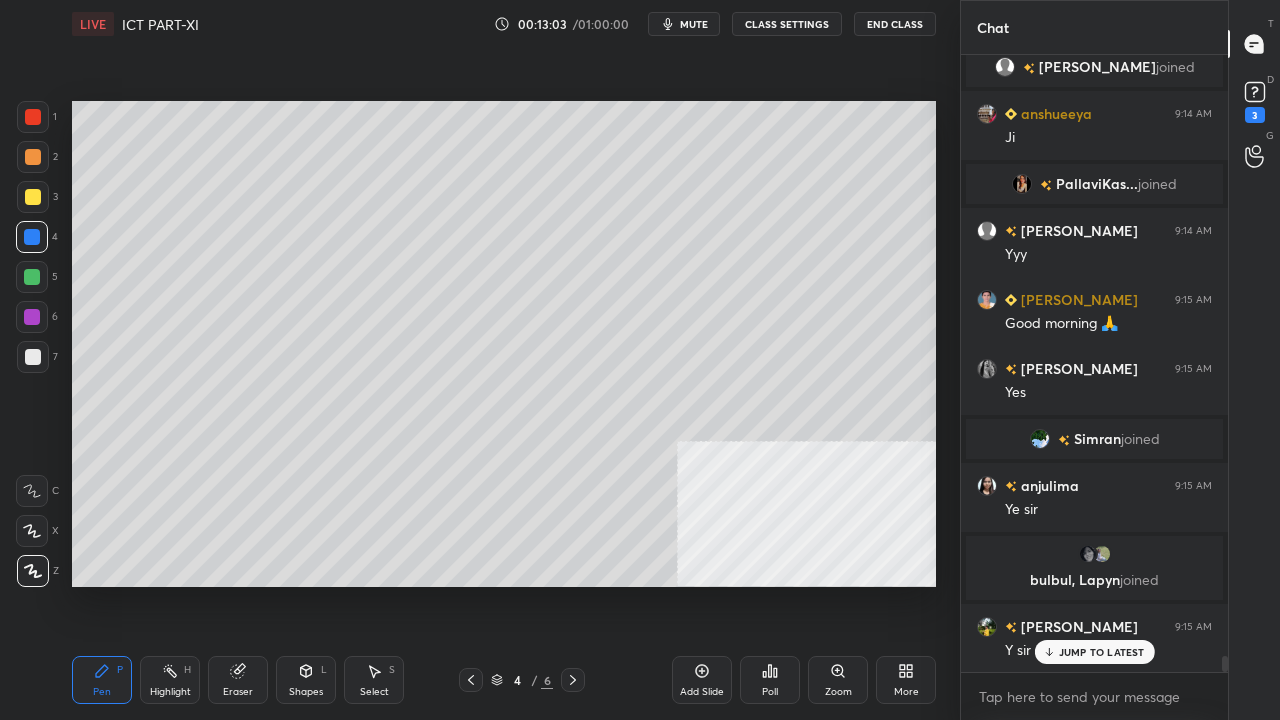 click 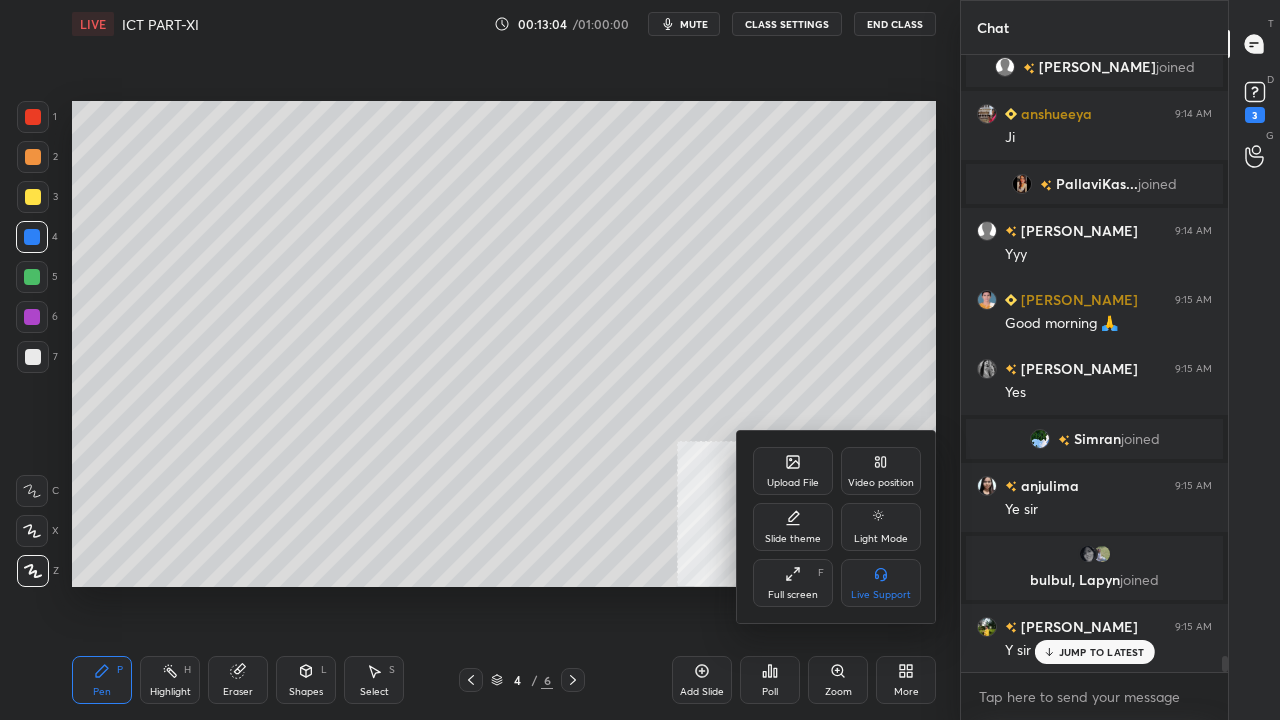 click on "Upload File" at bounding box center (793, 471) 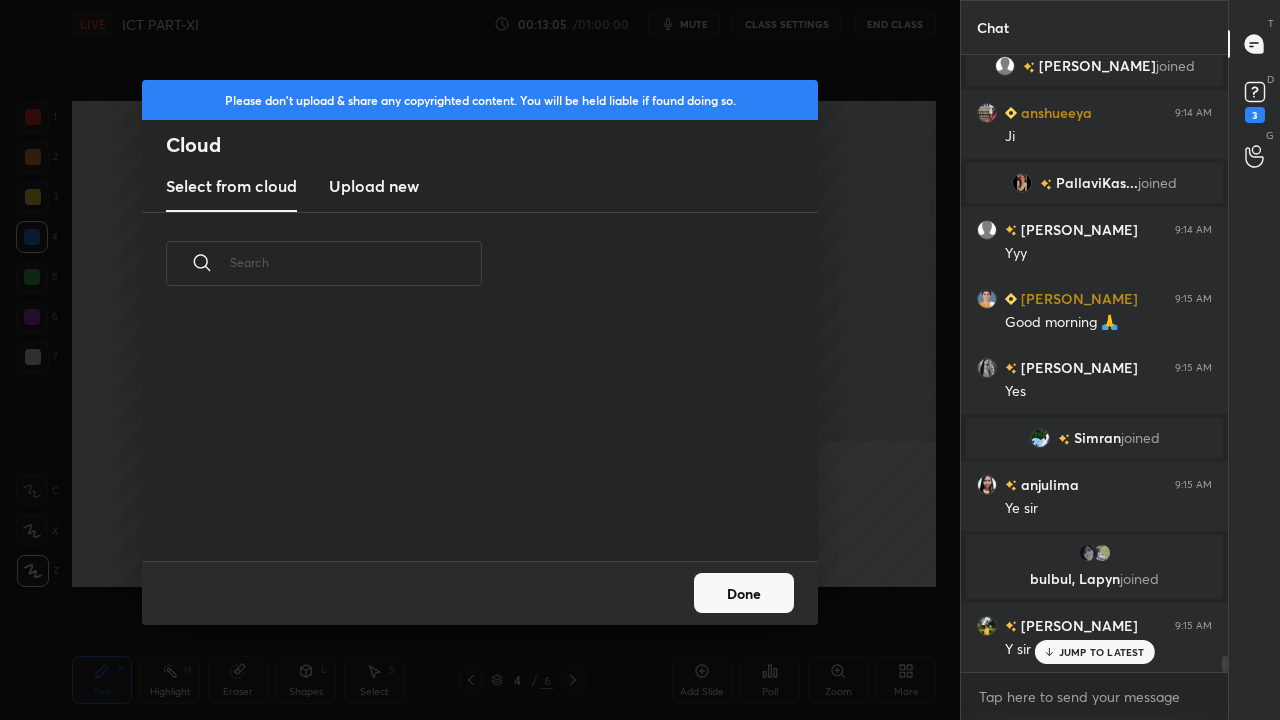 click on "Upload new" at bounding box center [374, 186] 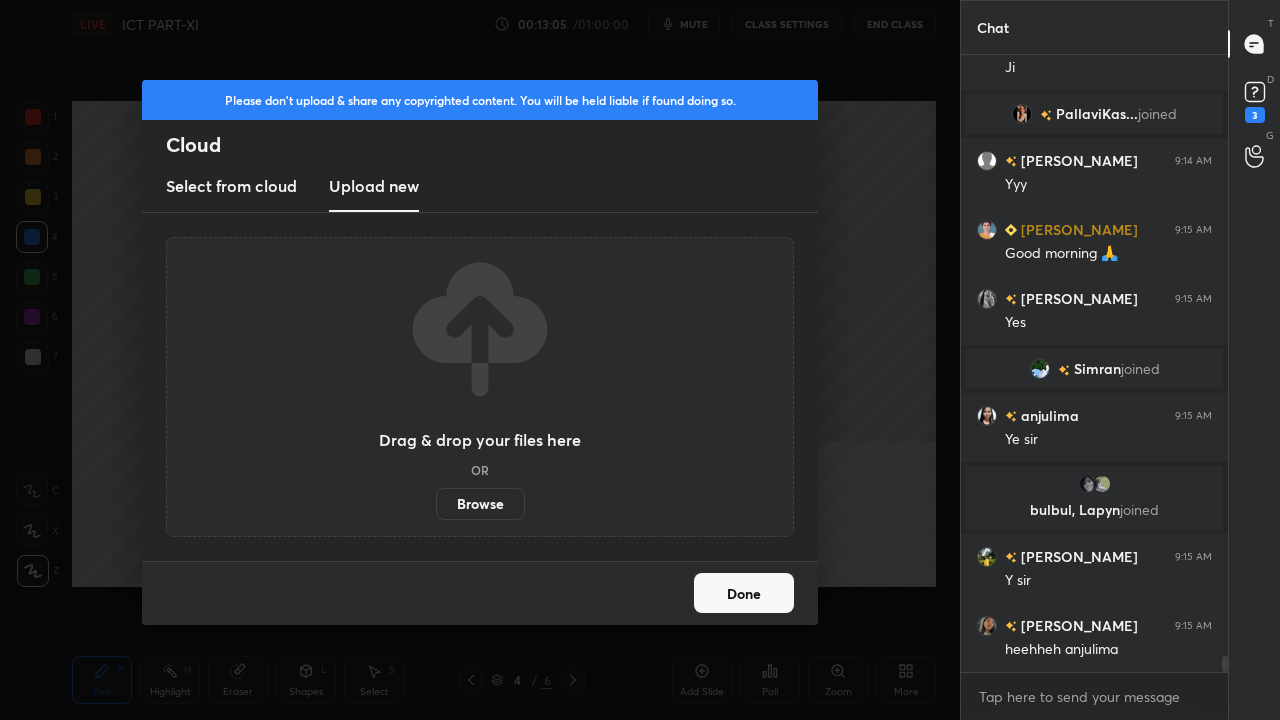 drag, startPoint x: 481, startPoint y: 504, endPoint x: 480, endPoint y: 413, distance: 91.00549 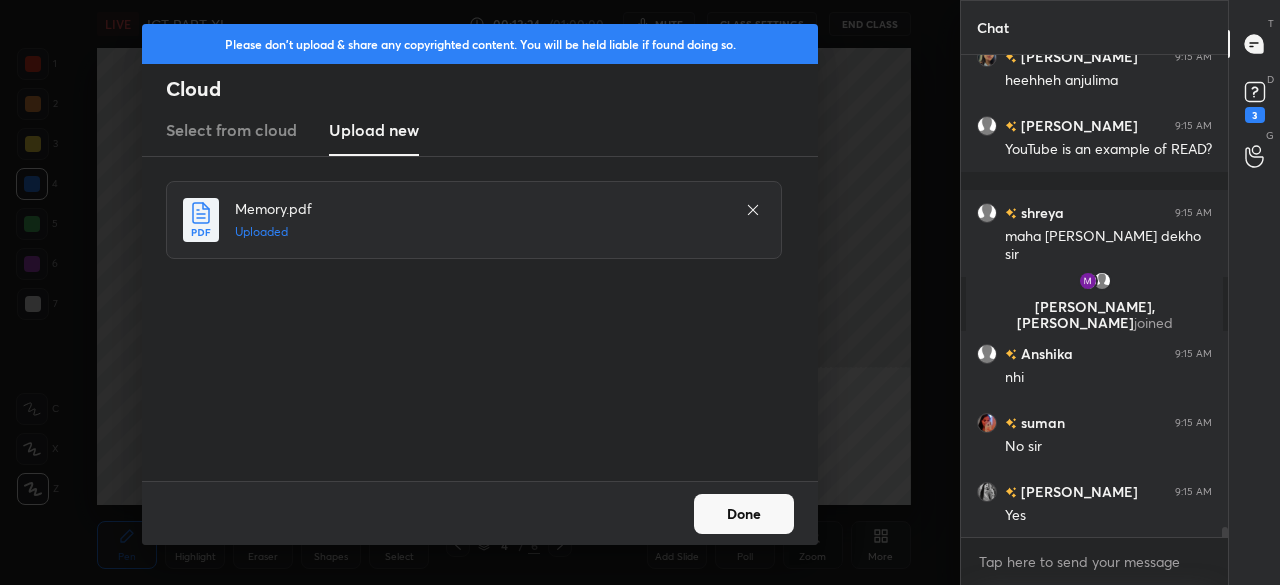 click on "Done" at bounding box center [744, 514] 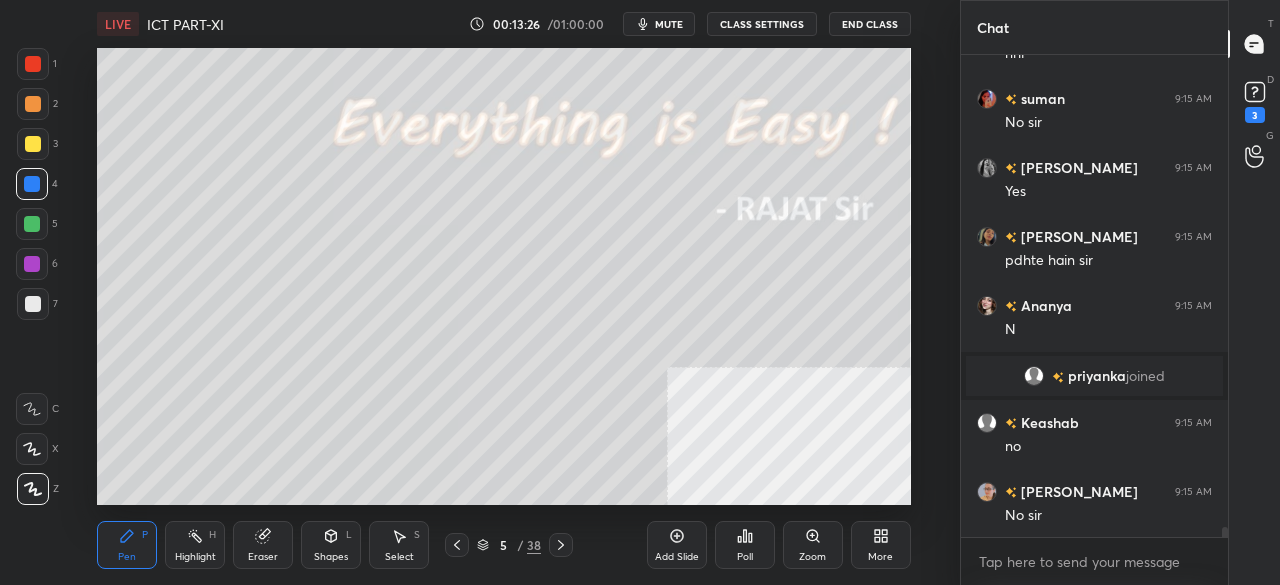 click on "5" at bounding box center (503, 545) 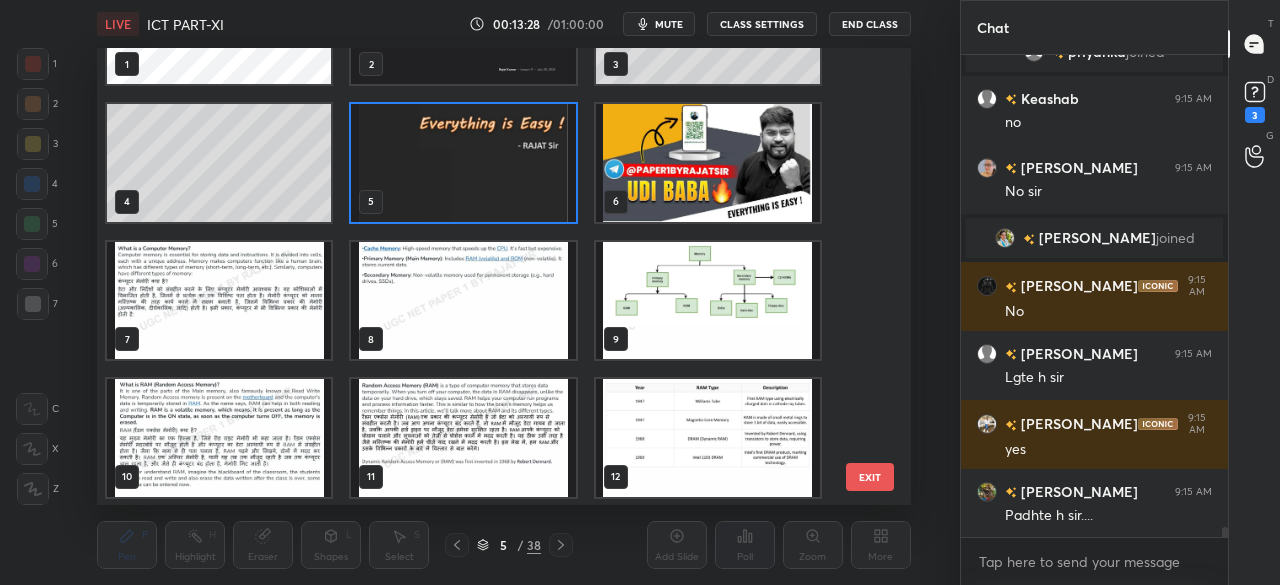 click at bounding box center [219, 300] 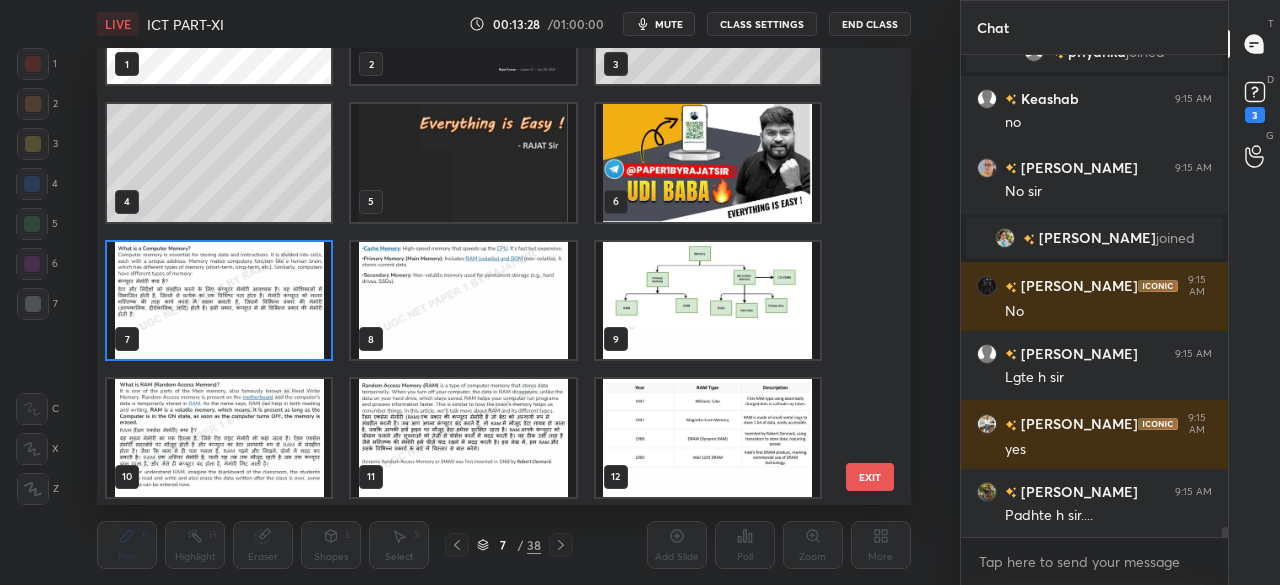 click at bounding box center [219, 300] 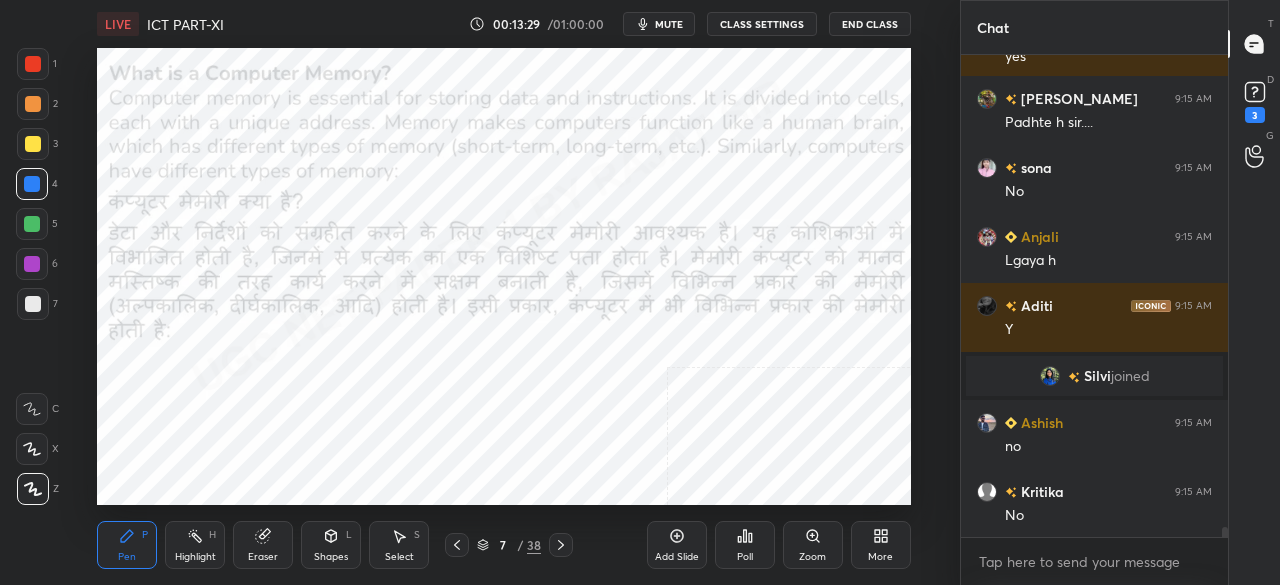 click on "More" at bounding box center (880, 557) 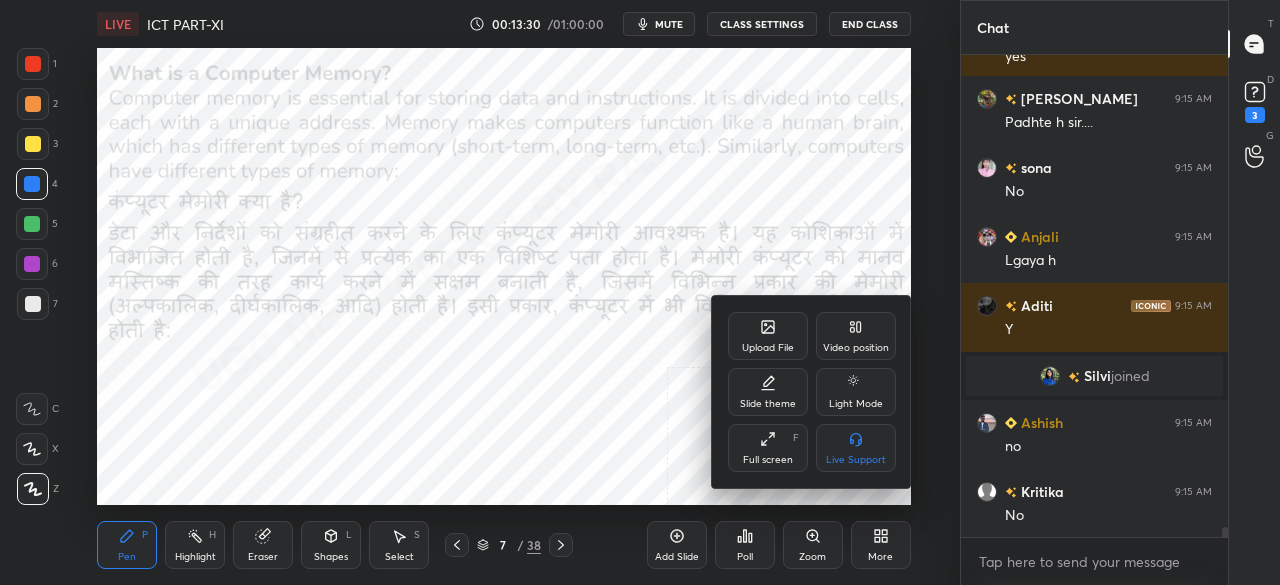 click on "Full screen" at bounding box center (768, 460) 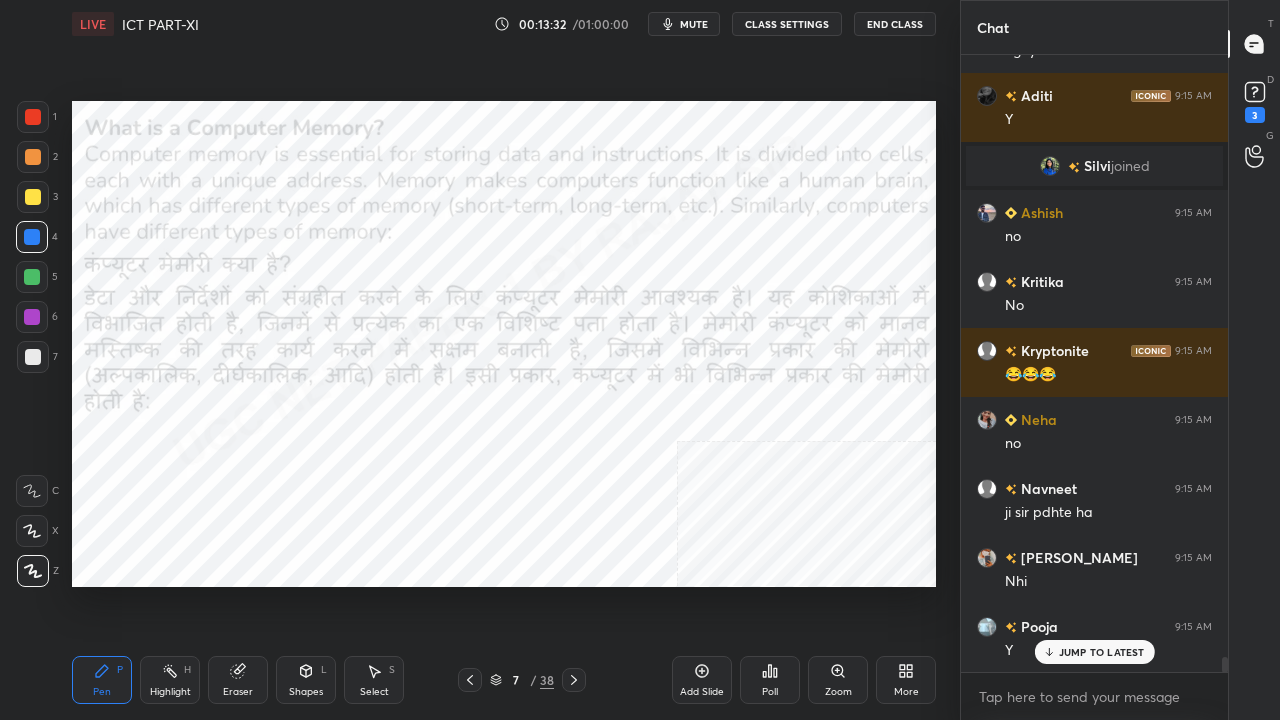 click at bounding box center [33, 117] 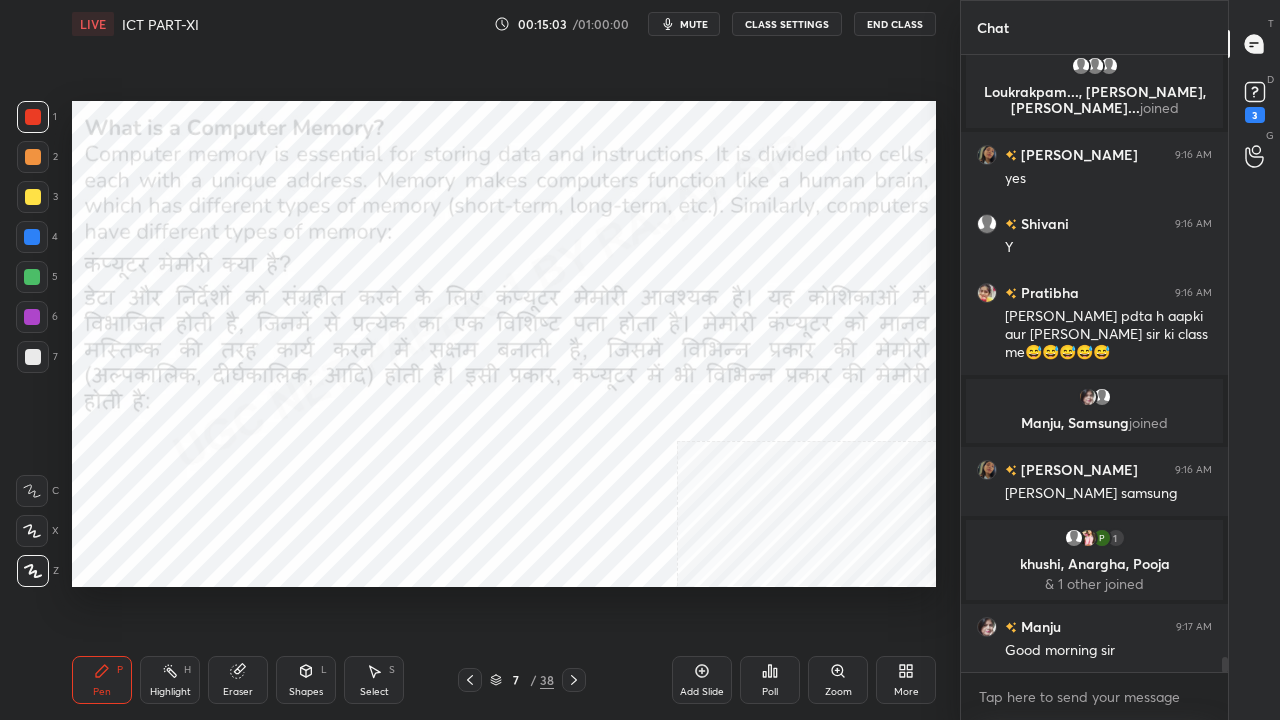 scroll, scrollTop: 25396, scrollLeft: 0, axis: vertical 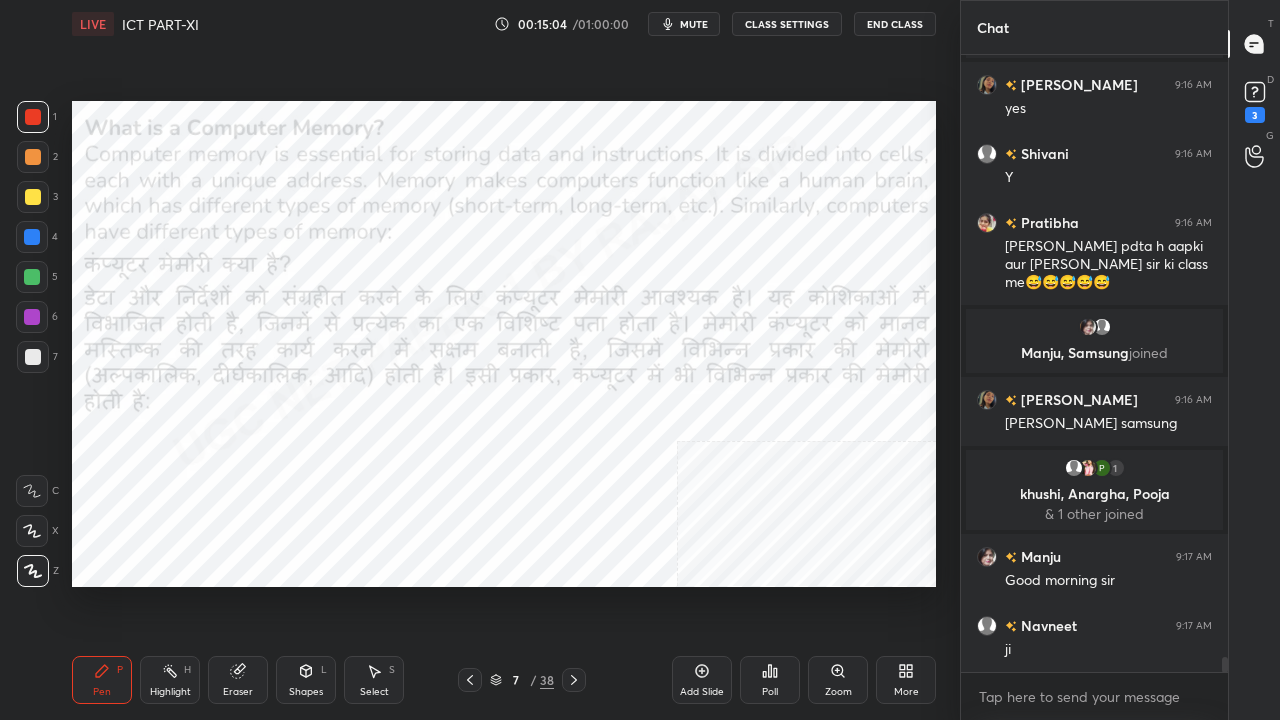 click at bounding box center (32, 237) 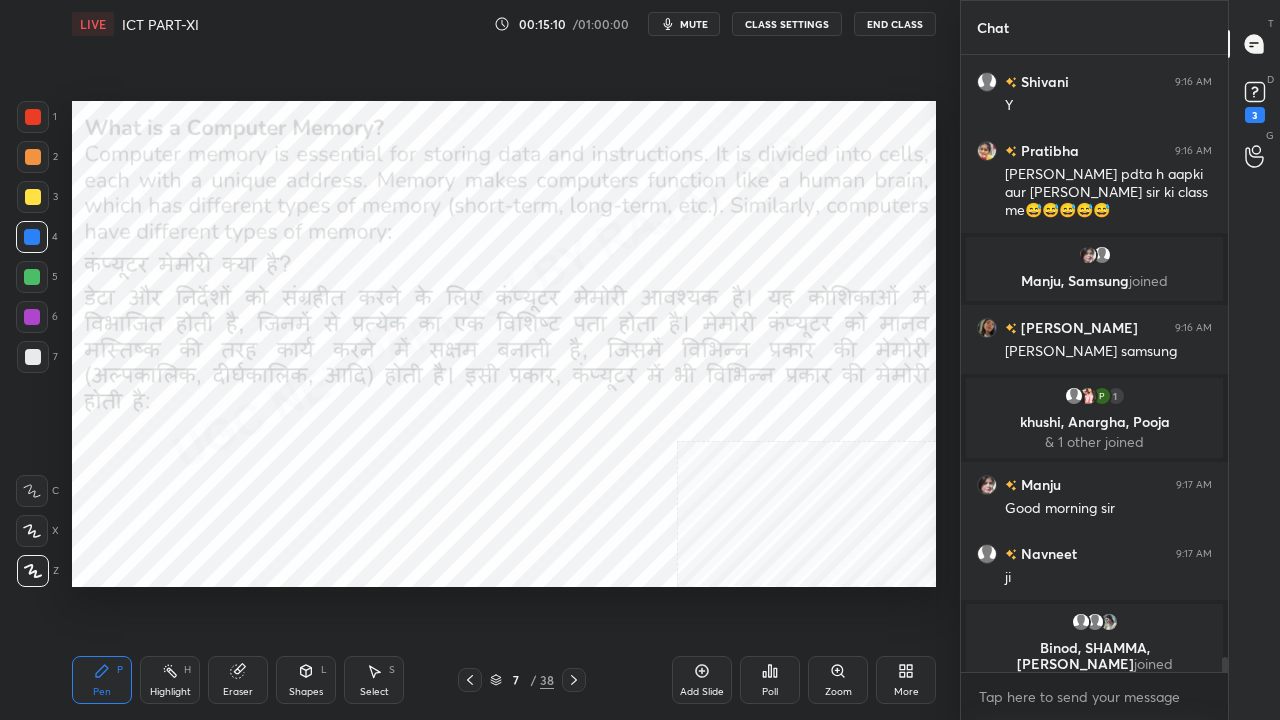 scroll, scrollTop: 25480, scrollLeft: 0, axis: vertical 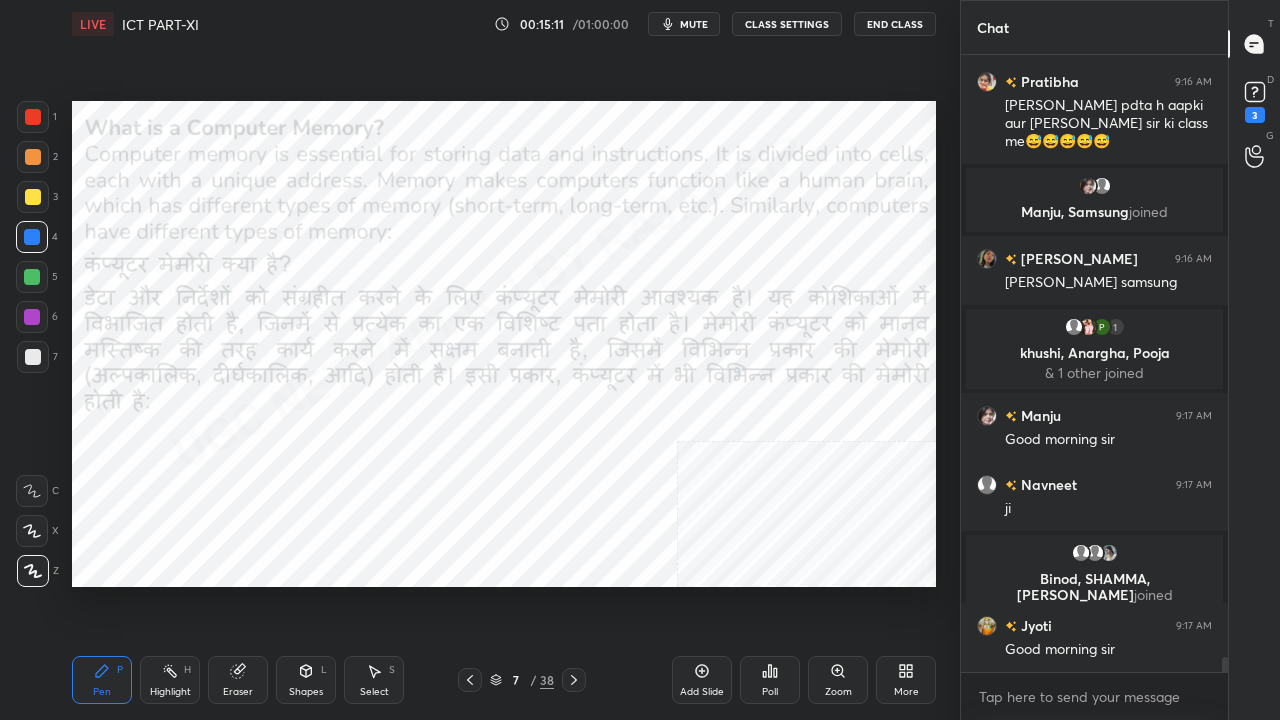 click at bounding box center [33, 117] 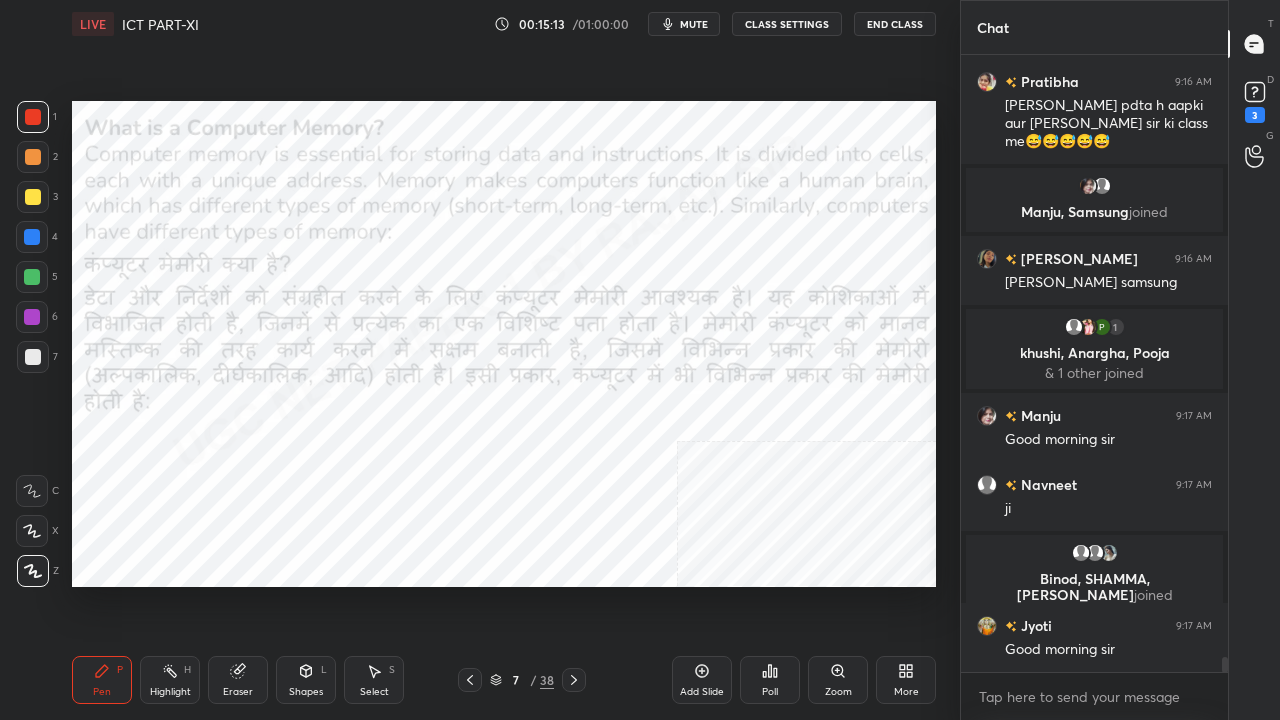 scroll, scrollTop: 25548, scrollLeft: 0, axis: vertical 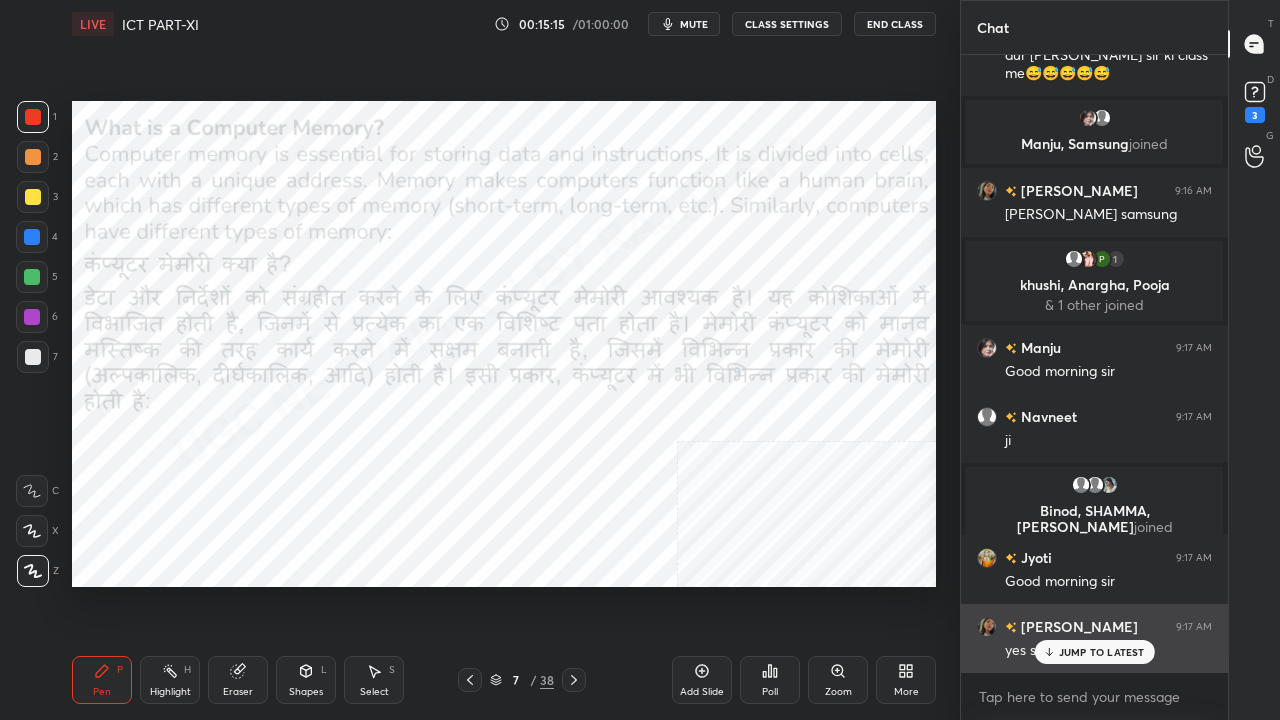 click on "JUMP TO LATEST" at bounding box center [1102, 652] 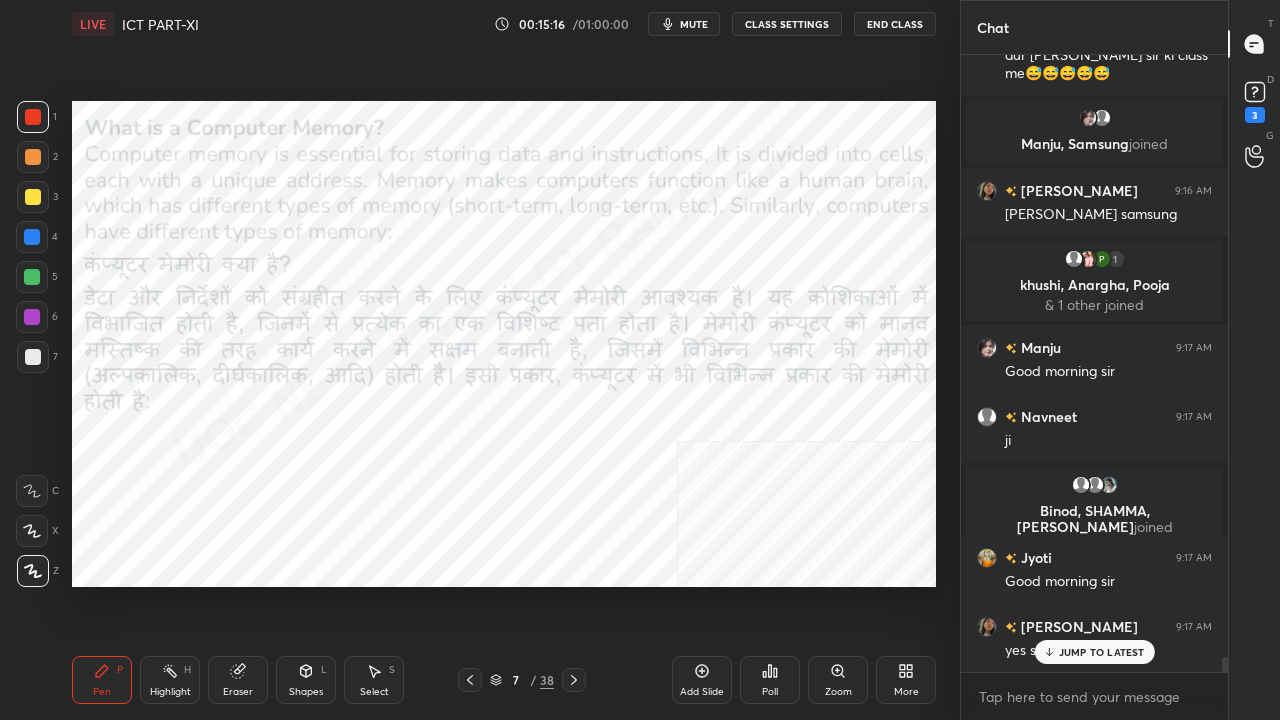 scroll, scrollTop: 25596, scrollLeft: 0, axis: vertical 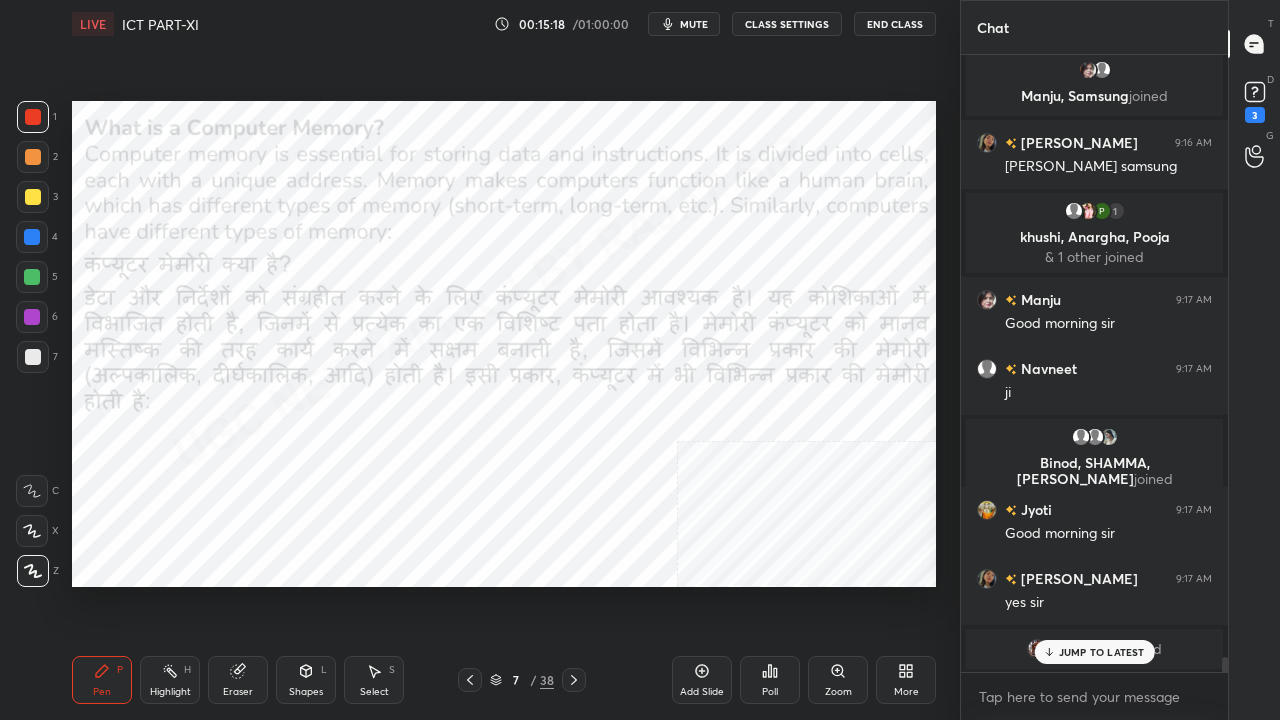 click 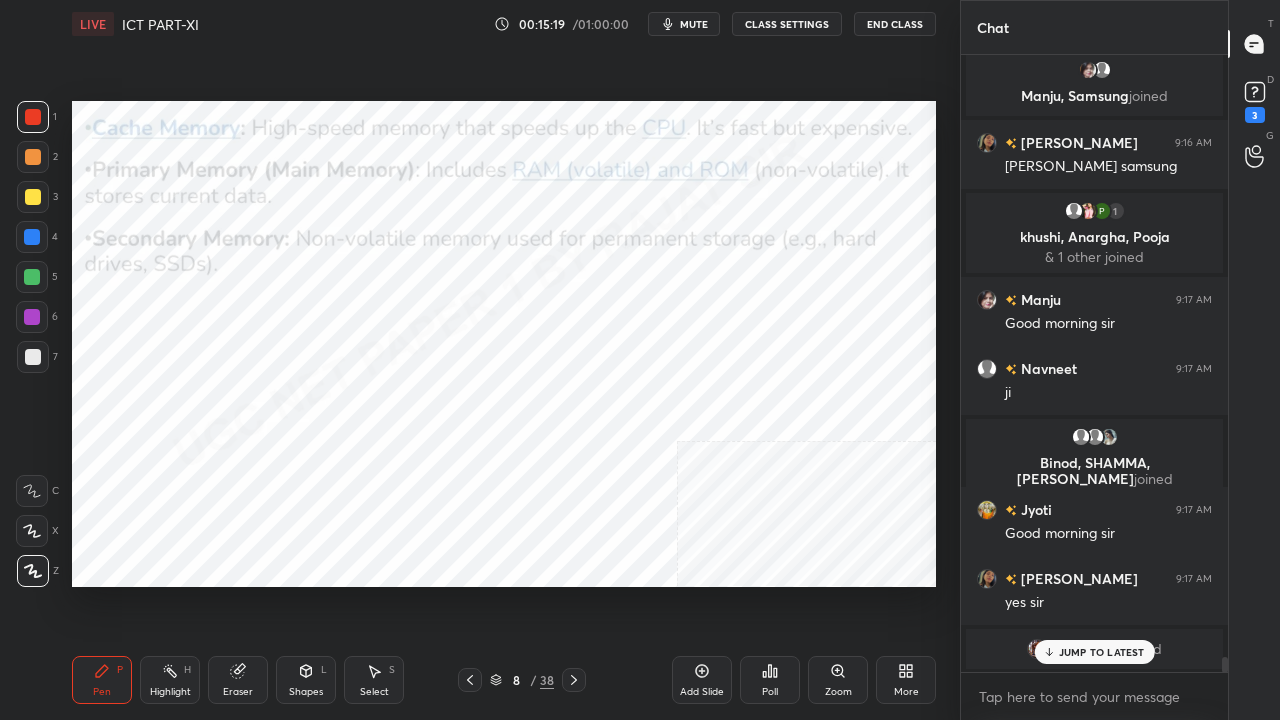 click 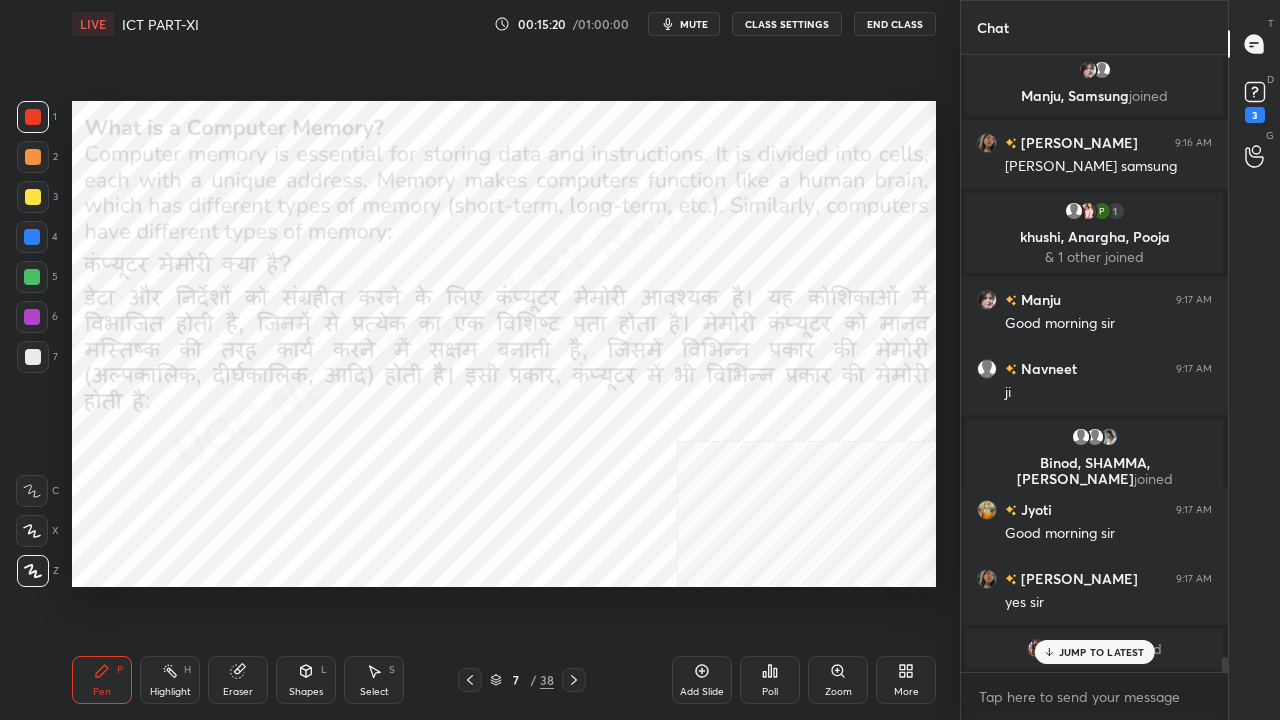 drag, startPoint x: 521, startPoint y: 678, endPoint x: 554, endPoint y: 601, distance: 83.773506 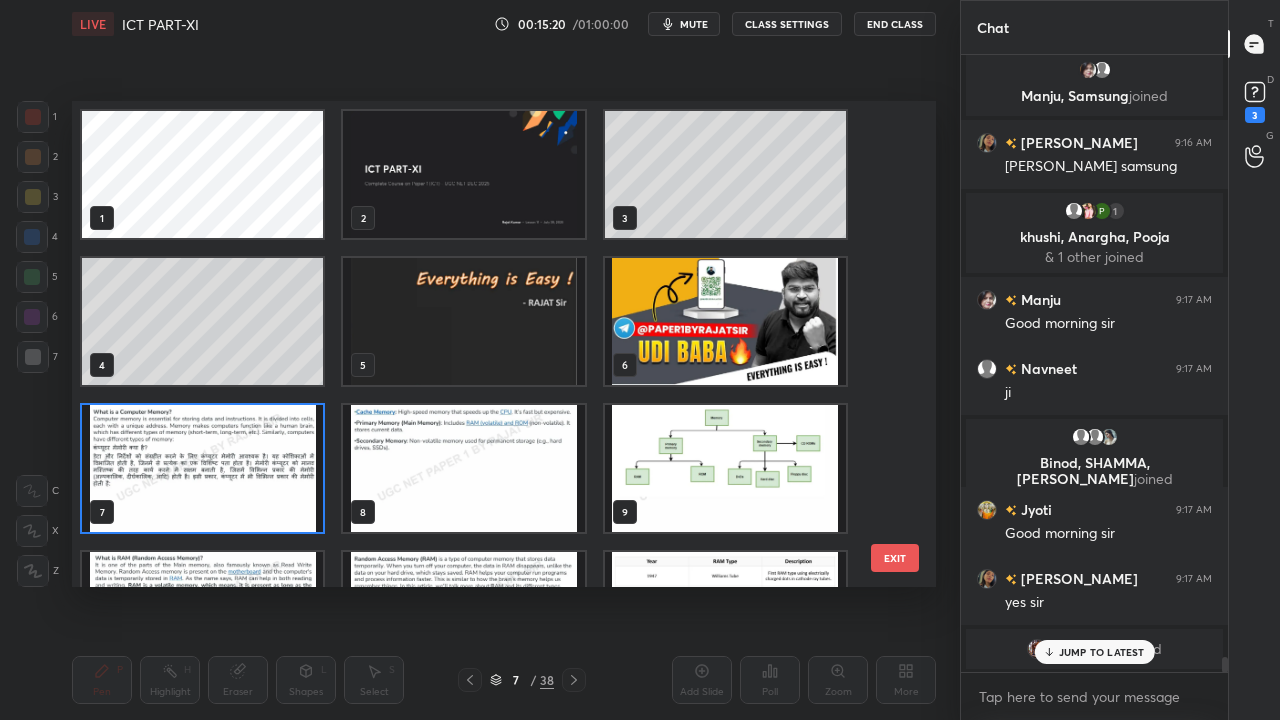 scroll, scrollTop: 7, scrollLeft: 11, axis: both 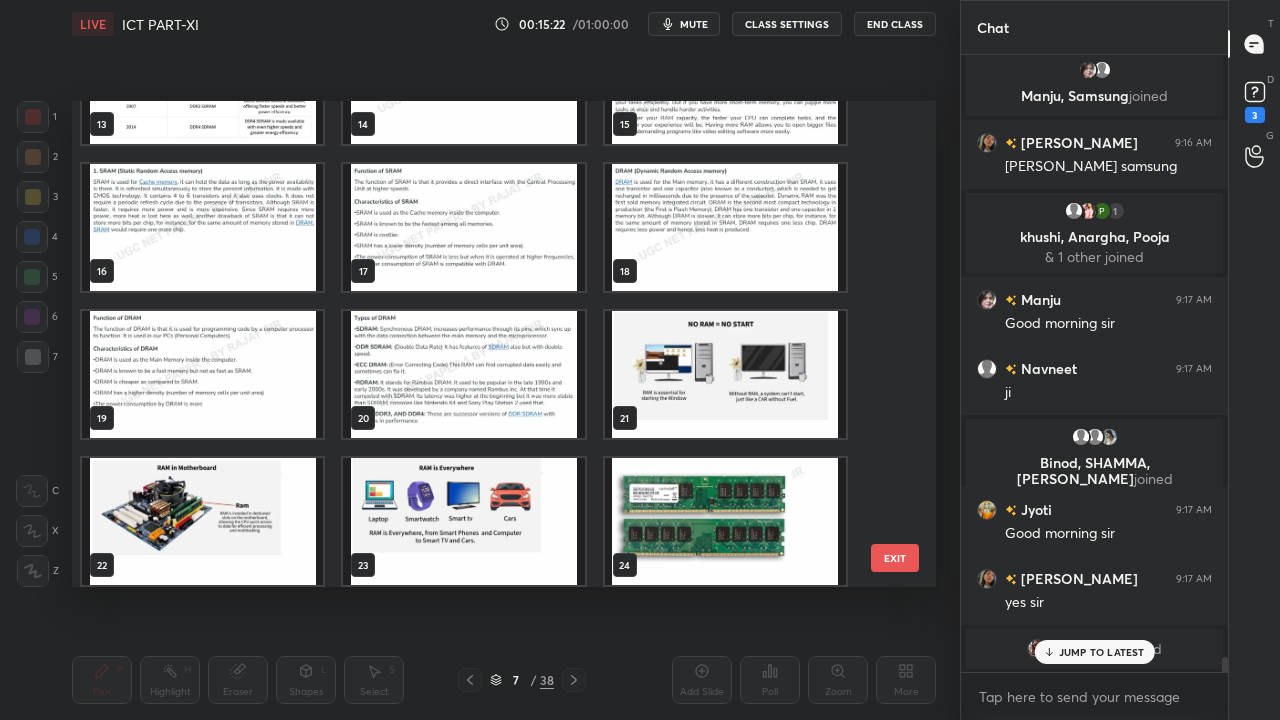 click at bounding box center (725, 374) 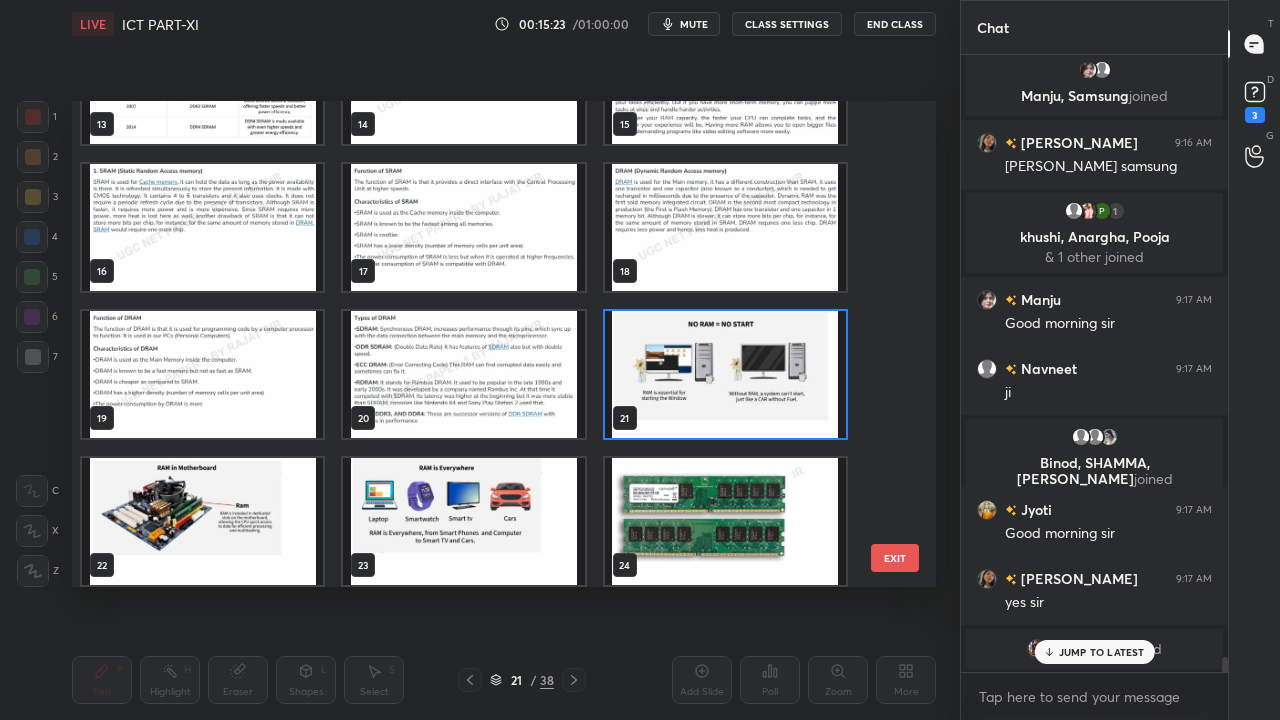 click at bounding box center (725, 374) 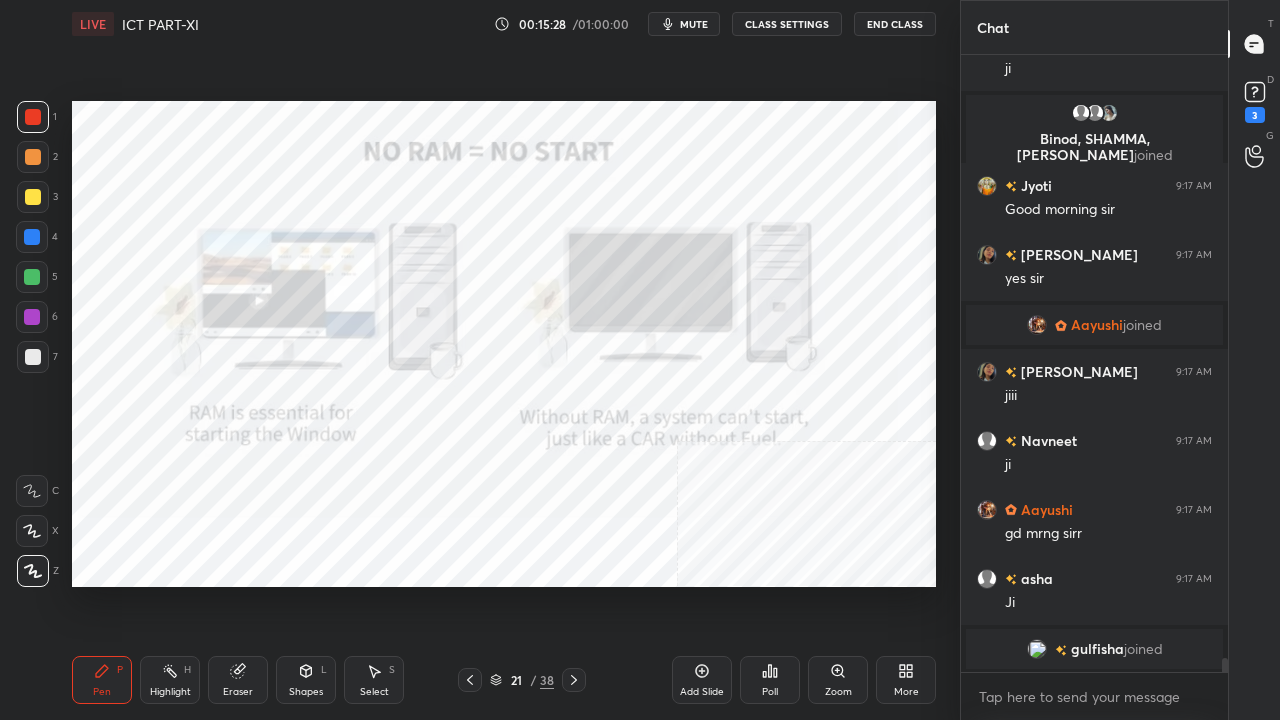 scroll, scrollTop: 25914, scrollLeft: 0, axis: vertical 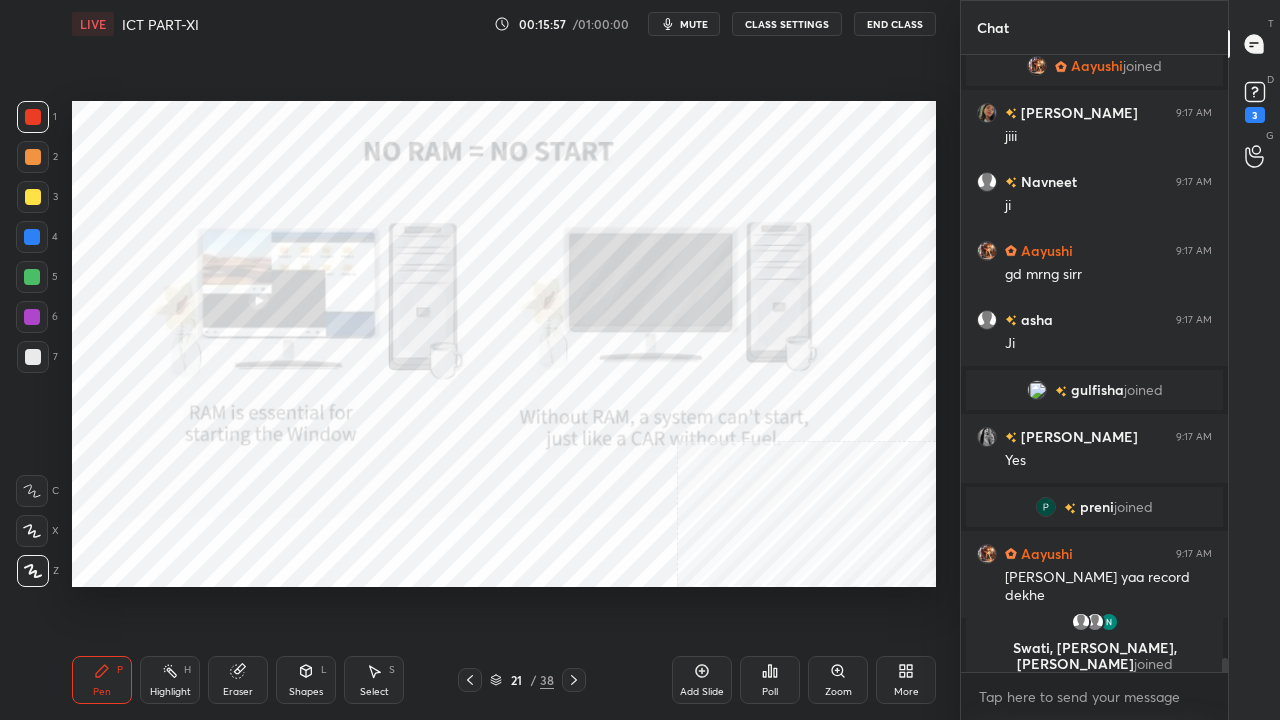 drag, startPoint x: 514, startPoint y: 682, endPoint x: 514, endPoint y: 671, distance: 11 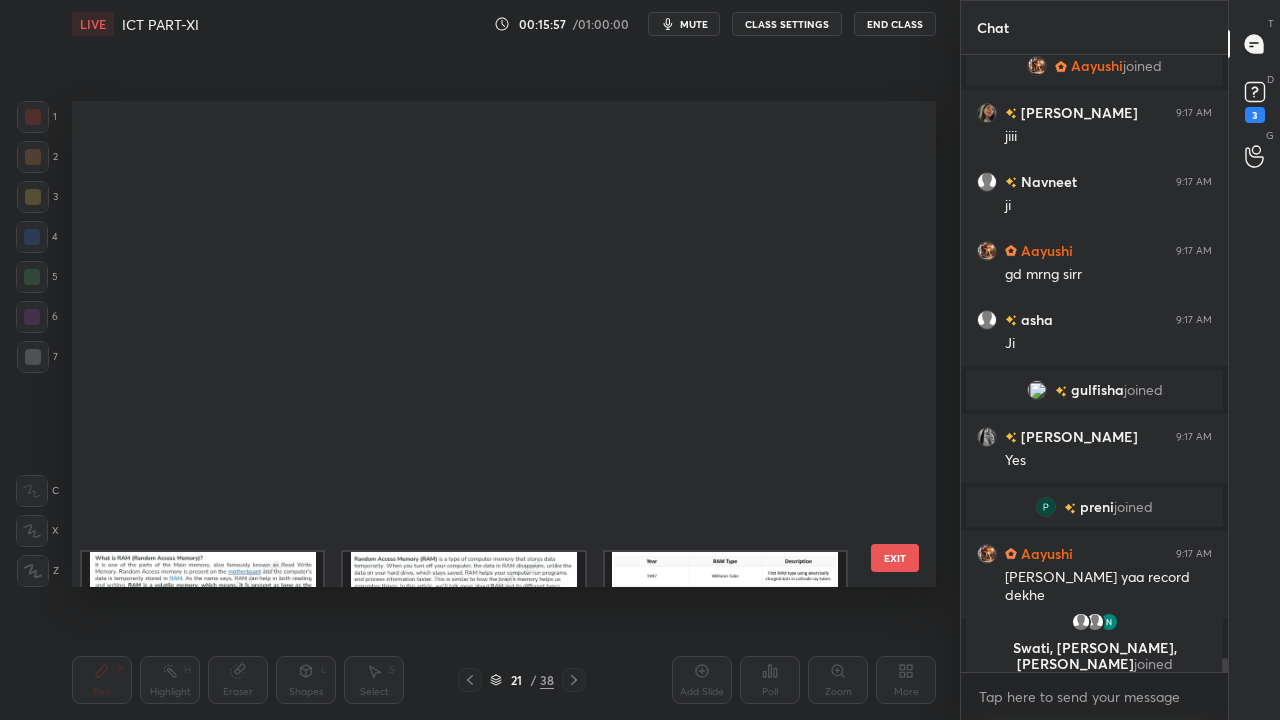 scroll, scrollTop: 543, scrollLeft: 0, axis: vertical 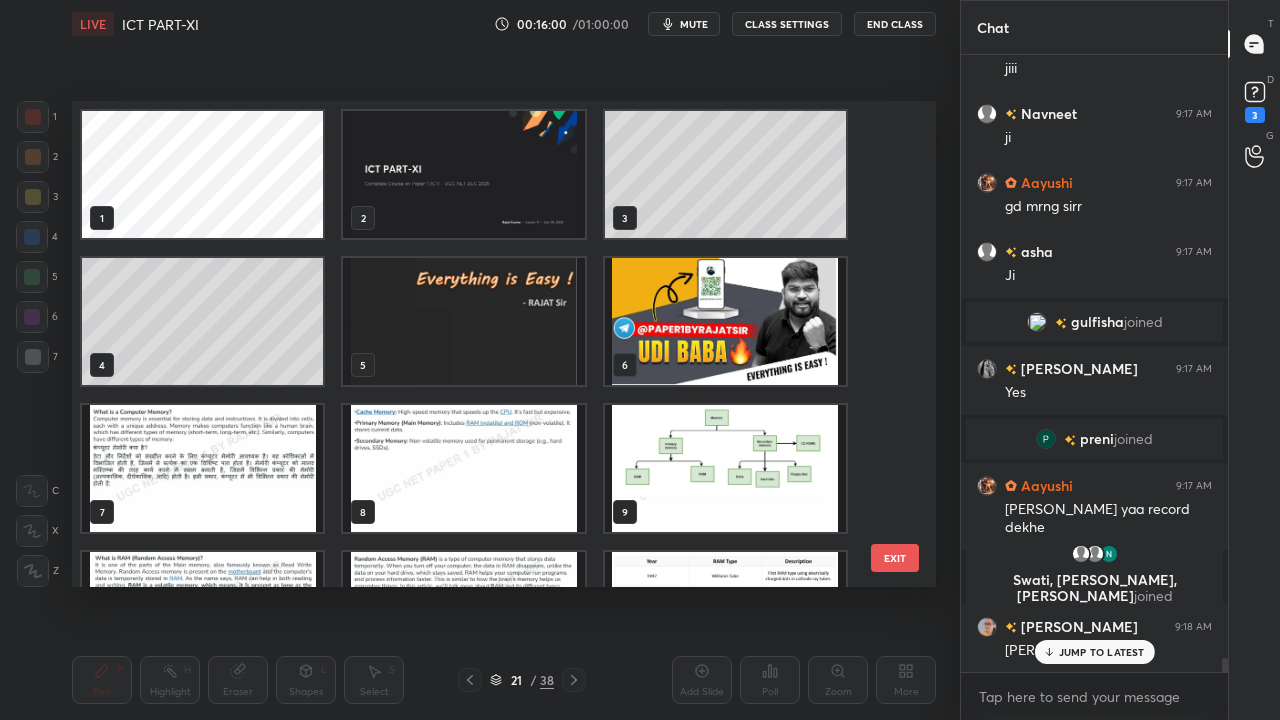 click at bounding box center [725, 468] 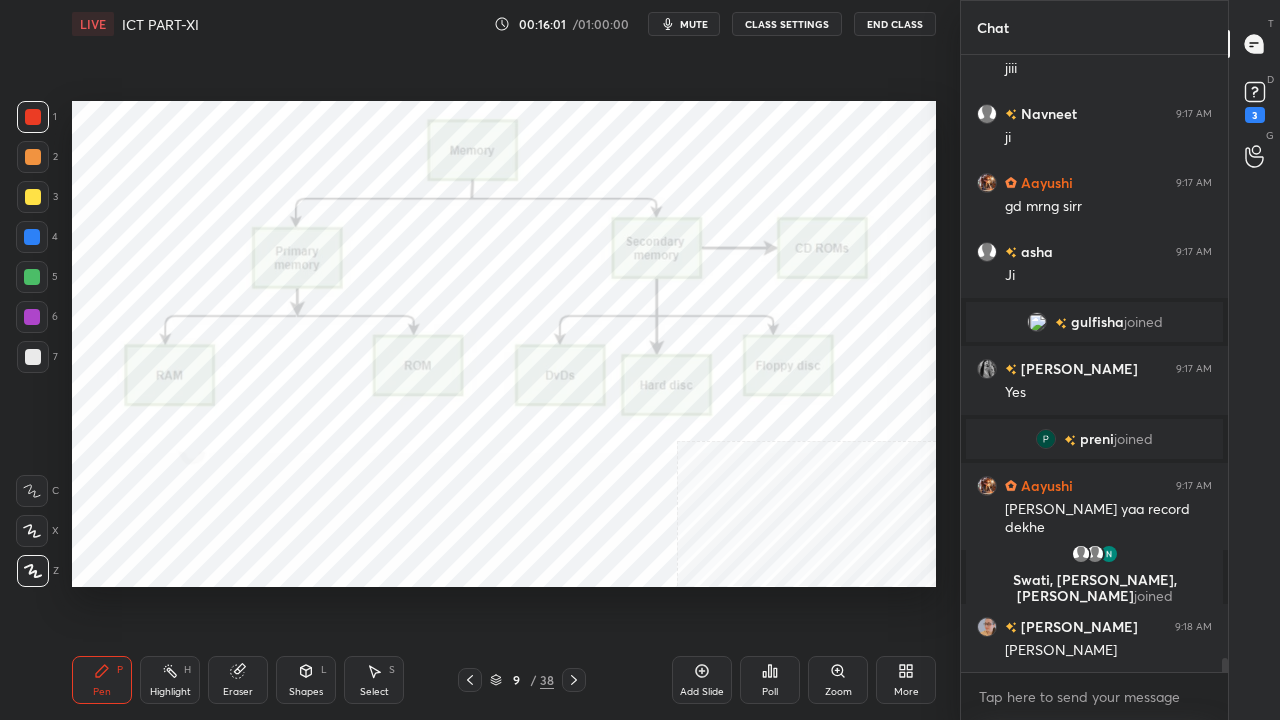scroll, scrollTop: 26128, scrollLeft: 0, axis: vertical 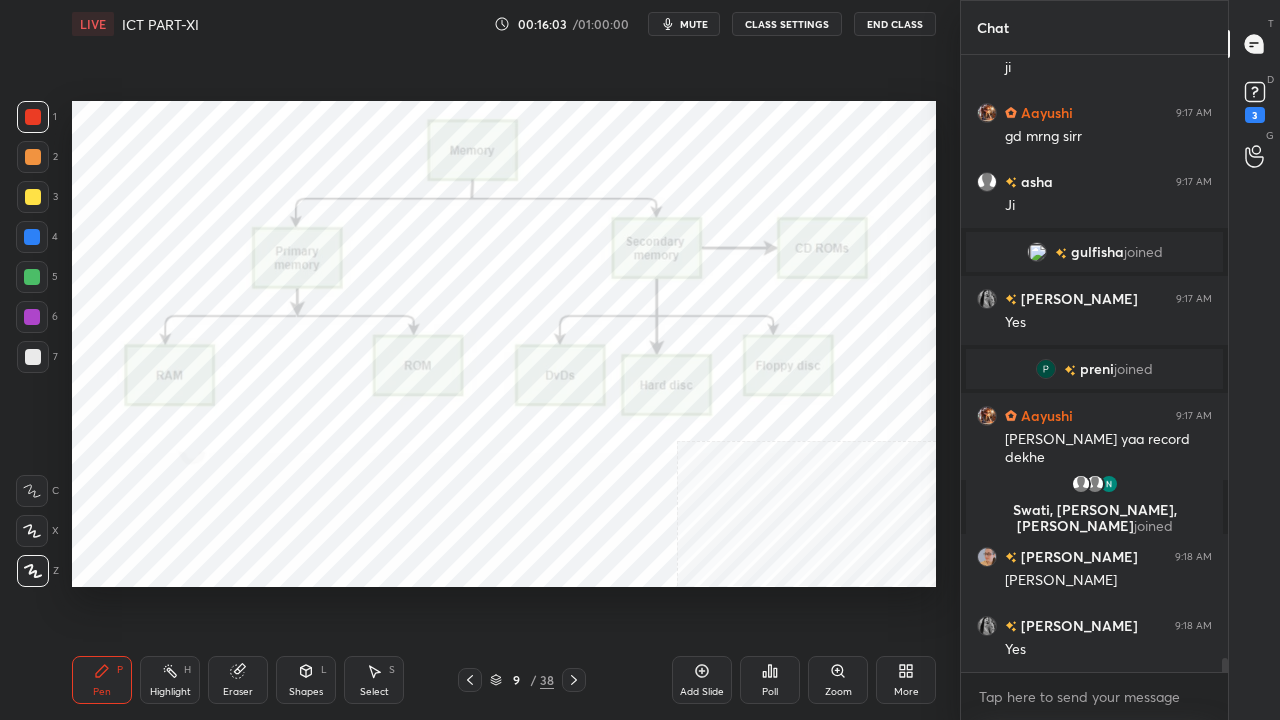 click 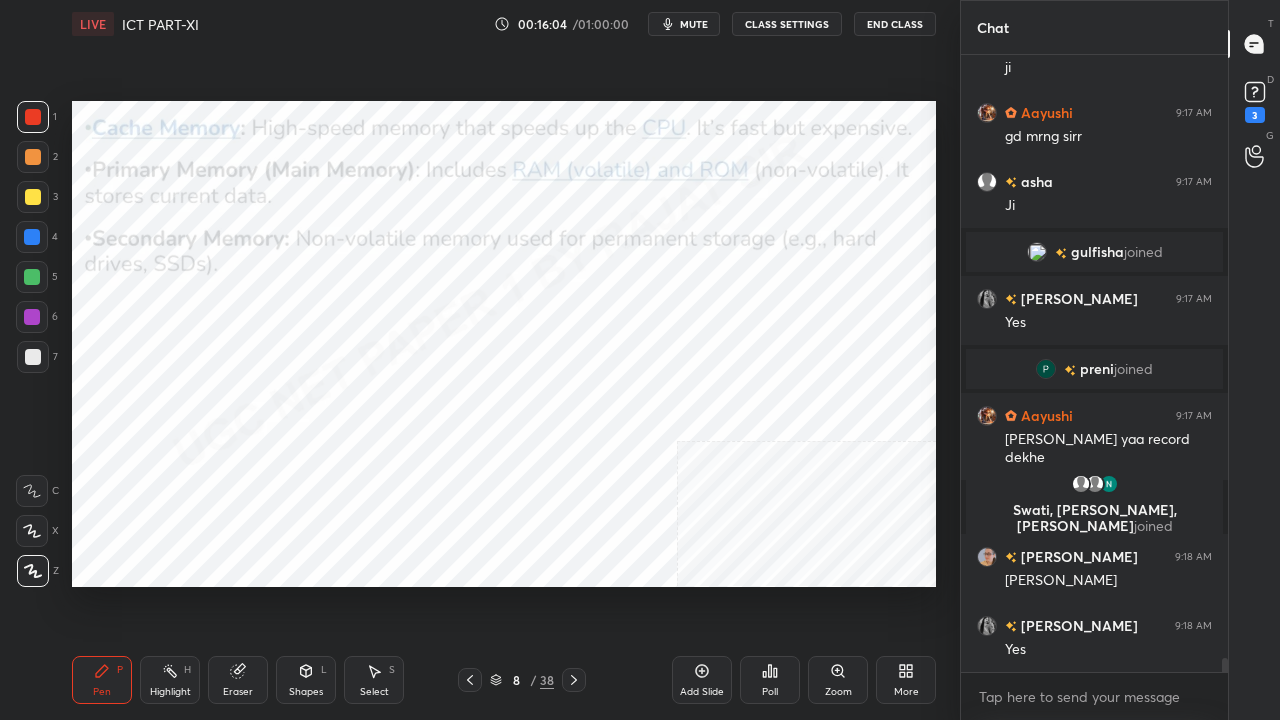 click 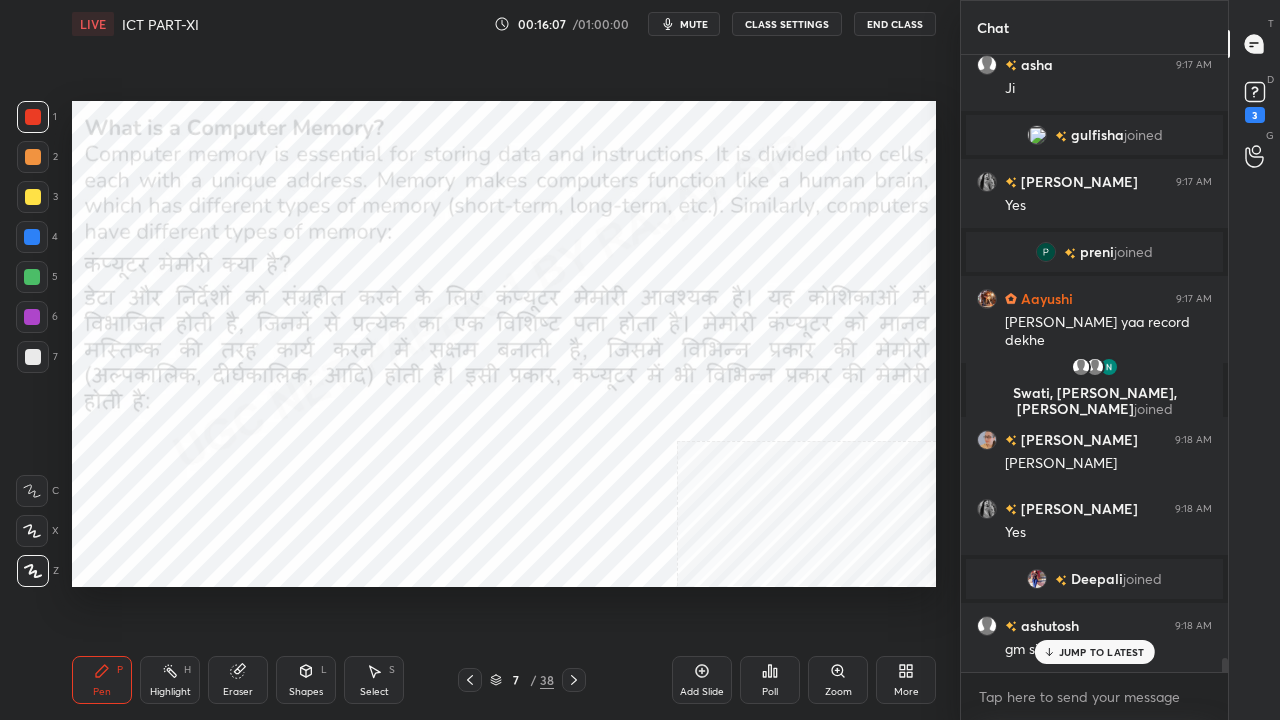 scroll, scrollTop: 26168, scrollLeft: 0, axis: vertical 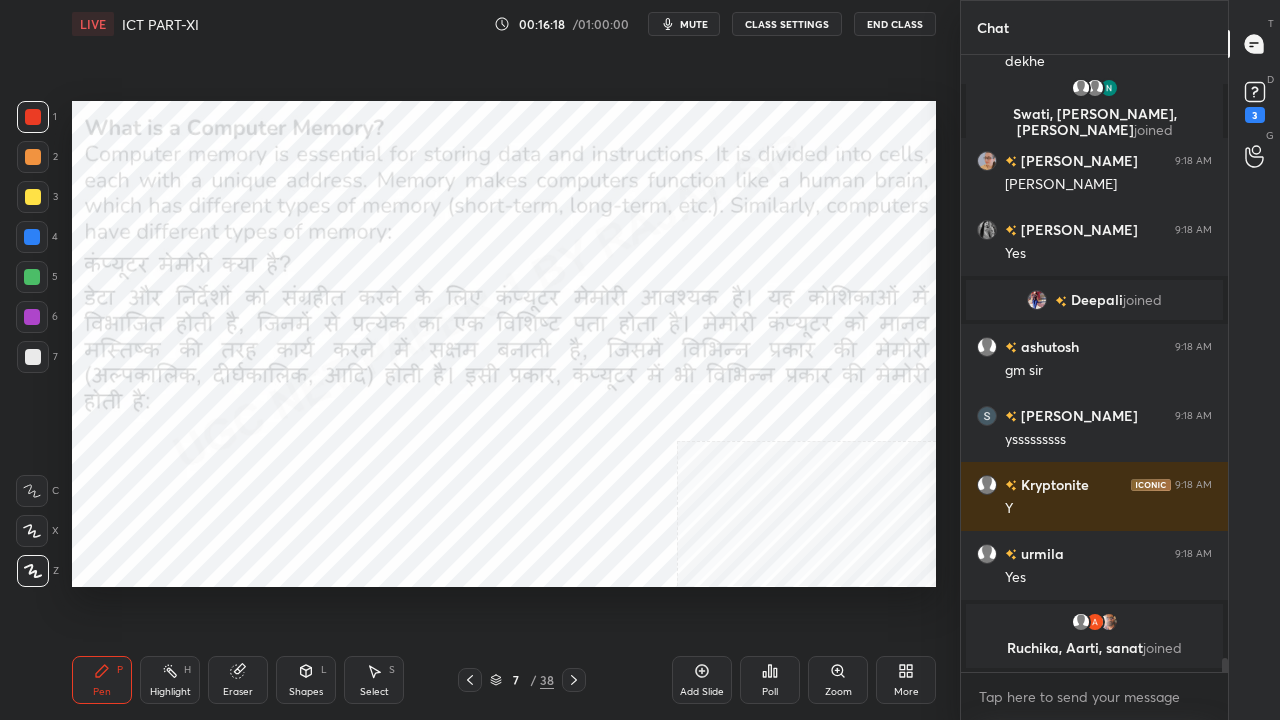 drag, startPoint x: 514, startPoint y: 678, endPoint x: 526, endPoint y: 652, distance: 28.635643 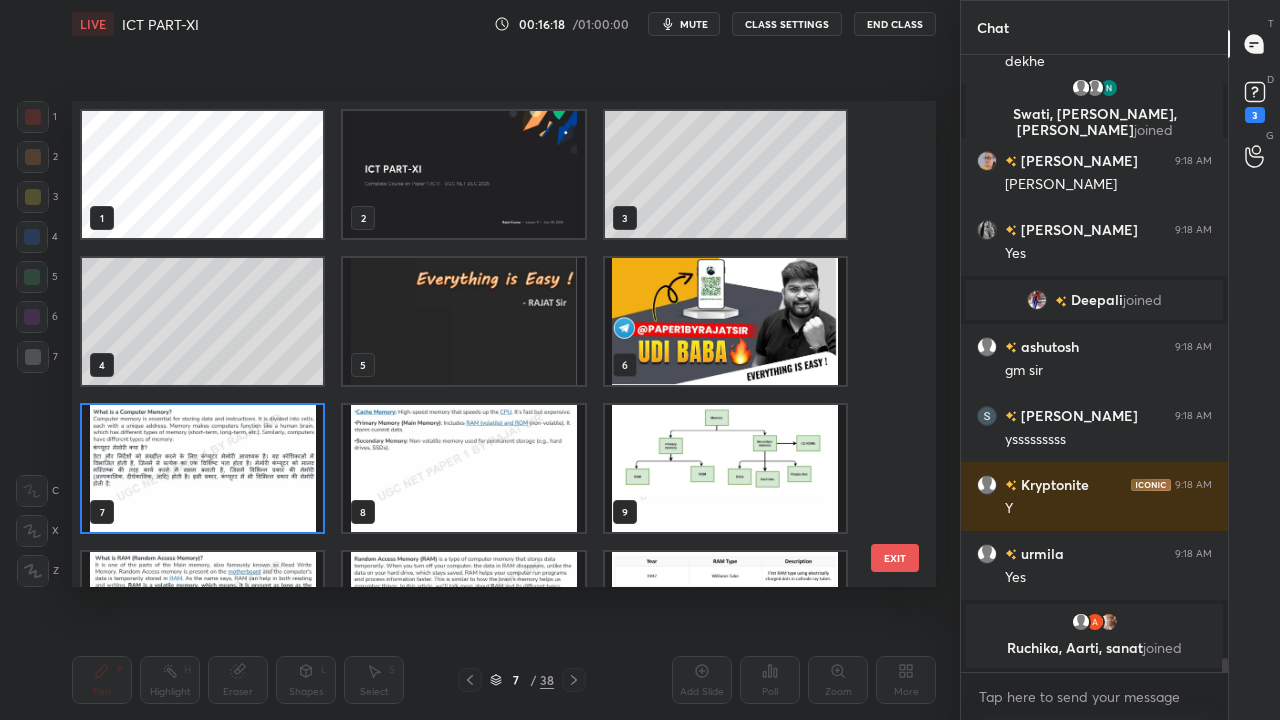 scroll, scrollTop: 7, scrollLeft: 11, axis: both 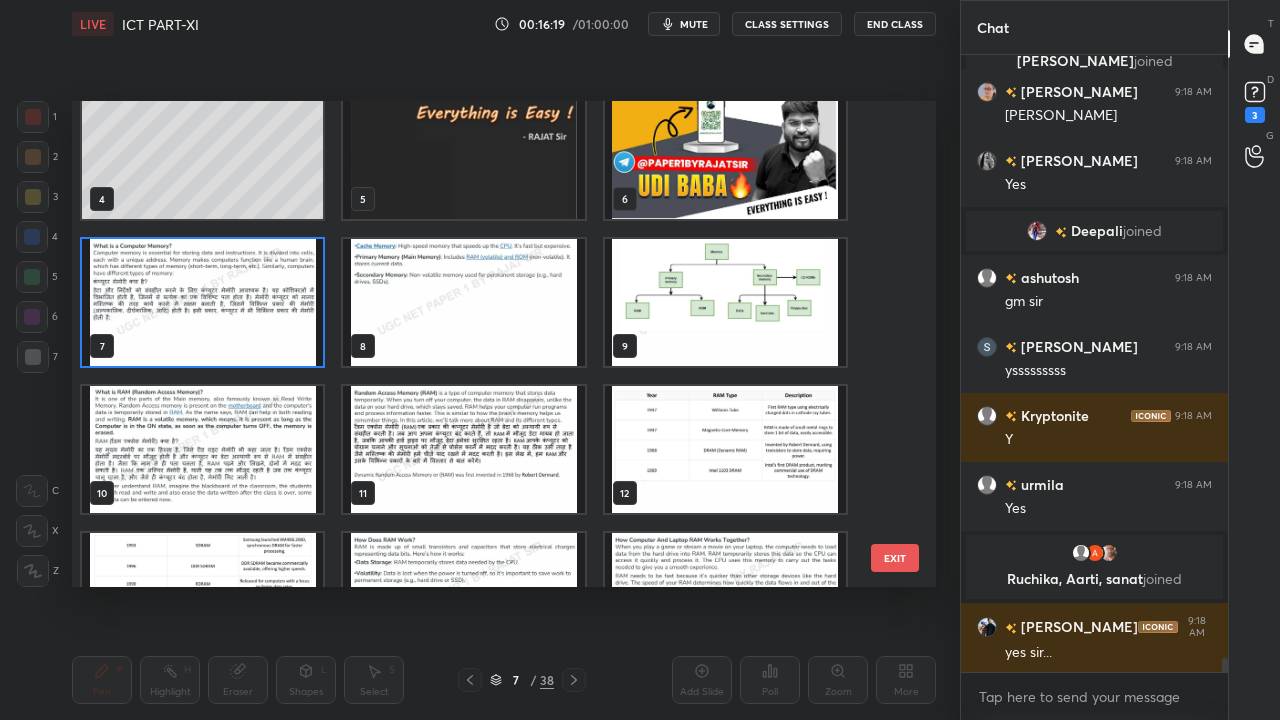 click at bounding box center (725, 302) 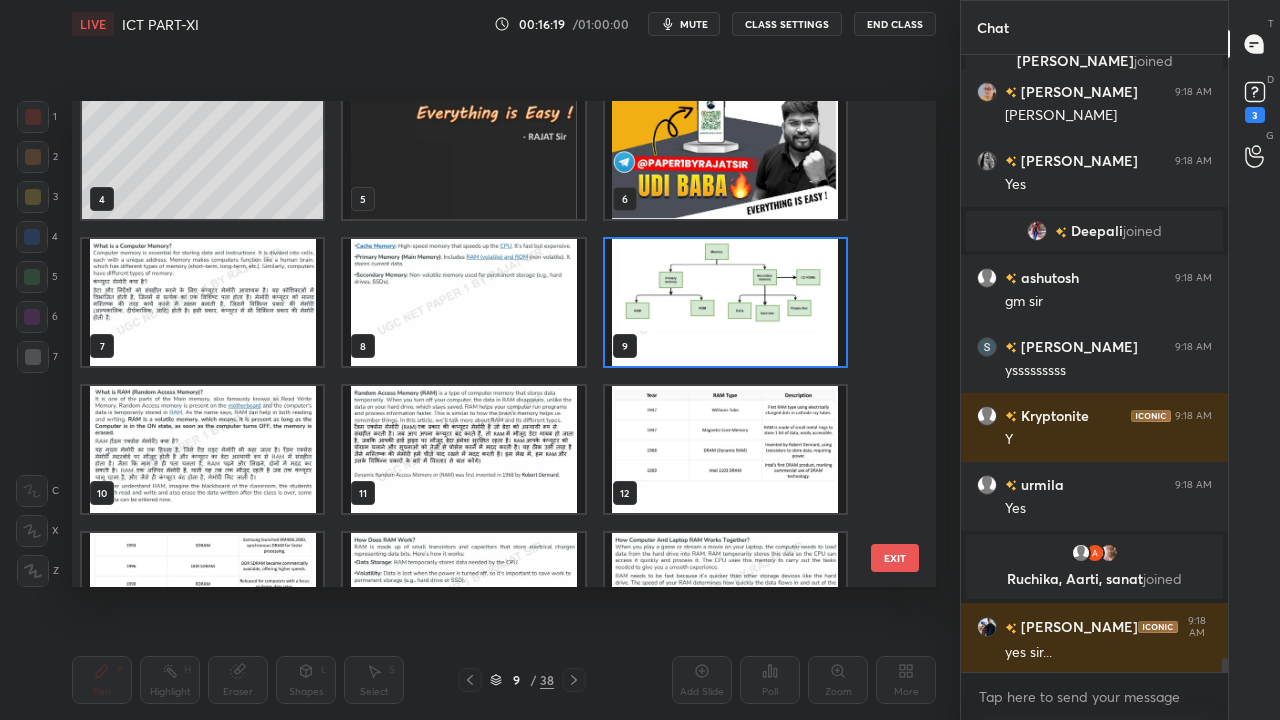 click at bounding box center [725, 302] 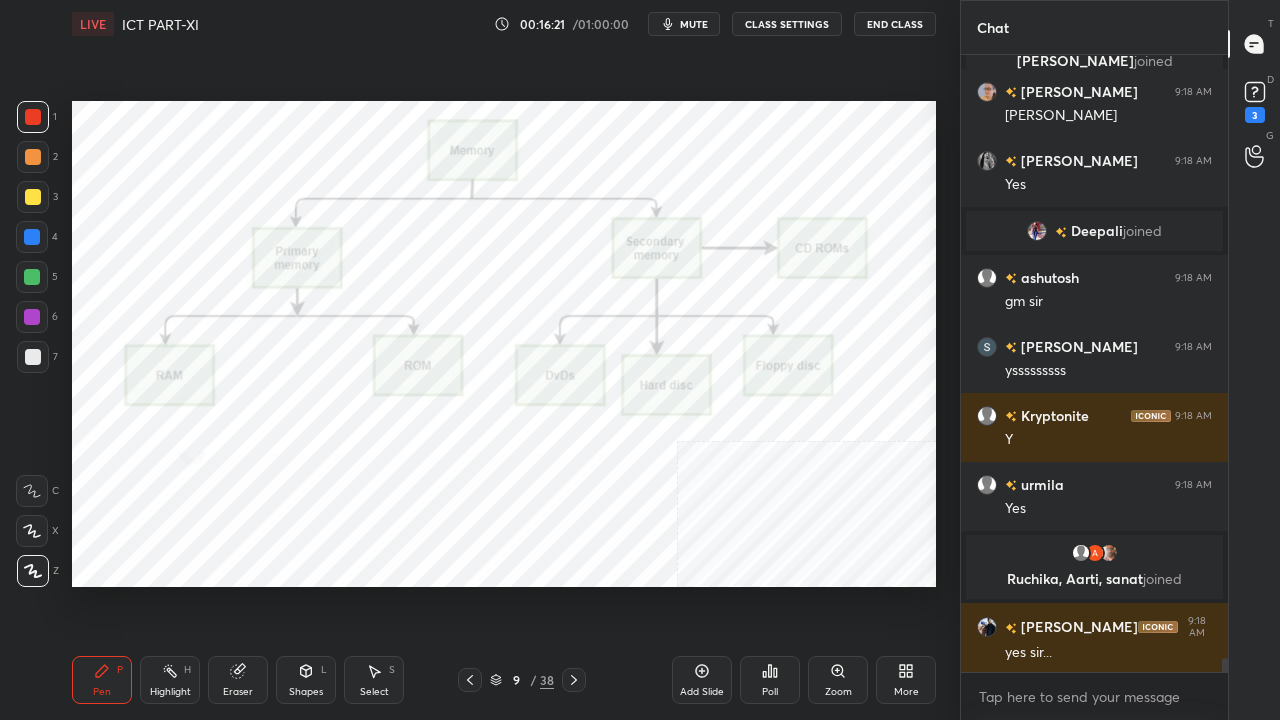 drag, startPoint x: 28, startPoint y: 119, endPoint x: 58, endPoint y: 139, distance: 36.05551 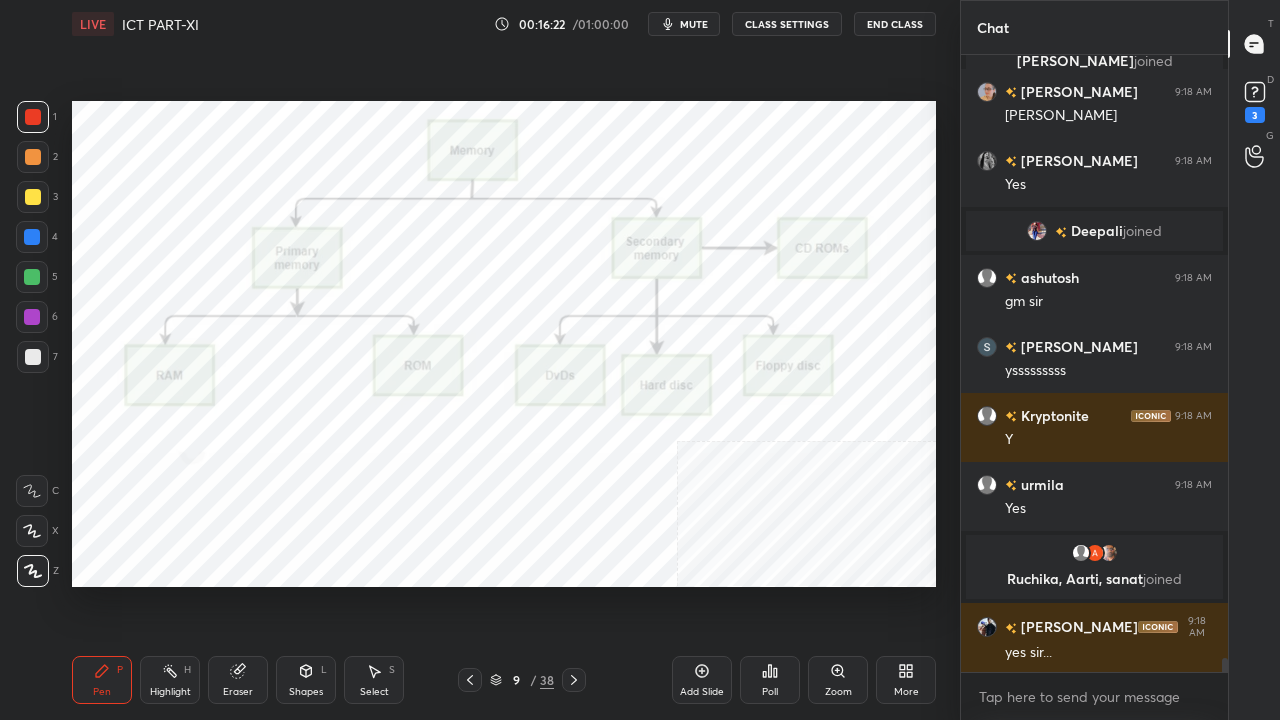 click 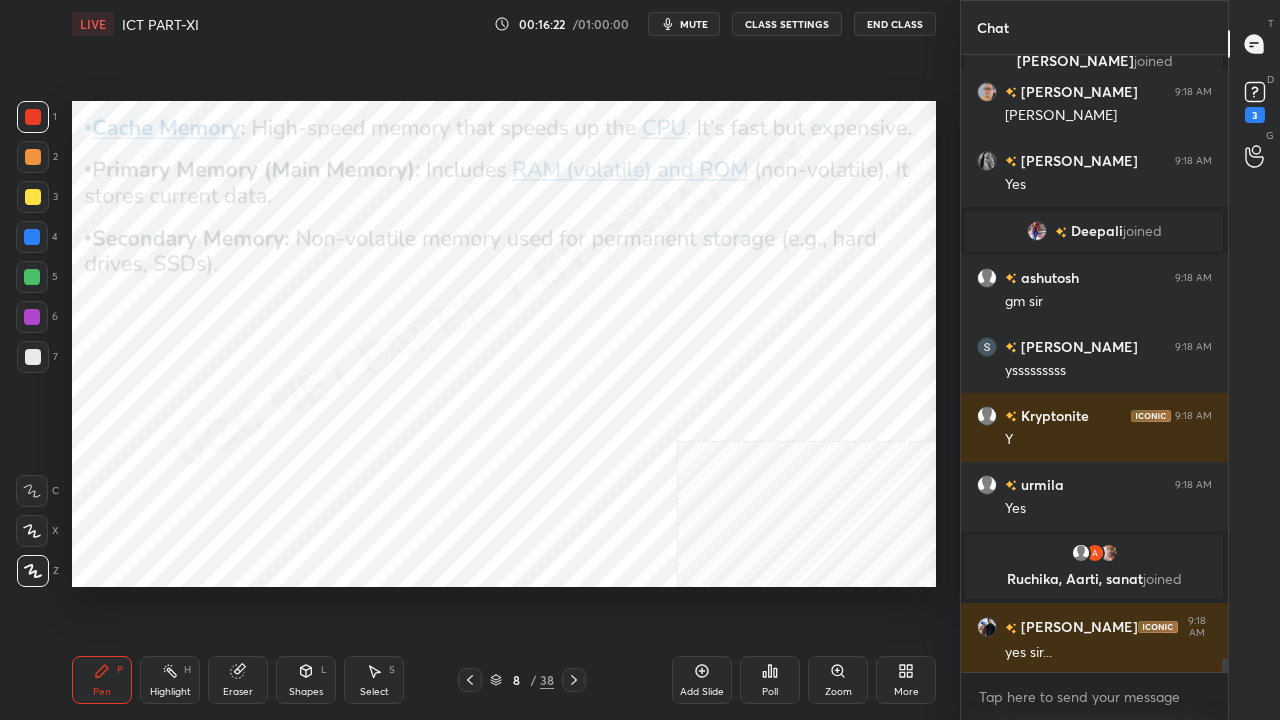 click 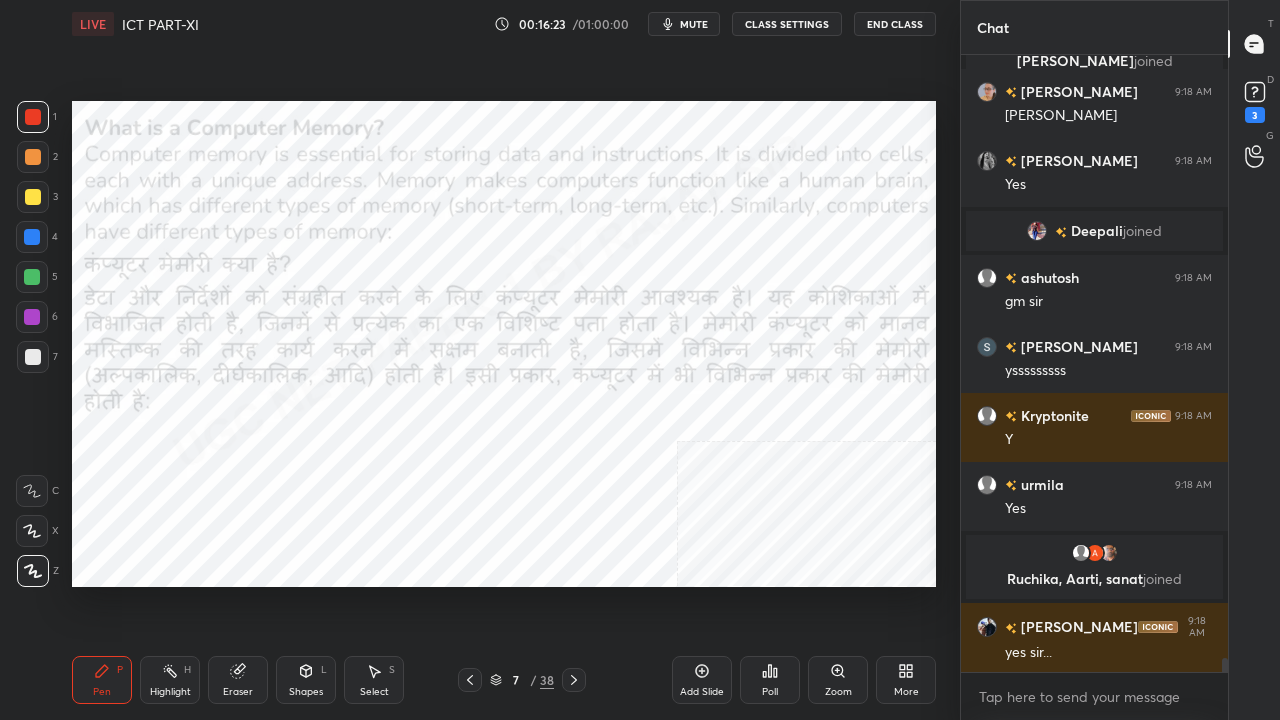 click 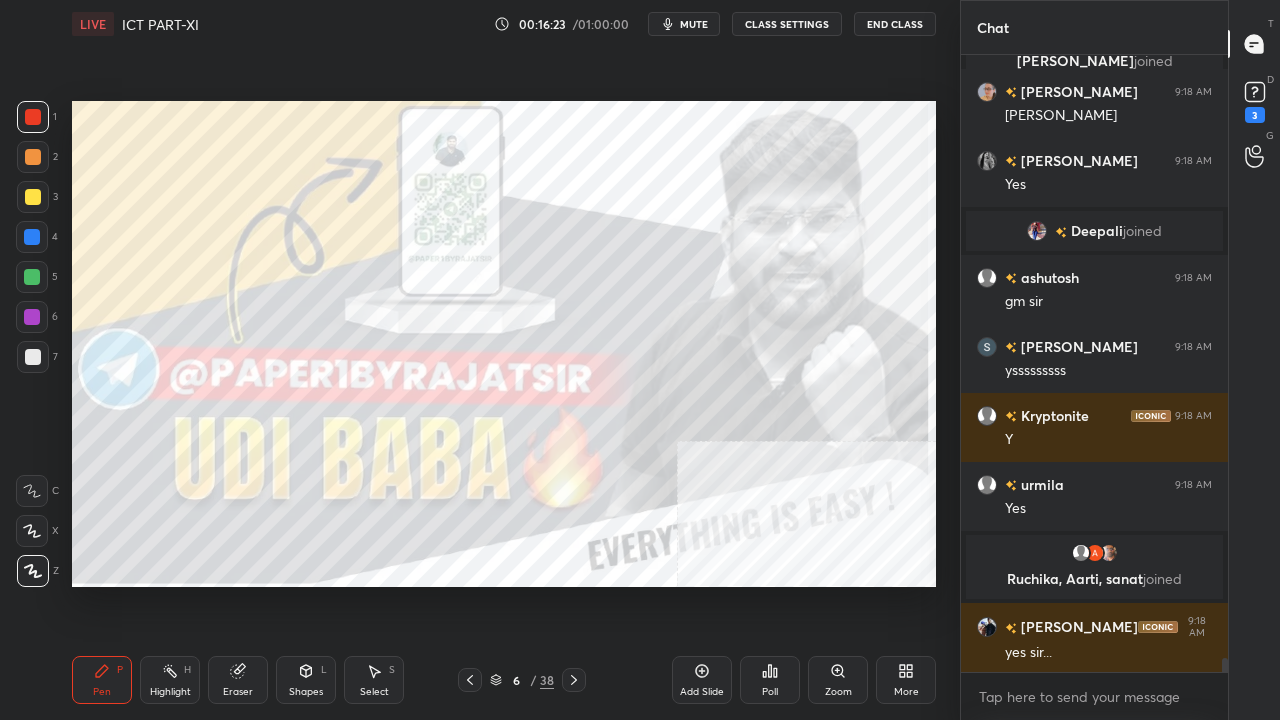 click 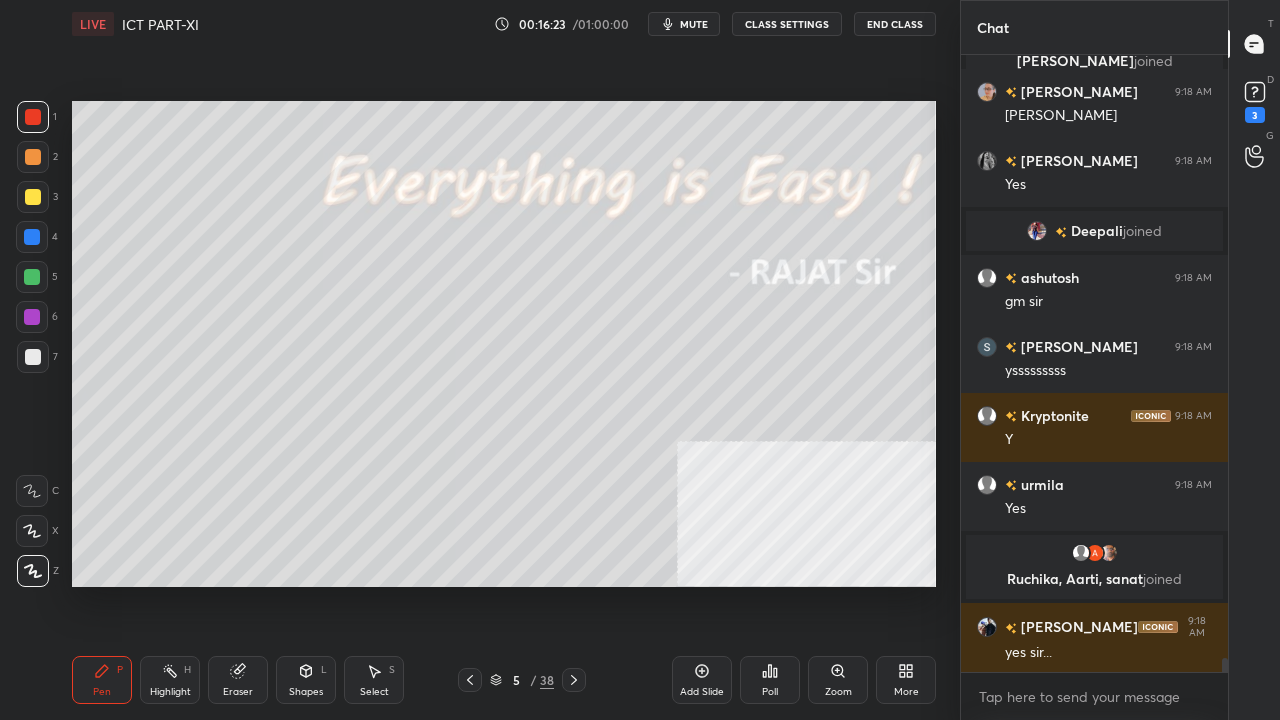 click 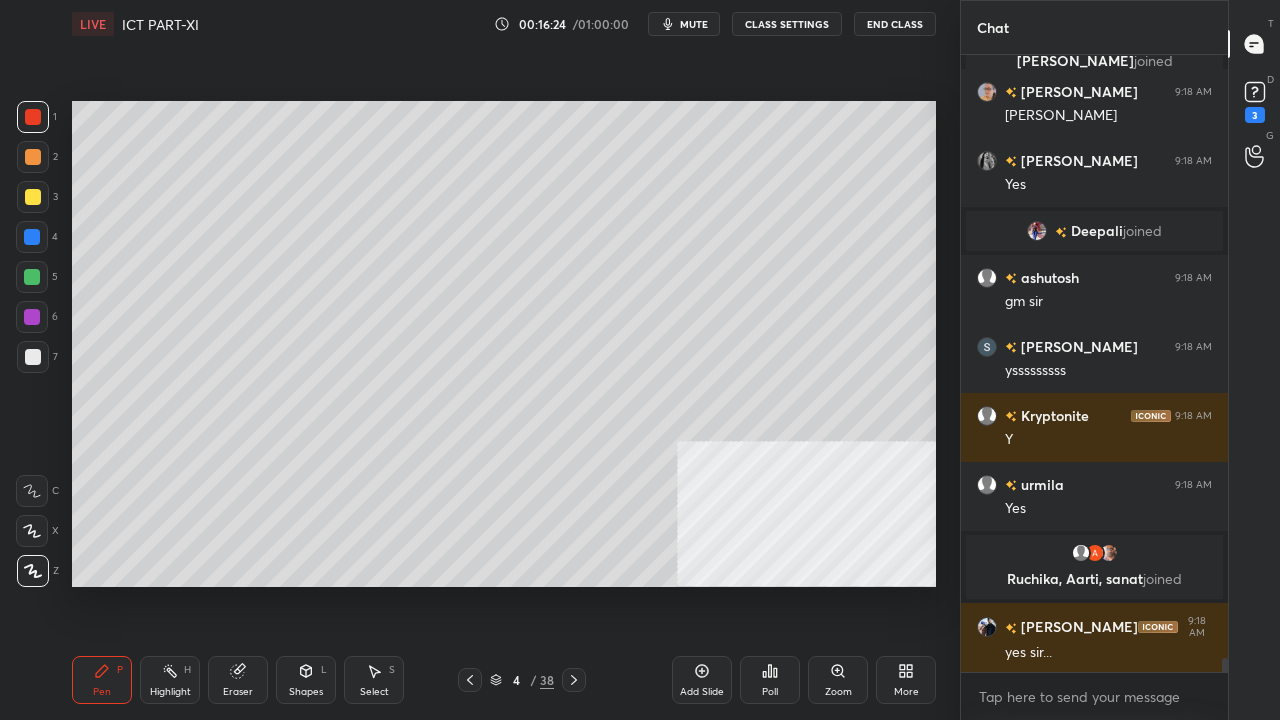 click 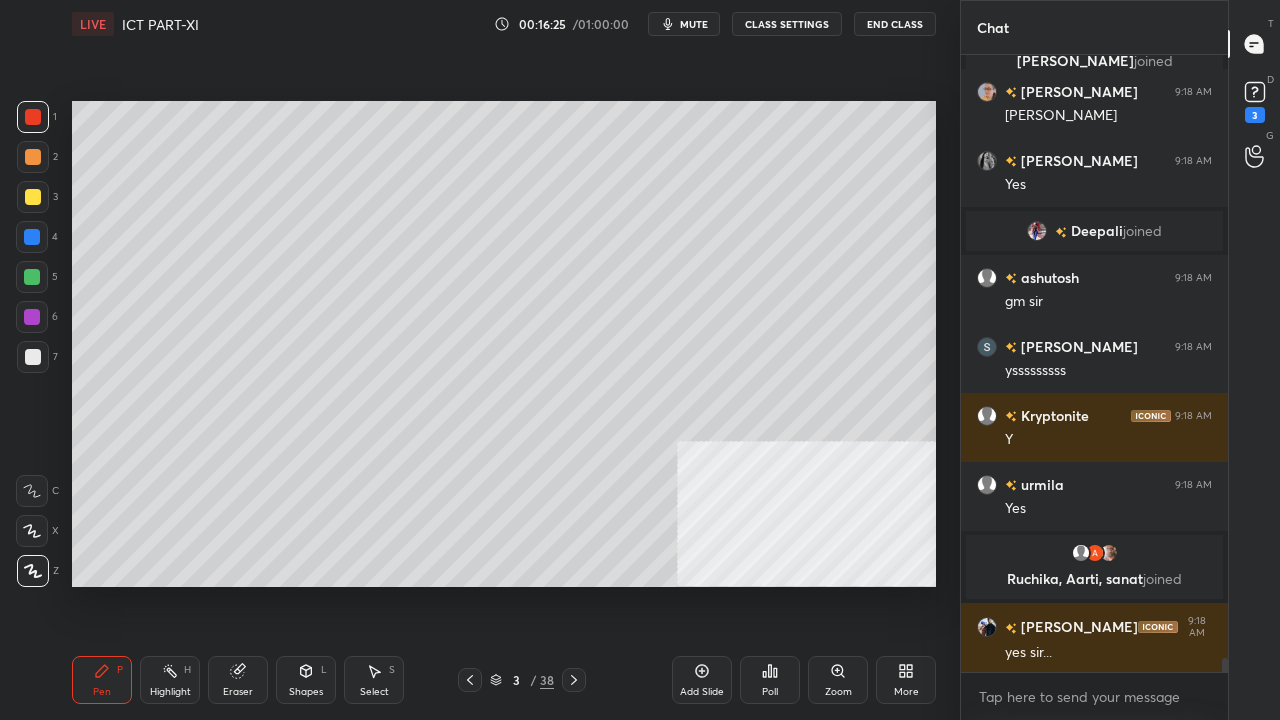 click at bounding box center (33, 357) 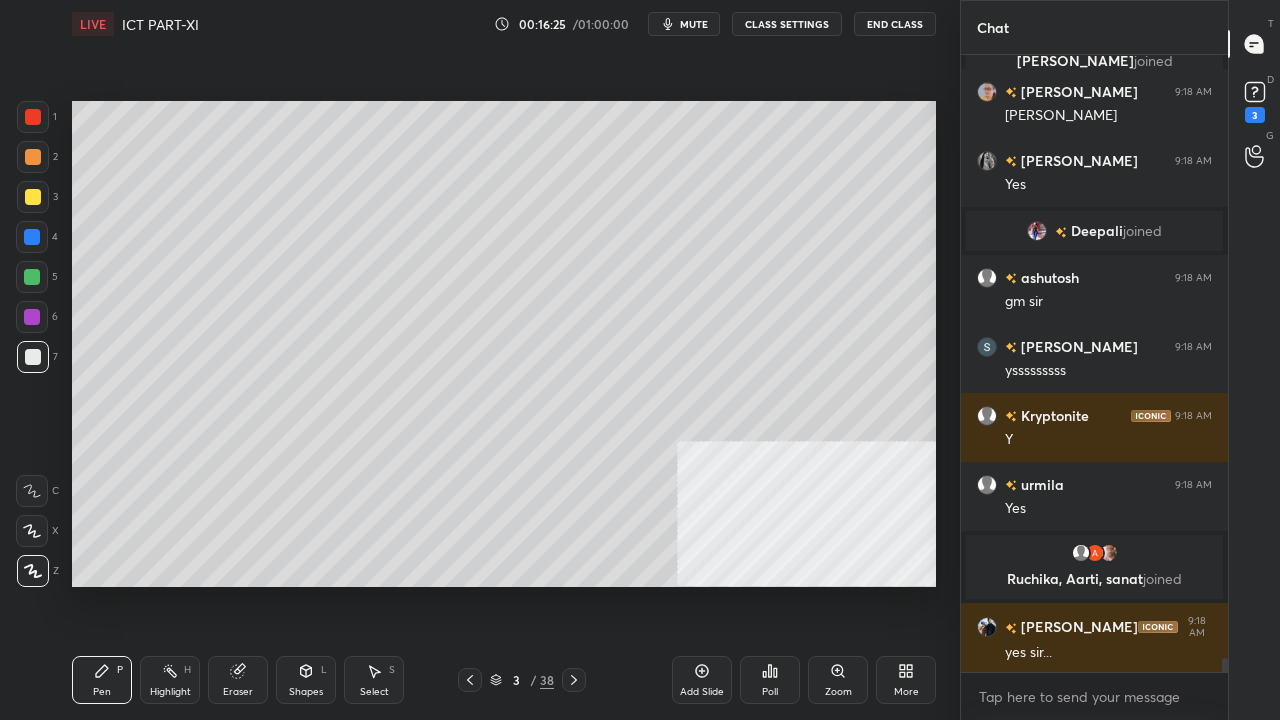 scroll, scrollTop: 26374, scrollLeft: 0, axis: vertical 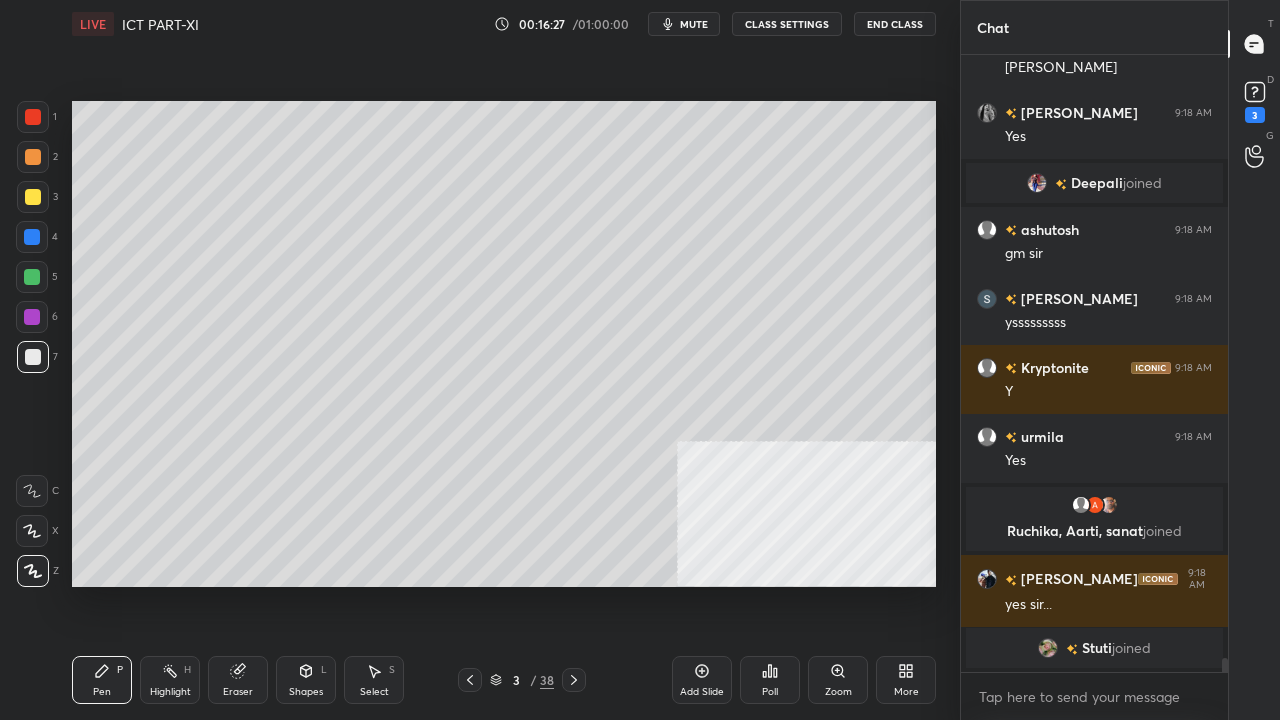 click at bounding box center (574, 680) 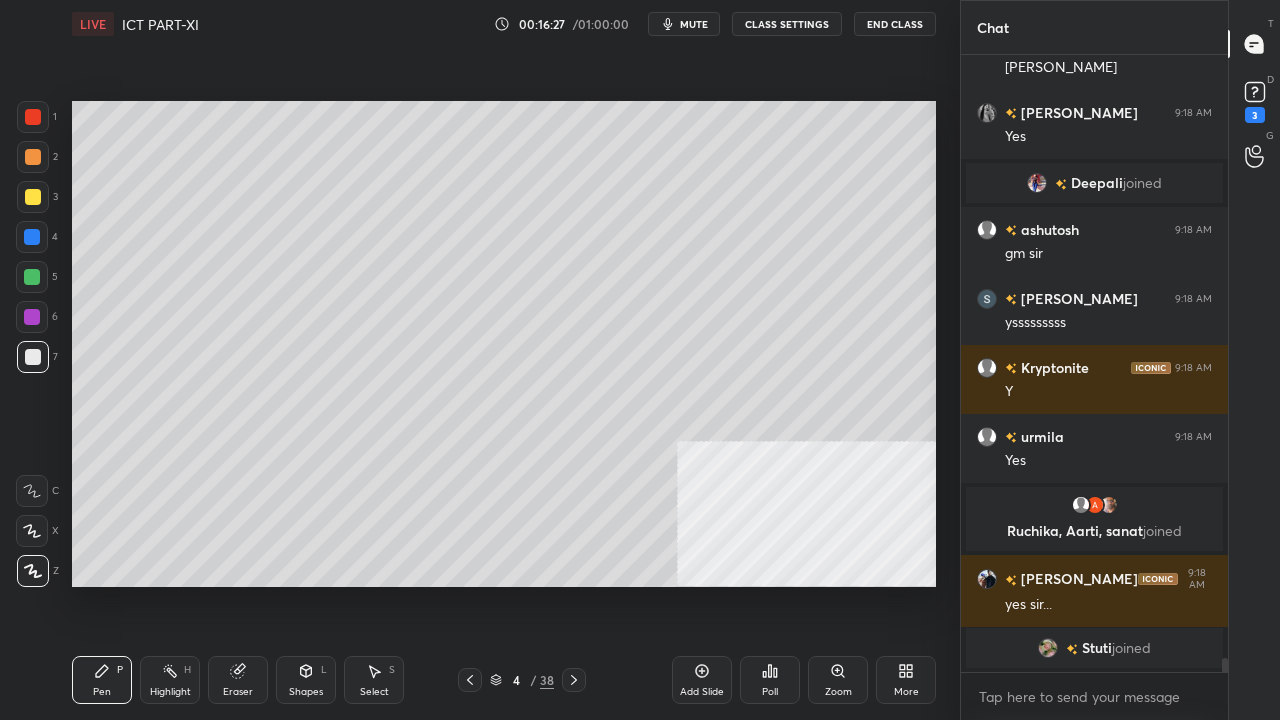 click at bounding box center [574, 680] 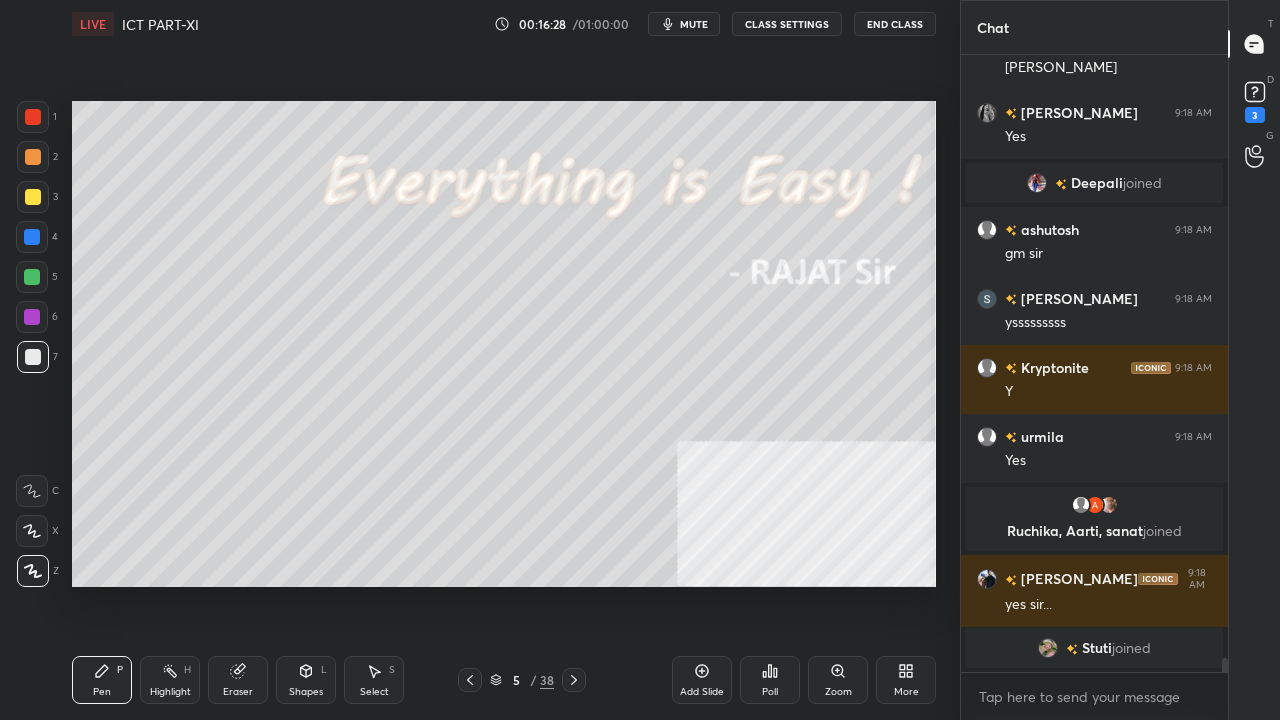 click at bounding box center [574, 680] 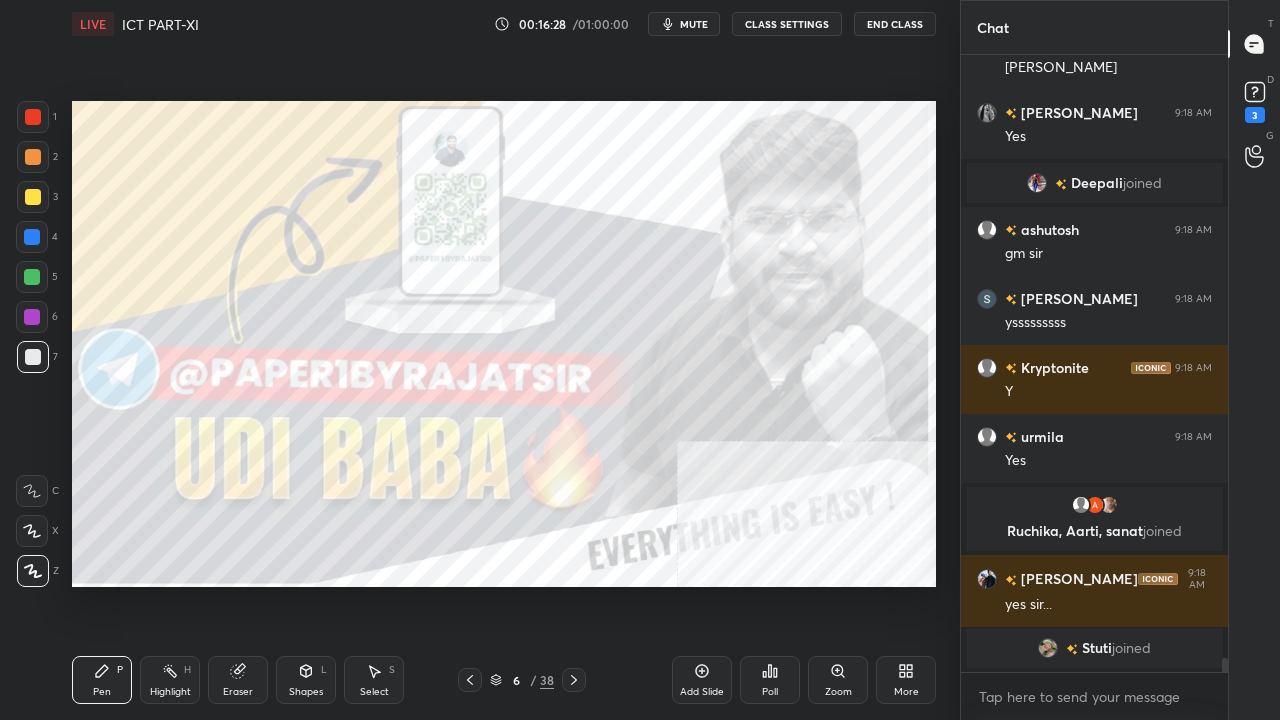 click at bounding box center [574, 680] 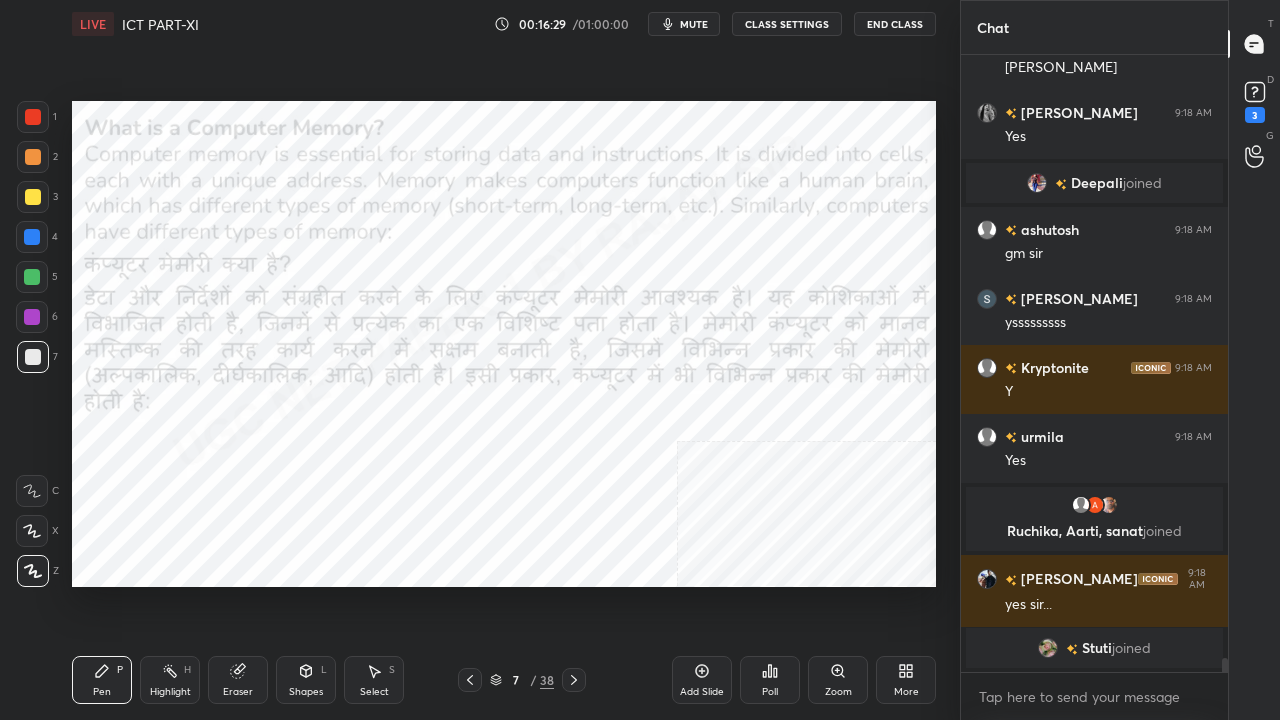drag, startPoint x: 31, startPoint y: 114, endPoint x: 49, endPoint y: 124, distance: 20.59126 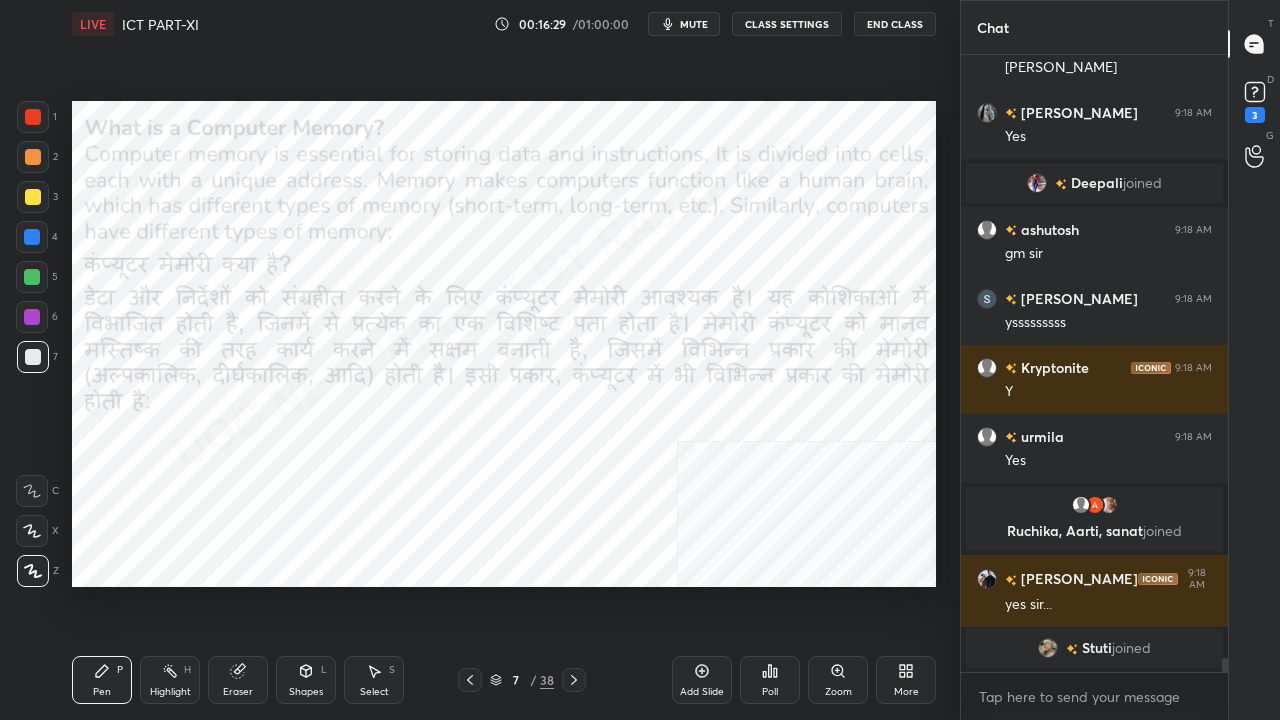 click at bounding box center (33, 117) 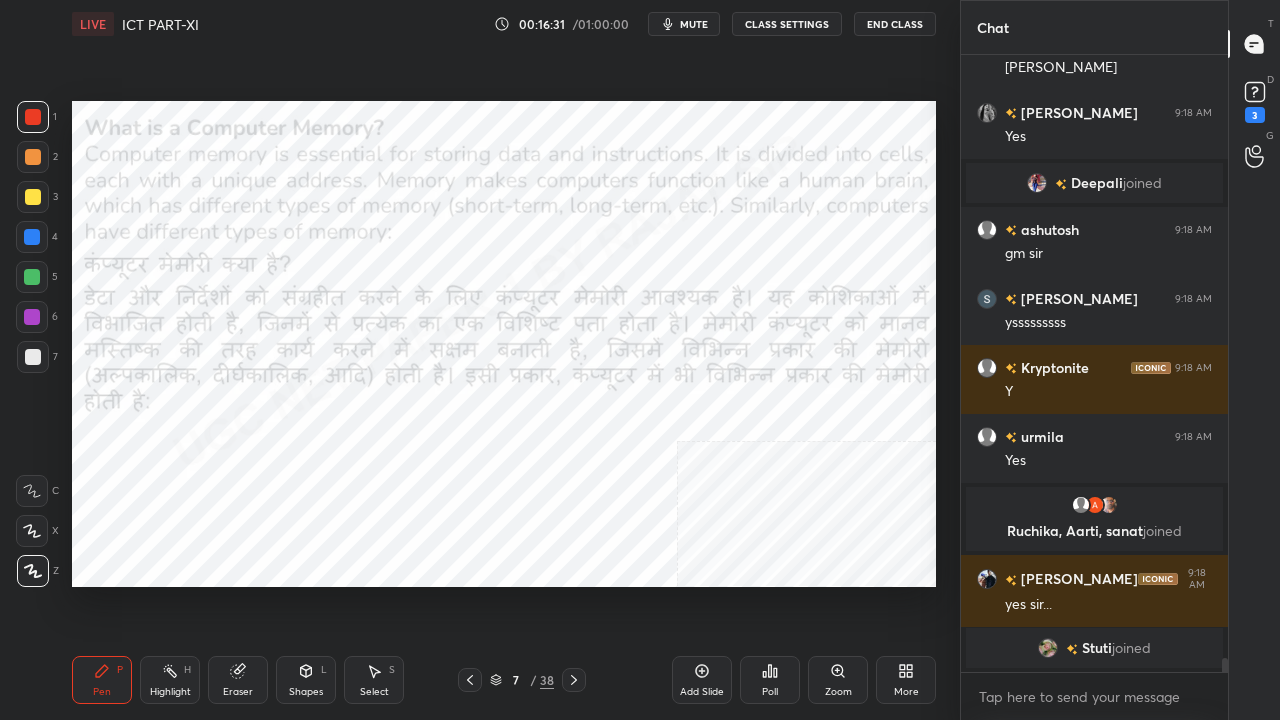 click at bounding box center [574, 680] 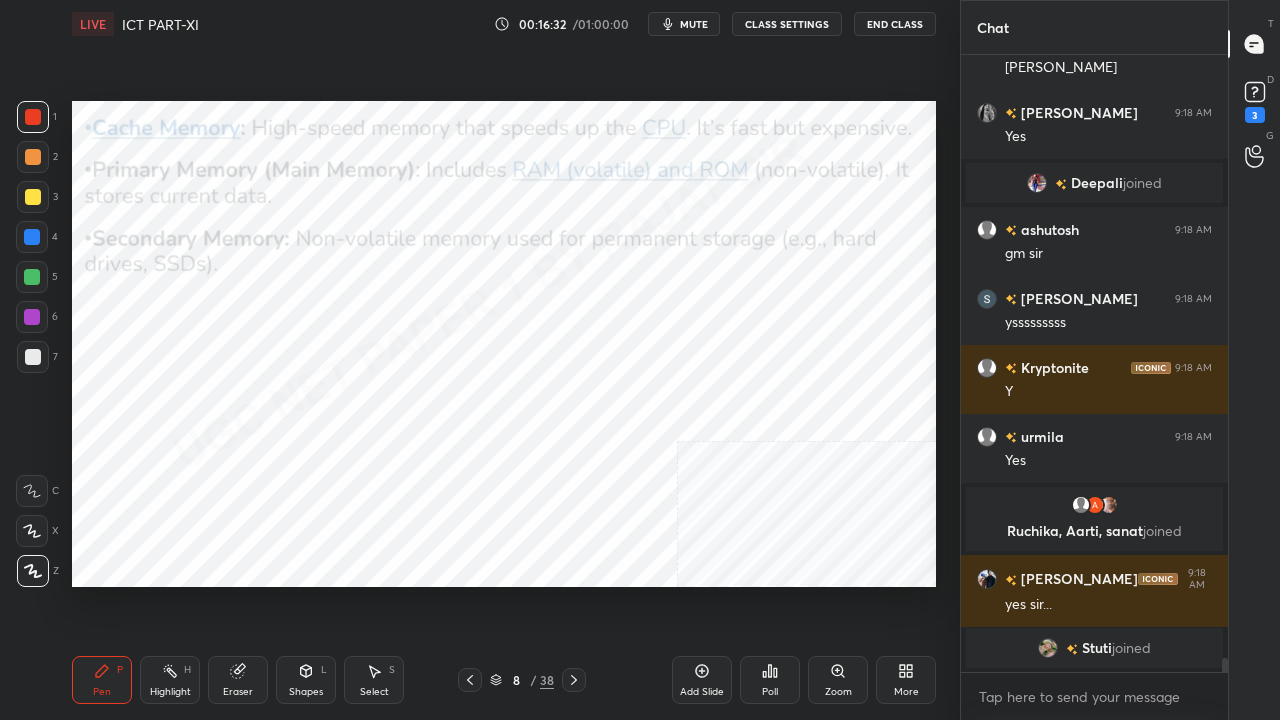 click at bounding box center (574, 680) 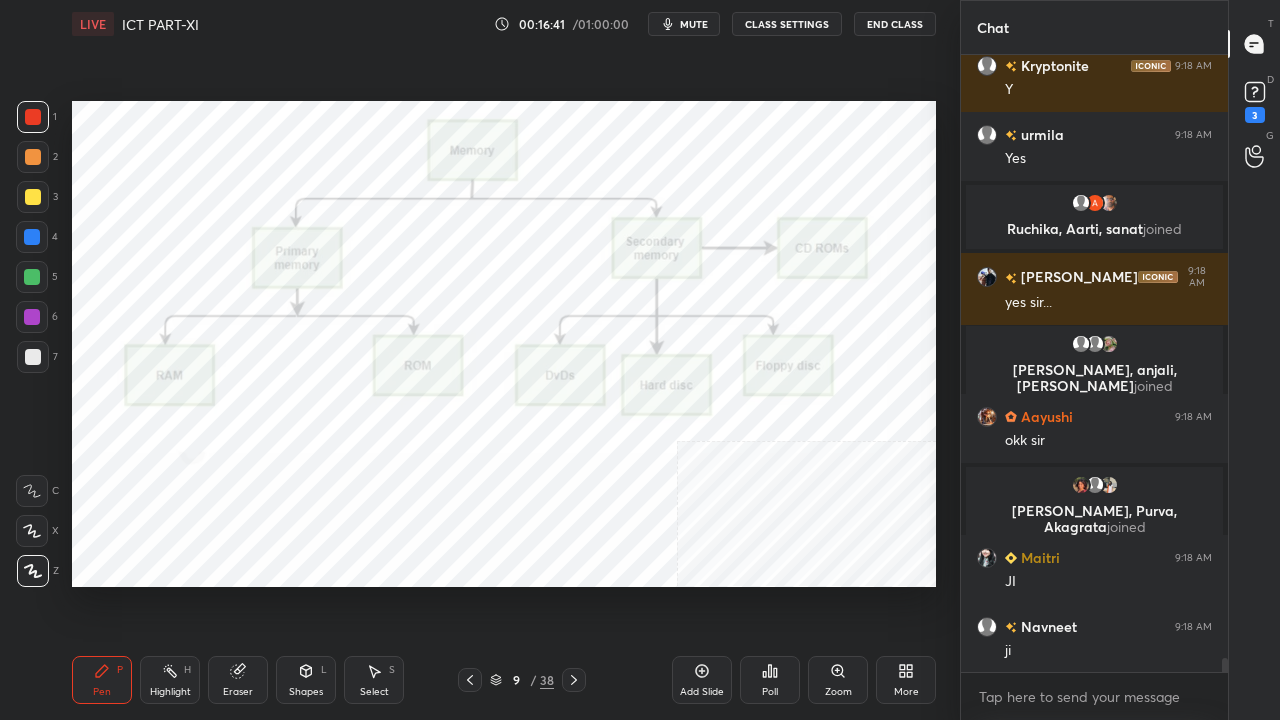 scroll, scrollTop: 26686, scrollLeft: 0, axis: vertical 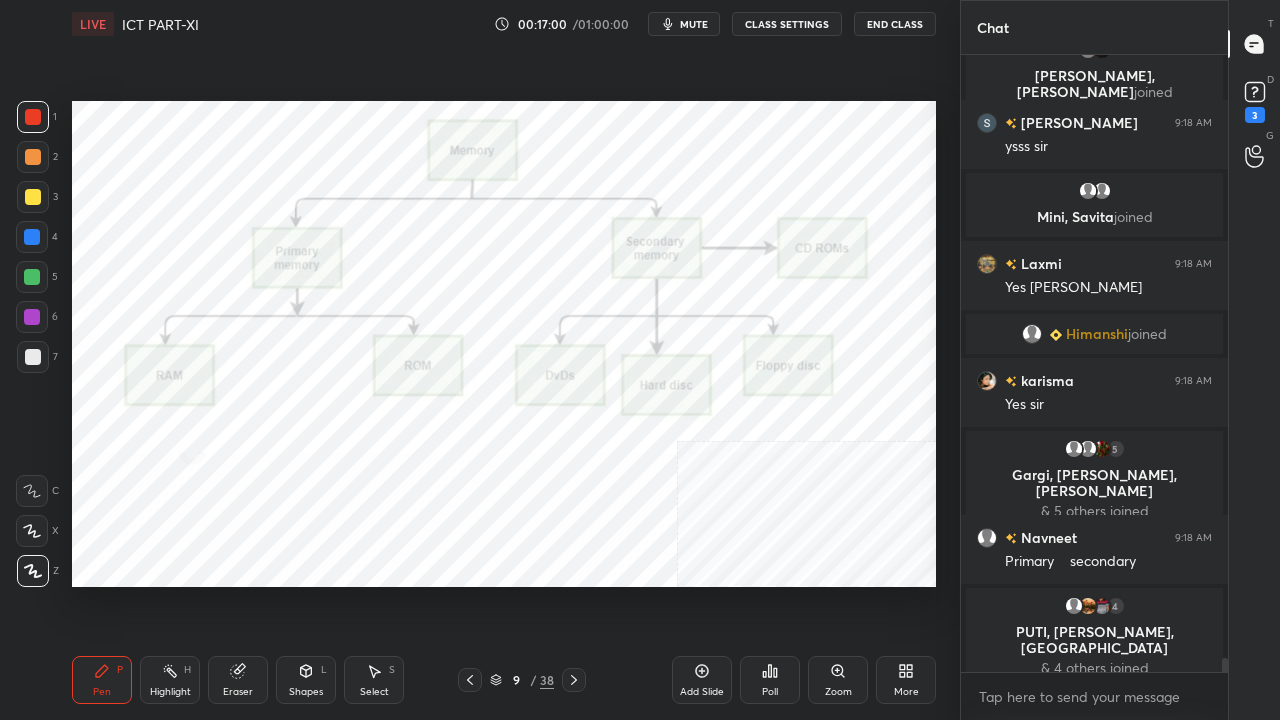 click at bounding box center (32, 237) 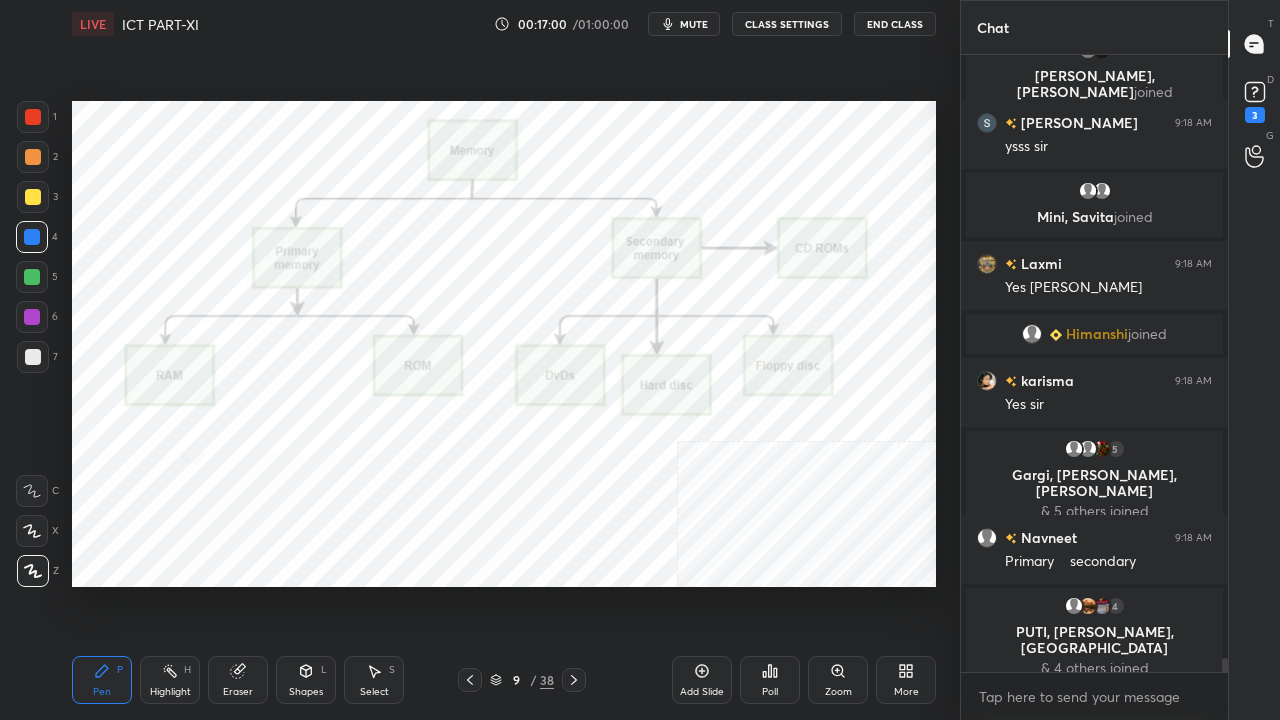 click at bounding box center (32, 237) 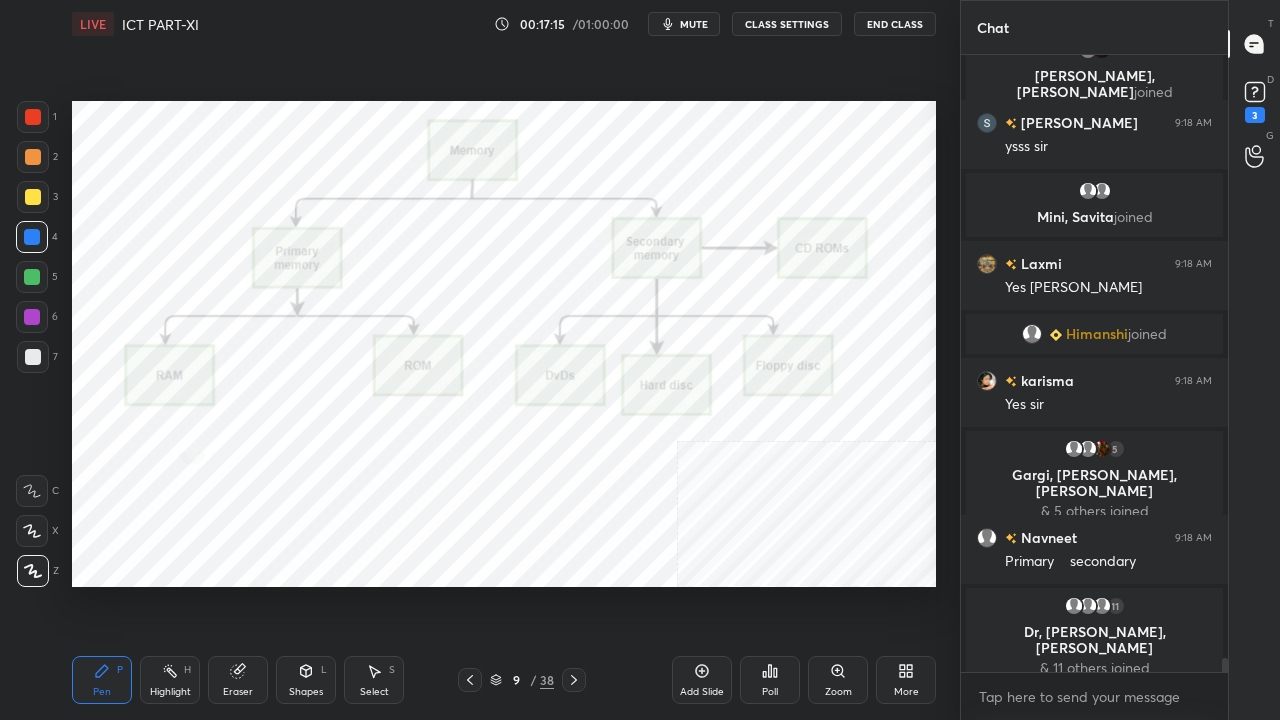 drag, startPoint x: 25, startPoint y: 113, endPoint x: 70, endPoint y: 140, distance: 52.478565 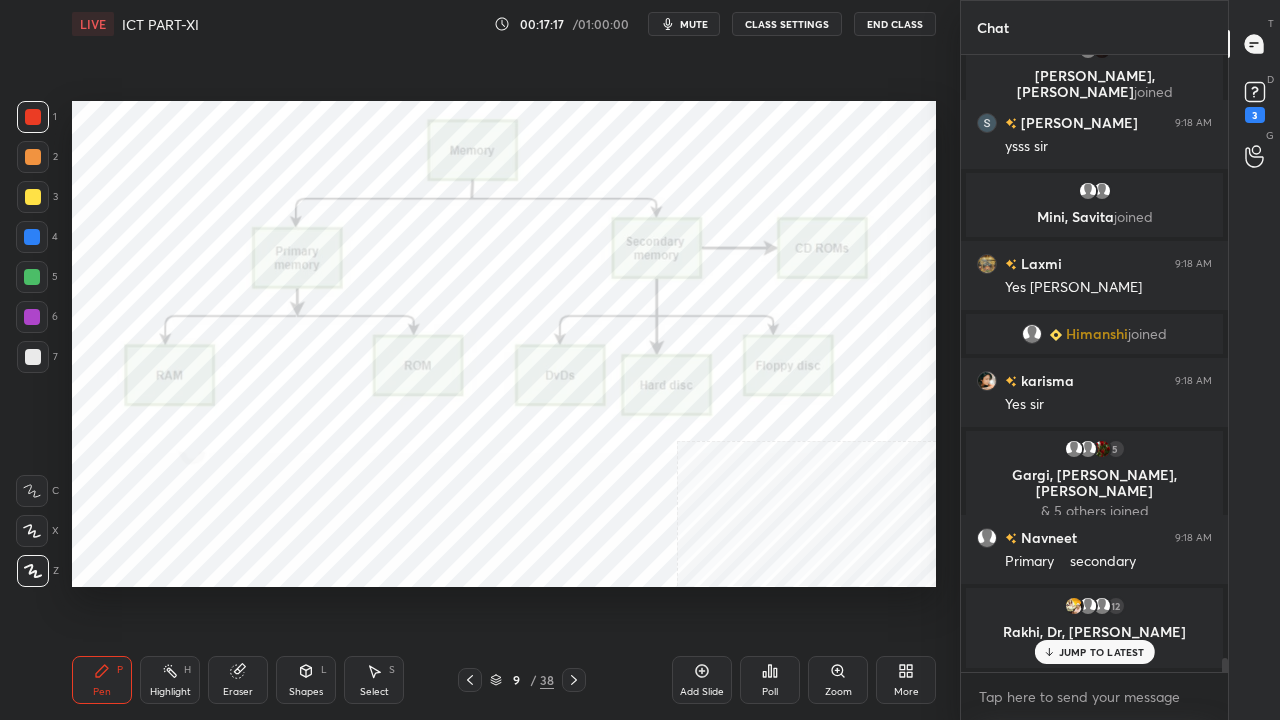 scroll, scrollTop: 27232, scrollLeft: 0, axis: vertical 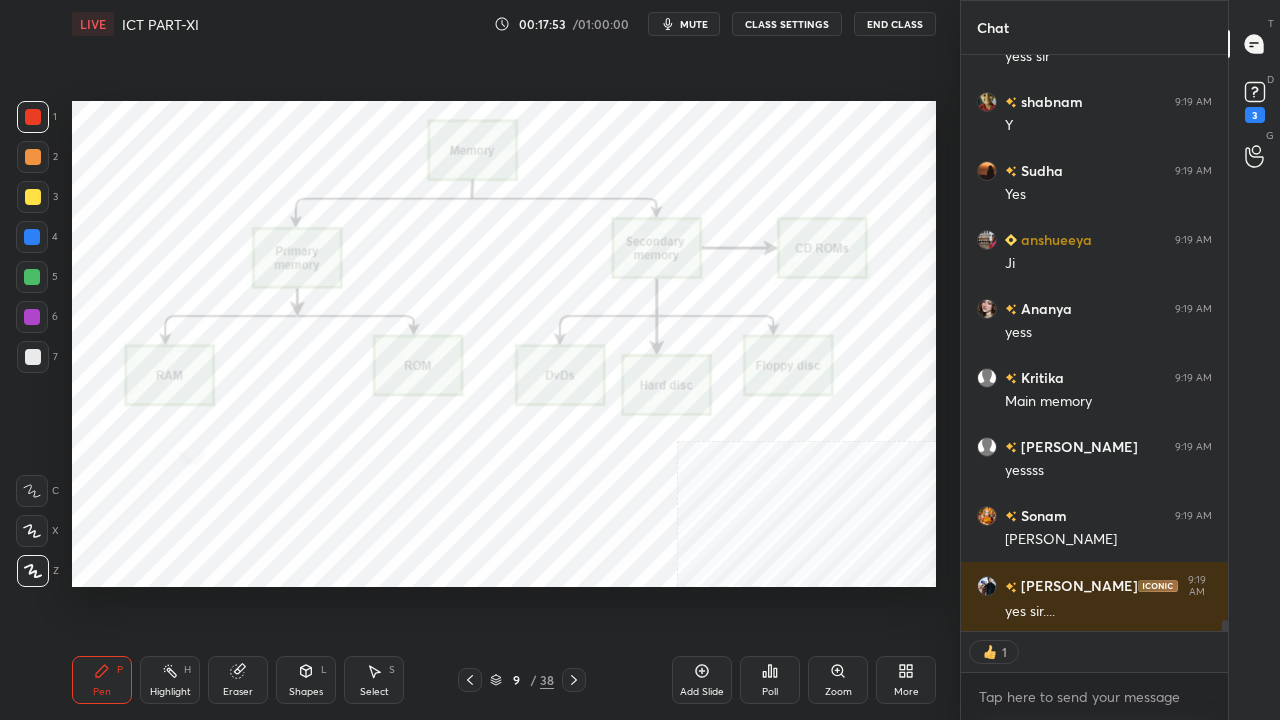click at bounding box center (32, 317) 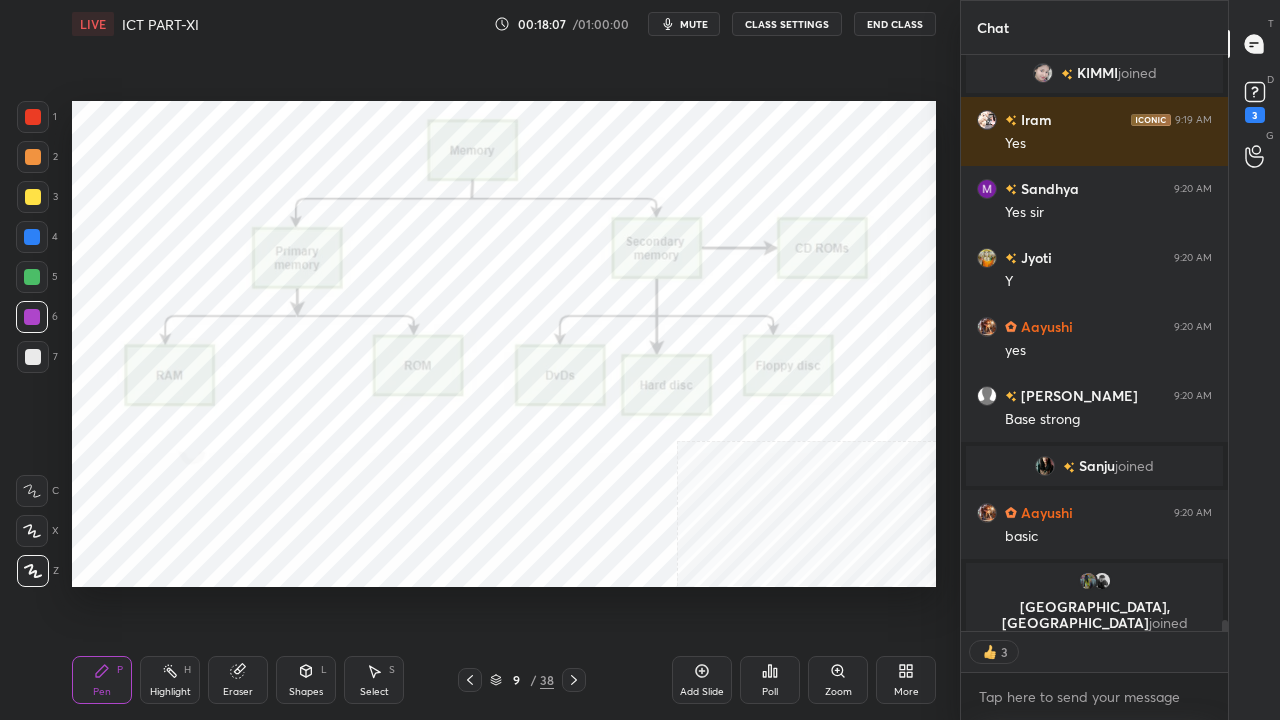 scroll, scrollTop: 29303, scrollLeft: 0, axis: vertical 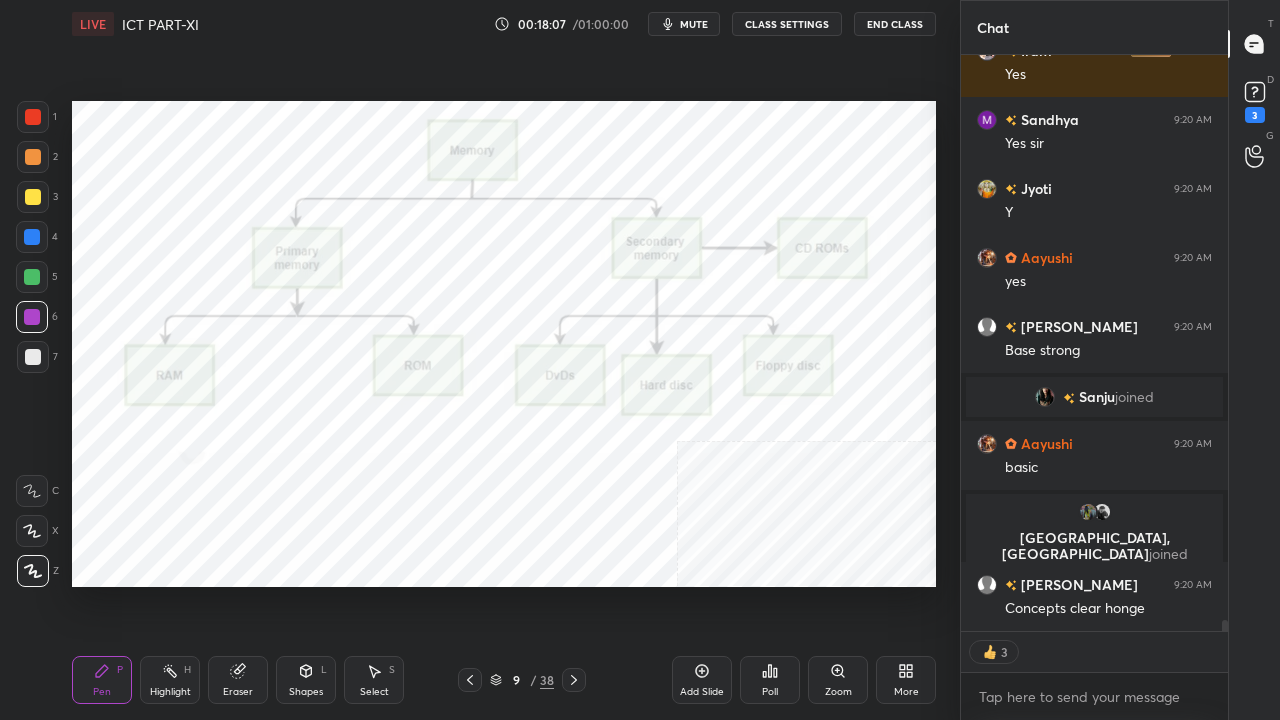 type on "x" 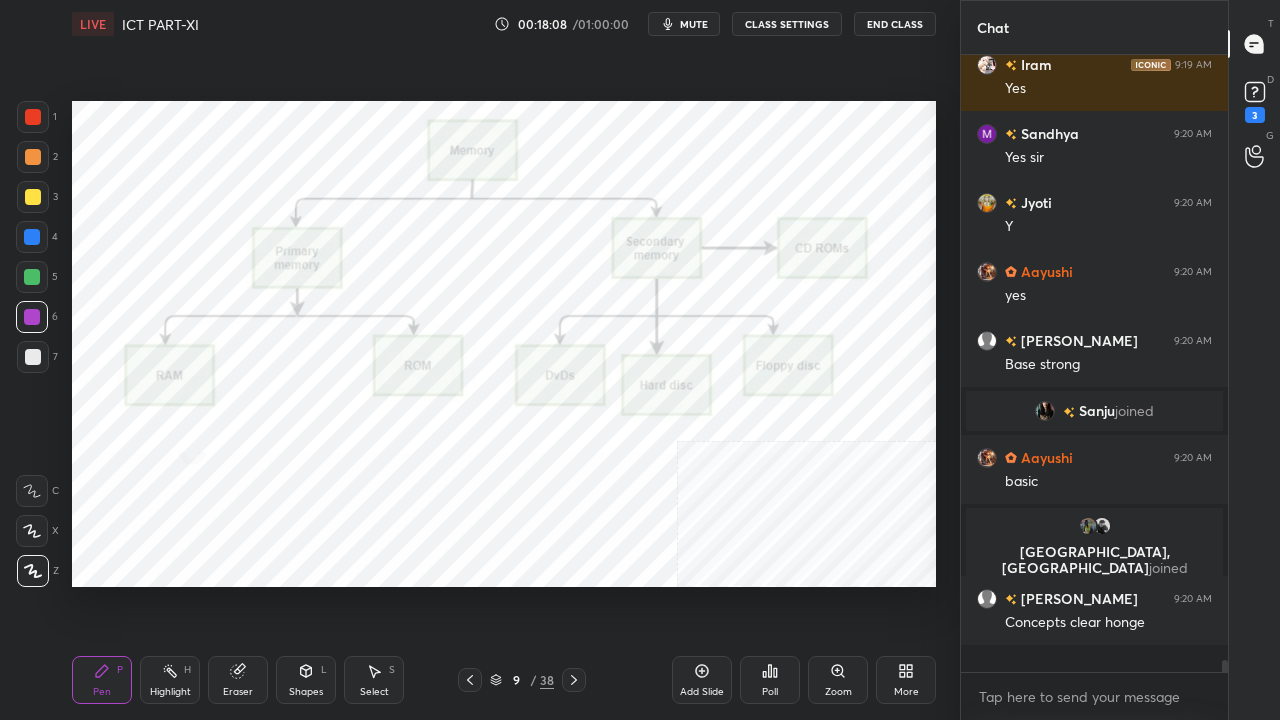 scroll, scrollTop: 6, scrollLeft: 6, axis: both 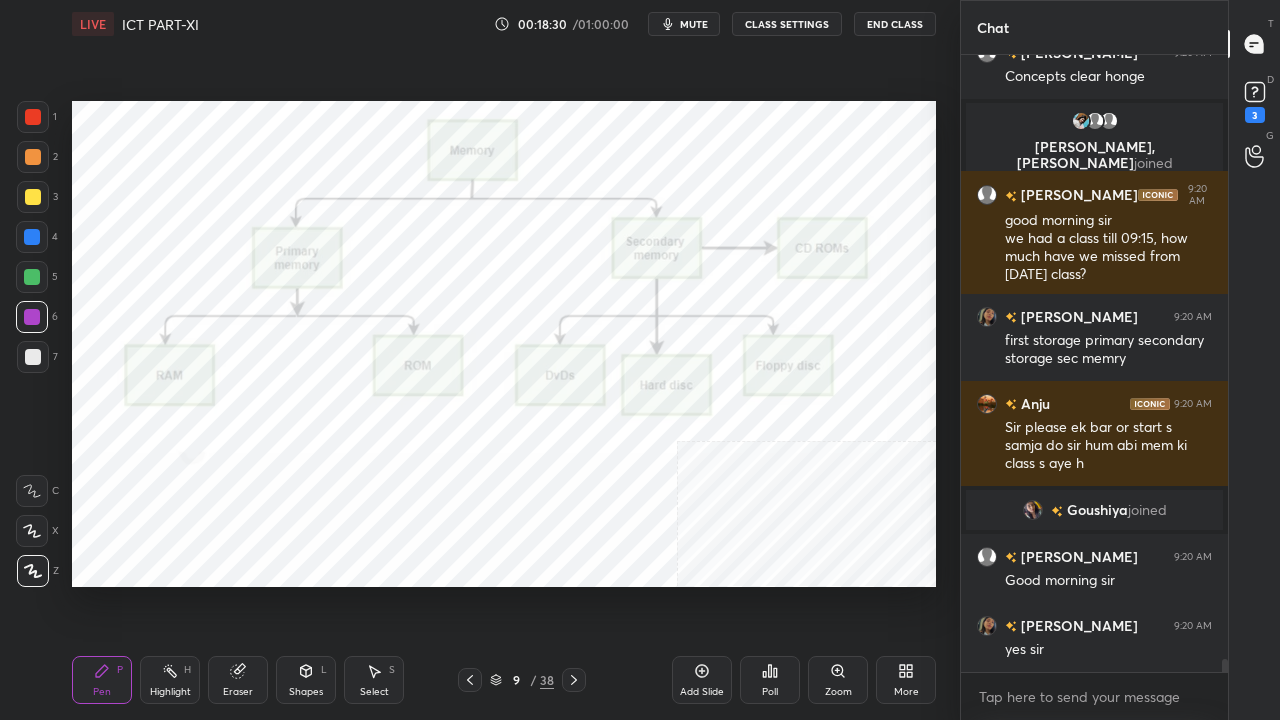 type 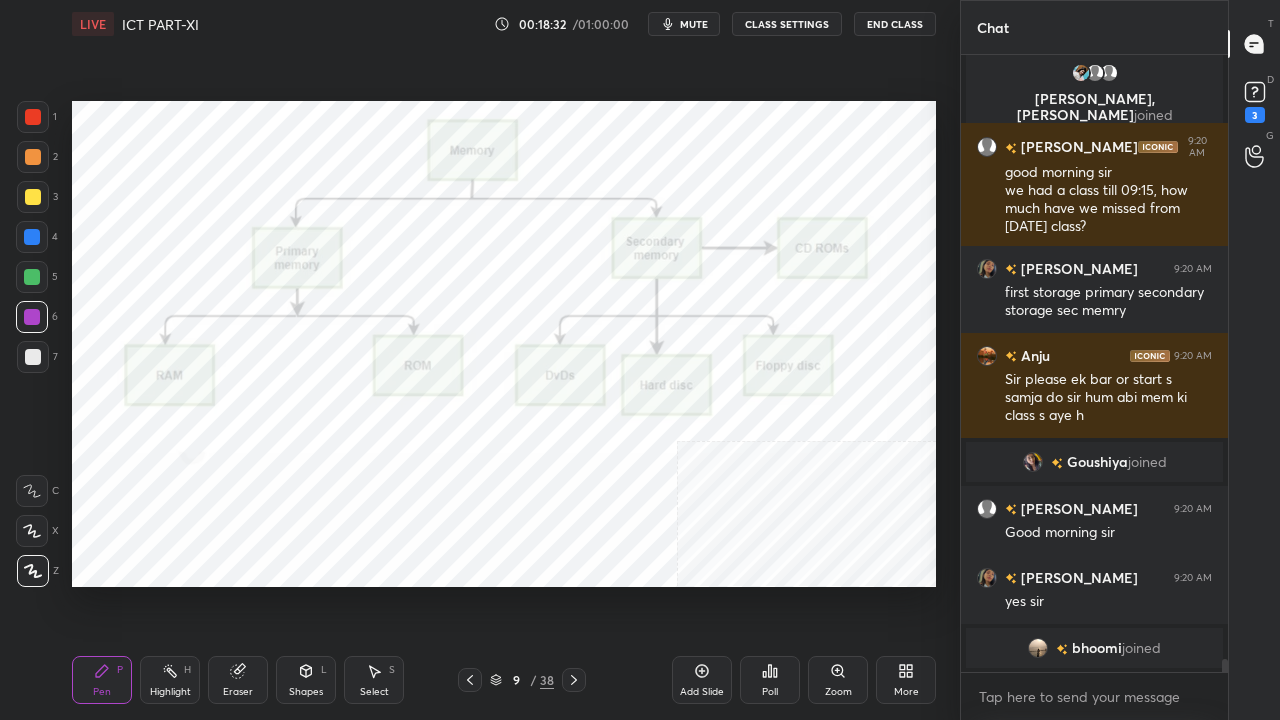 scroll, scrollTop: 29742, scrollLeft: 0, axis: vertical 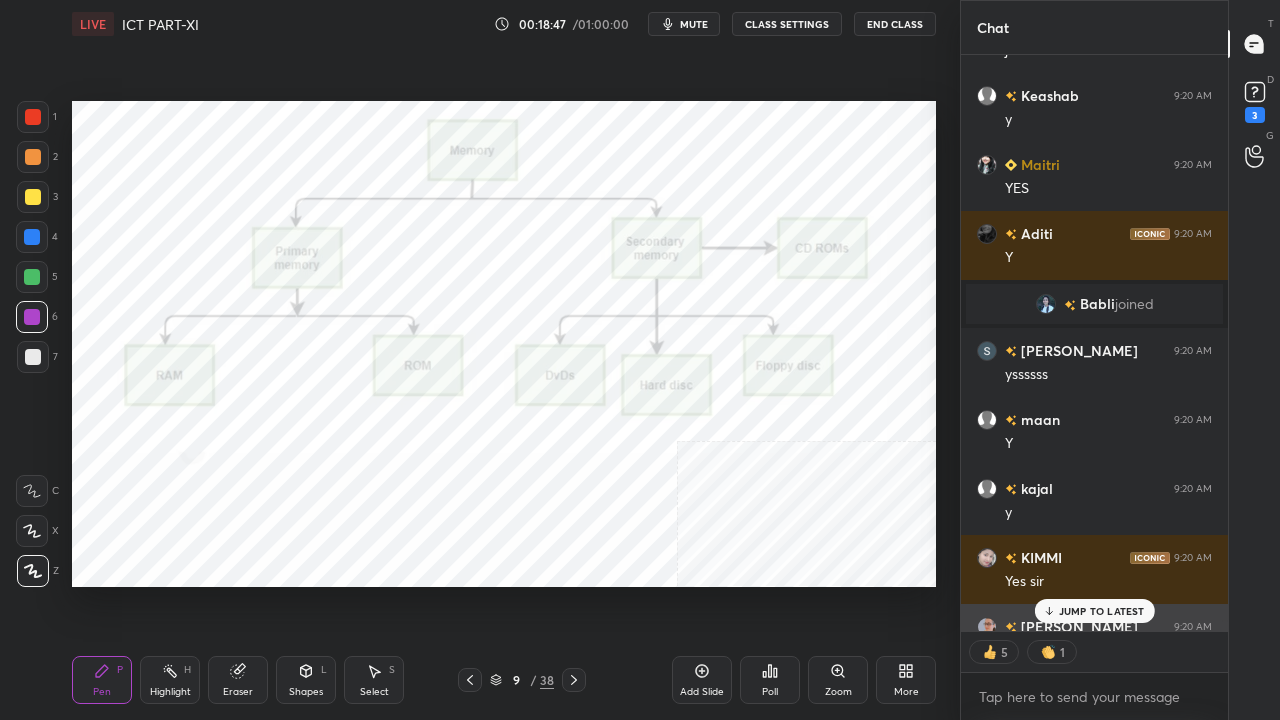 click on "JUMP TO LATEST" at bounding box center [1102, 611] 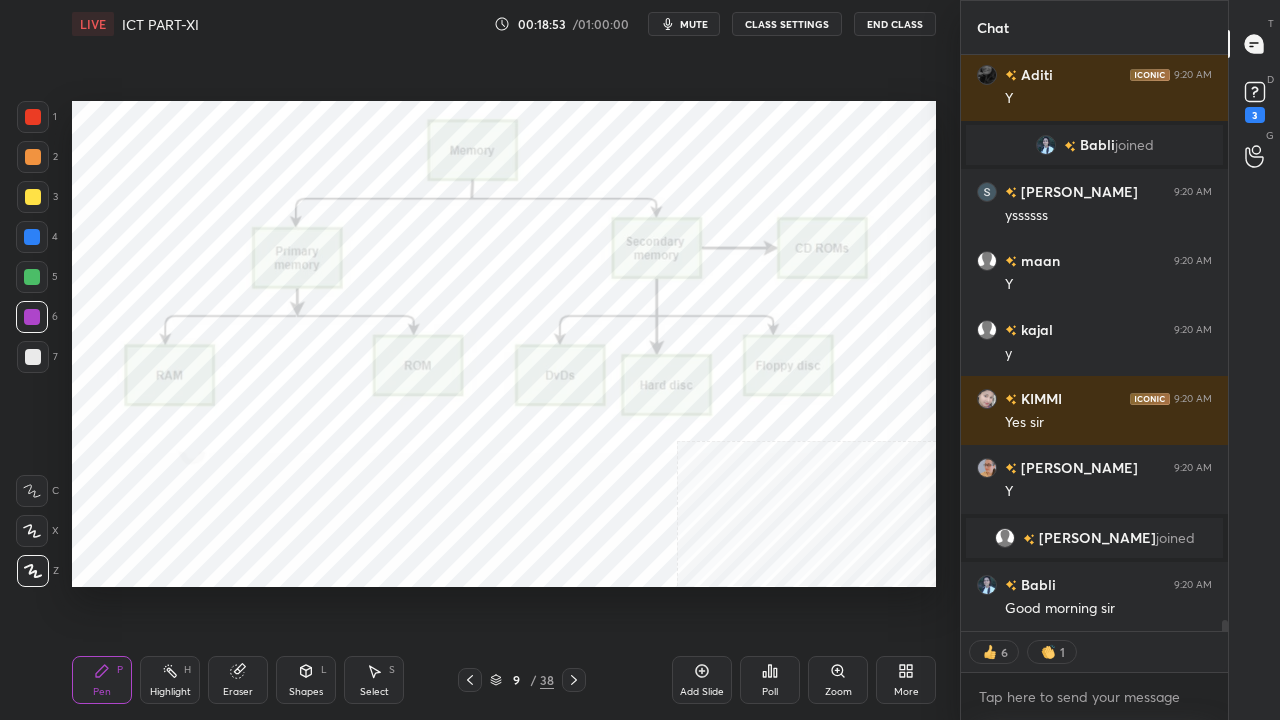 scroll, scrollTop: 30488, scrollLeft: 0, axis: vertical 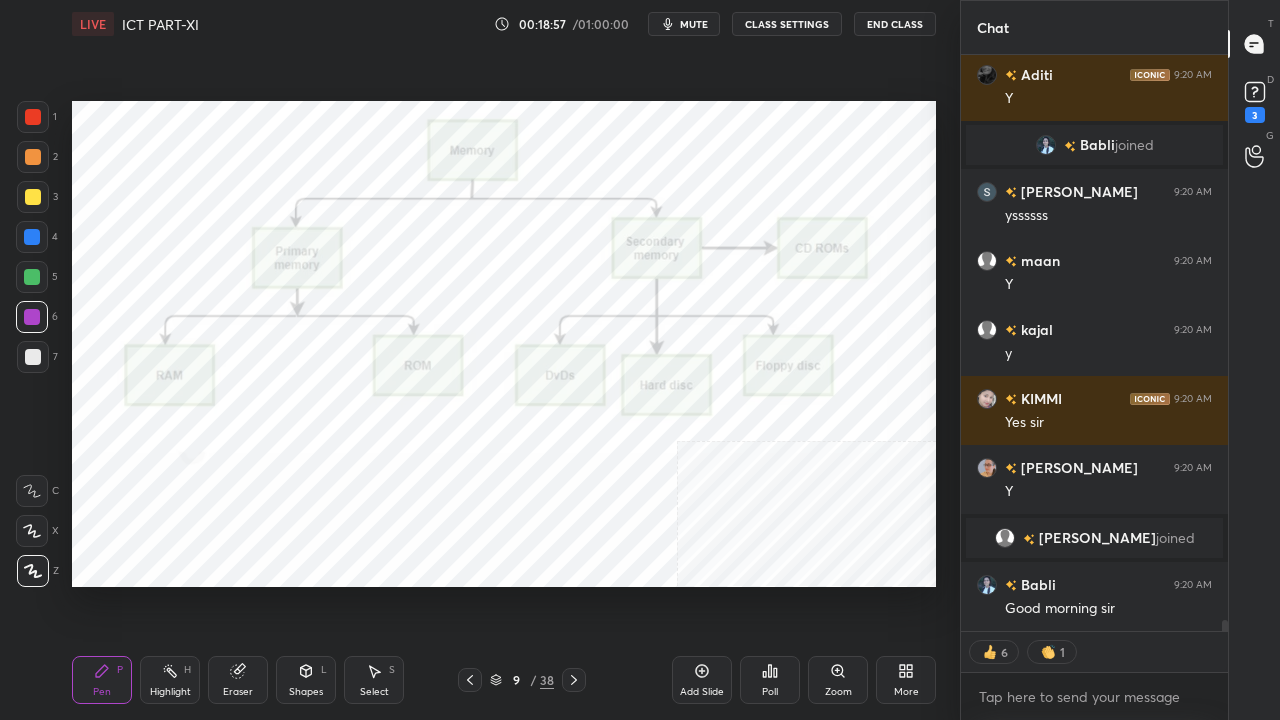 click at bounding box center [33, 117] 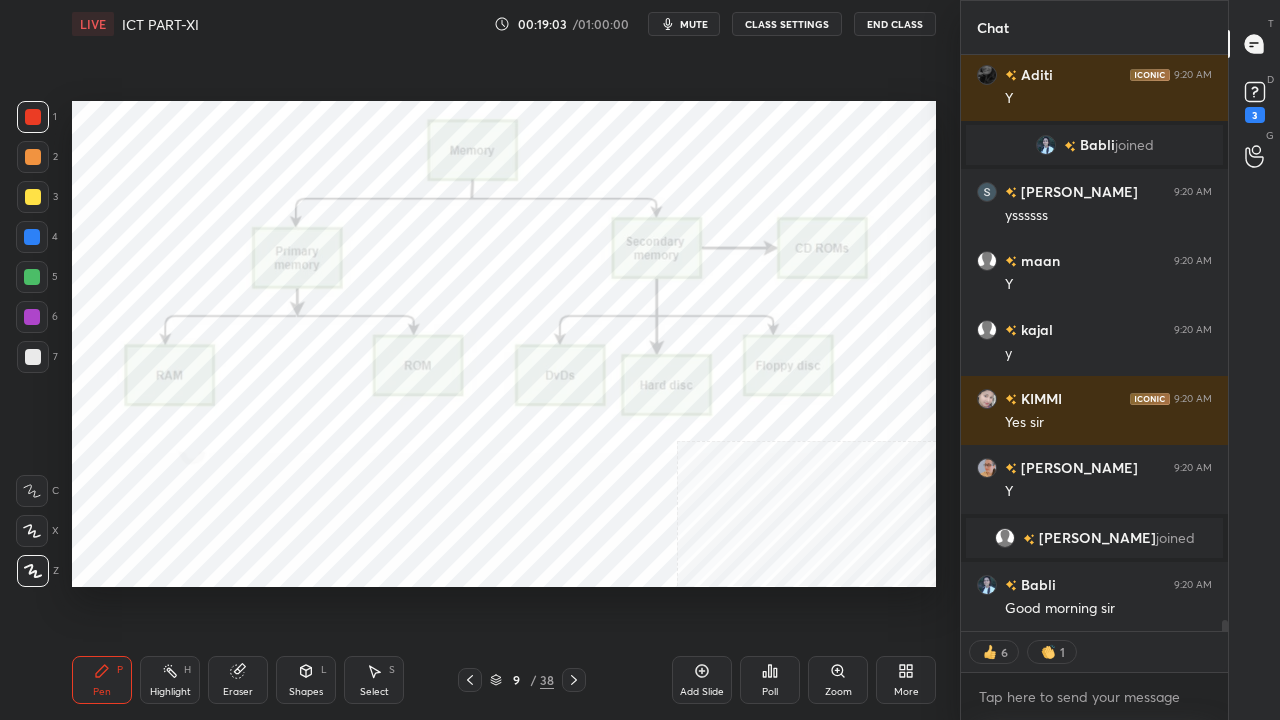 scroll, scrollTop: 6, scrollLeft: 6, axis: both 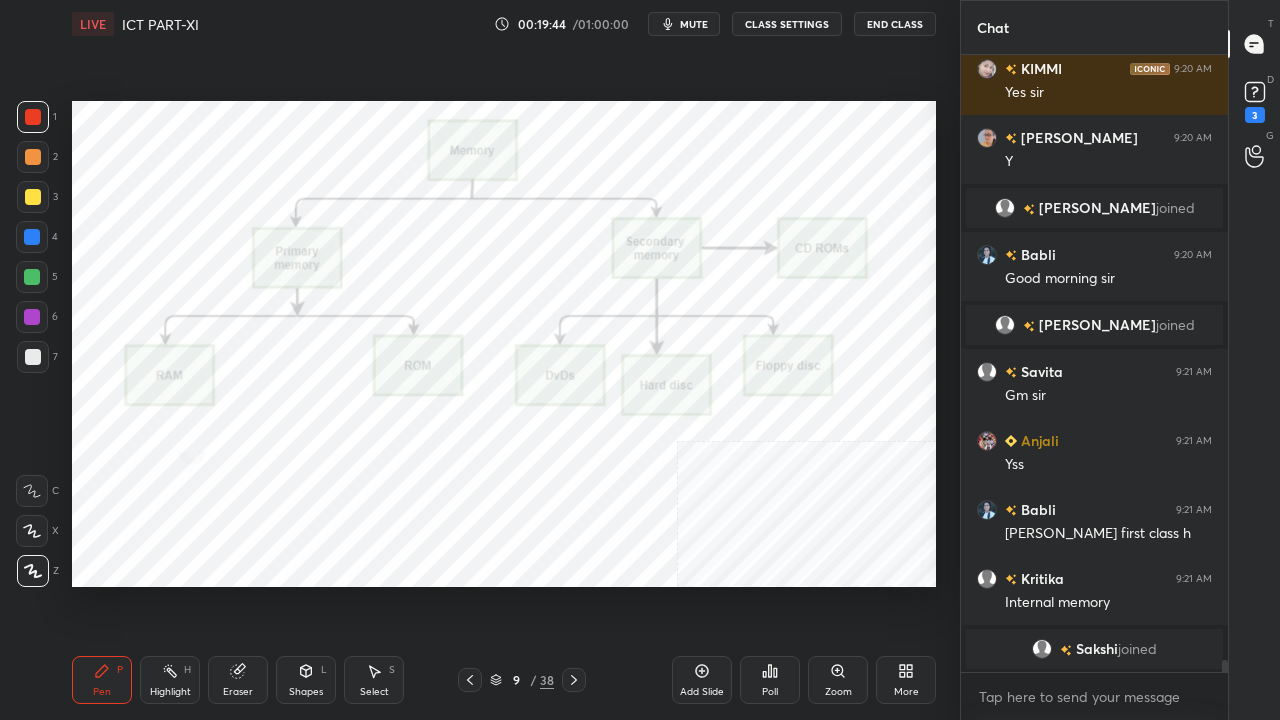 click 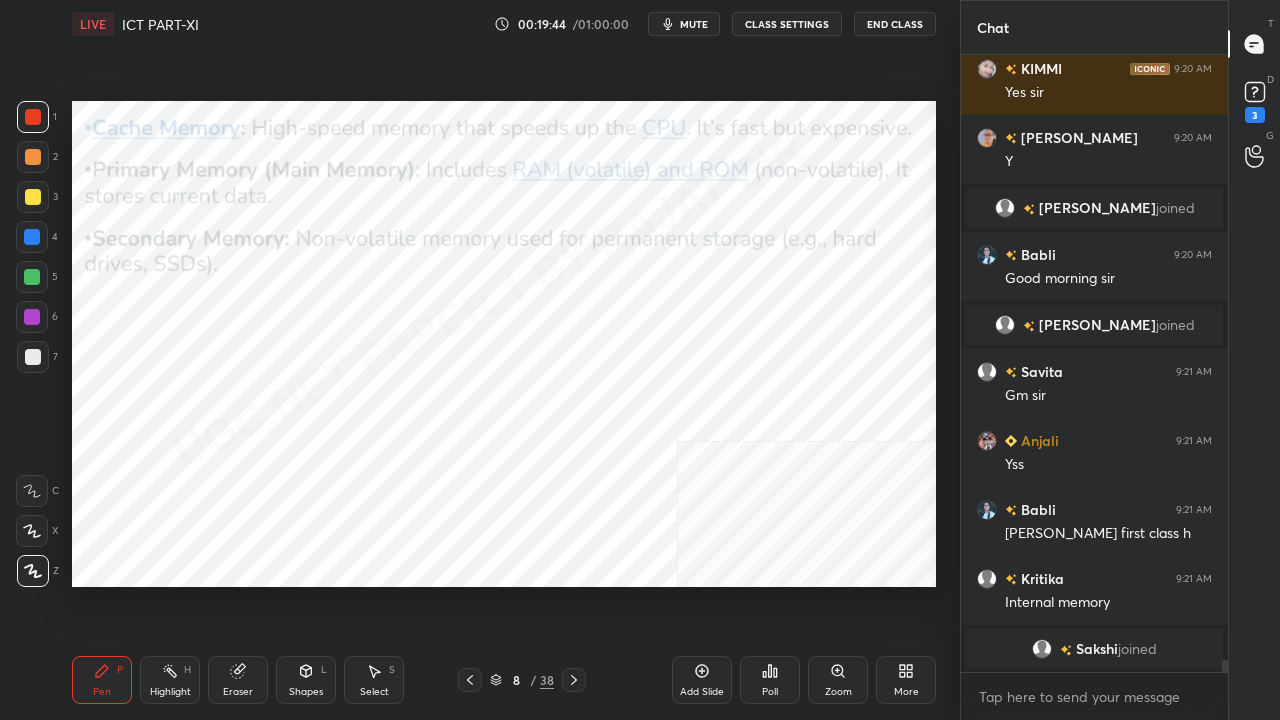 click 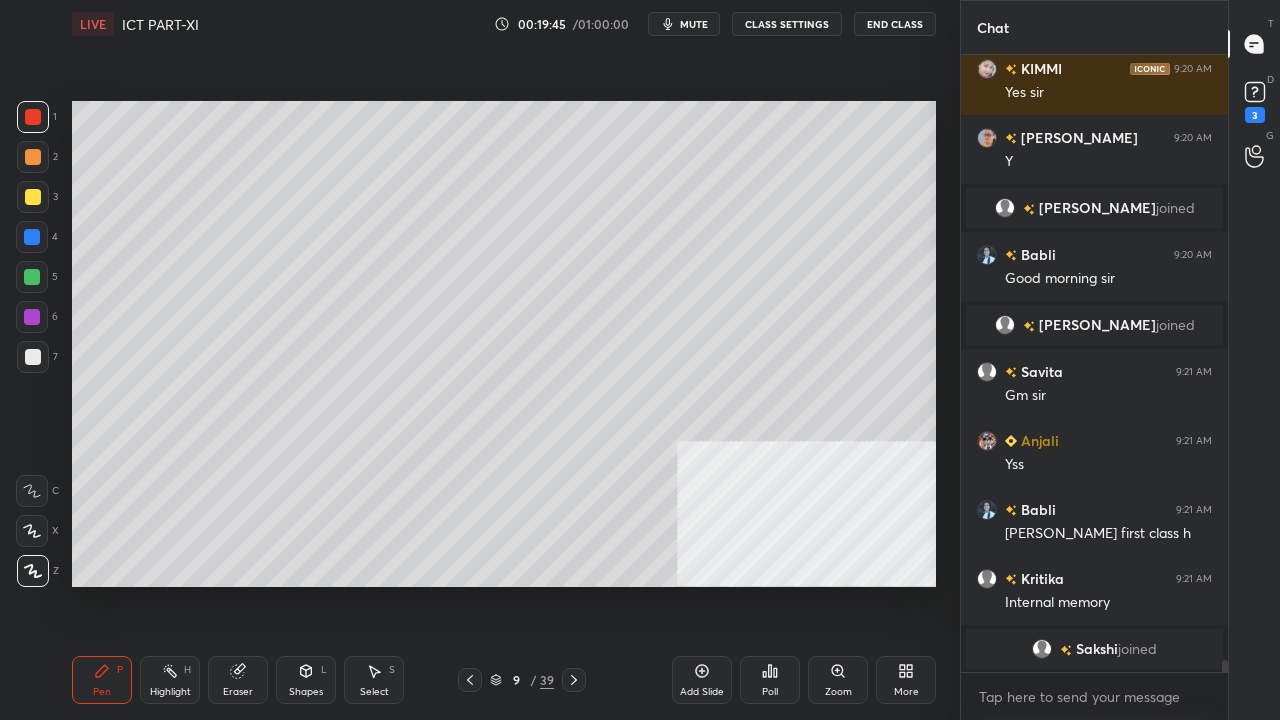 click at bounding box center (33, 197) 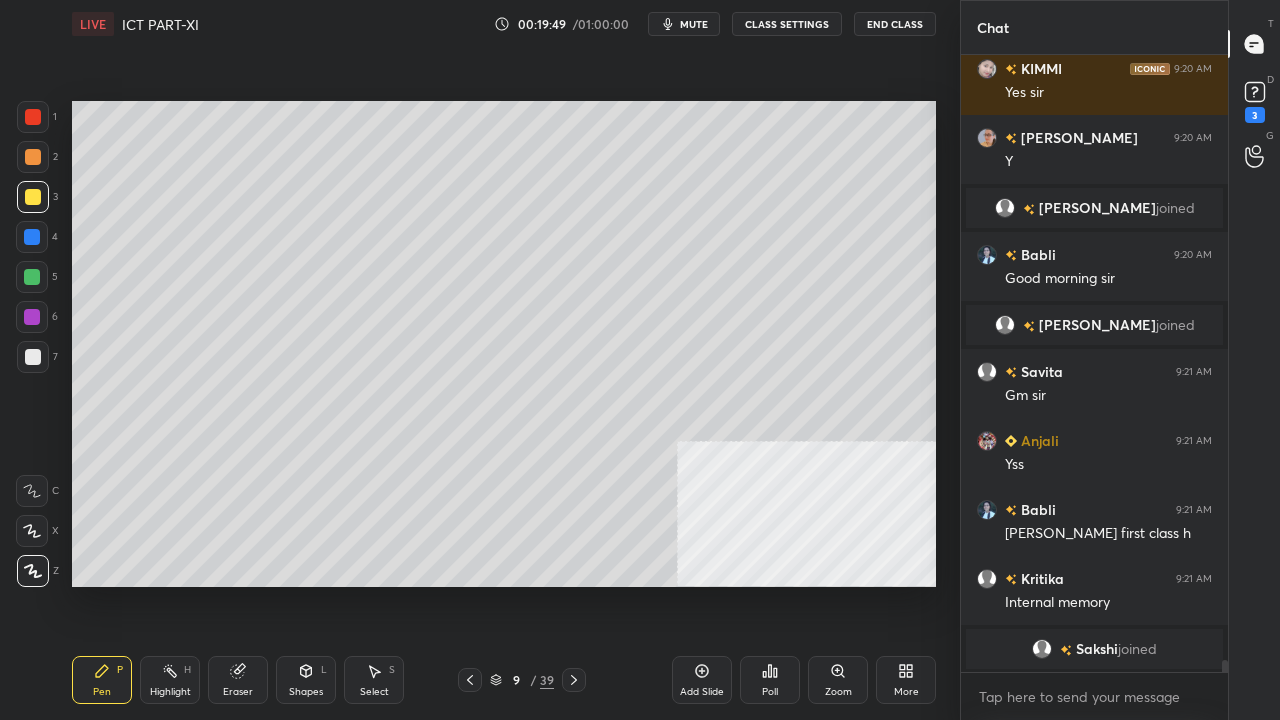 scroll, scrollTop: 30888, scrollLeft: 0, axis: vertical 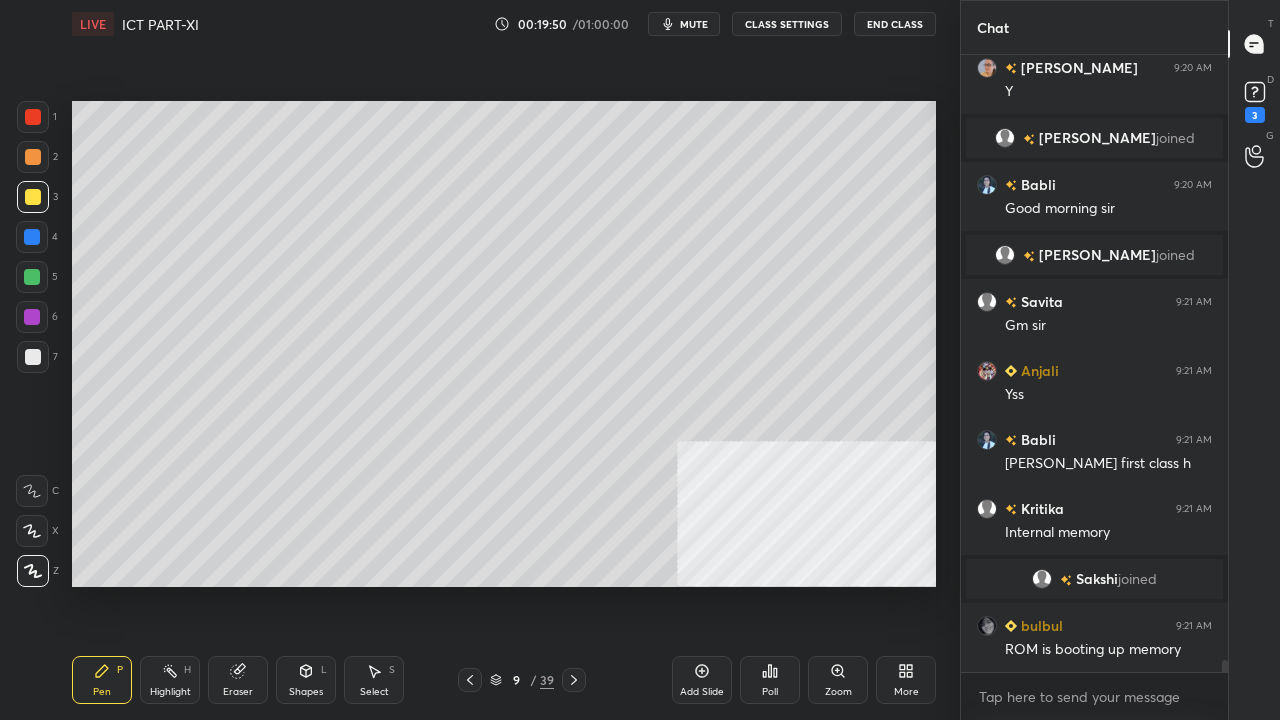 click 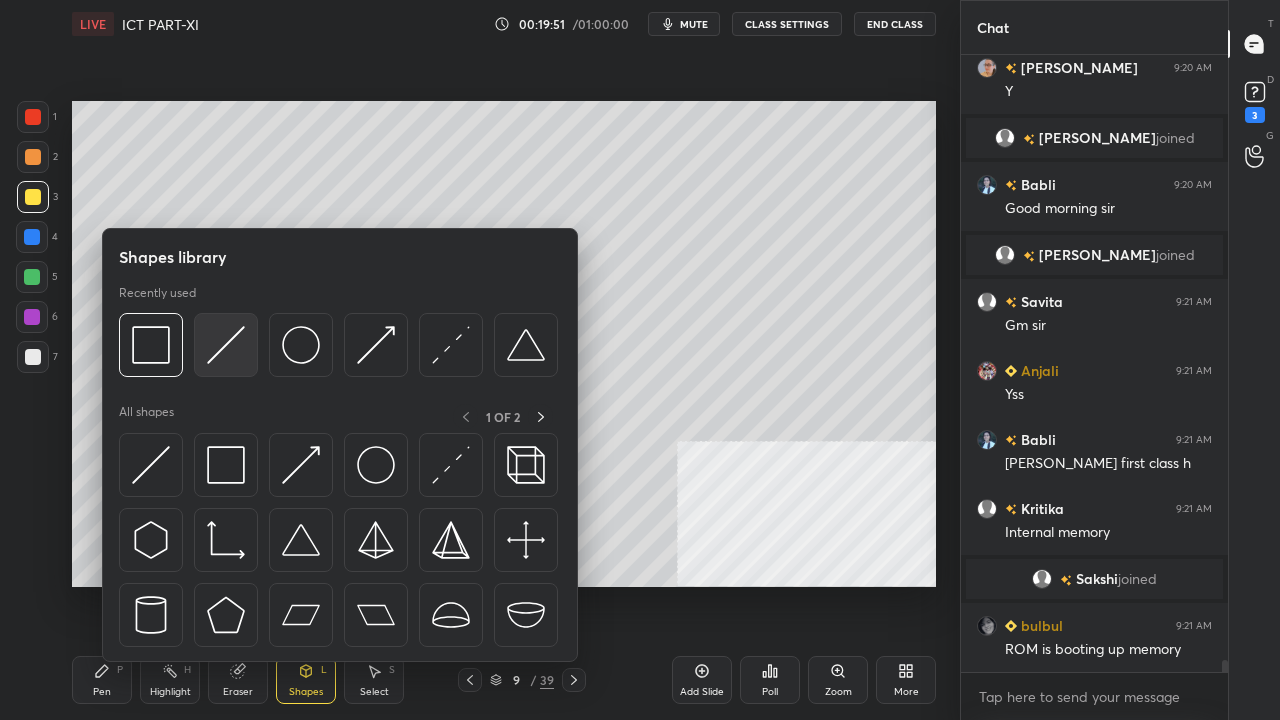 click at bounding box center [226, 345] 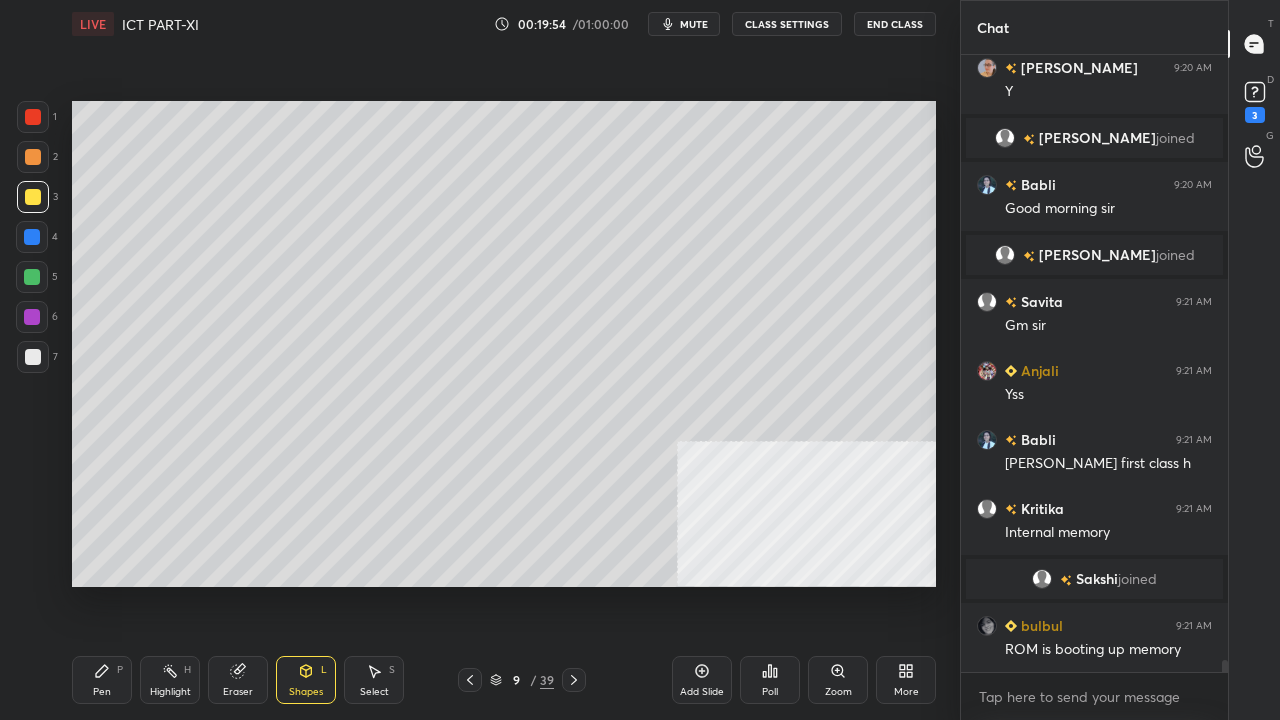 drag, startPoint x: 111, startPoint y: 676, endPoint x: 114, endPoint y: 664, distance: 12.369317 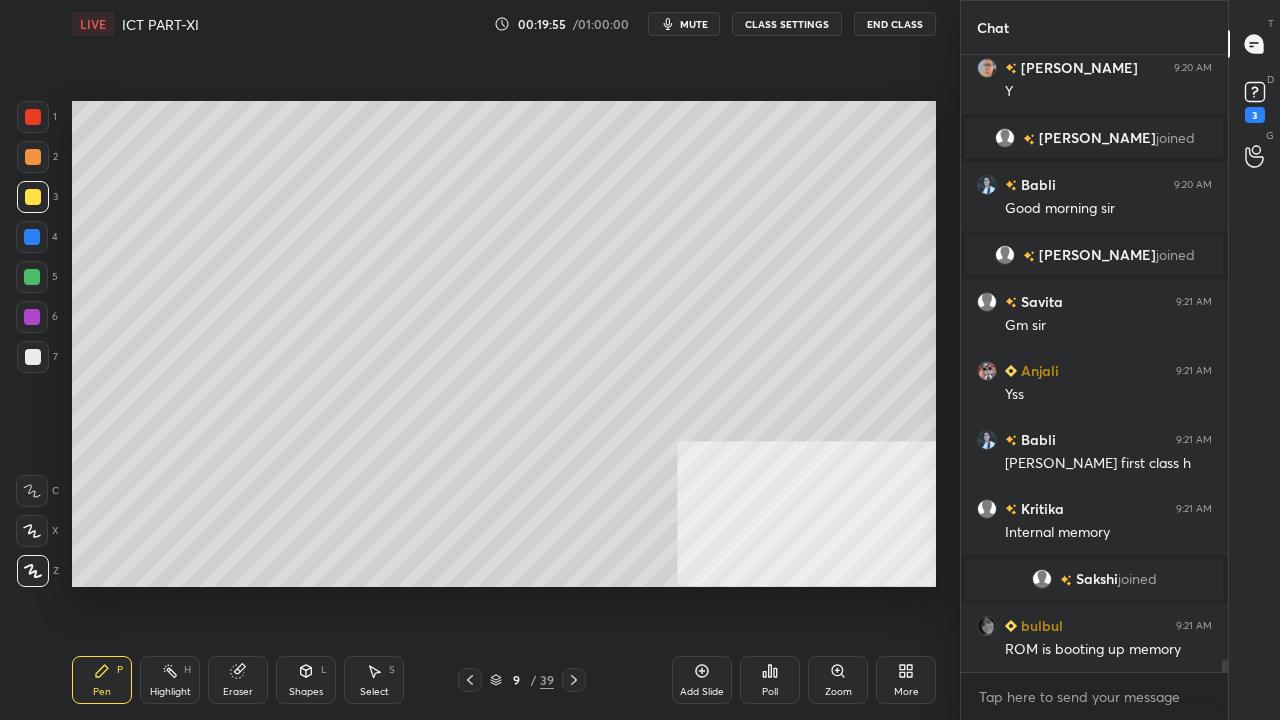 click at bounding box center (32, 237) 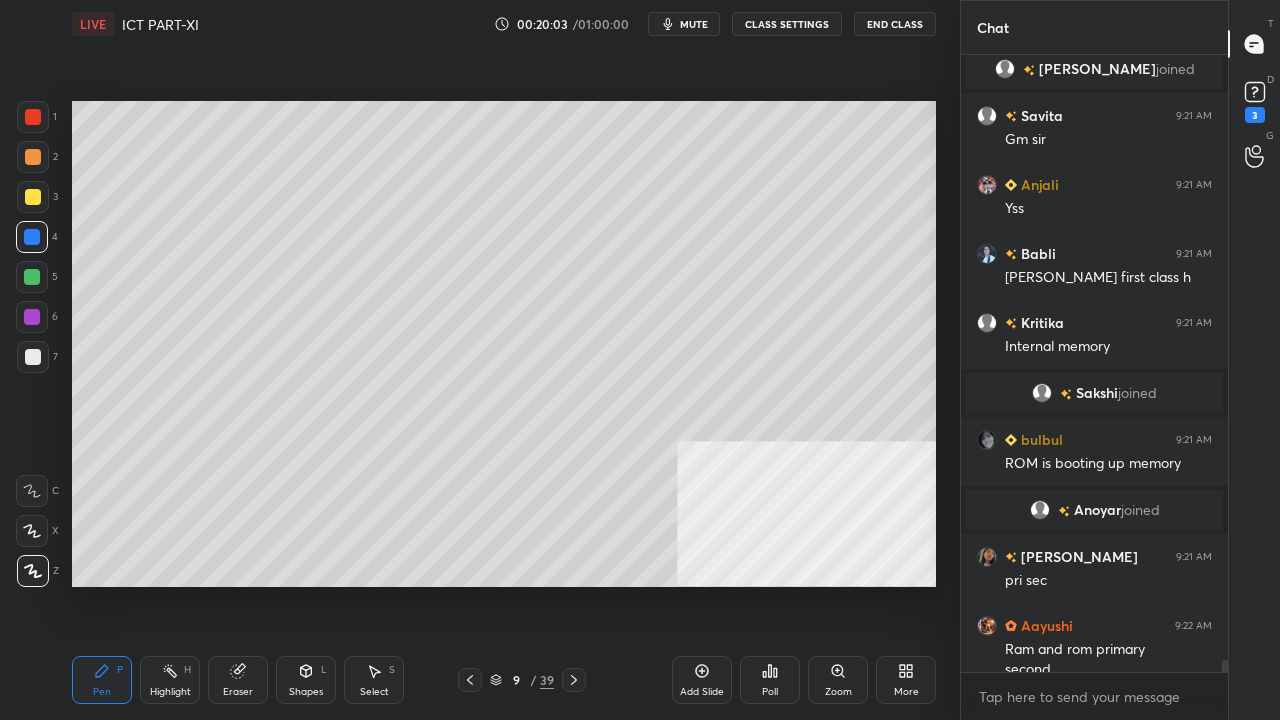 scroll, scrollTop: 30854, scrollLeft: 0, axis: vertical 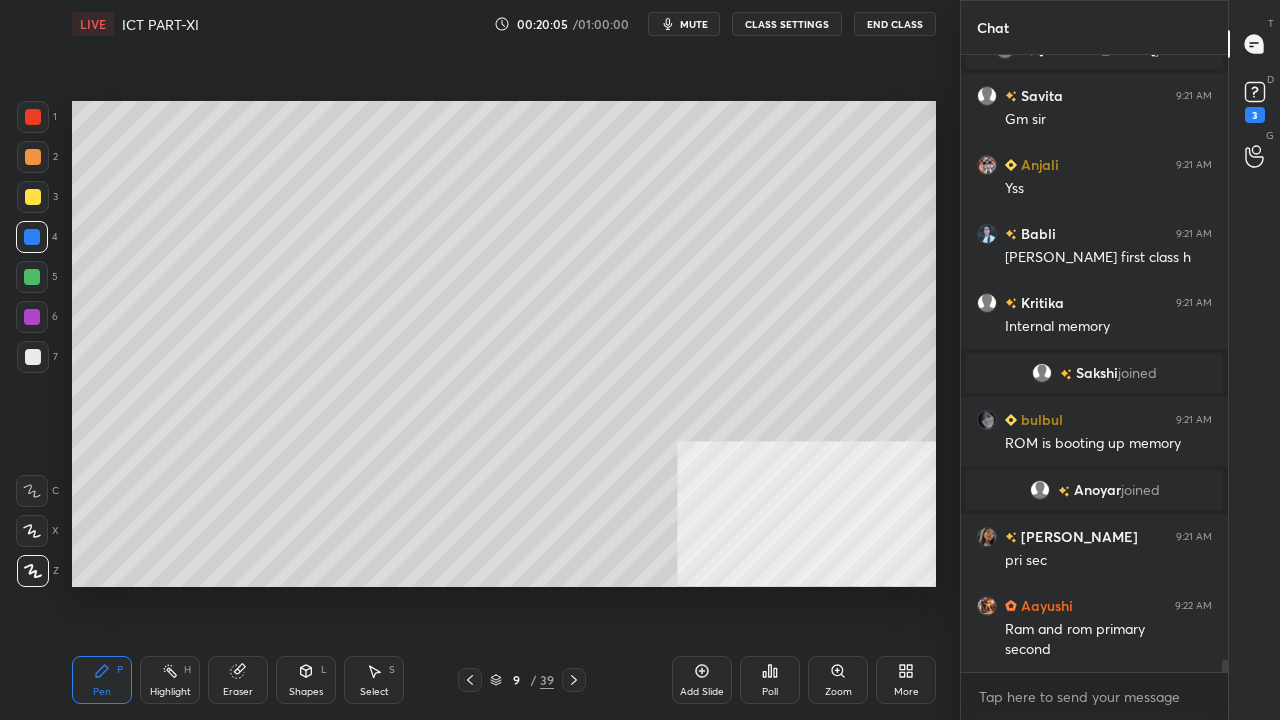 click at bounding box center (33, 357) 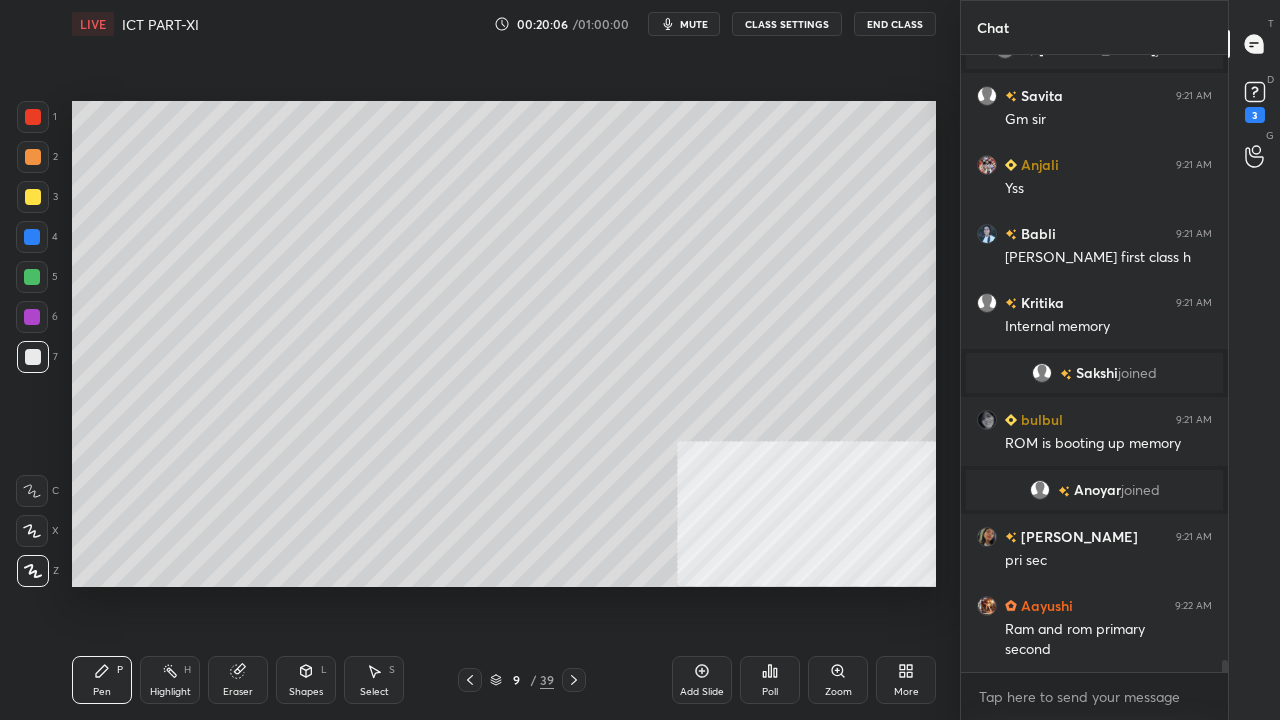 scroll, scrollTop: 30922, scrollLeft: 0, axis: vertical 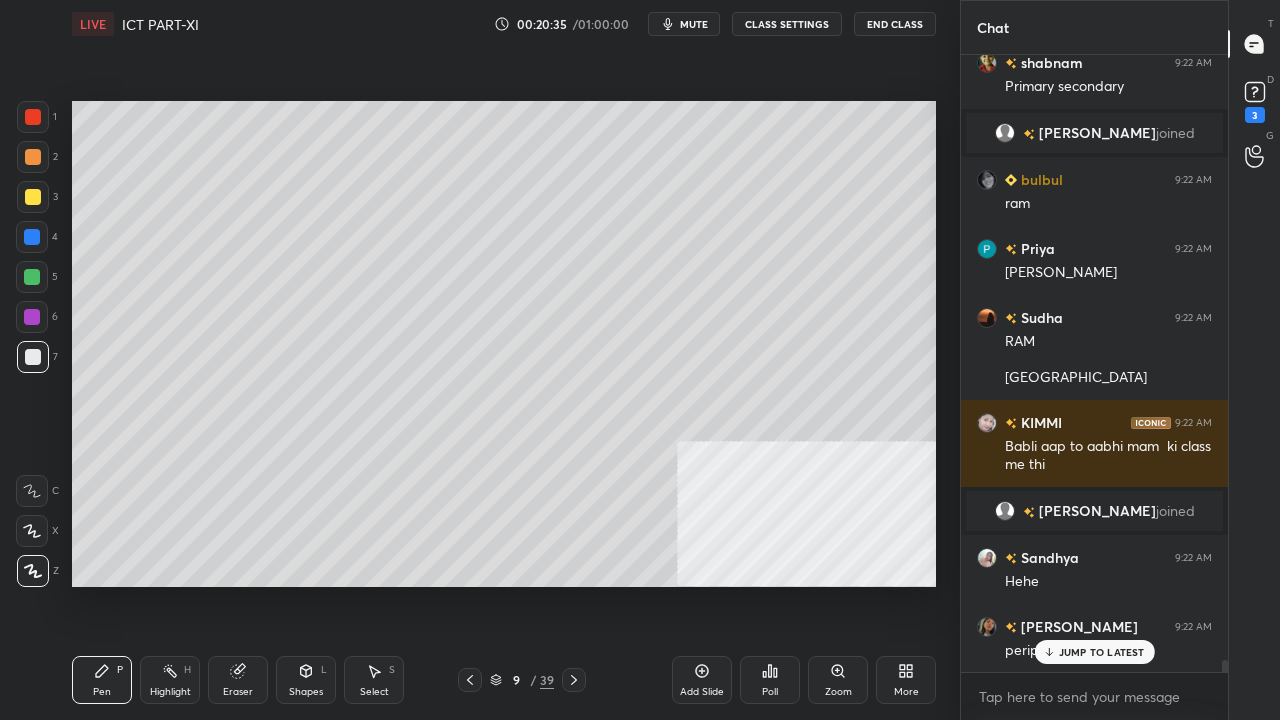 click on "JUMP TO LATEST" at bounding box center (1102, 652) 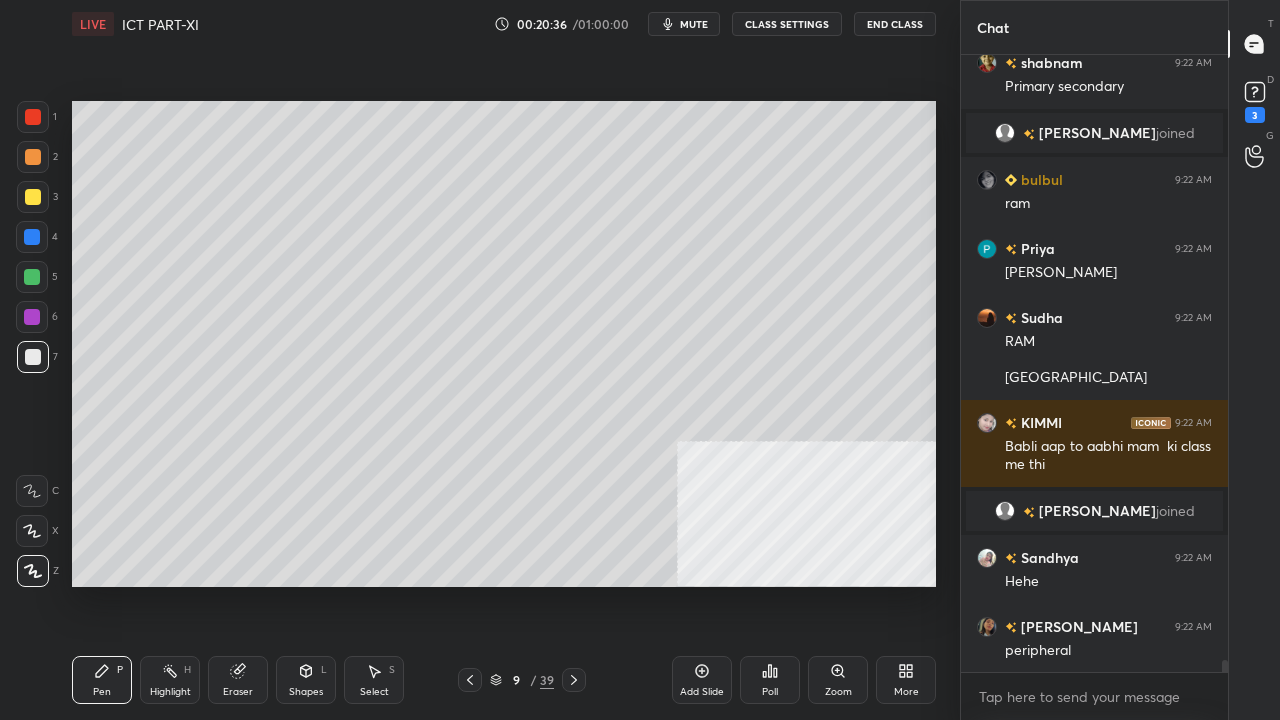 scroll, scrollTop: 31574, scrollLeft: 0, axis: vertical 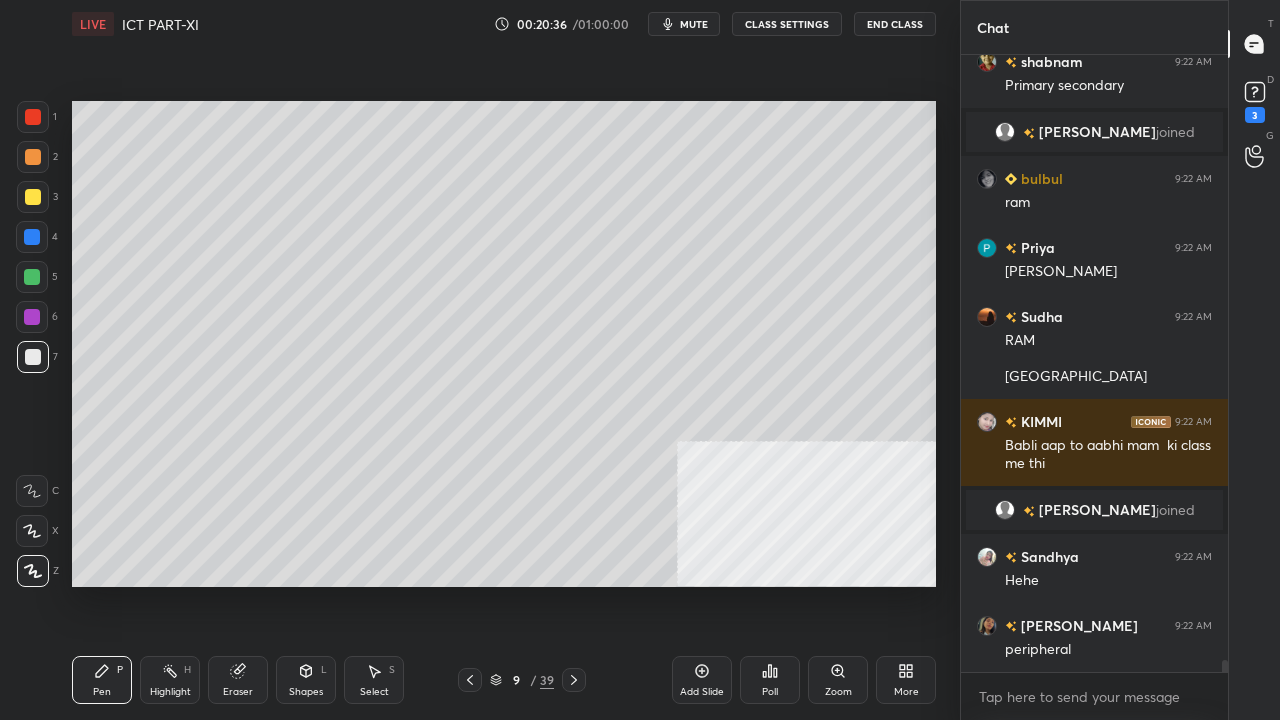 click at bounding box center [32, 237] 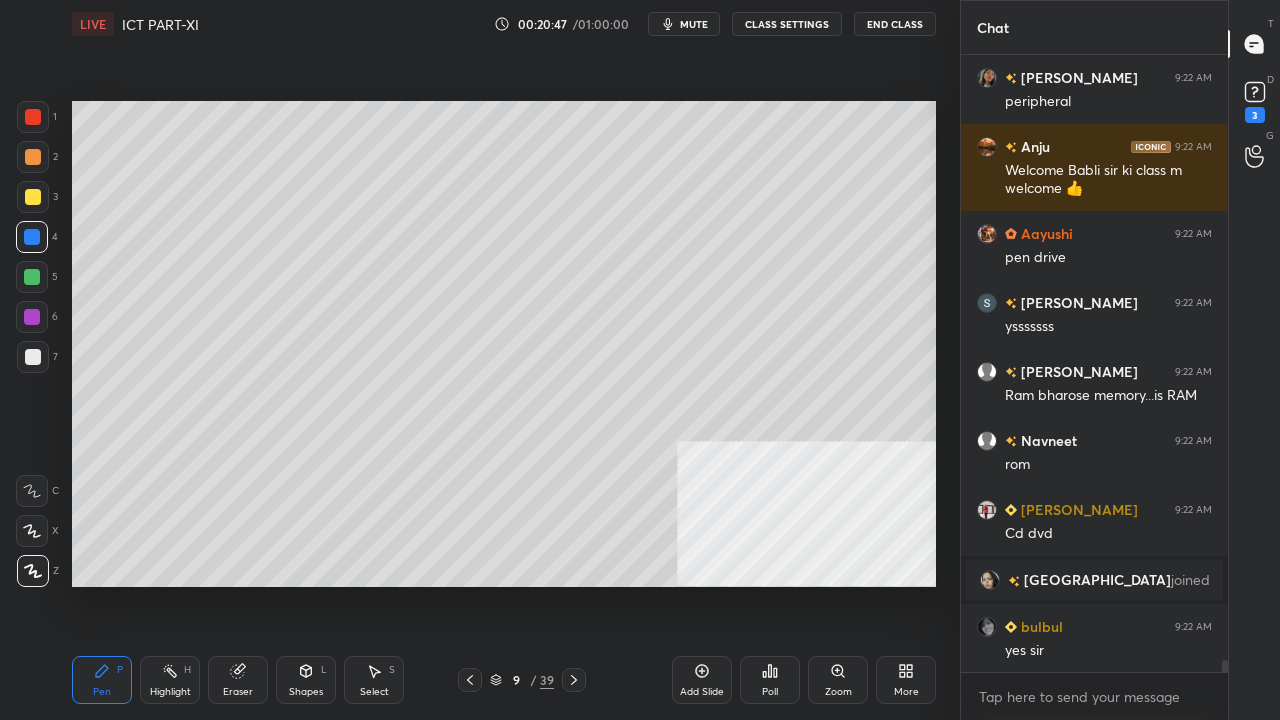 scroll, scrollTop: 31806, scrollLeft: 0, axis: vertical 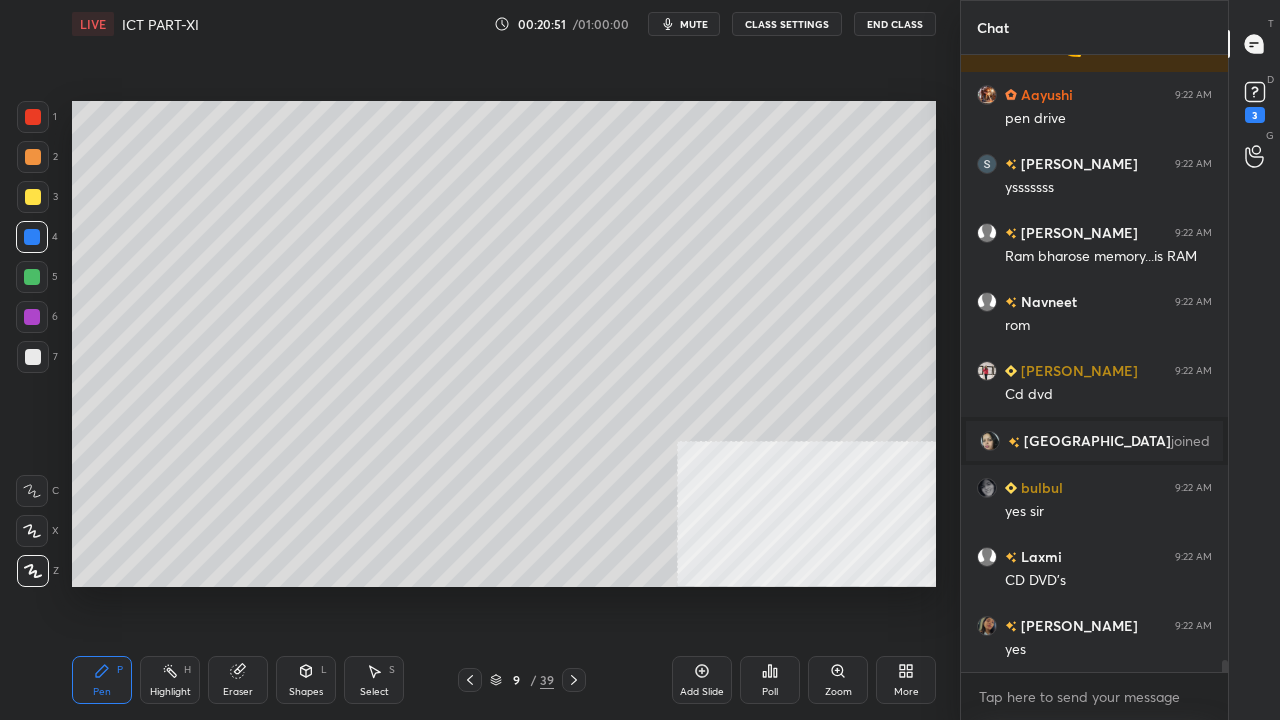 click at bounding box center (33, 357) 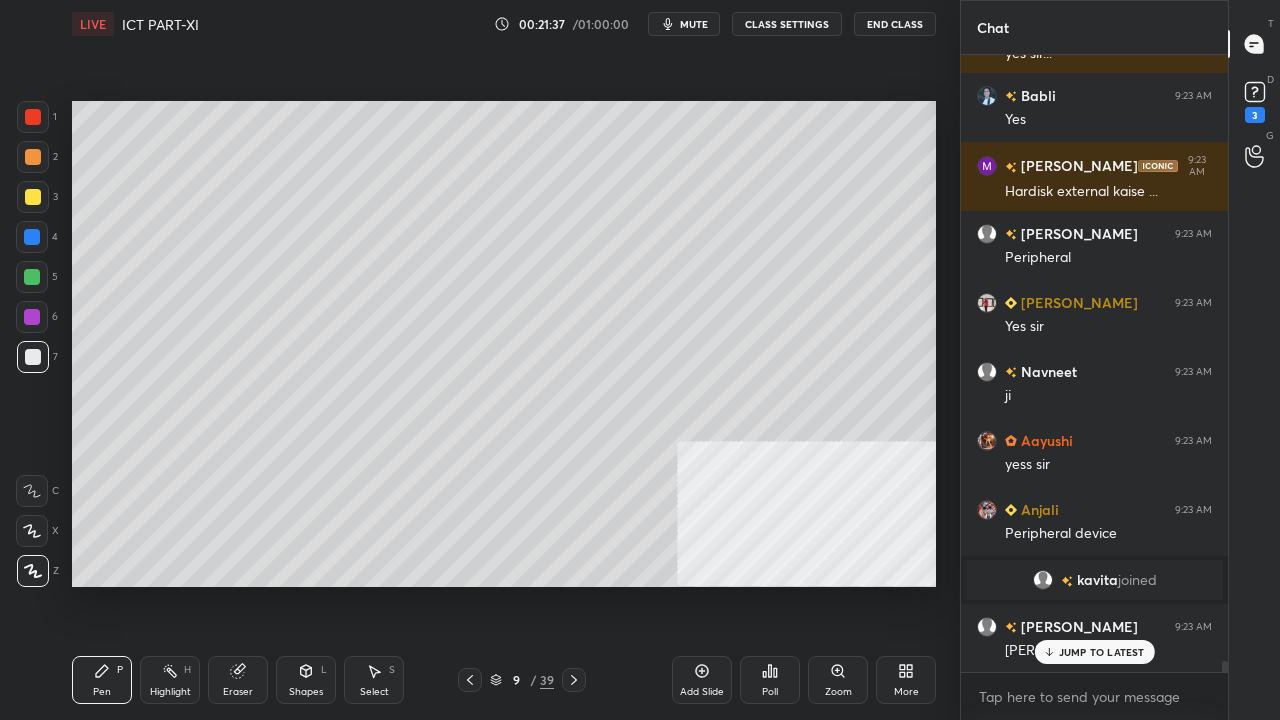 scroll, scrollTop: 32704, scrollLeft: 0, axis: vertical 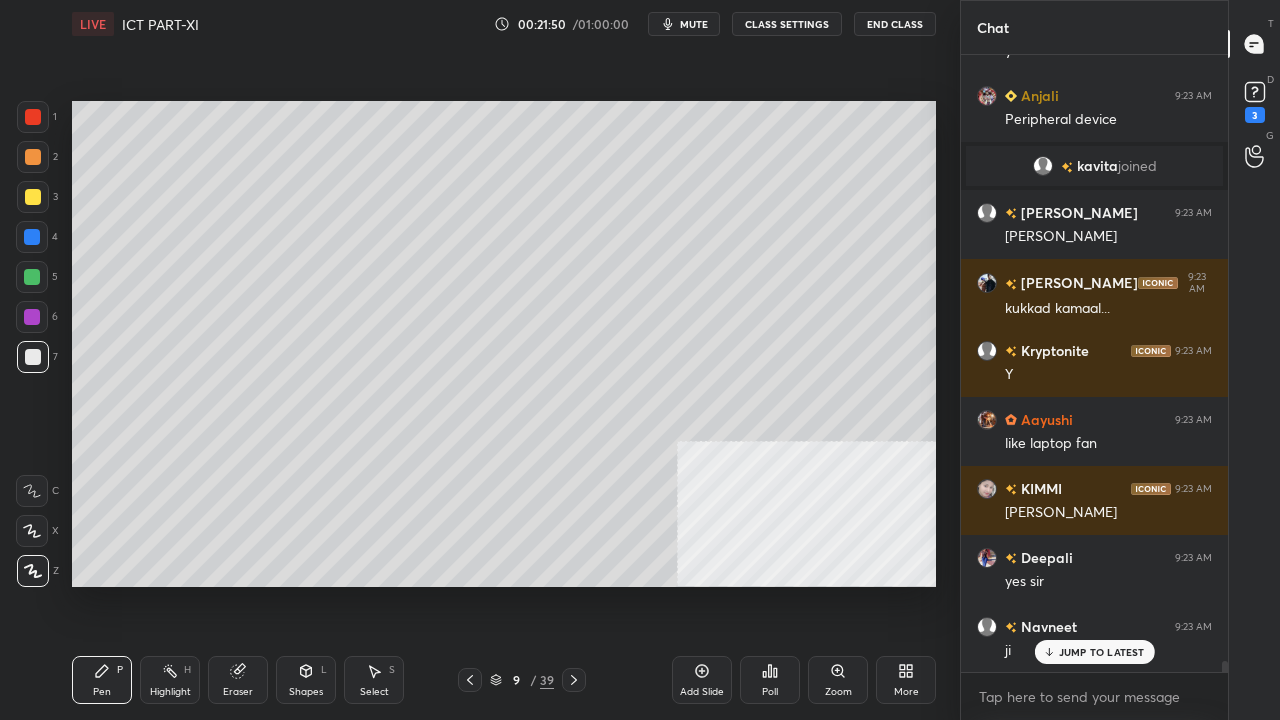 click at bounding box center (33, 117) 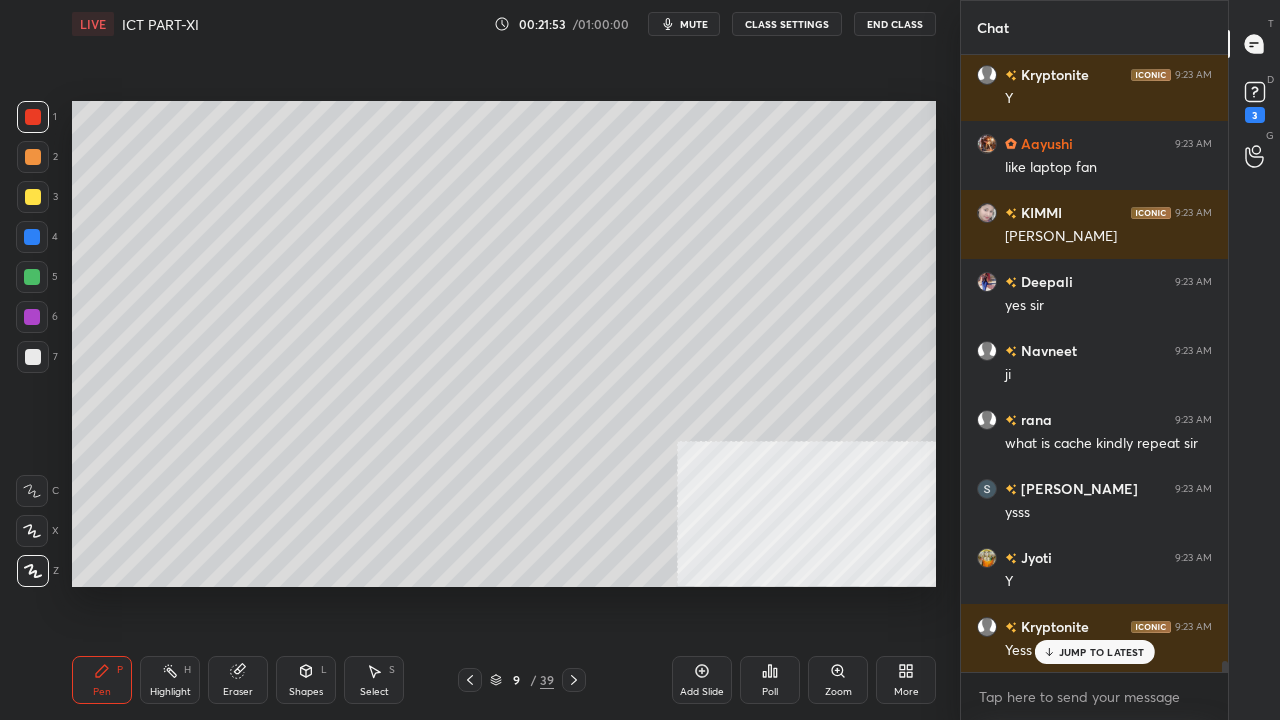 scroll, scrollTop: 33394, scrollLeft: 0, axis: vertical 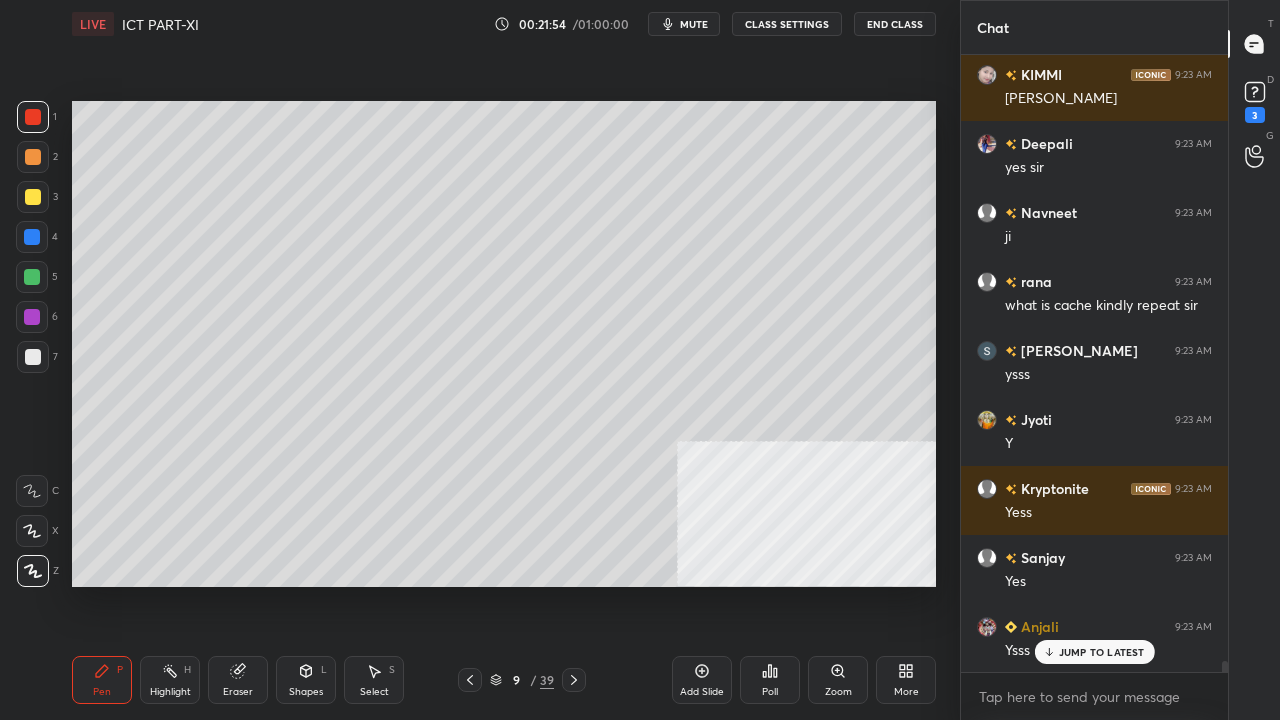 click 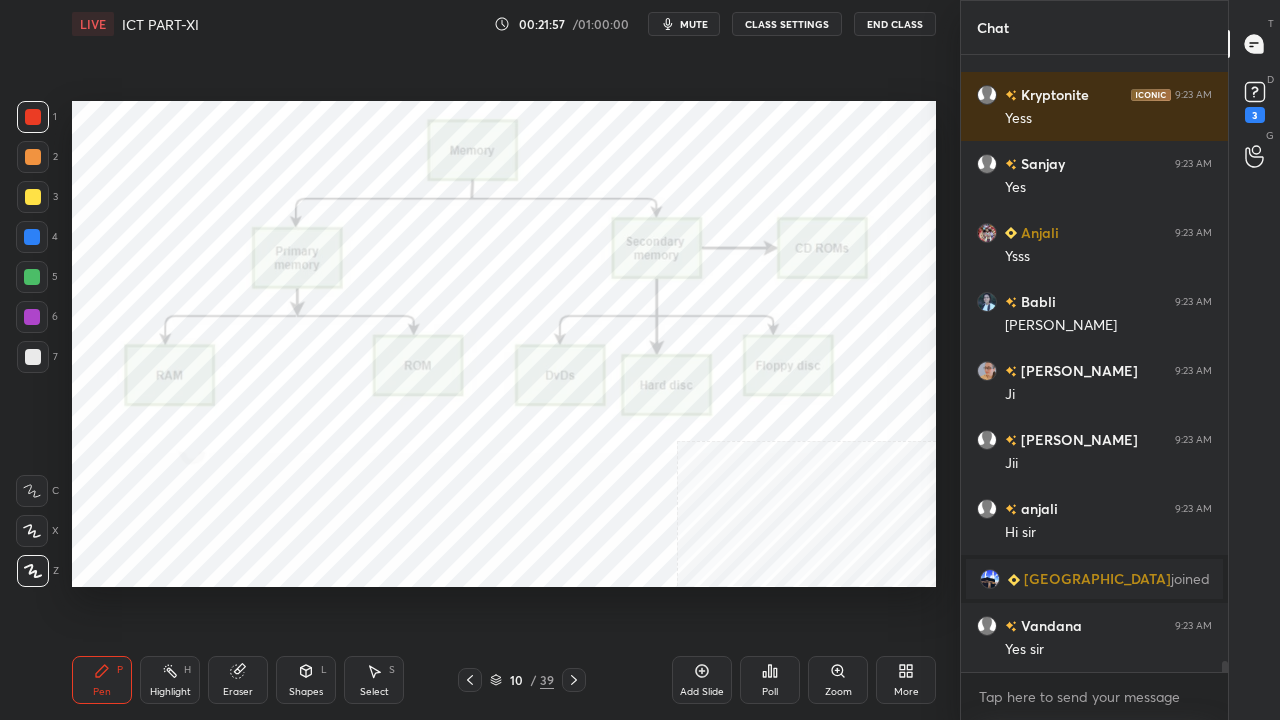 scroll, scrollTop: 33856, scrollLeft: 0, axis: vertical 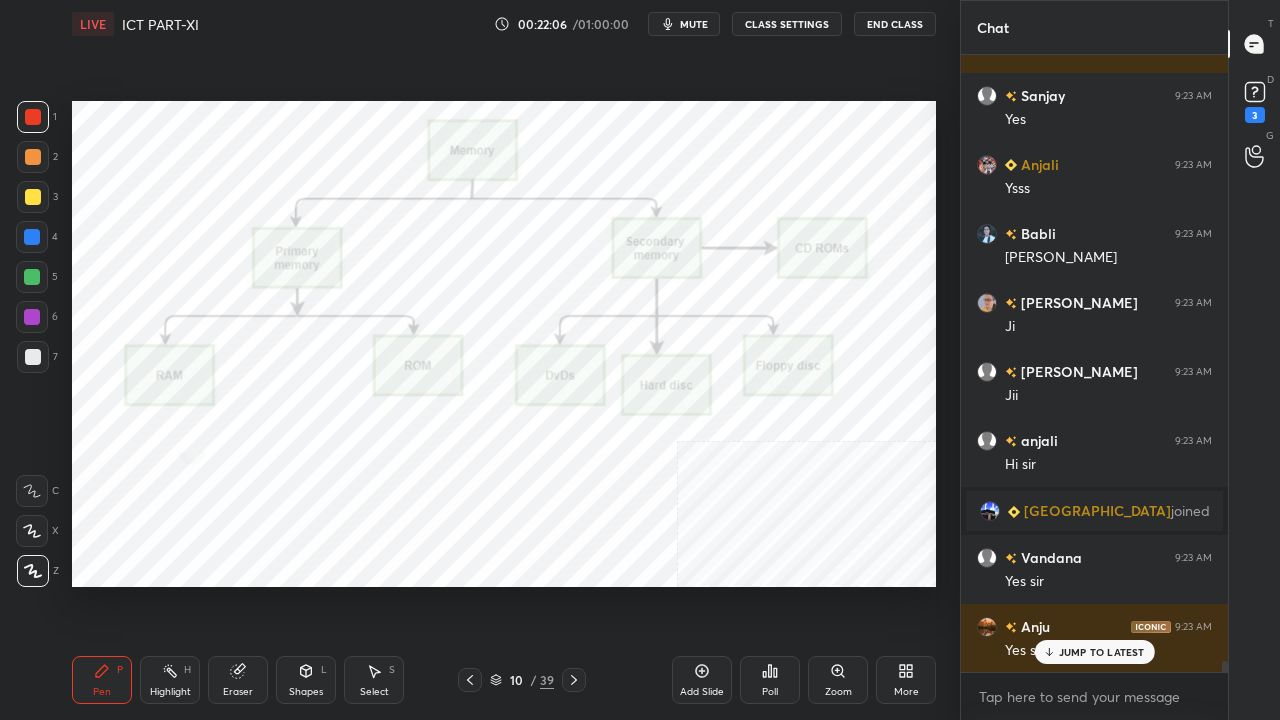 click 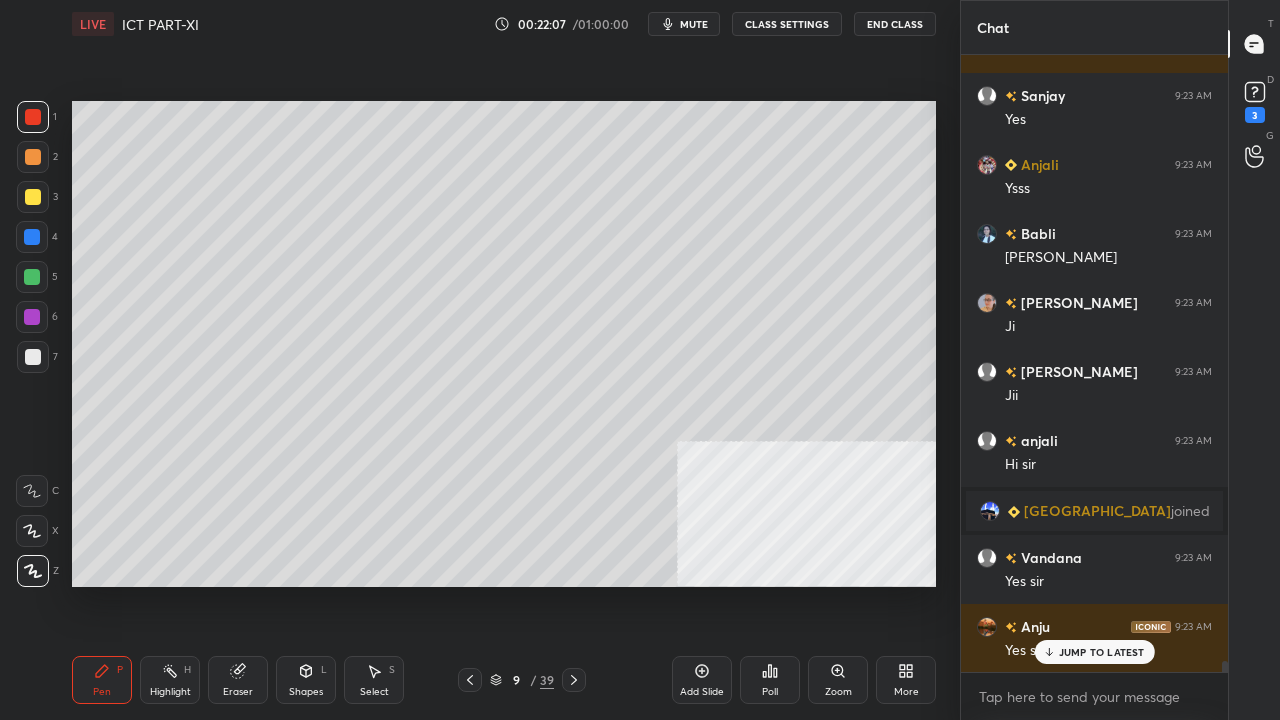 scroll, scrollTop: 33926, scrollLeft: 0, axis: vertical 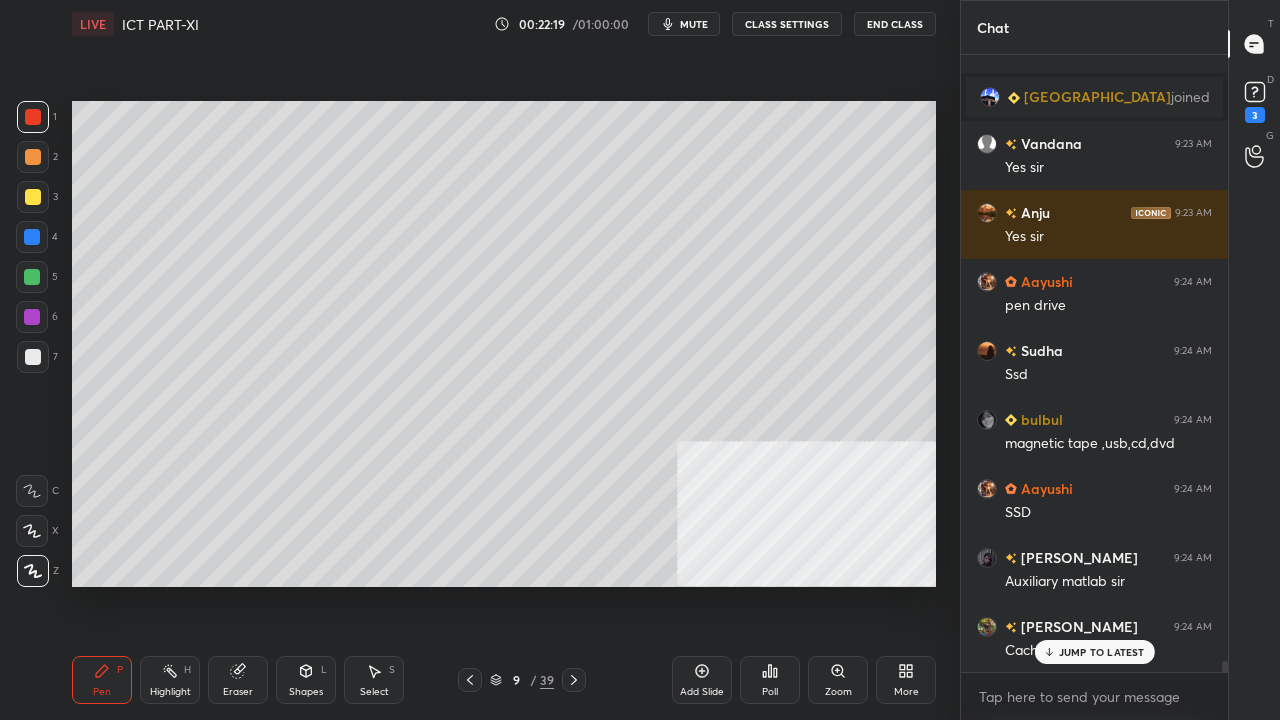 drag, startPoint x: 31, startPoint y: 357, endPoint x: 52, endPoint y: 360, distance: 21.213203 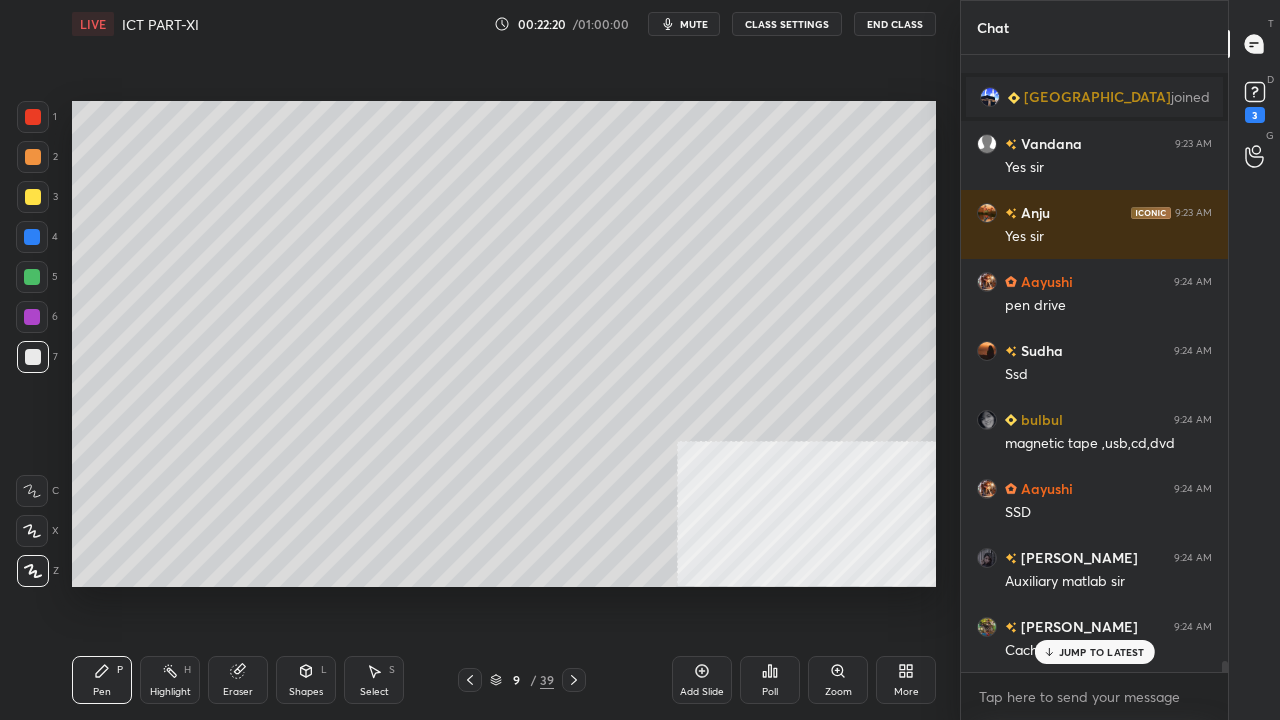 click on "Shapes L" at bounding box center [306, 680] 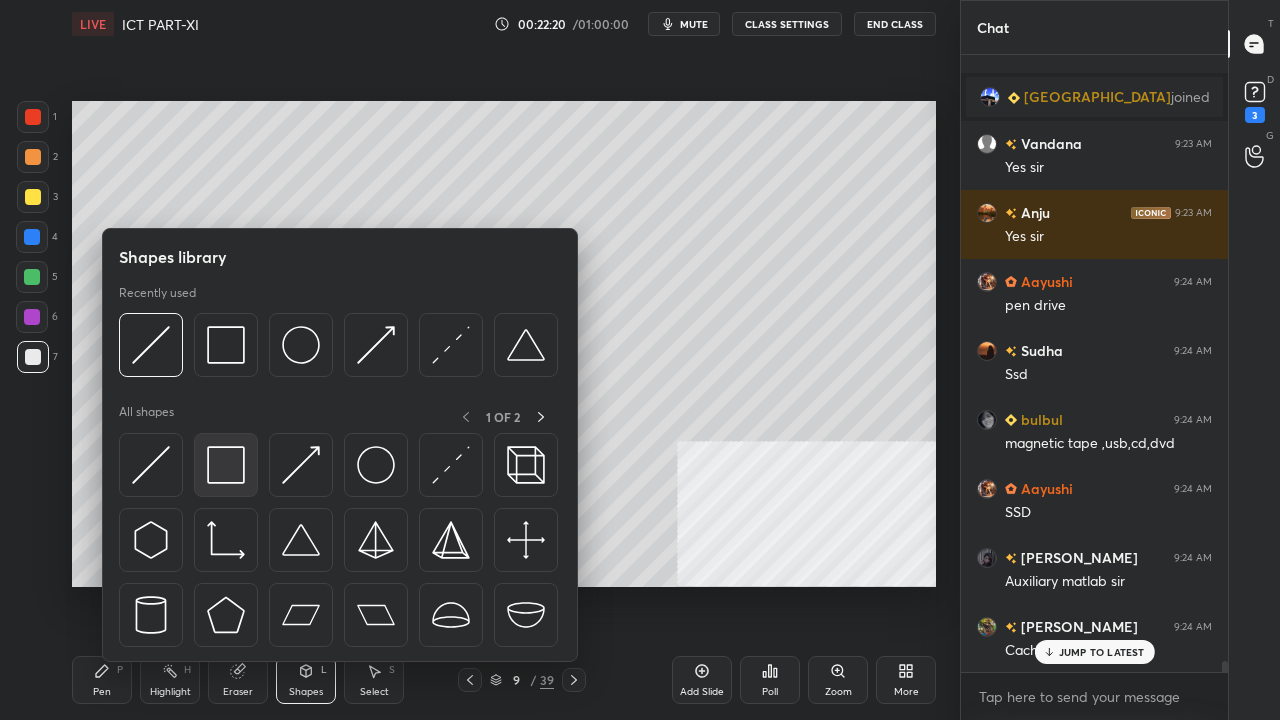 click at bounding box center [226, 465] 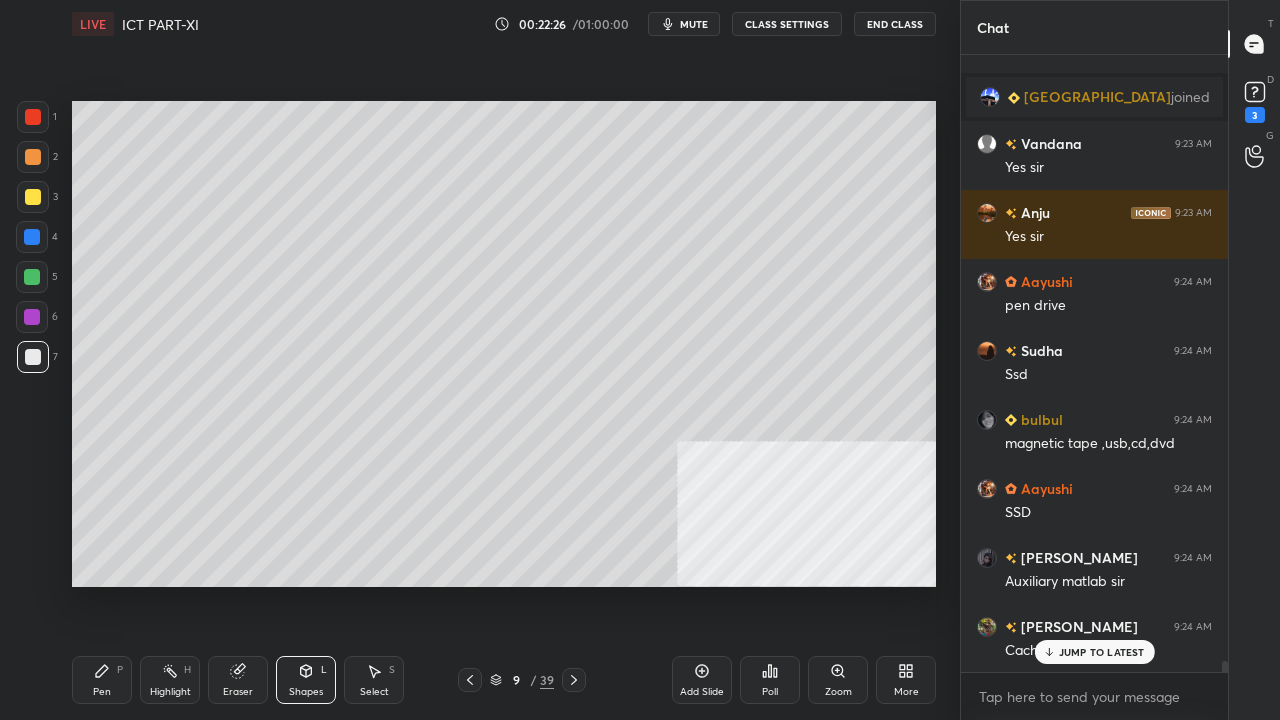 scroll, scrollTop: 570, scrollLeft: 261, axis: both 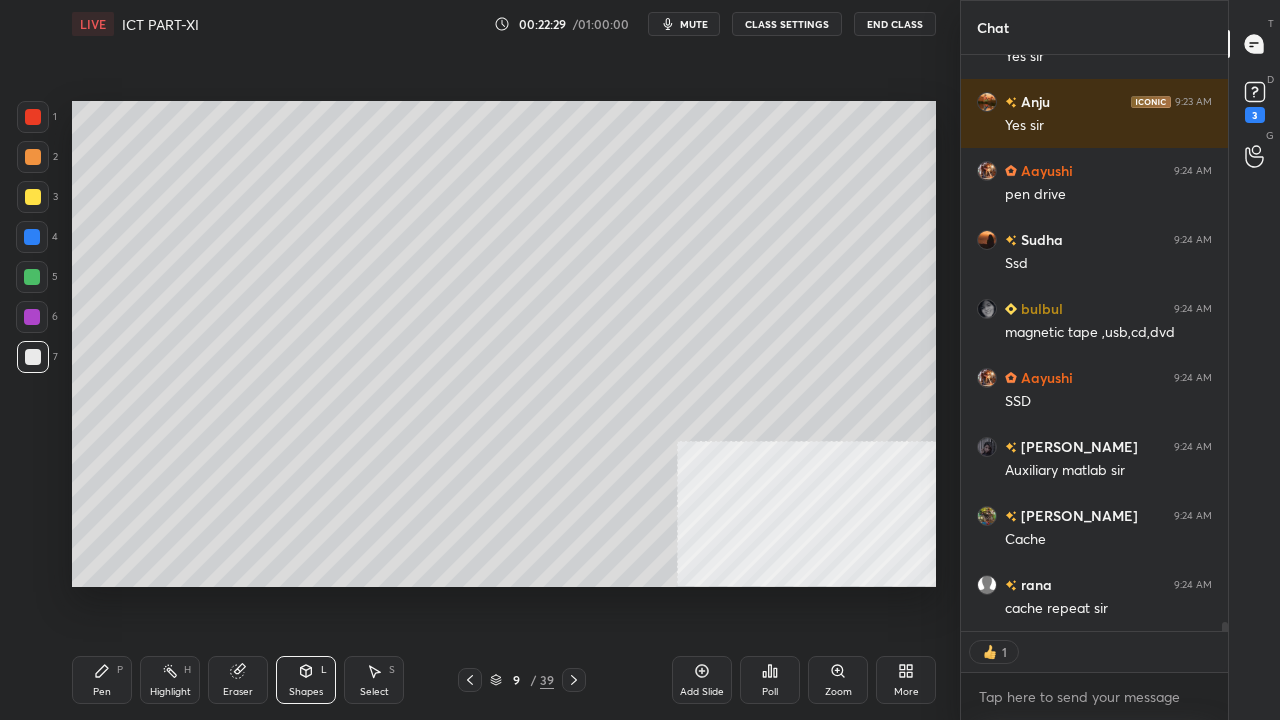 click on "Pen P" at bounding box center (102, 680) 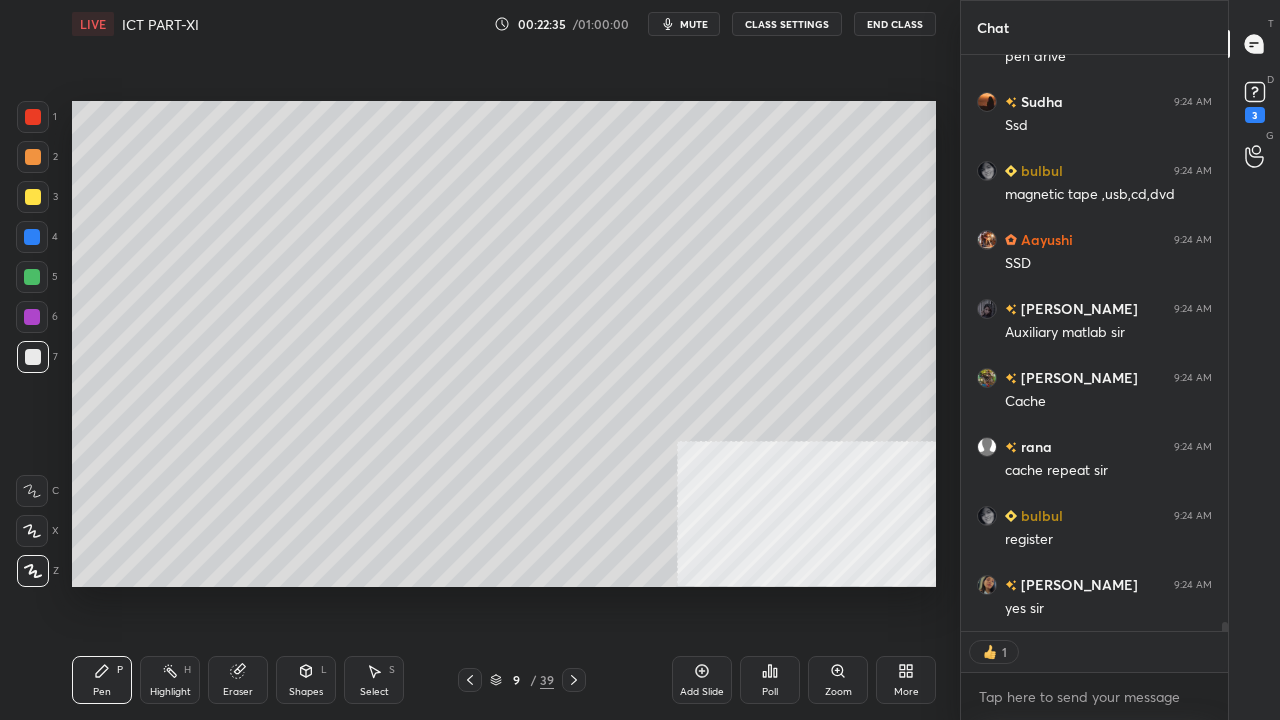 scroll, scrollTop: 34588, scrollLeft: 0, axis: vertical 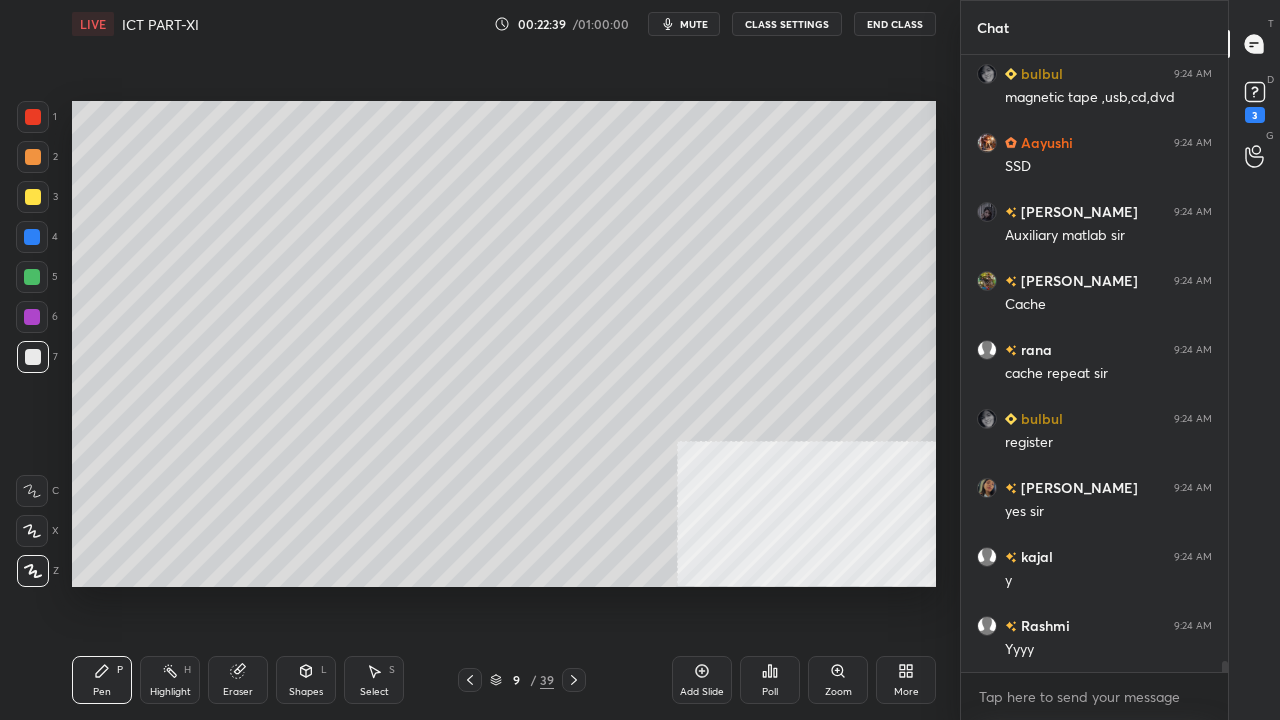 click at bounding box center (32, 237) 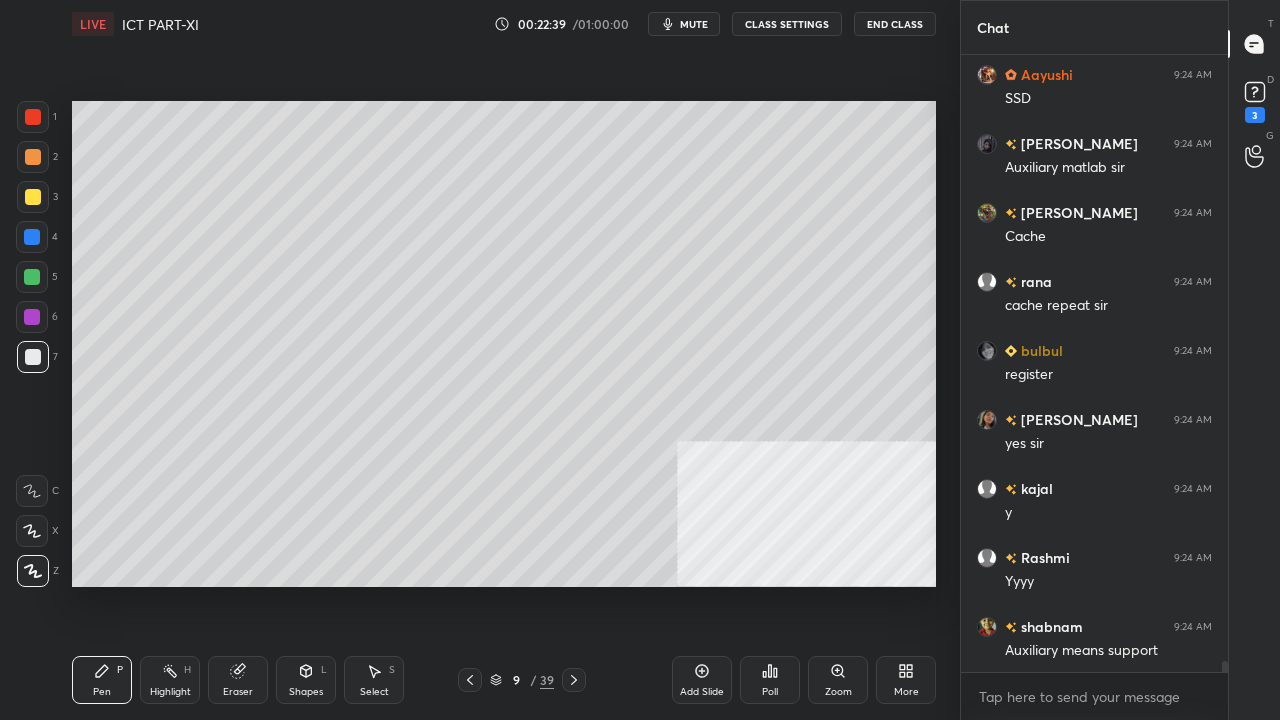 click at bounding box center [32, 237] 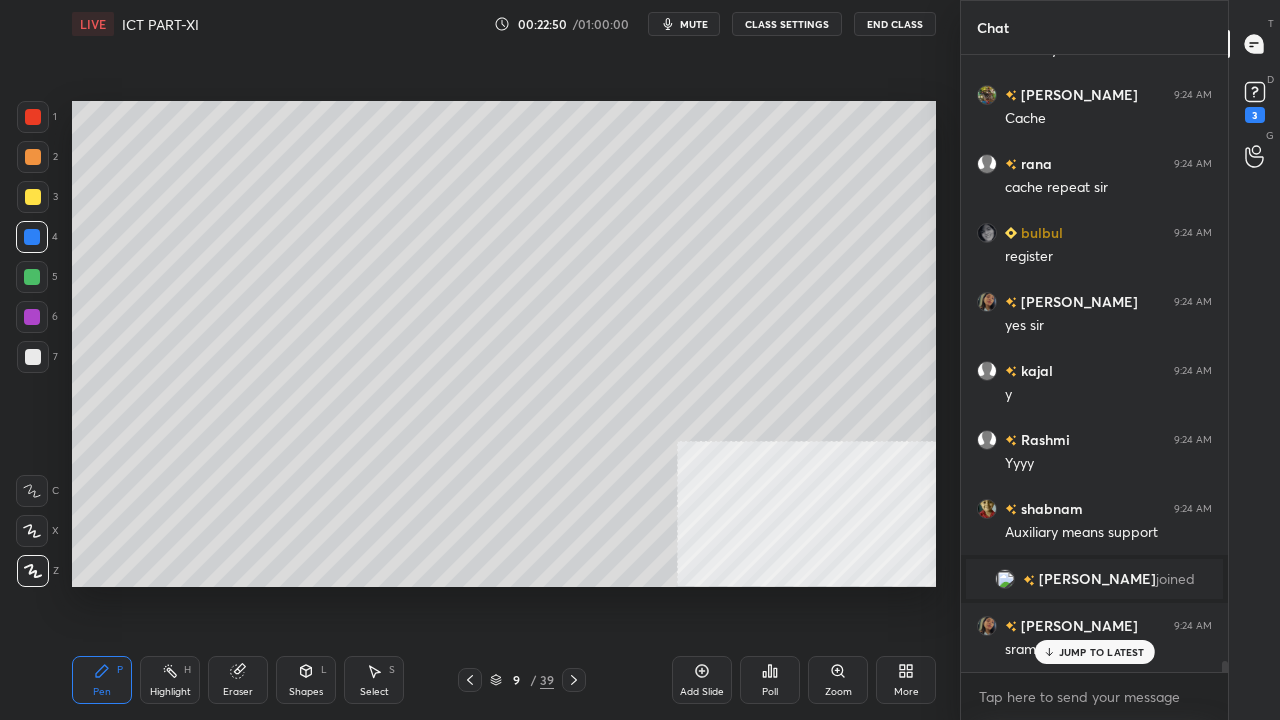 scroll, scrollTop: 34870, scrollLeft: 0, axis: vertical 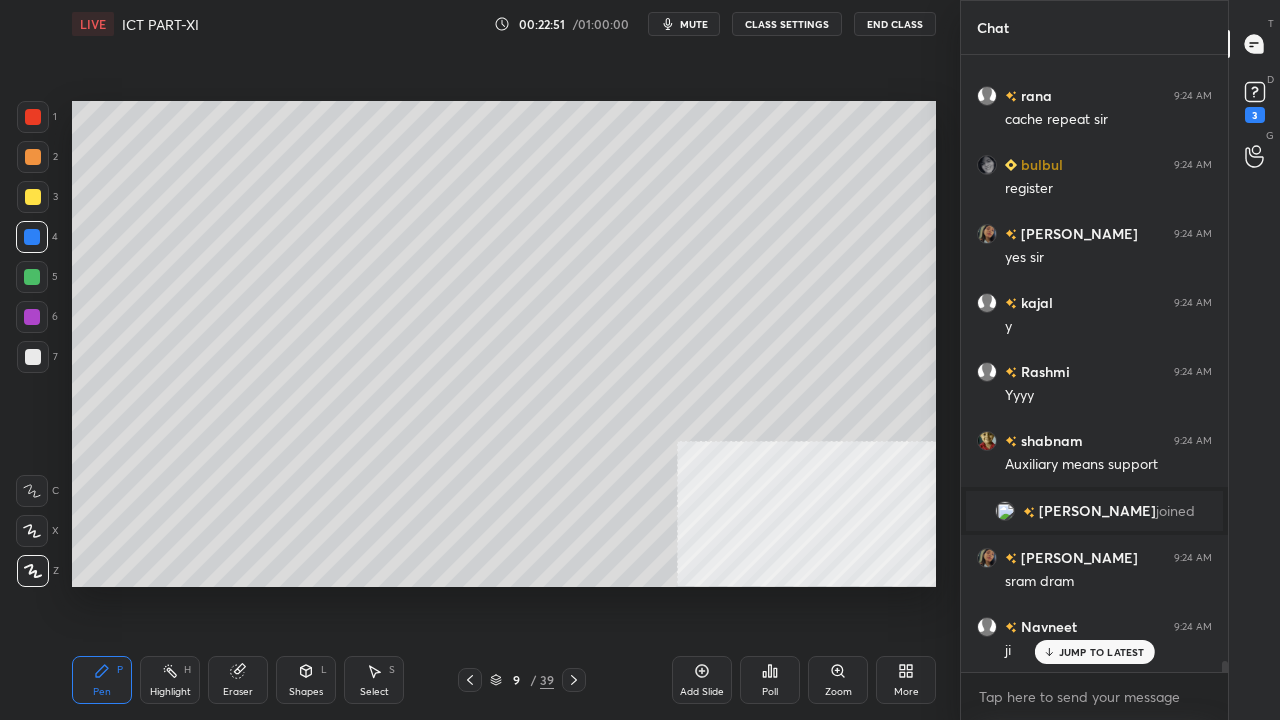 click at bounding box center (32, 277) 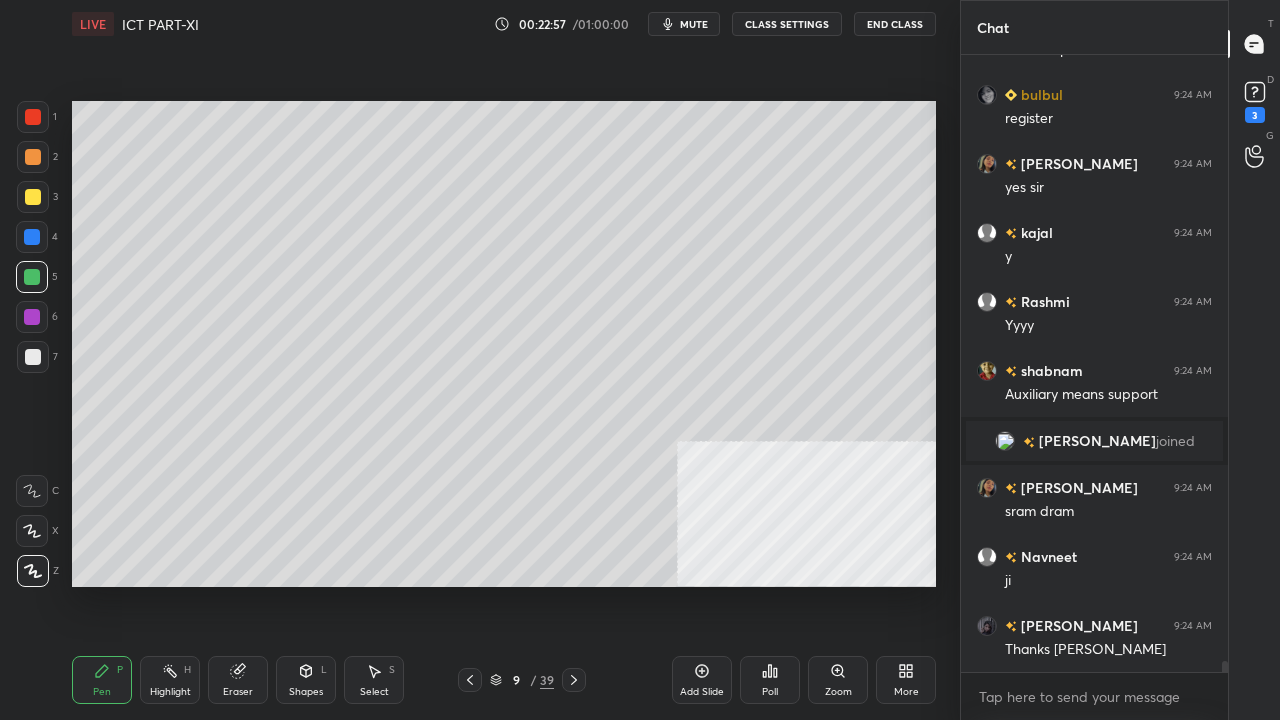 scroll, scrollTop: 34988, scrollLeft: 0, axis: vertical 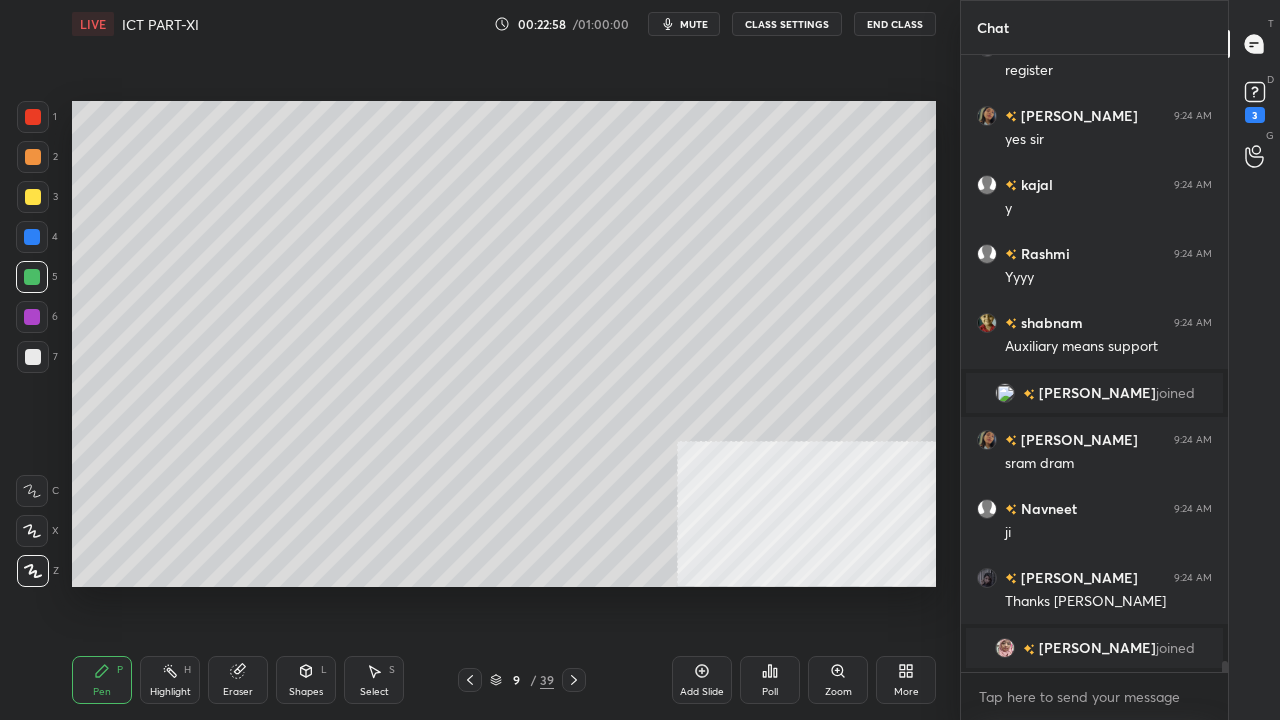 click at bounding box center (33, 117) 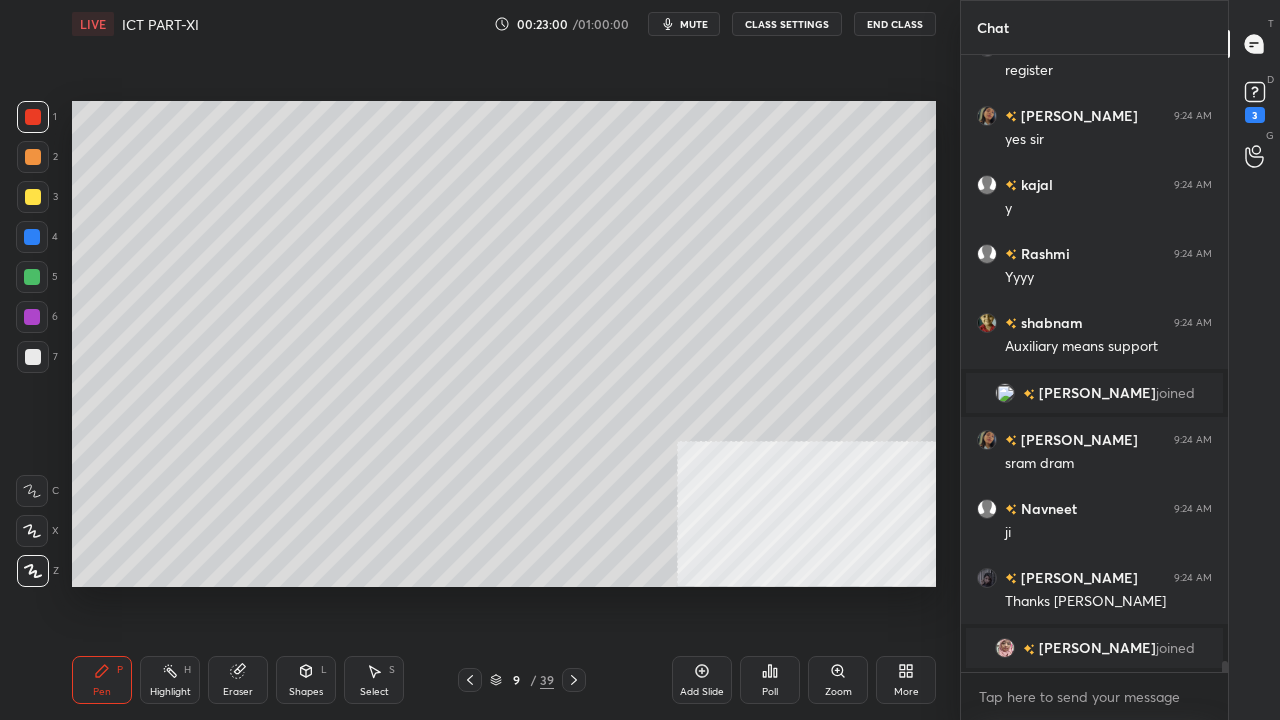 scroll, scrollTop: 35012, scrollLeft: 0, axis: vertical 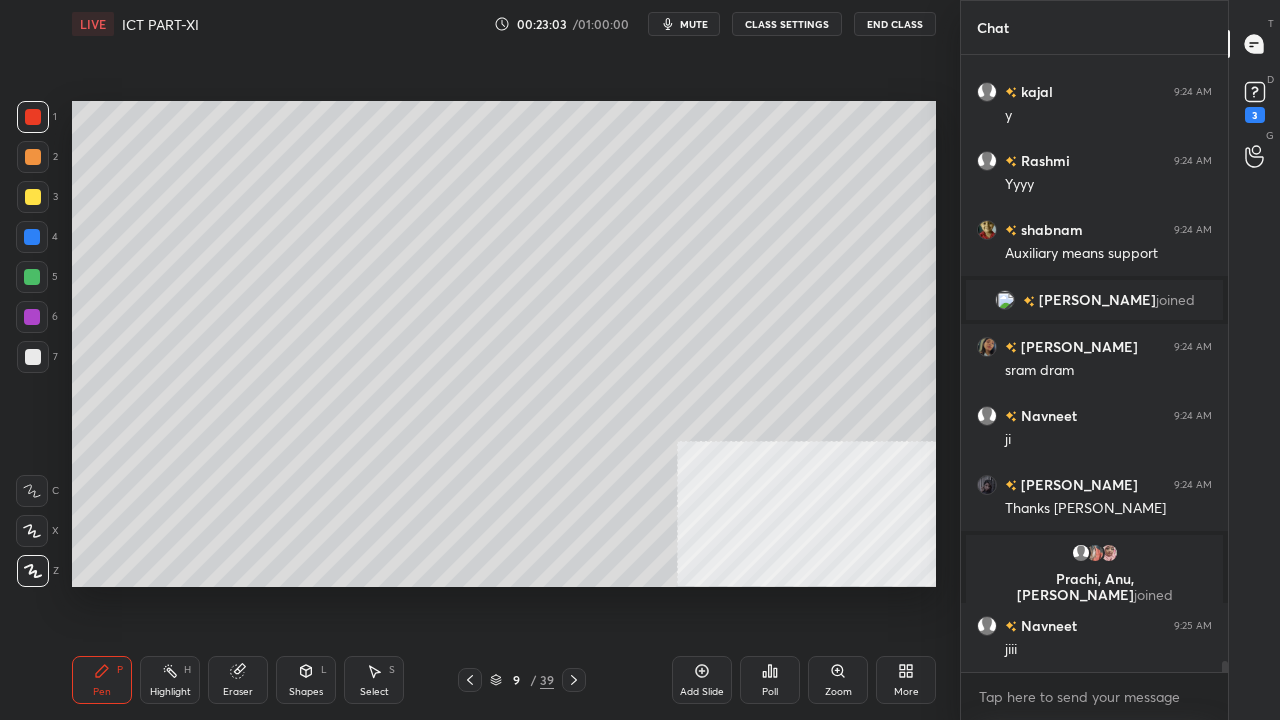 click 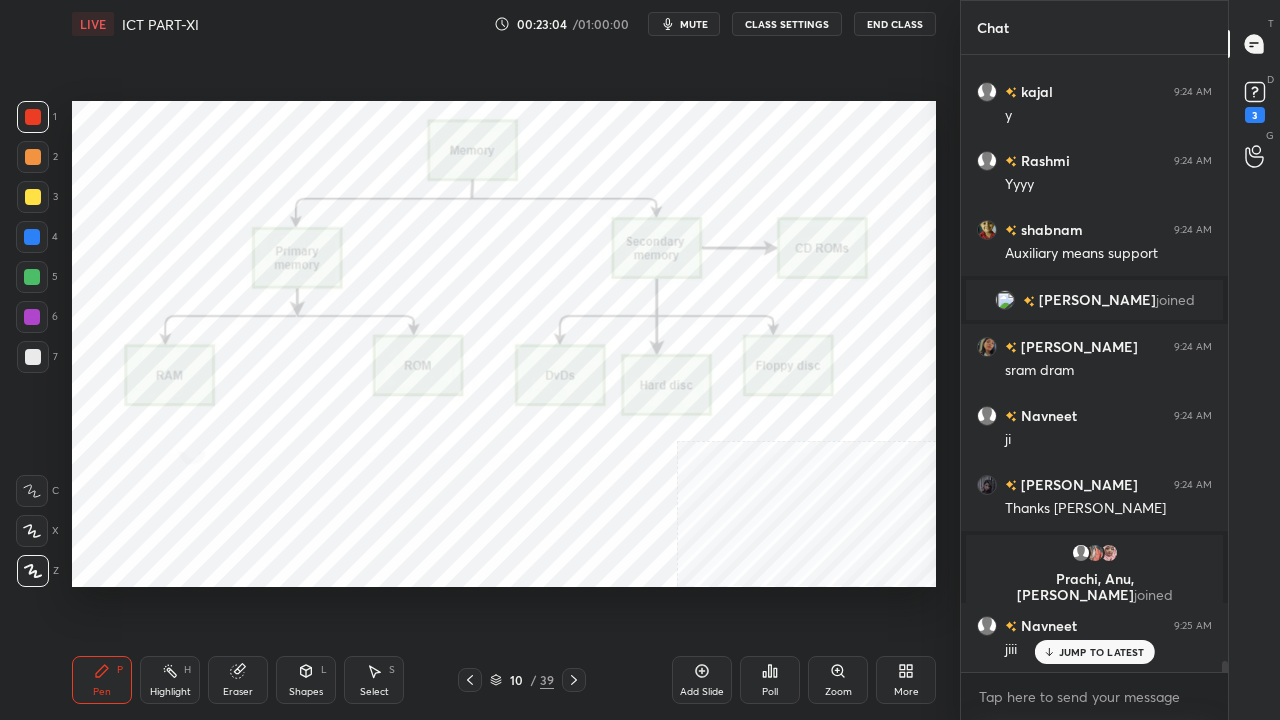 scroll, scrollTop: 34530, scrollLeft: 0, axis: vertical 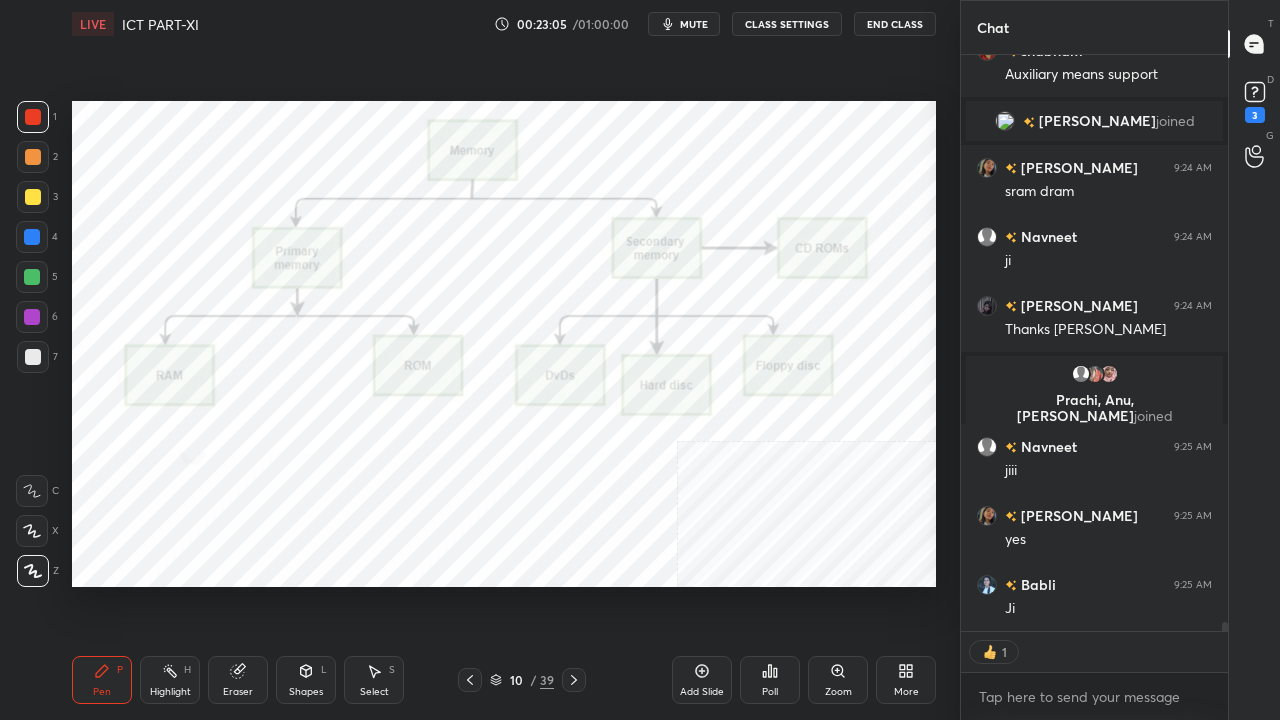click 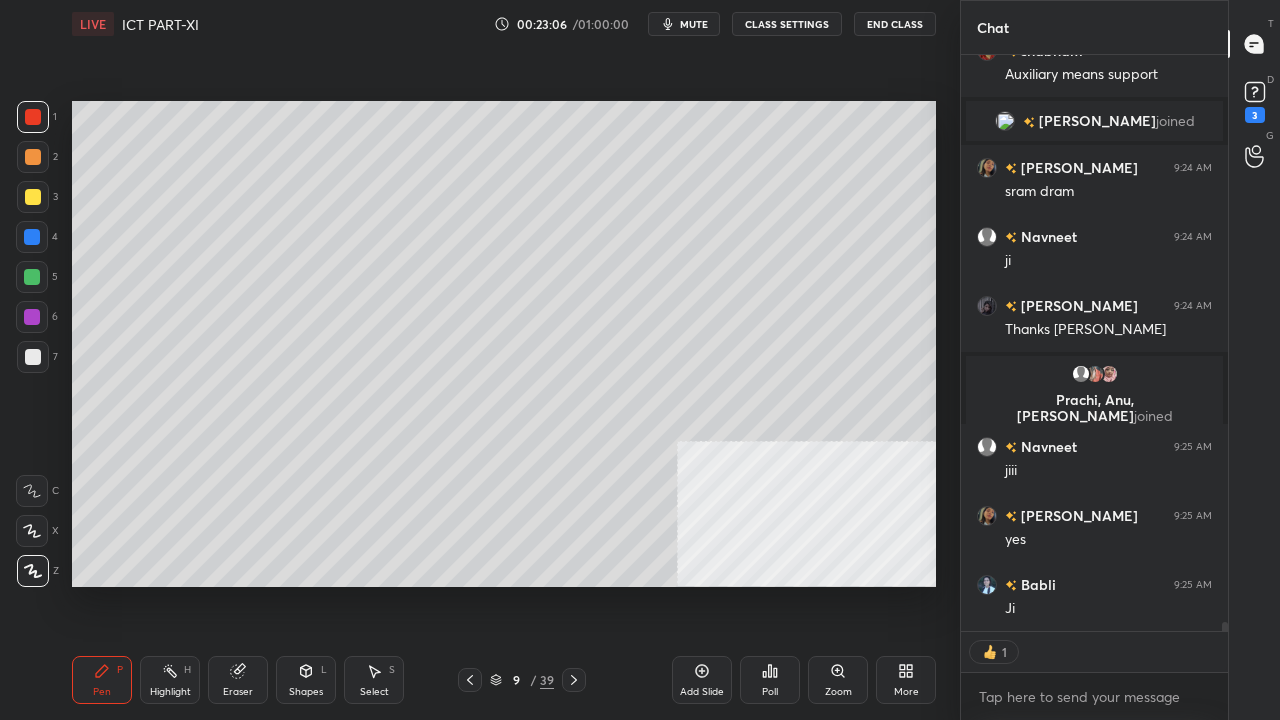 click 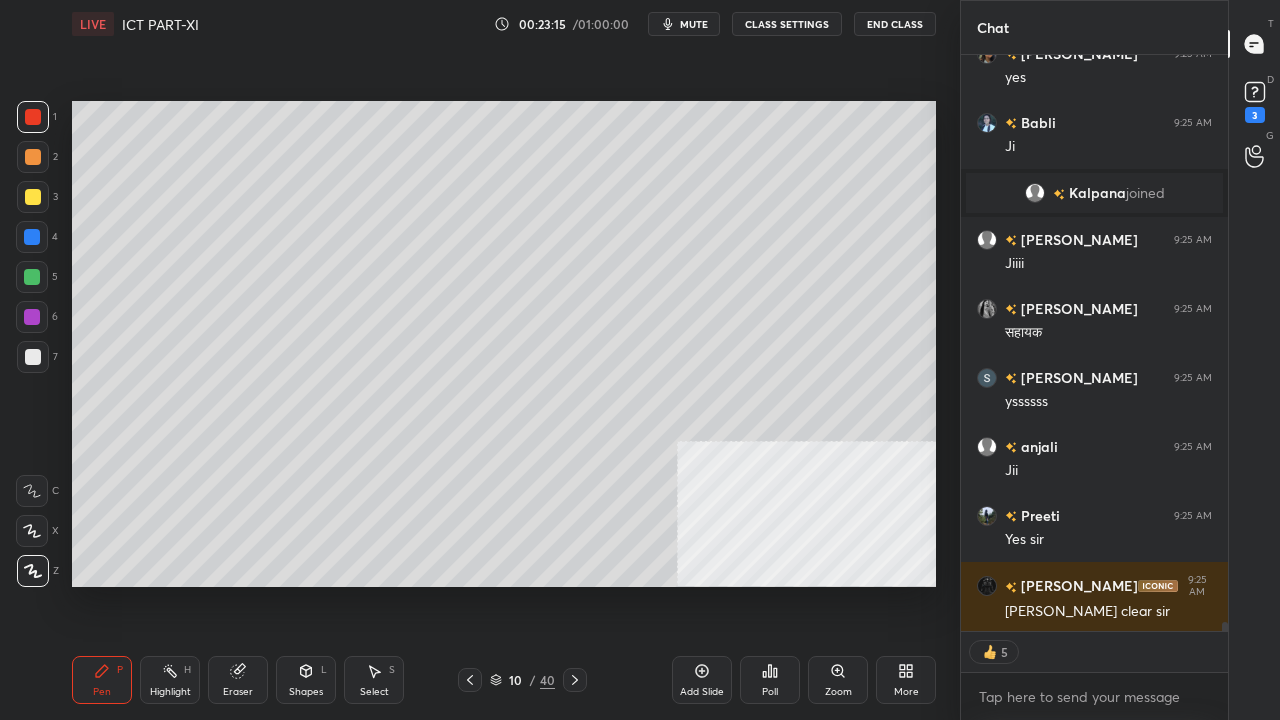 click at bounding box center (33, 197) 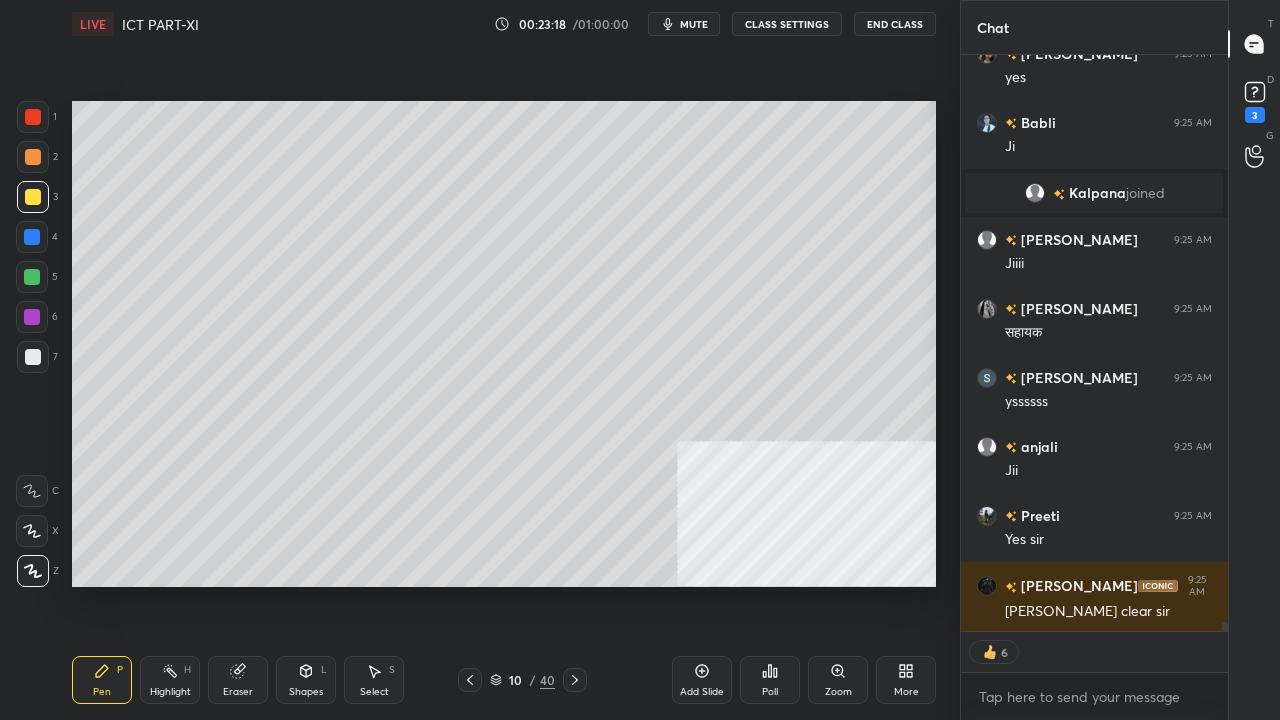 scroll, scrollTop: 35079, scrollLeft: 0, axis: vertical 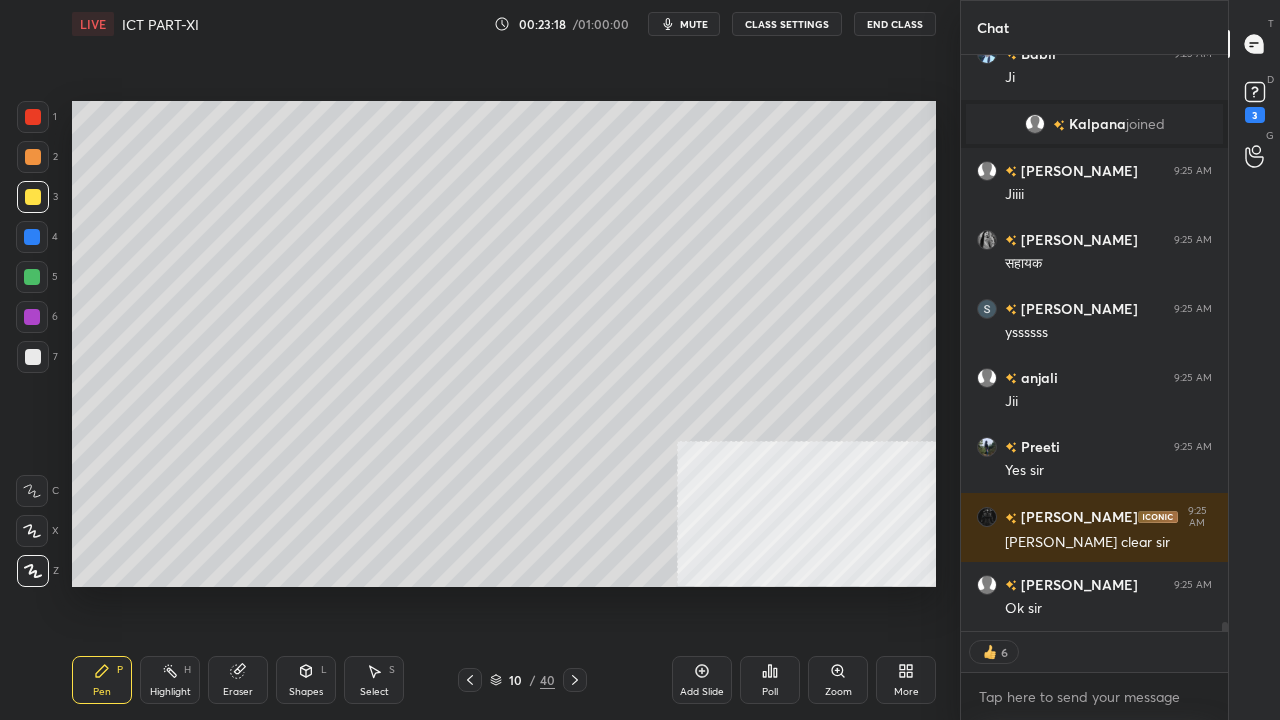 click 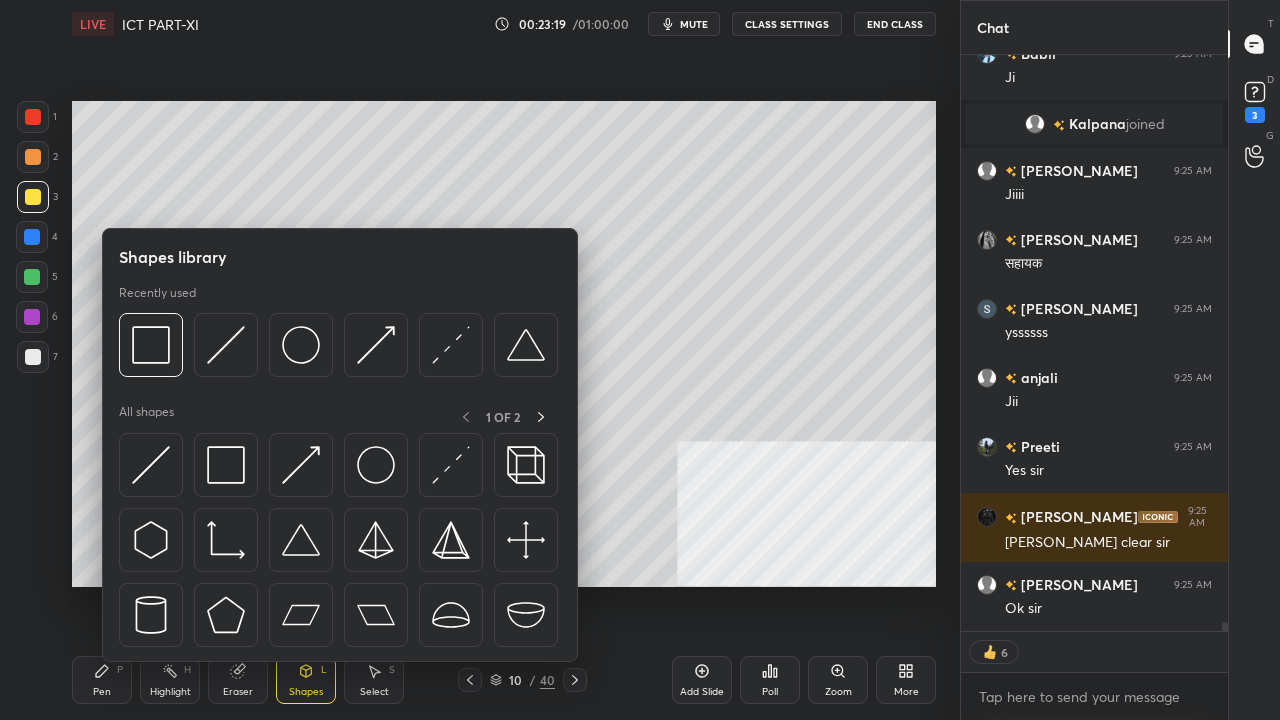 click on "Pen P" at bounding box center [102, 680] 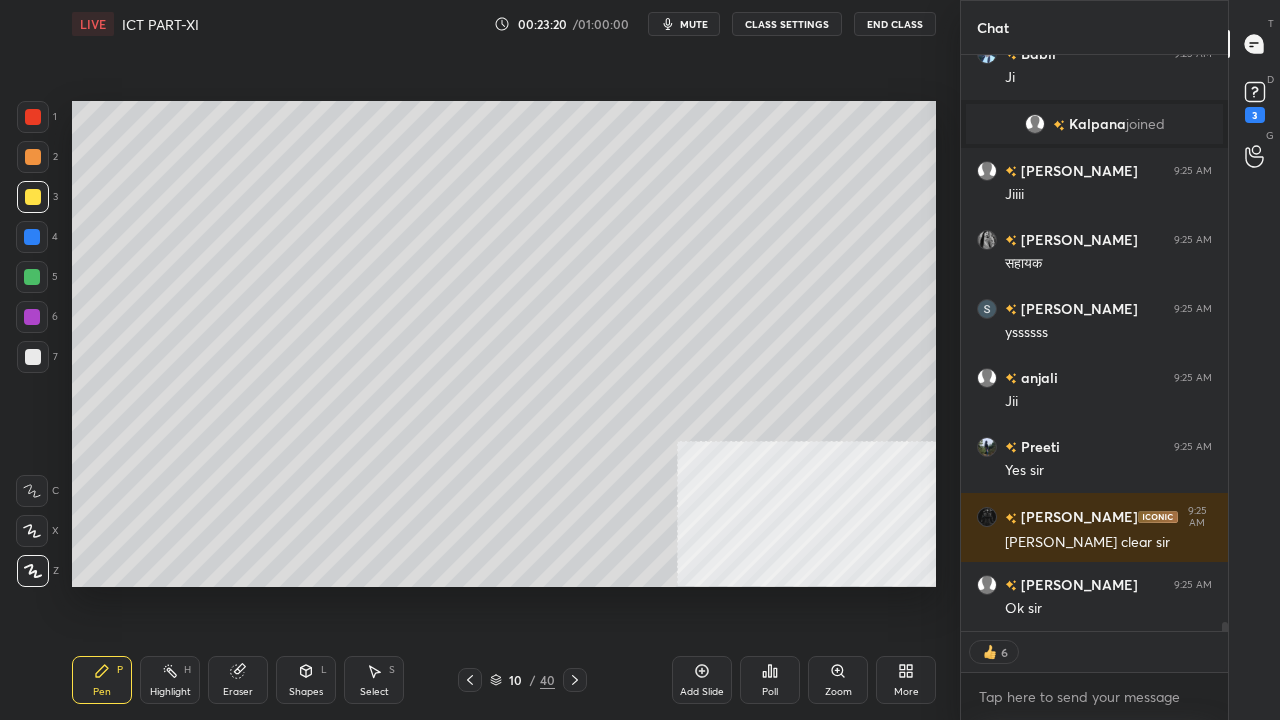 click at bounding box center [33, 357] 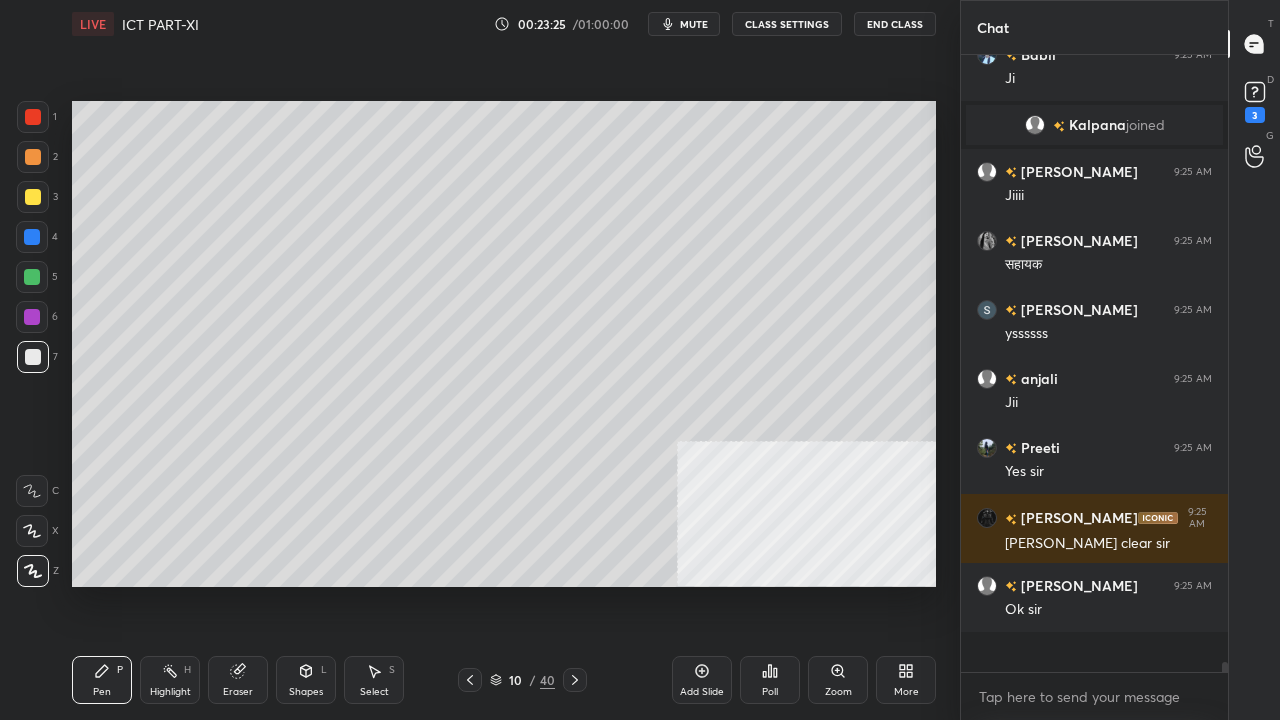 scroll, scrollTop: 6, scrollLeft: 6, axis: both 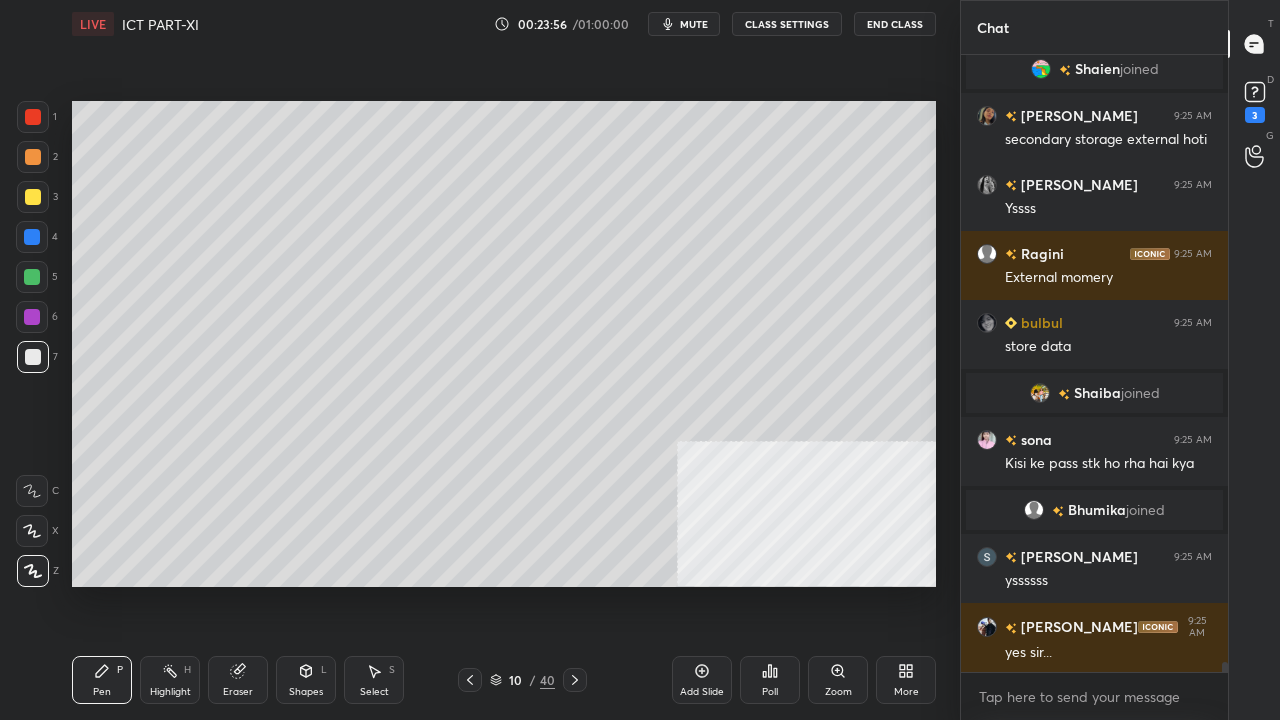 drag, startPoint x: 28, startPoint y: 196, endPoint x: 70, endPoint y: 203, distance: 42.579338 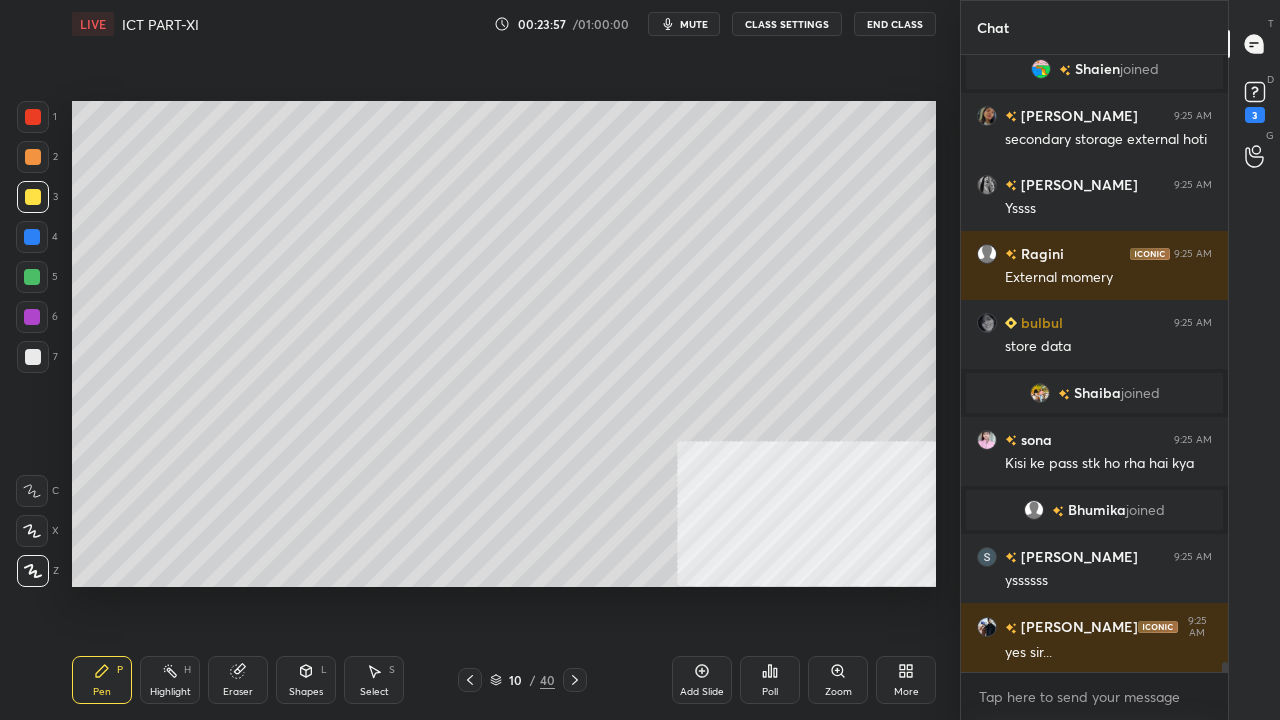 scroll, scrollTop: 35772, scrollLeft: 0, axis: vertical 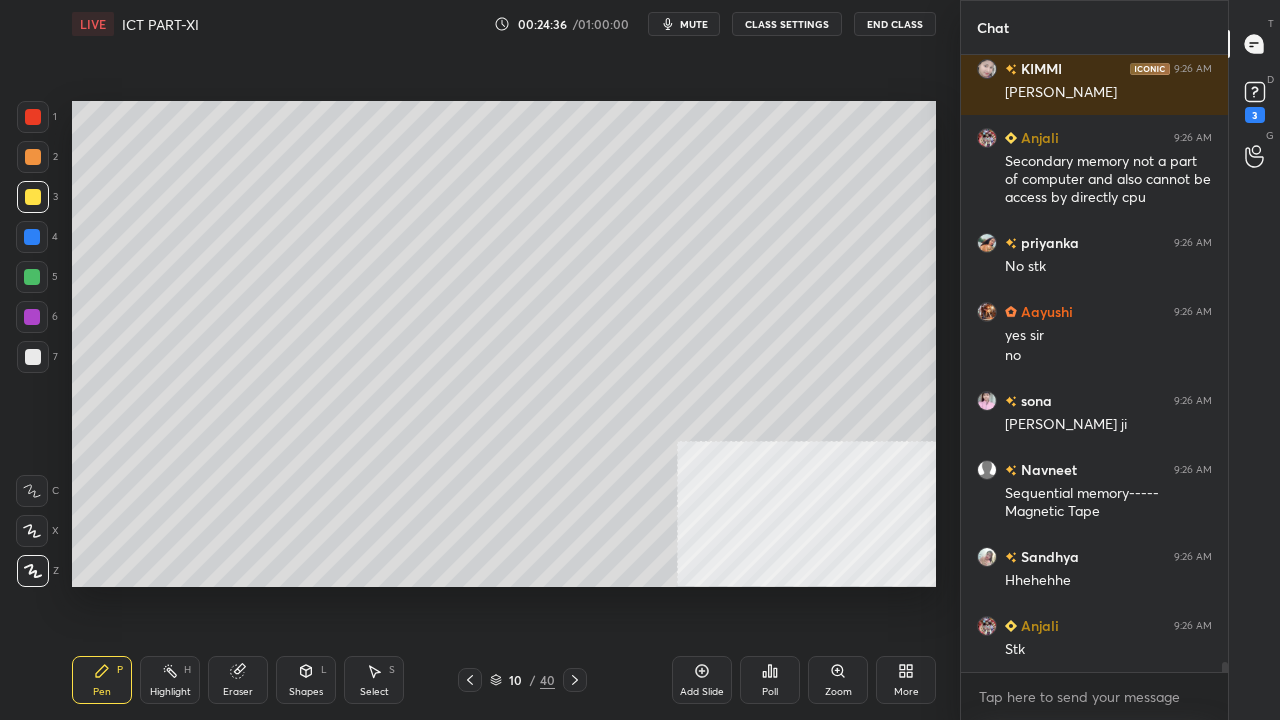 click on "Eraser" at bounding box center [238, 680] 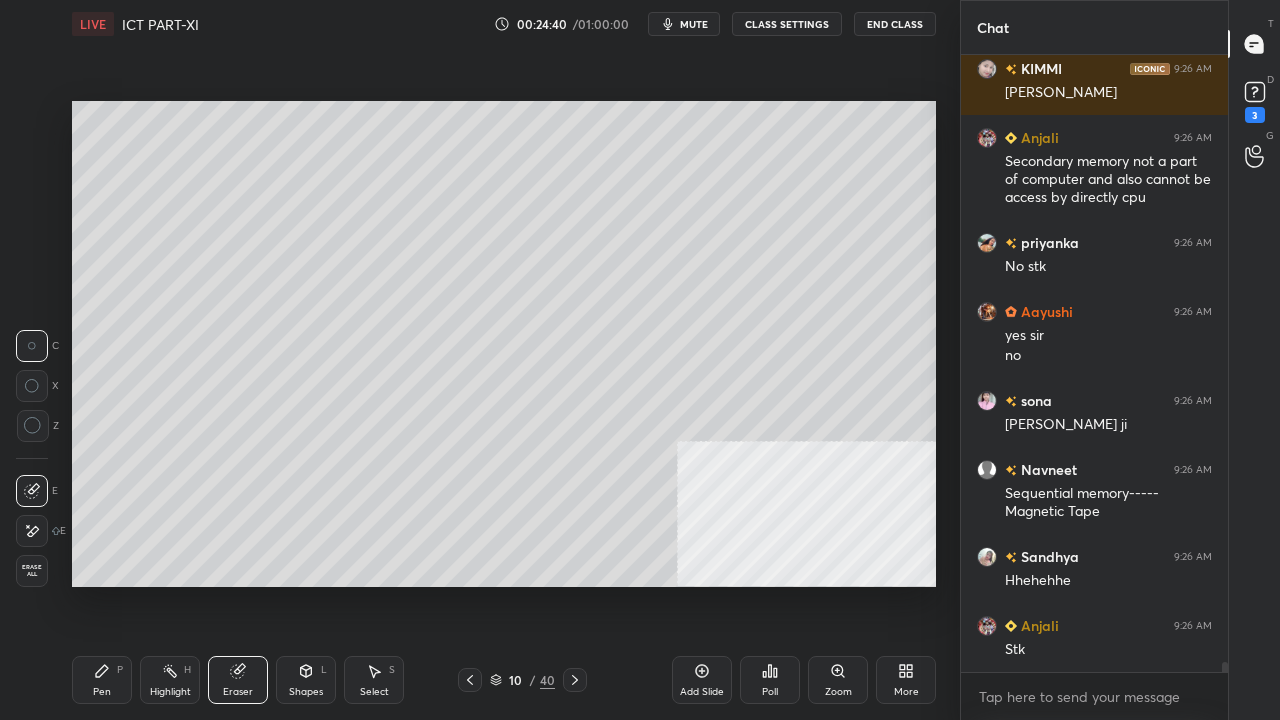 drag, startPoint x: 100, startPoint y: 674, endPoint x: 106, endPoint y: 661, distance: 14.3178215 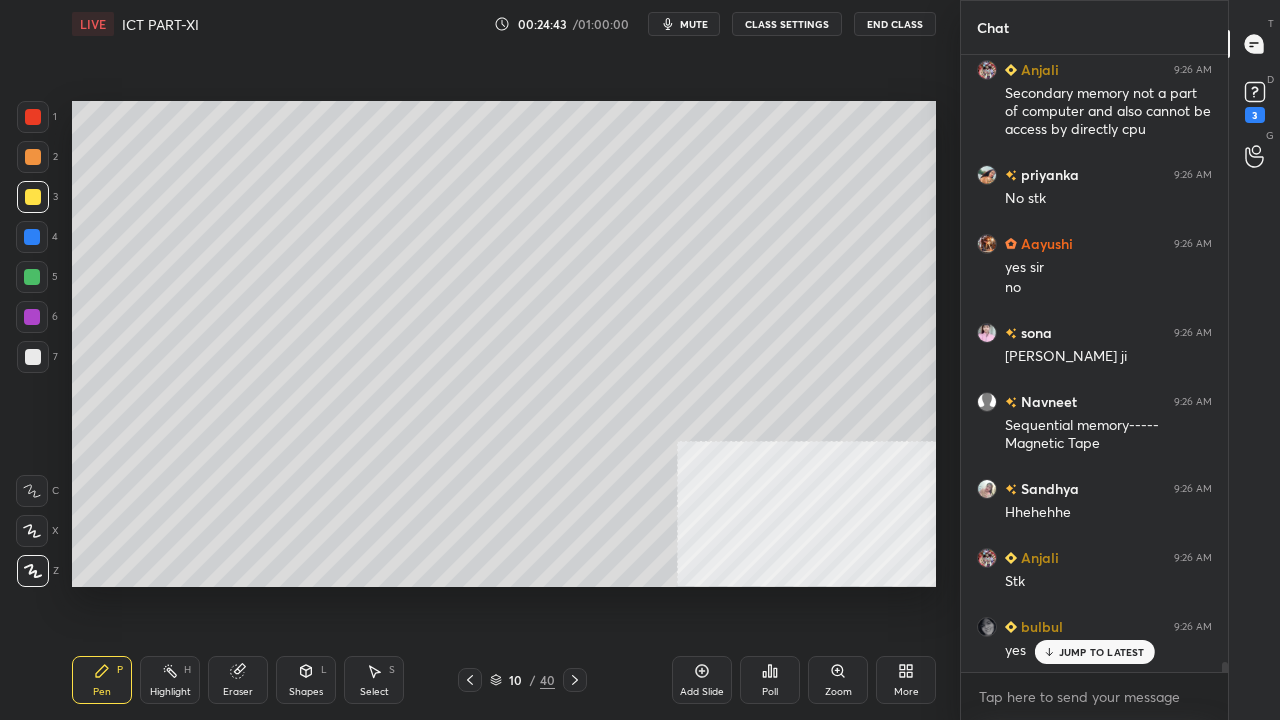 scroll, scrollTop: 36882, scrollLeft: 0, axis: vertical 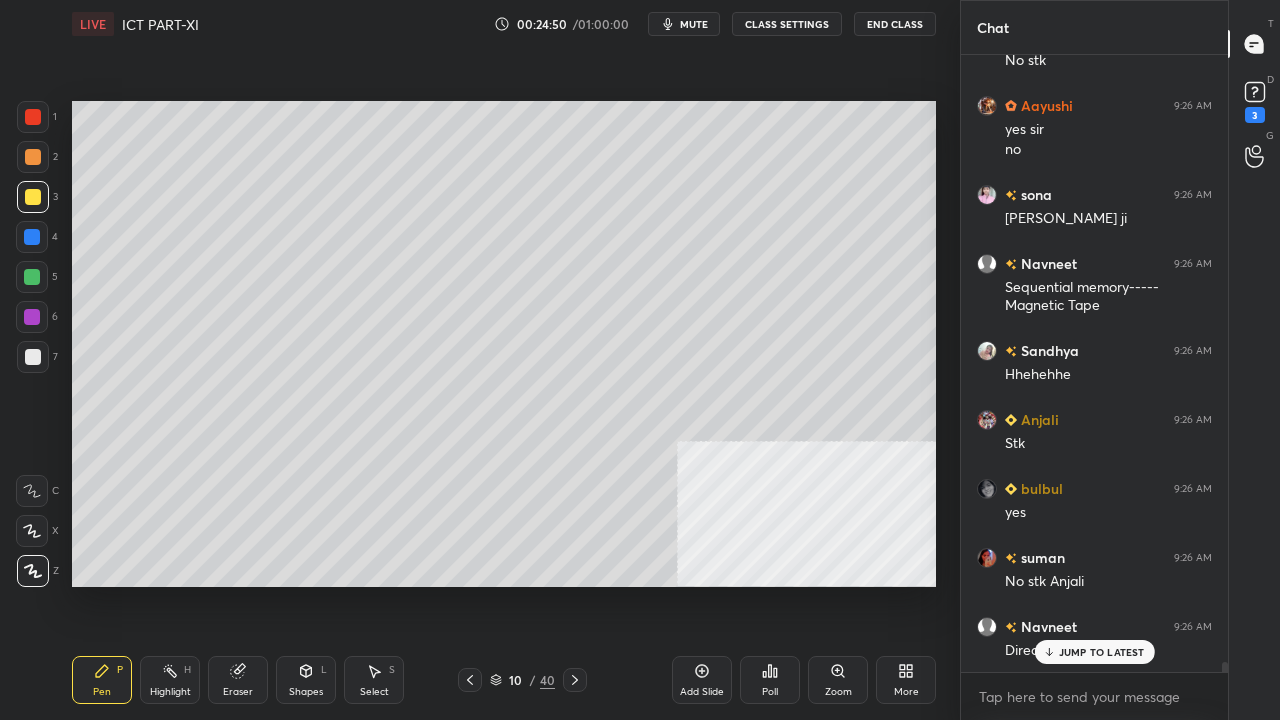 click at bounding box center (33, 117) 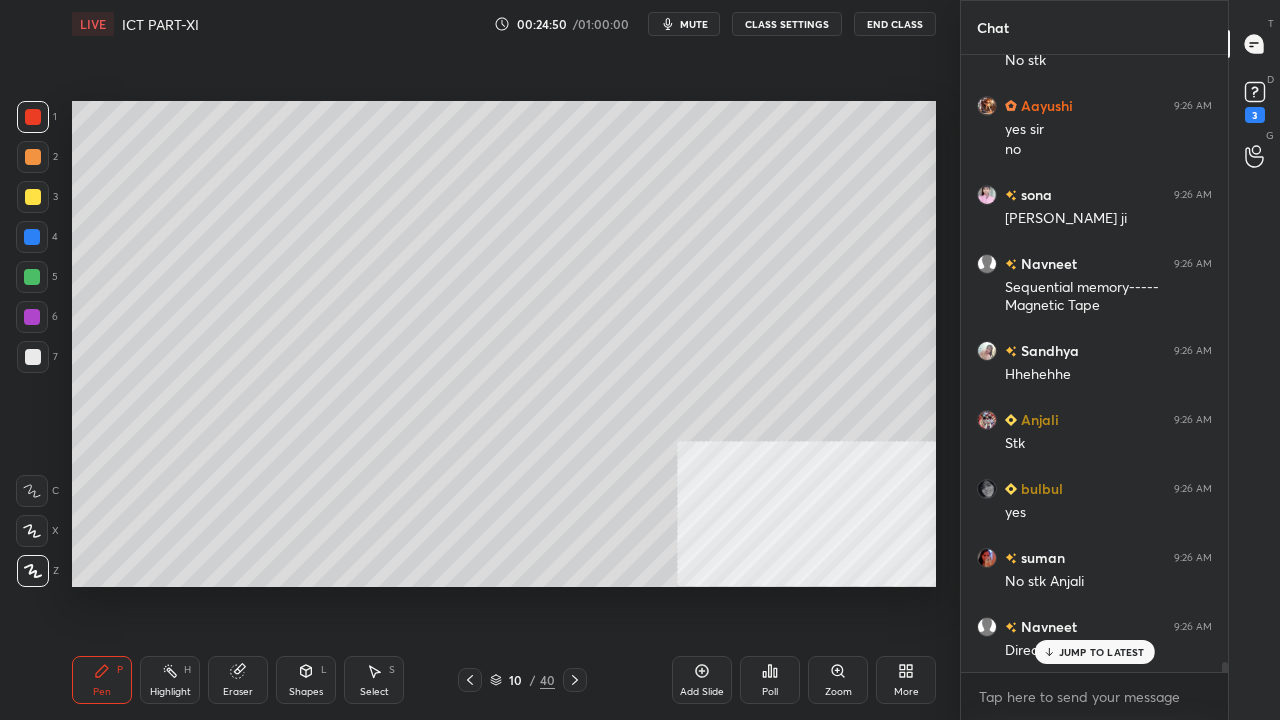 click at bounding box center [32, 237] 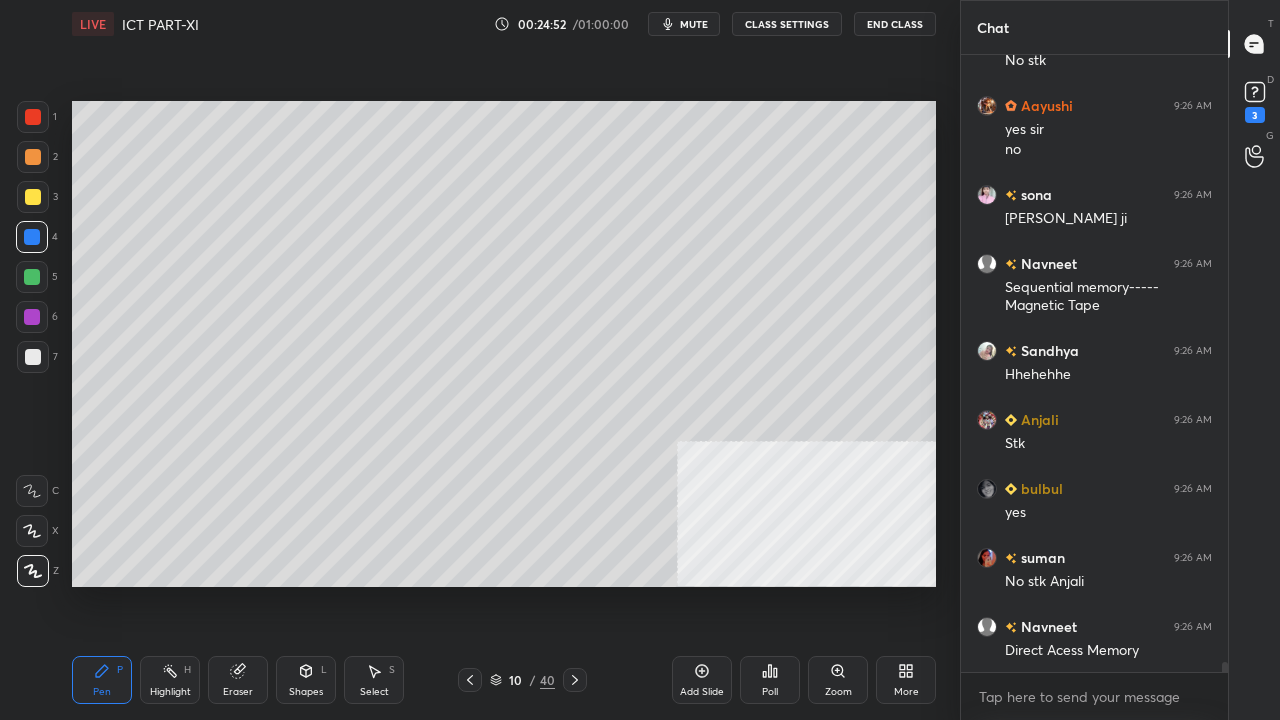 scroll, scrollTop: 37020, scrollLeft: 0, axis: vertical 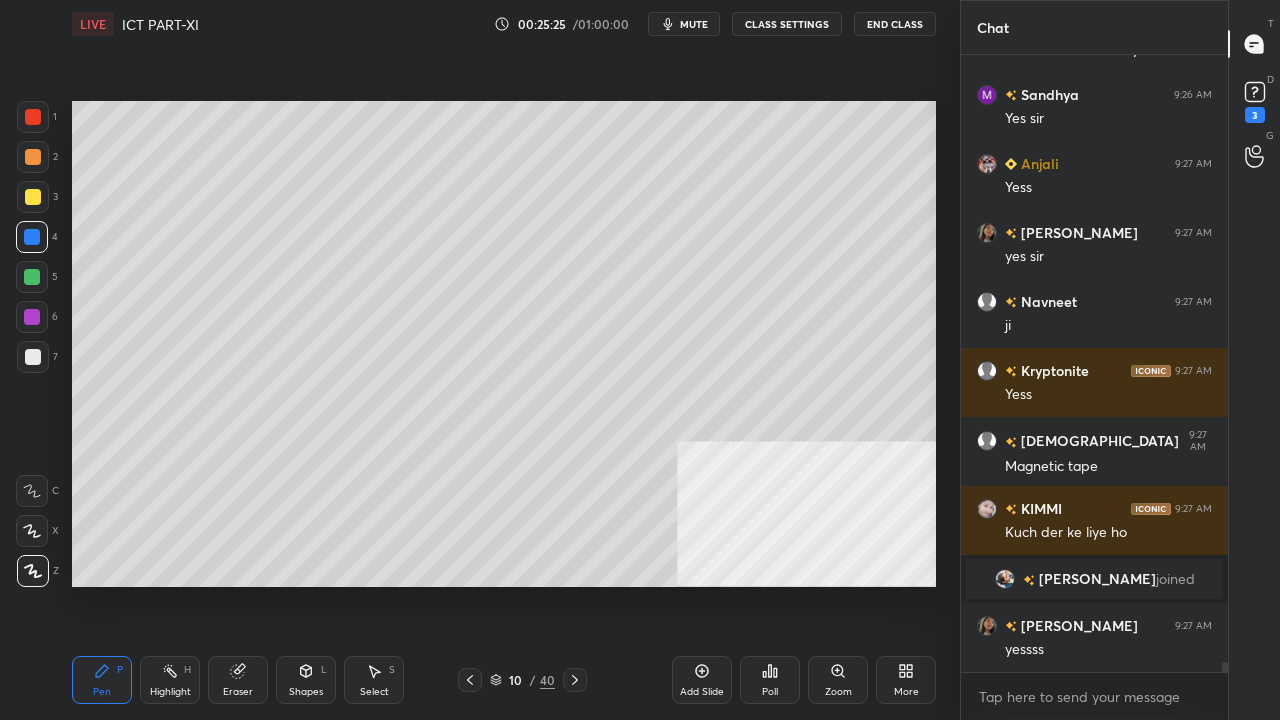 drag, startPoint x: 308, startPoint y: 681, endPoint x: 310, endPoint y: 662, distance: 19.104973 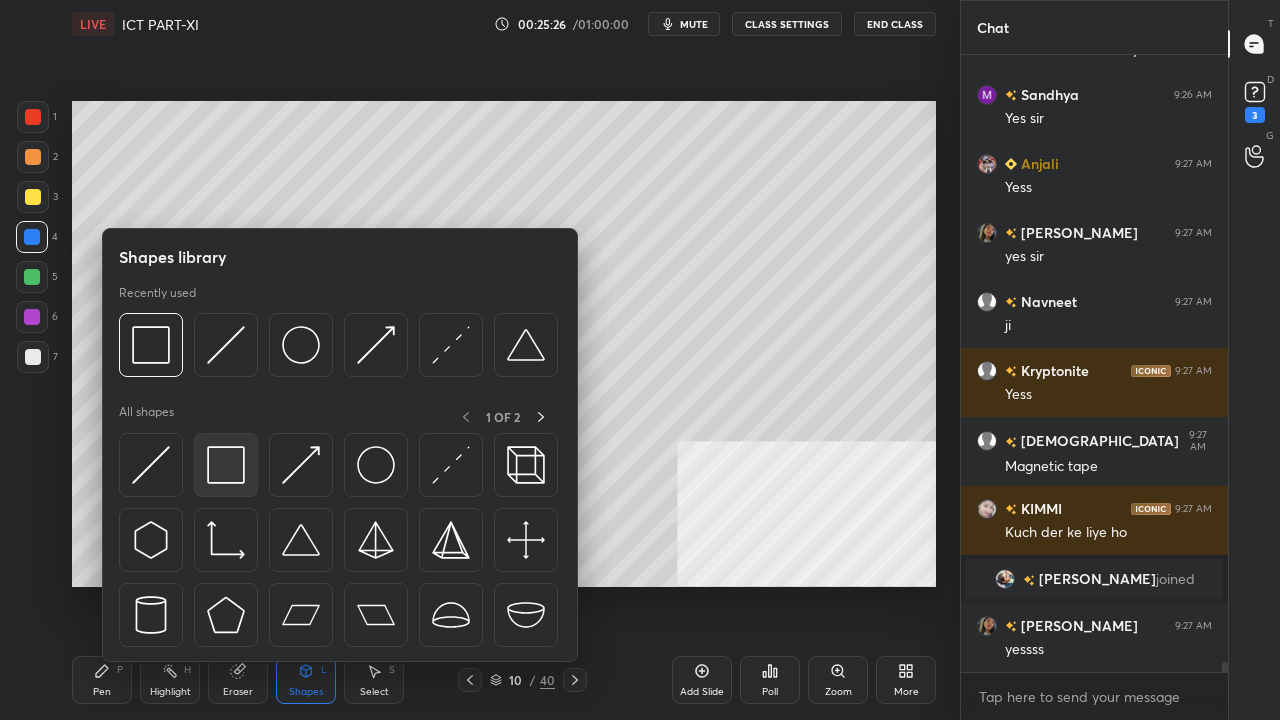 click at bounding box center (226, 465) 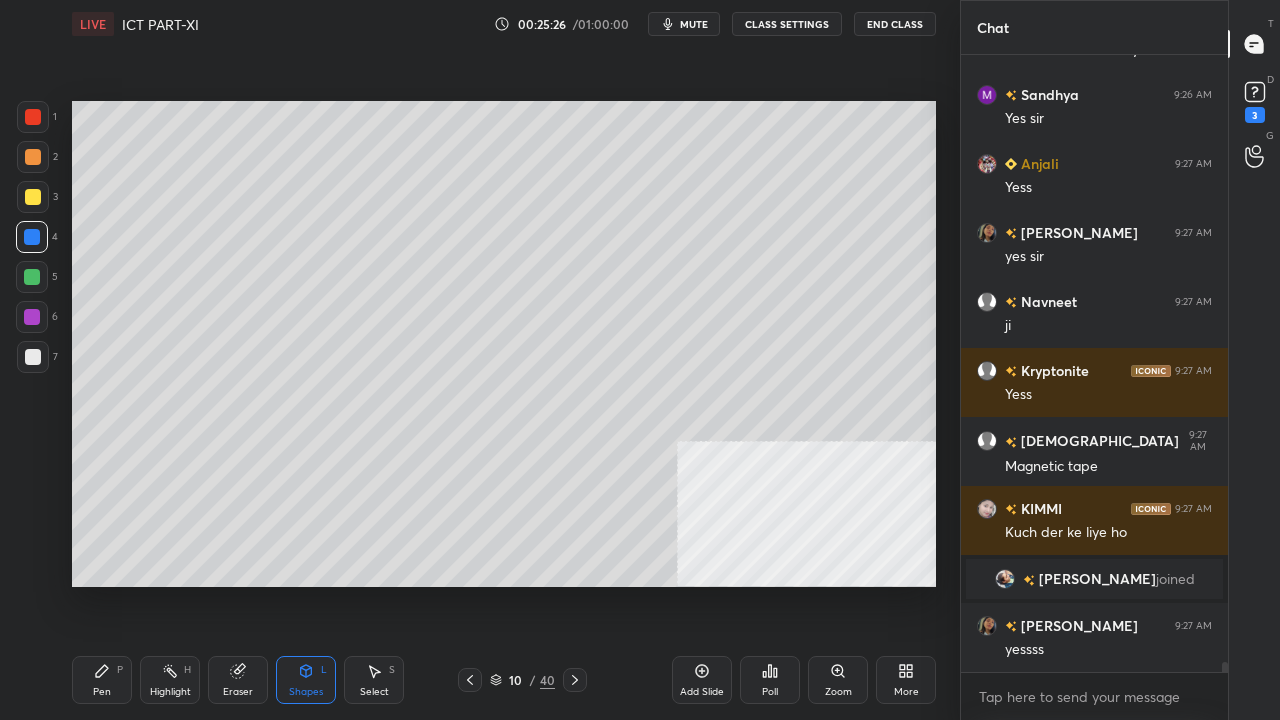 scroll, scrollTop: 37062, scrollLeft: 0, axis: vertical 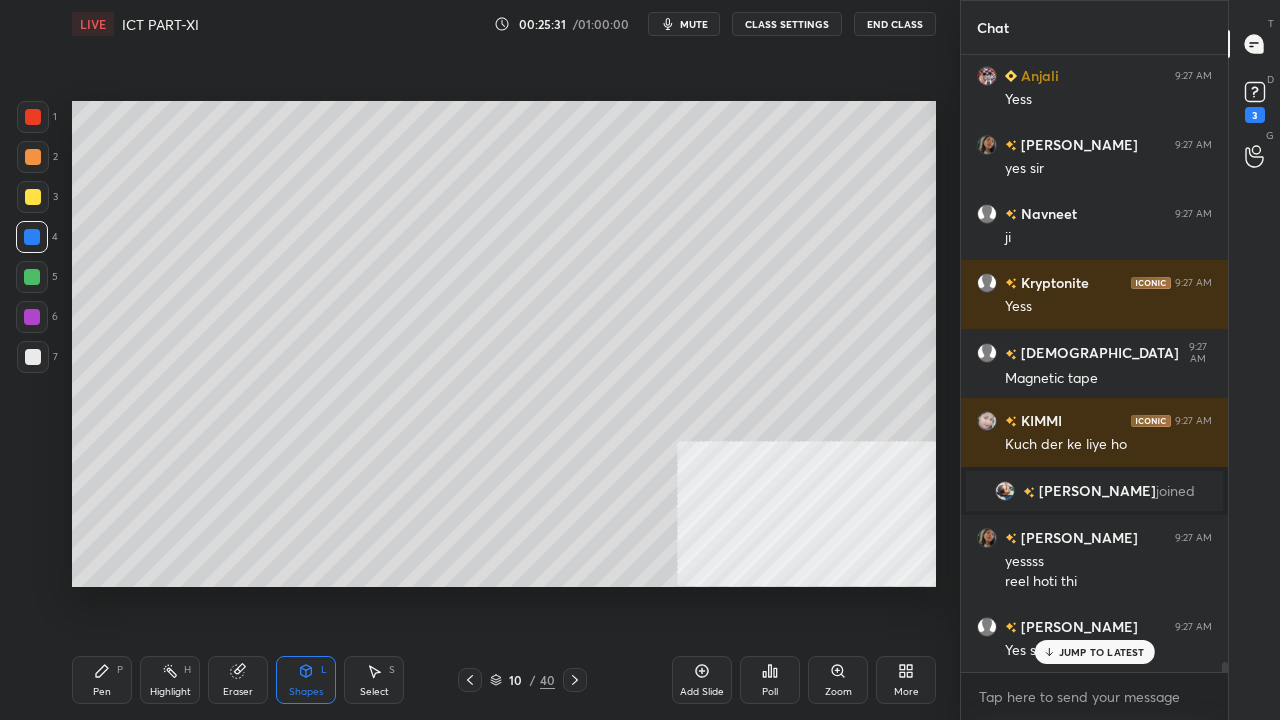 click at bounding box center (33, 357) 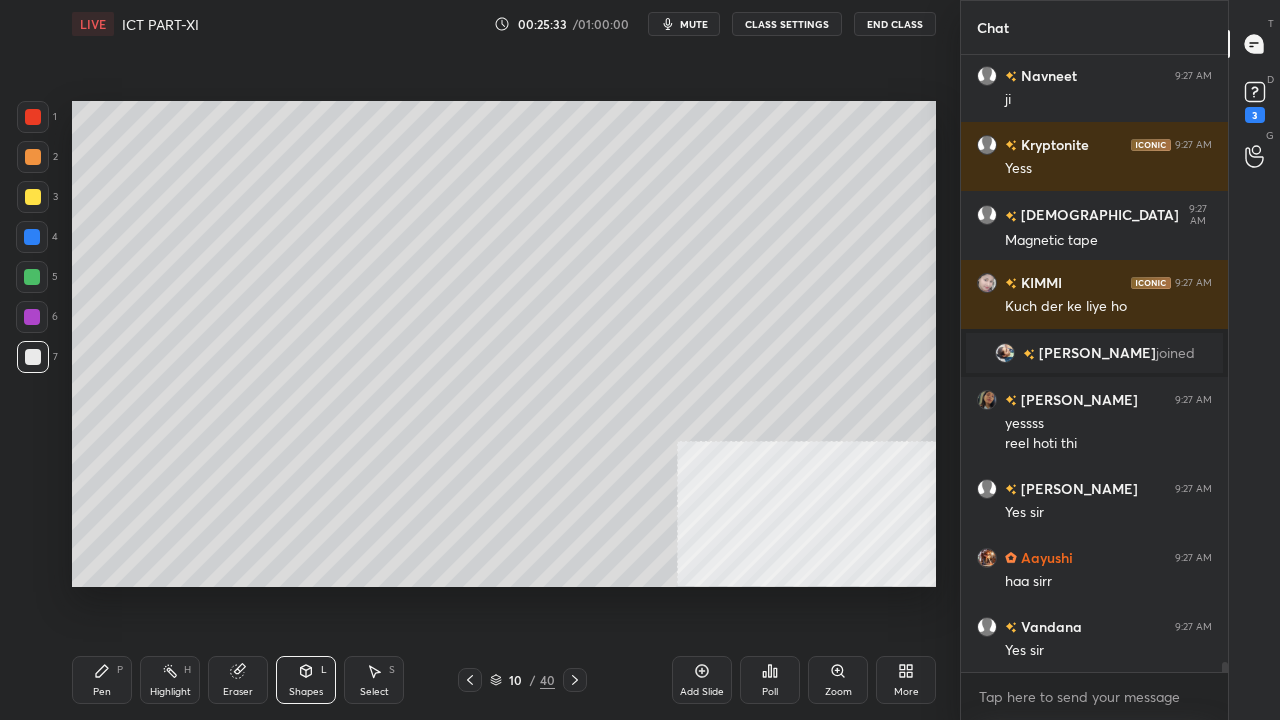 scroll, scrollTop: 37338, scrollLeft: 0, axis: vertical 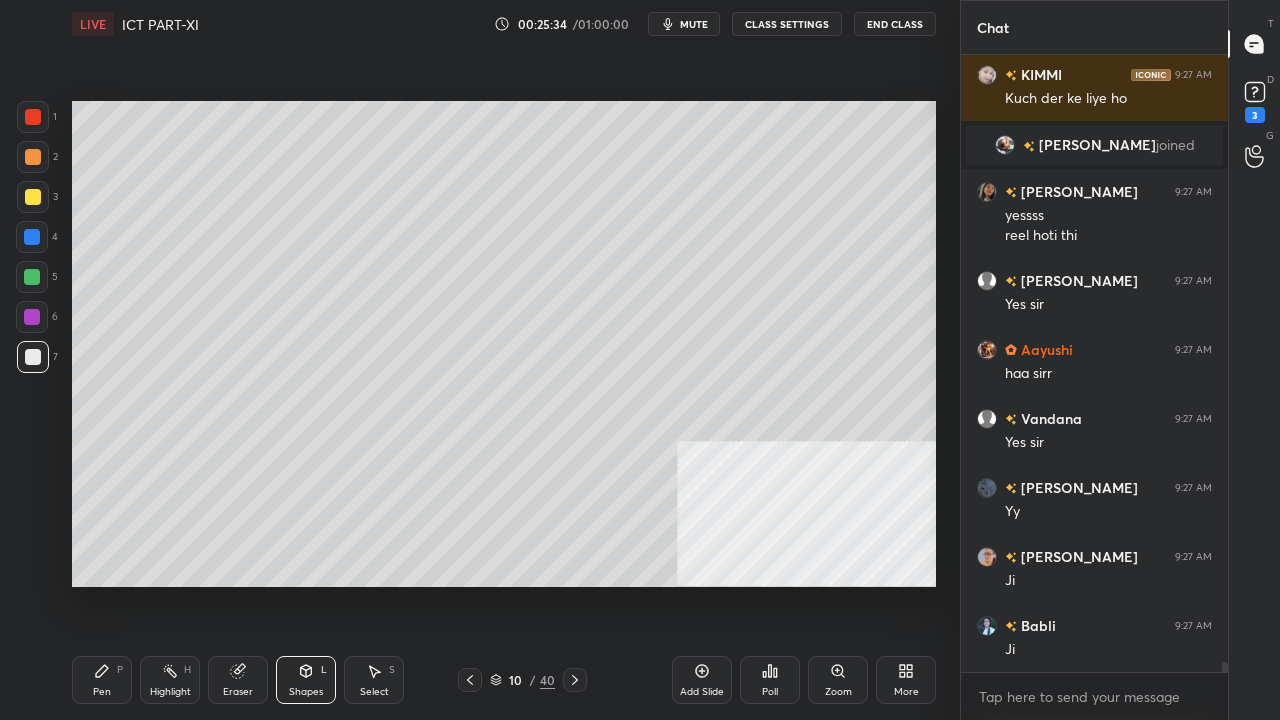 click on "Shapes L" at bounding box center (306, 680) 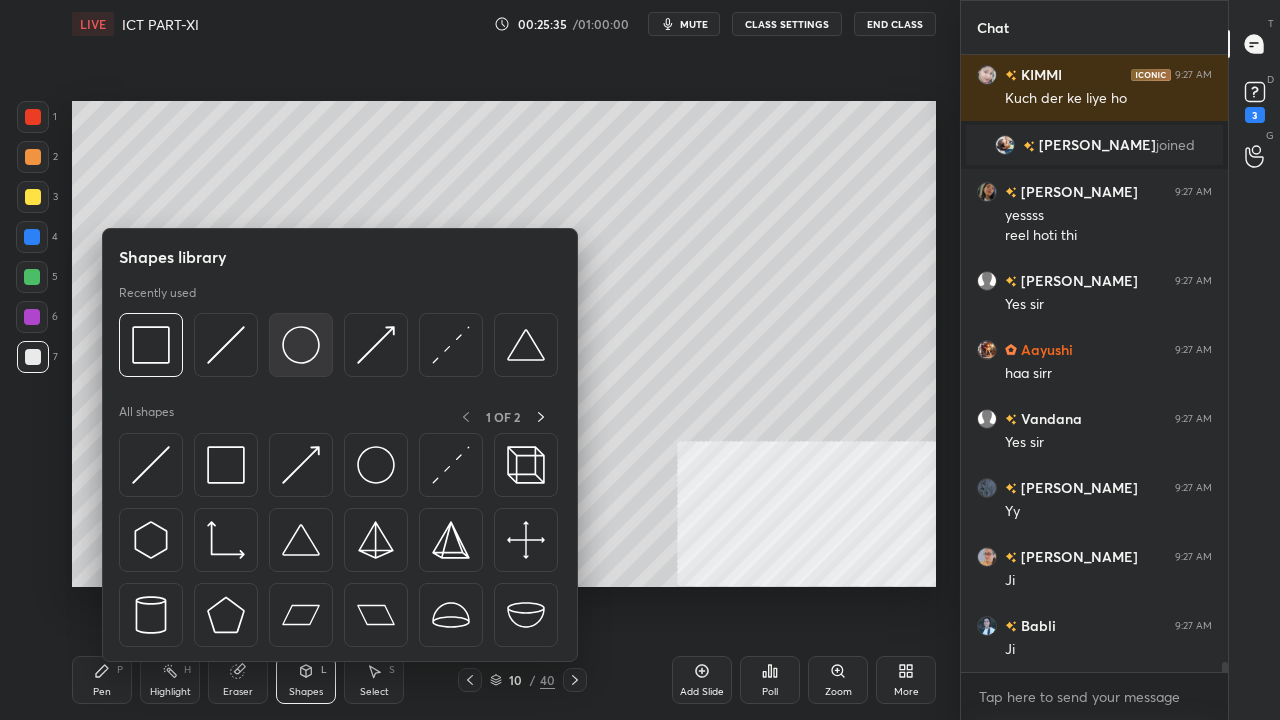 click at bounding box center [301, 345] 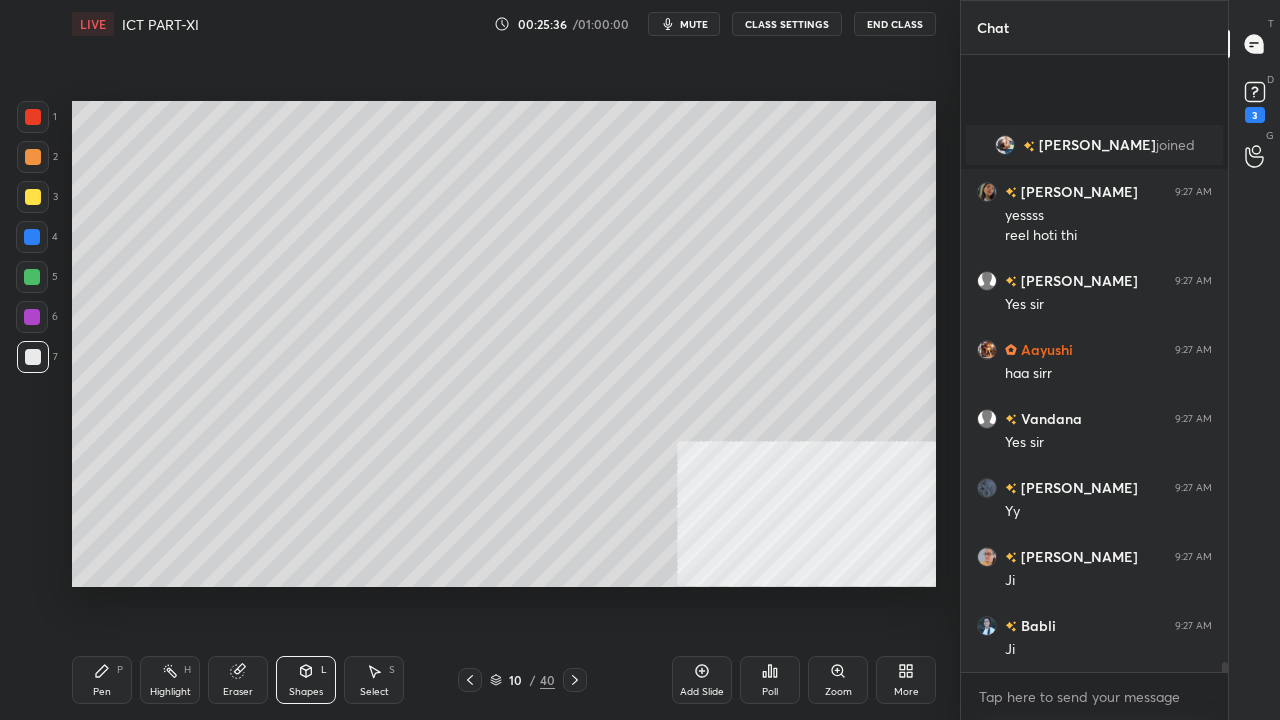 scroll, scrollTop: 37614, scrollLeft: 0, axis: vertical 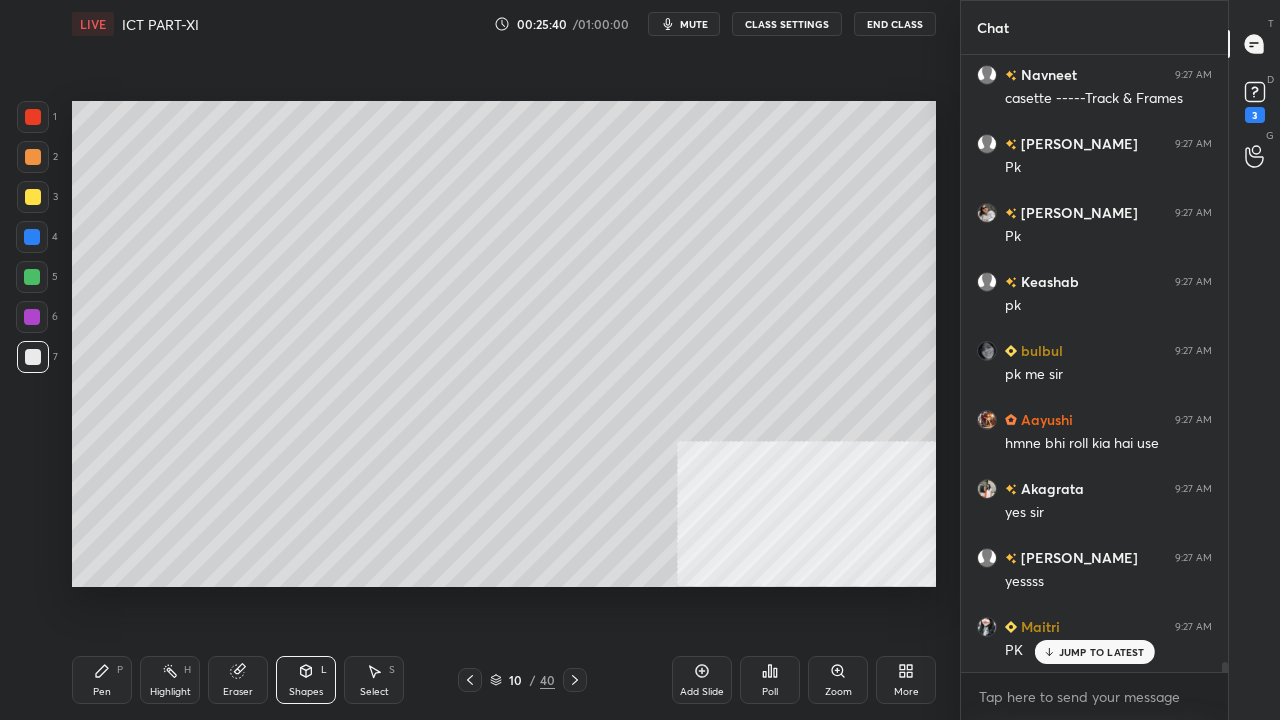 drag, startPoint x: 106, startPoint y: 677, endPoint x: 119, endPoint y: 662, distance: 19.849434 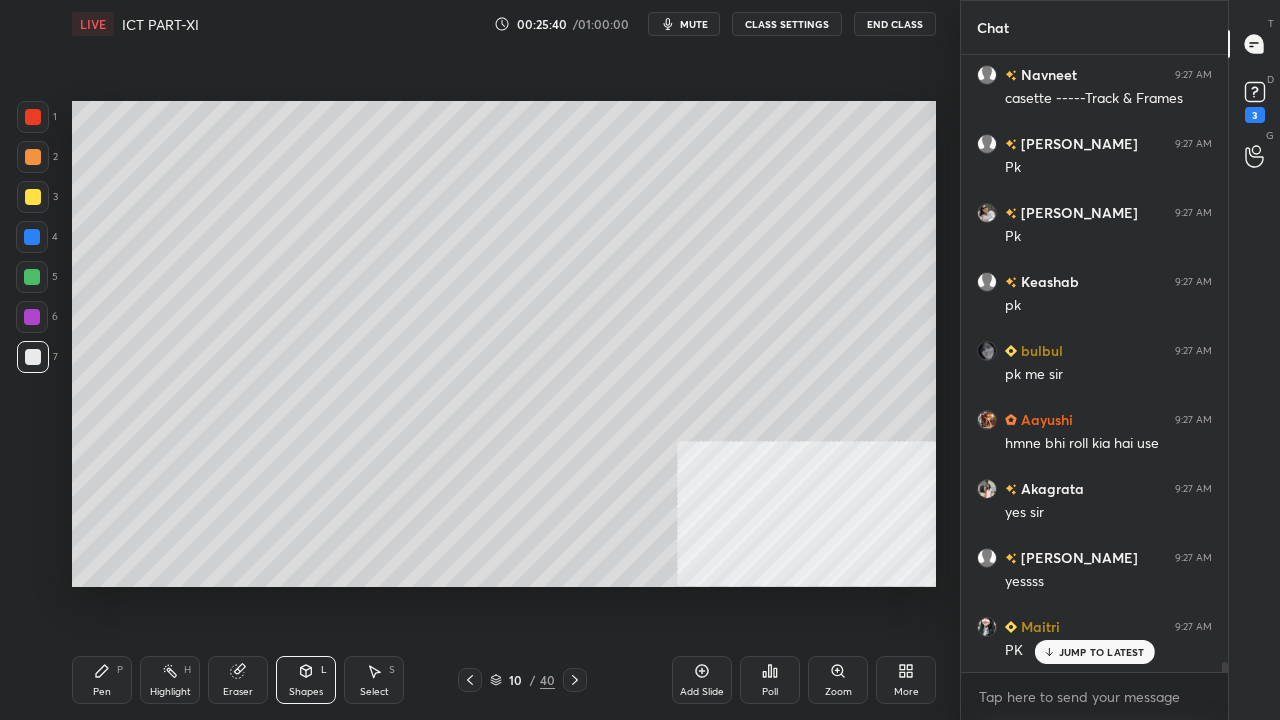 click 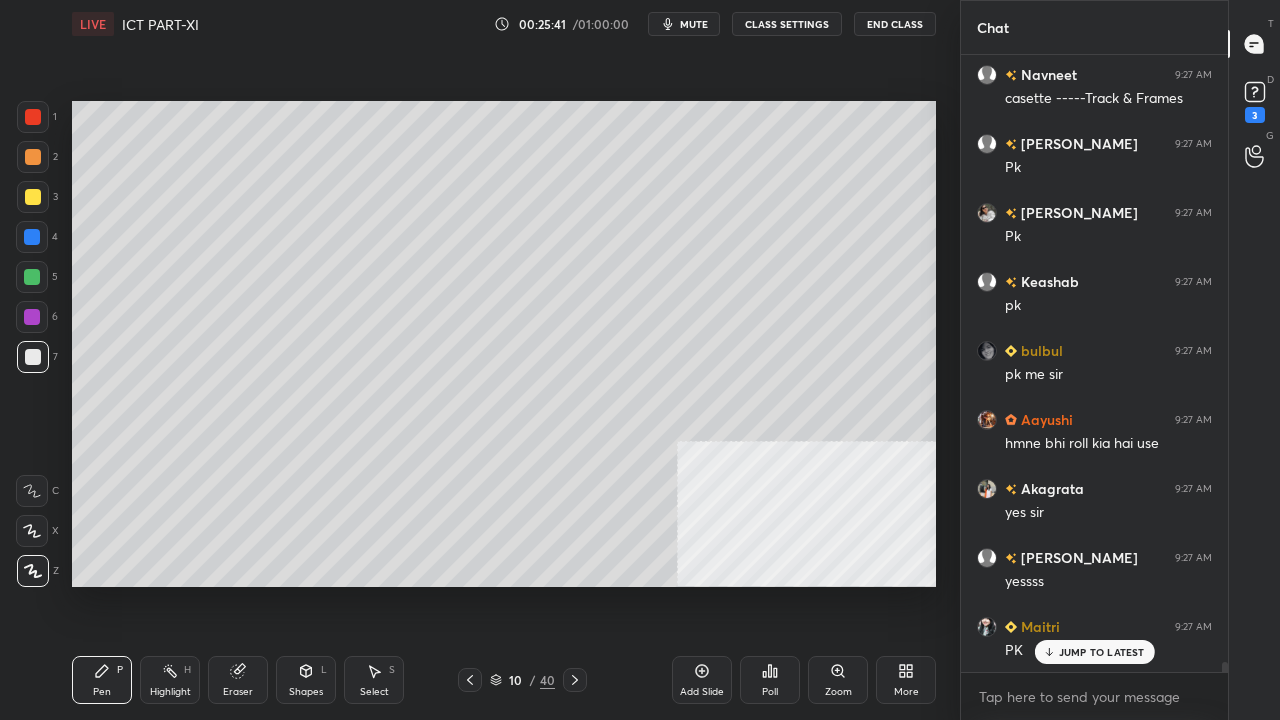 scroll, scrollTop: 38442, scrollLeft: 0, axis: vertical 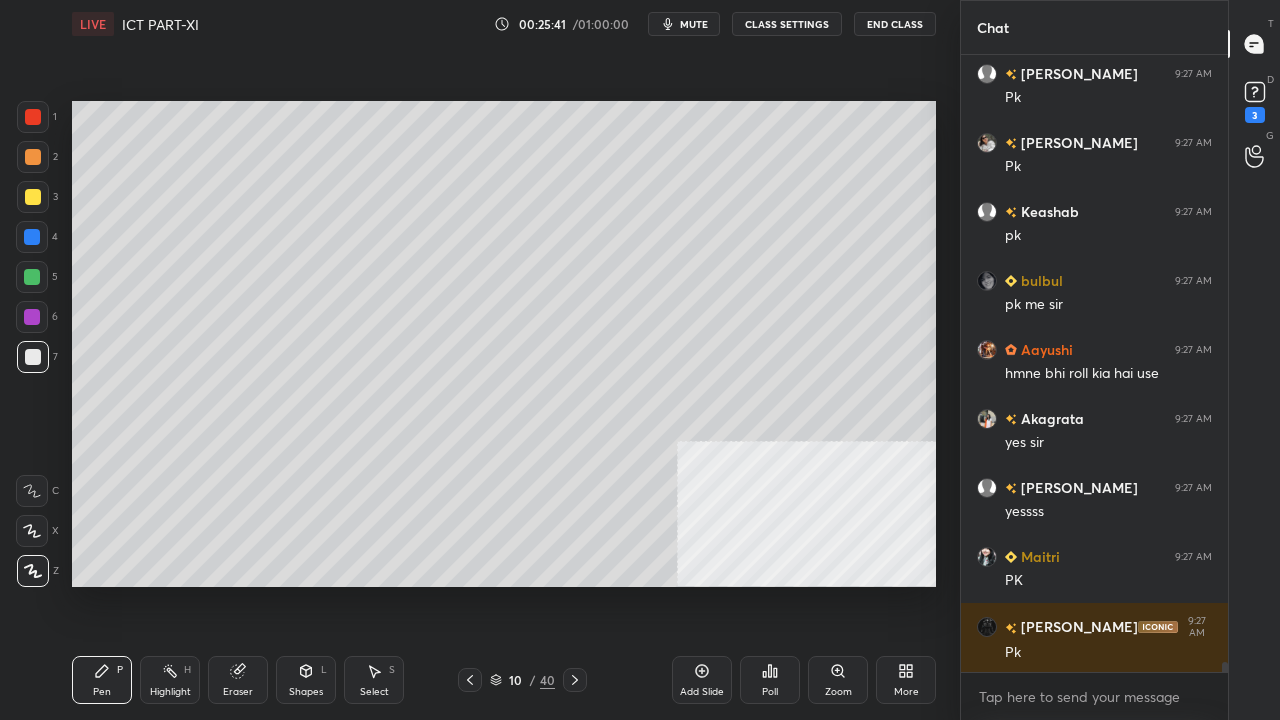 click at bounding box center [32, 277] 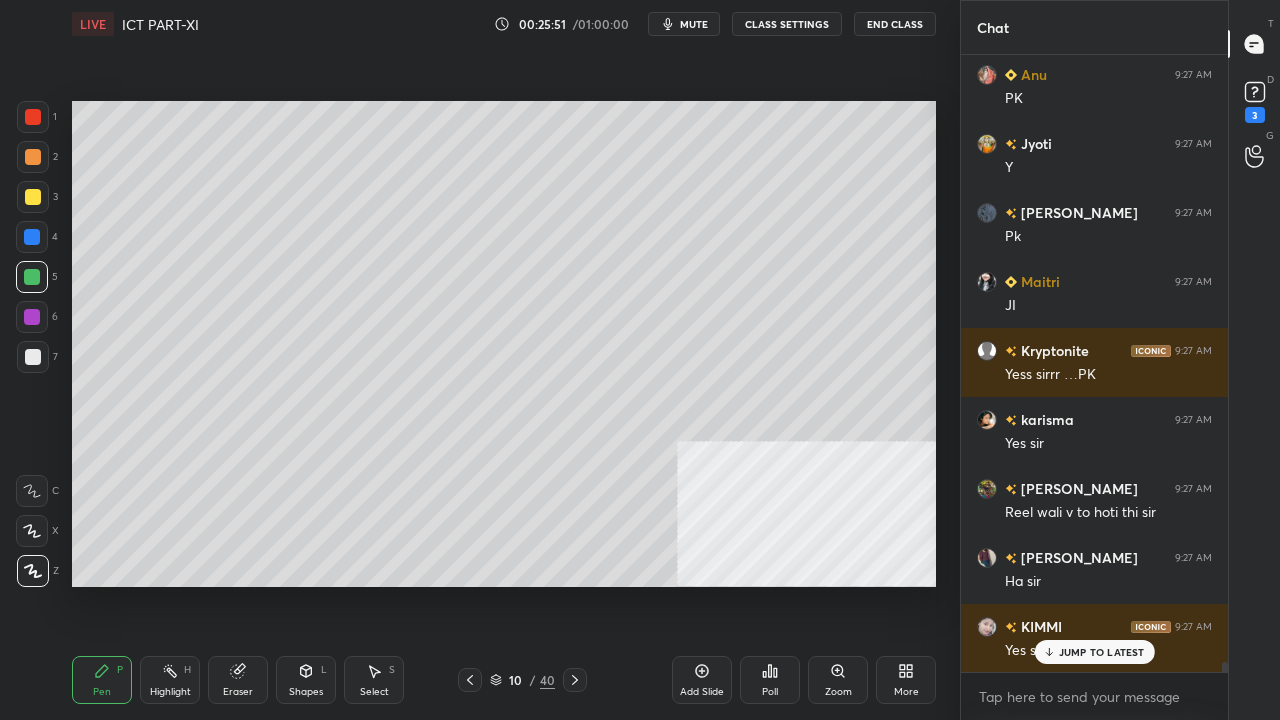 scroll, scrollTop: 39408, scrollLeft: 0, axis: vertical 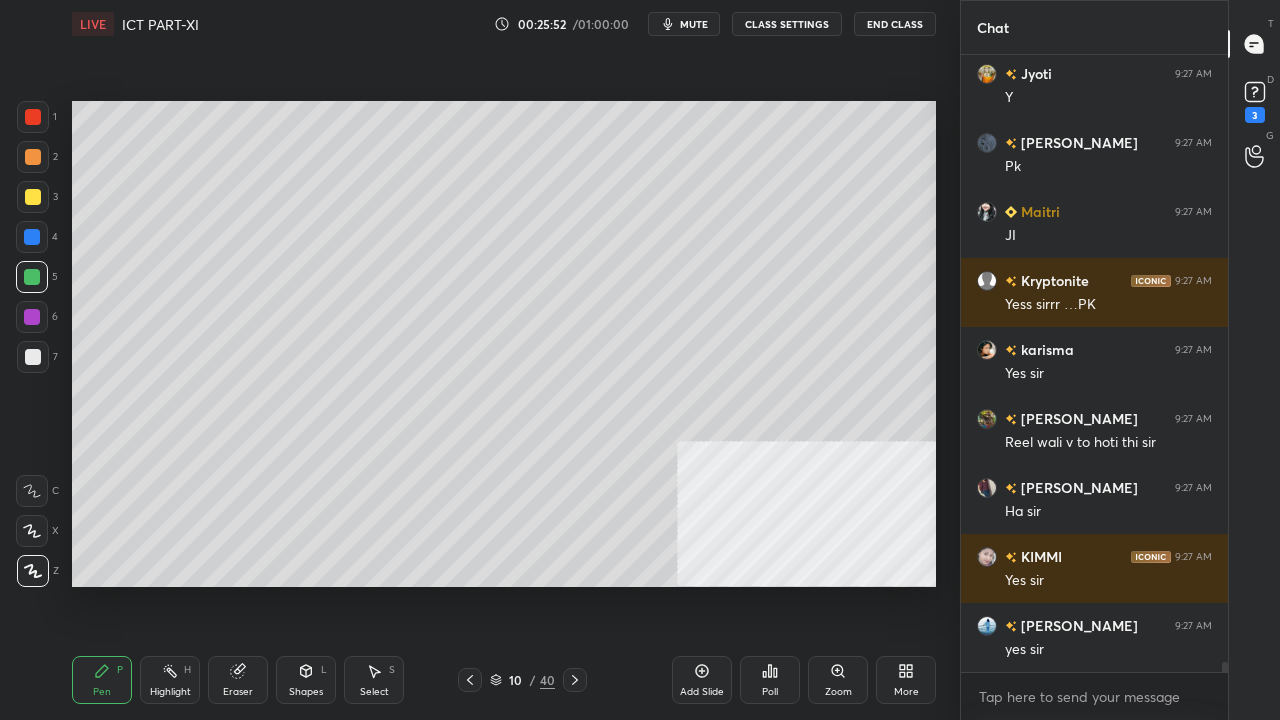 click at bounding box center [33, 357] 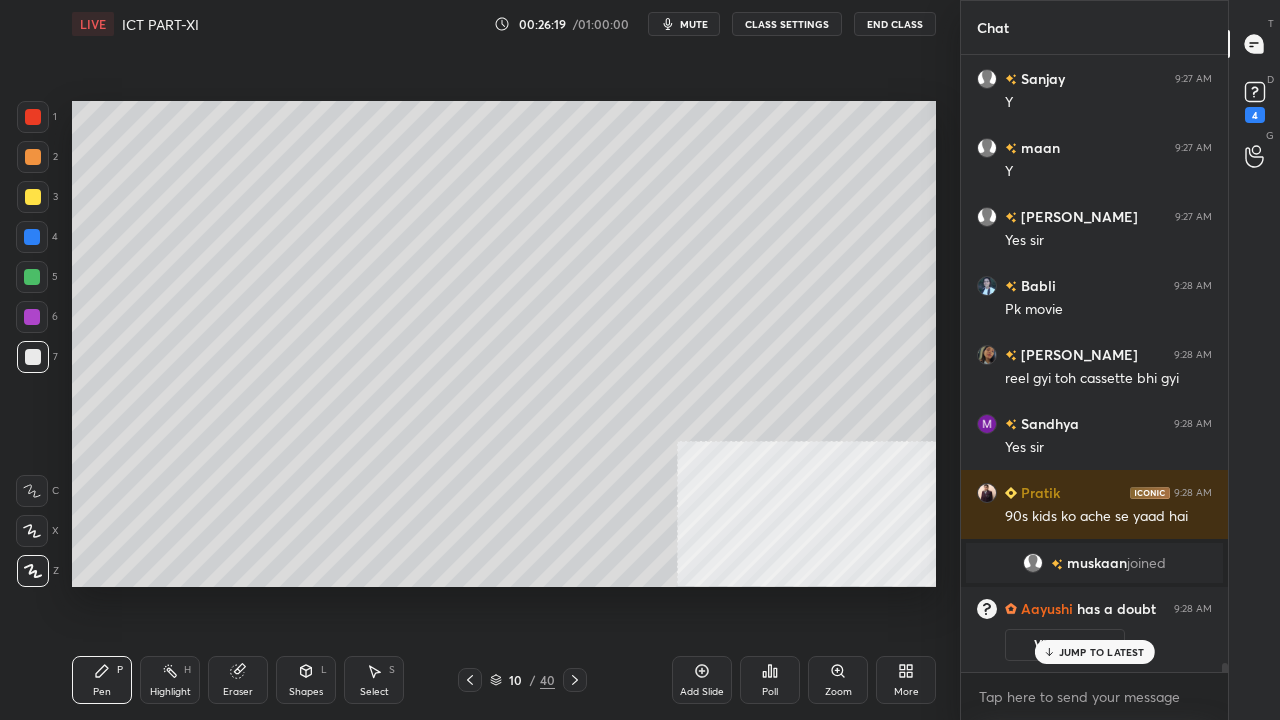 scroll, scrollTop: 39616, scrollLeft: 0, axis: vertical 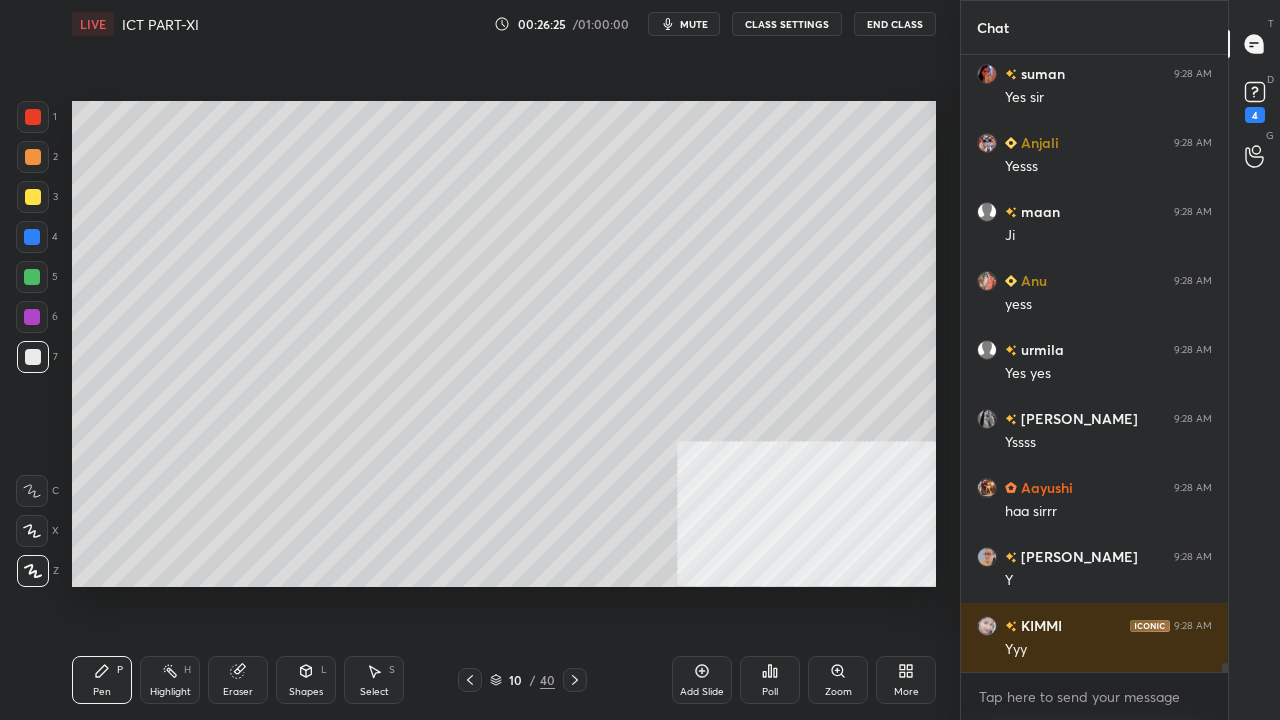 click at bounding box center [33, 197] 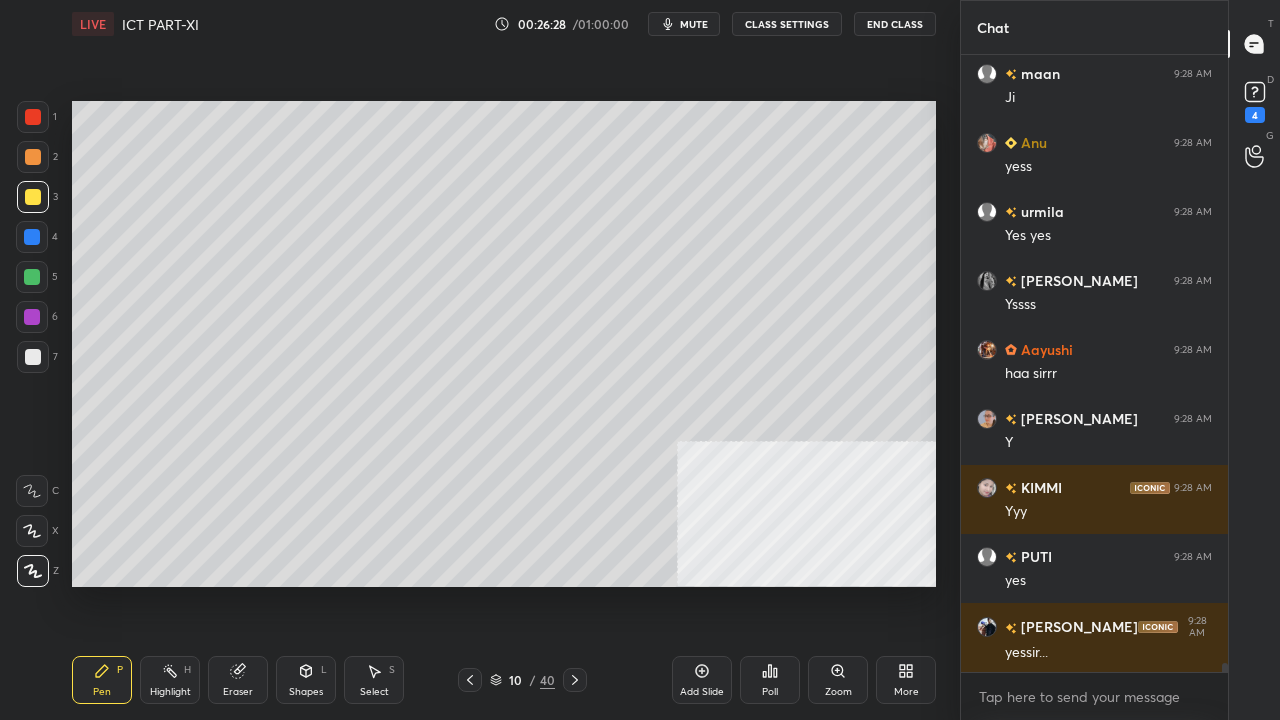 click at bounding box center (33, 117) 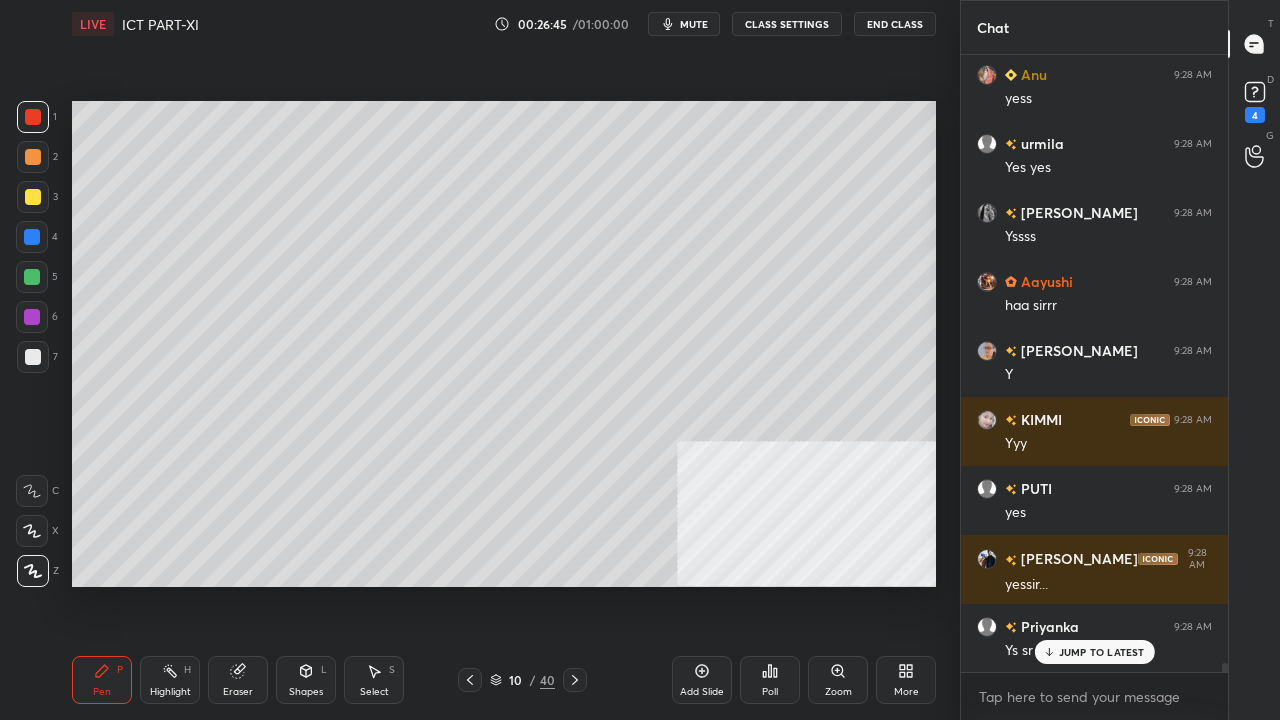 click at bounding box center [33, 357] 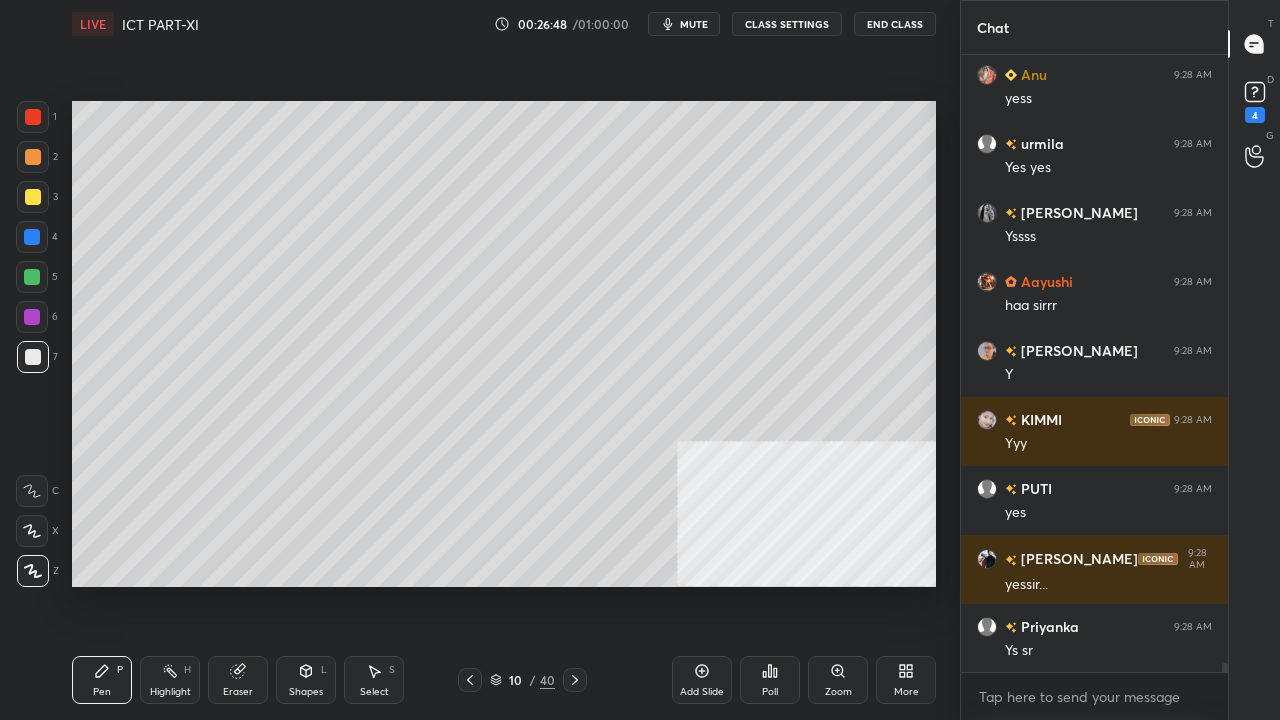 scroll, scrollTop: 40858, scrollLeft: 0, axis: vertical 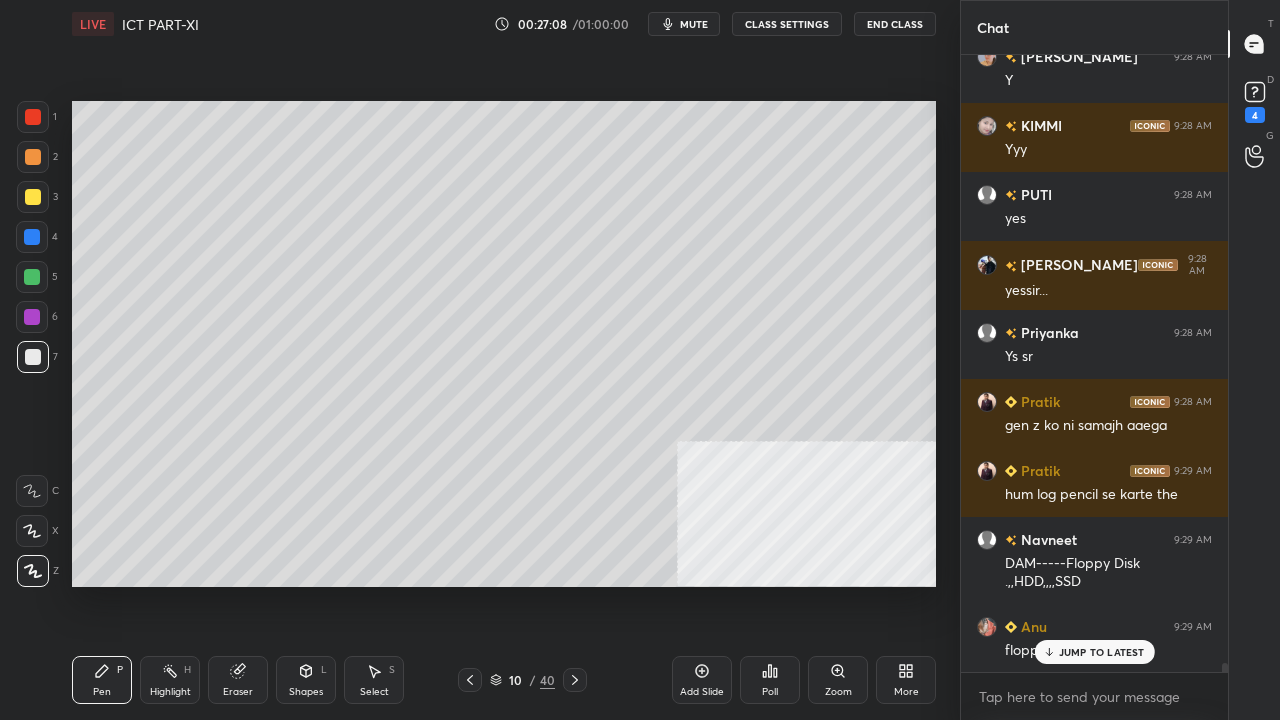 click at bounding box center [32, 237] 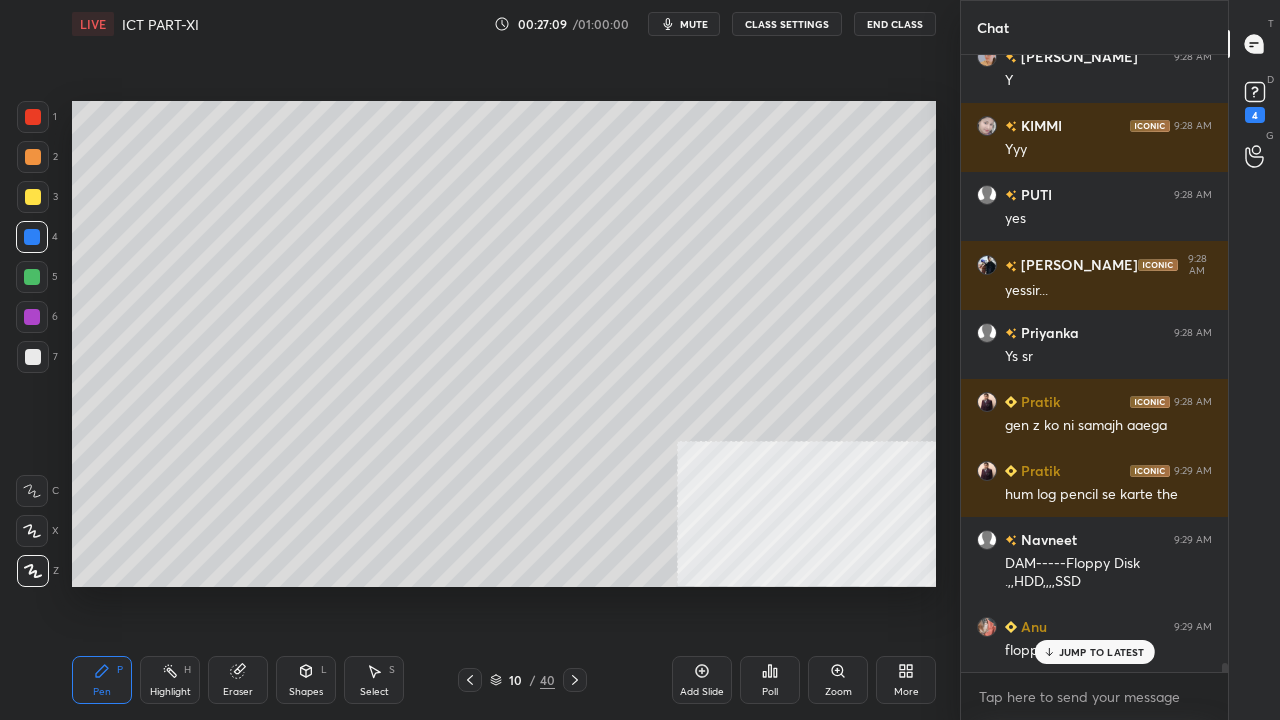 click at bounding box center (33, 197) 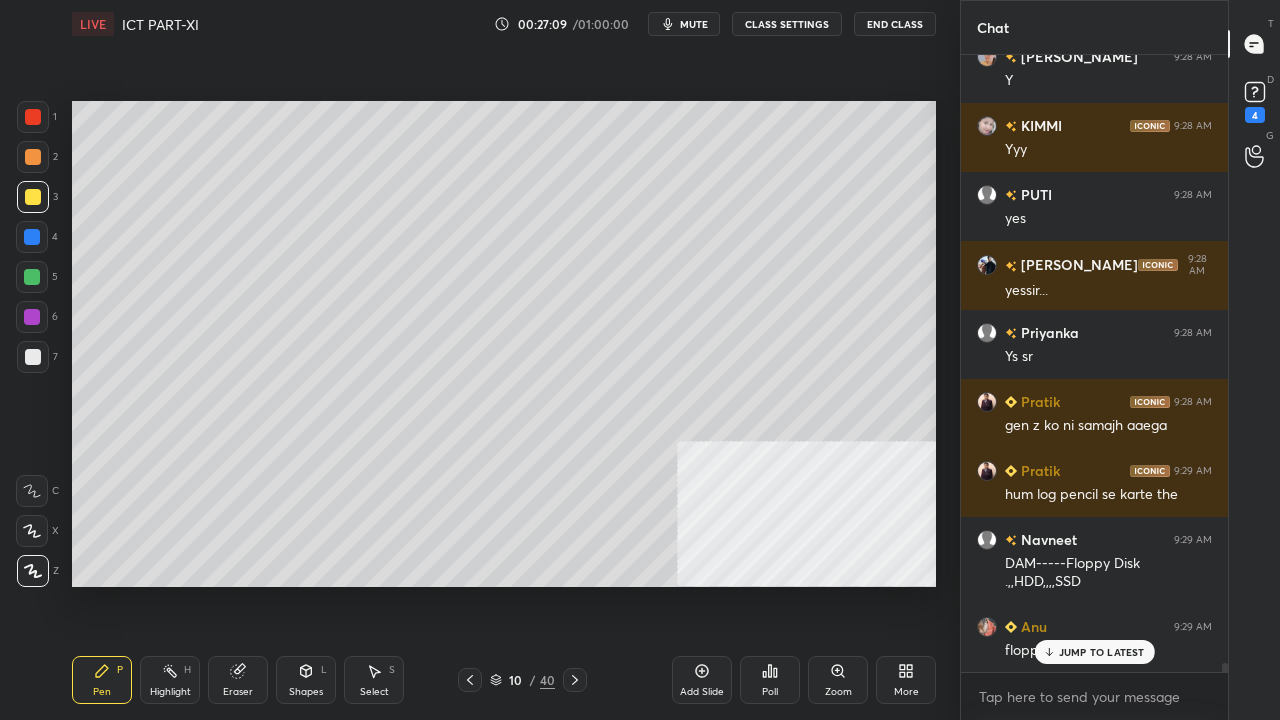 click at bounding box center (32, 277) 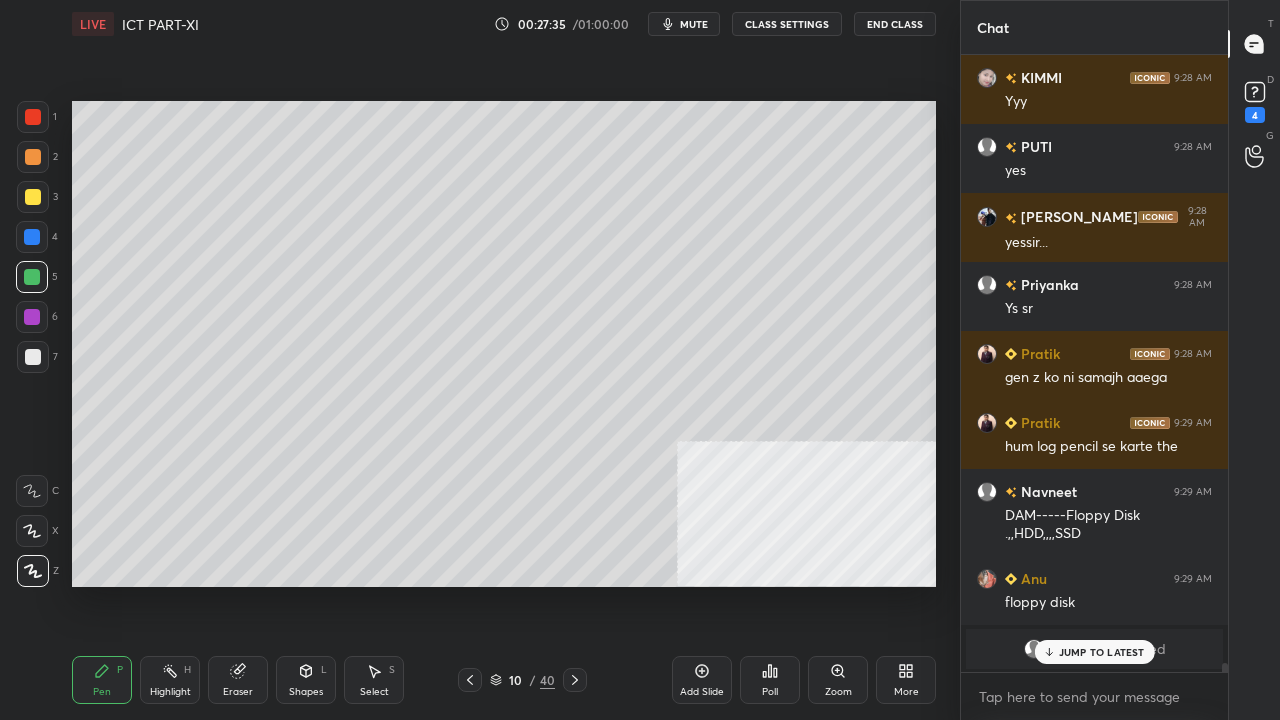 drag, startPoint x: 29, startPoint y: 353, endPoint x: 48, endPoint y: 353, distance: 19 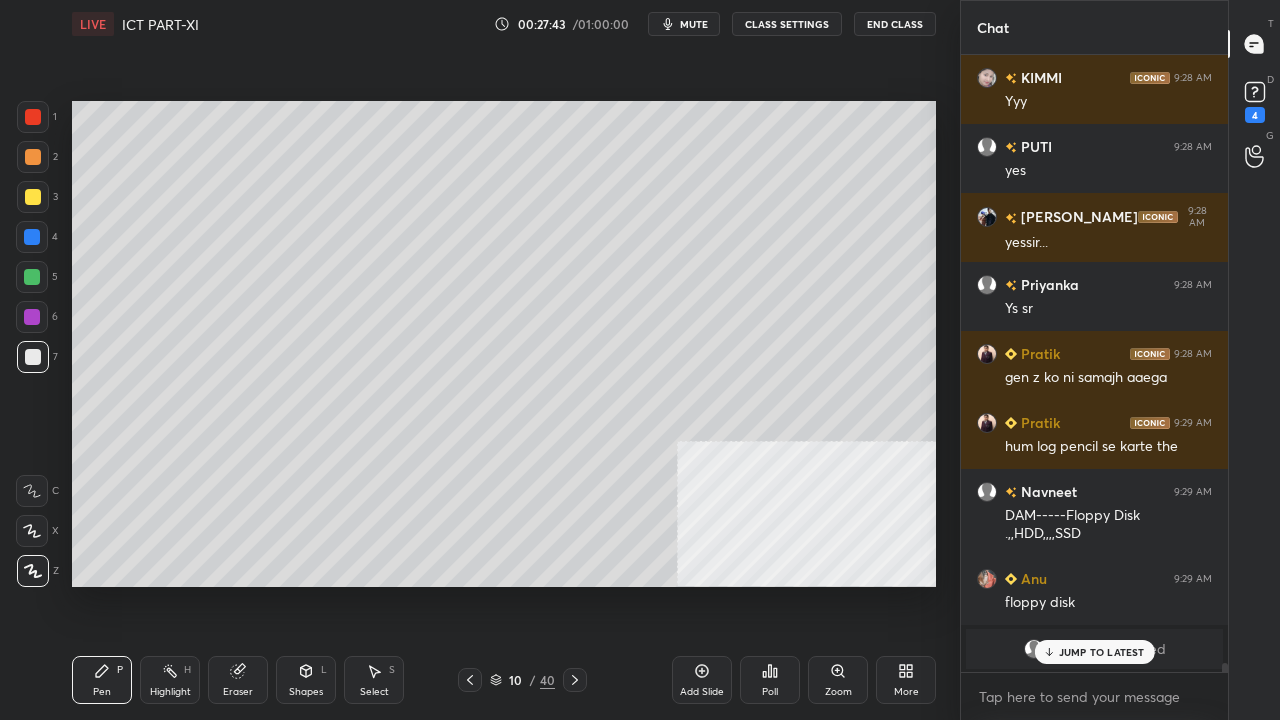 scroll, scrollTop: 41200, scrollLeft: 0, axis: vertical 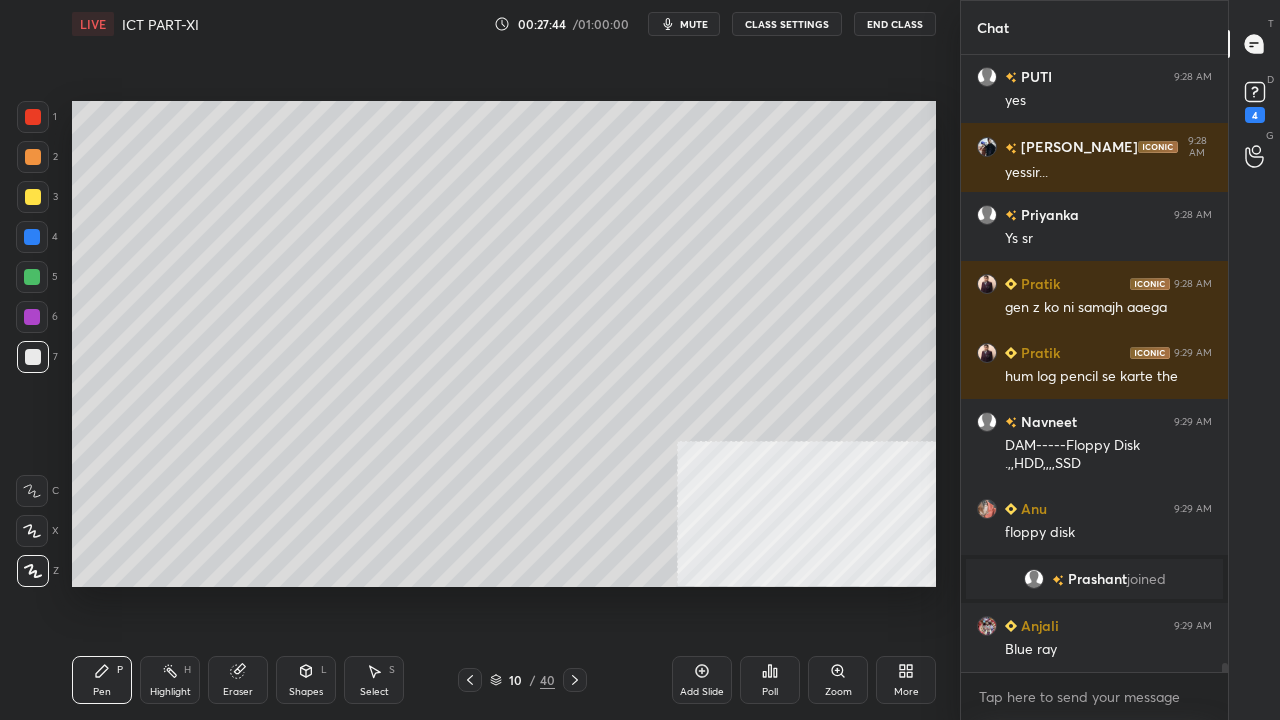 click at bounding box center (33, 197) 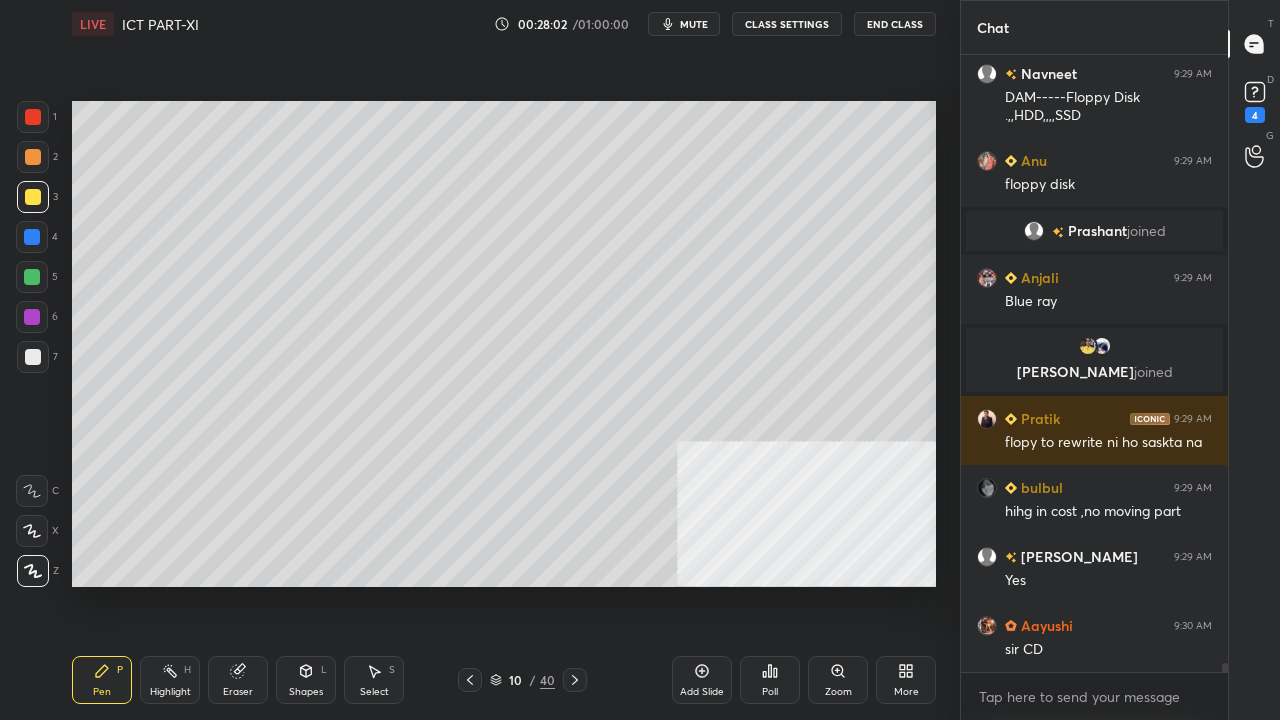 scroll, scrollTop: 41126, scrollLeft: 0, axis: vertical 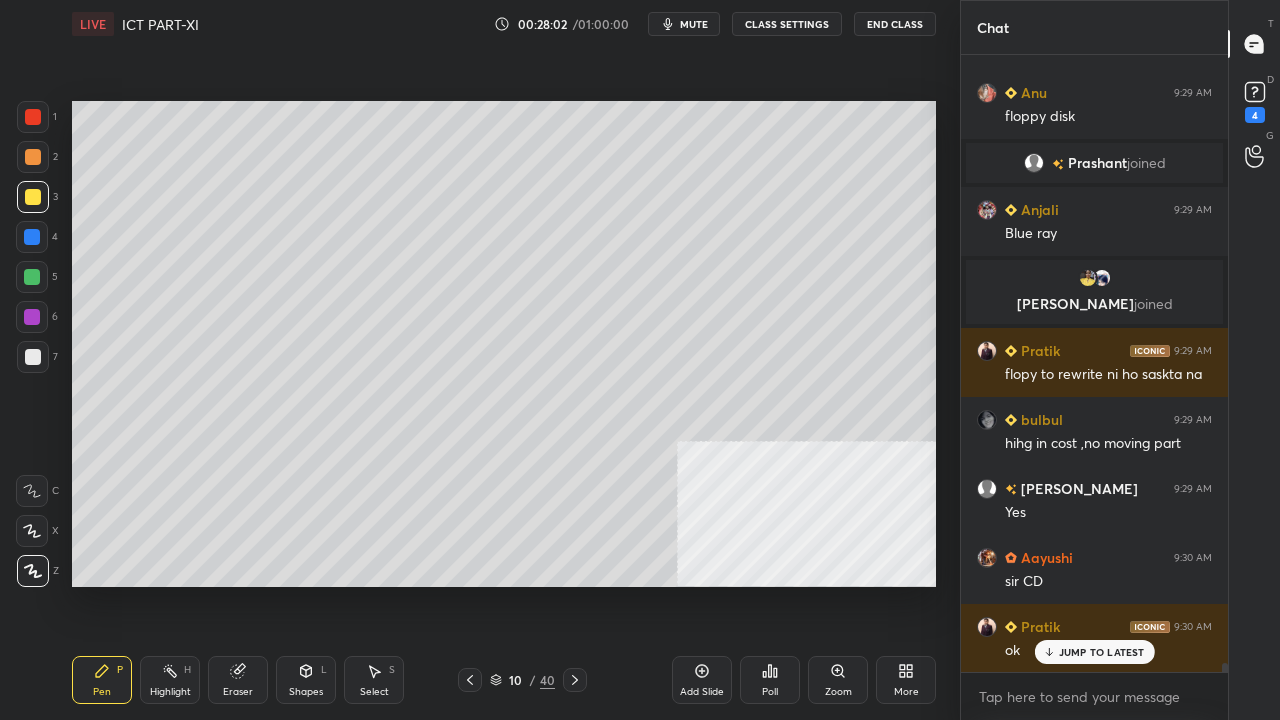 click at bounding box center (33, 357) 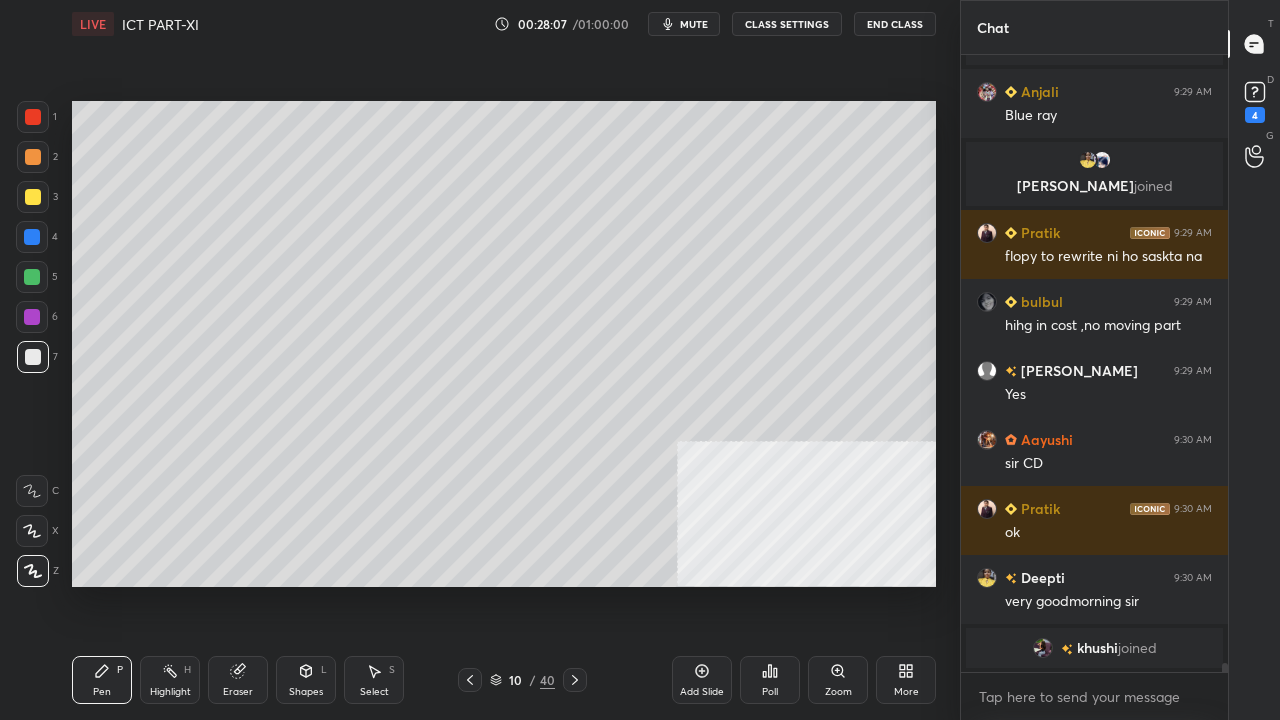 scroll, scrollTop: 41180, scrollLeft: 0, axis: vertical 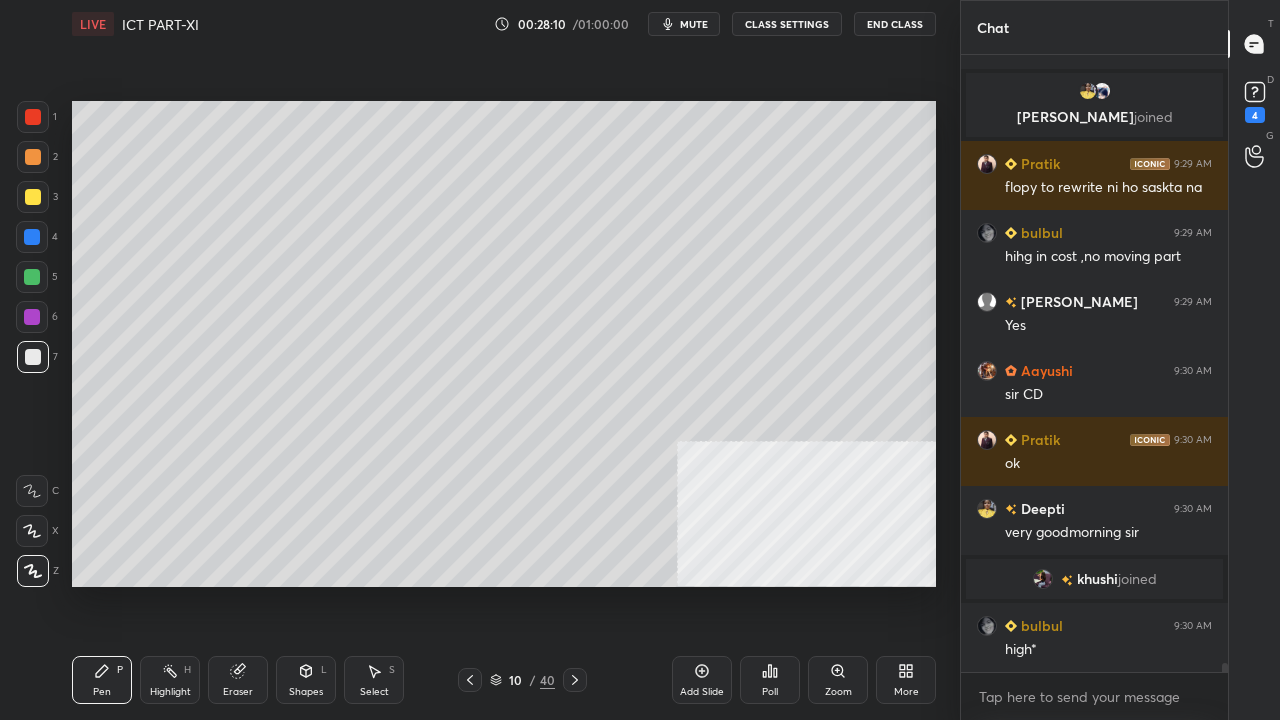 click on "Eraser" at bounding box center [238, 680] 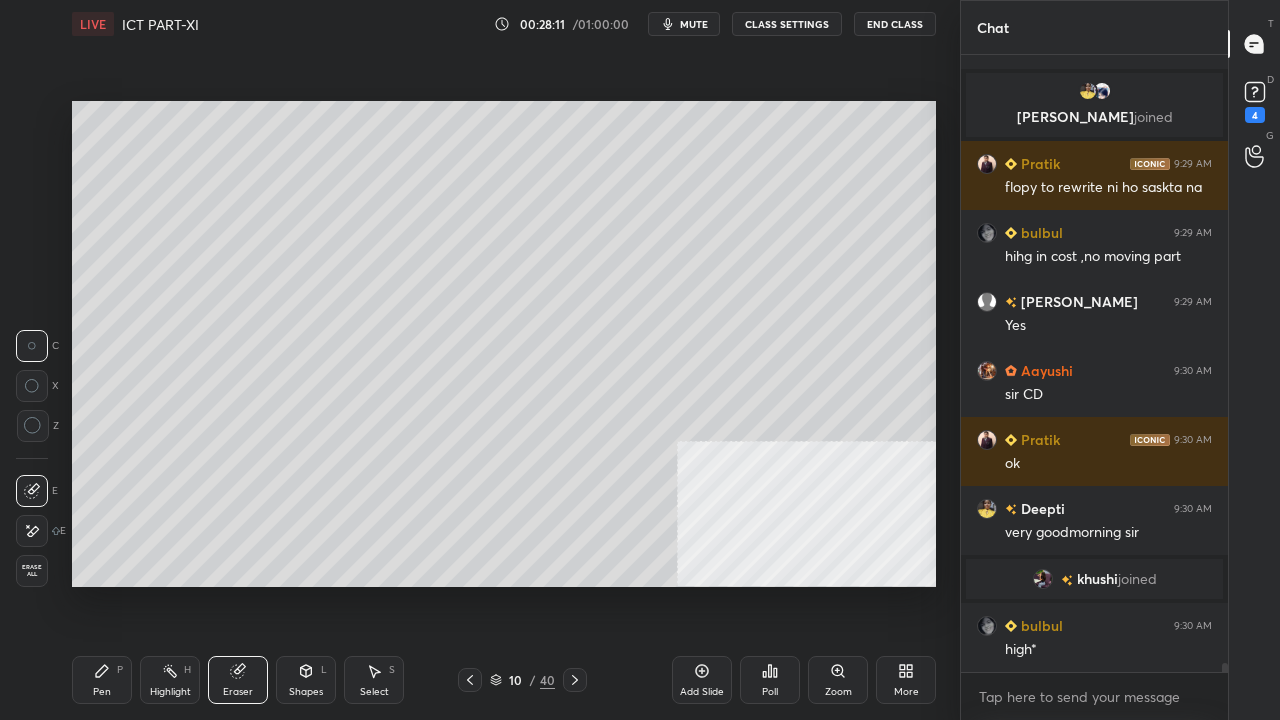click 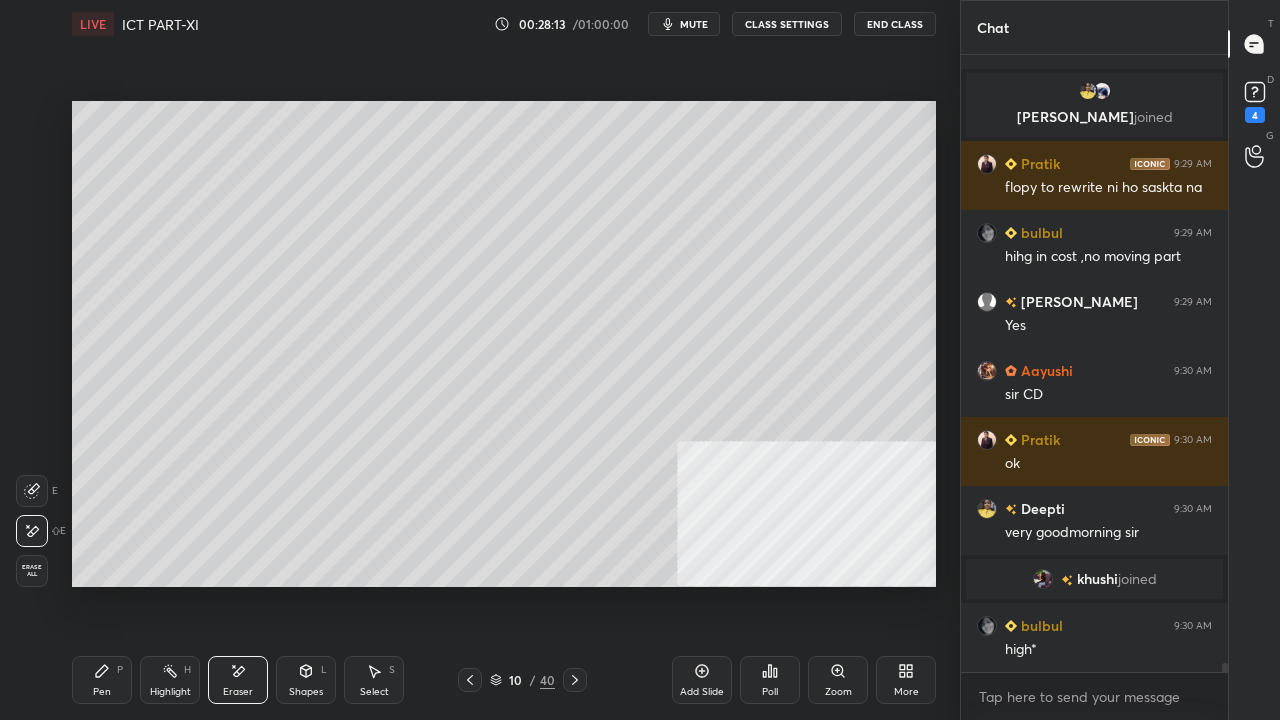 scroll, scrollTop: 41266, scrollLeft: 0, axis: vertical 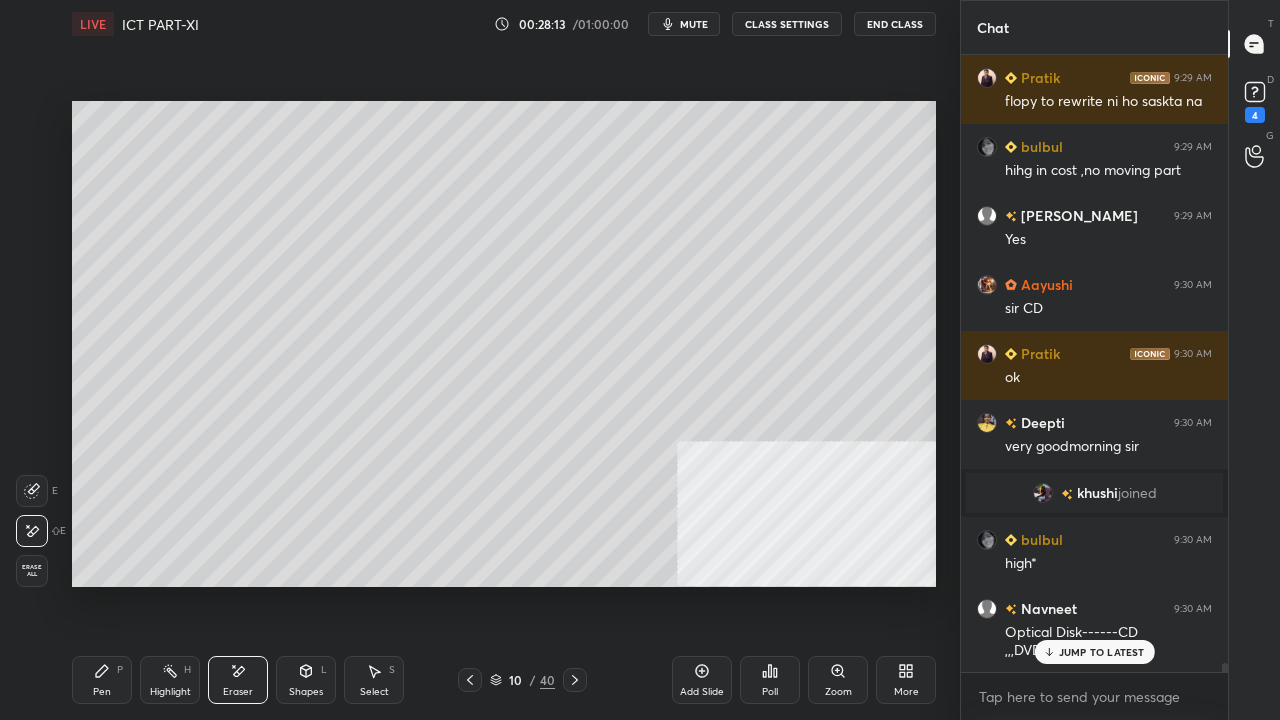 click 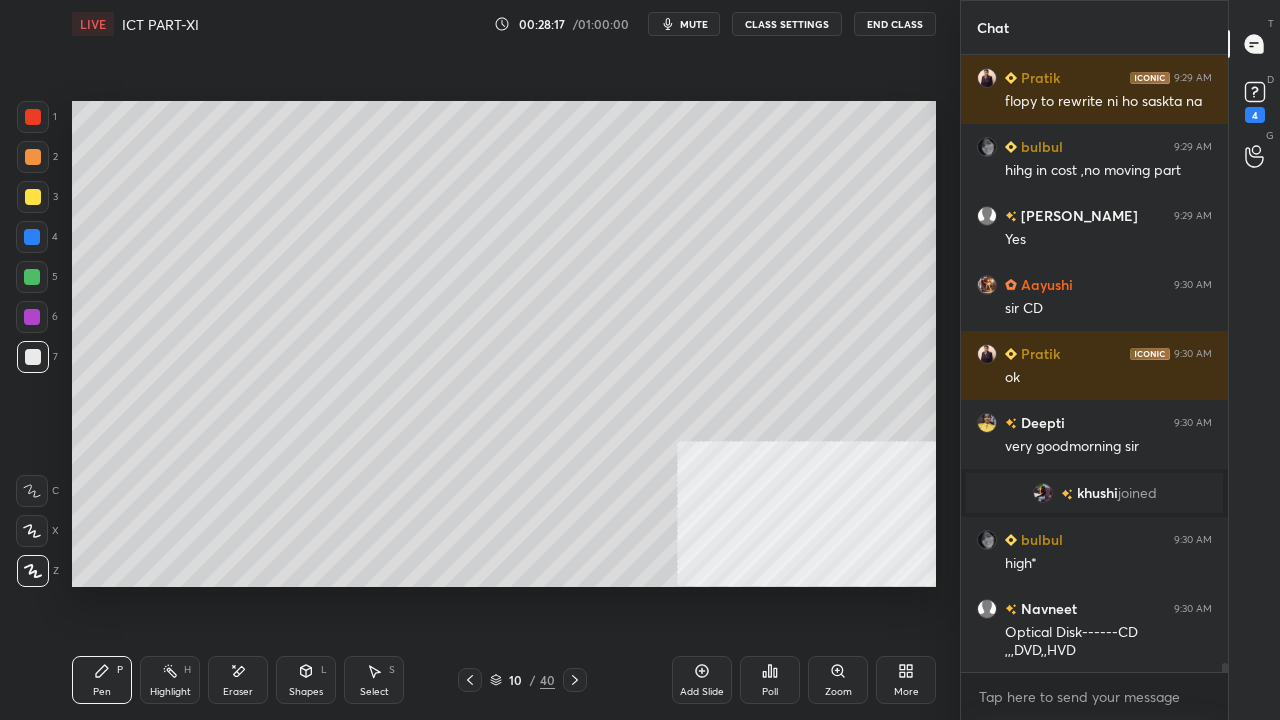 scroll, scrollTop: 41336, scrollLeft: 0, axis: vertical 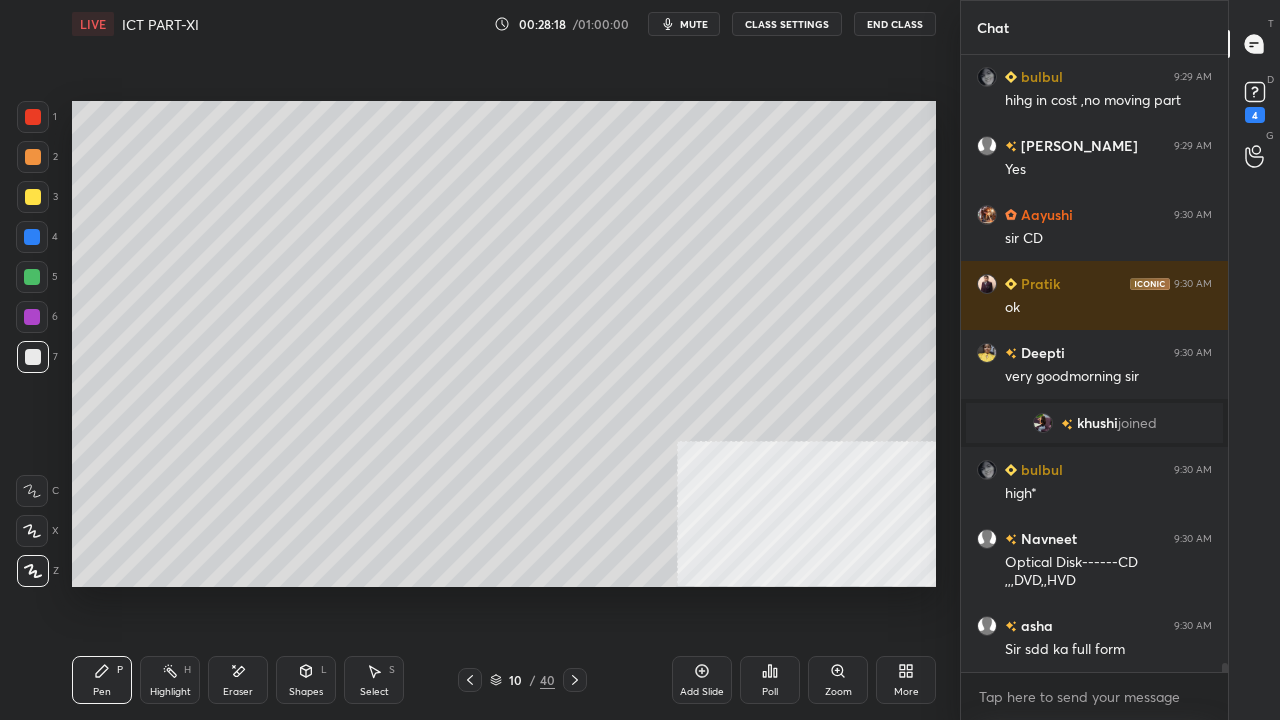 click 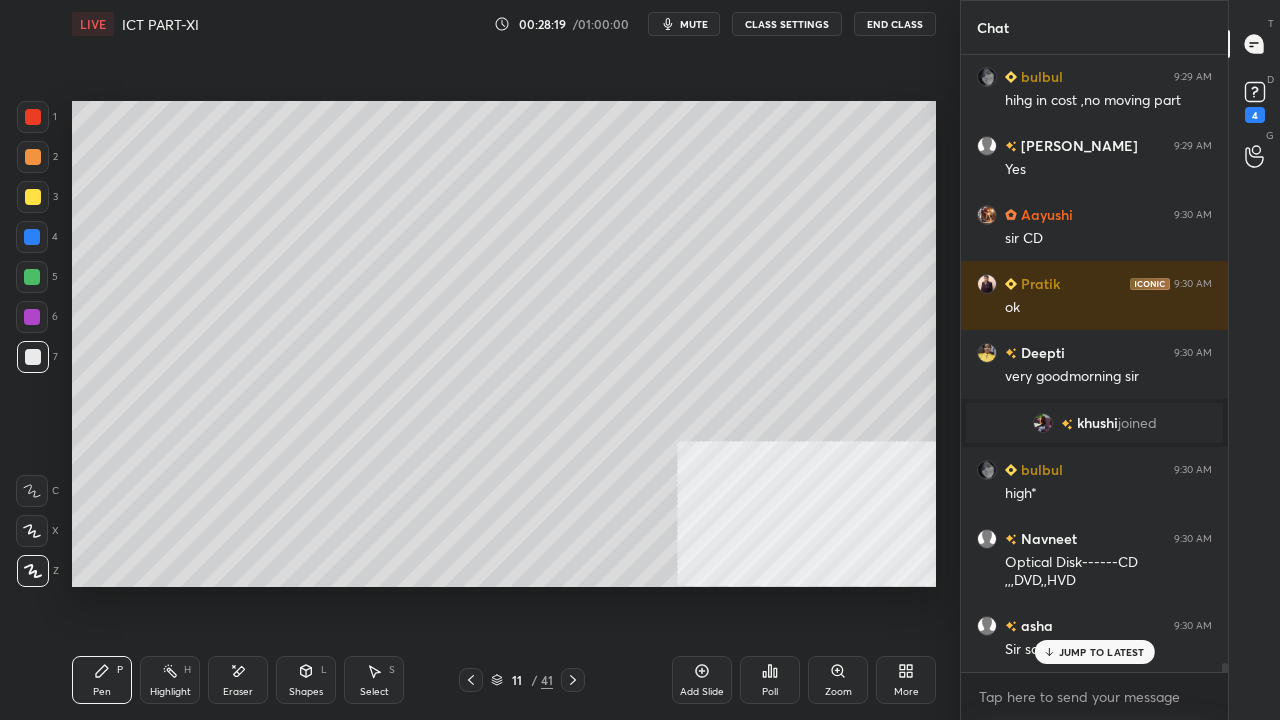 scroll, scrollTop: 41422, scrollLeft: 0, axis: vertical 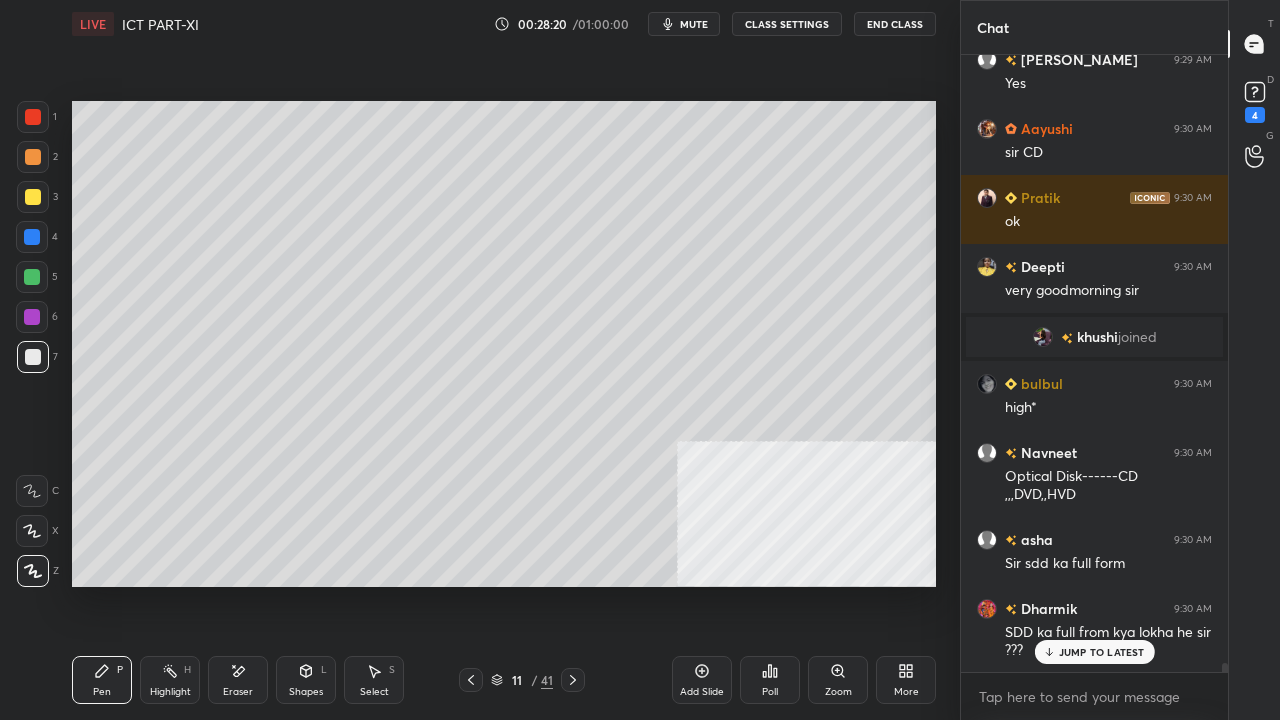click 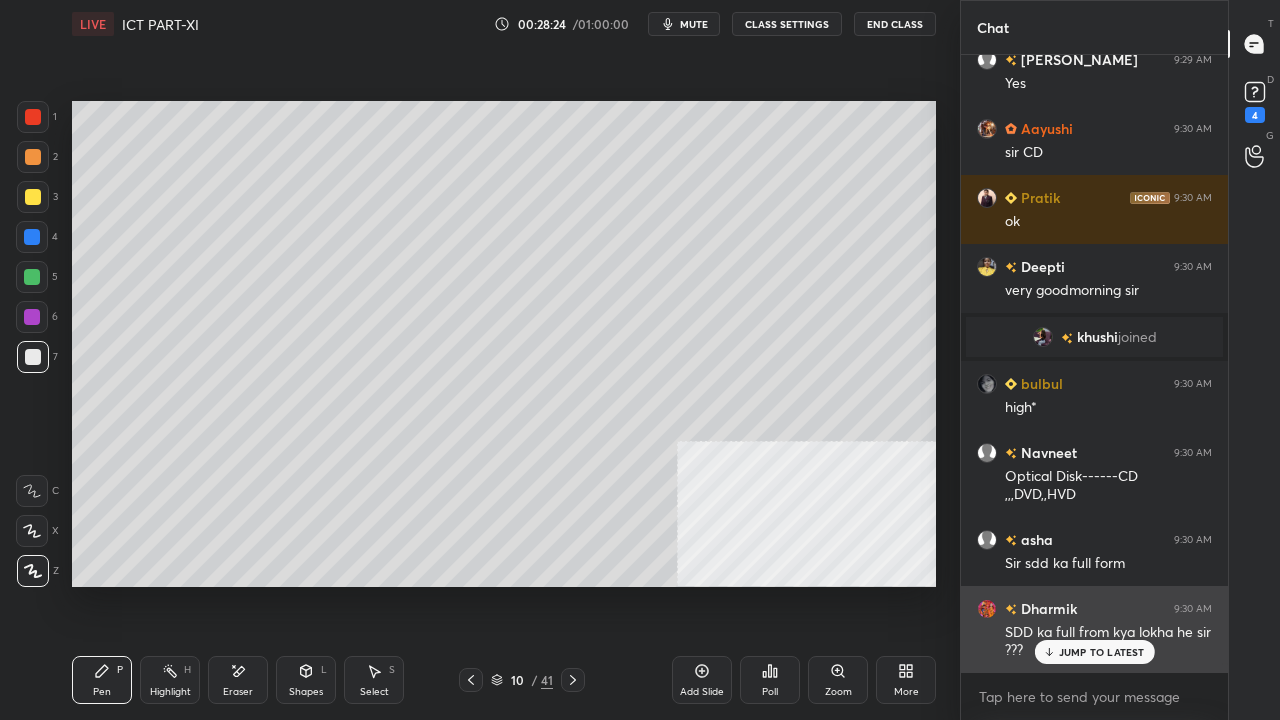 click on "Dharmik 9:30 AM SDD ka full from kya lokha he sir ???" at bounding box center (1094, 629) 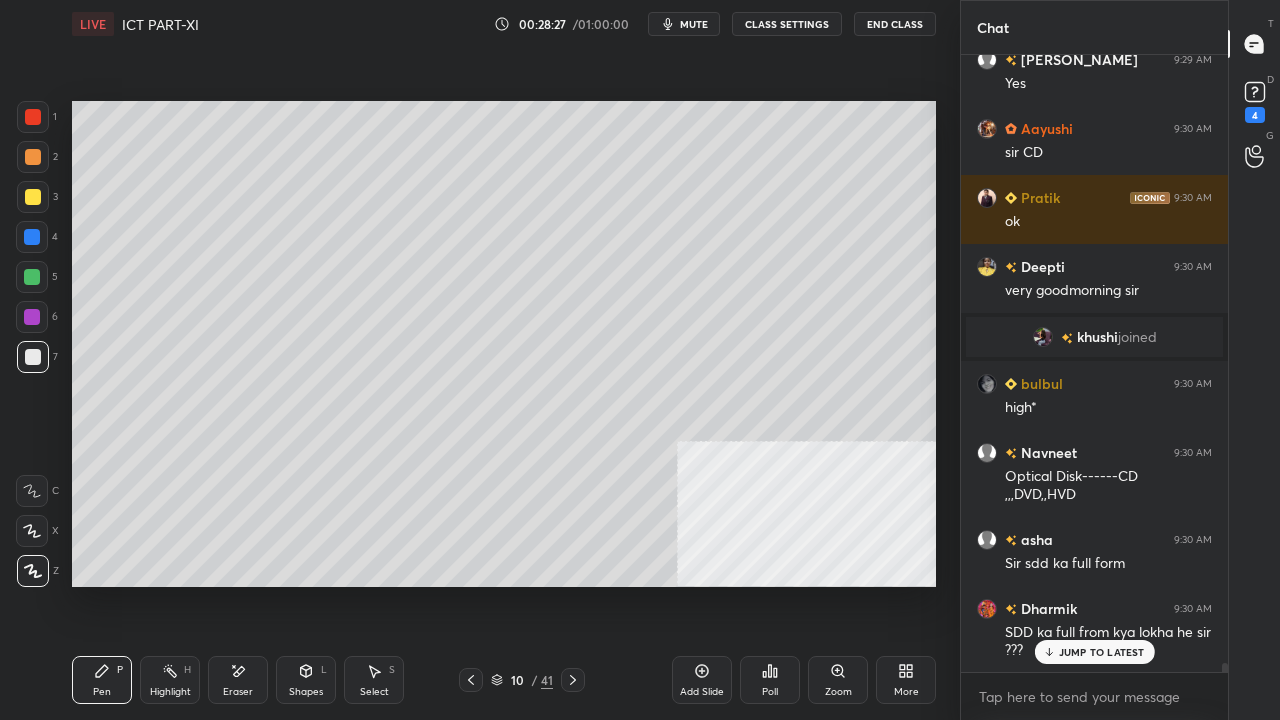 click on "Eraser" at bounding box center [238, 680] 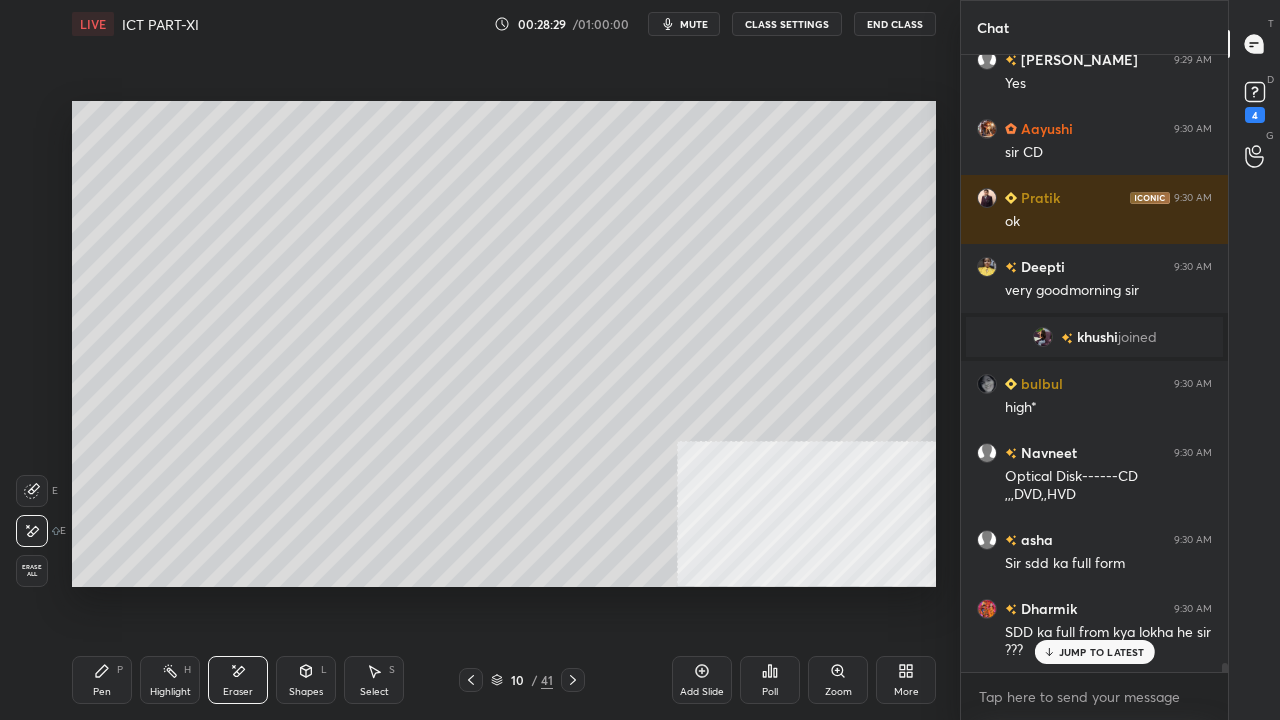 click 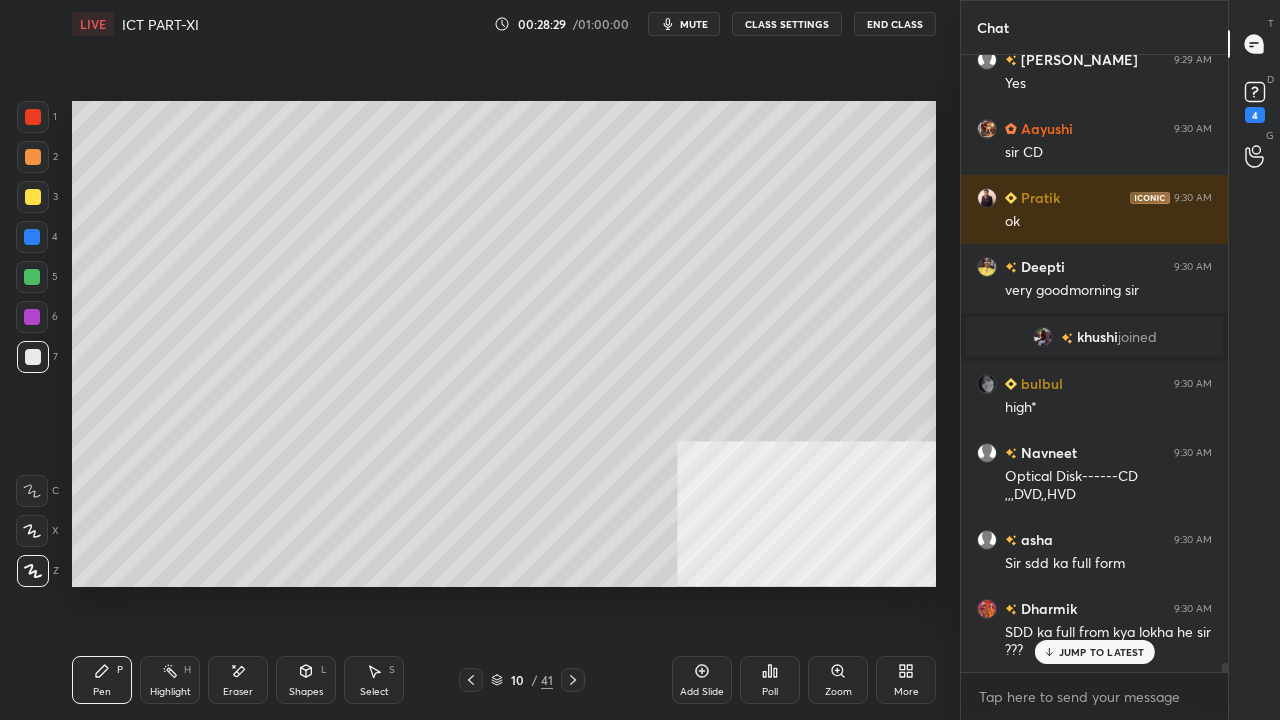 click at bounding box center [32, 277] 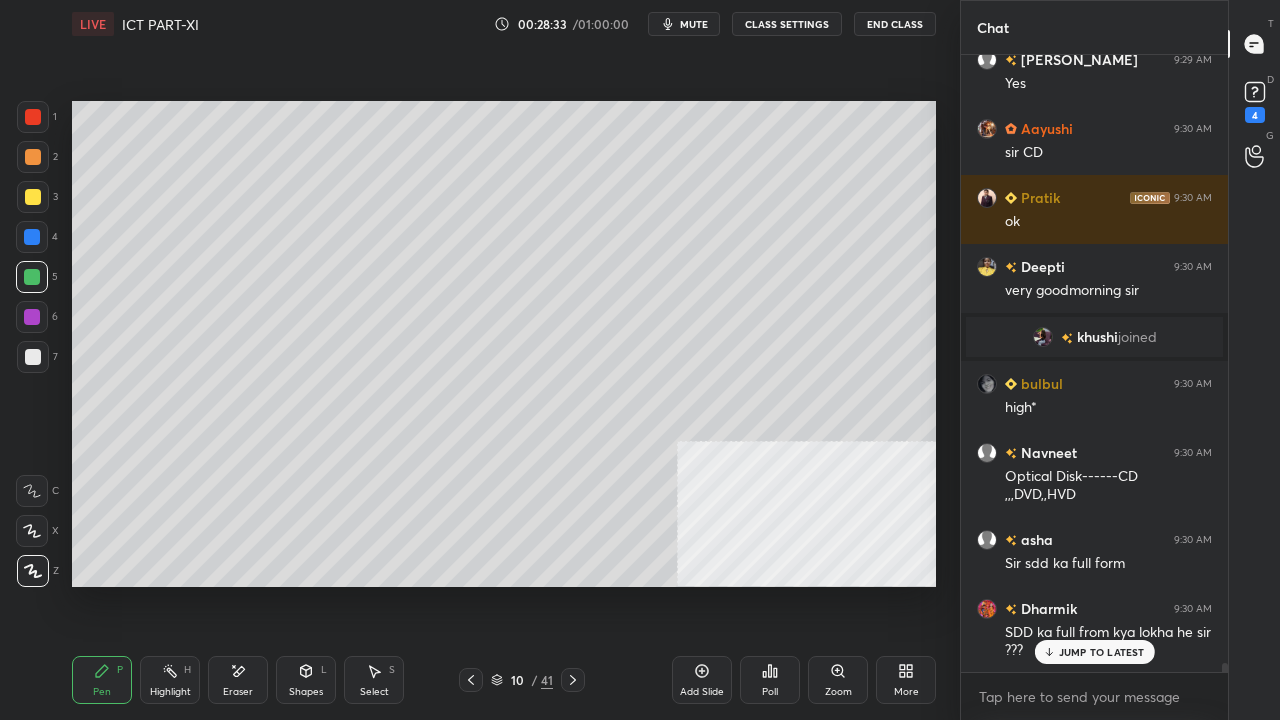 drag, startPoint x: 1093, startPoint y: 650, endPoint x: 924, endPoint y: 590, distance: 179.33488 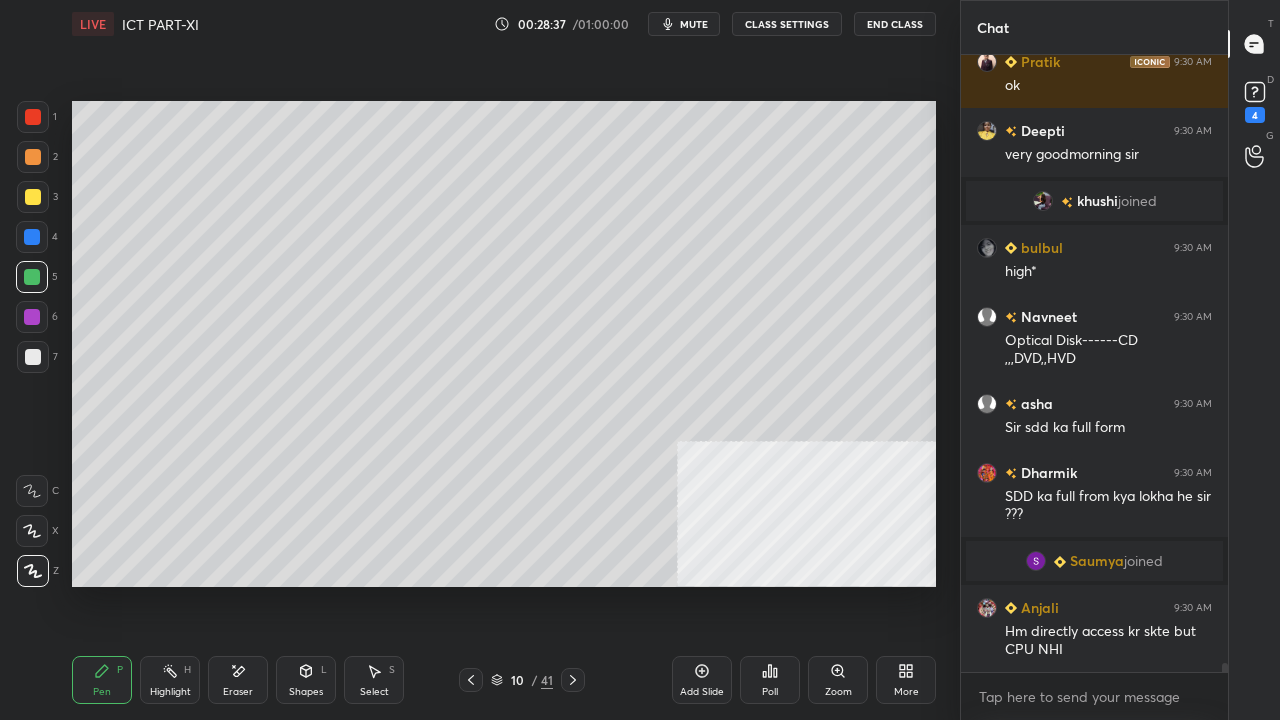 scroll, scrollTop: 41444, scrollLeft: 0, axis: vertical 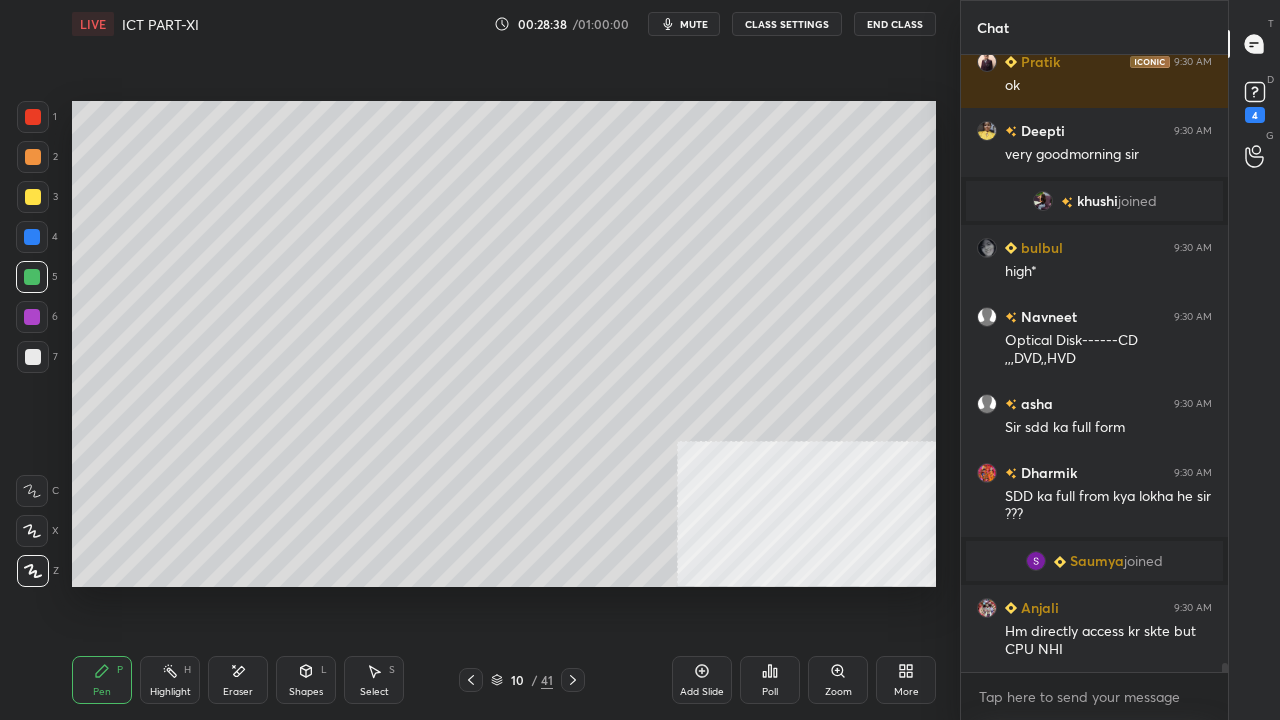 click at bounding box center [33, 117] 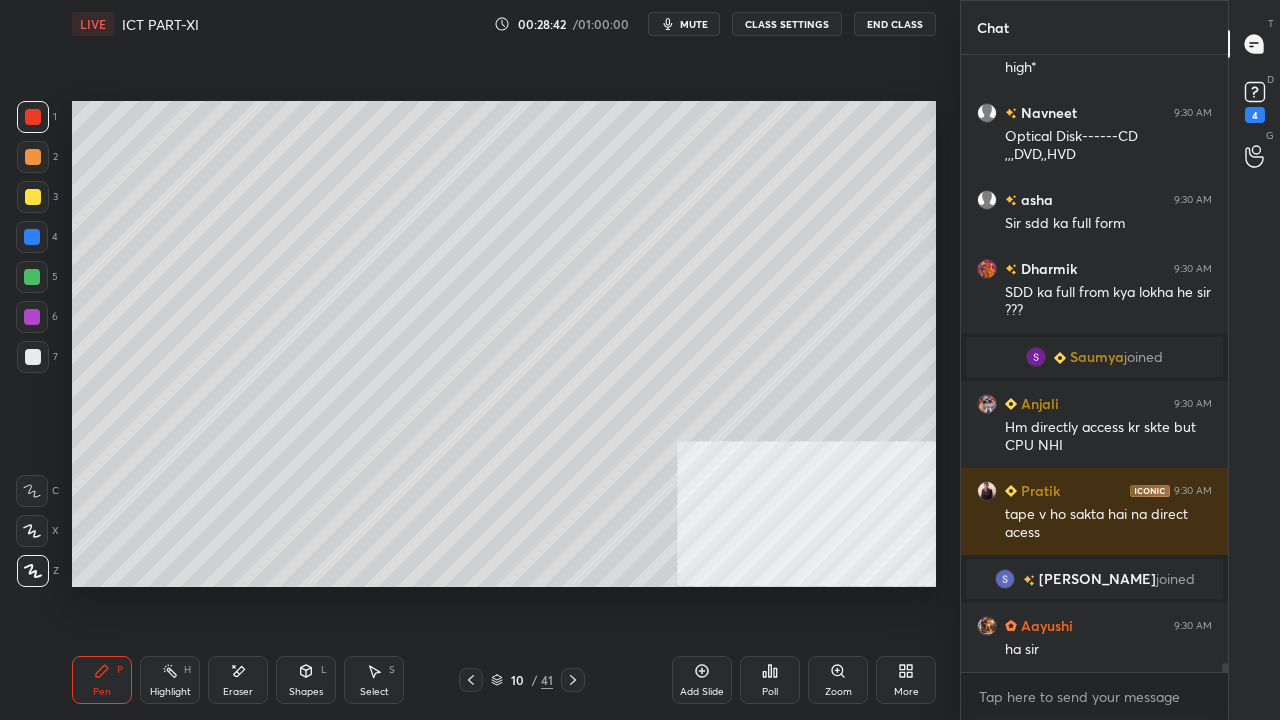 scroll, scrollTop: 41716, scrollLeft: 0, axis: vertical 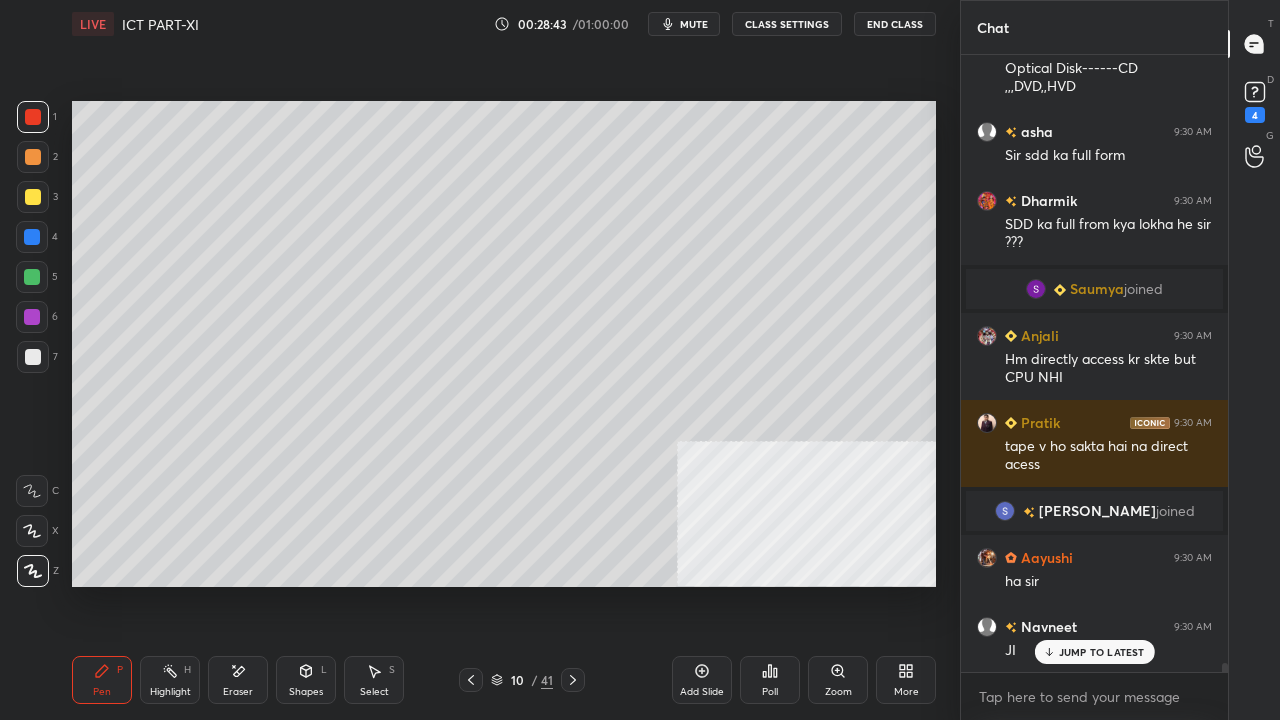 click 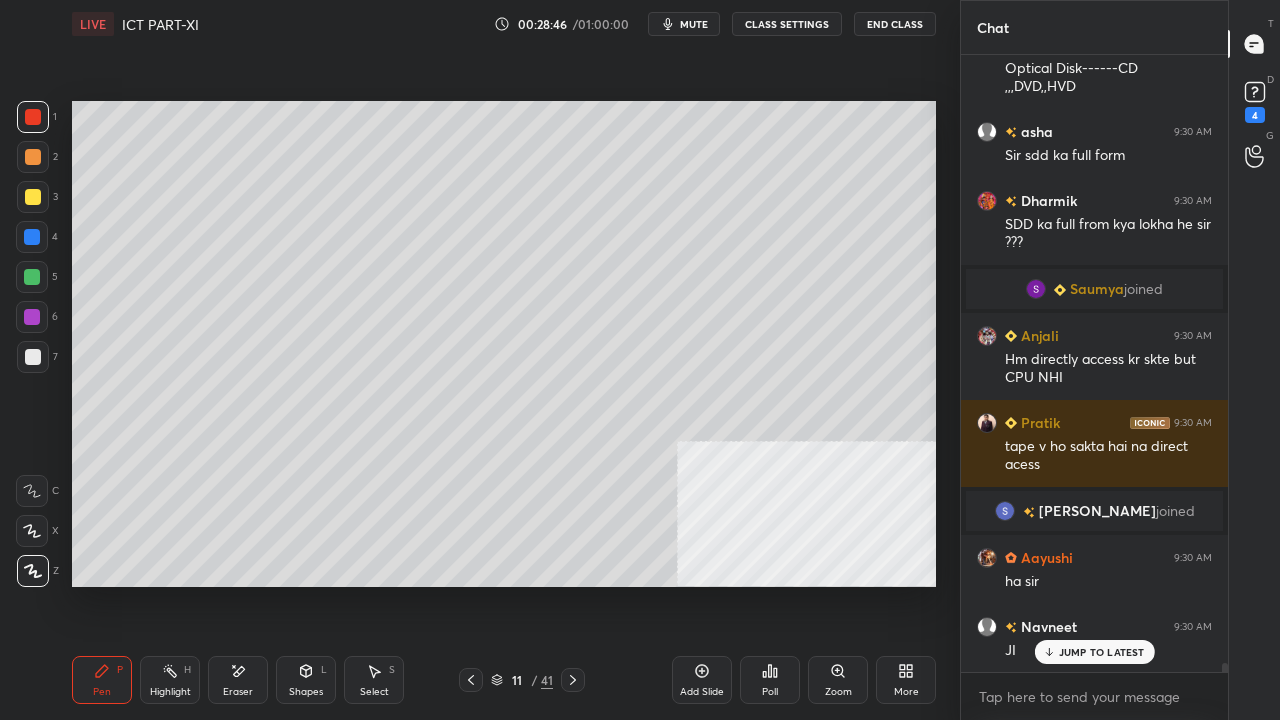 scroll, scrollTop: 570, scrollLeft: 261, axis: both 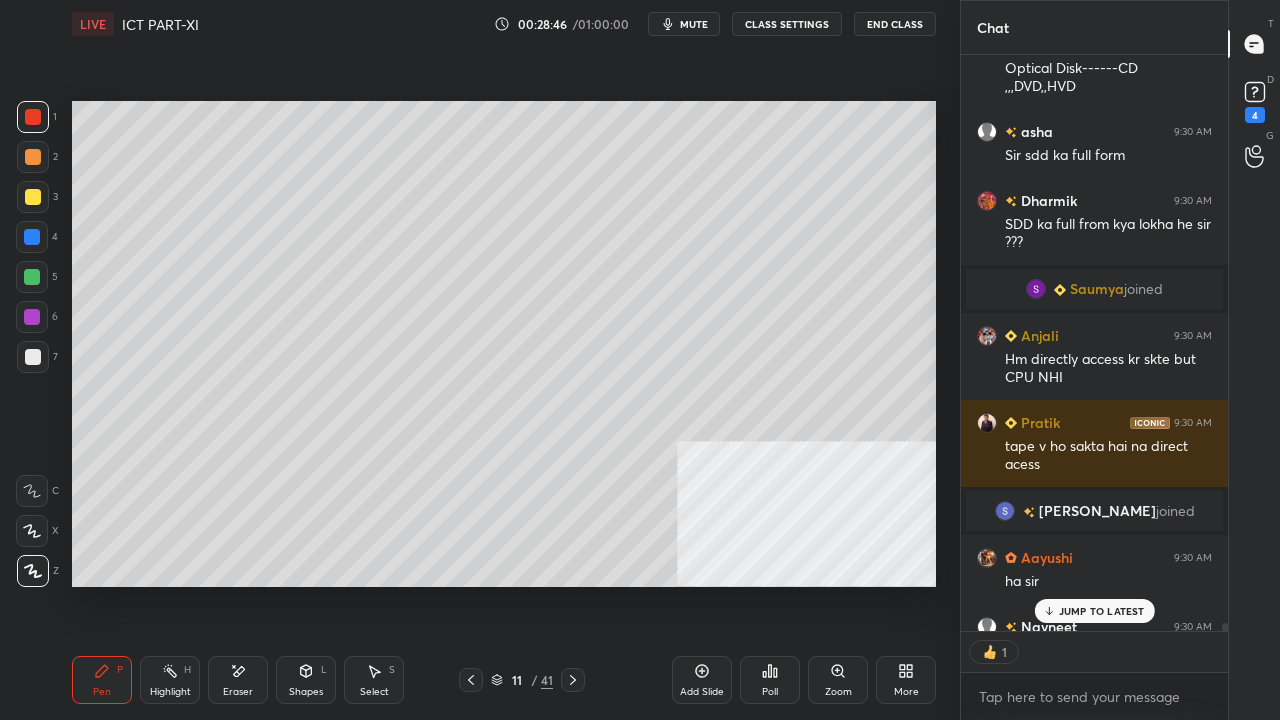 drag, startPoint x: 37, startPoint y: 125, endPoint x: 53, endPoint y: 125, distance: 16 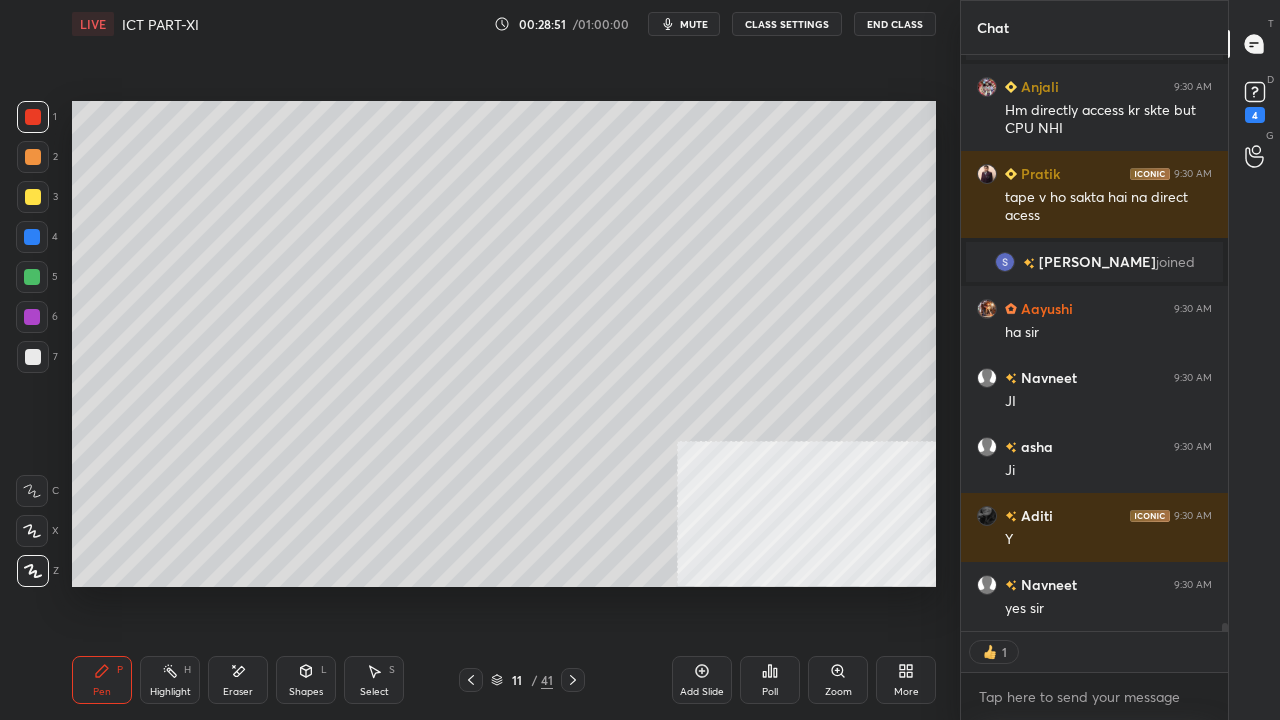 scroll, scrollTop: 42013, scrollLeft: 0, axis: vertical 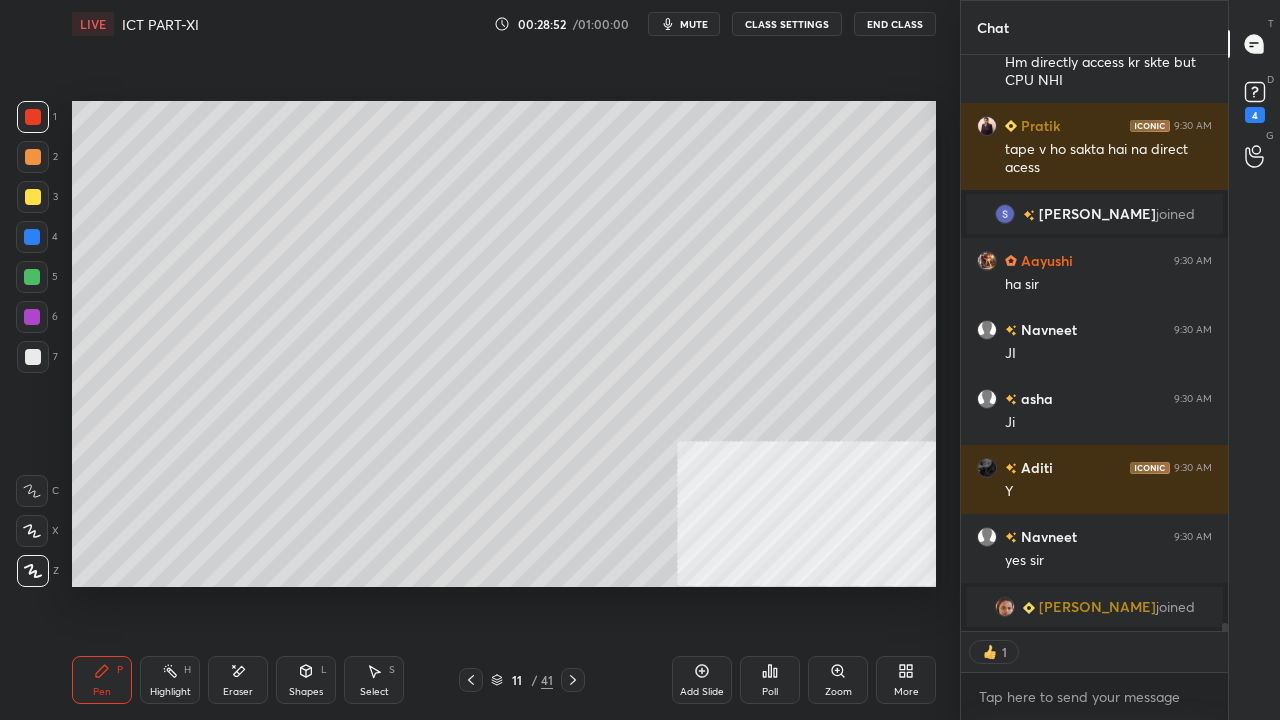 drag, startPoint x: 24, startPoint y: 199, endPoint x: 35, endPoint y: 198, distance: 11.045361 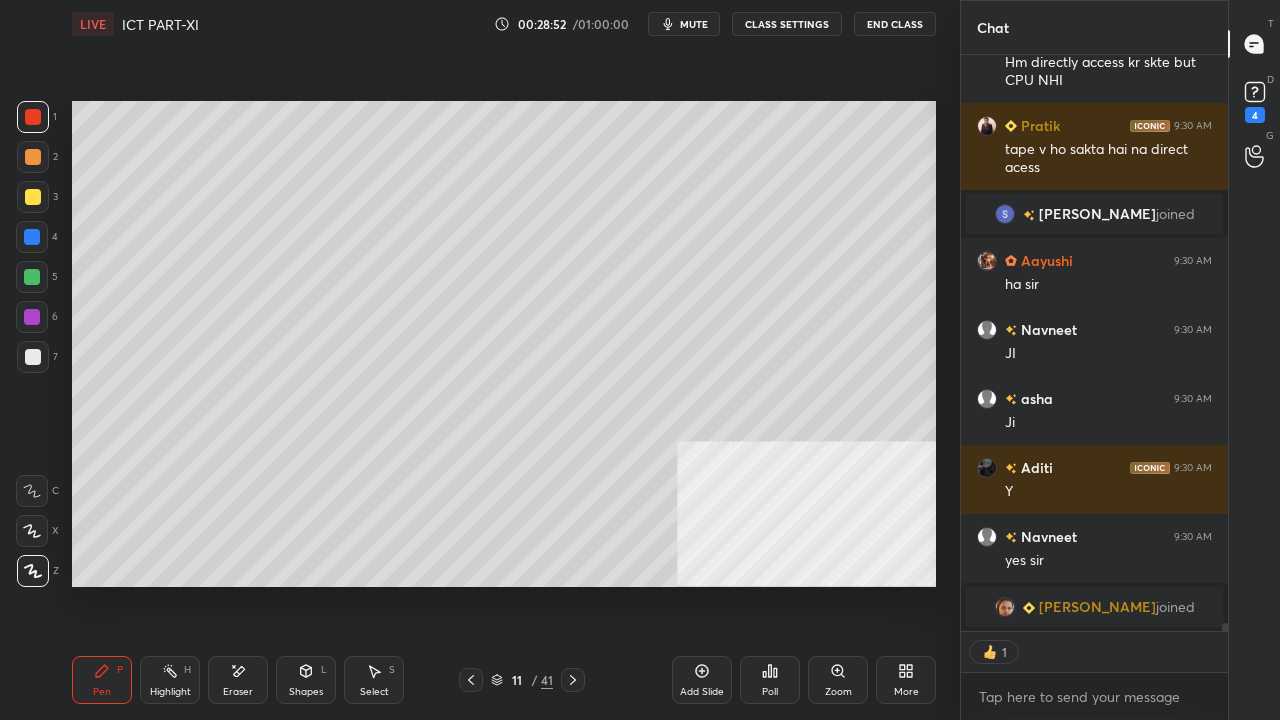 click at bounding box center [33, 197] 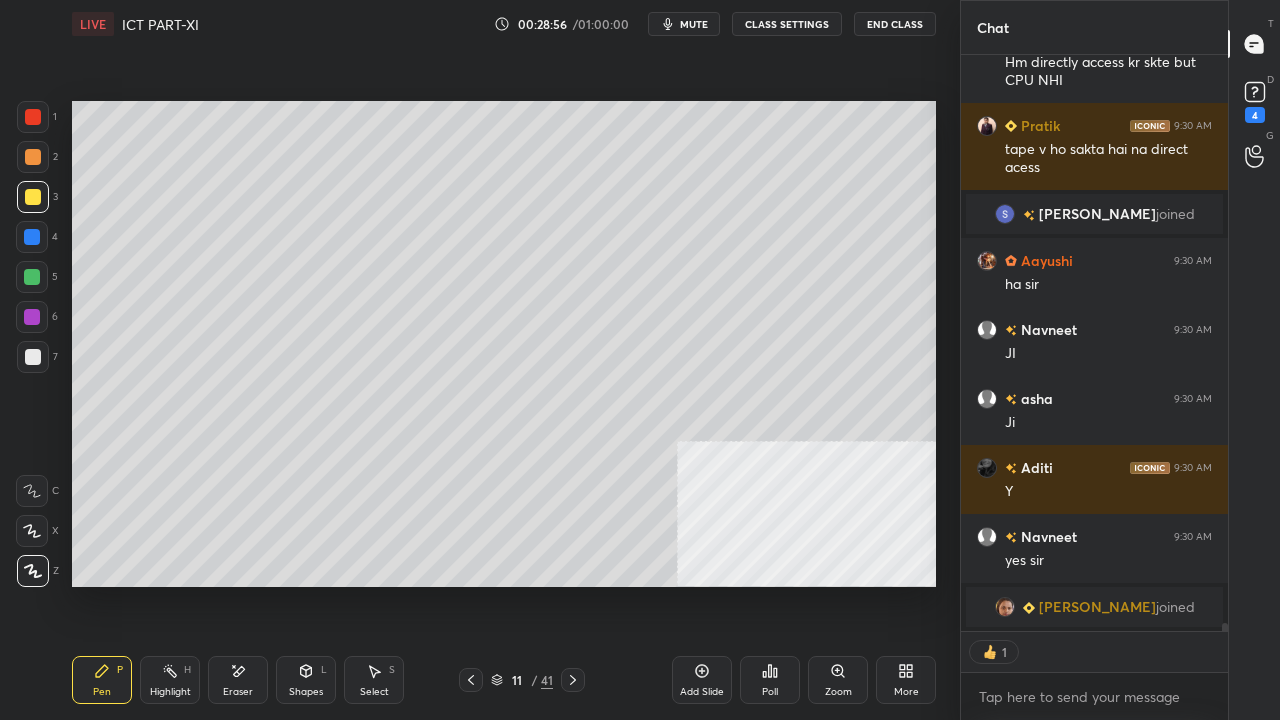 scroll, scrollTop: 6, scrollLeft: 6, axis: both 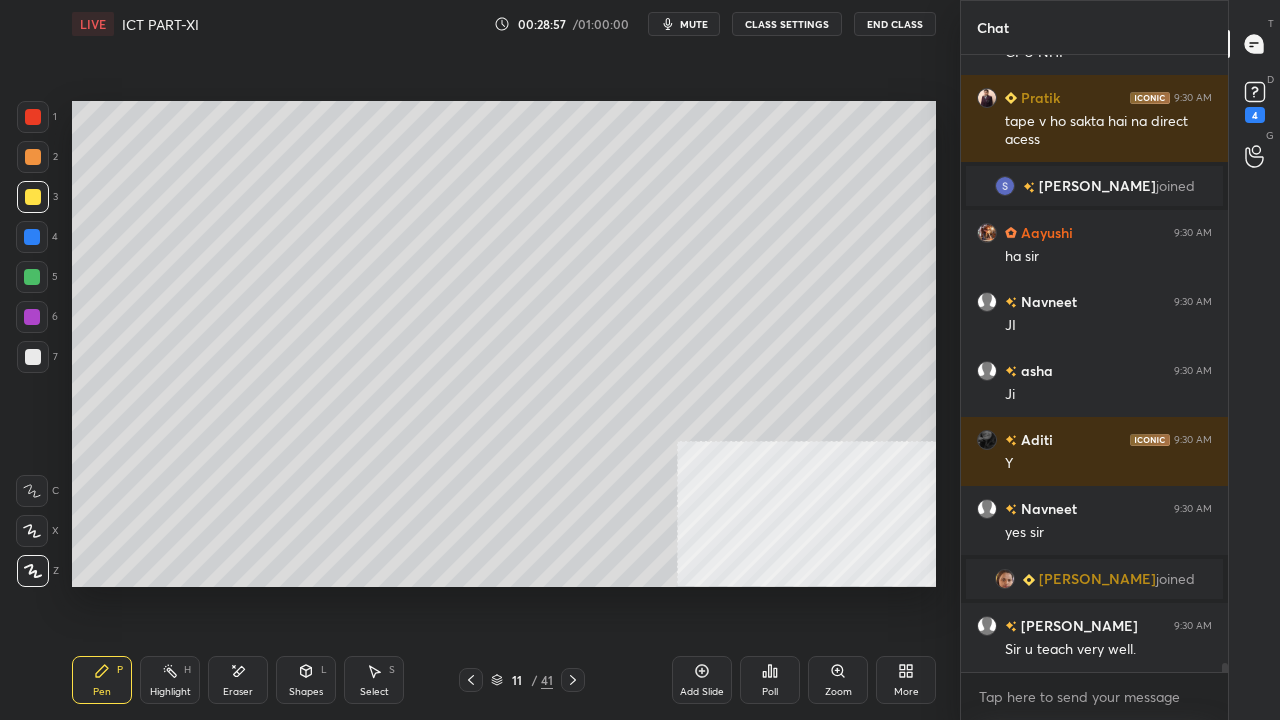 click at bounding box center [33, 357] 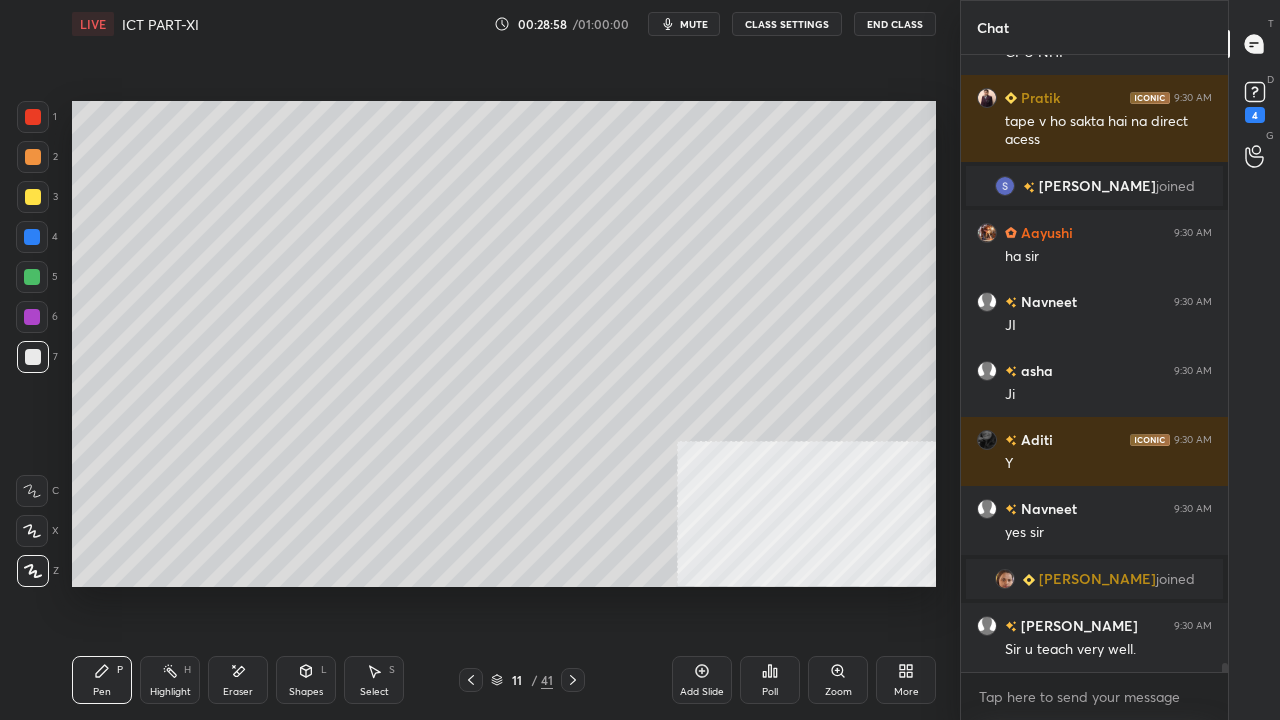 click at bounding box center [33, 357] 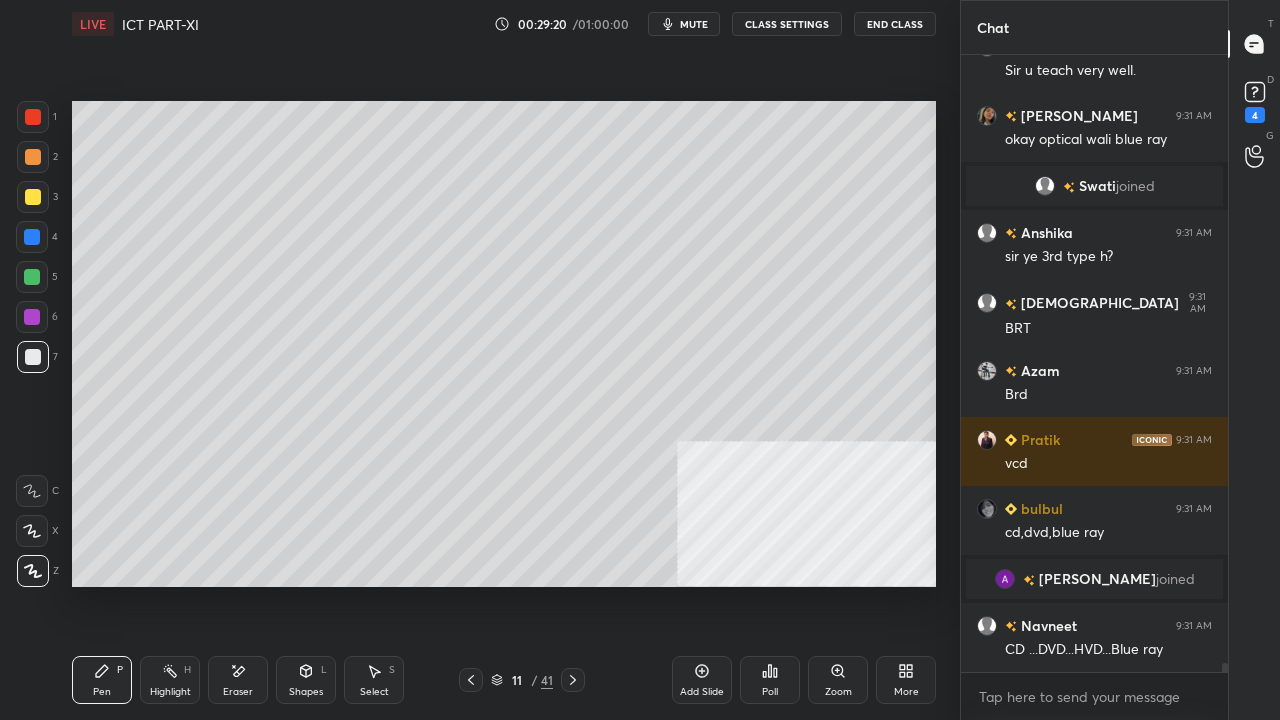 scroll, scrollTop: 42460, scrollLeft: 0, axis: vertical 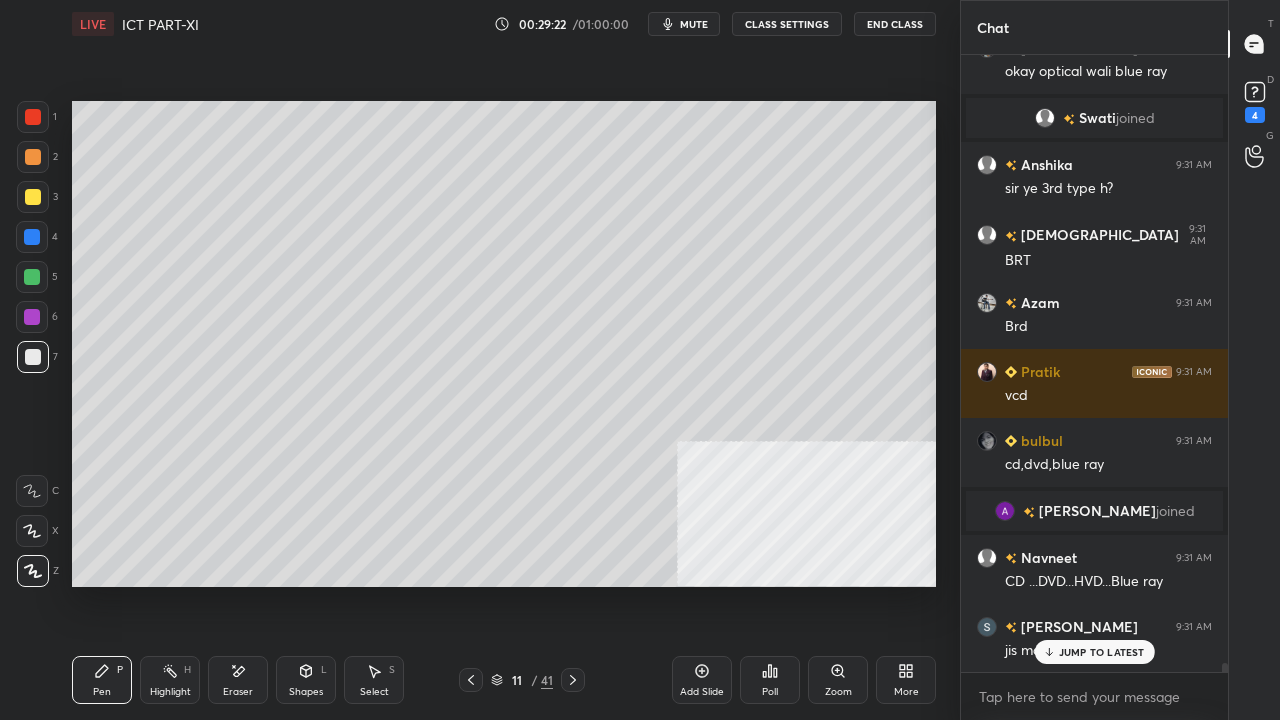 click at bounding box center (32, 237) 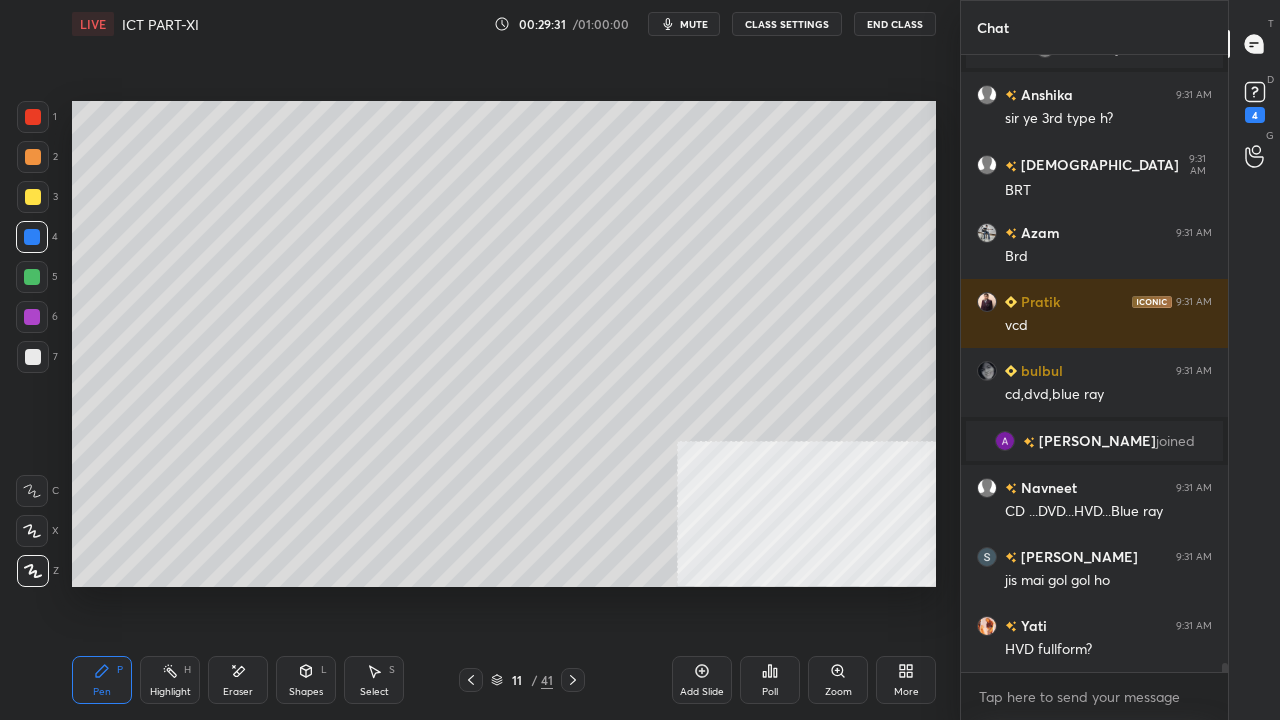 click at bounding box center [33, 197] 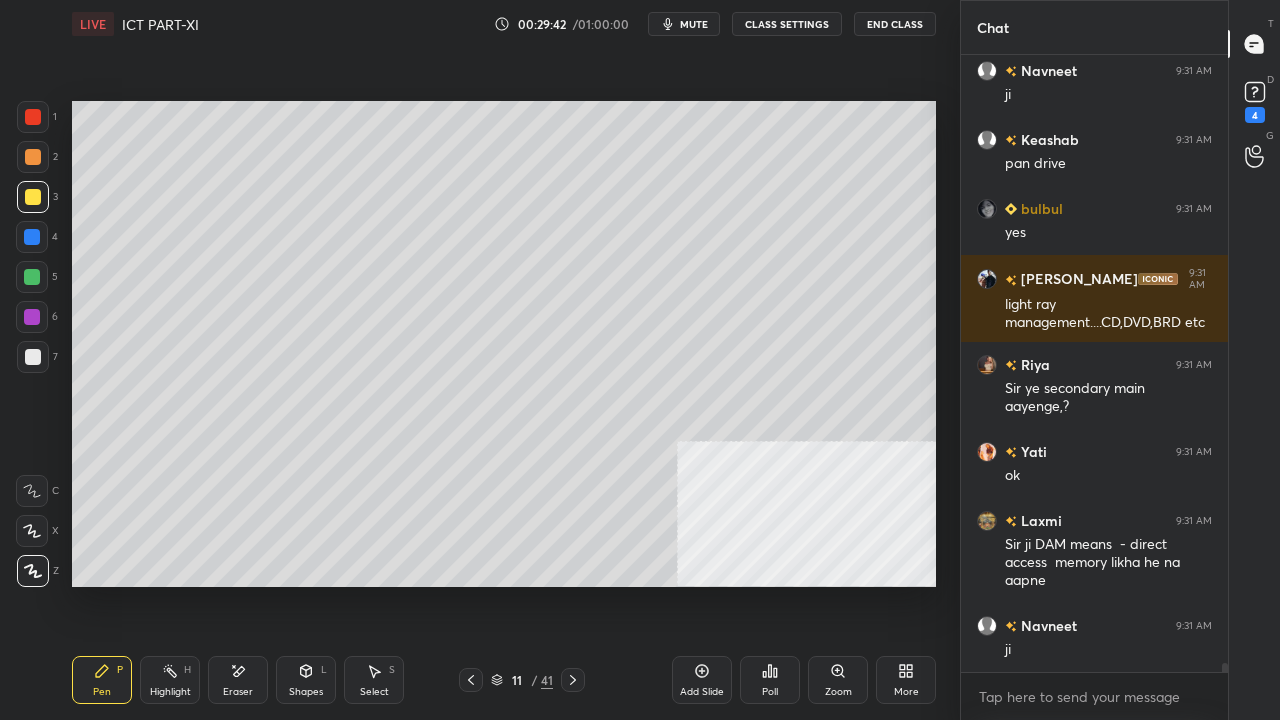 scroll, scrollTop: 43222, scrollLeft: 0, axis: vertical 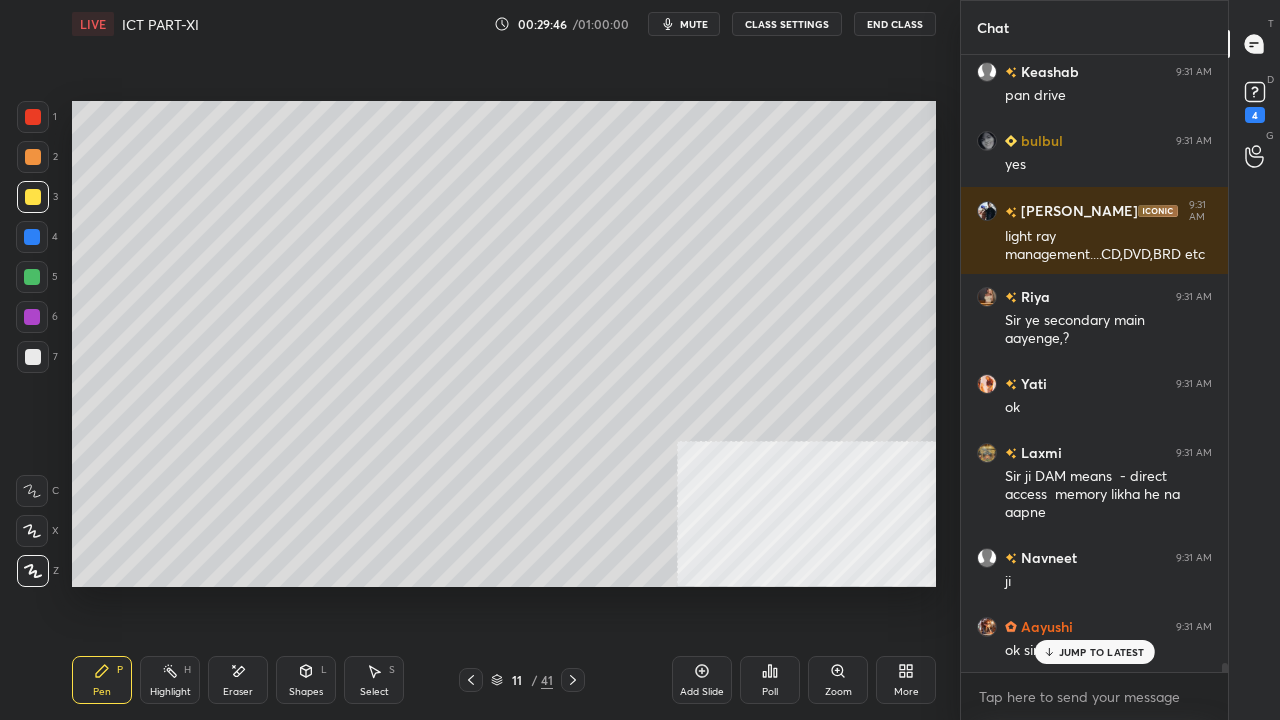 click at bounding box center [33, 117] 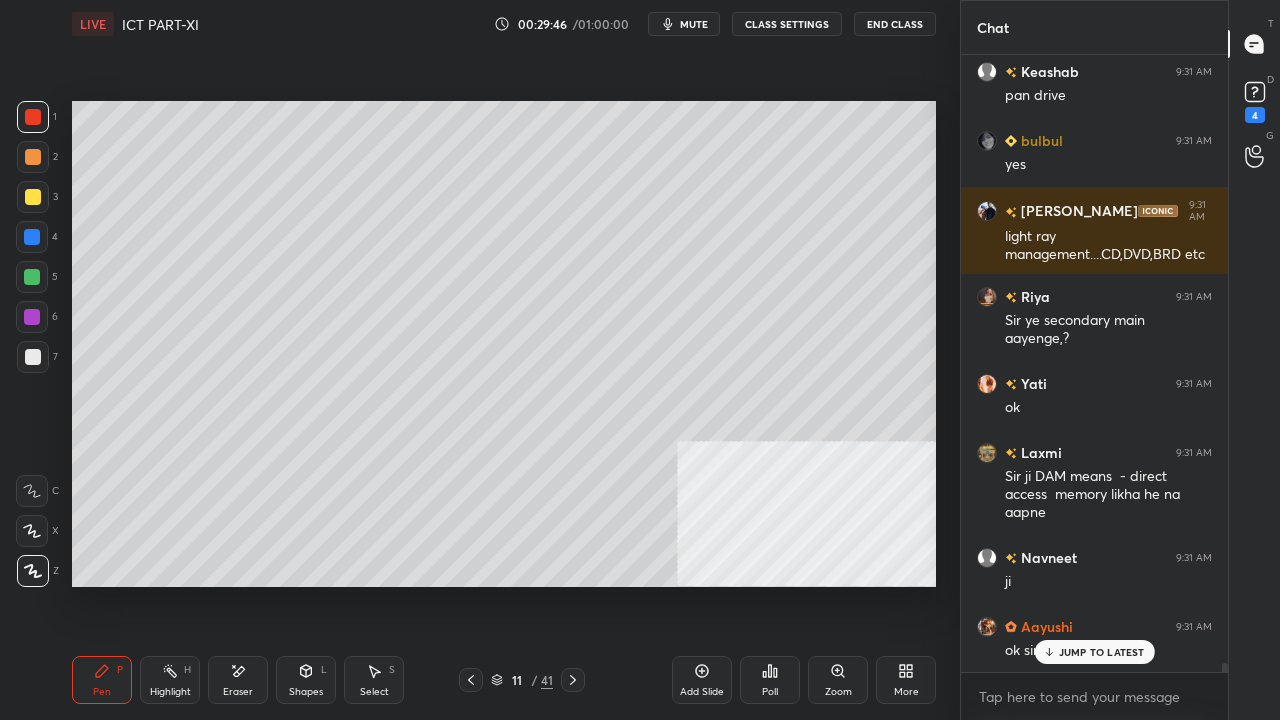 click at bounding box center (33, 117) 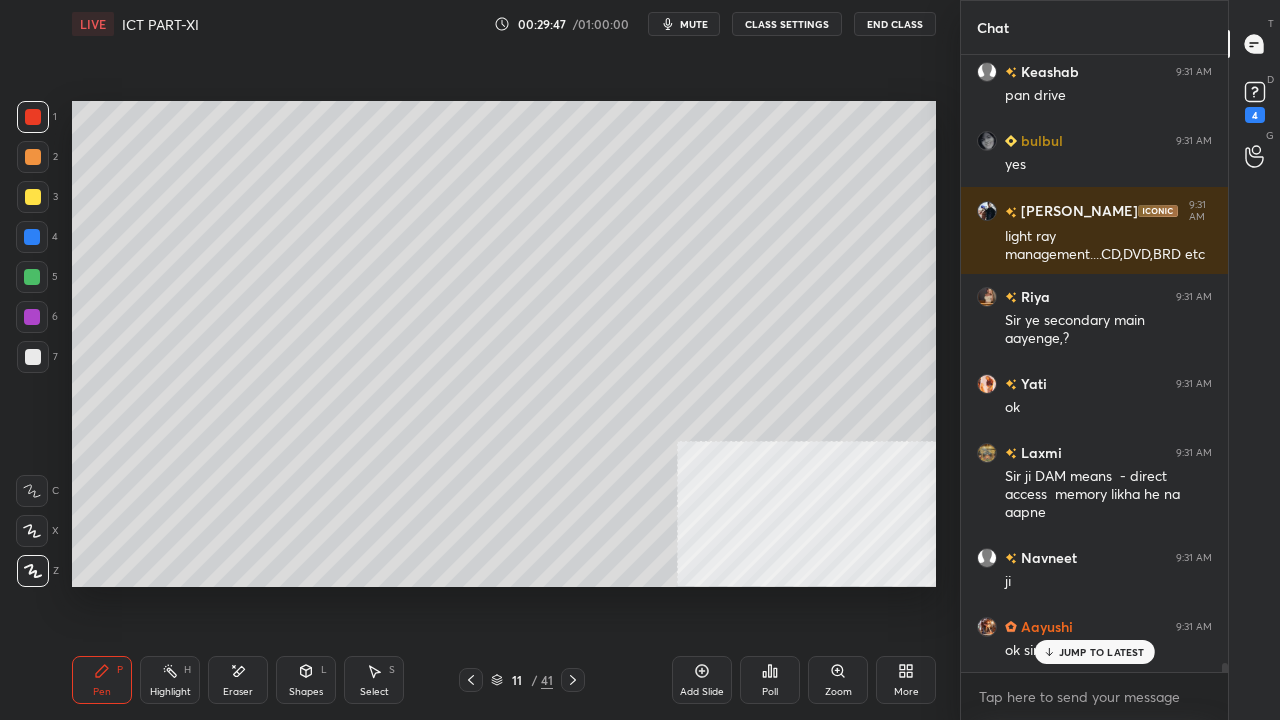 click on "JUMP TO LATEST" at bounding box center [1102, 652] 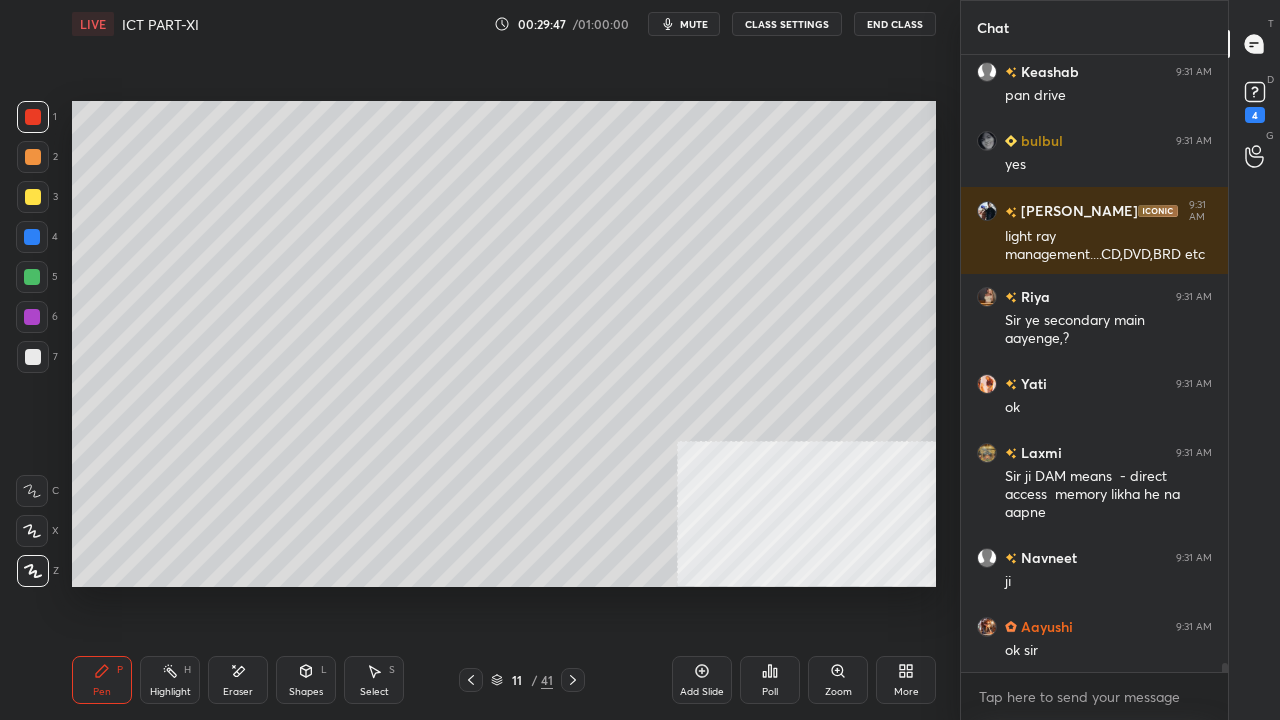scroll, scrollTop: 43292, scrollLeft: 0, axis: vertical 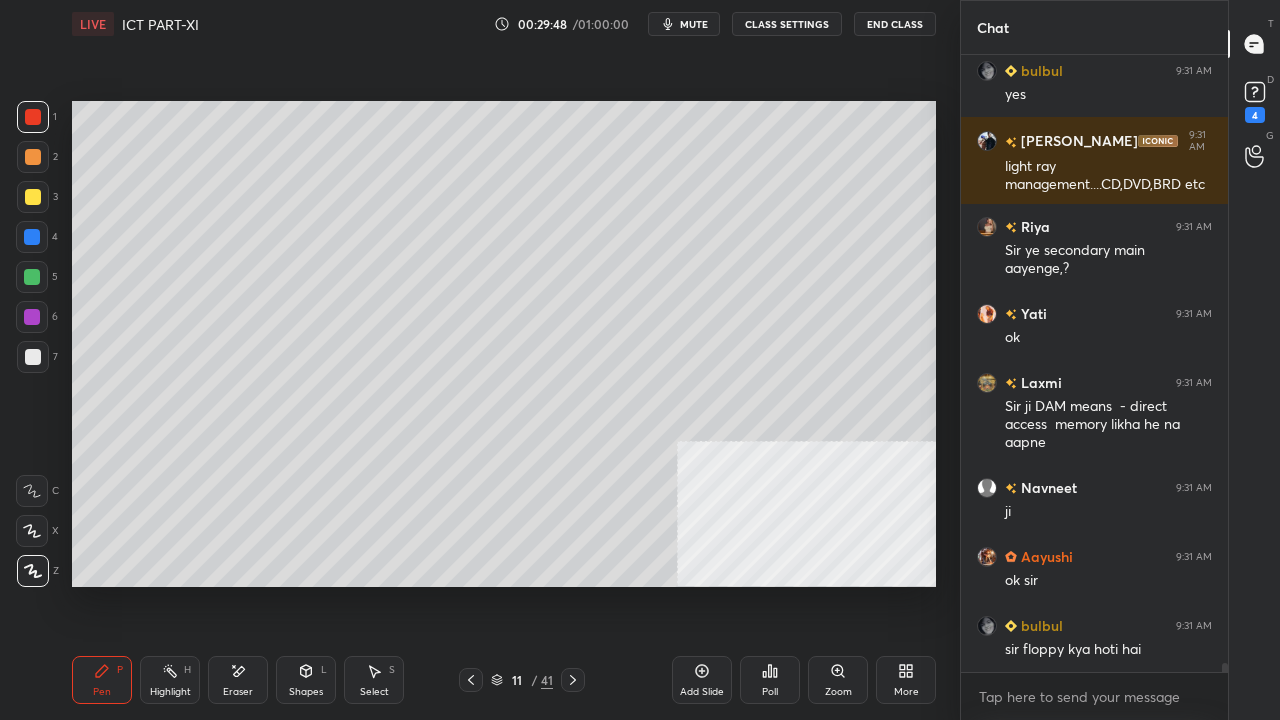 click at bounding box center [471, 680] 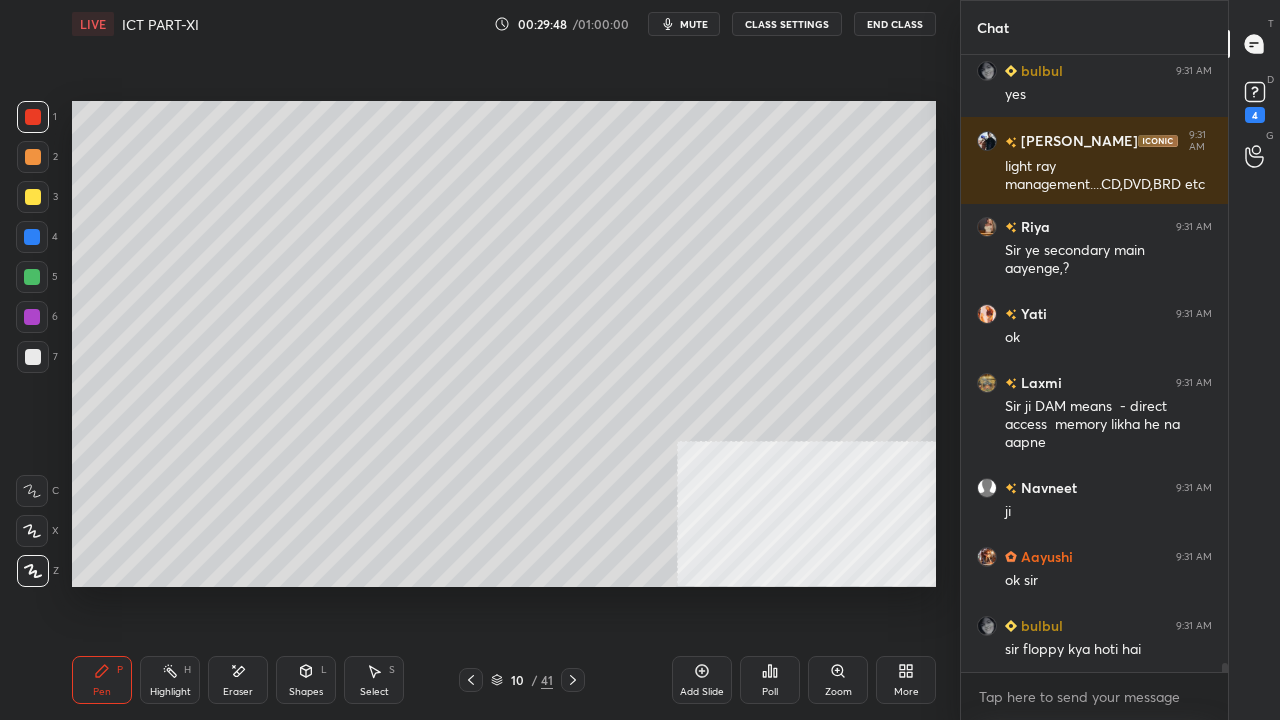 click 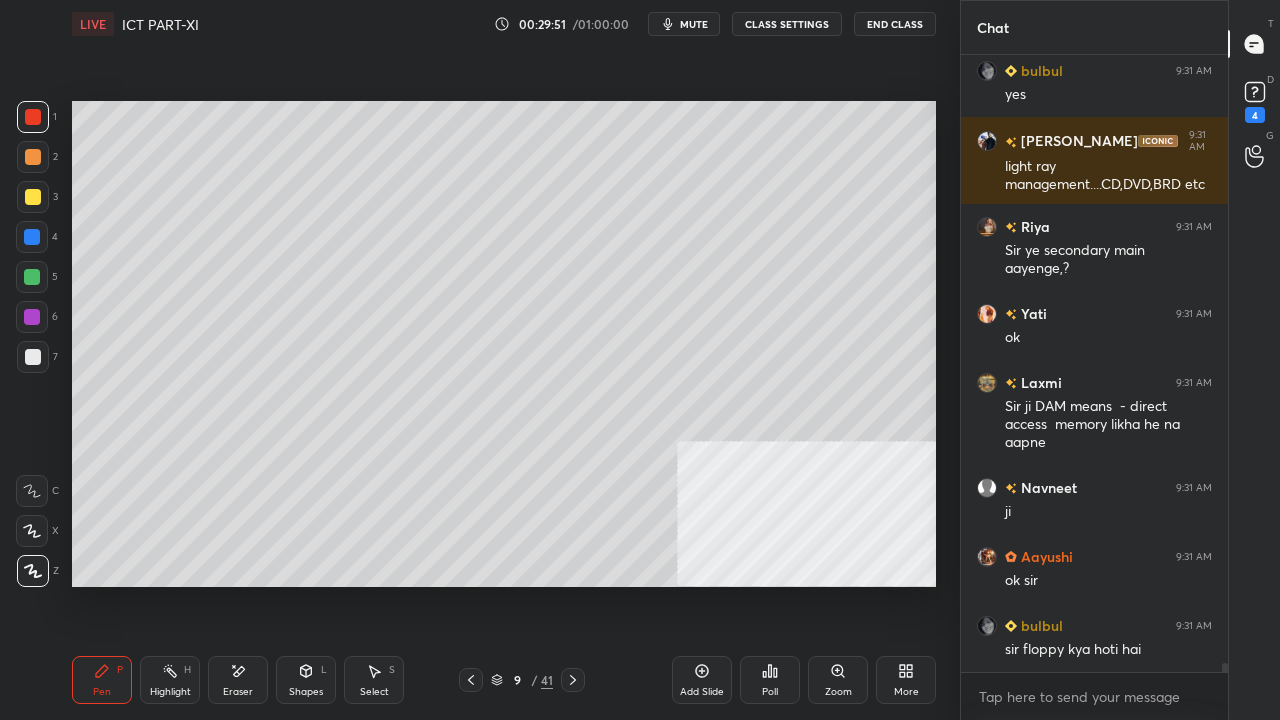 click 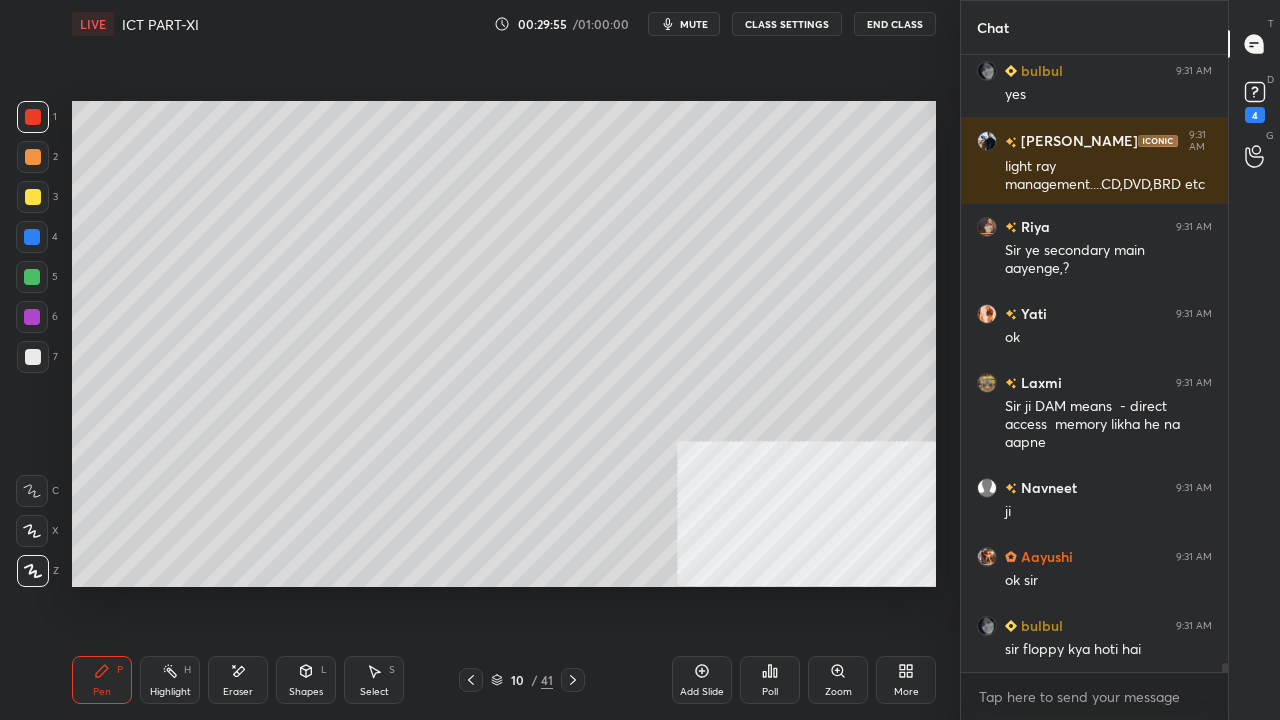 click 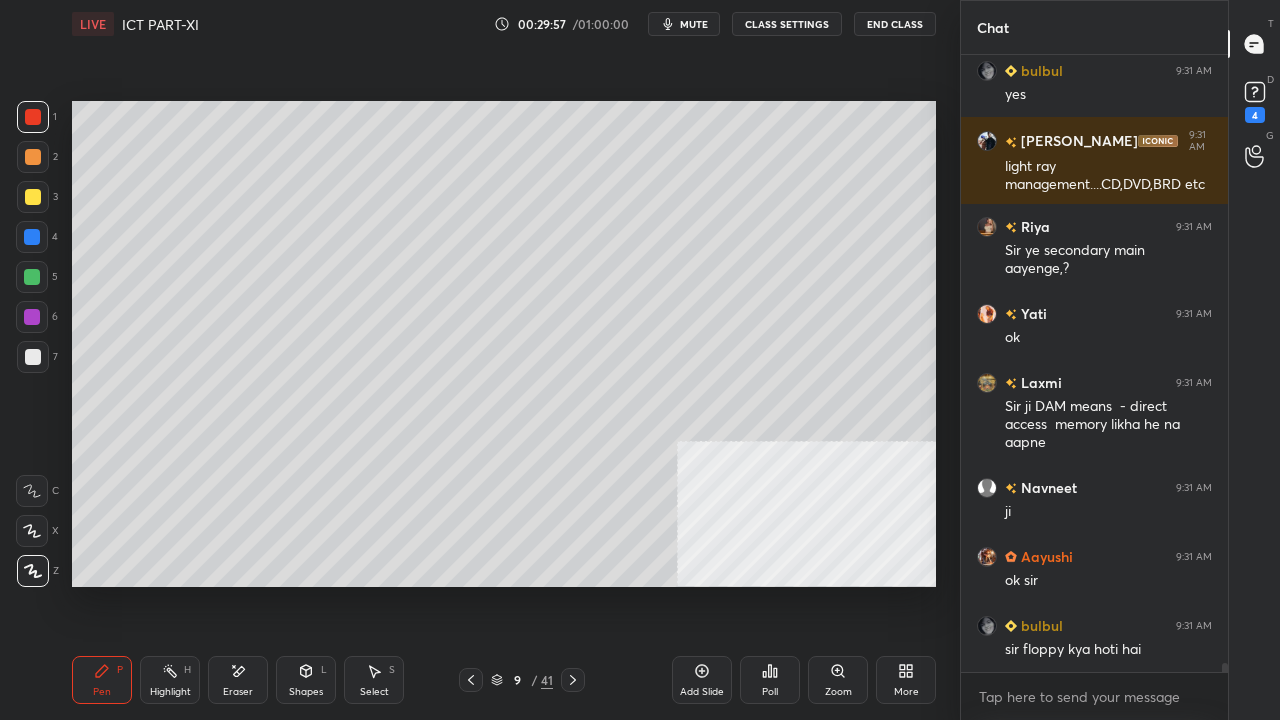 click on "Highlight H" at bounding box center [170, 680] 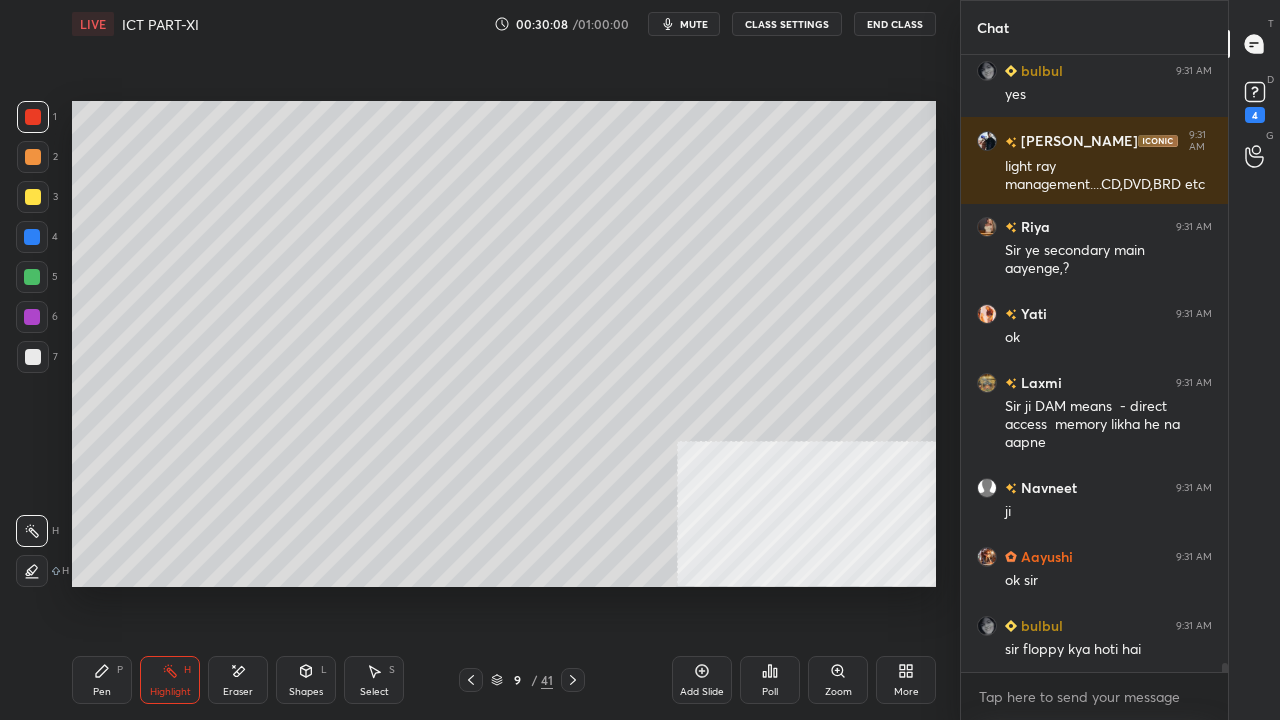 click 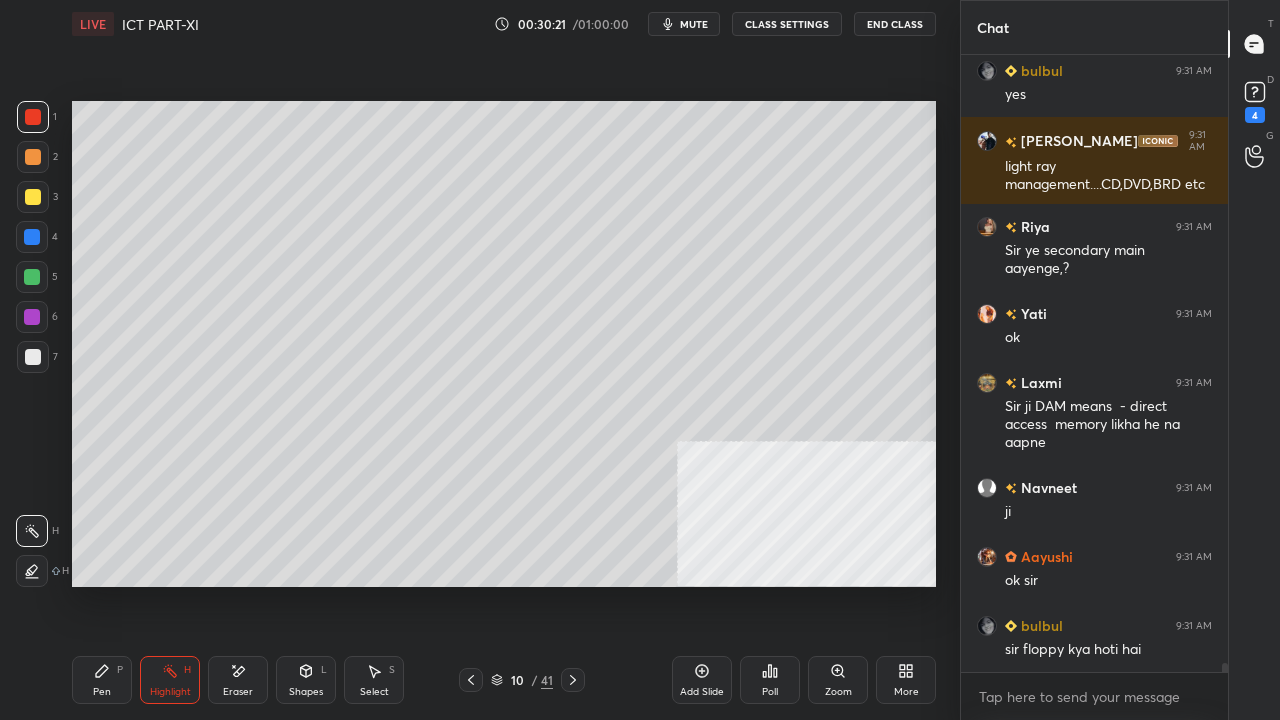 scroll, scrollTop: 43360, scrollLeft: 0, axis: vertical 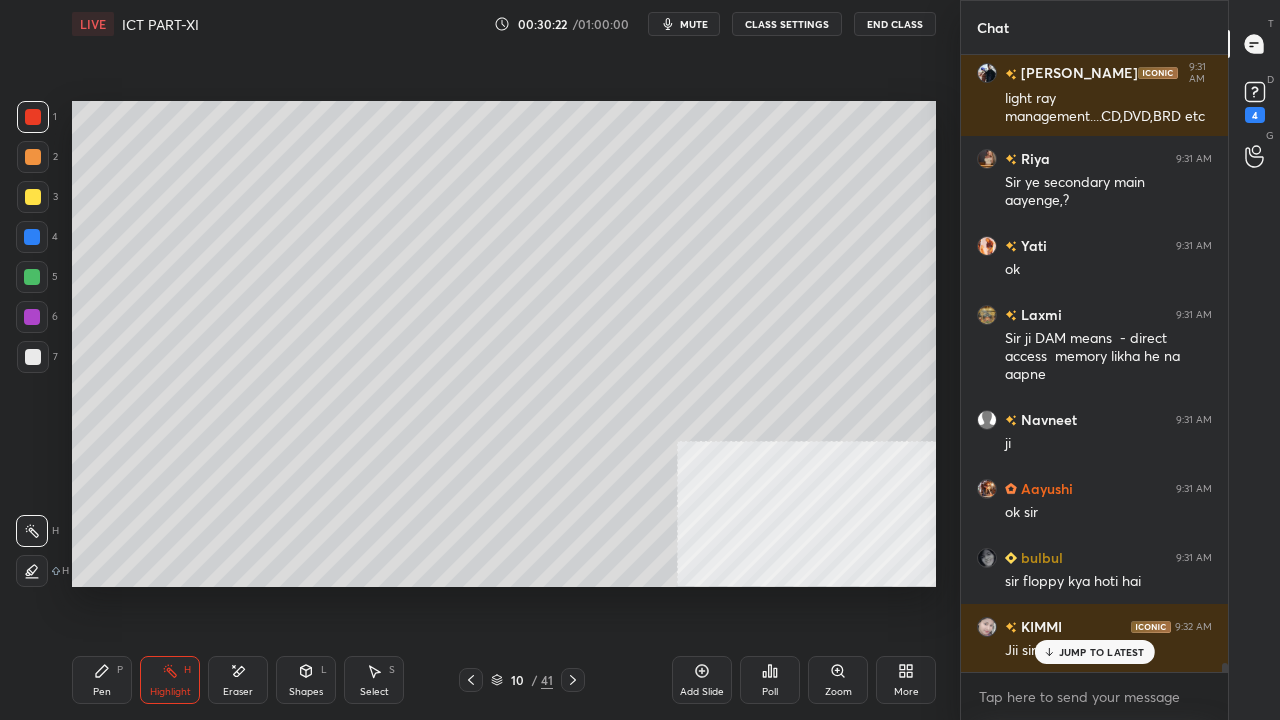 click on "10 / 41" at bounding box center [522, 680] 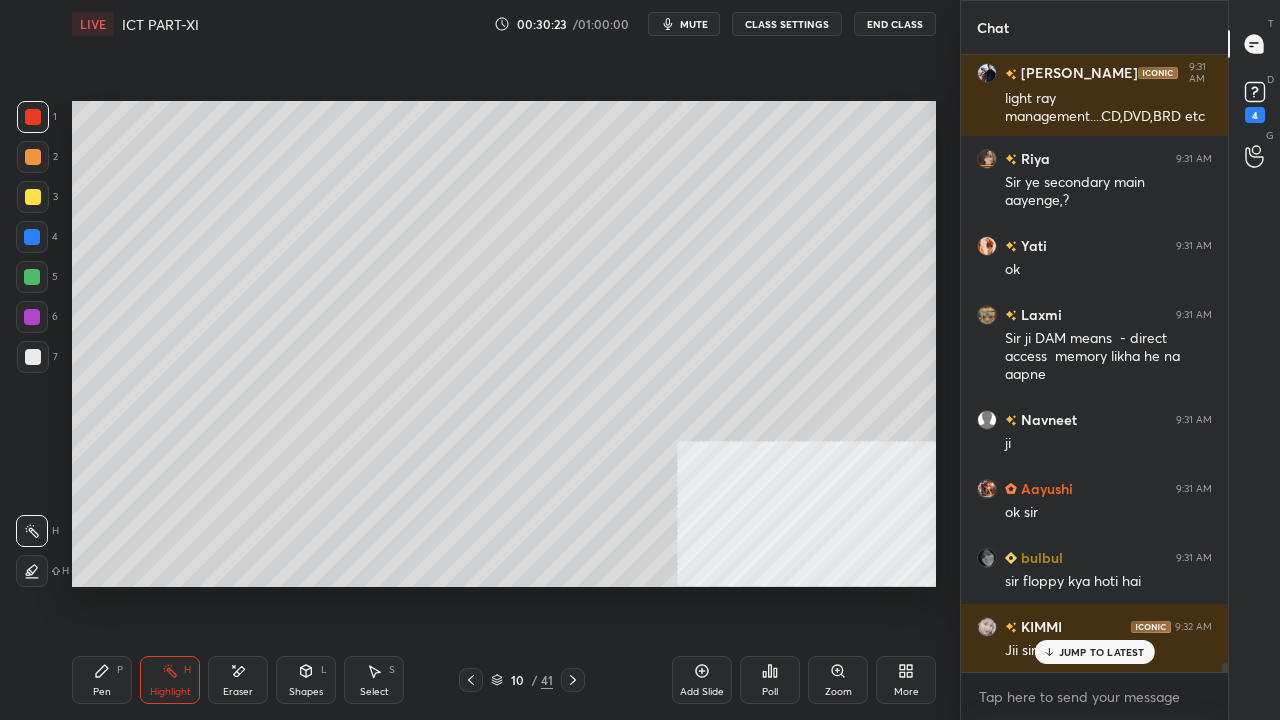 click 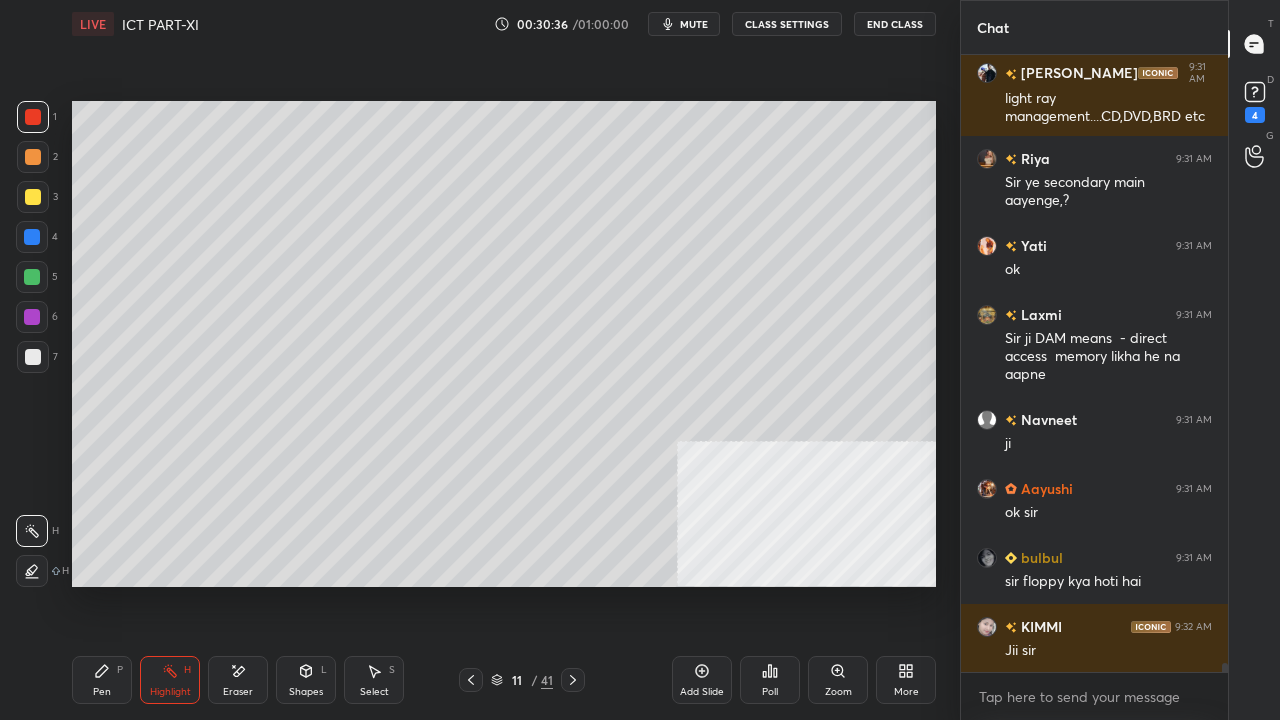 click 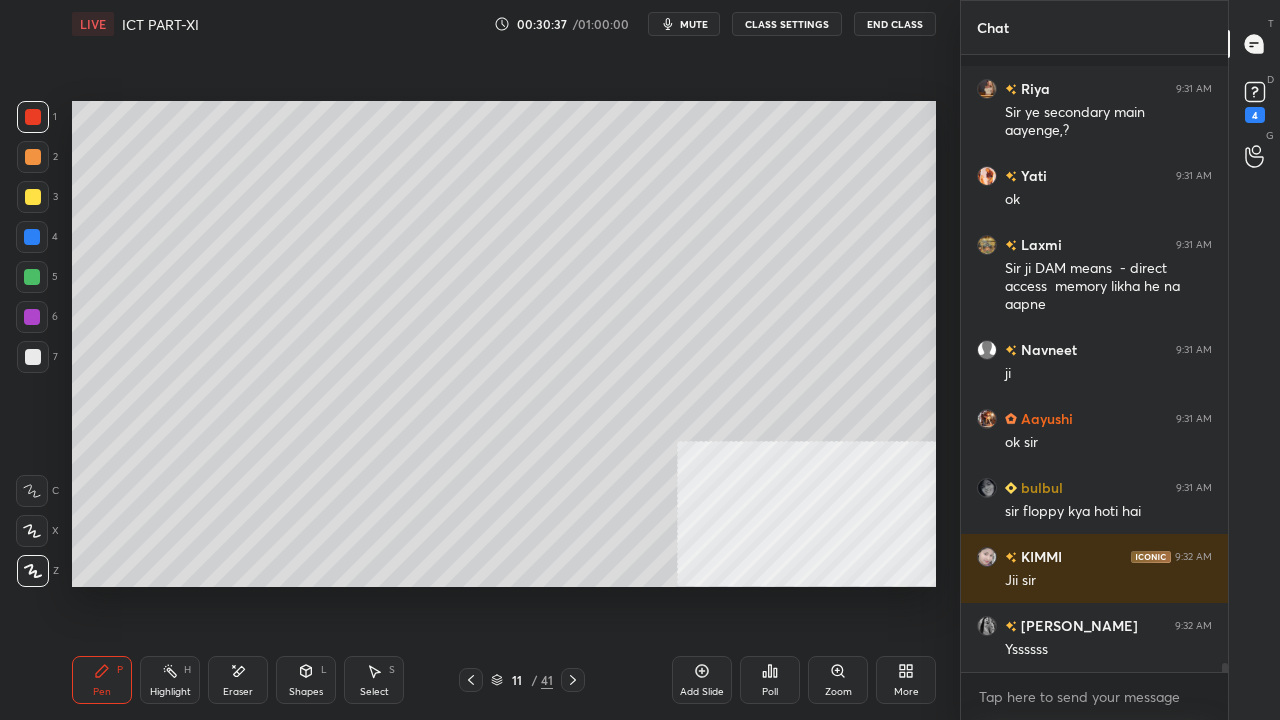drag, startPoint x: 34, startPoint y: 350, endPoint x: 62, endPoint y: 346, distance: 28.284271 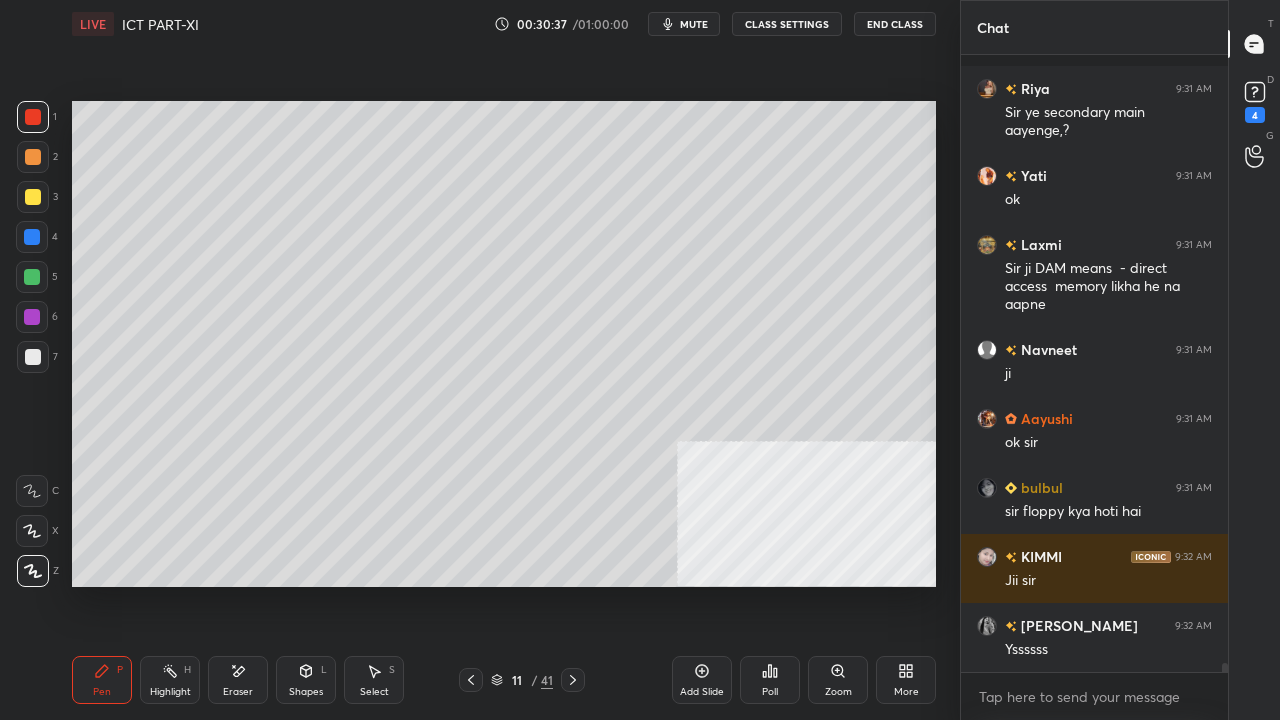 click at bounding box center [33, 357] 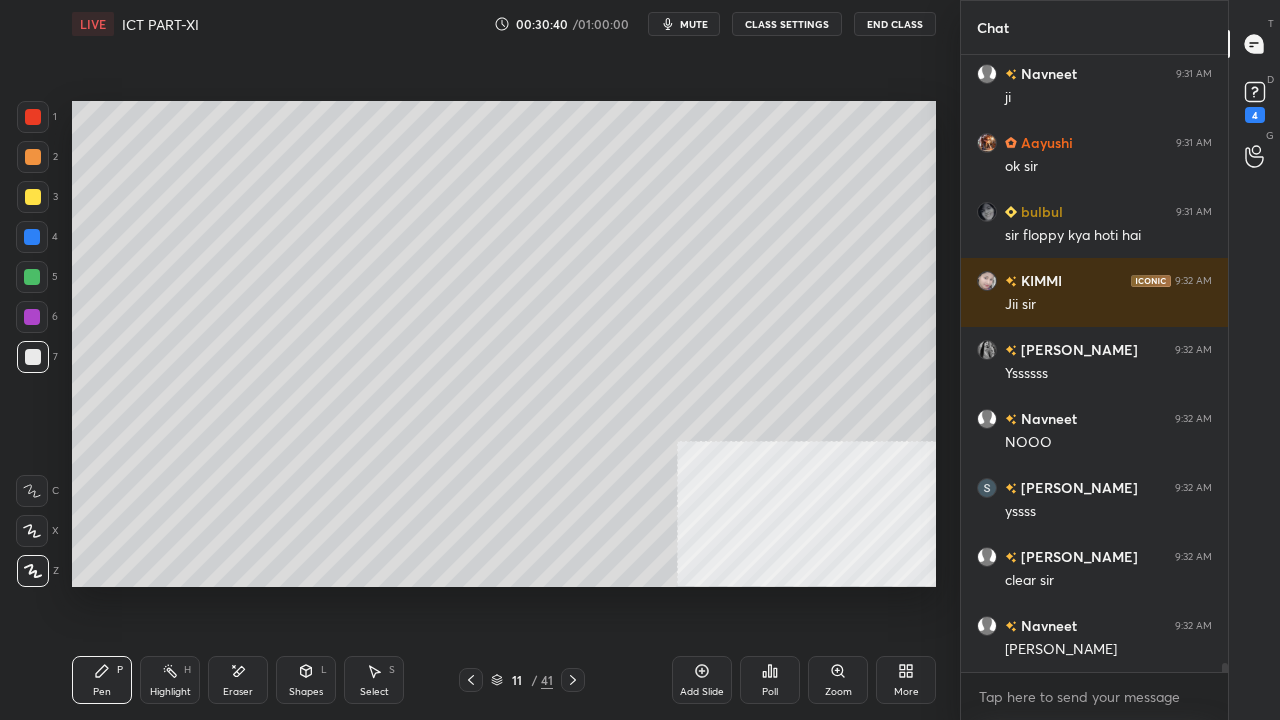 scroll, scrollTop: 43774, scrollLeft: 0, axis: vertical 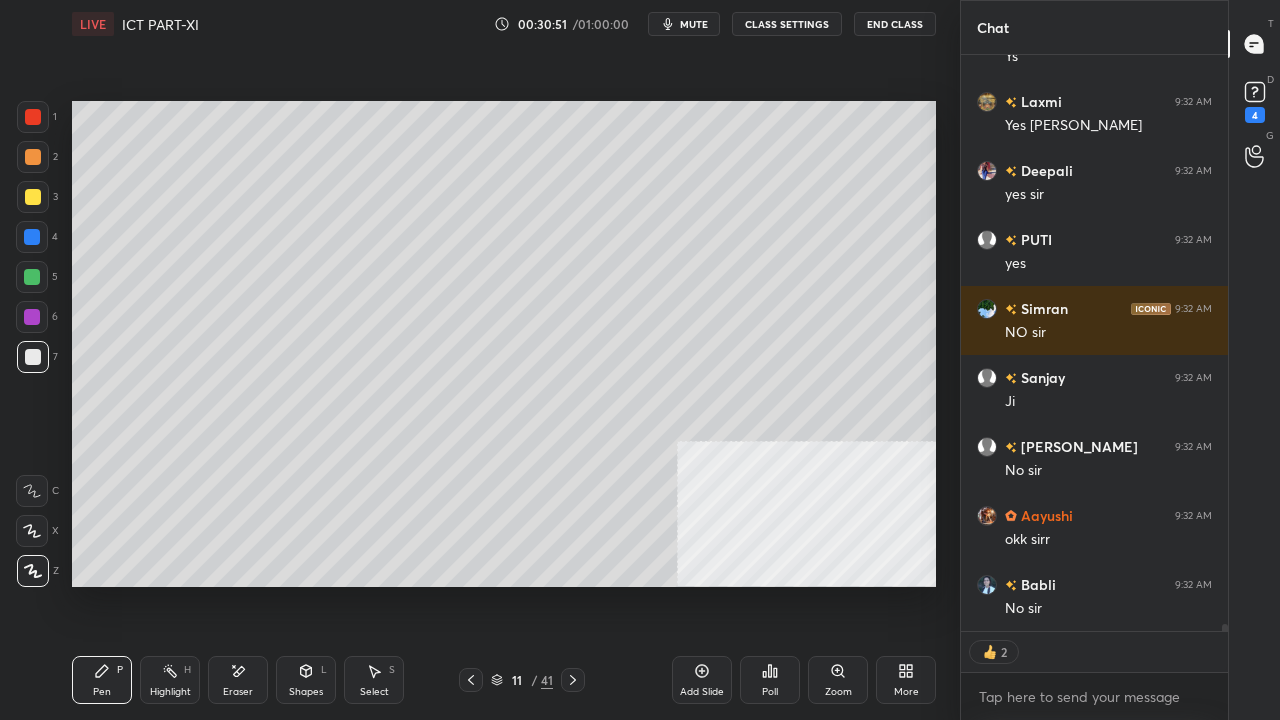 click 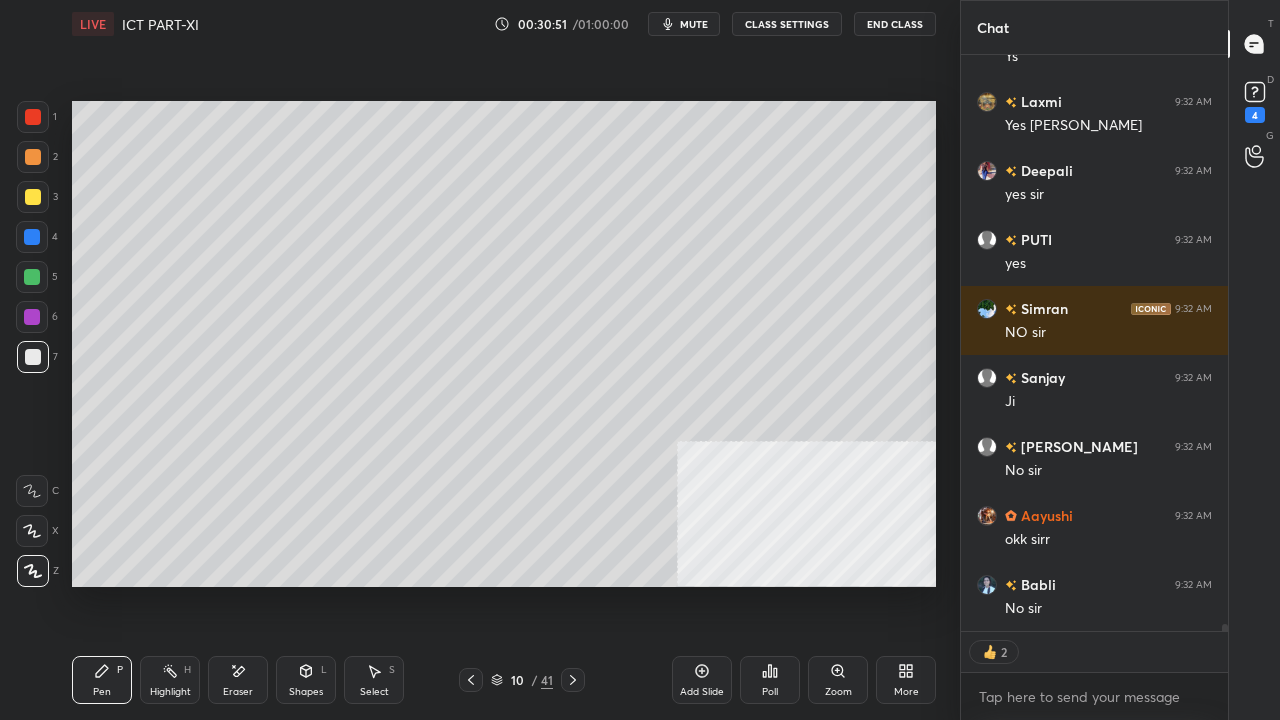 click 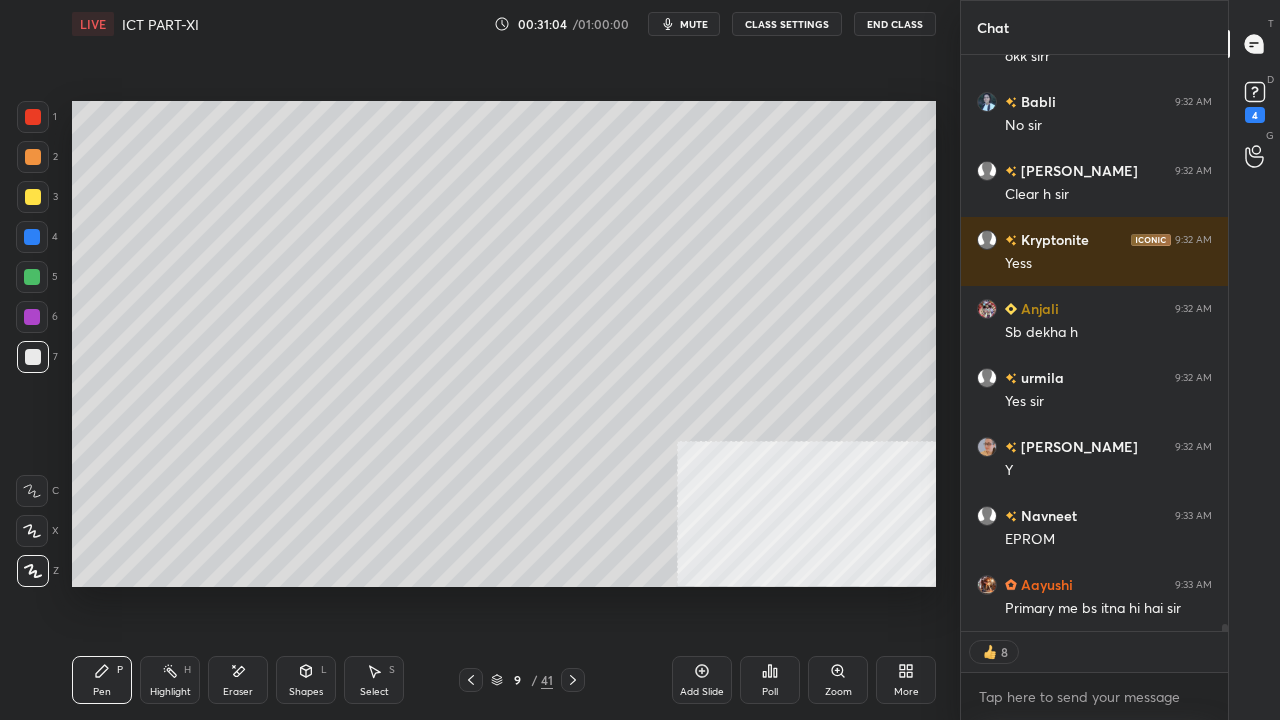 scroll, scrollTop: 44920, scrollLeft: 0, axis: vertical 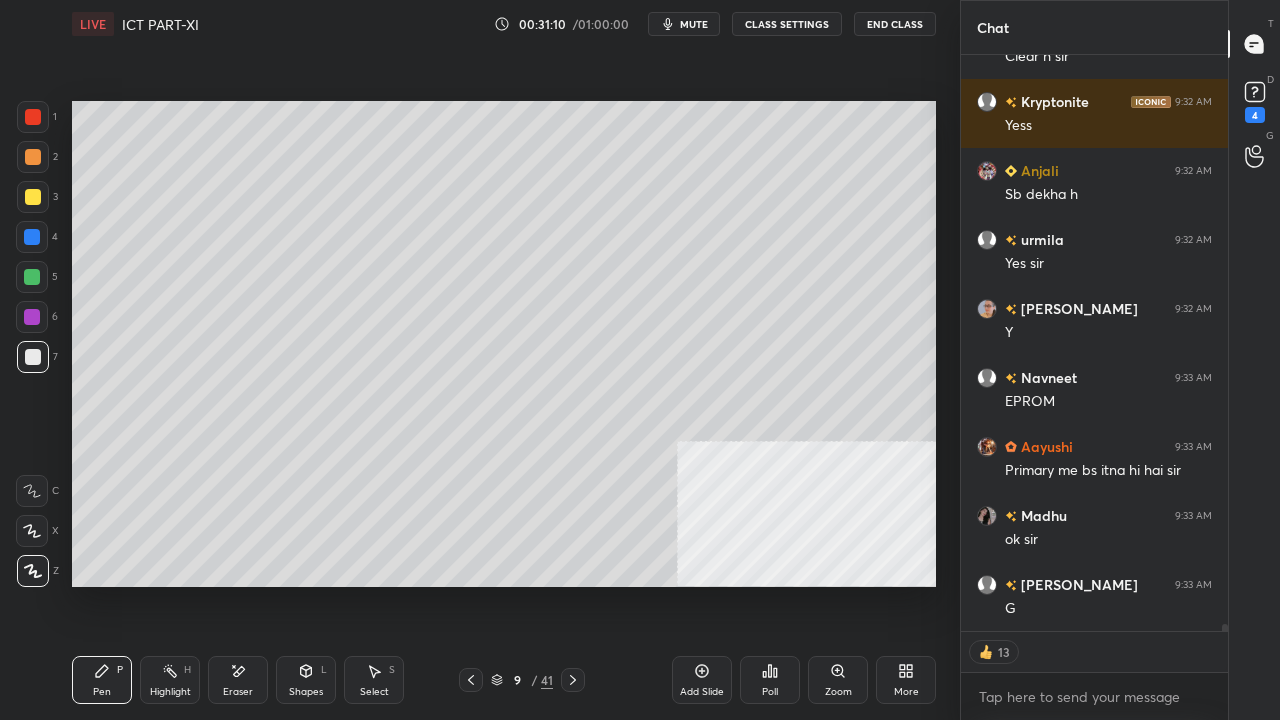 drag, startPoint x: 30, startPoint y: 108, endPoint x: 41, endPoint y: 109, distance: 11.045361 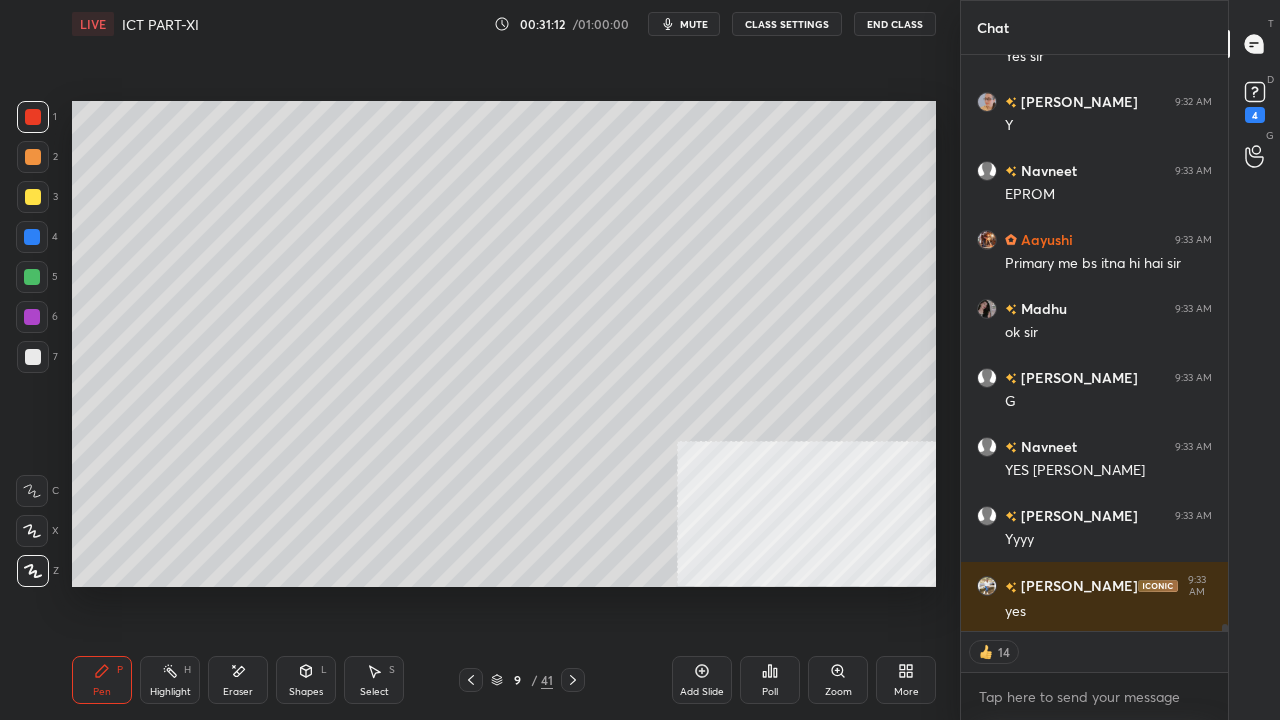 scroll, scrollTop: 45403, scrollLeft: 0, axis: vertical 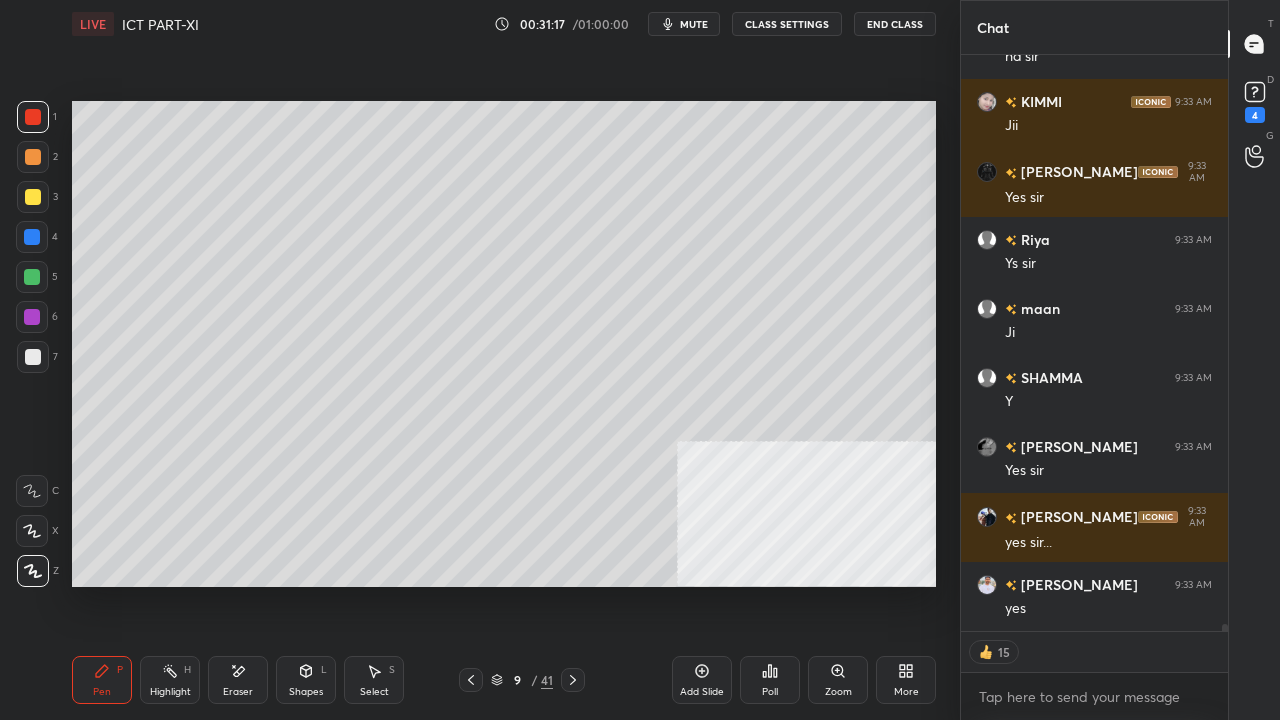 click 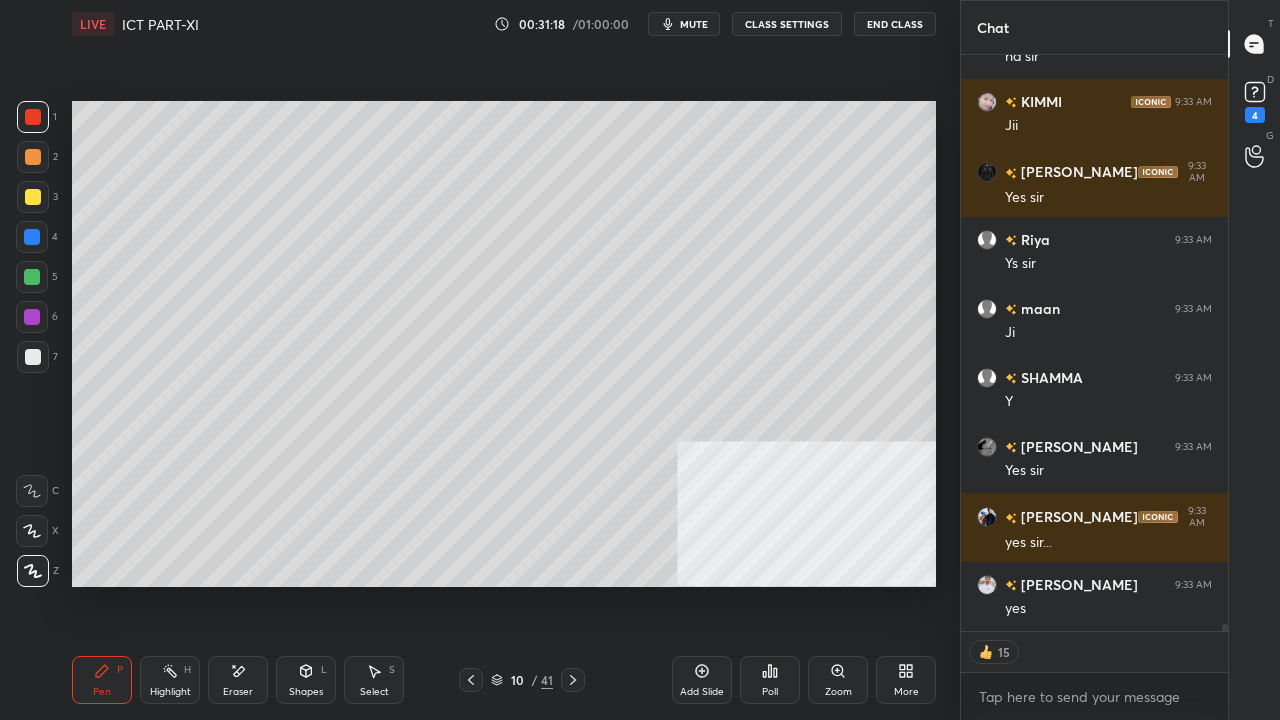 click 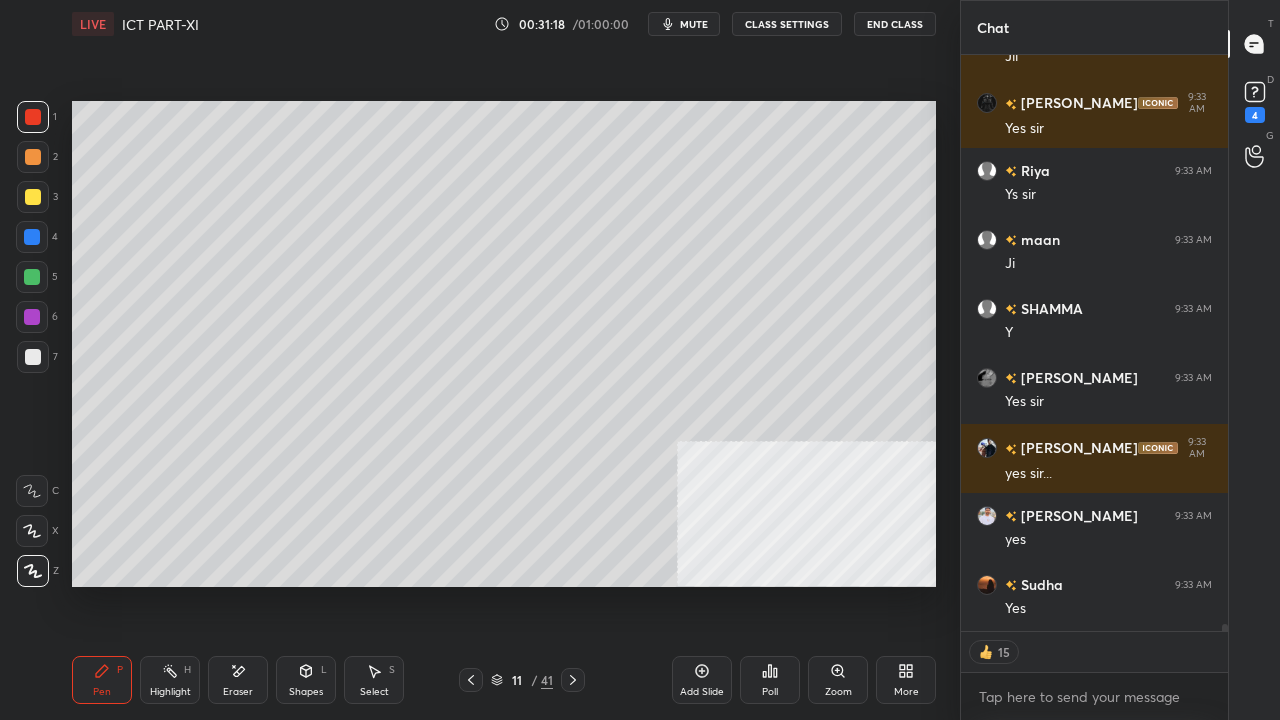 scroll, scrollTop: 46024, scrollLeft: 0, axis: vertical 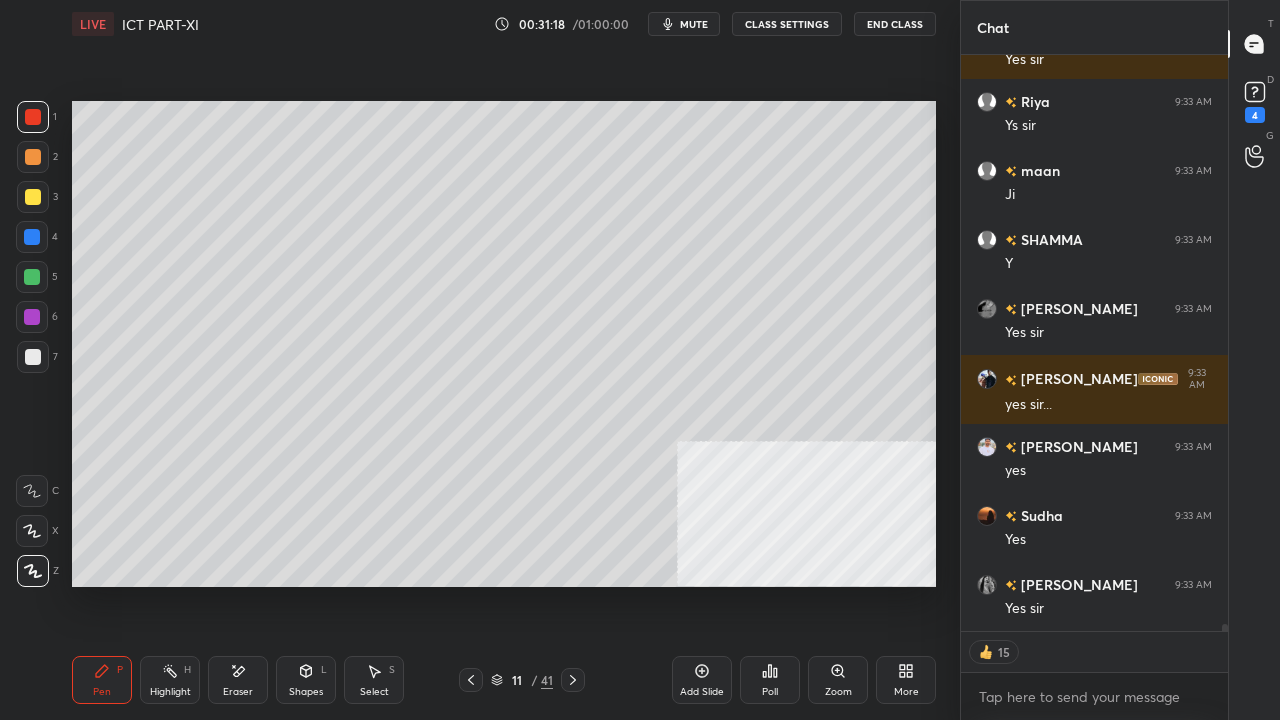 click 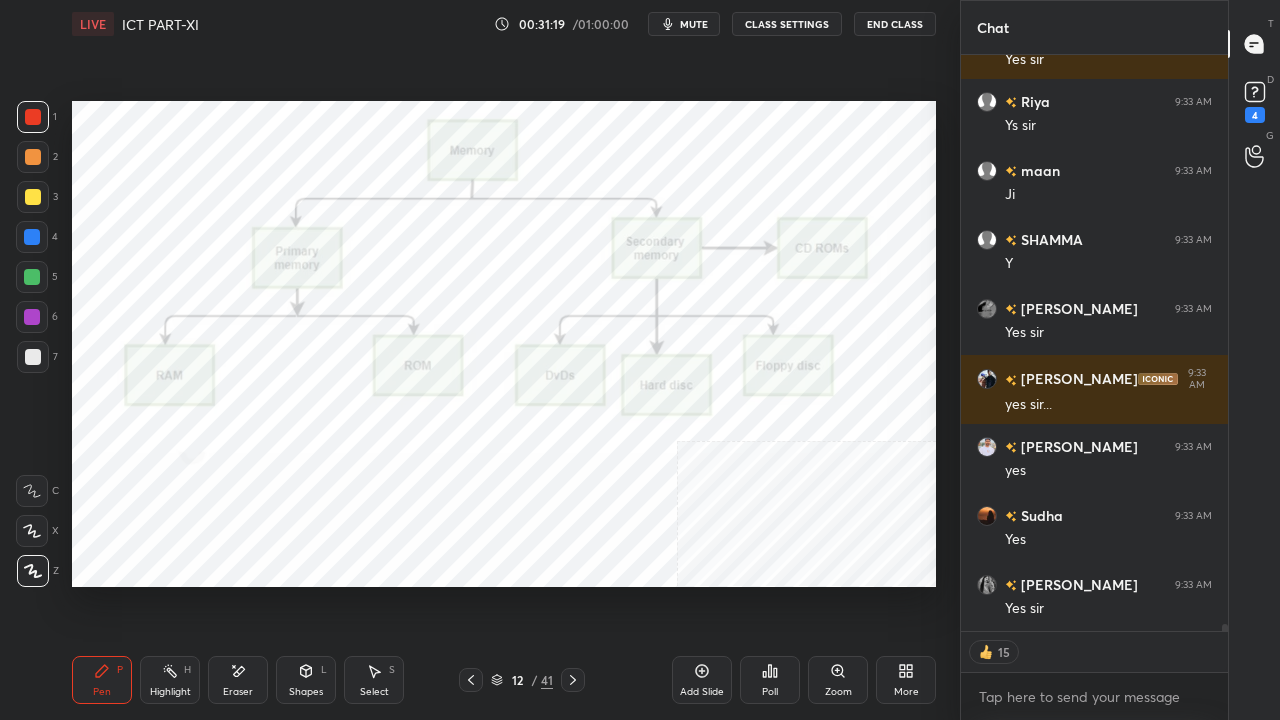 drag, startPoint x: 466, startPoint y: 682, endPoint x: 477, endPoint y: 680, distance: 11.18034 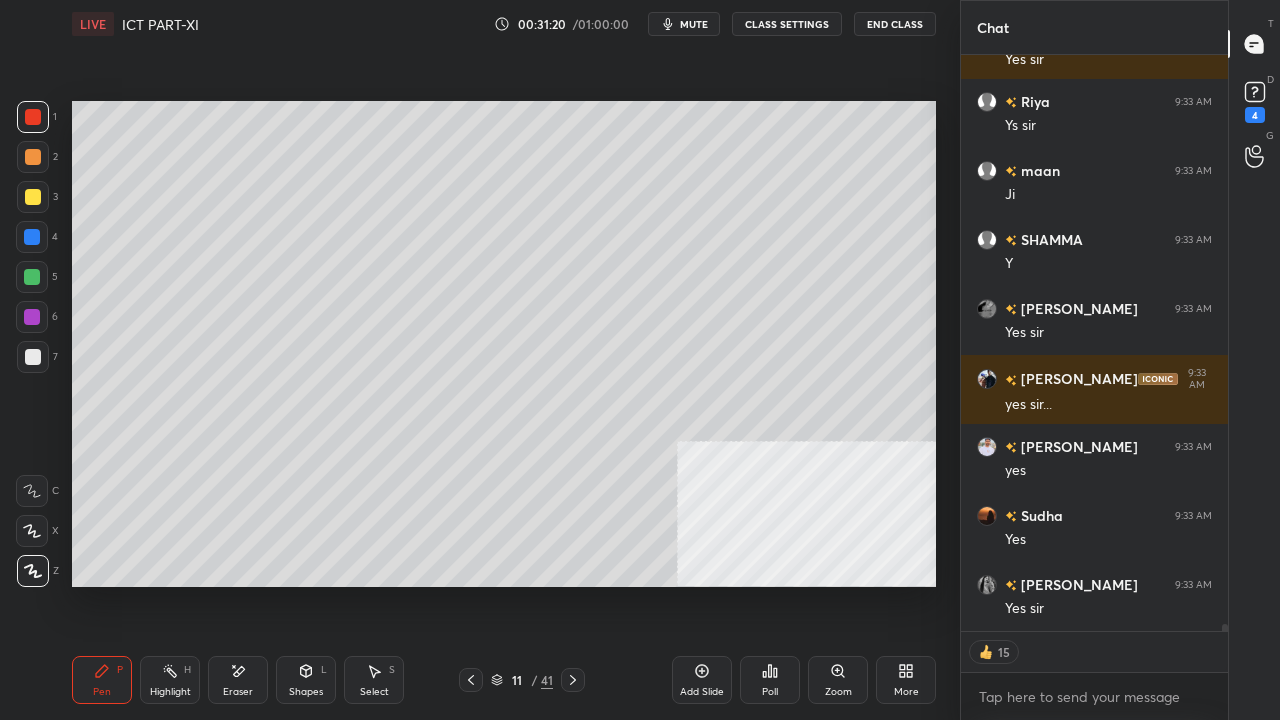 click on "Add Slide" at bounding box center (702, 680) 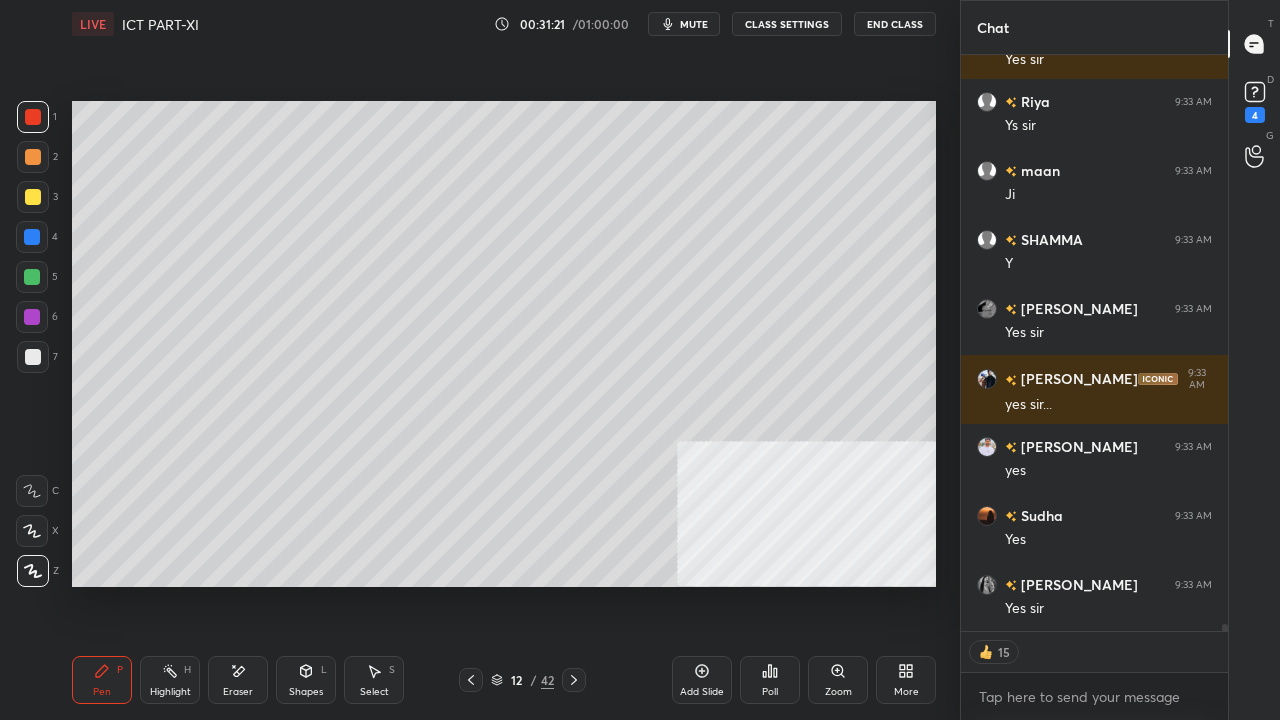 click at bounding box center (33, 197) 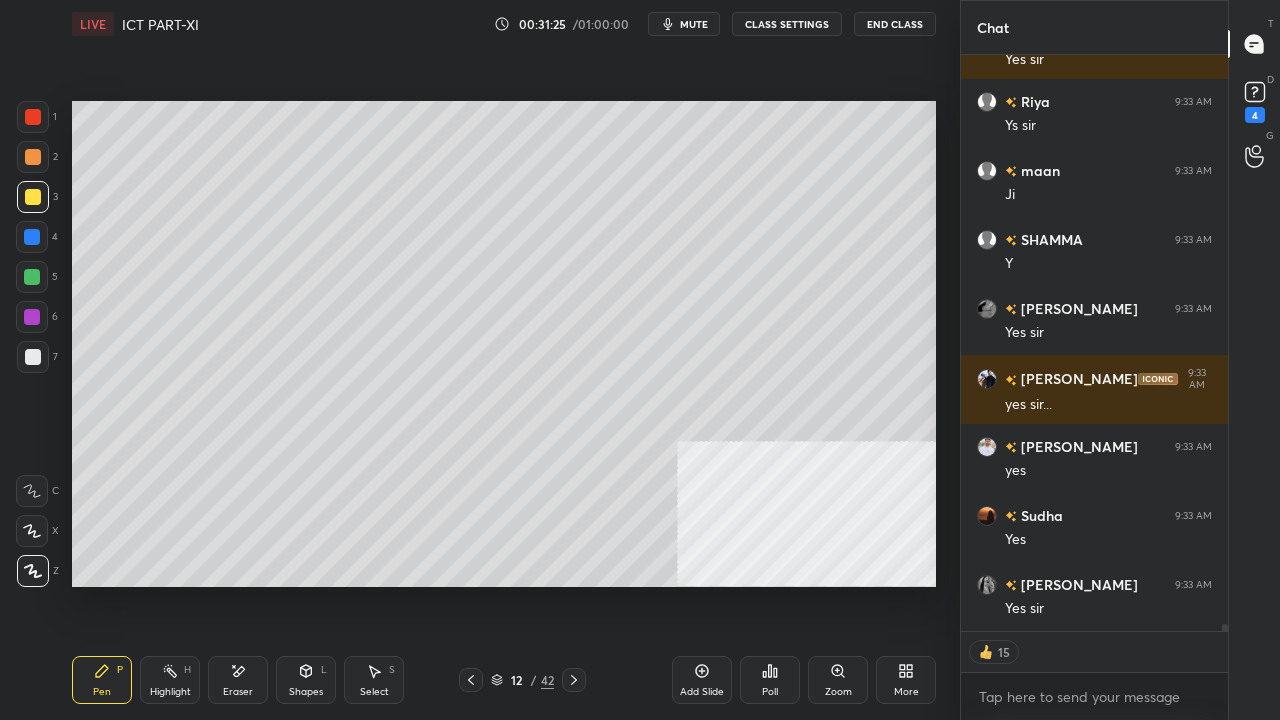 click 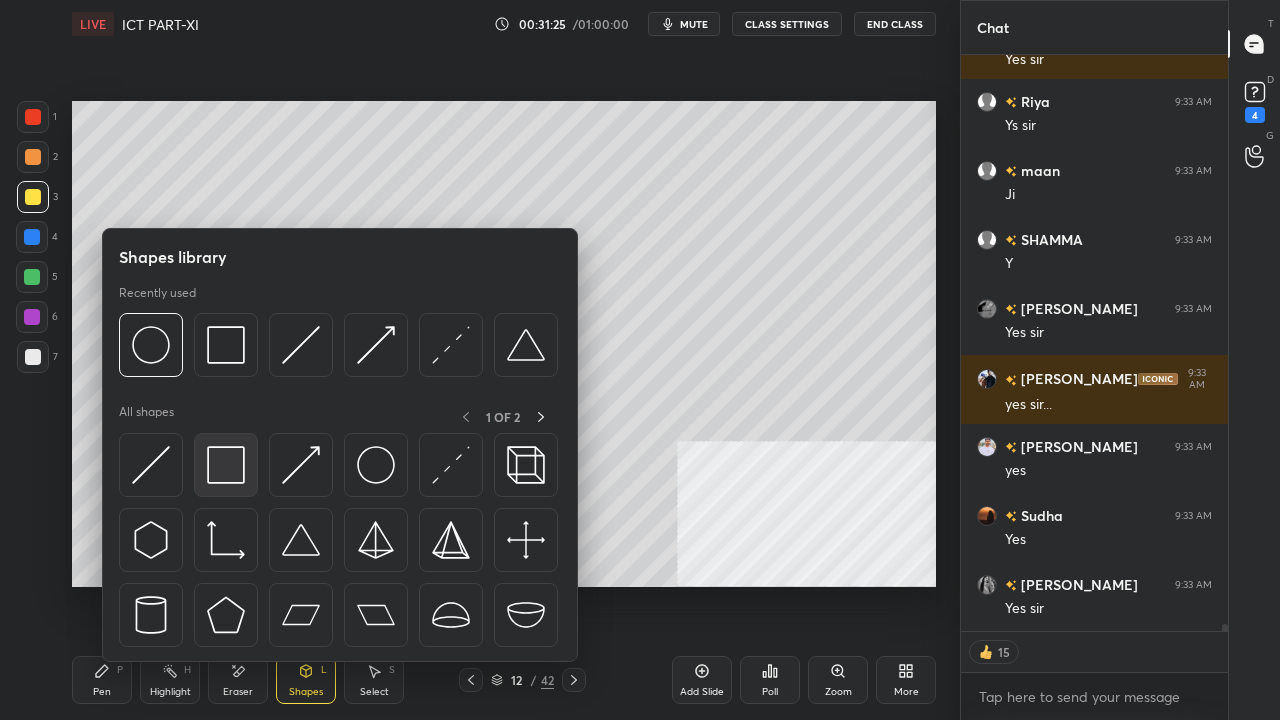 scroll, scrollTop: 46111, scrollLeft: 0, axis: vertical 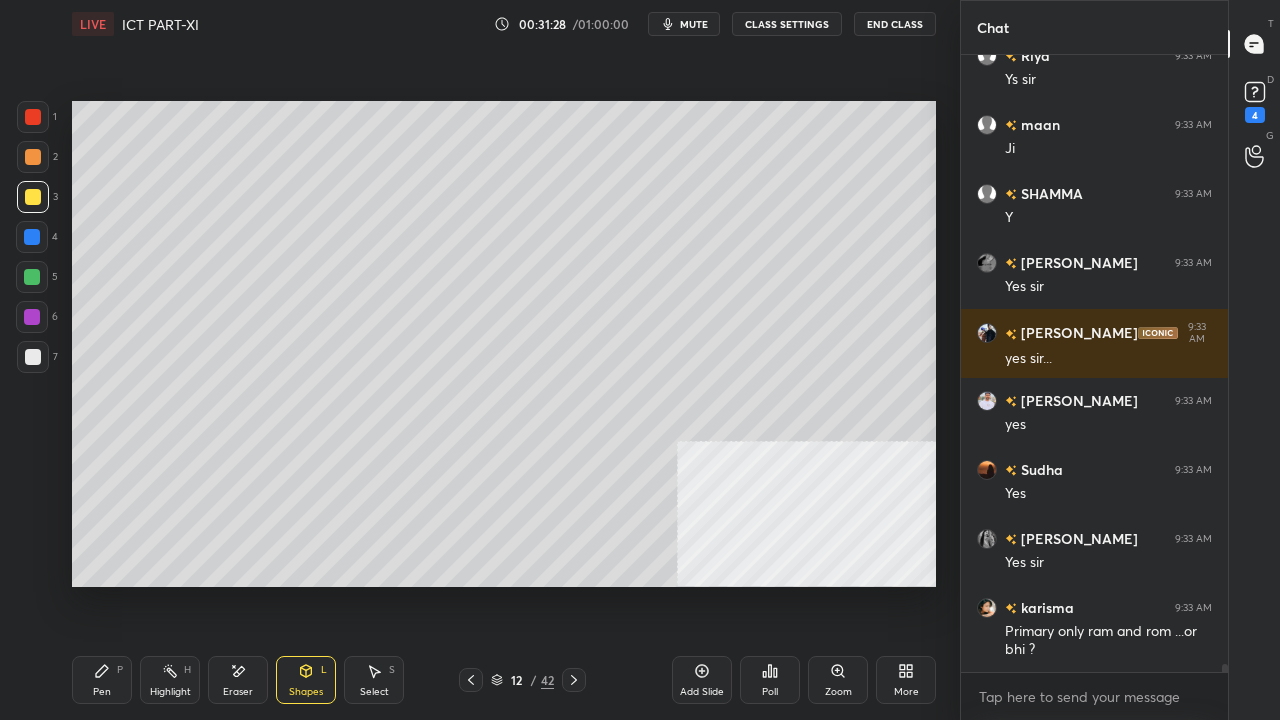 drag, startPoint x: 96, startPoint y: 682, endPoint x: 110, endPoint y: 660, distance: 26.076809 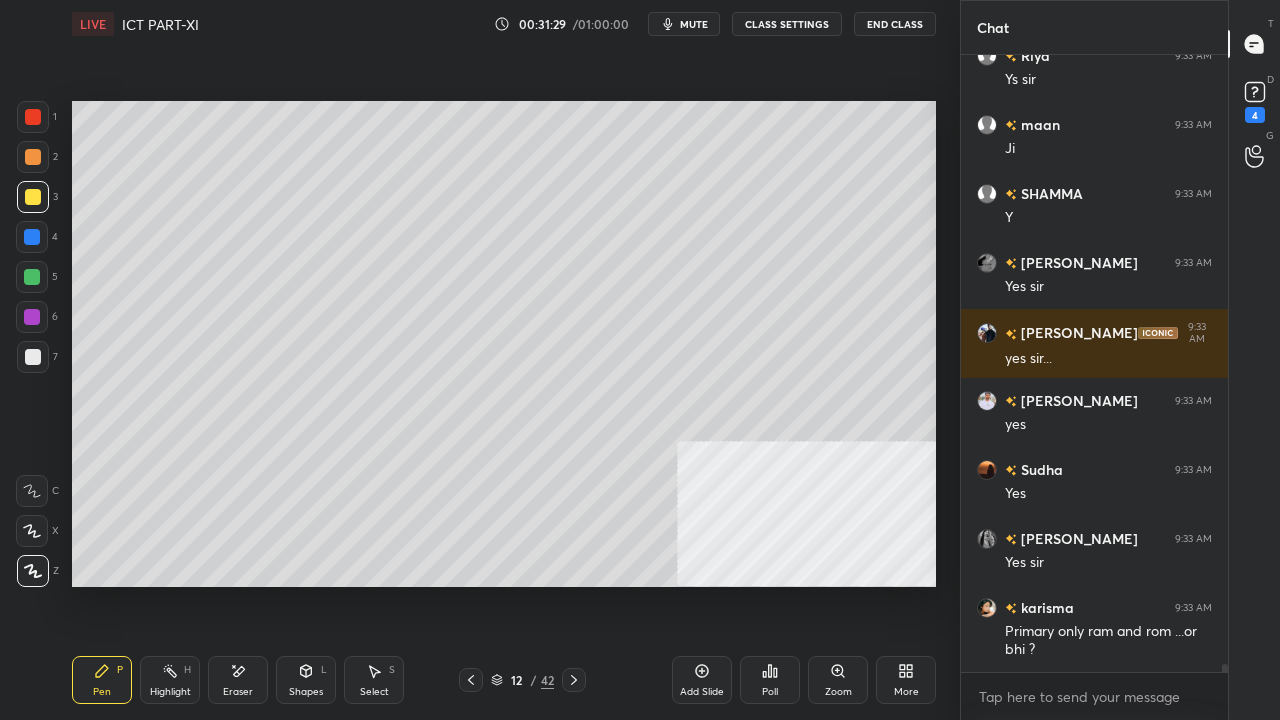 scroll, scrollTop: 46138, scrollLeft: 0, axis: vertical 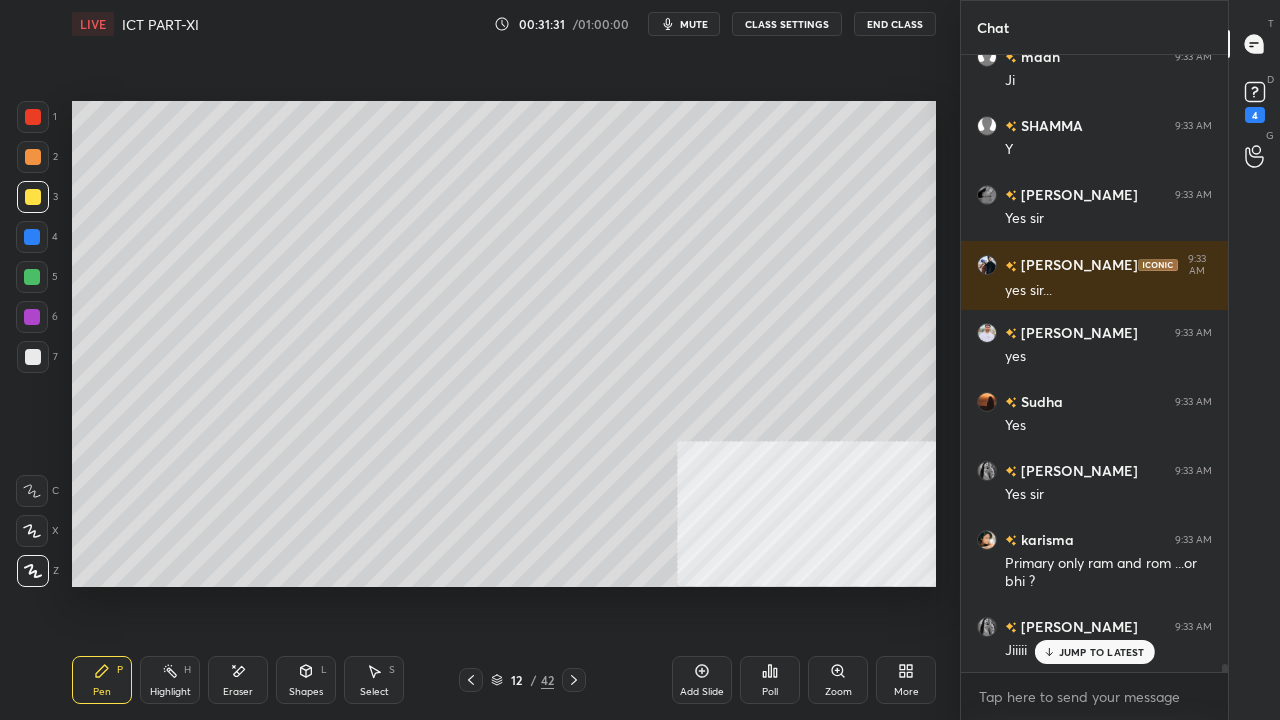 click at bounding box center (33, 357) 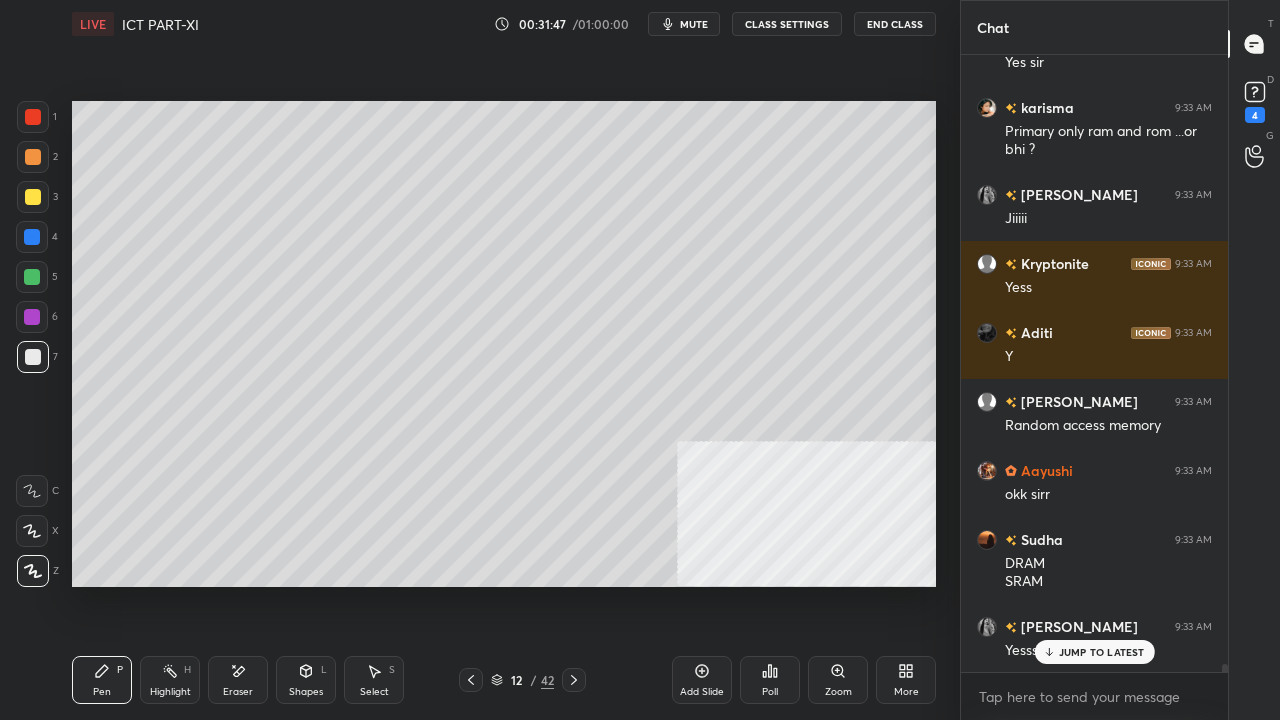 scroll, scrollTop: 46658, scrollLeft: 0, axis: vertical 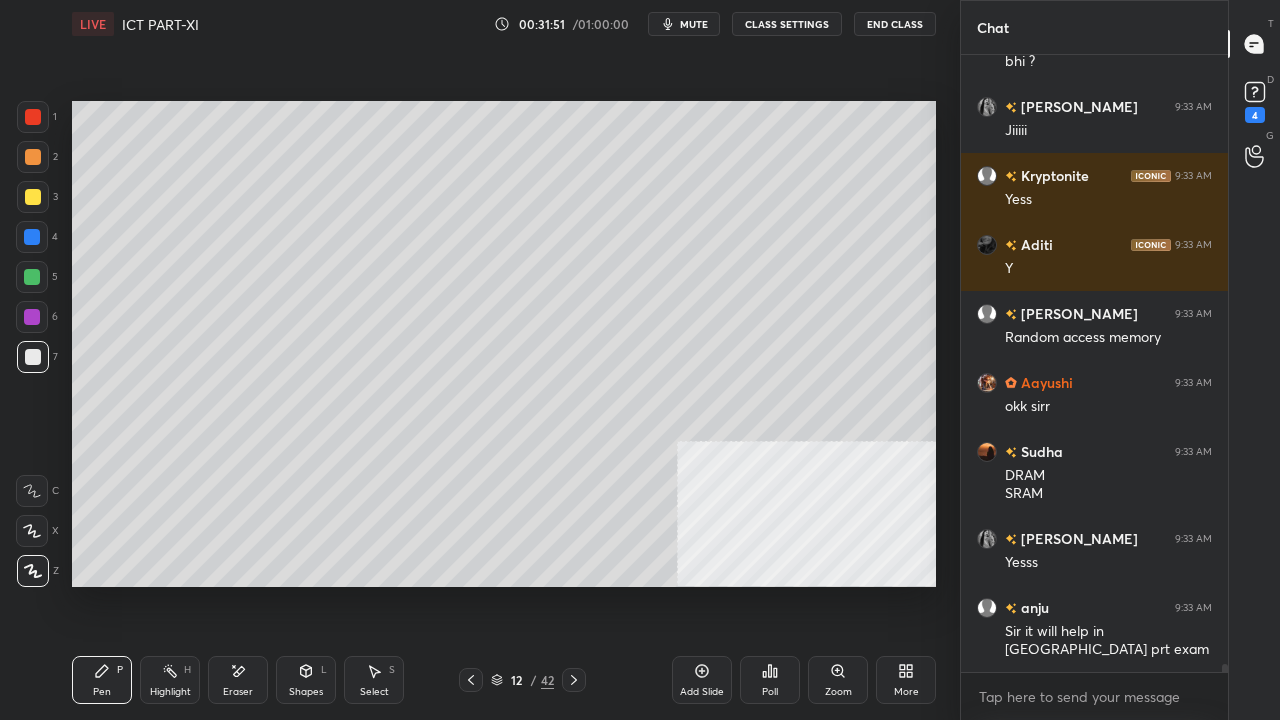 drag, startPoint x: 36, startPoint y: 196, endPoint x: 69, endPoint y: 198, distance: 33.06055 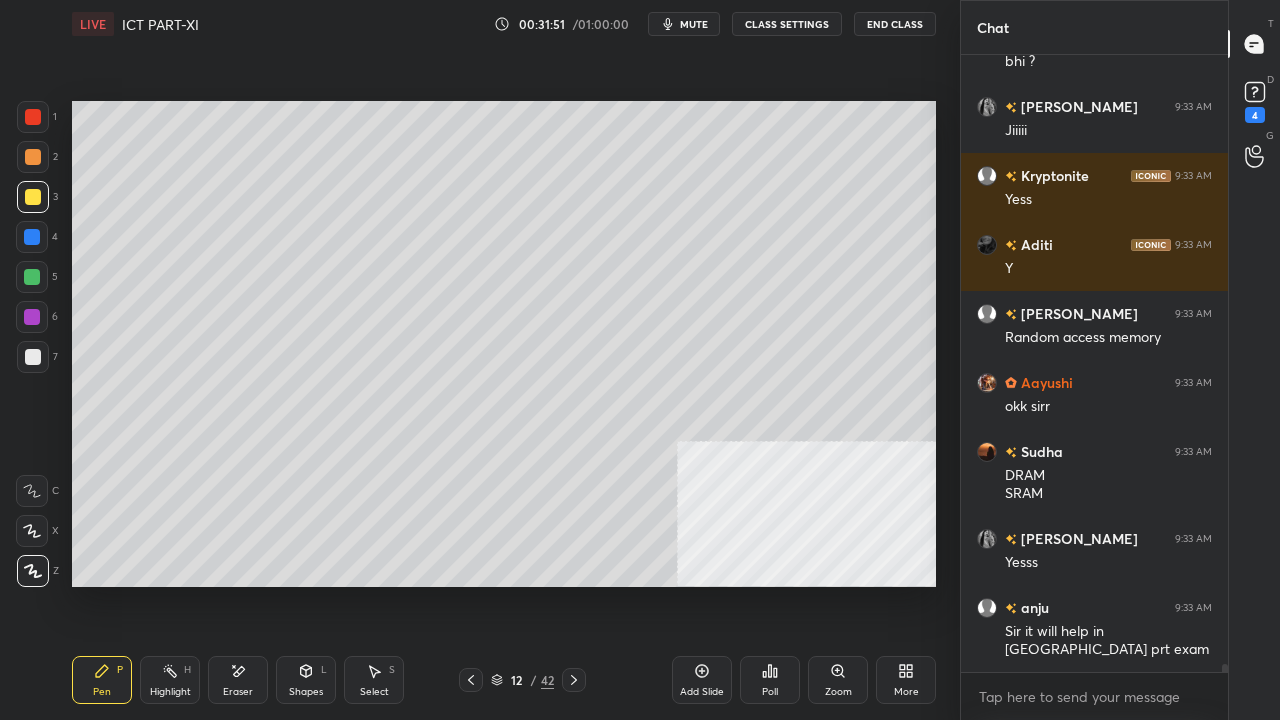 scroll, scrollTop: 46726, scrollLeft: 0, axis: vertical 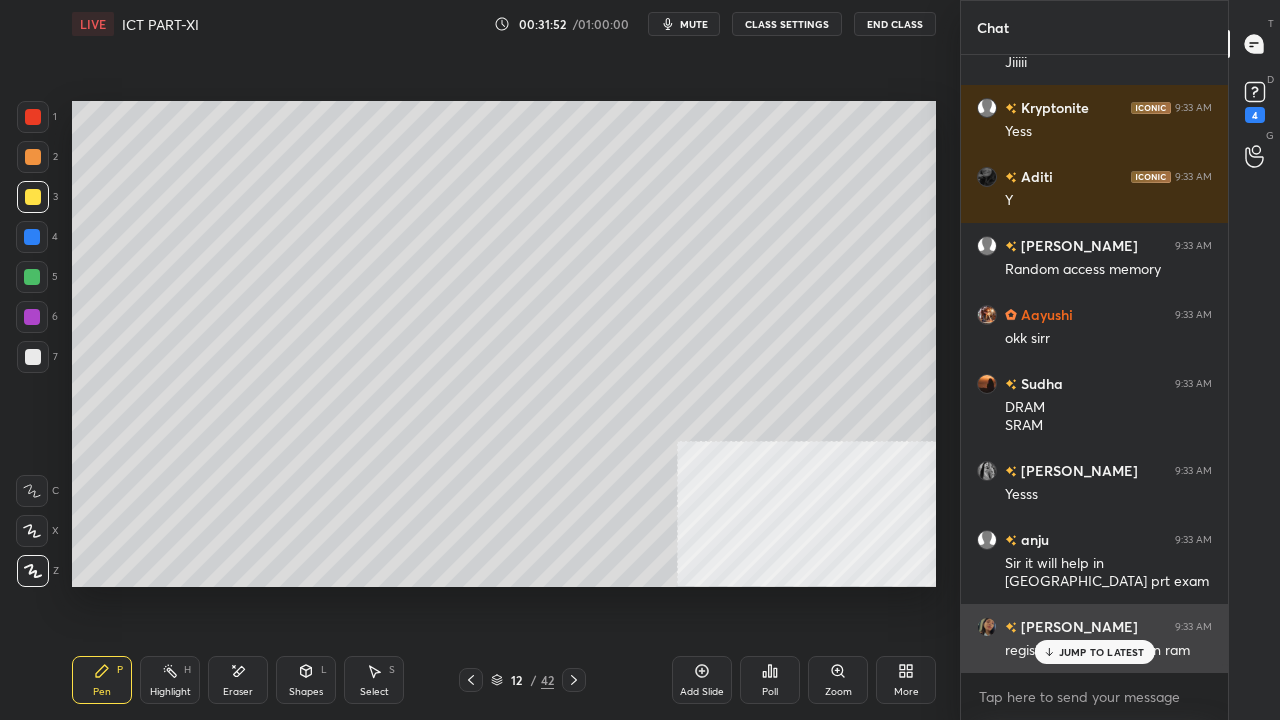 click on "JUMP TO LATEST" at bounding box center (1102, 652) 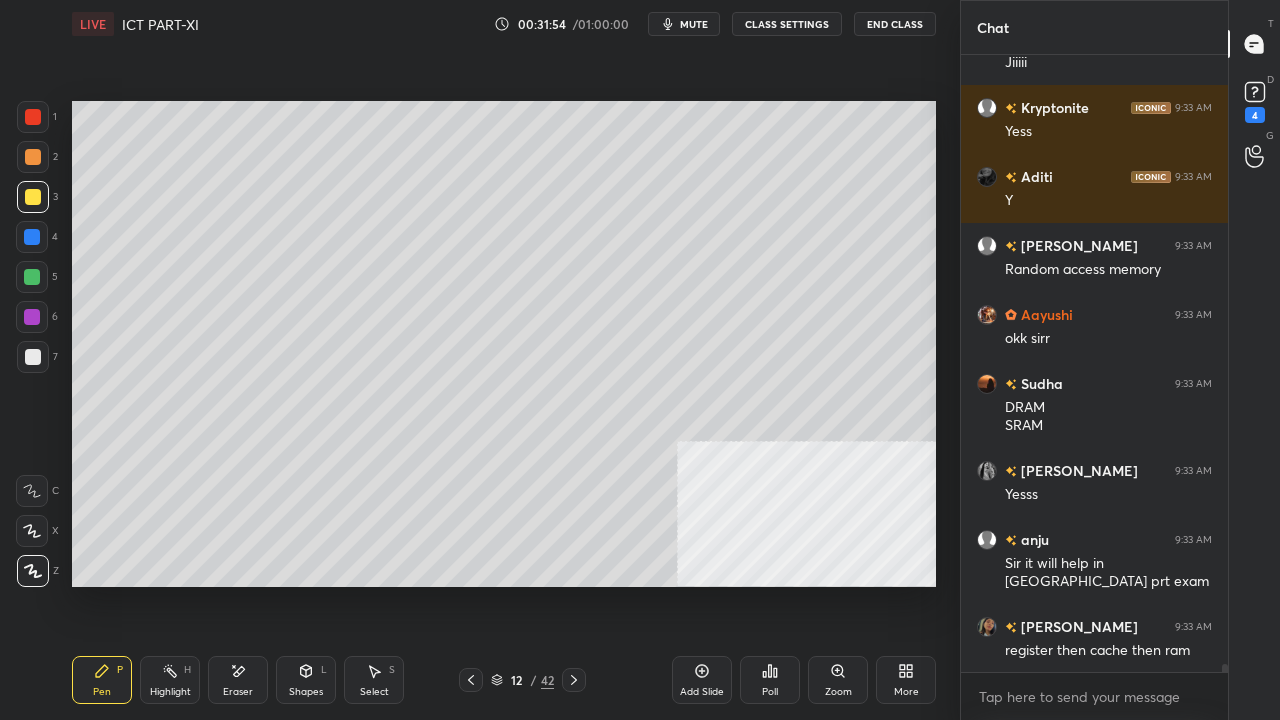 scroll, scrollTop: 46868, scrollLeft: 0, axis: vertical 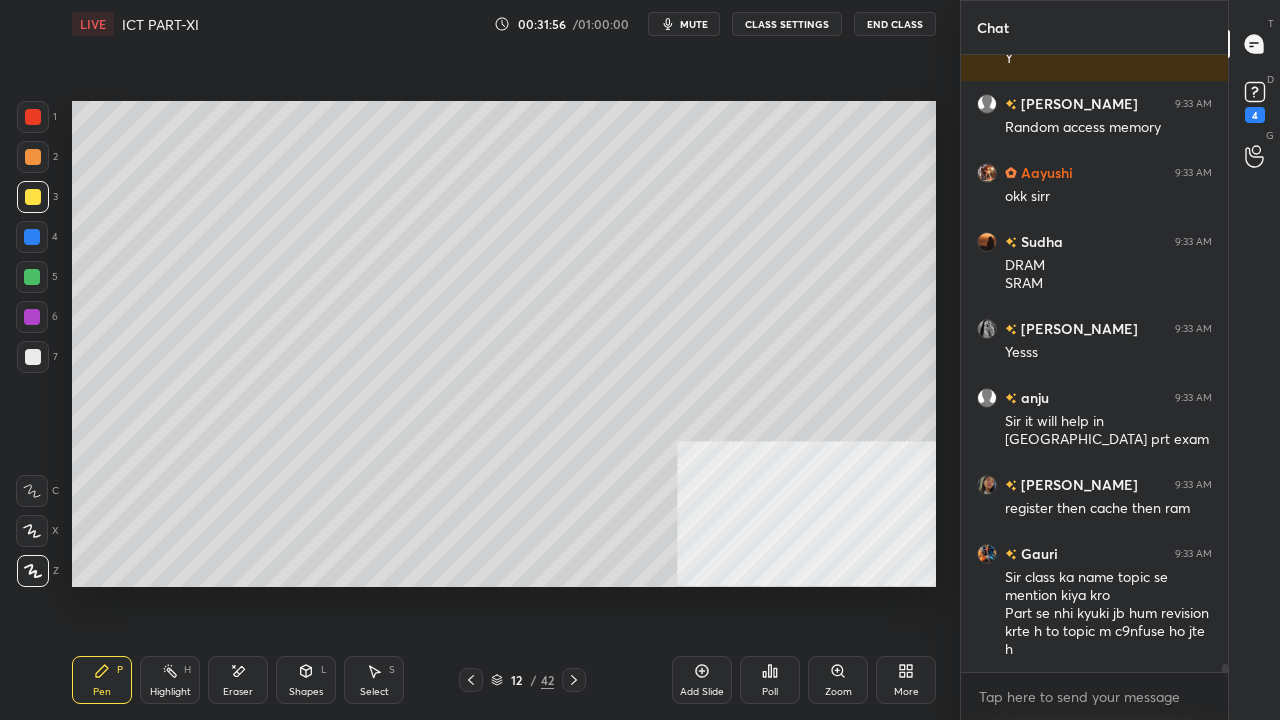 click 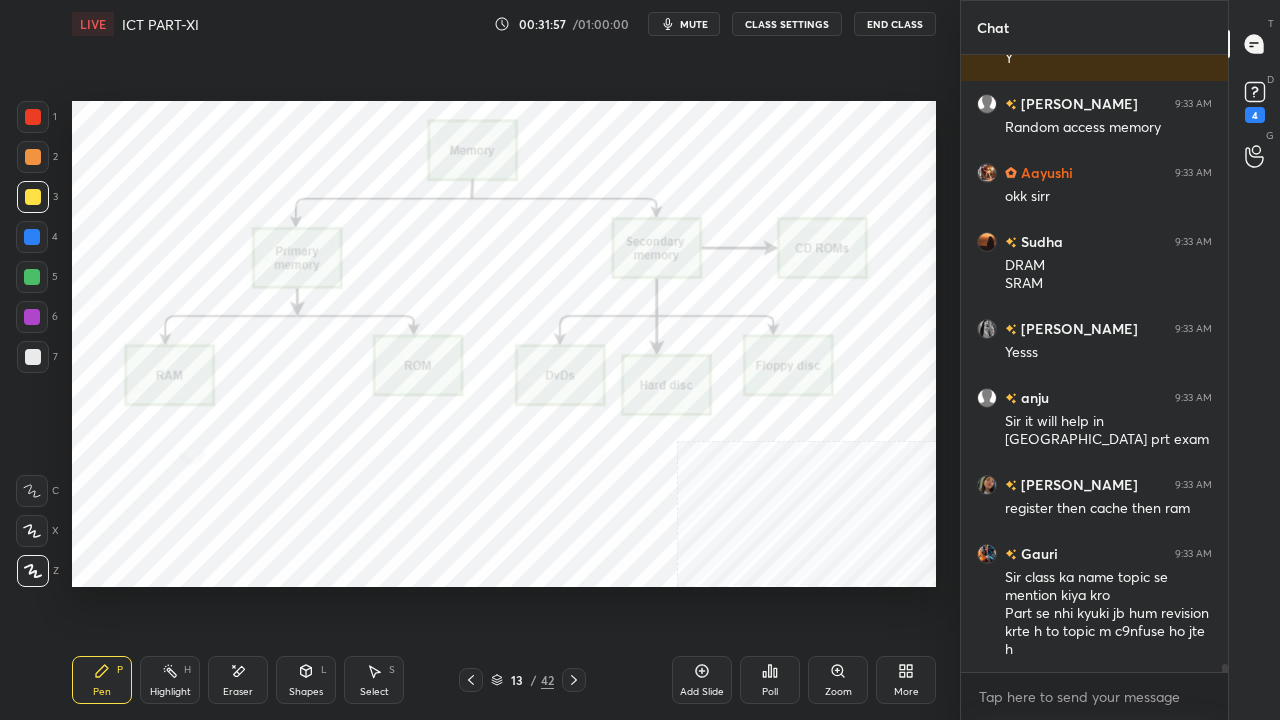 click 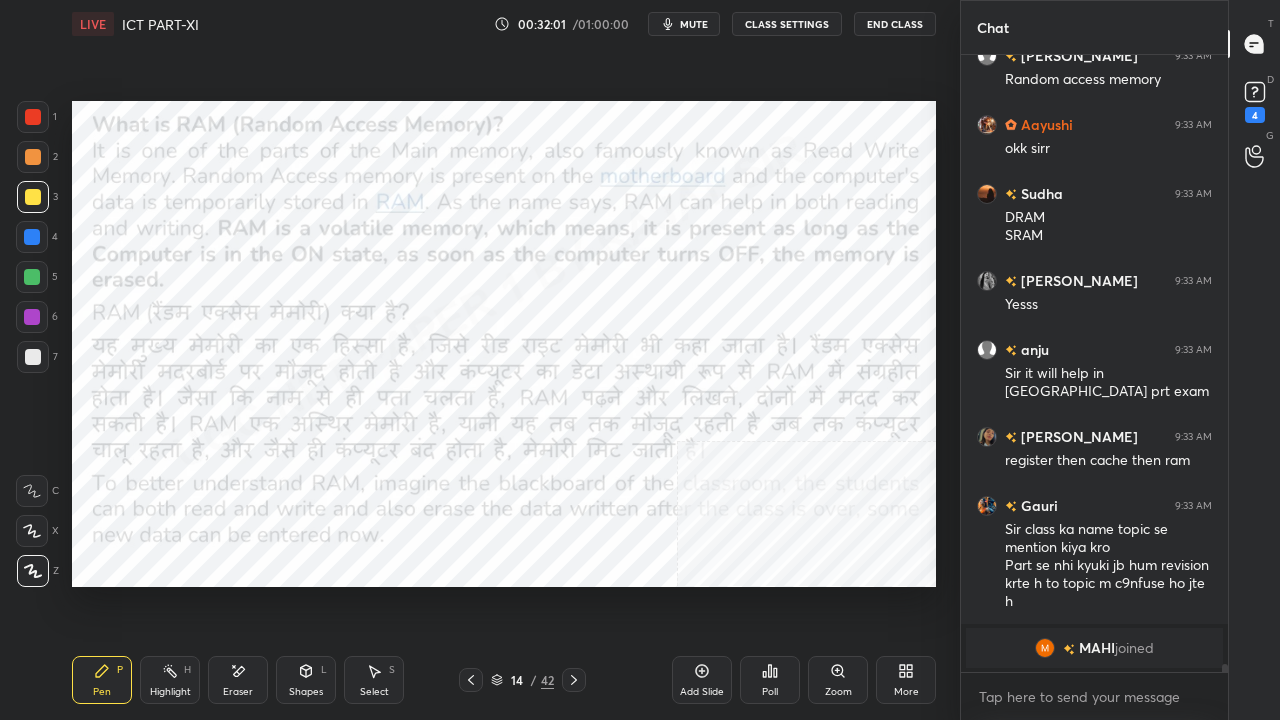 click at bounding box center (33, 117) 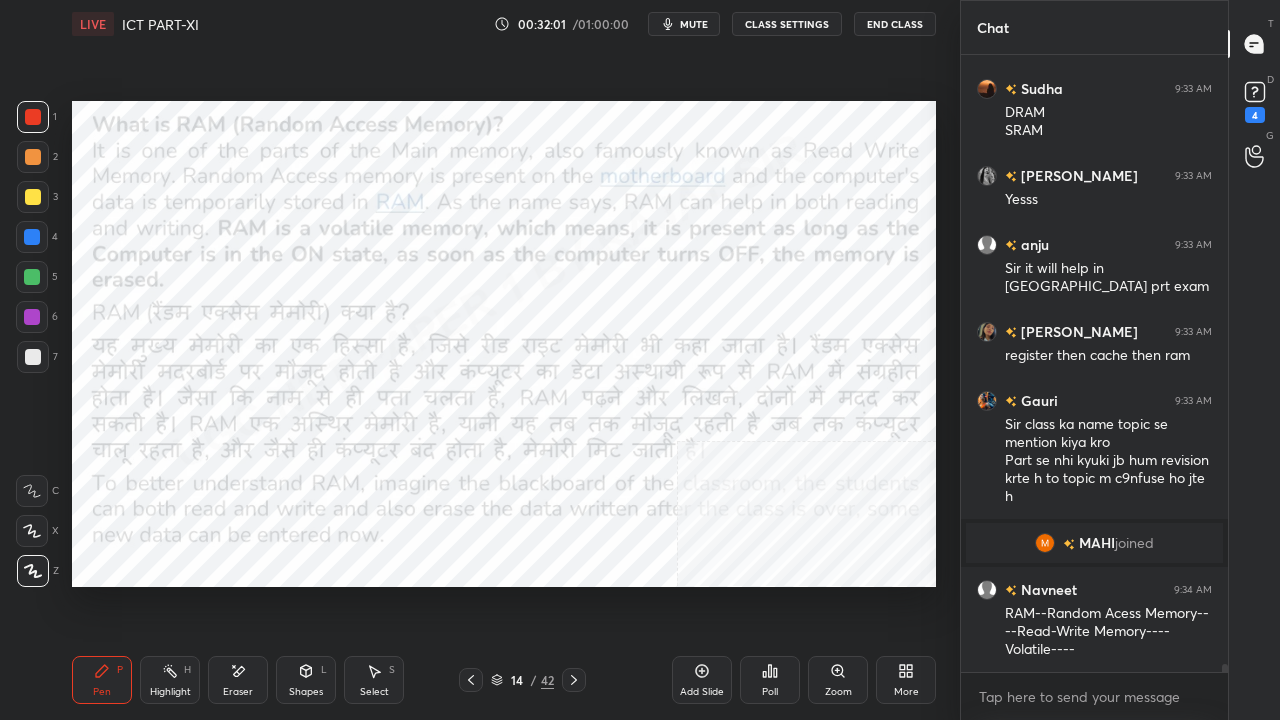 scroll, scrollTop: 45654, scrollLeft: 0, axis: vertical 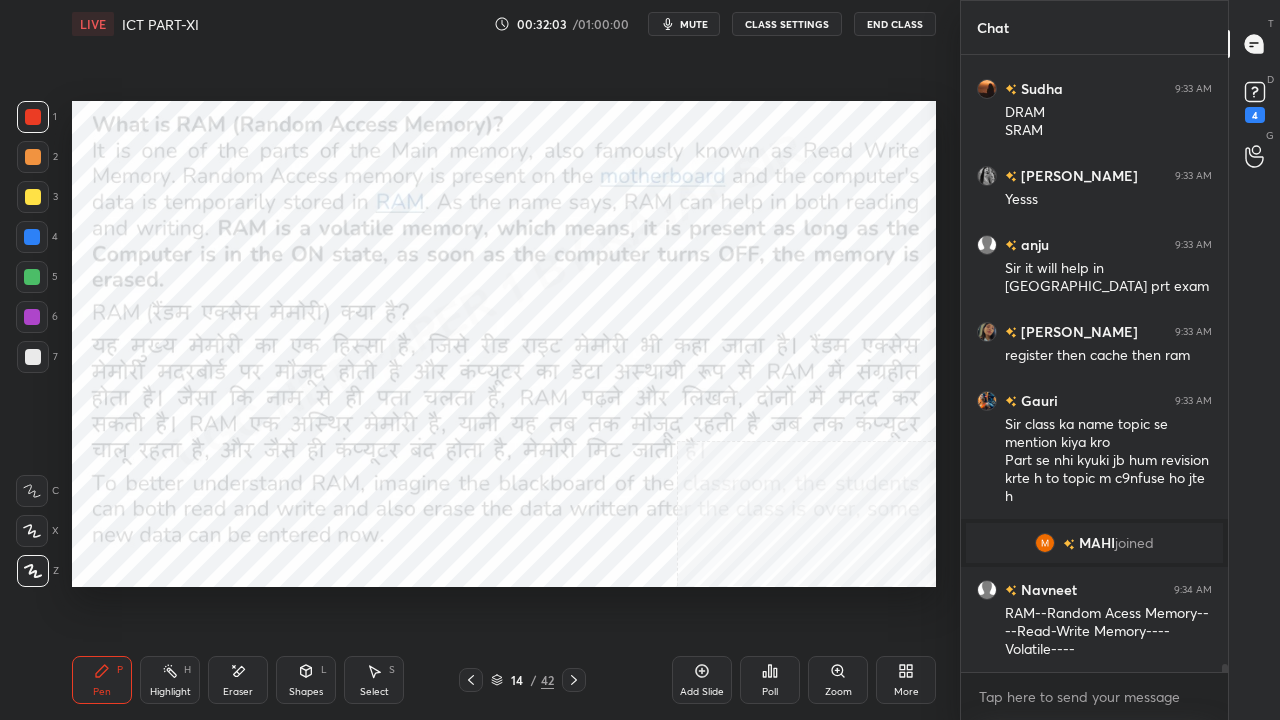 click 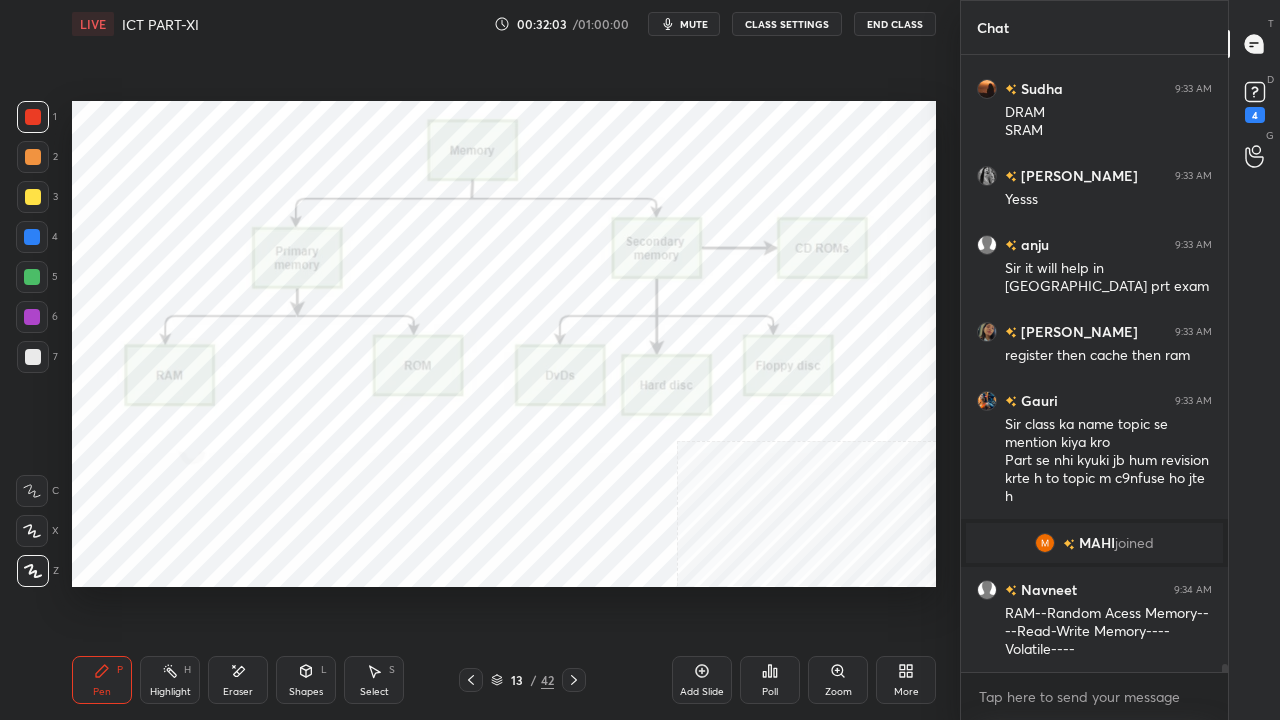 scroll, scrollTop: 45740, scrollLeft: 0, axis: vertical 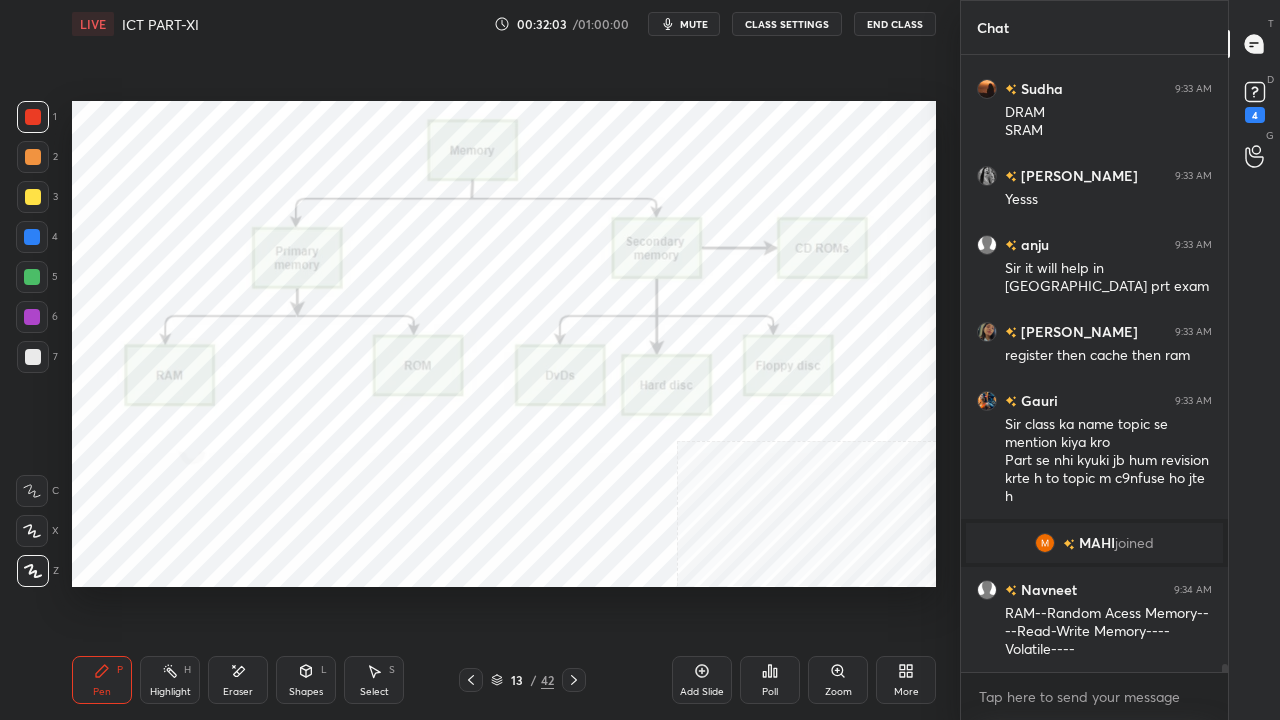 click 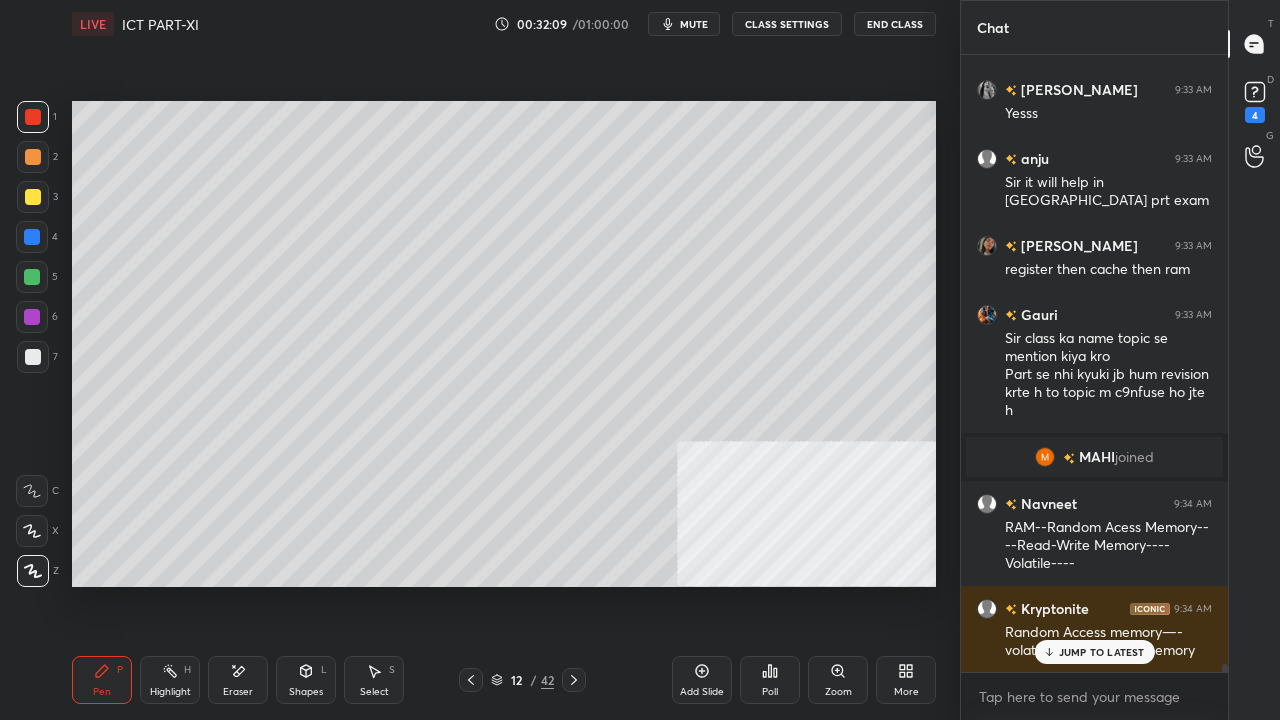 click at bounding box center [32, 277] 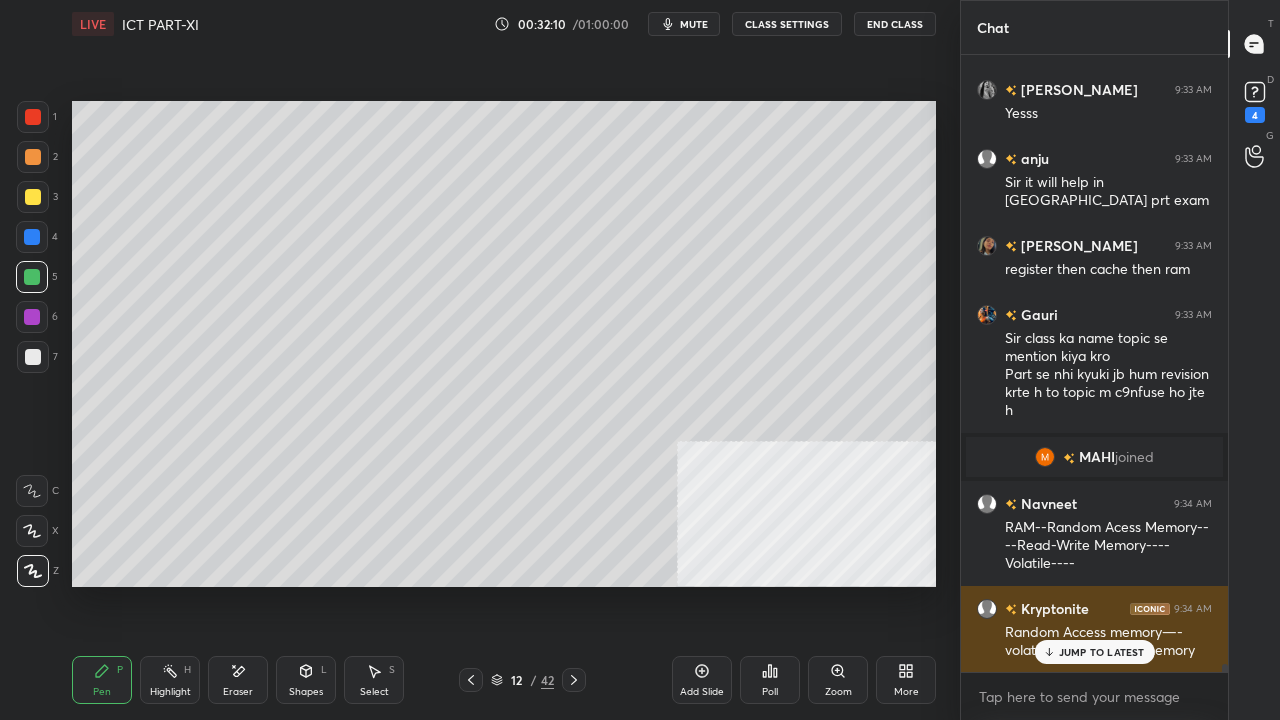 click on "JUMP TO LATEST" at bounding box center [1102, 652] 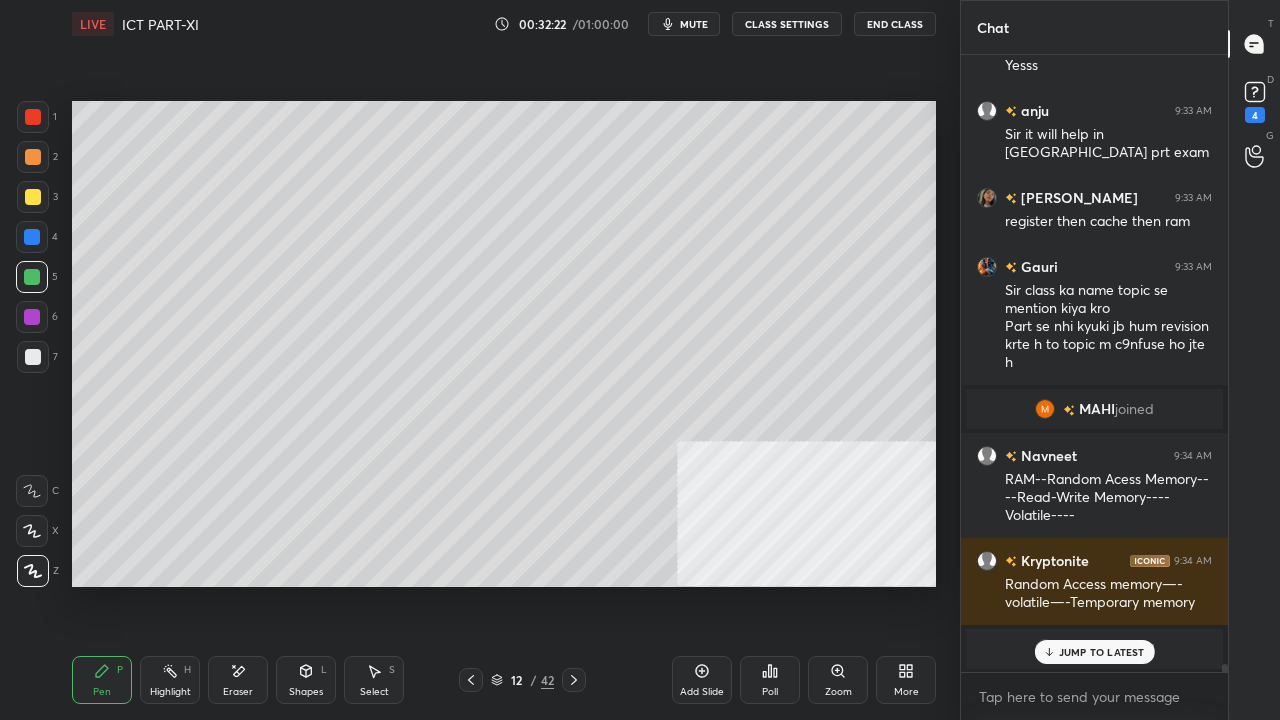 scroll, scrollTop: 45782, scrollLeft: 0, axis: vertical 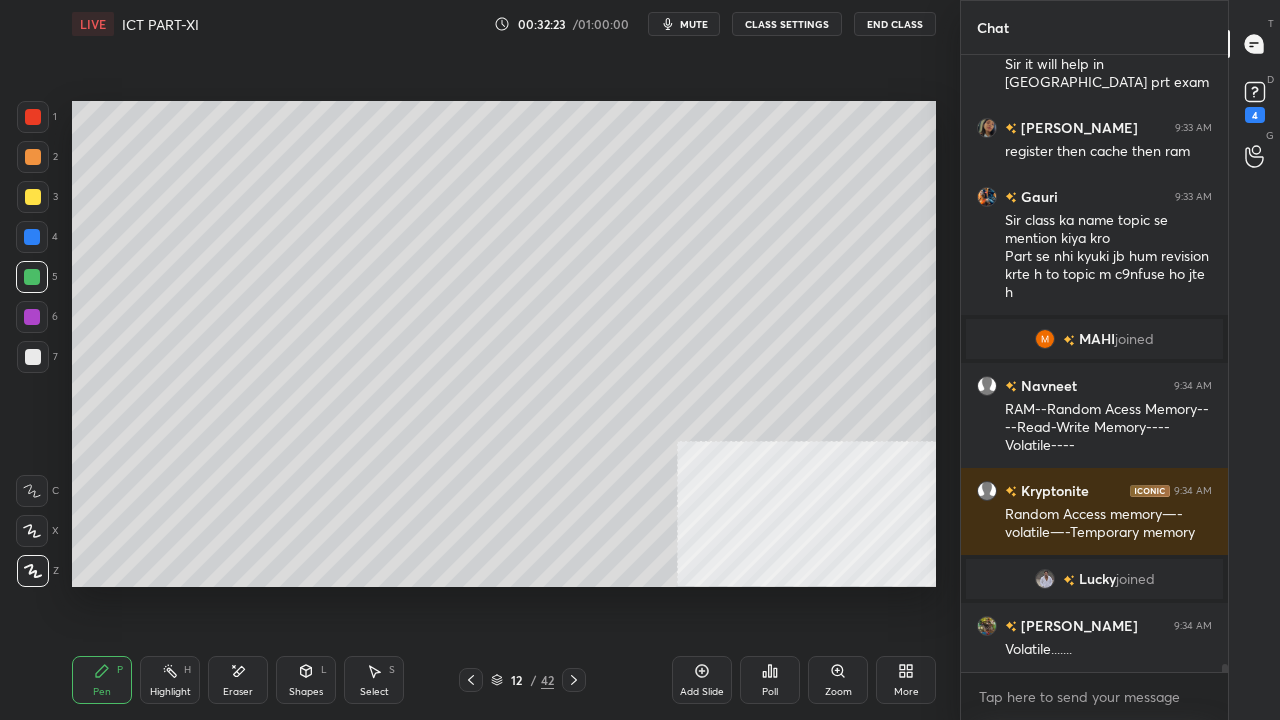 click 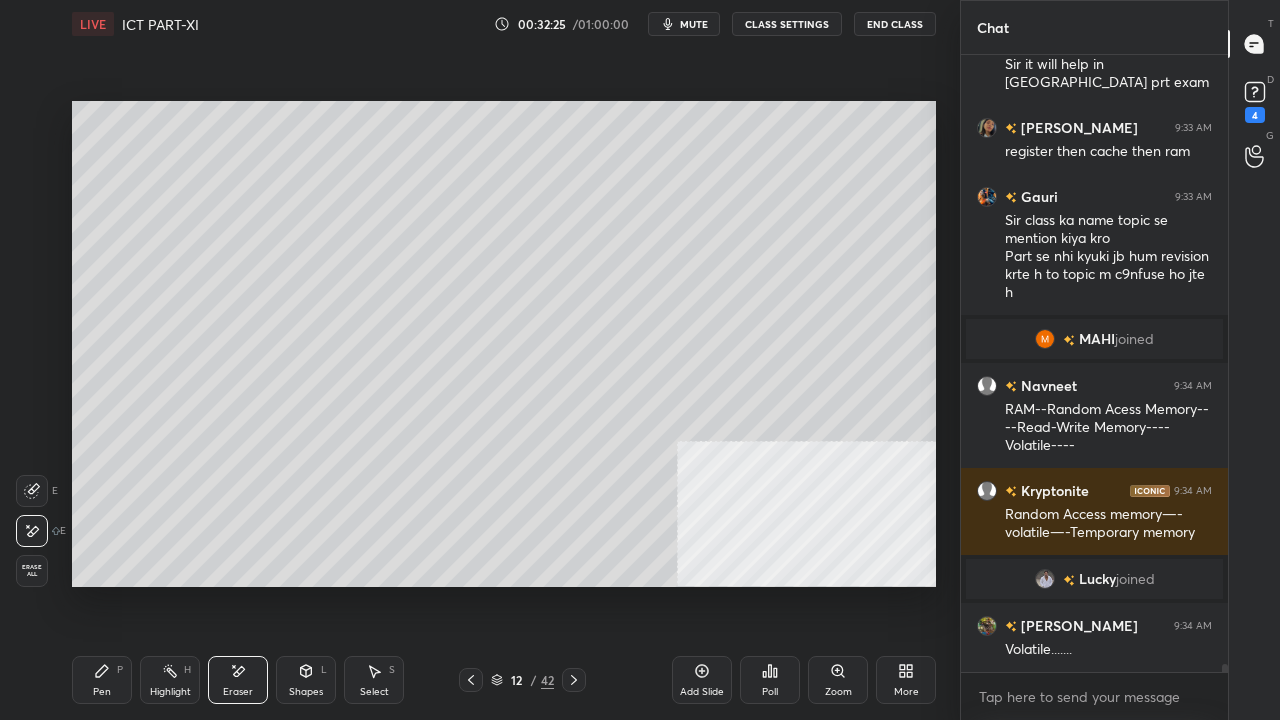 click 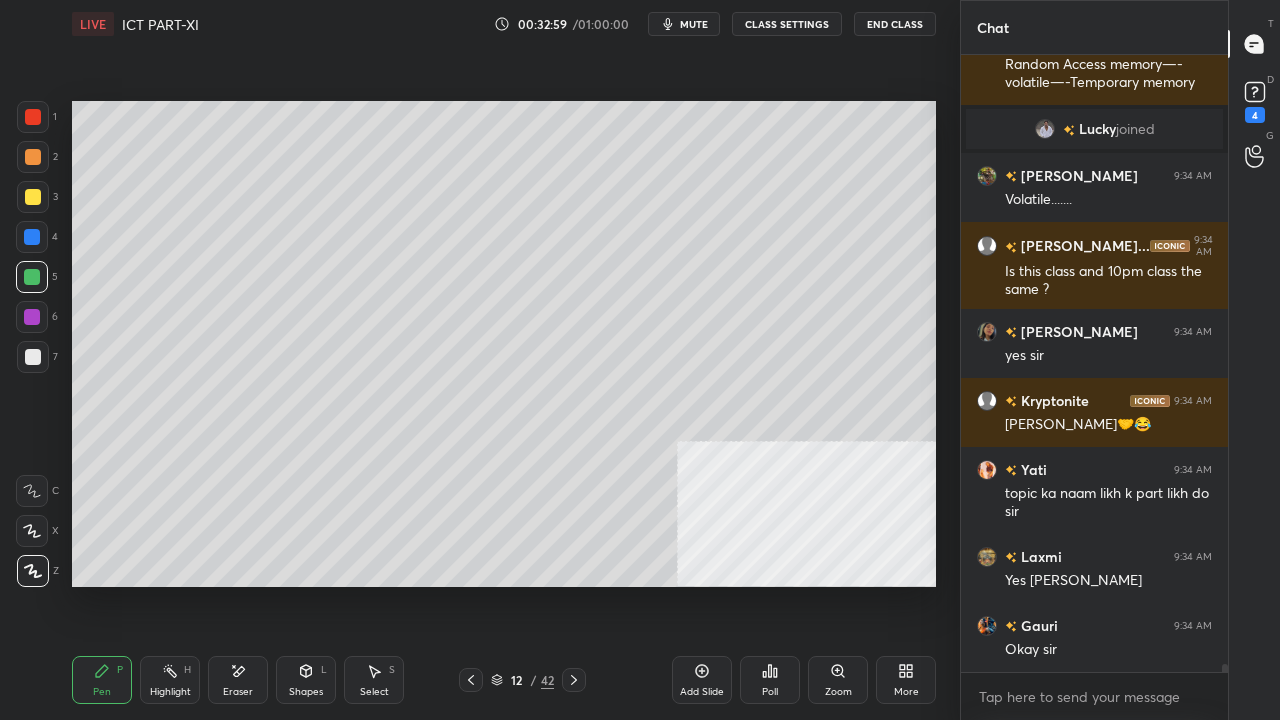 scroll, scrollTop: 46280, scrollLeft: 0, axis: vertical 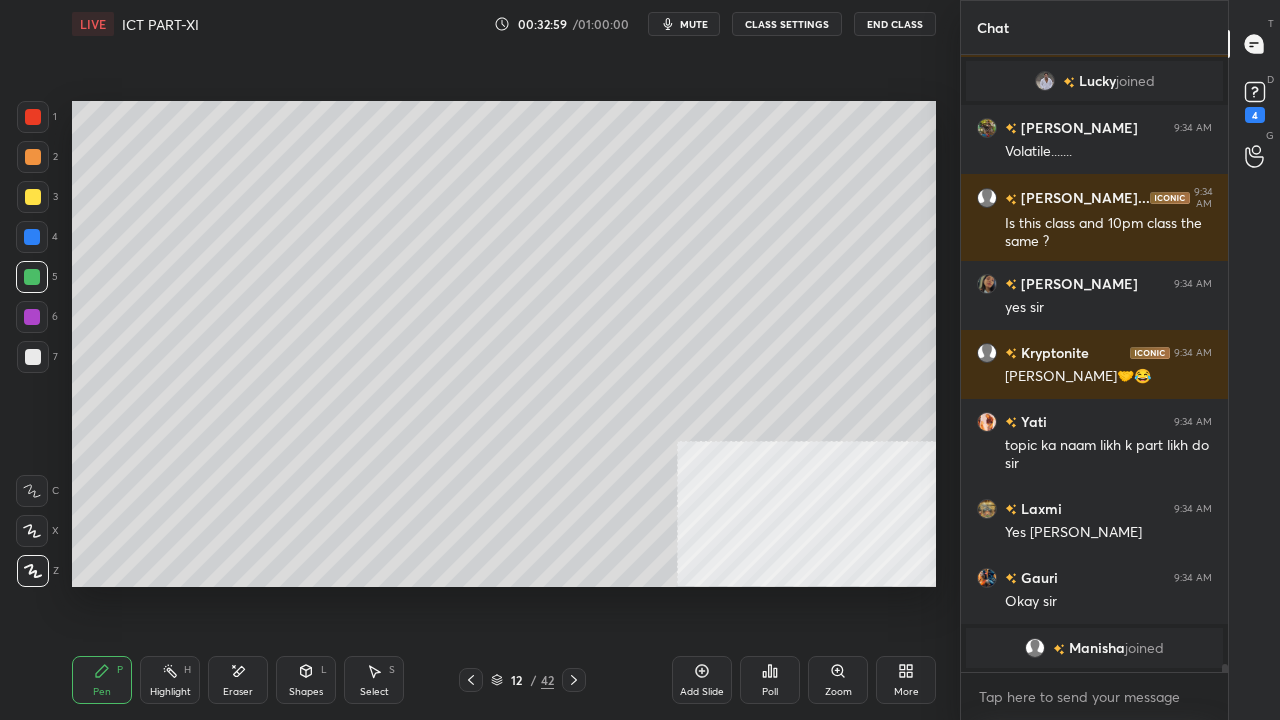 click at bounding box center (33, 357) 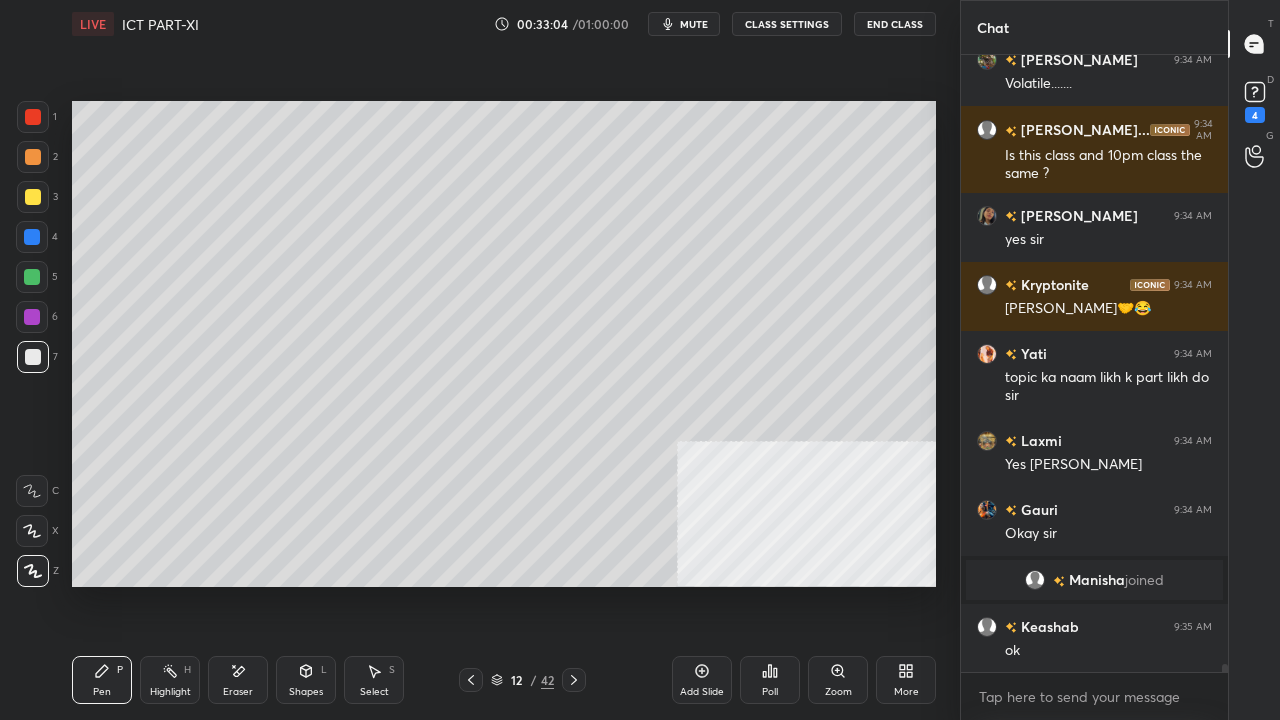 scroll, scrollTop: 46324, scrollLeft: 0, axis: vertical 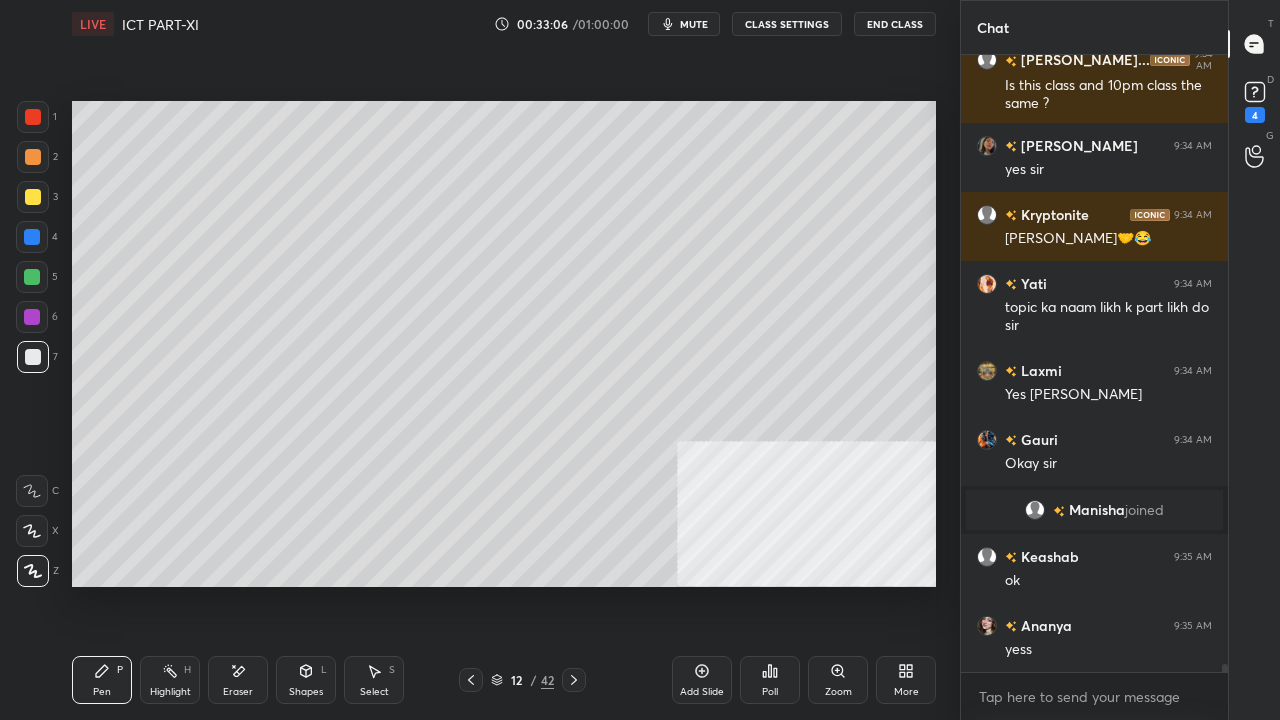 click at bounding box center [33, 197] 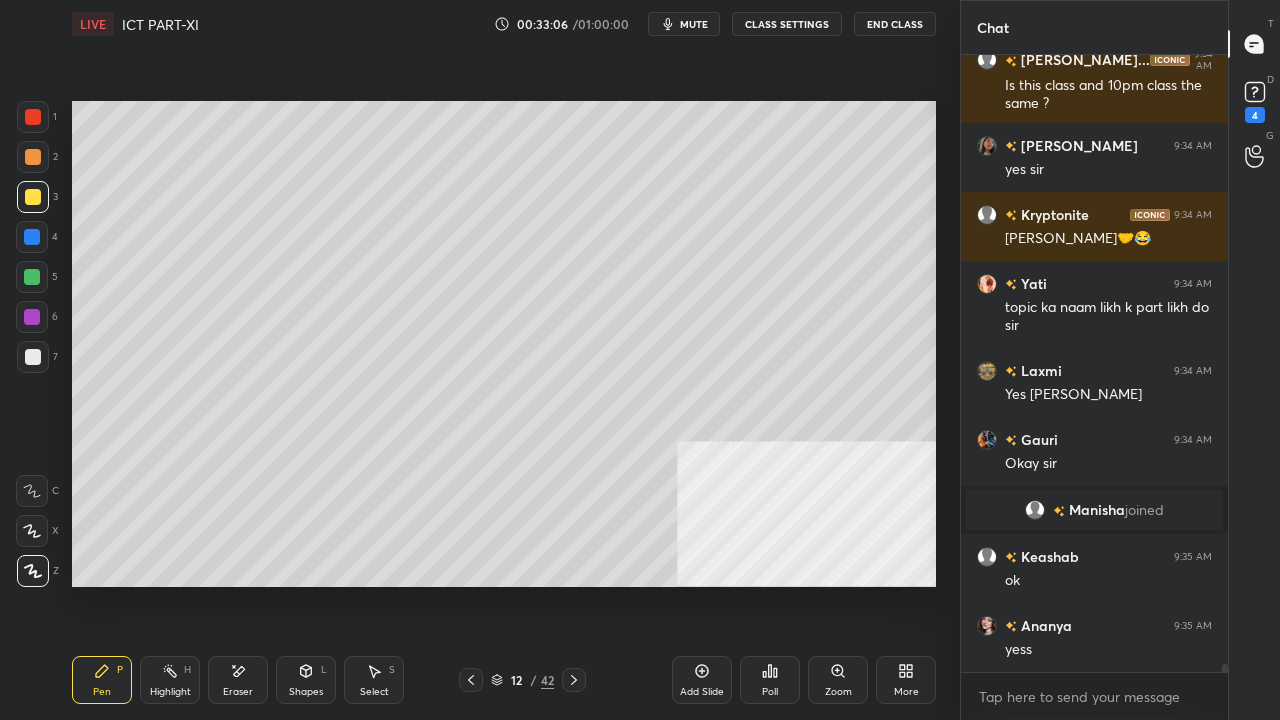 scroll, scrollTop: 46392, scrollLeft: 0, axis: vertical 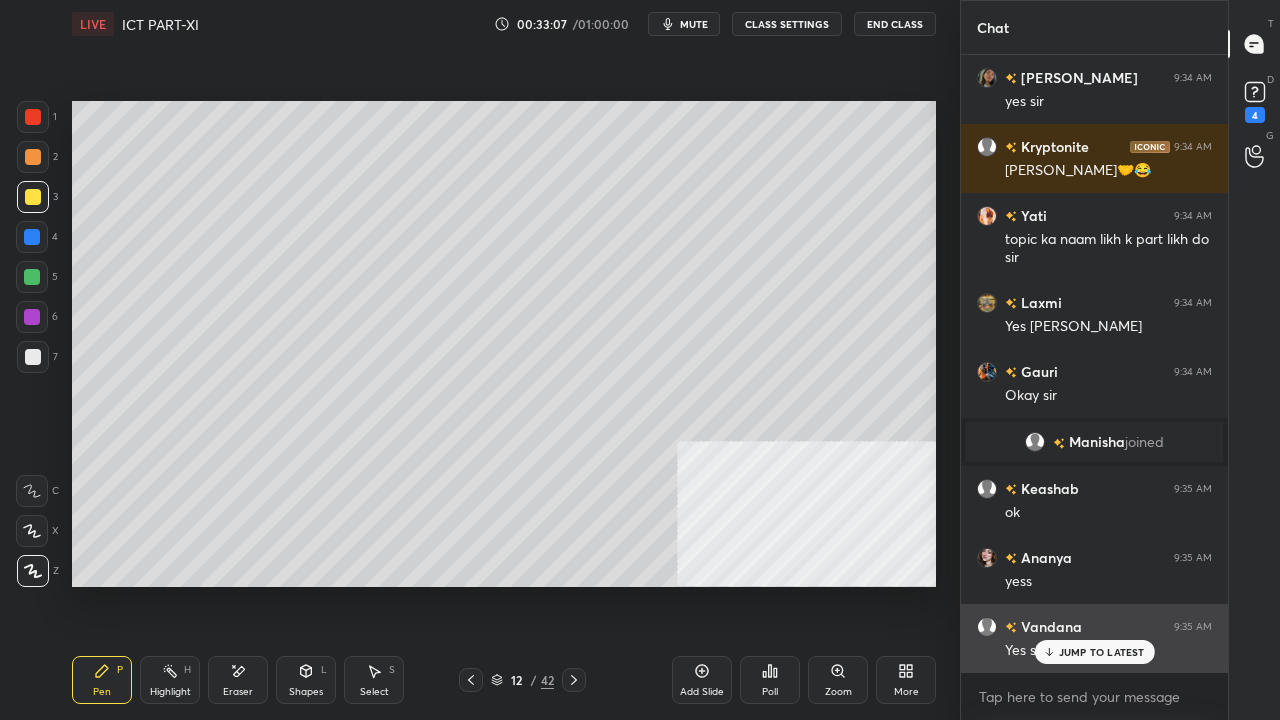 click on "JUMP TO LATEST" at bounding box center (1102, 652) 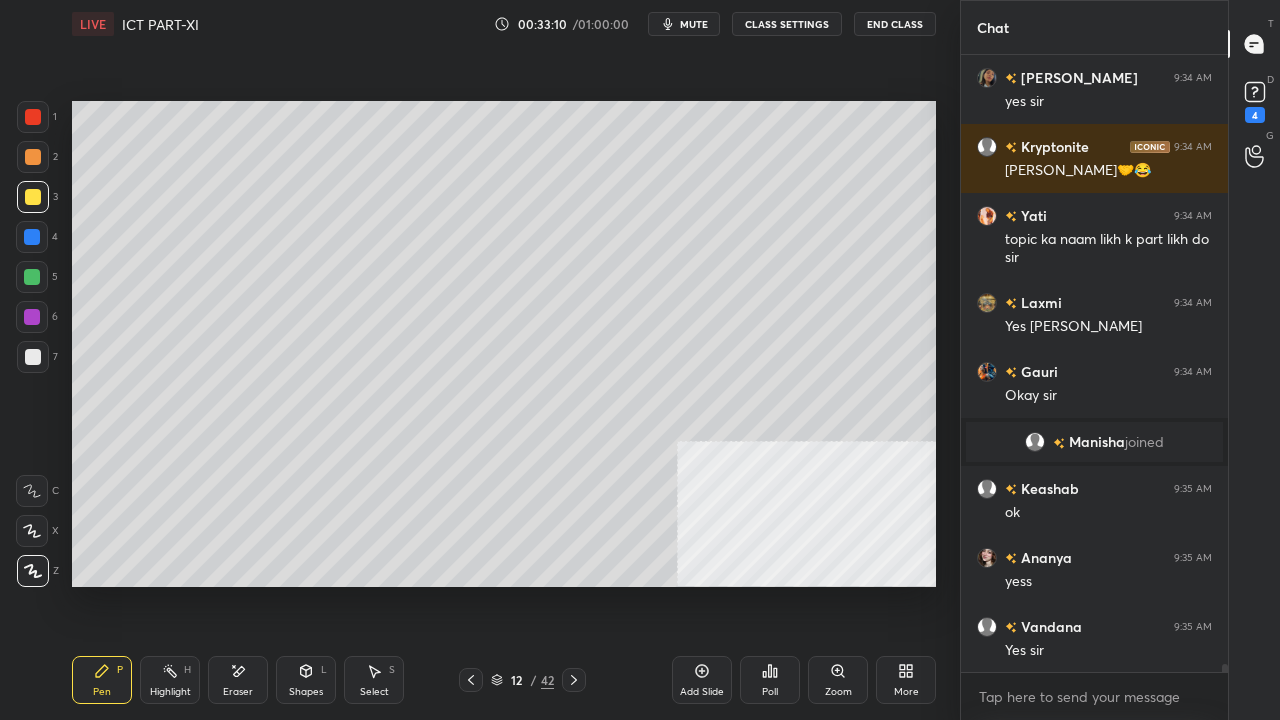click at bounding box center (33, 357) 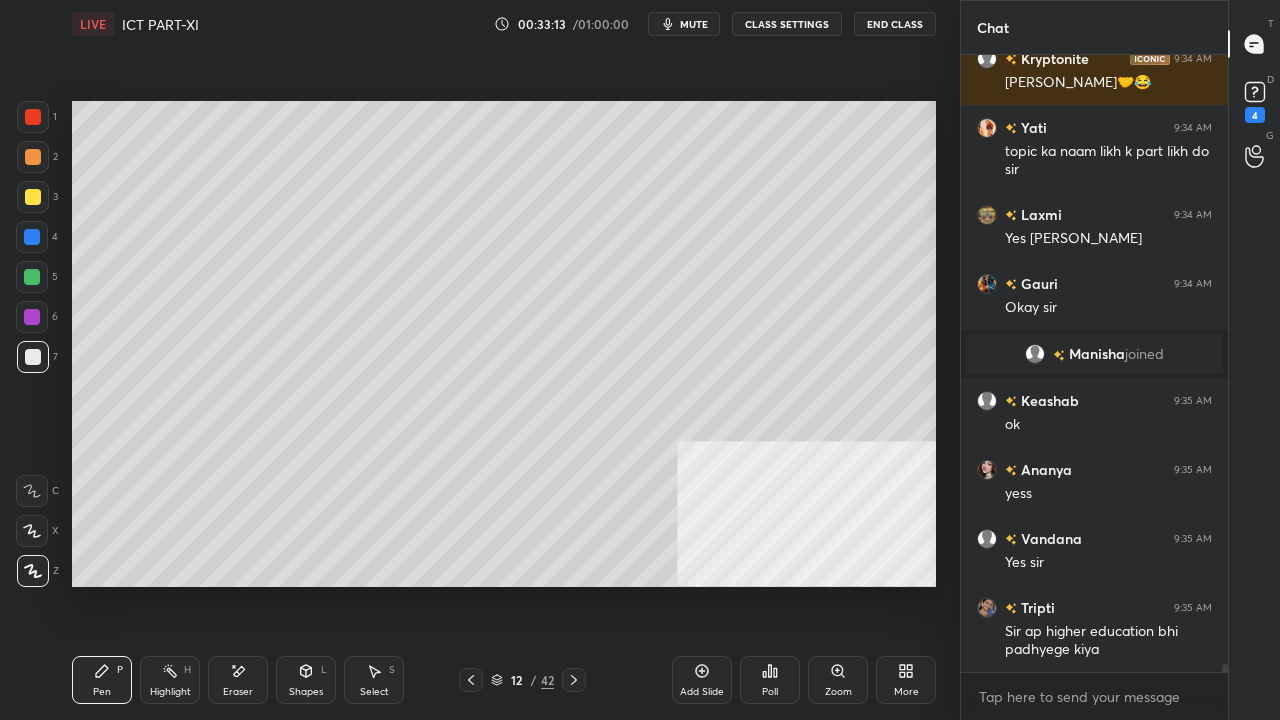 scroll, scrollTop: 46548, scrollLeft: 0, axis: vertical 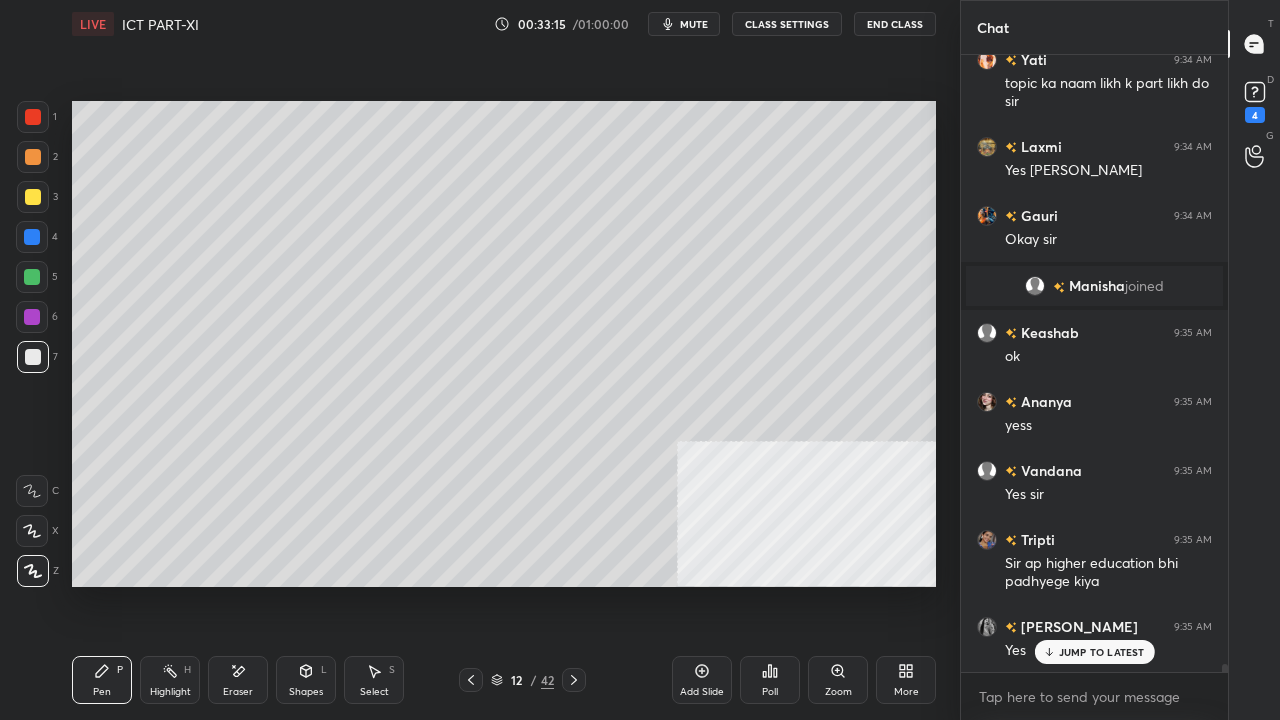 click 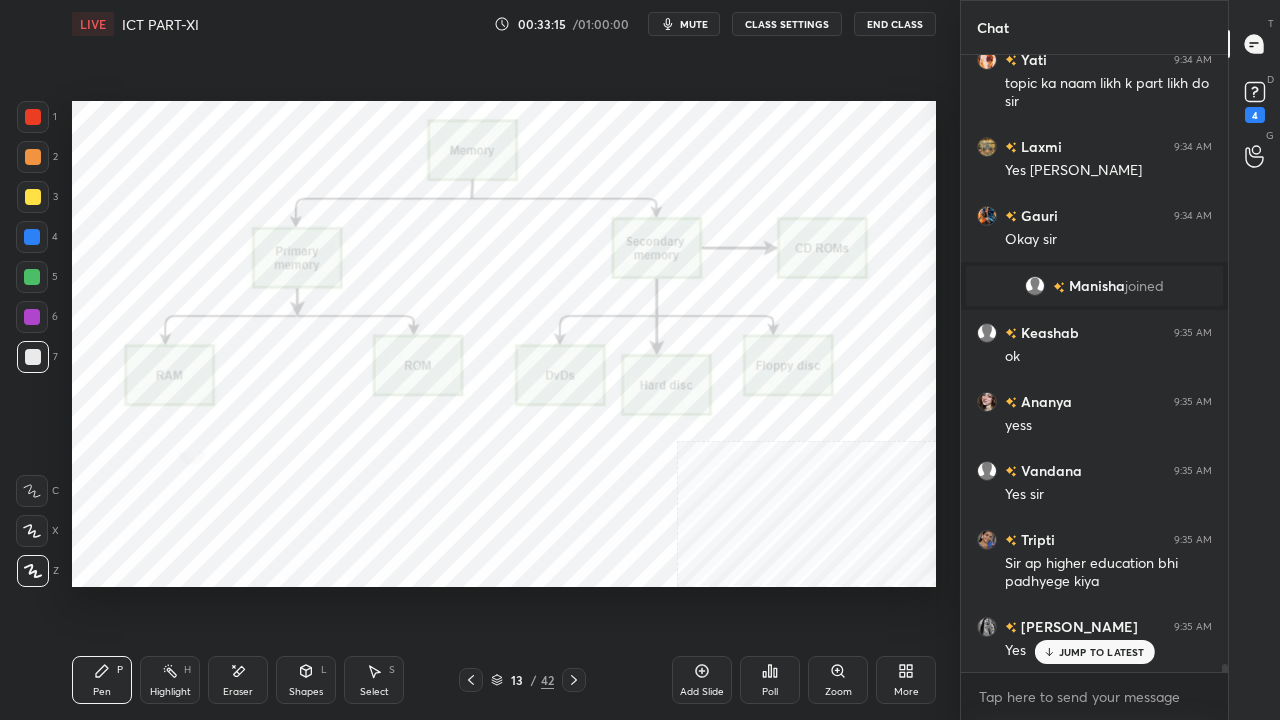 click 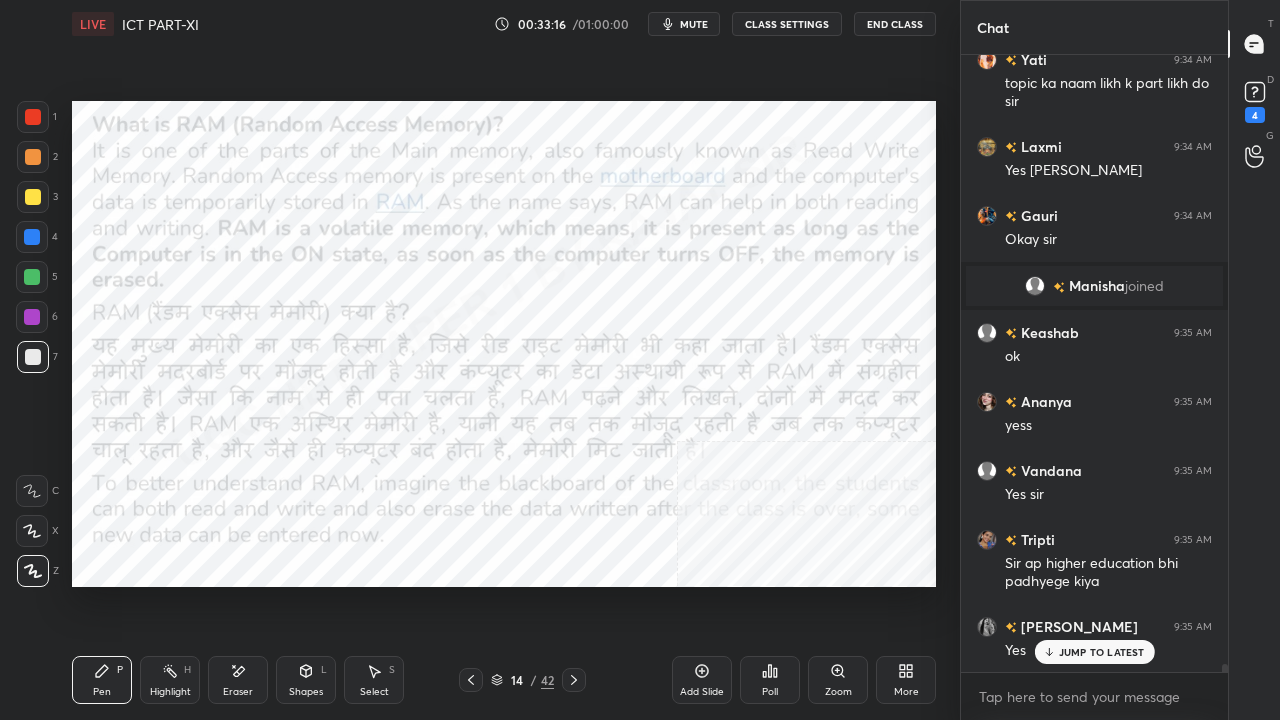 click at bounding box center [33, 117] 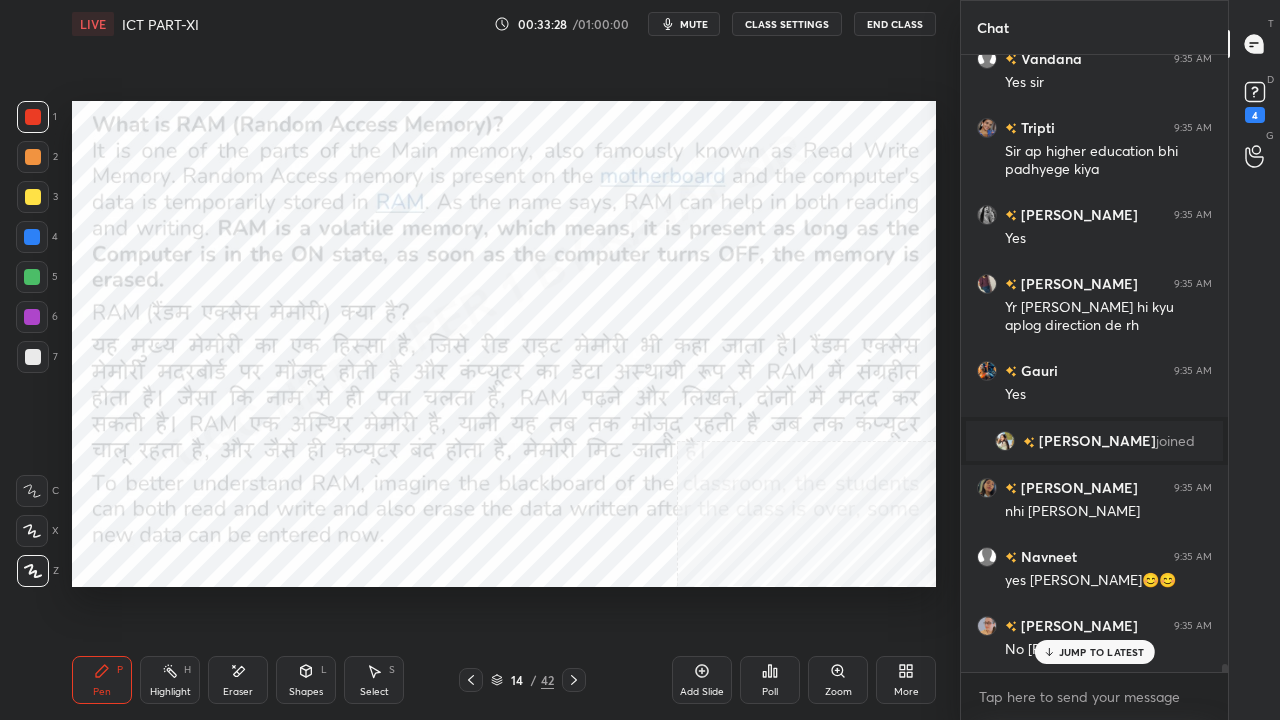 scroll, scrollTop: 47028, scrollLeft: 0, axis: vertical 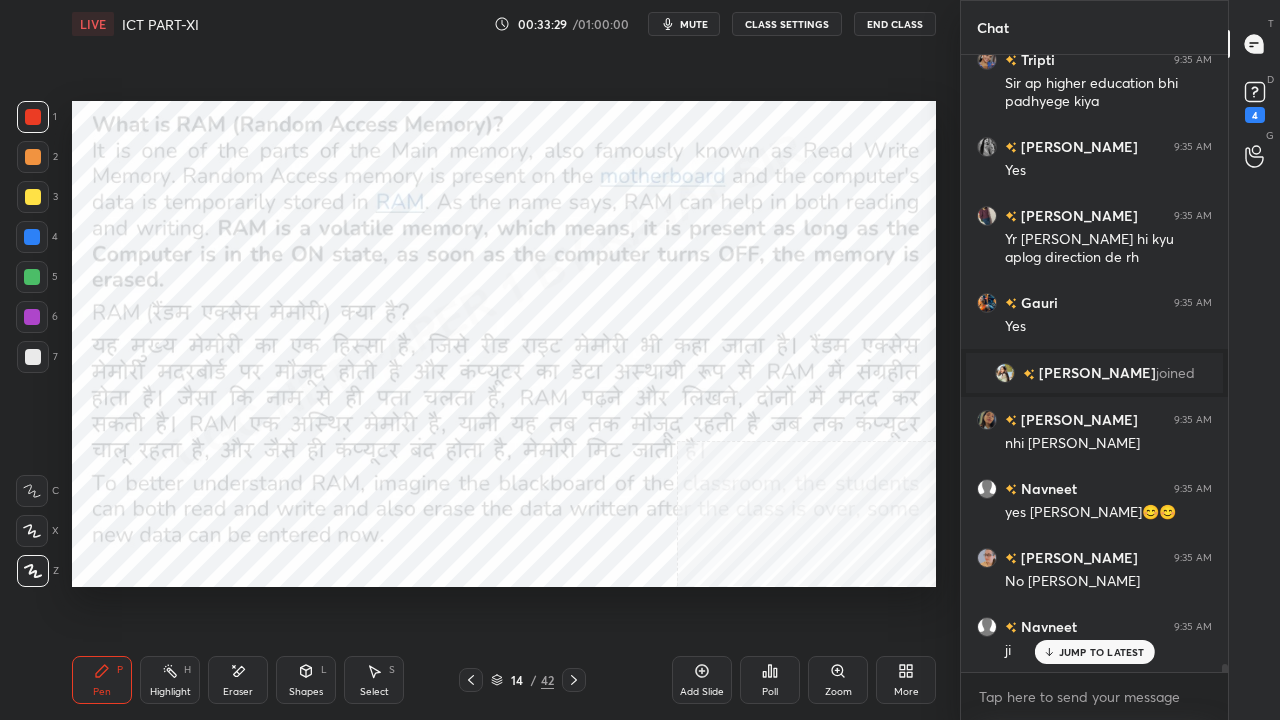 drag, startPoint x: 516, startPoint y: 682, endPoint x: 539, endPoint y: 636, distance: 51.42956 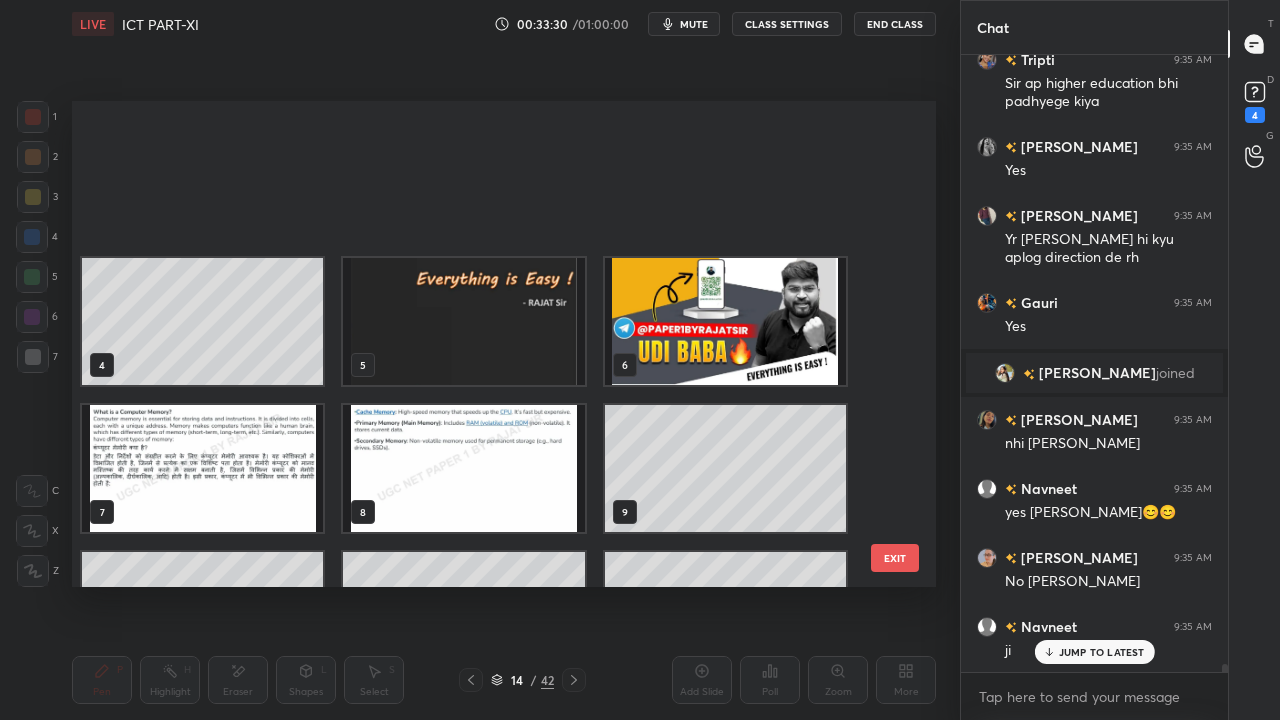 scroll, scrollTop: 249, scrollLeft: 0, axis: vertical 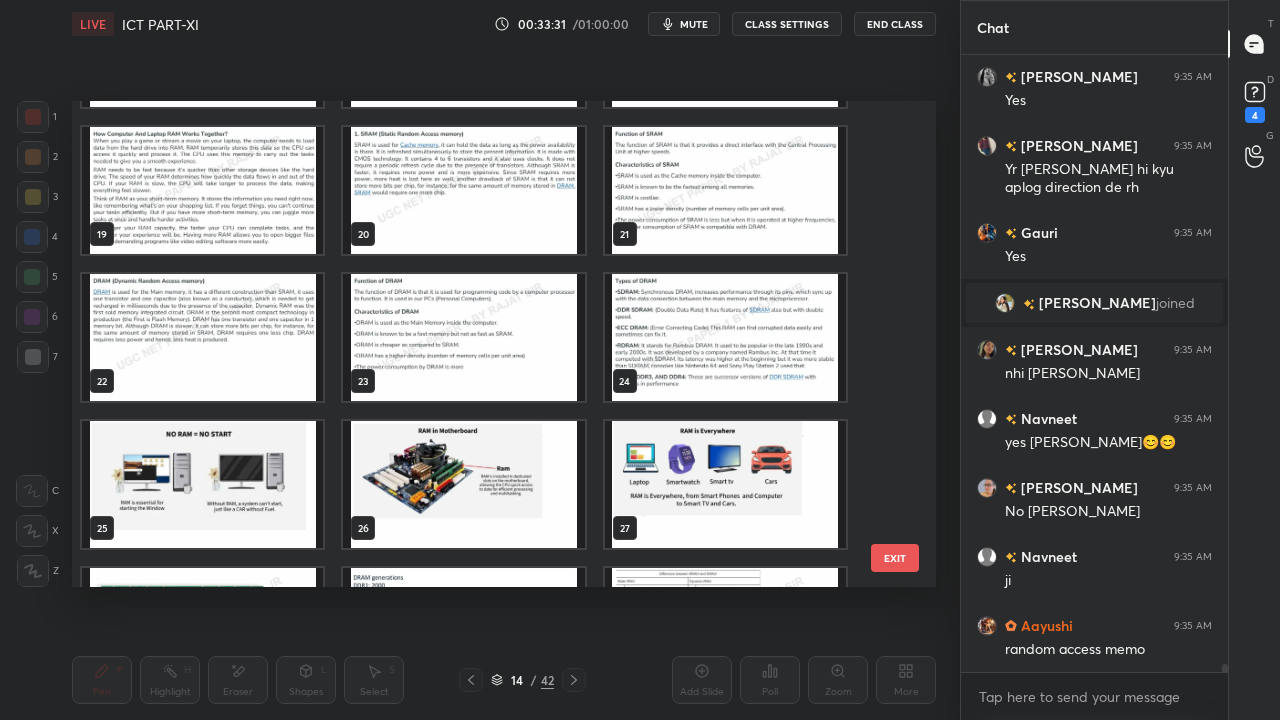 click at bounding box center [463, 484] 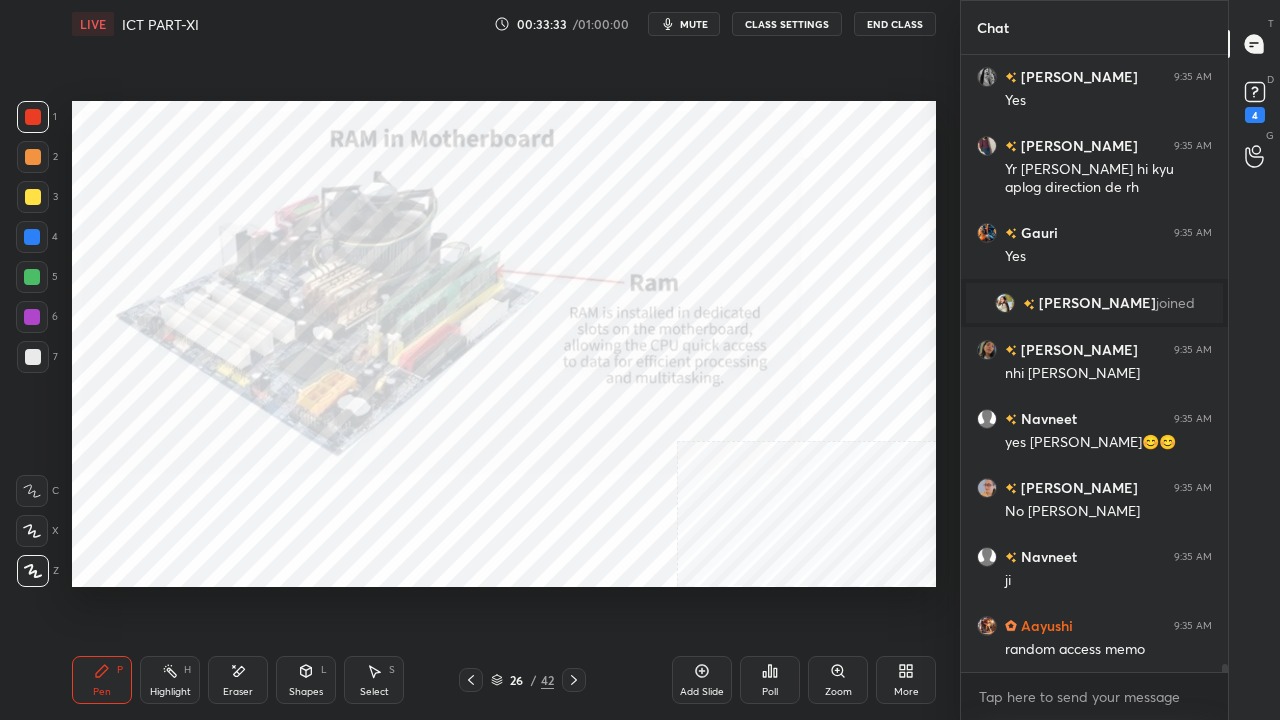 scroll, scrollTop: 47146, scrollLeft: 0, axis: vertical 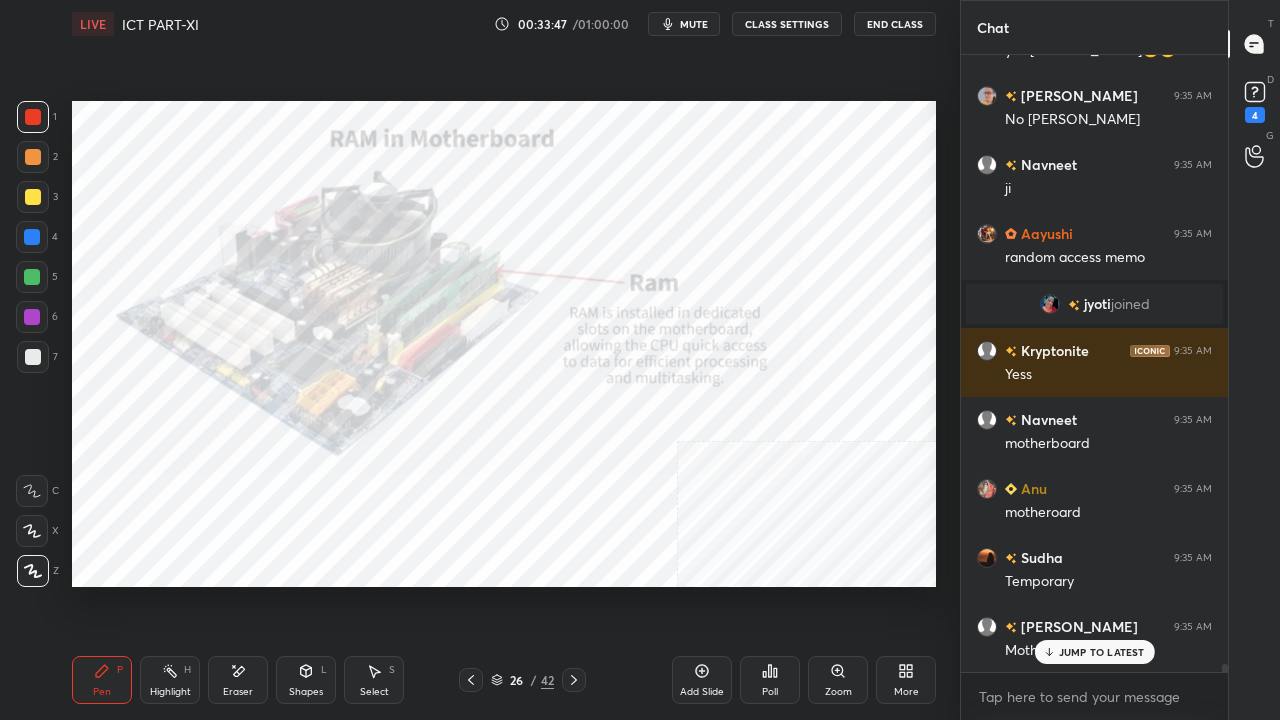click at bounding box center [32, 317] 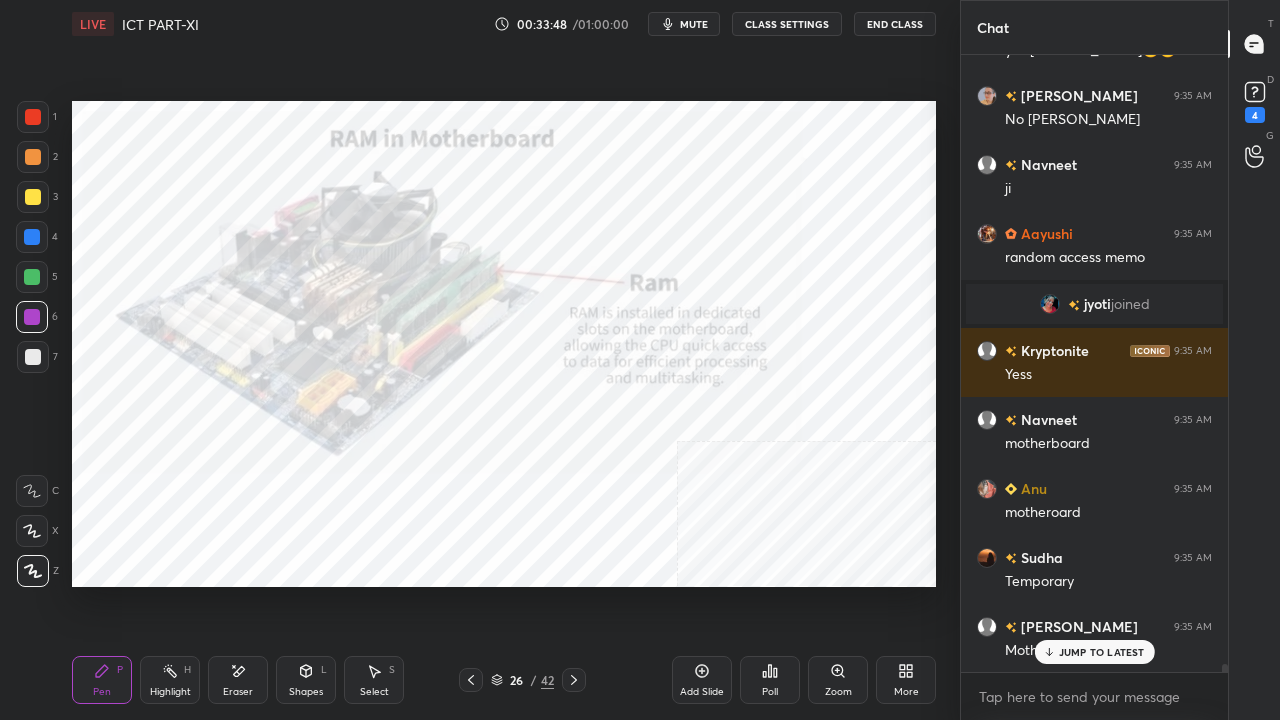 click at bounding box center [32, 317] 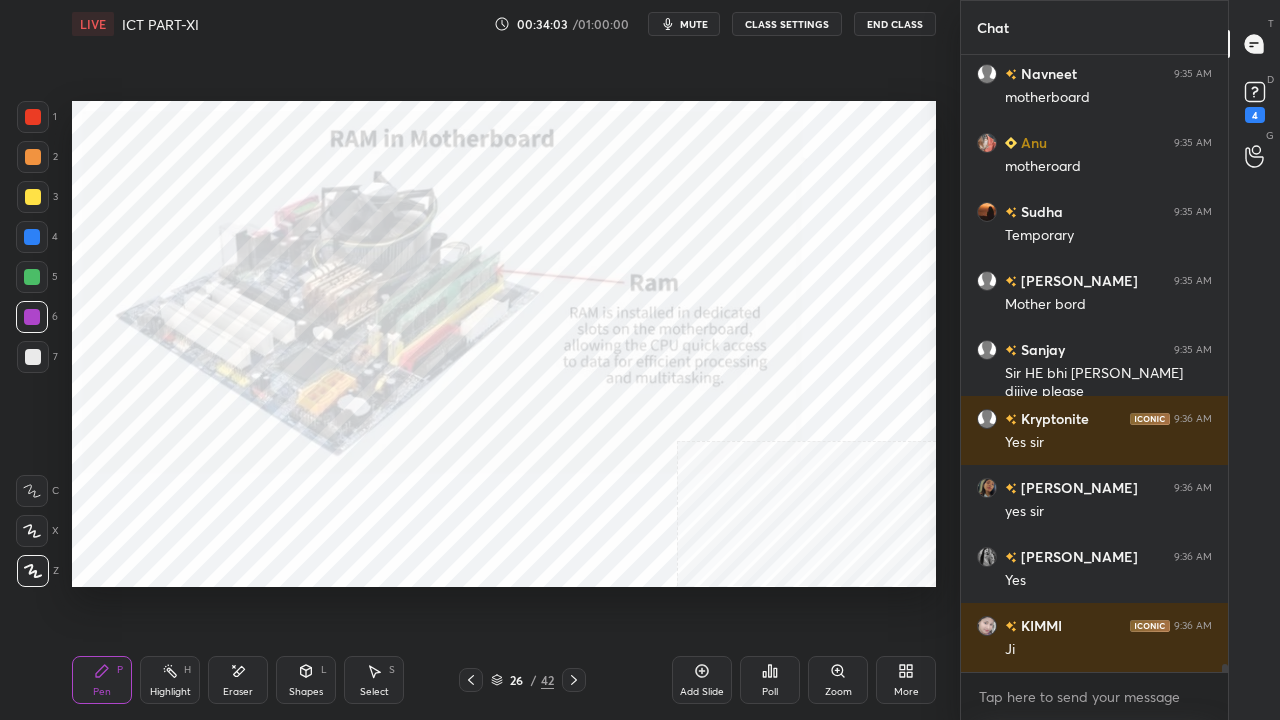 scroll, scrollTop: 47518, scrollLeft: 0, axis: vertical 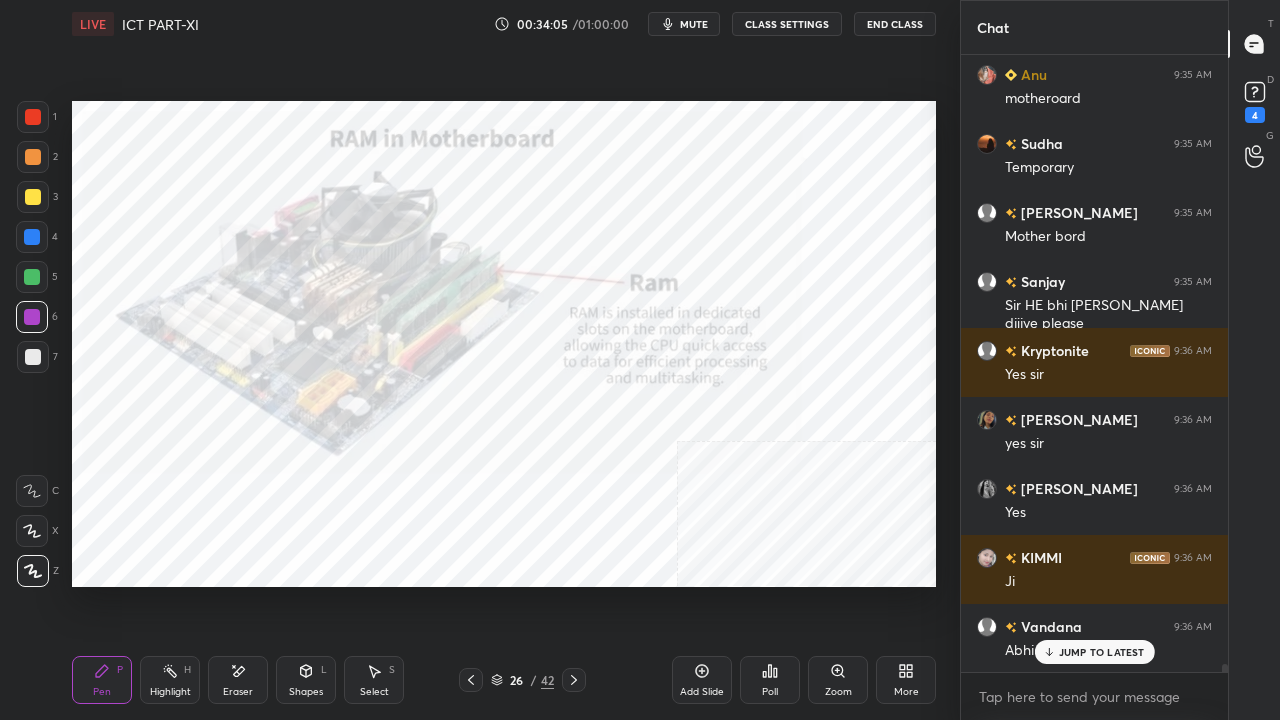 click on "JUMP TO LATEST" at bounding box center [1102, 652] 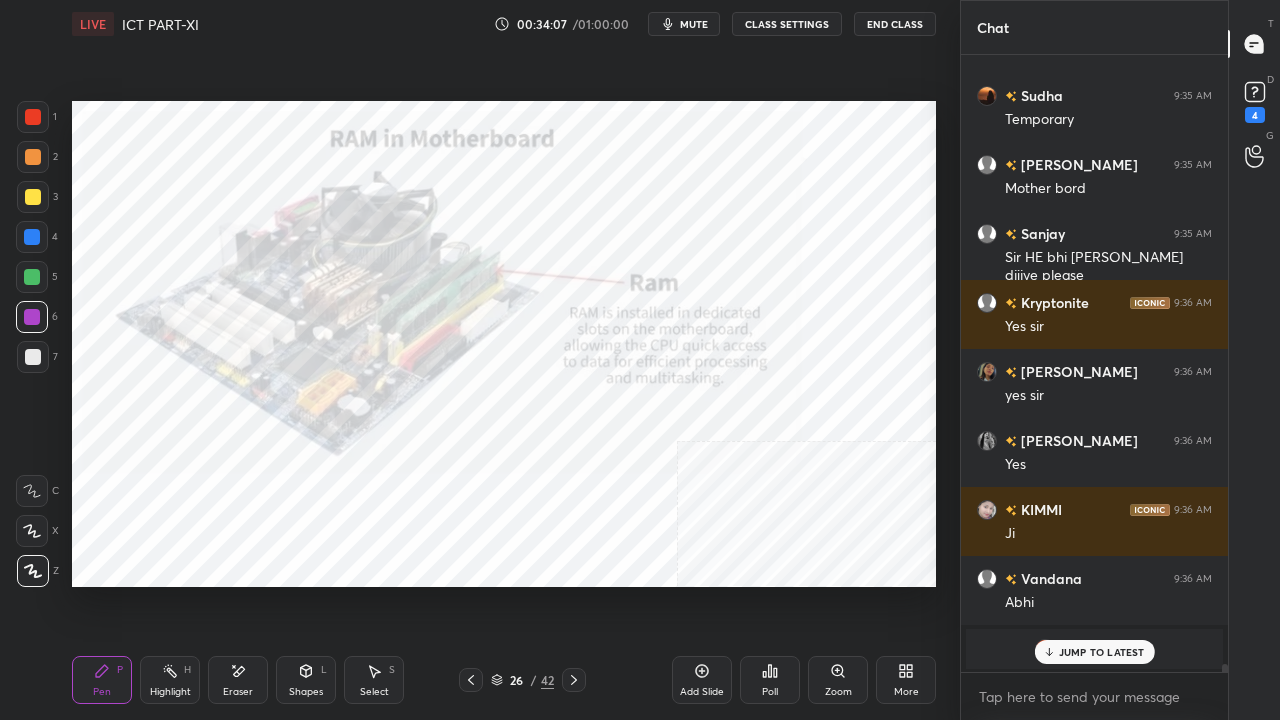 scroll, scrollTop: 47318, scrollLeft: 0, axis: vertical 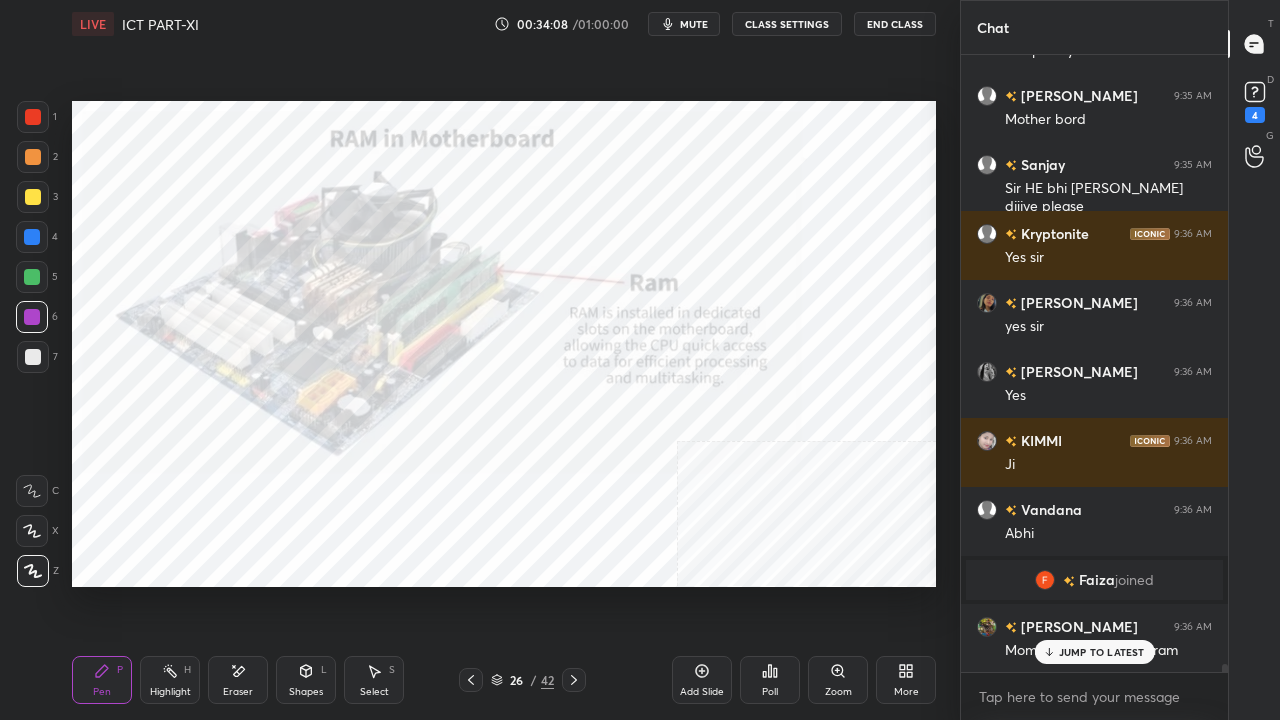 drag, startPoint x: 510, startPoint y: 675, endPoint x: 533, endPoint y: 616, distance: 63.324562 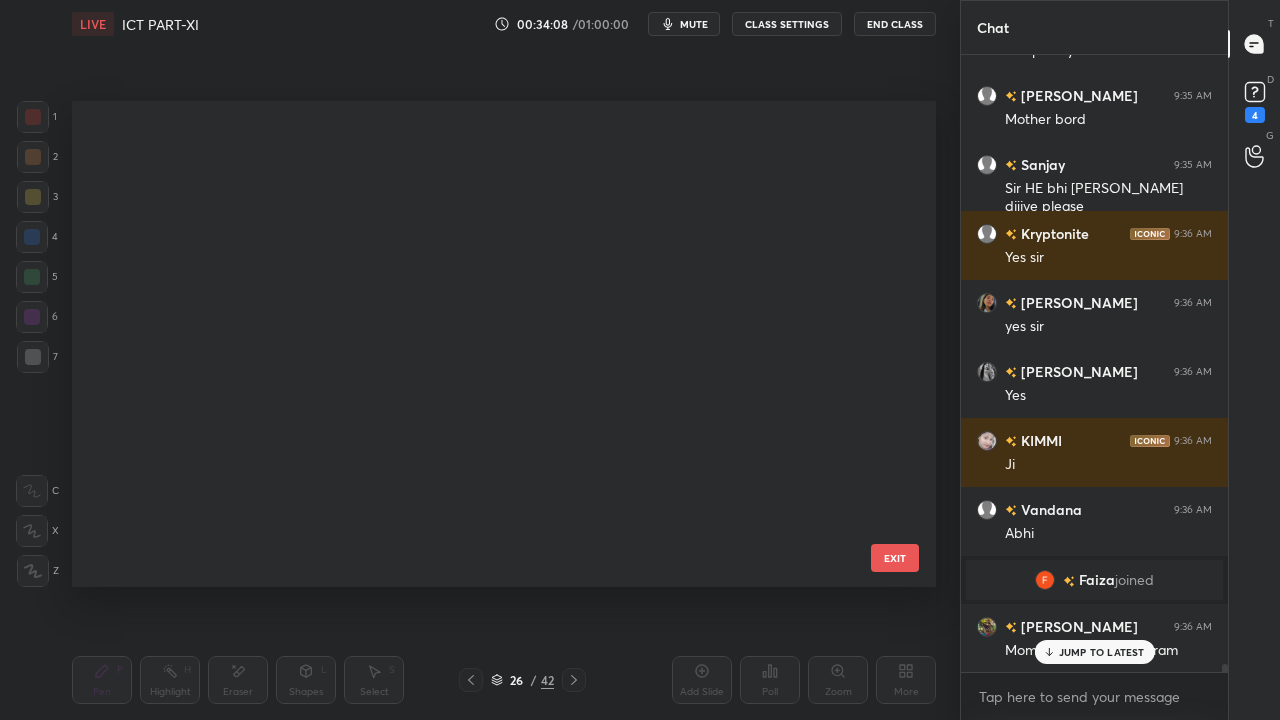 scroll, scrollTop: 837, scrollLeft: 0, axis: vertical 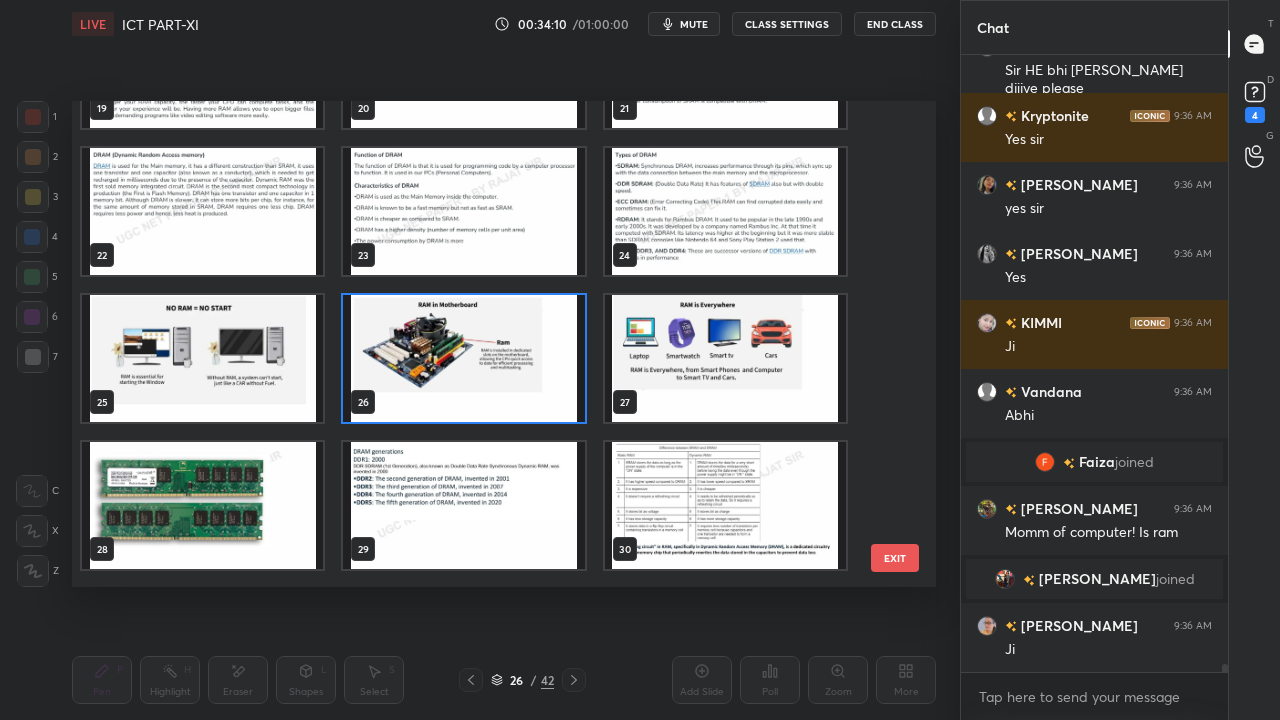 click at bounding box center [202, 505] 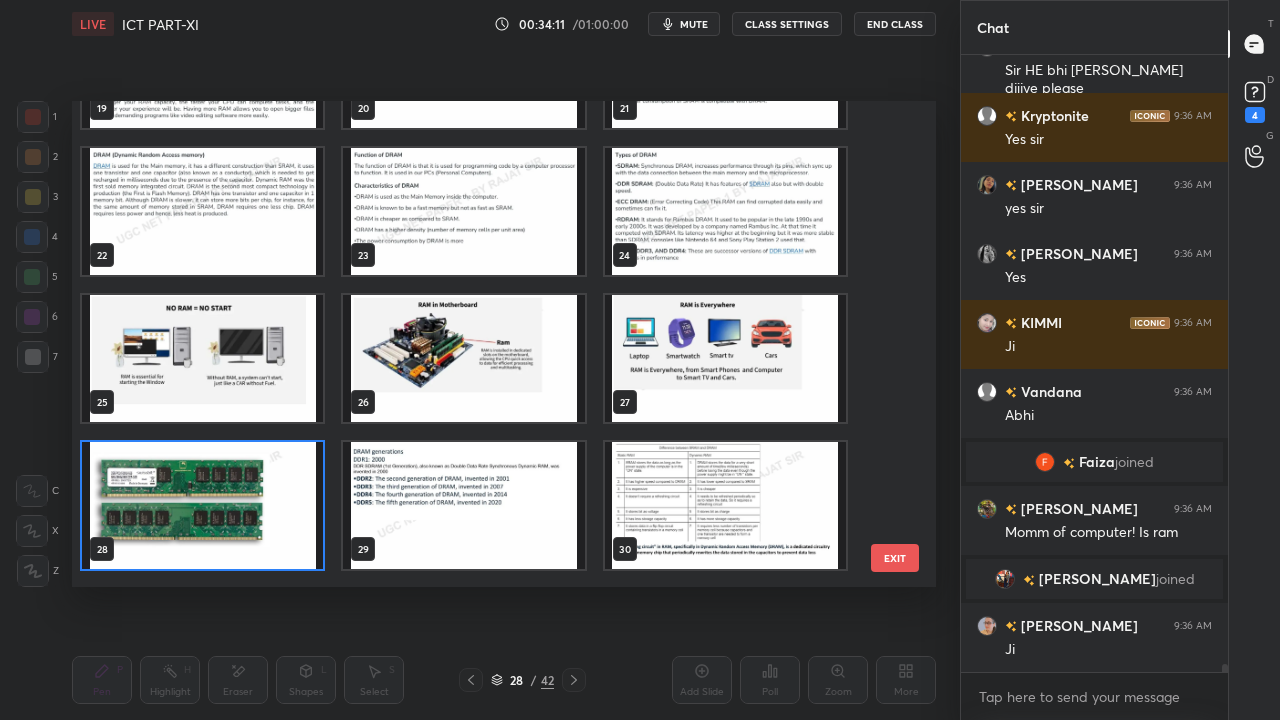 click at bounding box center [202, 505] 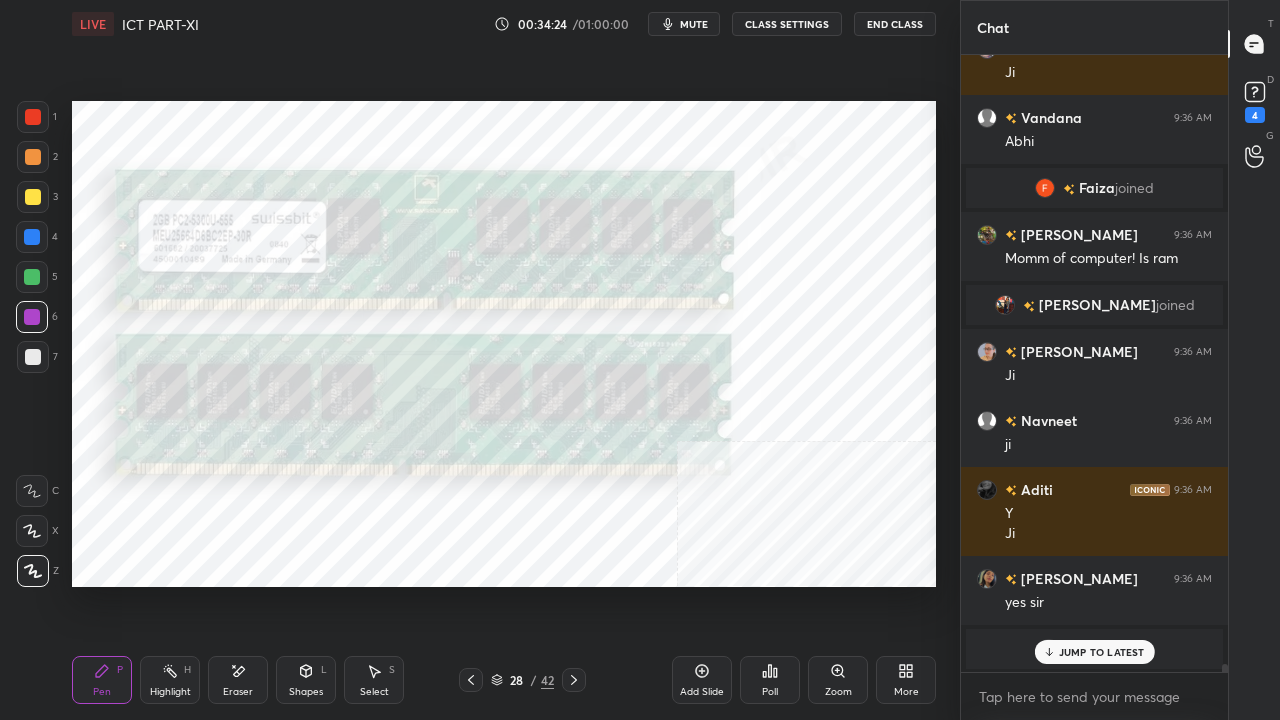 click on "JUMP TO LATEST" at bounding box center (1094, 652) 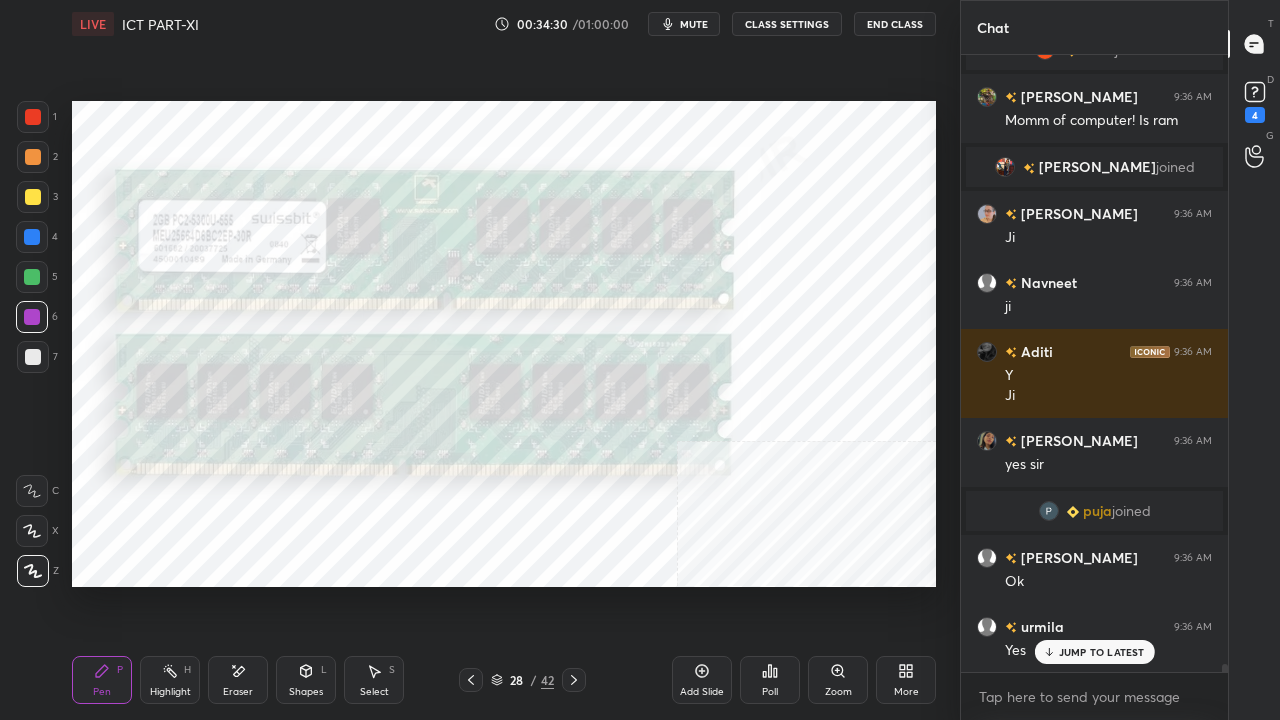 scroll, scrollTop: 47918, scrollLeft: 0, axis: vertical 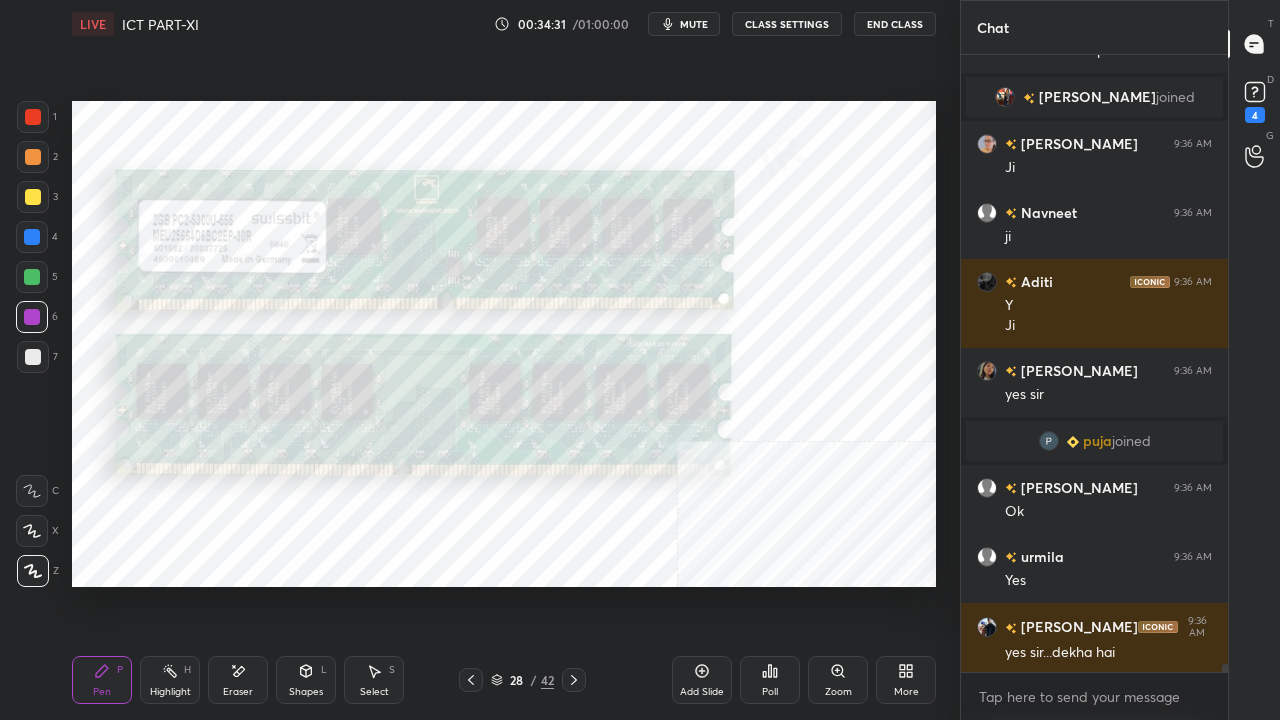 click on "Eraser" at bounding box center (238, 692) 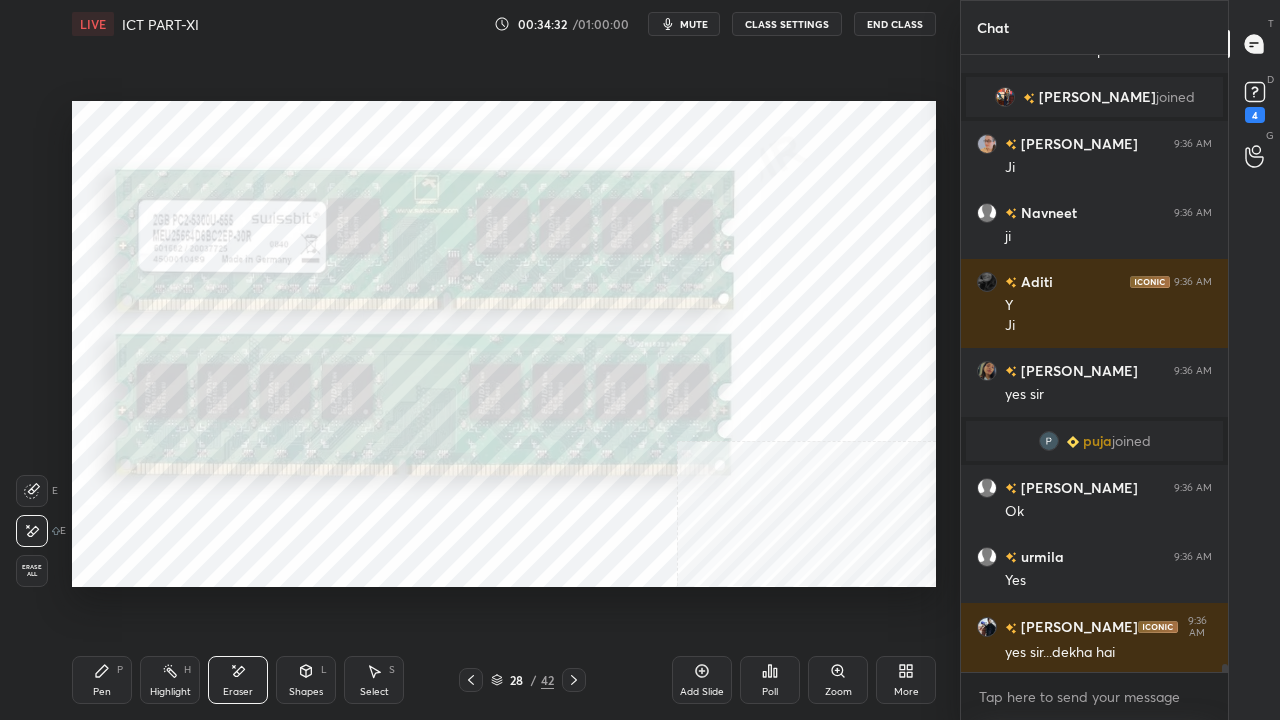 click on "Erase all" at bounding box center (32, 571) 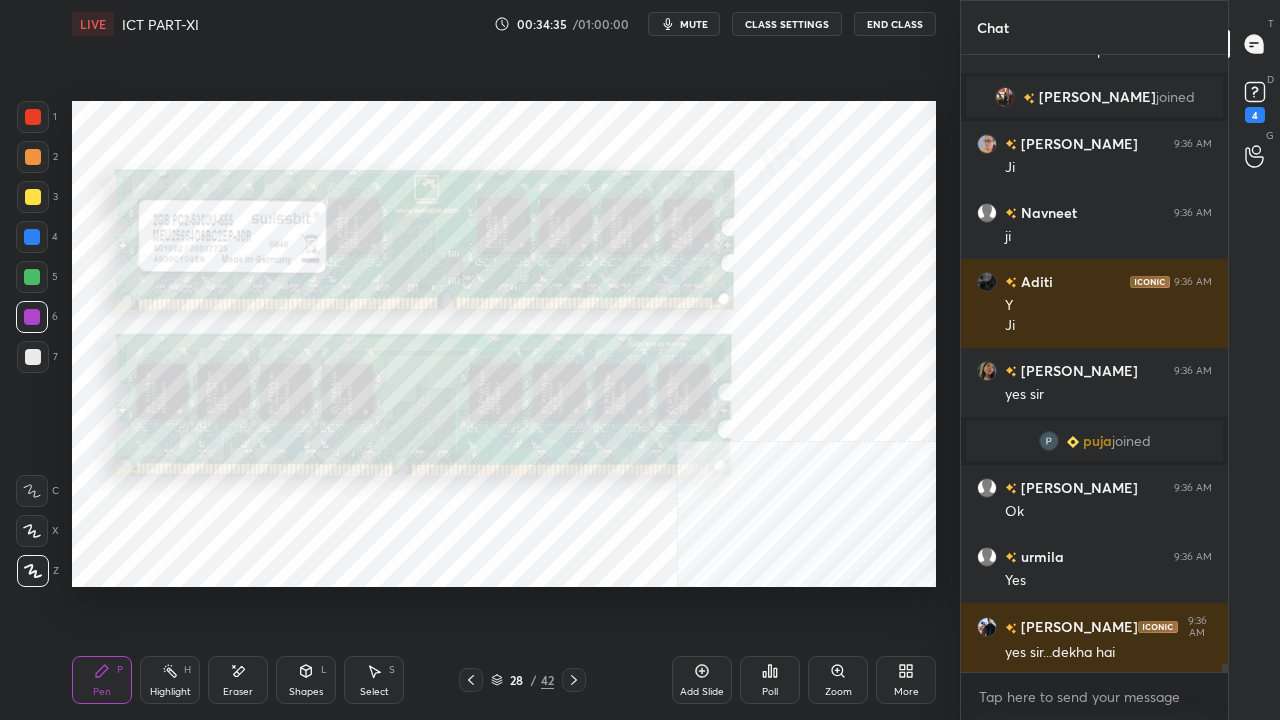 click 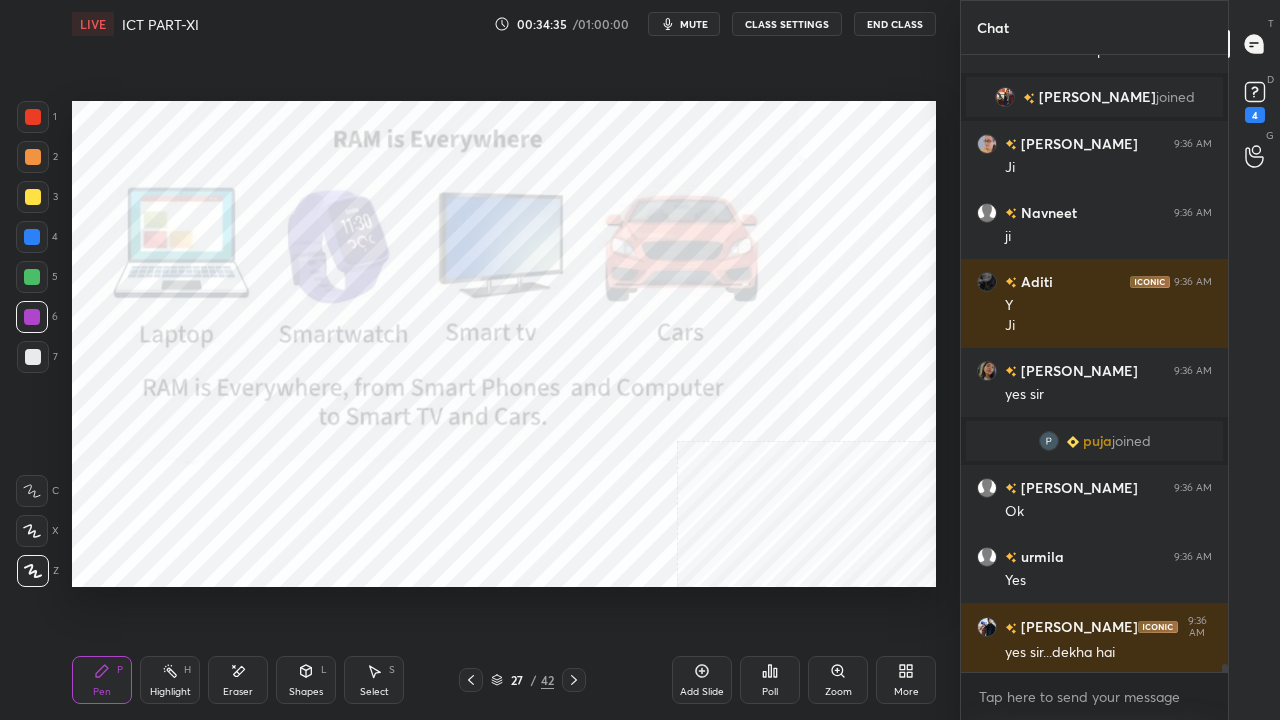 click 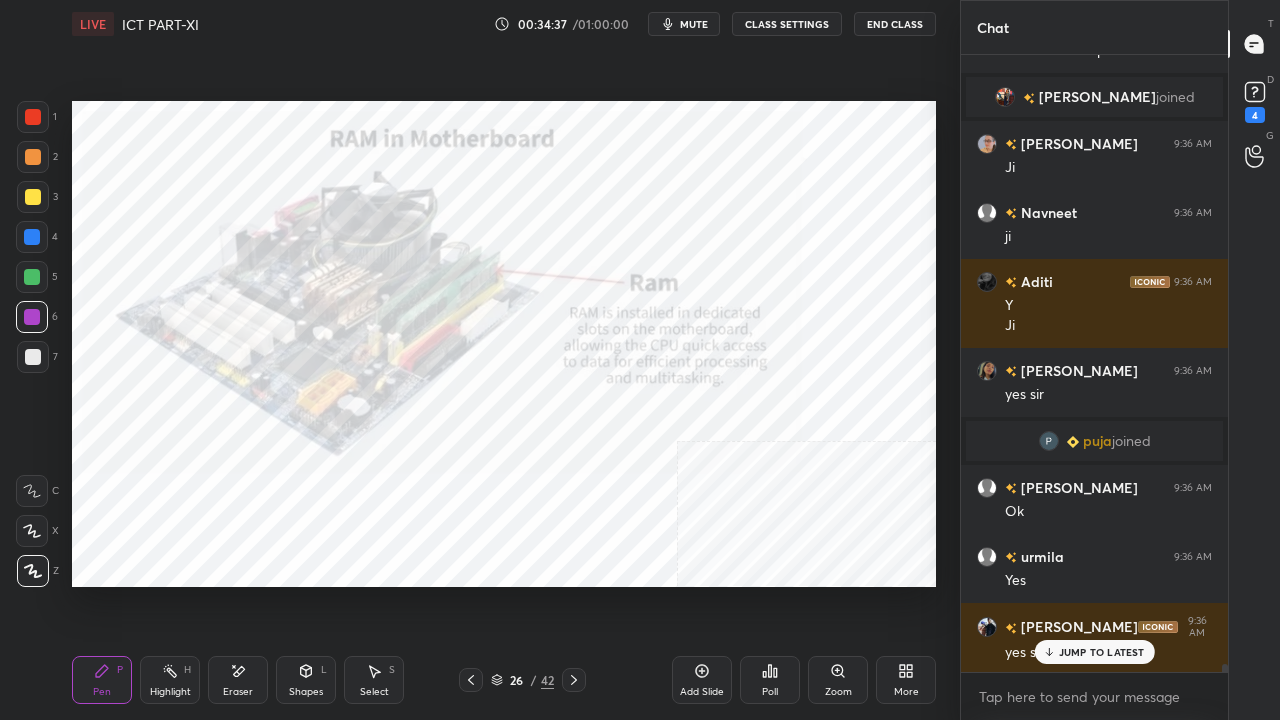 scroll, scrollTop: 47986, scrollLeft: 0, axis: vertical 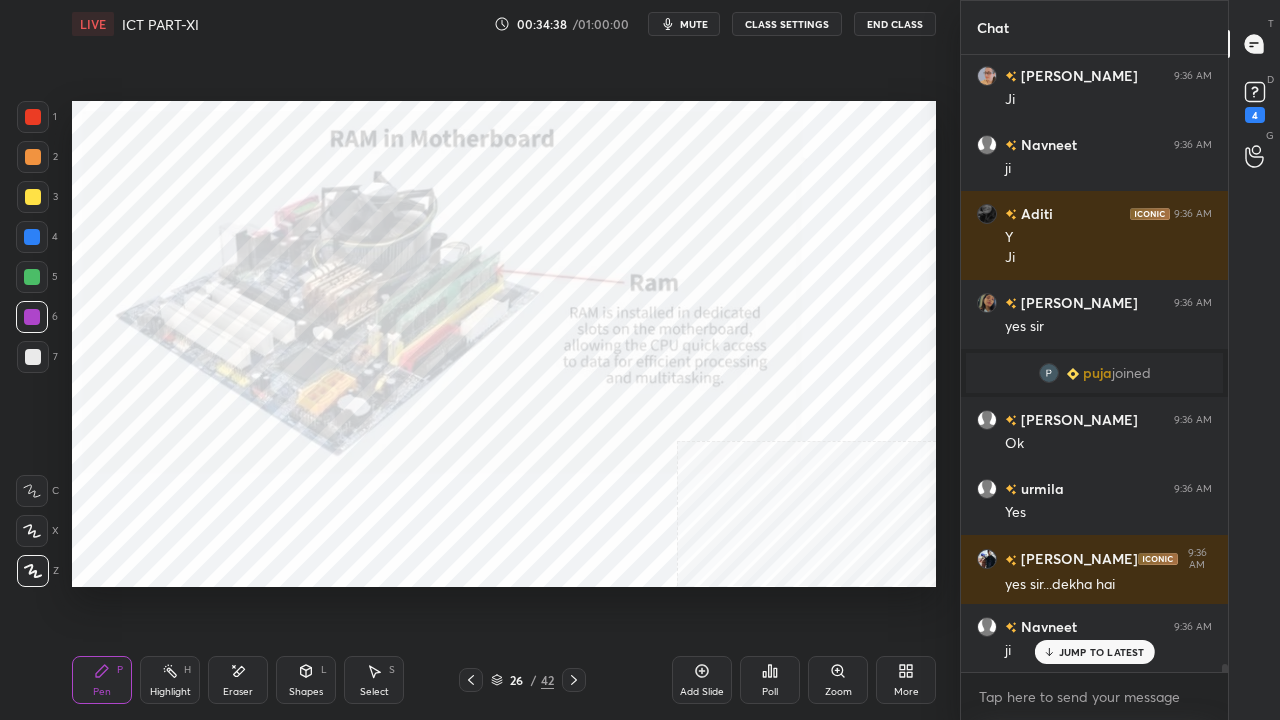click on "26 / 42" at bounding box center [522, 680] 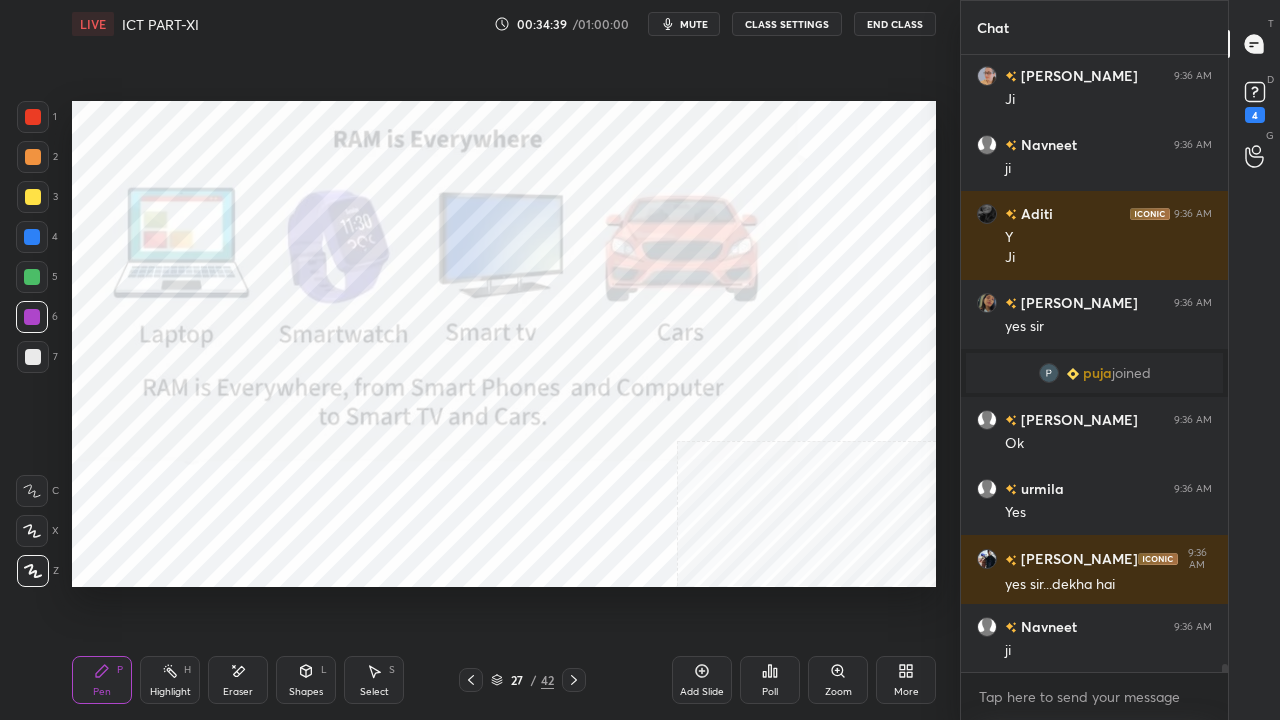 click 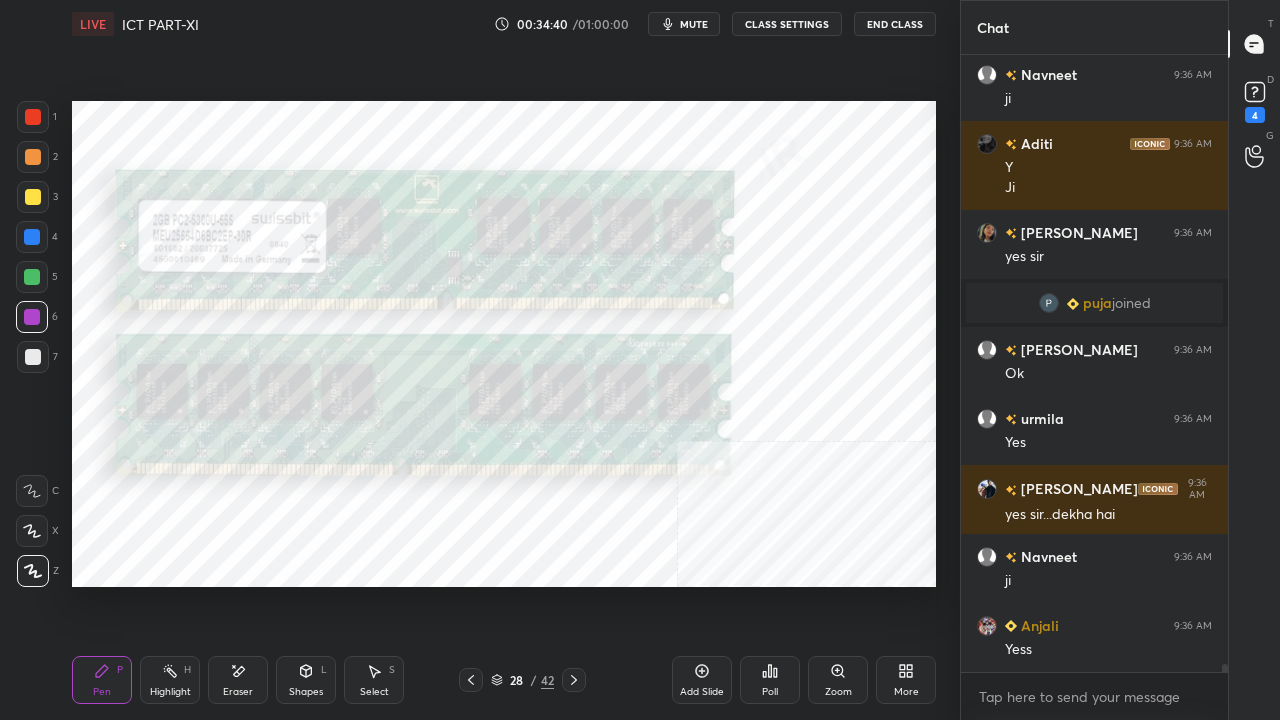click 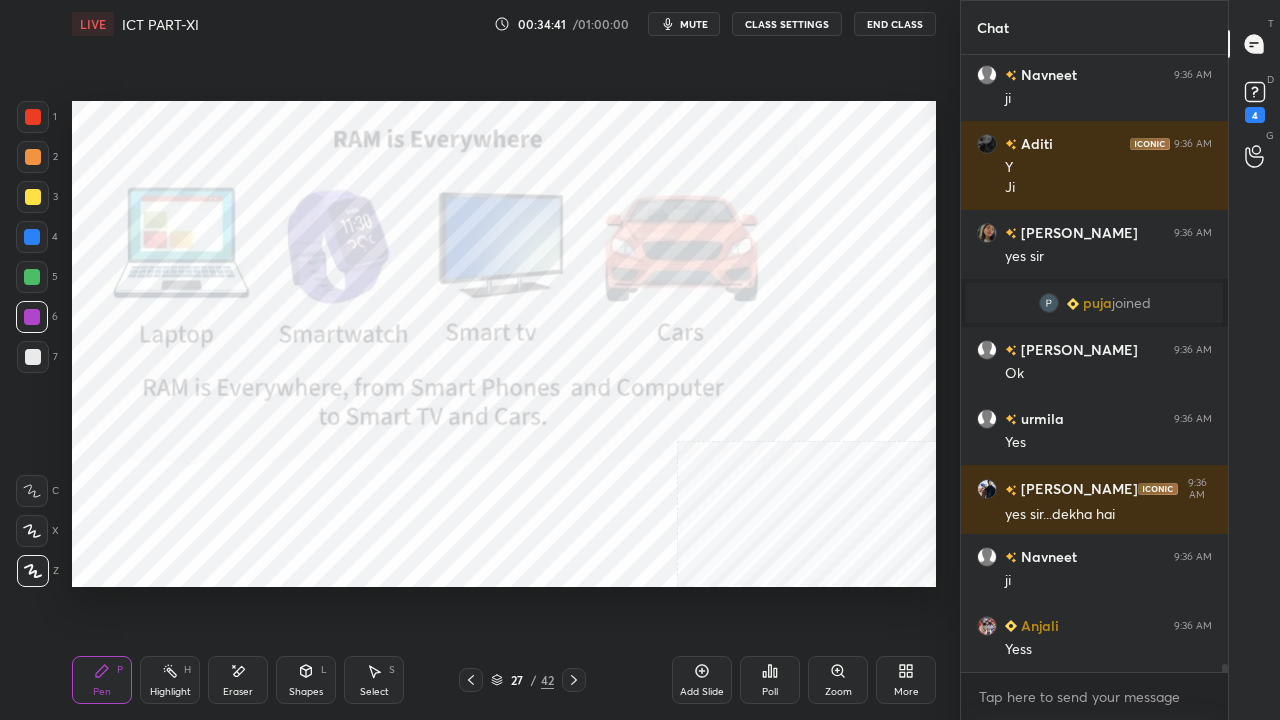 click 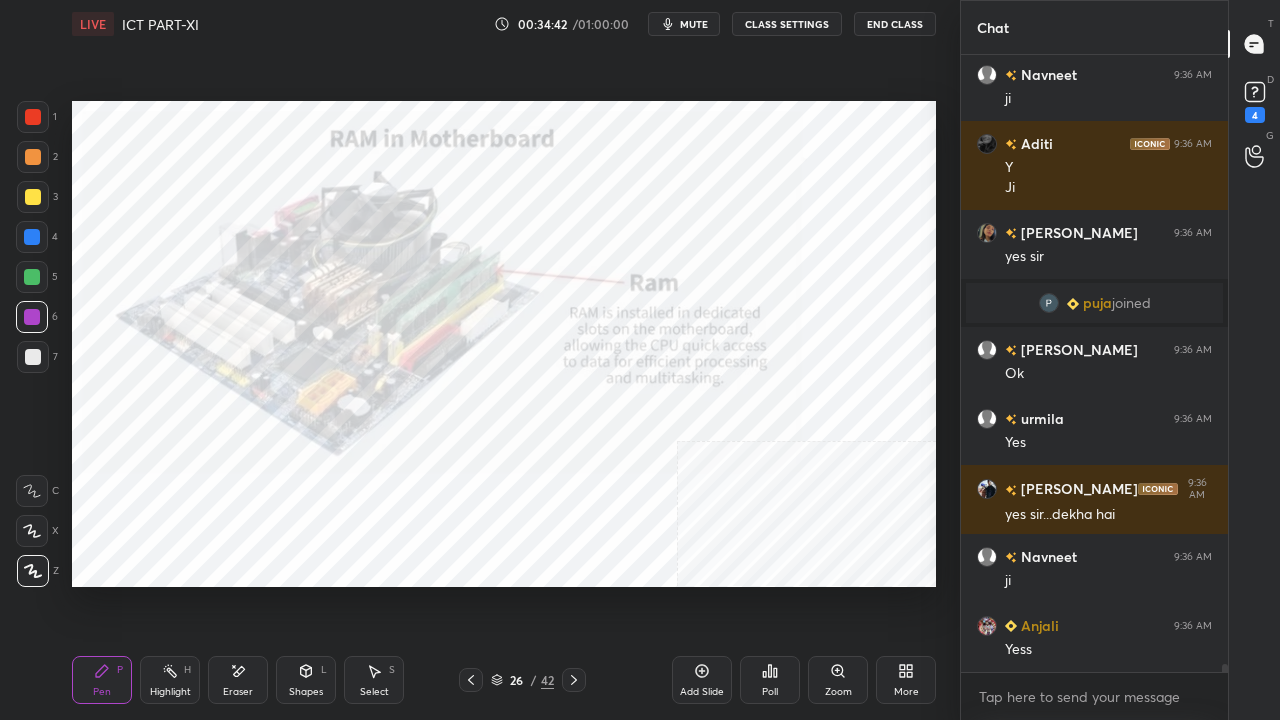 click 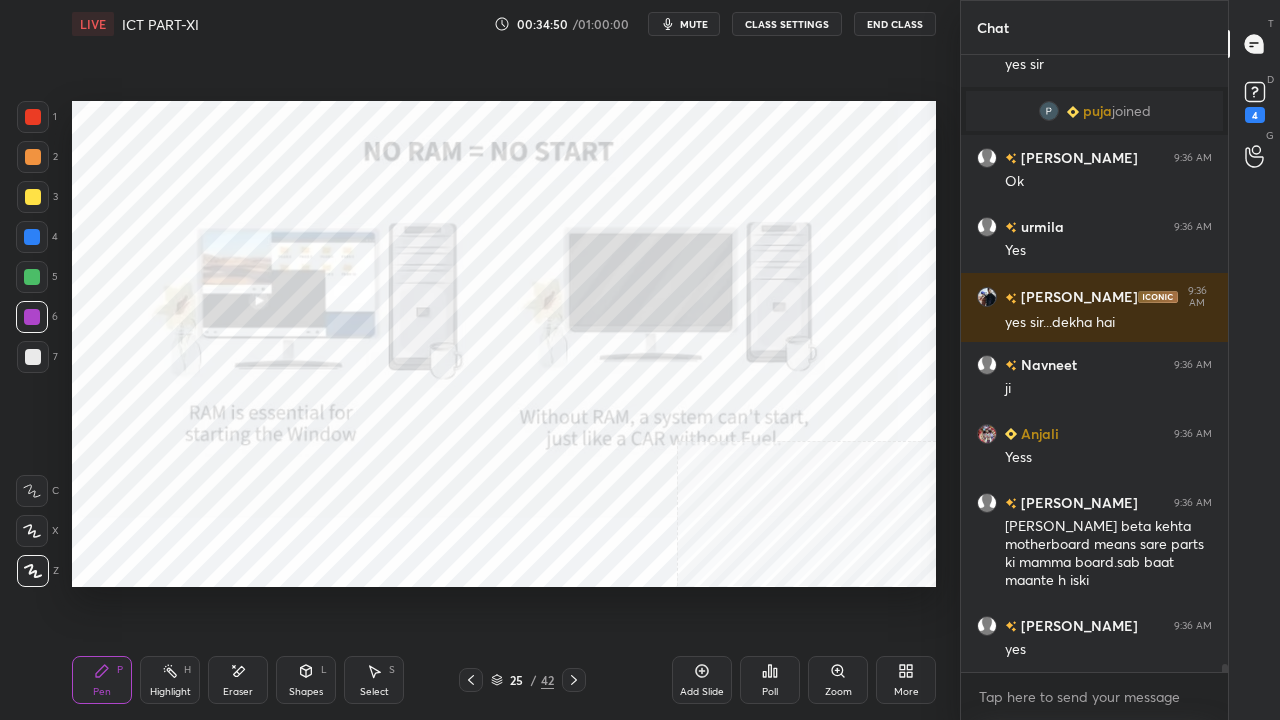 scroll, scrollTop: 48316, scrollLeft: 0, axis: vertical 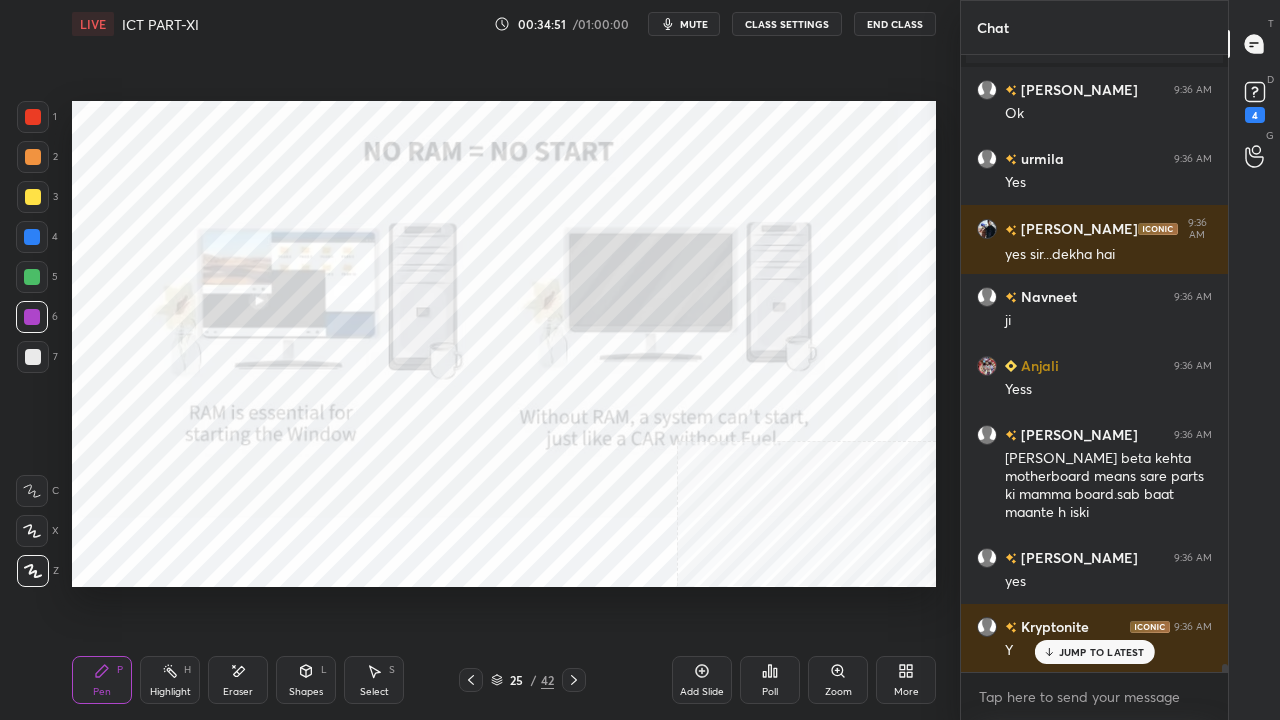 click 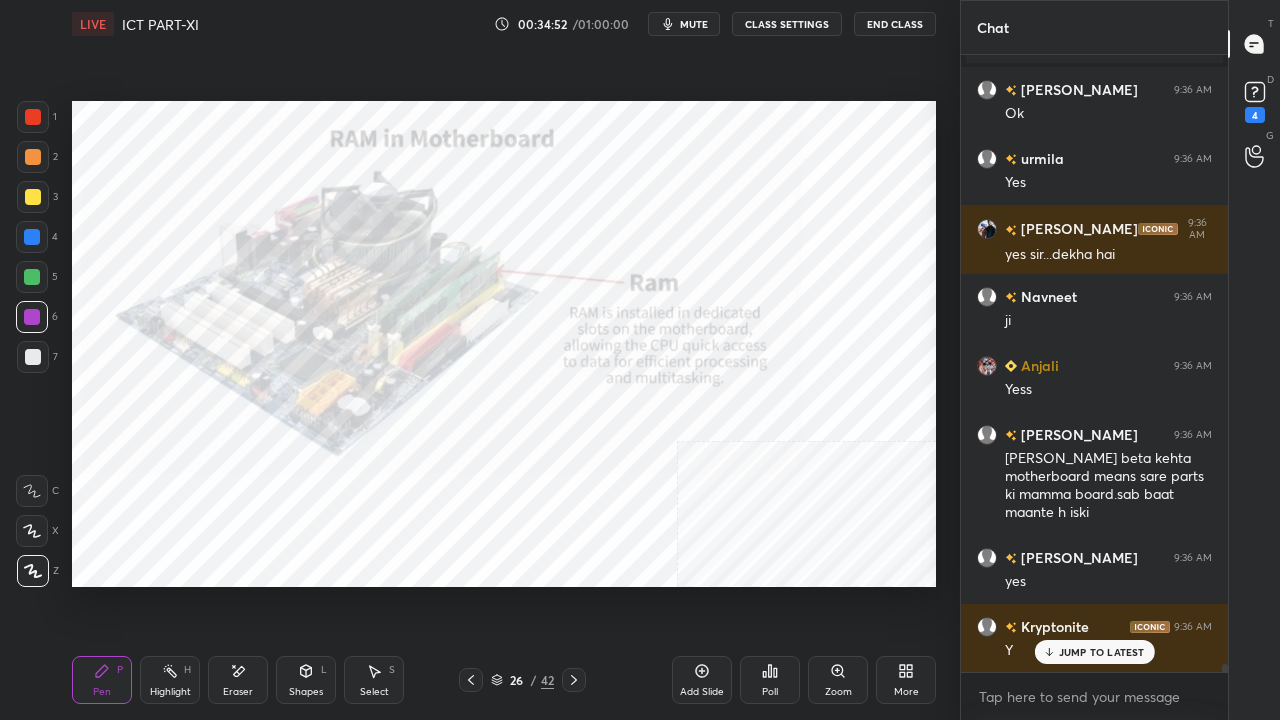 scroll, scrollTop: 48386, scrollLeft: 0, axis: vertical 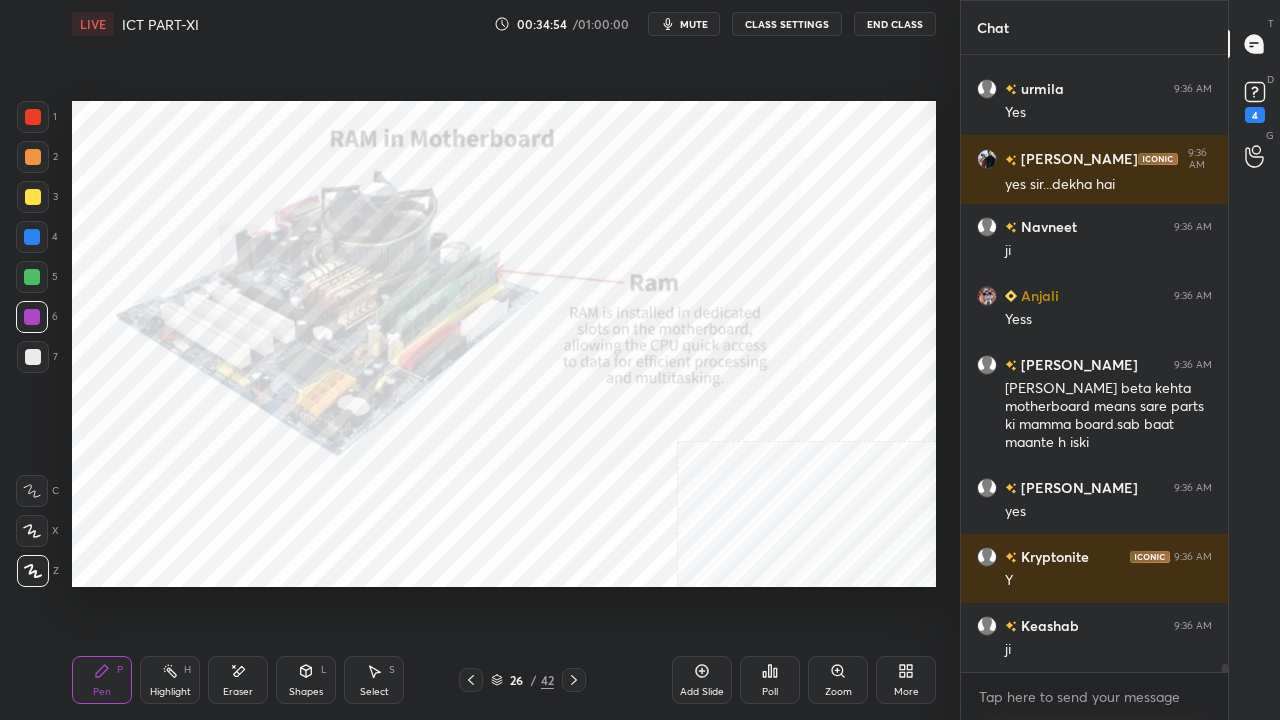 click 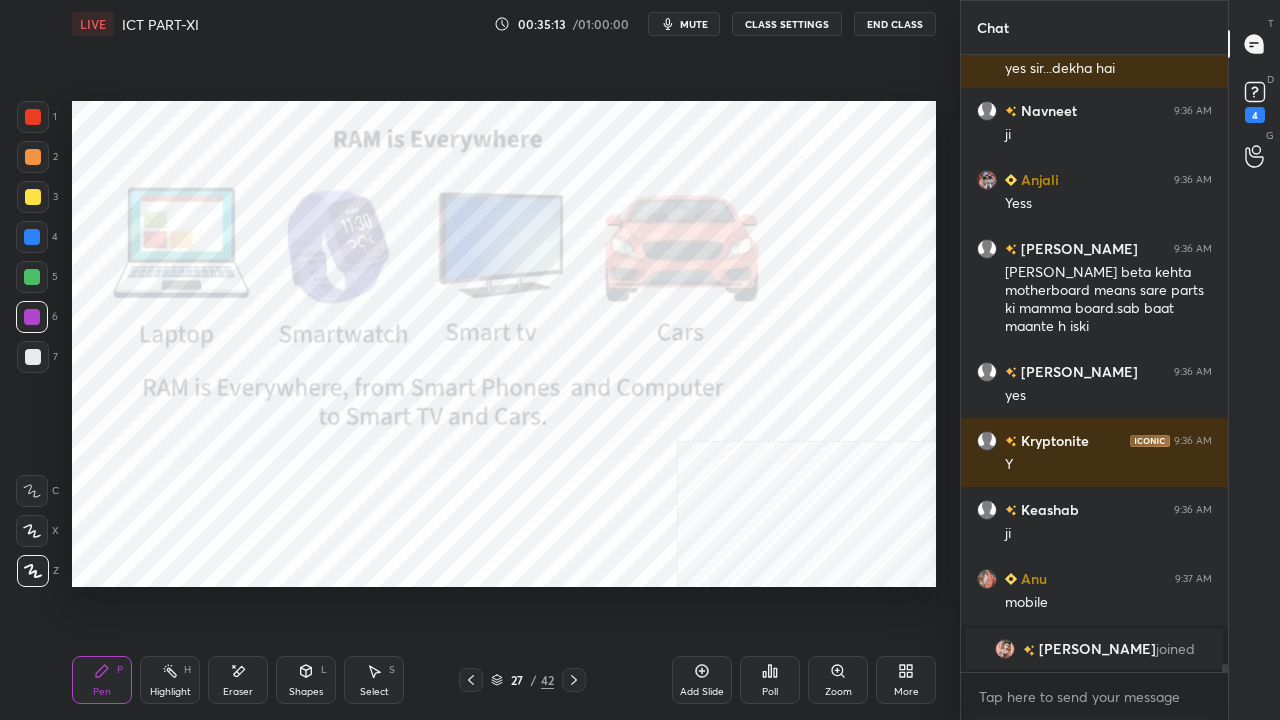 scroll, scrollTop: 48572, scrollLeft: 0, axis: vertical 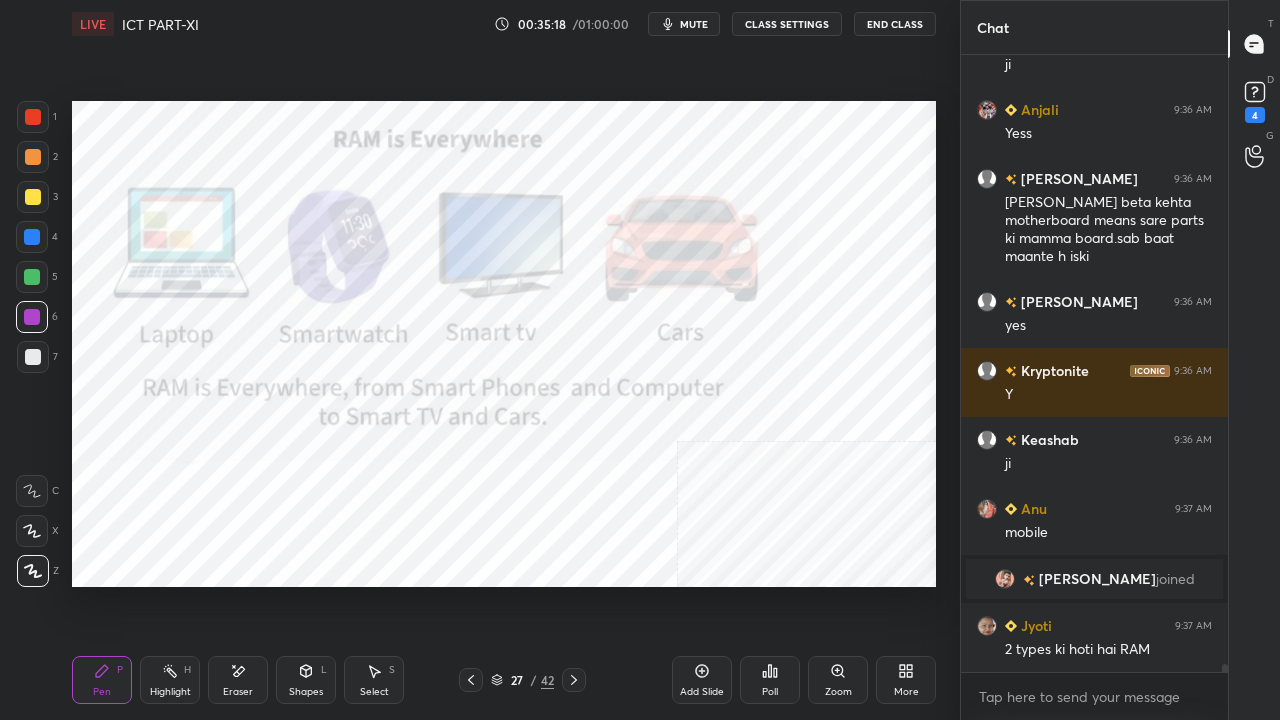 click 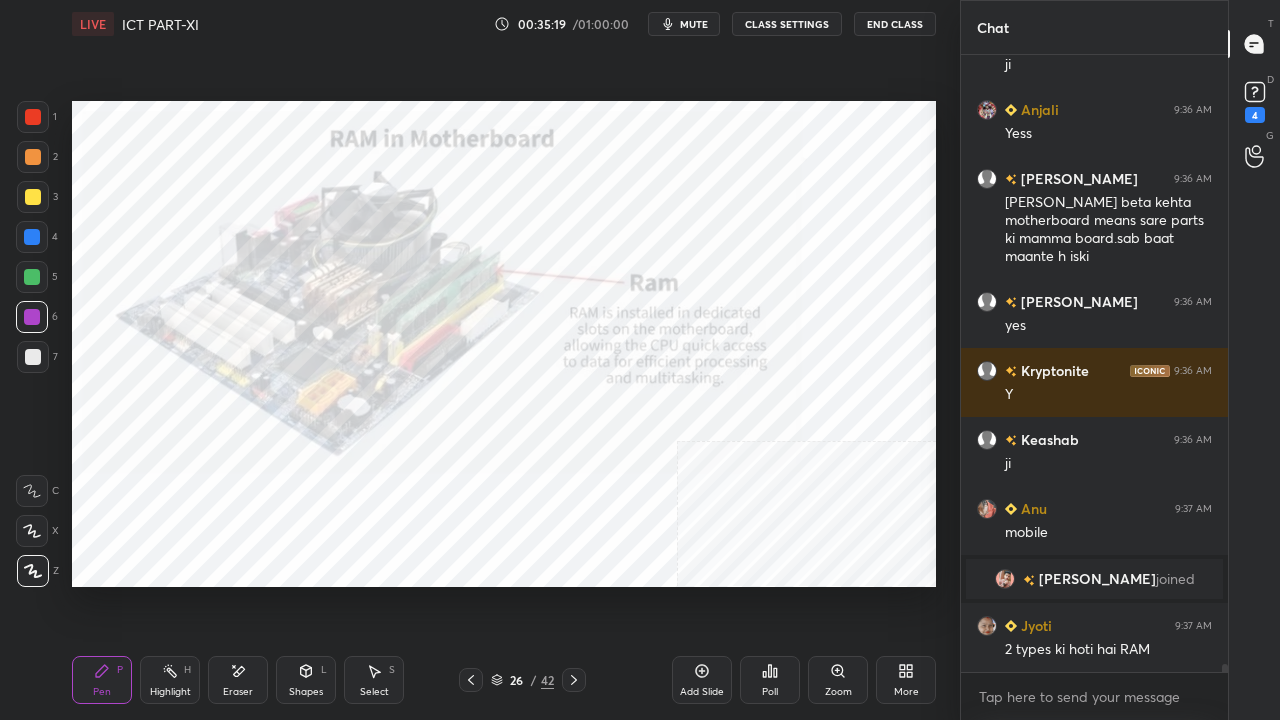 click 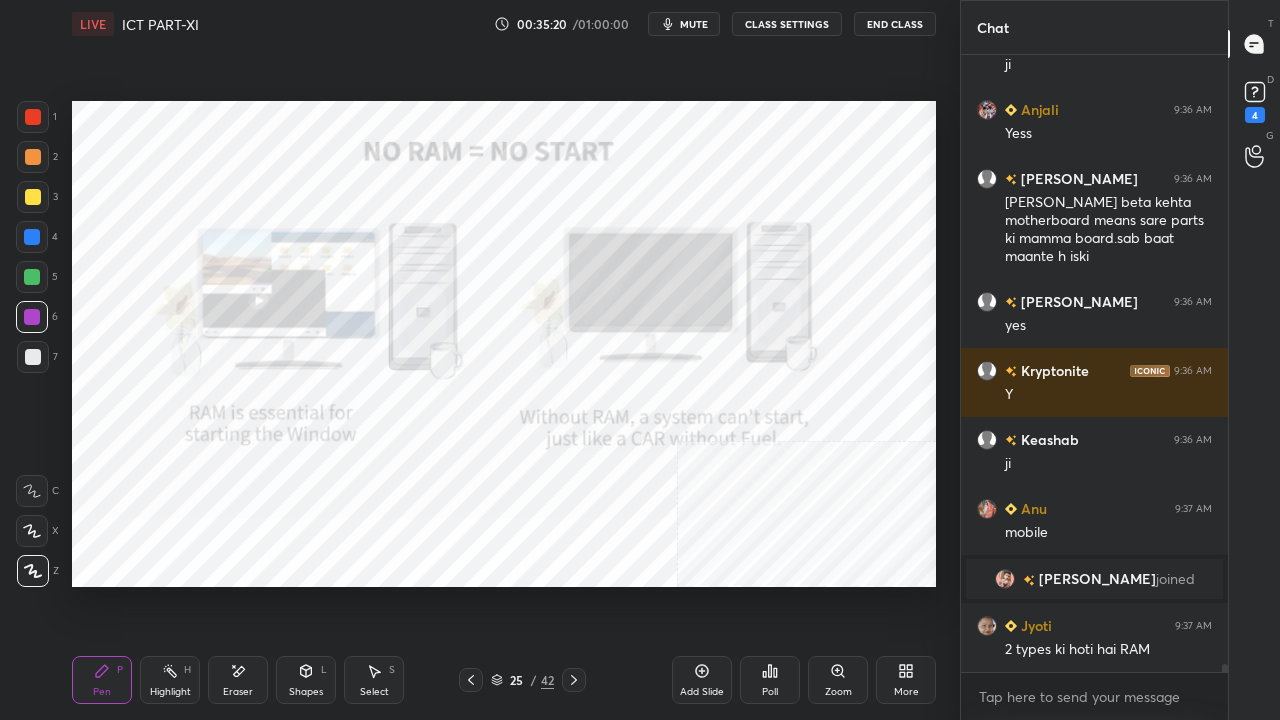 click 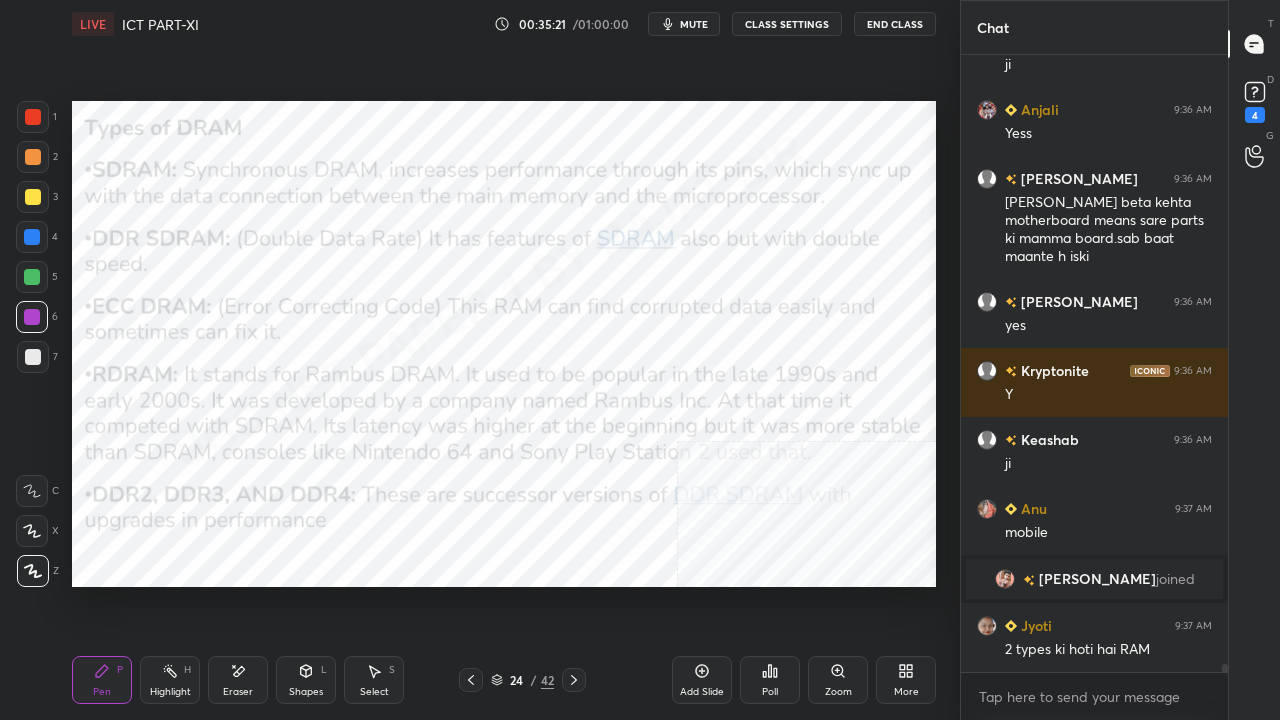click 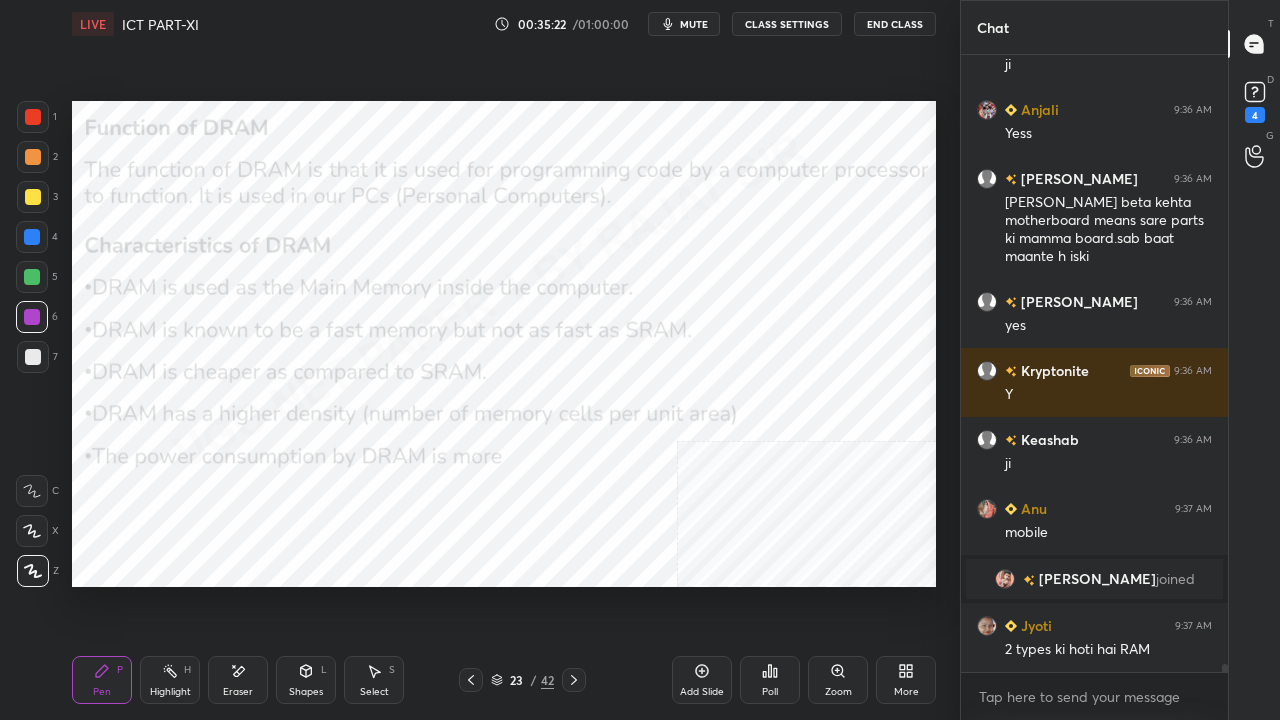 click 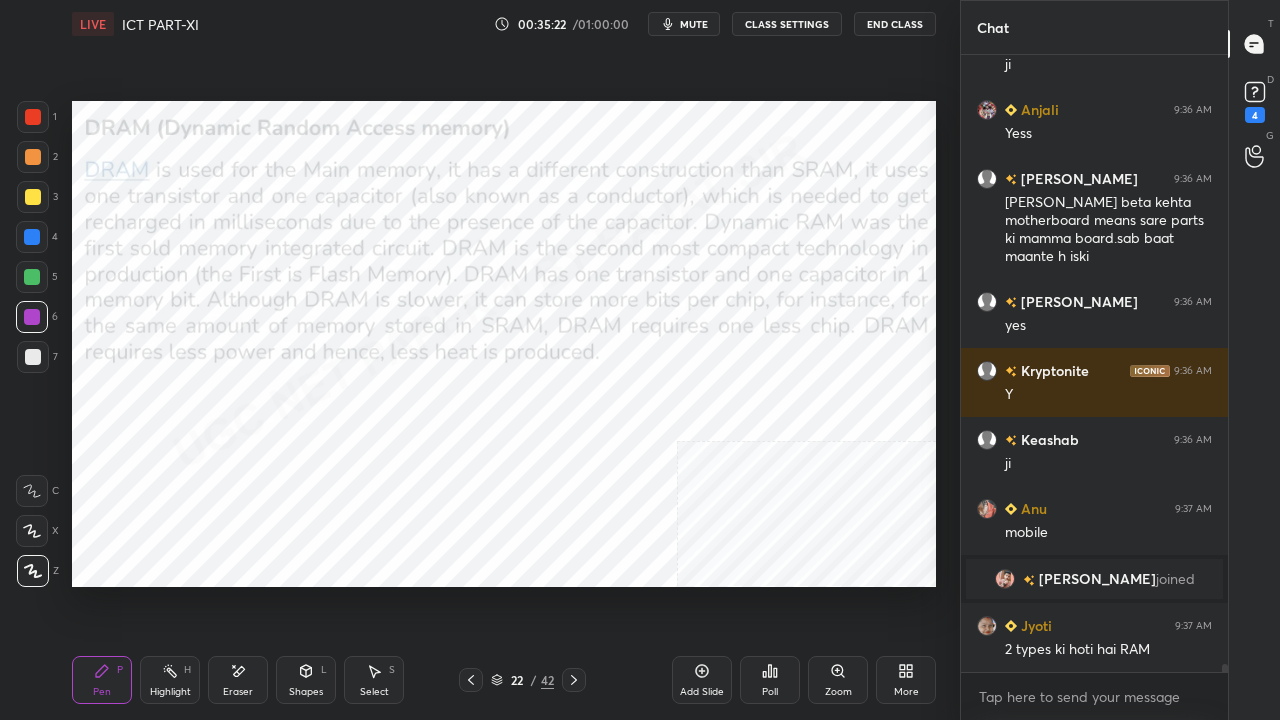 scroll, scrollTop: 48640, scrollLeft: 0, axis: vertical 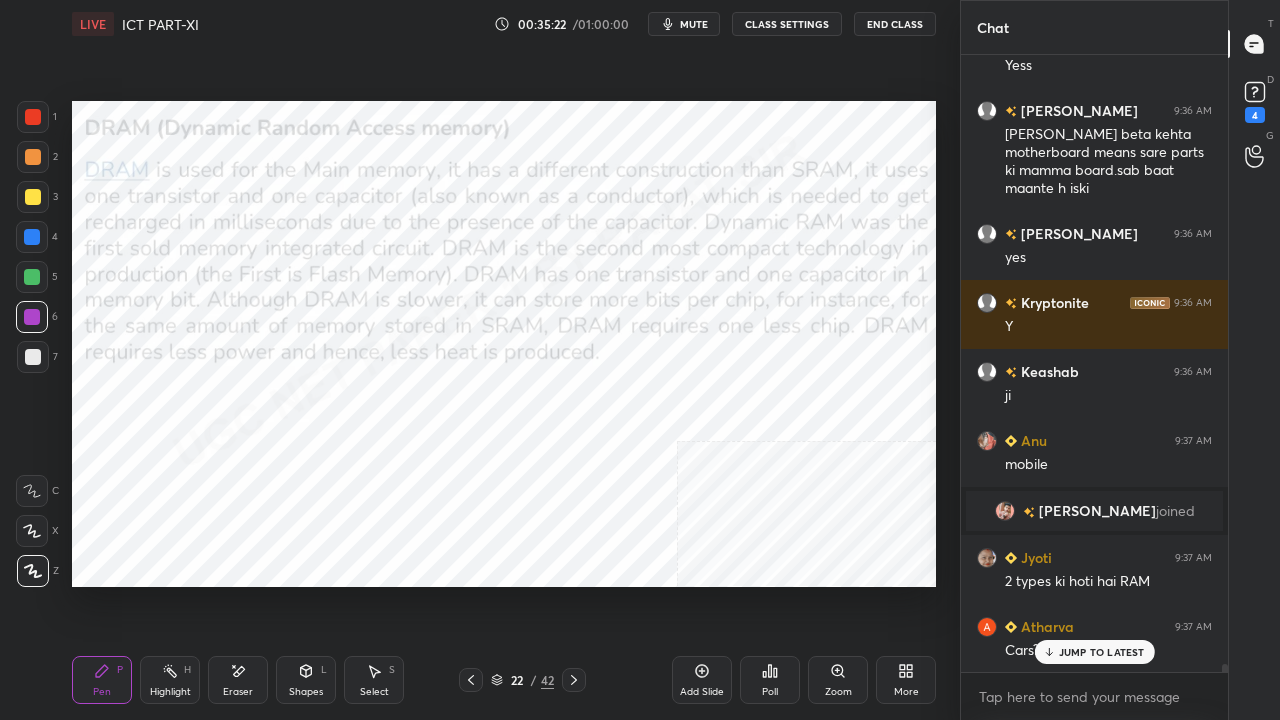 click 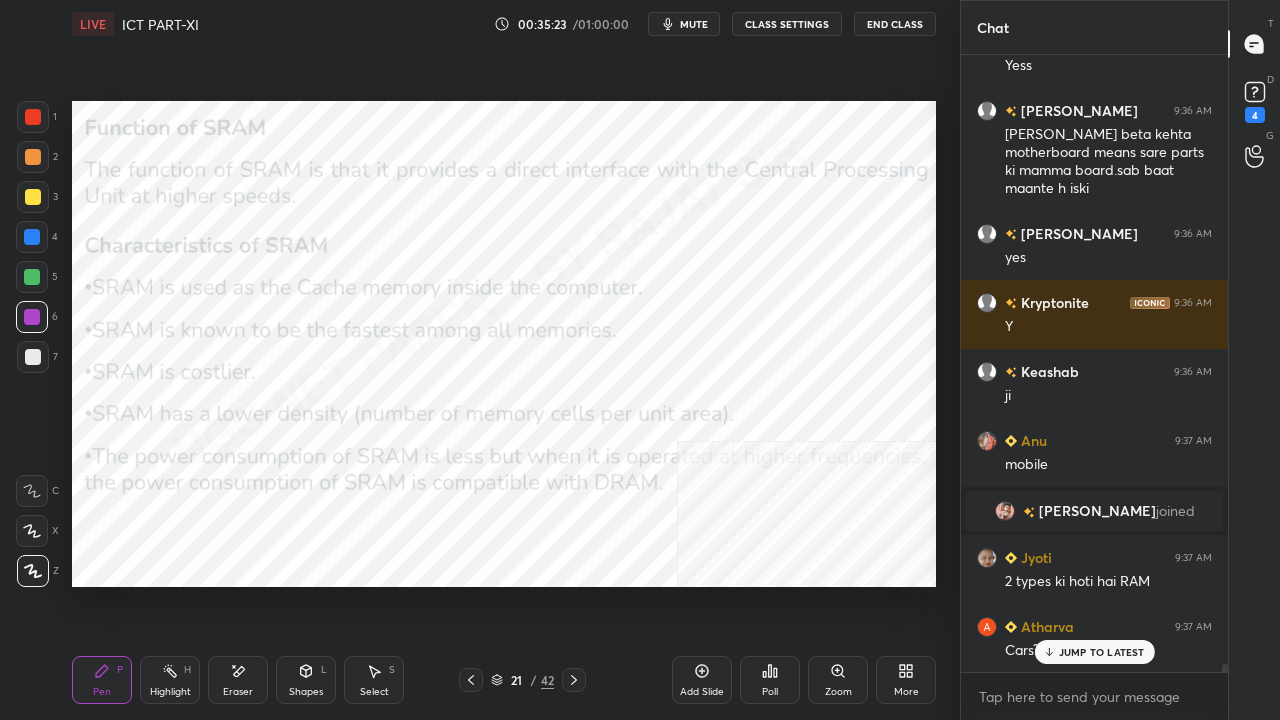 click 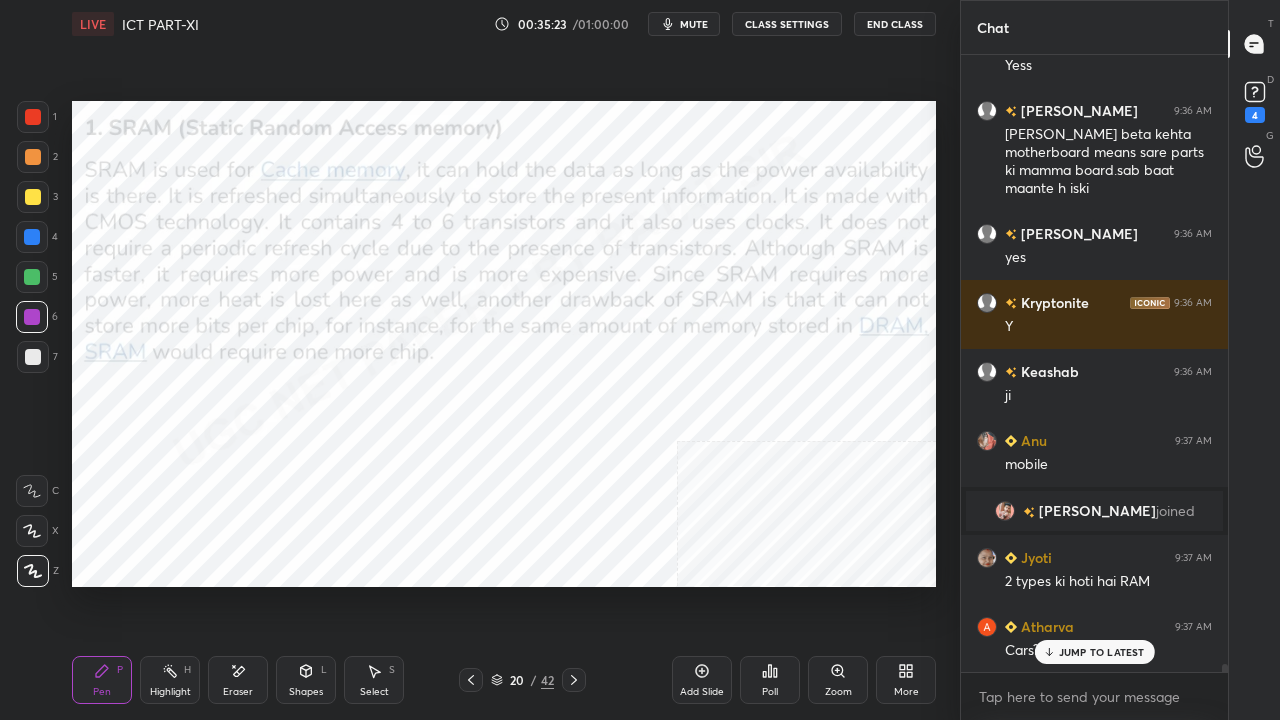 click 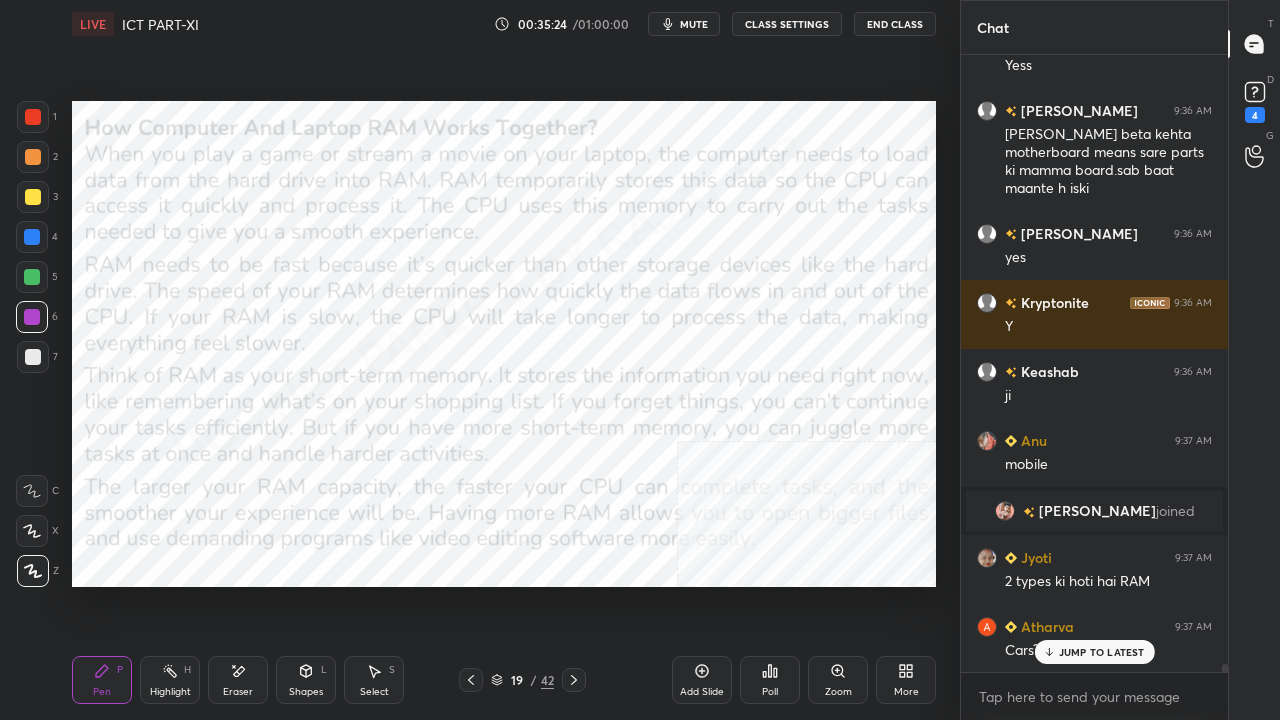 click 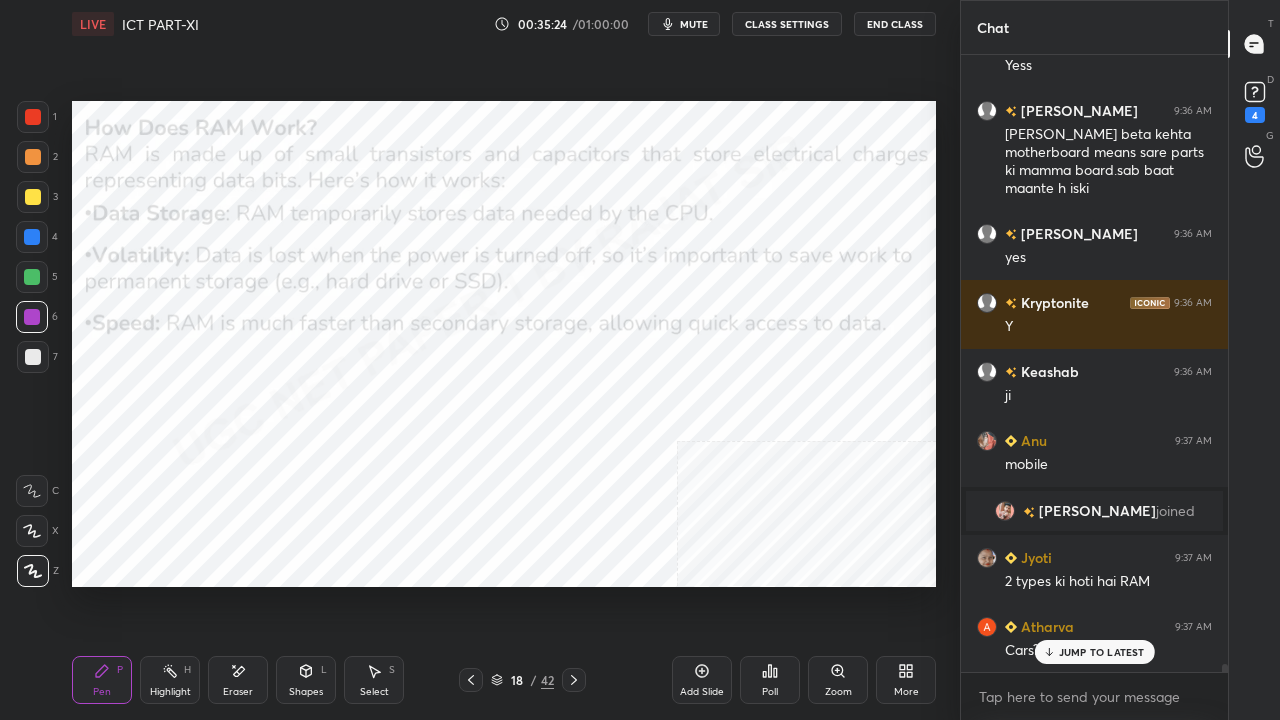 scroll, scrollTop: 48710, scrollLeft: 0, axis: vertical 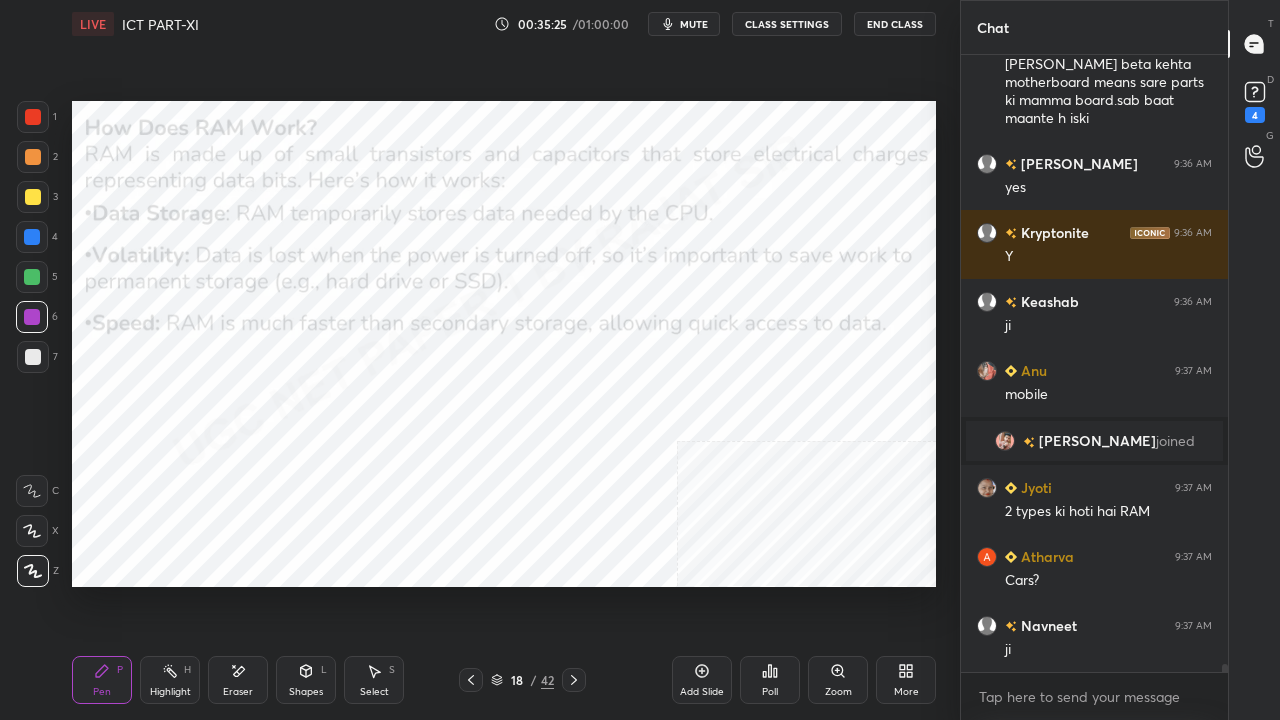 click 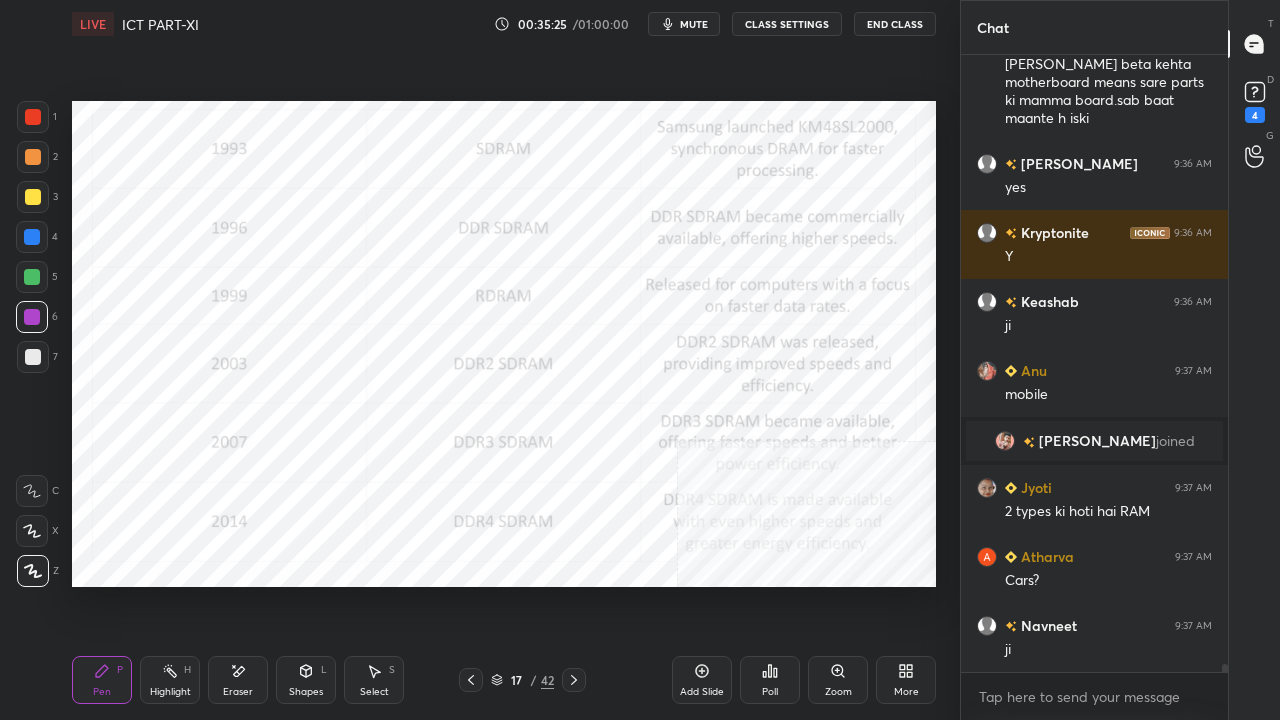 click 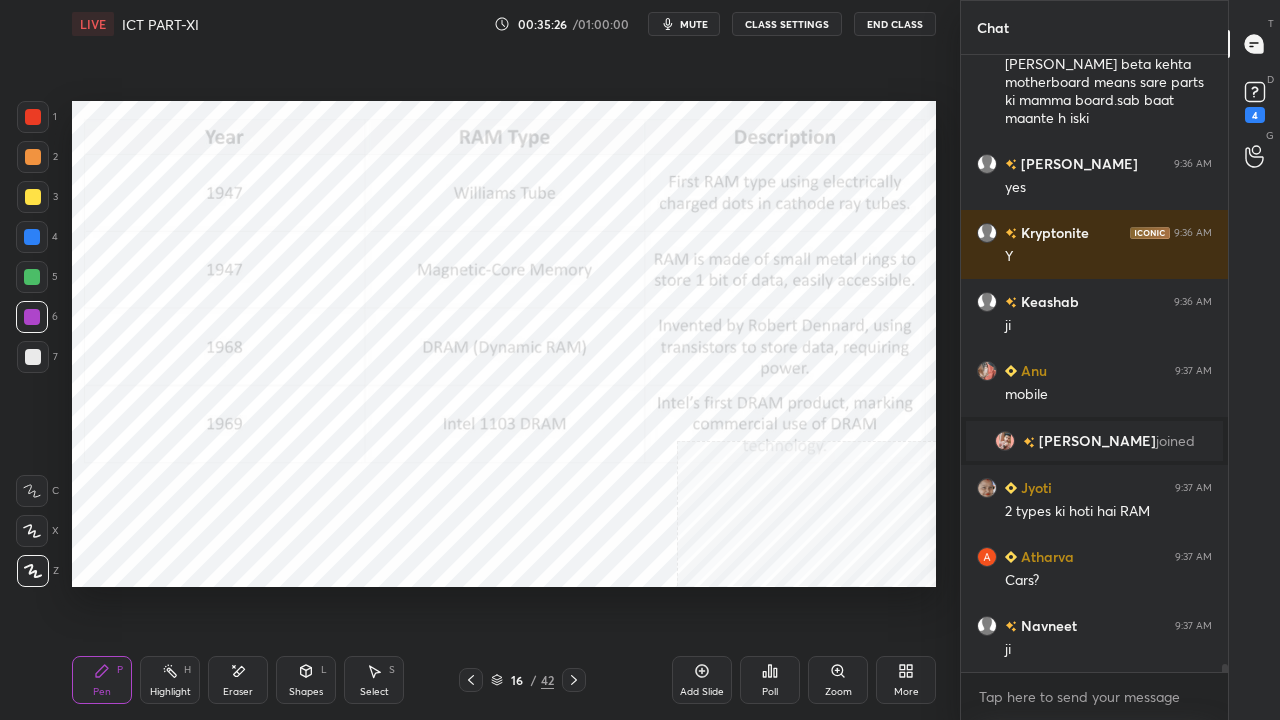 click 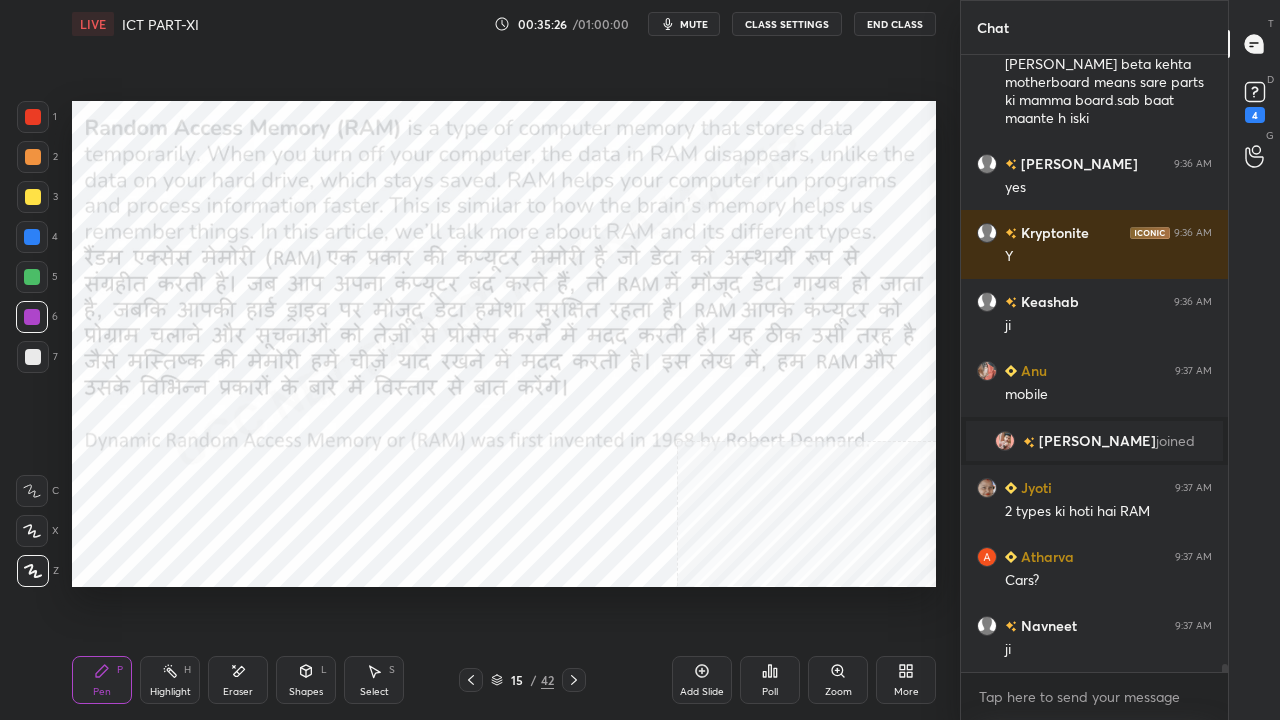 click 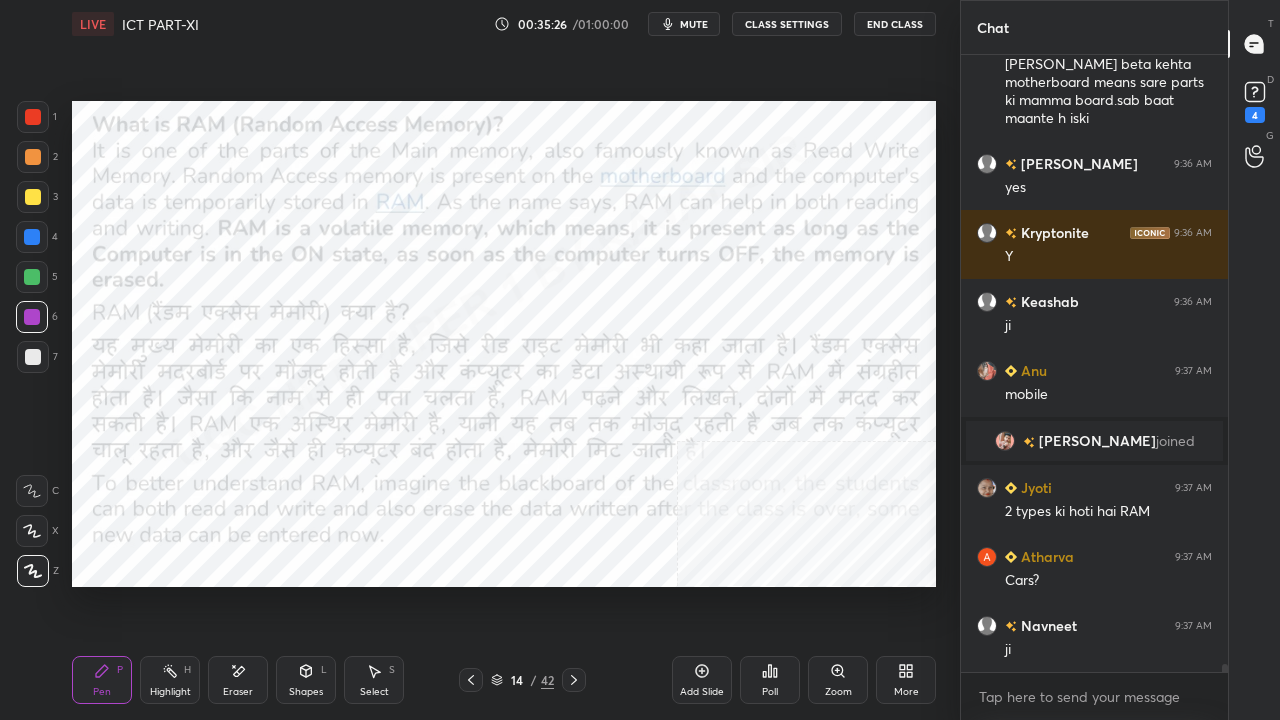 scroll, scrollTop: 48778, scrollLeft: 0, axis: vertical 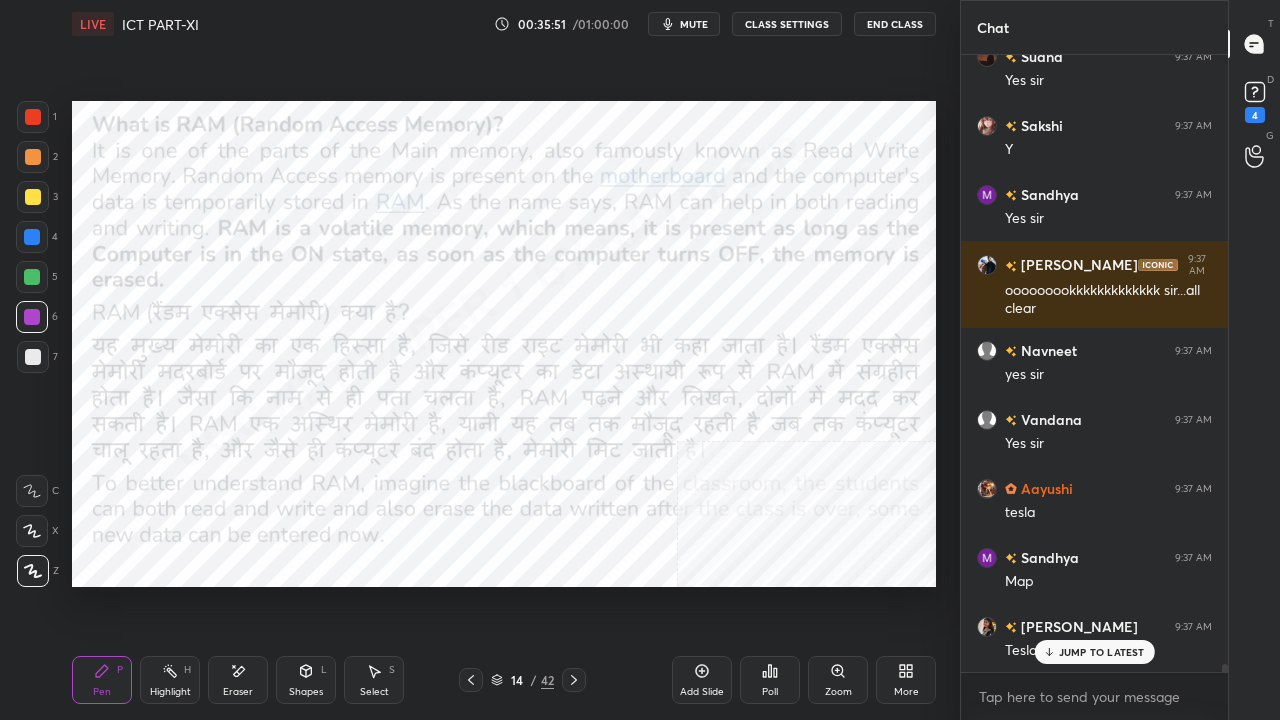 click at bounding box center [32, 237] 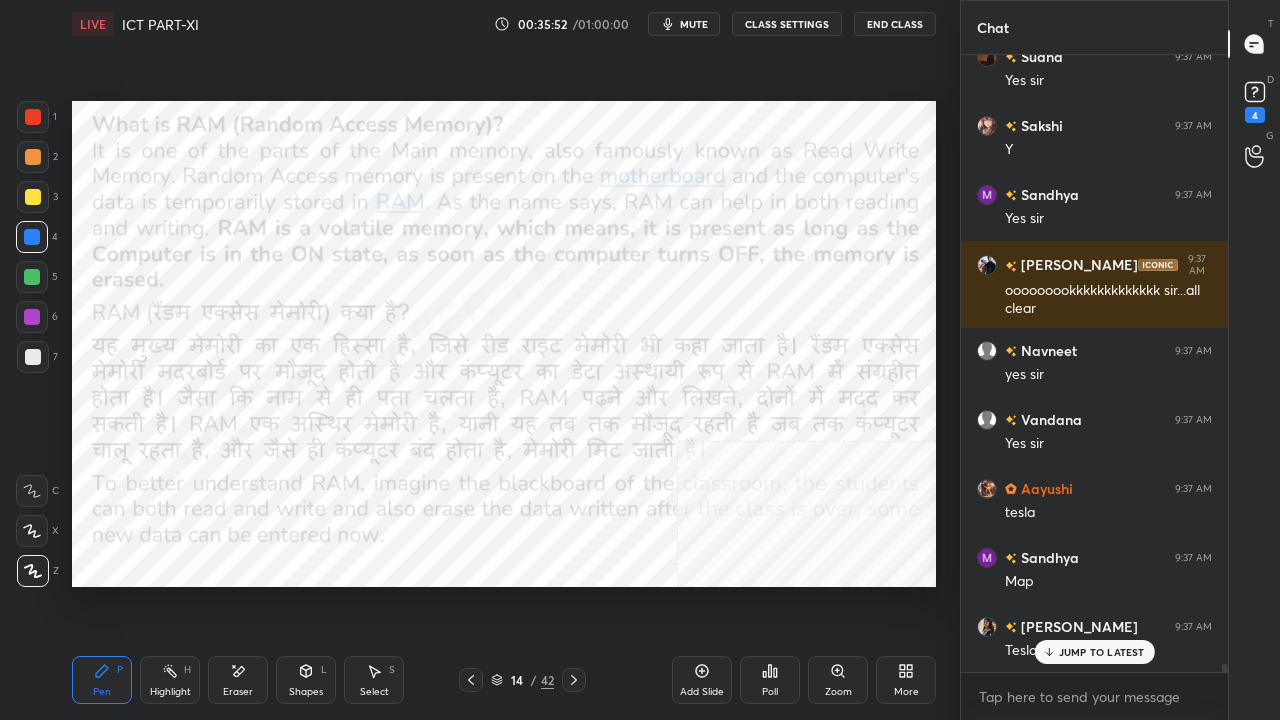 click on "JUMP TO LATEST" at bounding box center [1102, 652] 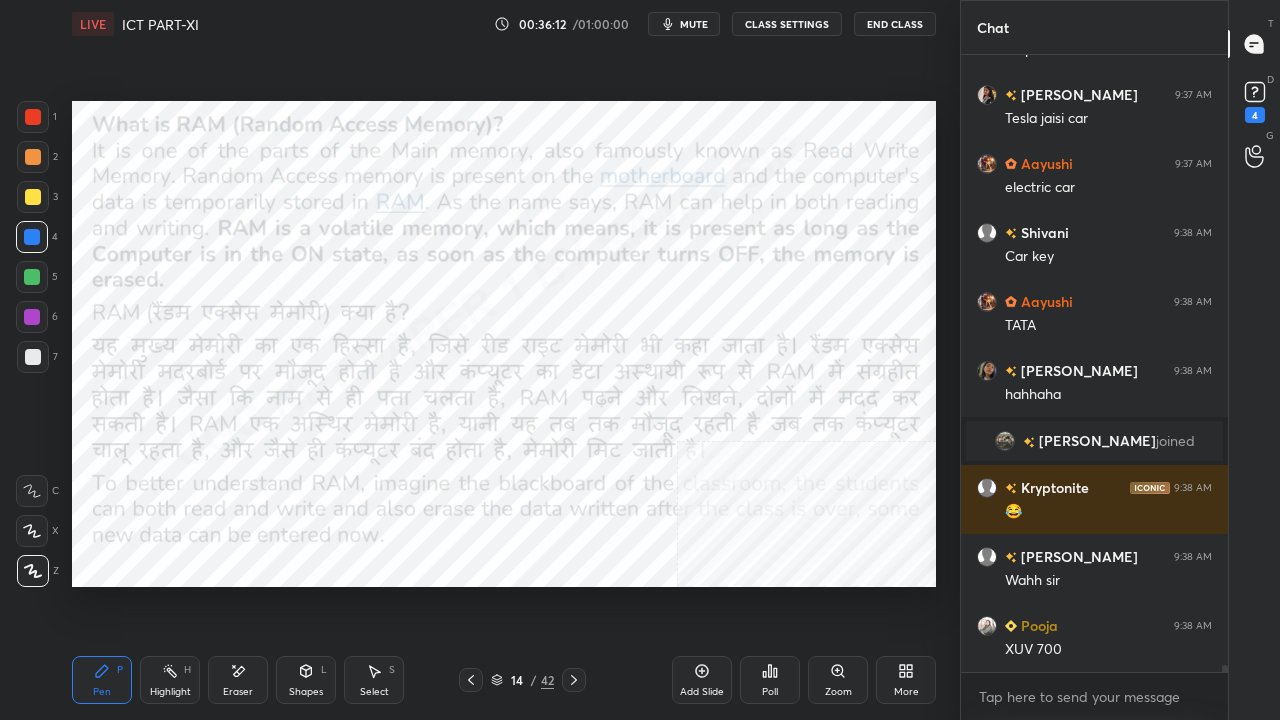 scroll, scrollTop: 50500, scrollLeft: 0, axis: vertical 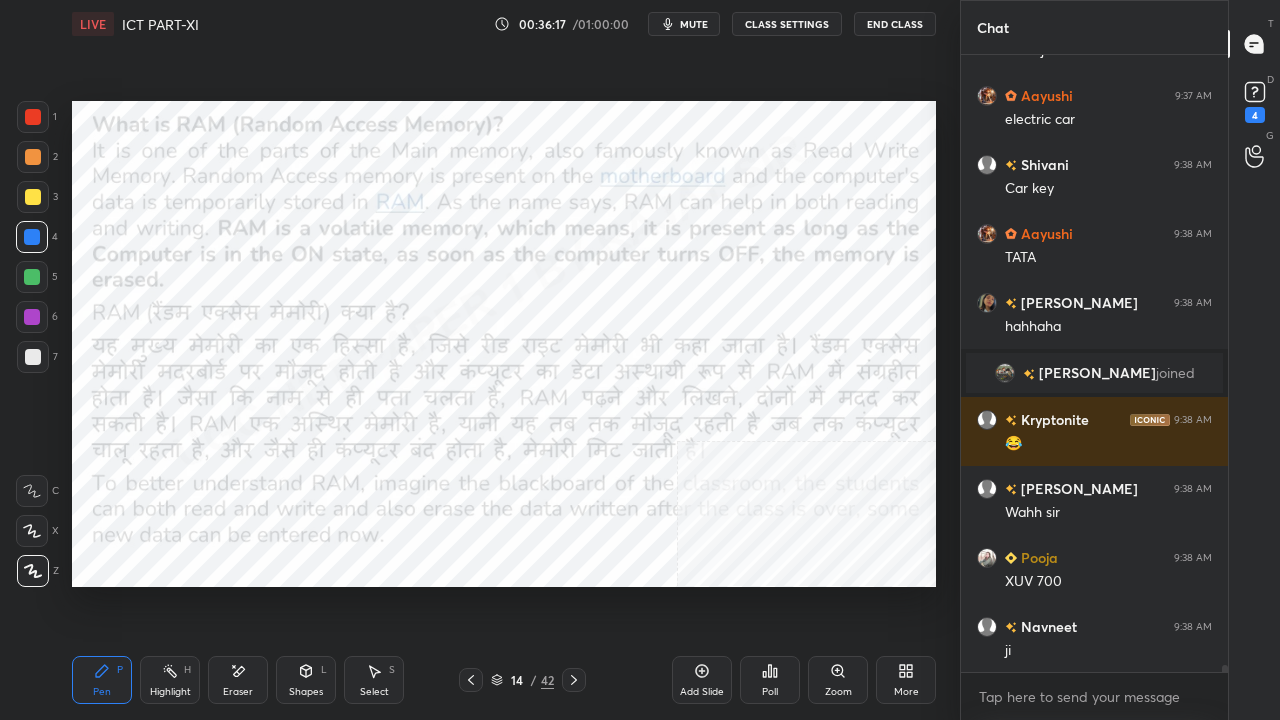 click 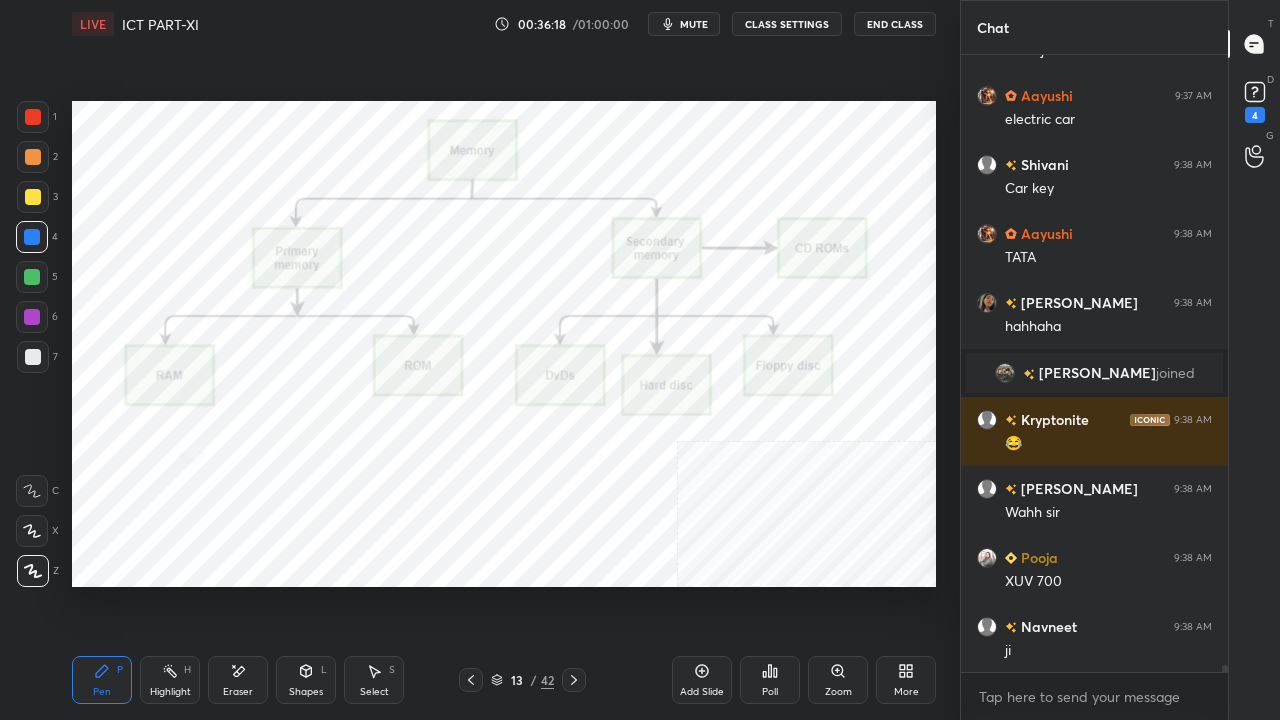 click 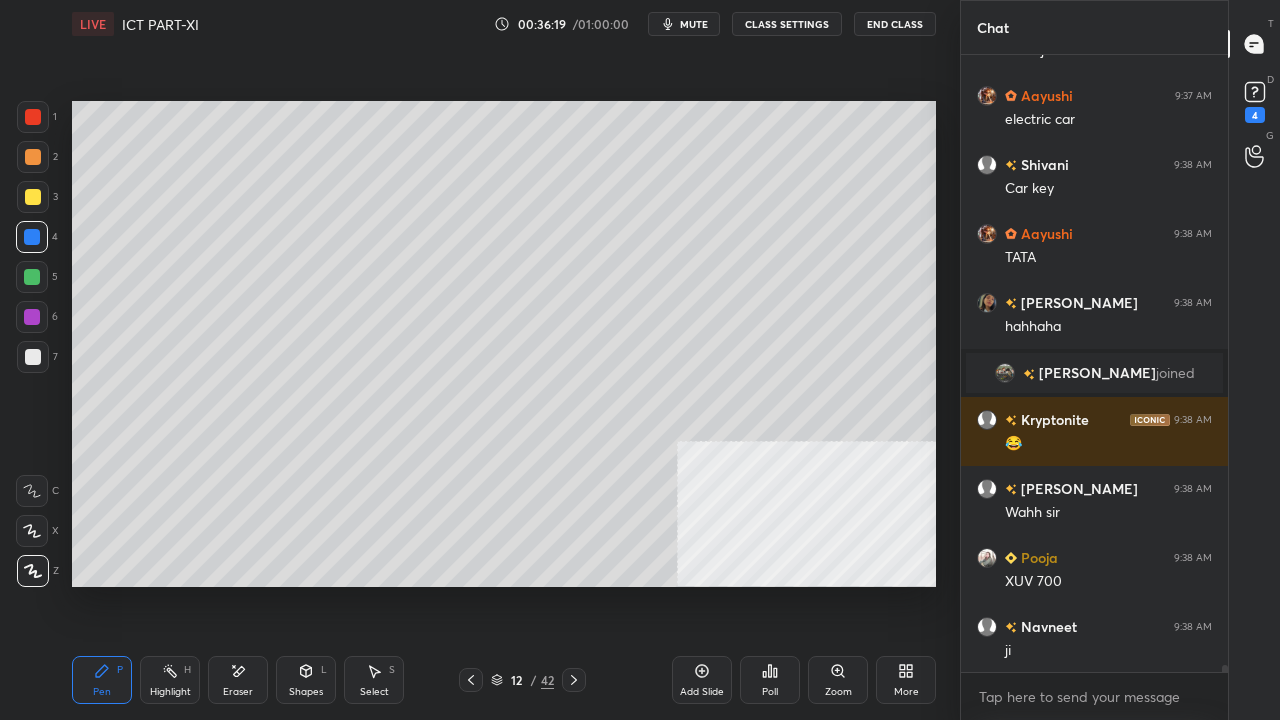 click at bounding box center [33, 357] 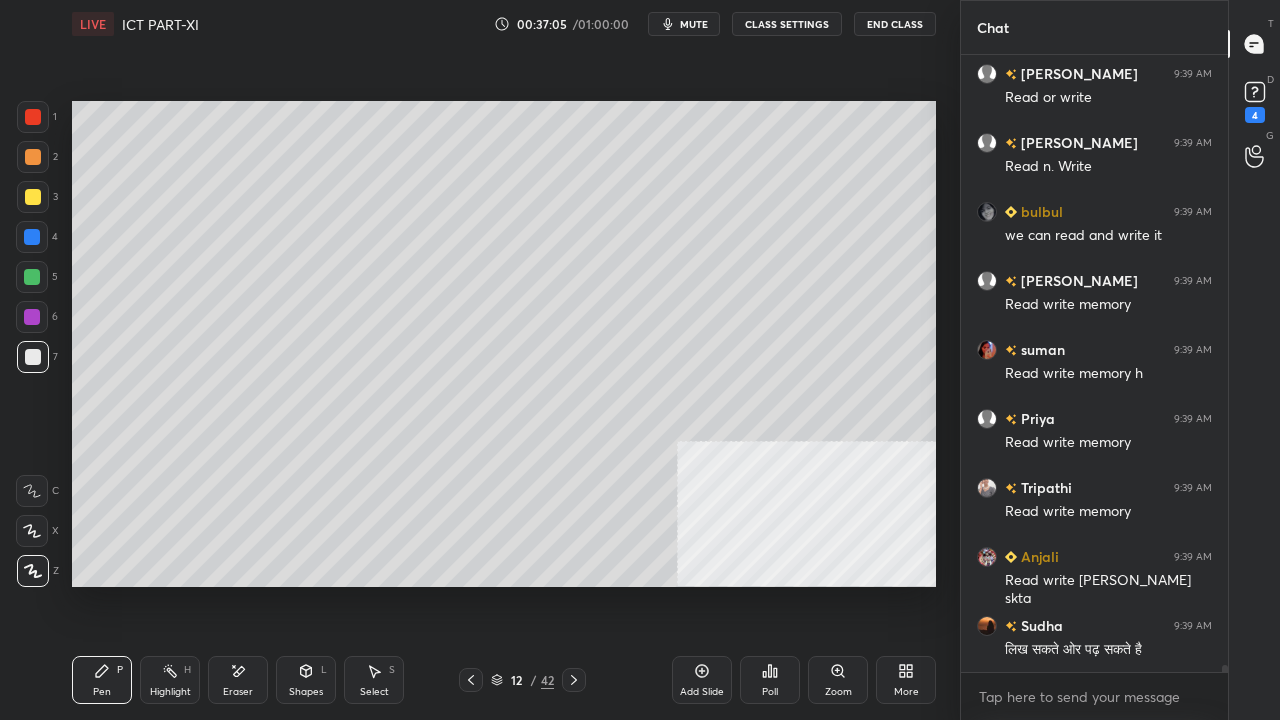 scroll, scrollTop: 51434, scrollLeft: 0, axis: vertical 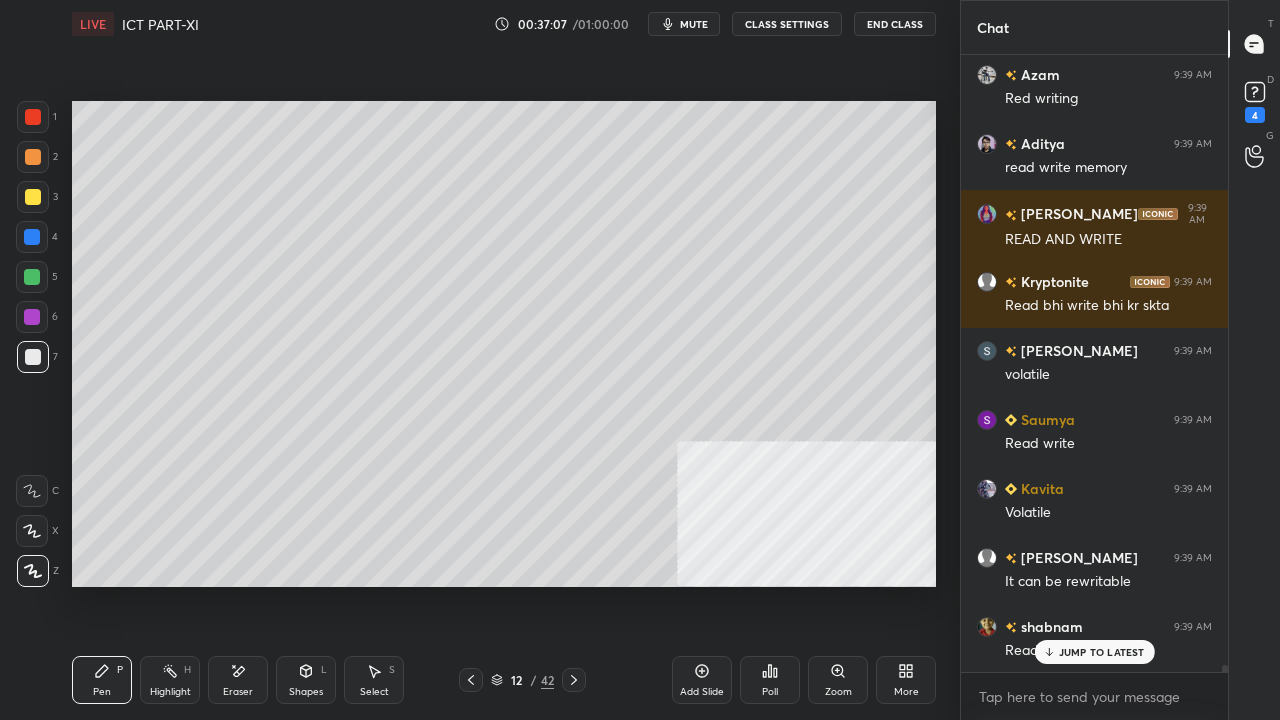 click at bounding box center (33, 197) 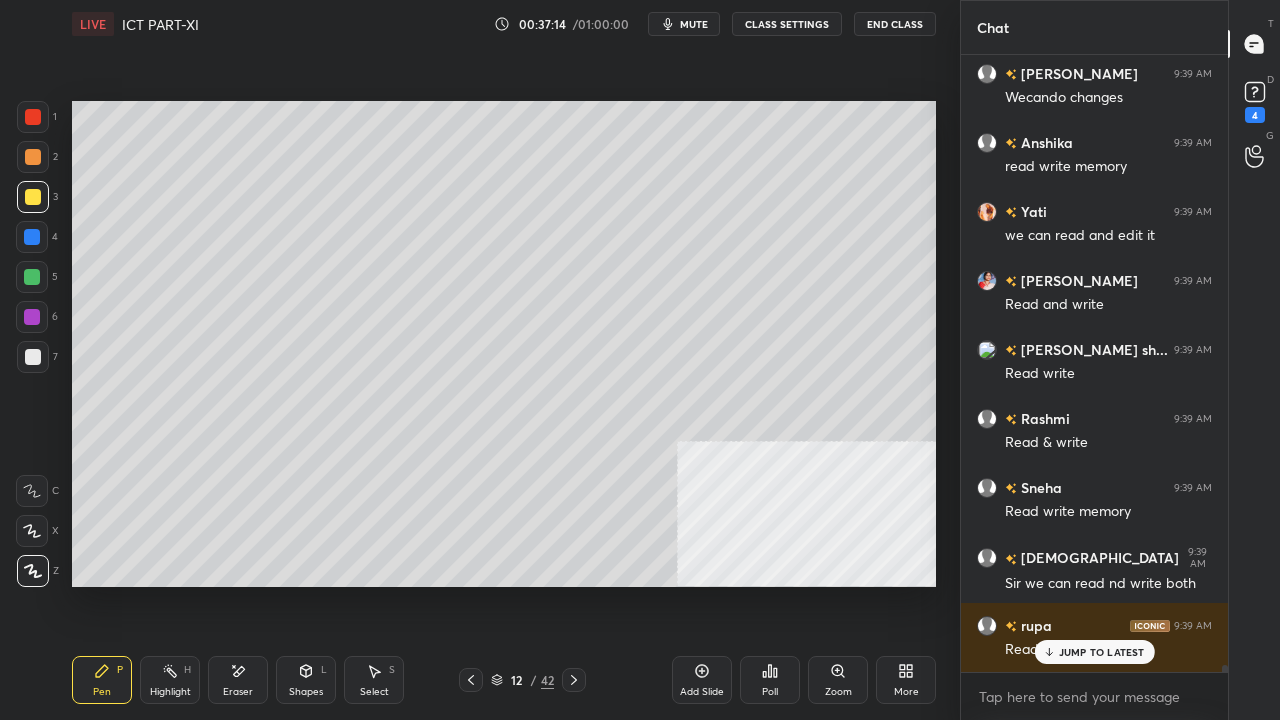 scroll, scrollTop: 53194, scrollLeft: 0, axis: vertical 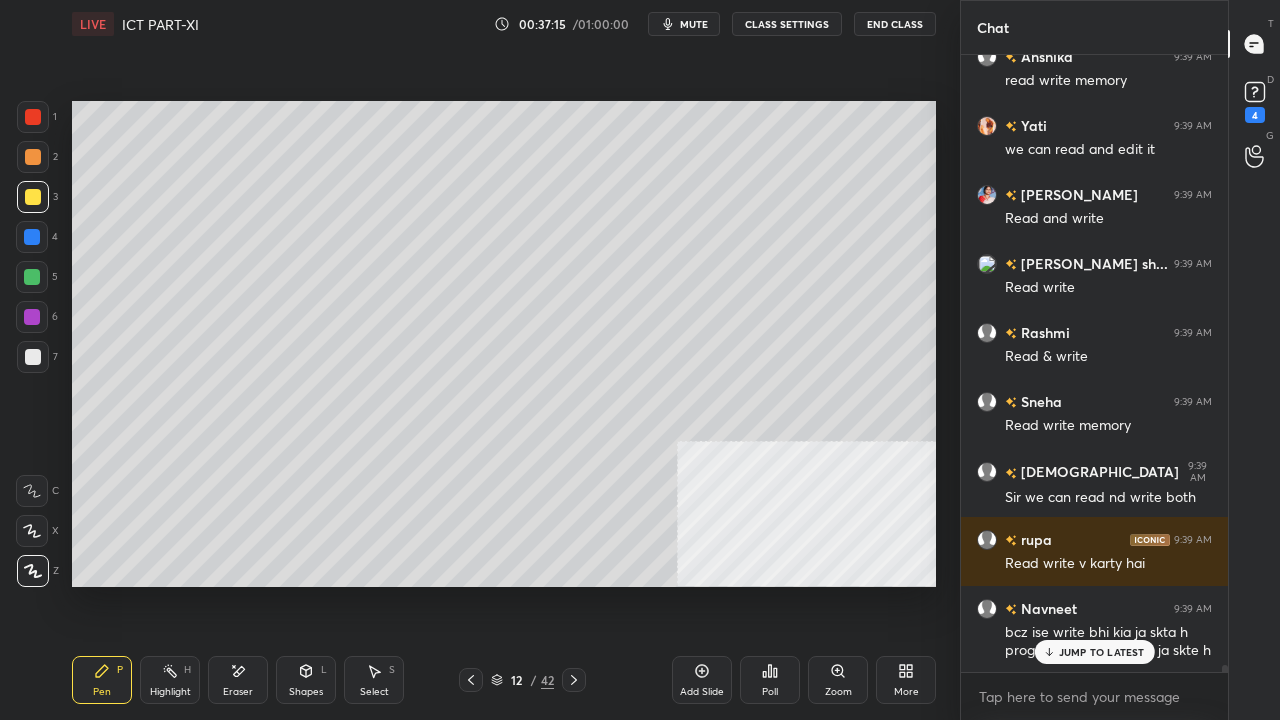 click on "Setting up your live class Poll for   secs No correct answer Start poll" at bounding box center (504, 344) 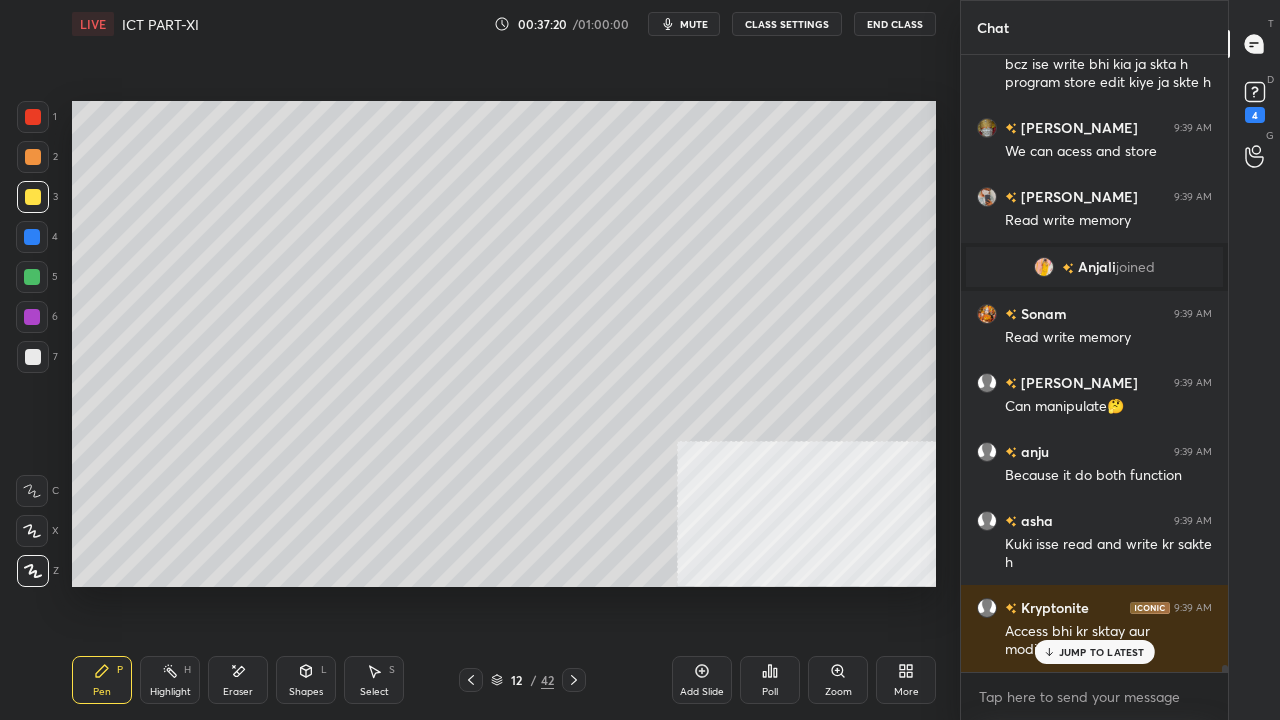 scroll, scrollTop: 52808, scrollLeft: 0, axis: vertical 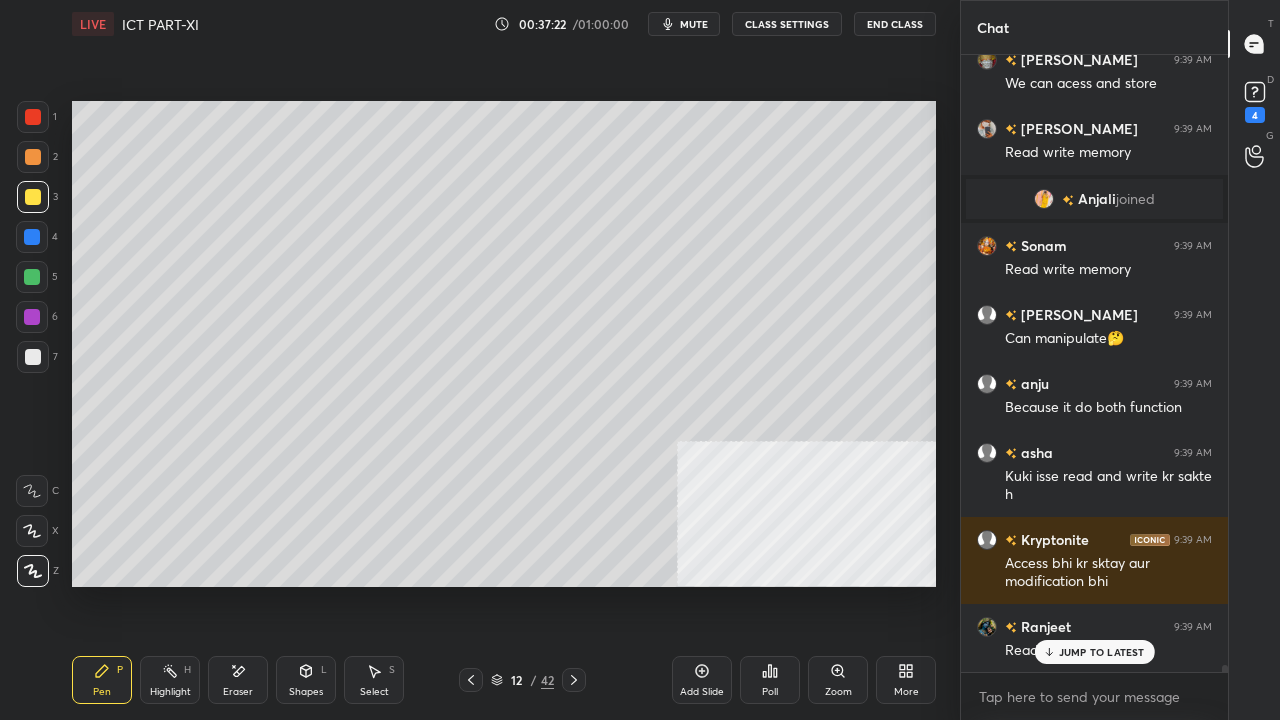 click at bounding box center [33, 357] 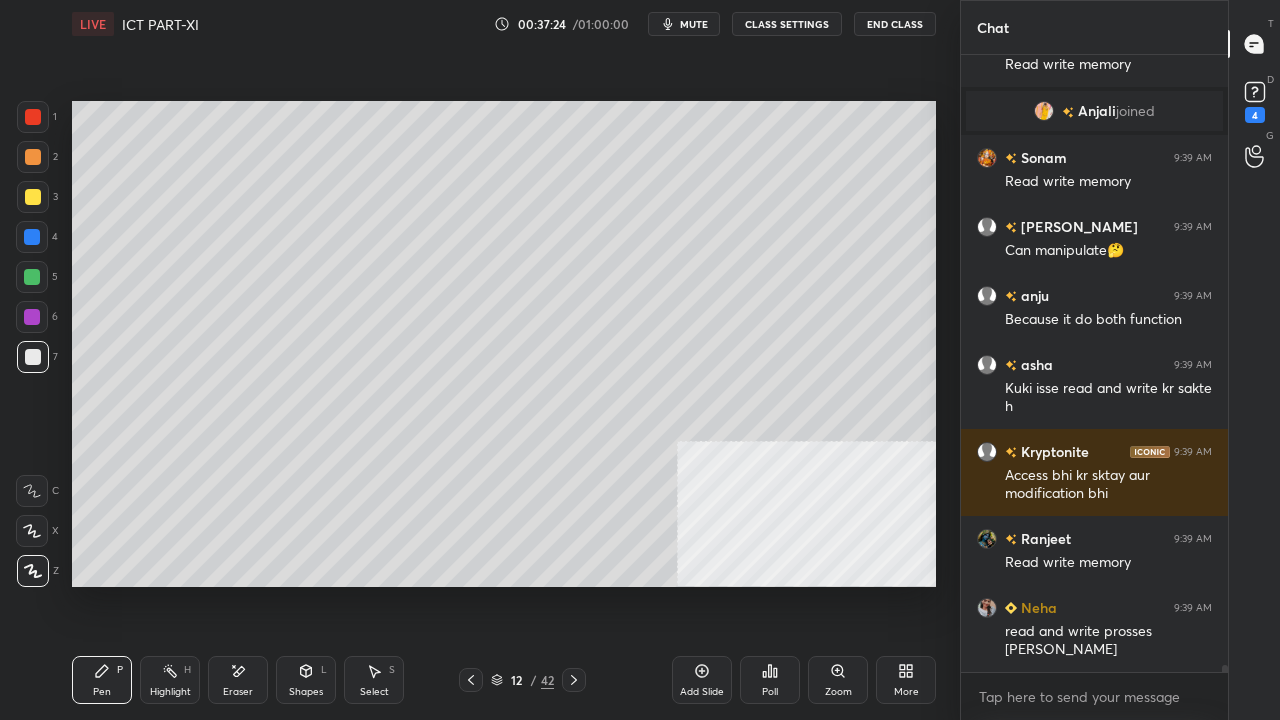 scroll, scrollTop: 53034, scrollLeft: 0, axis: vertical 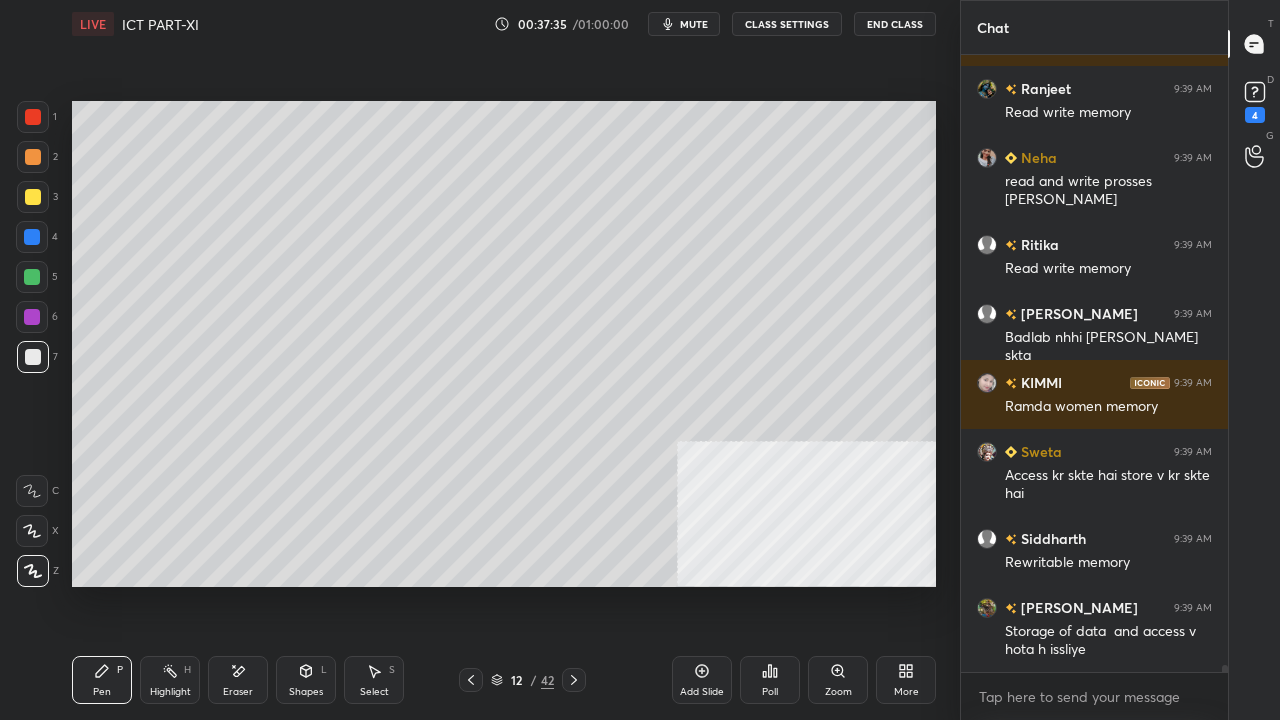 click at bounding box center [33, 197] 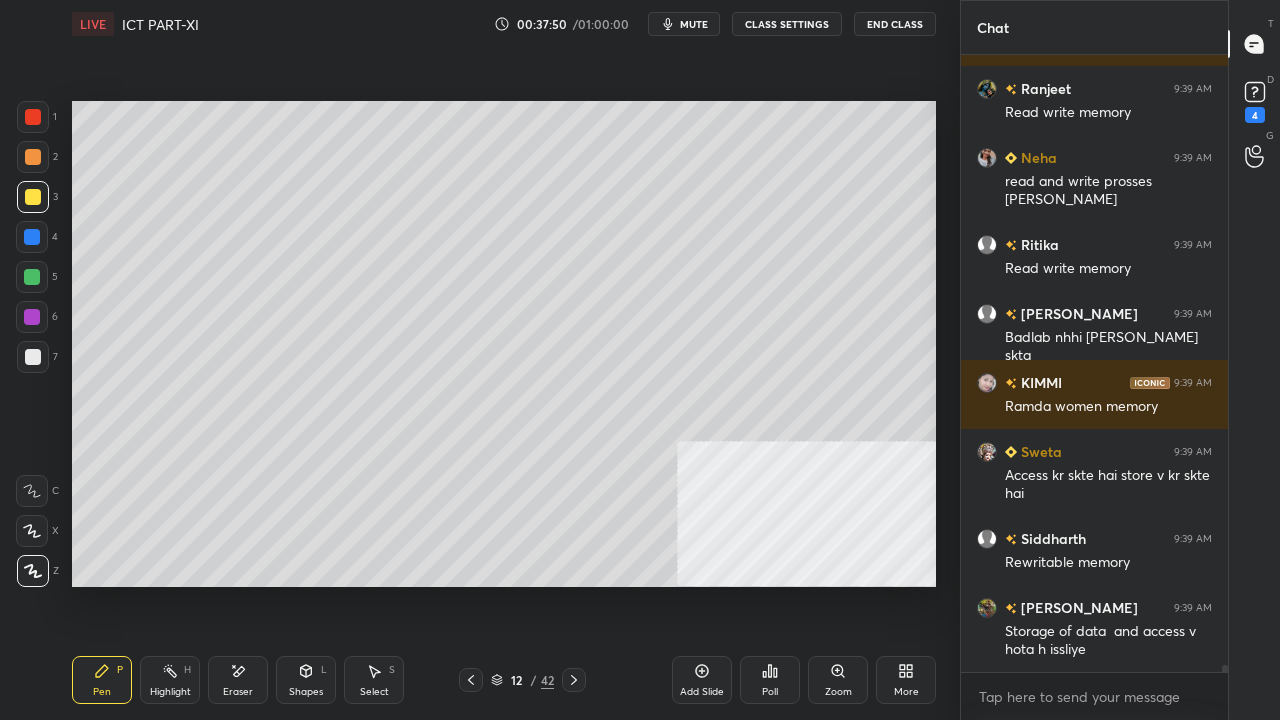 click at bounding box center [33, 357] 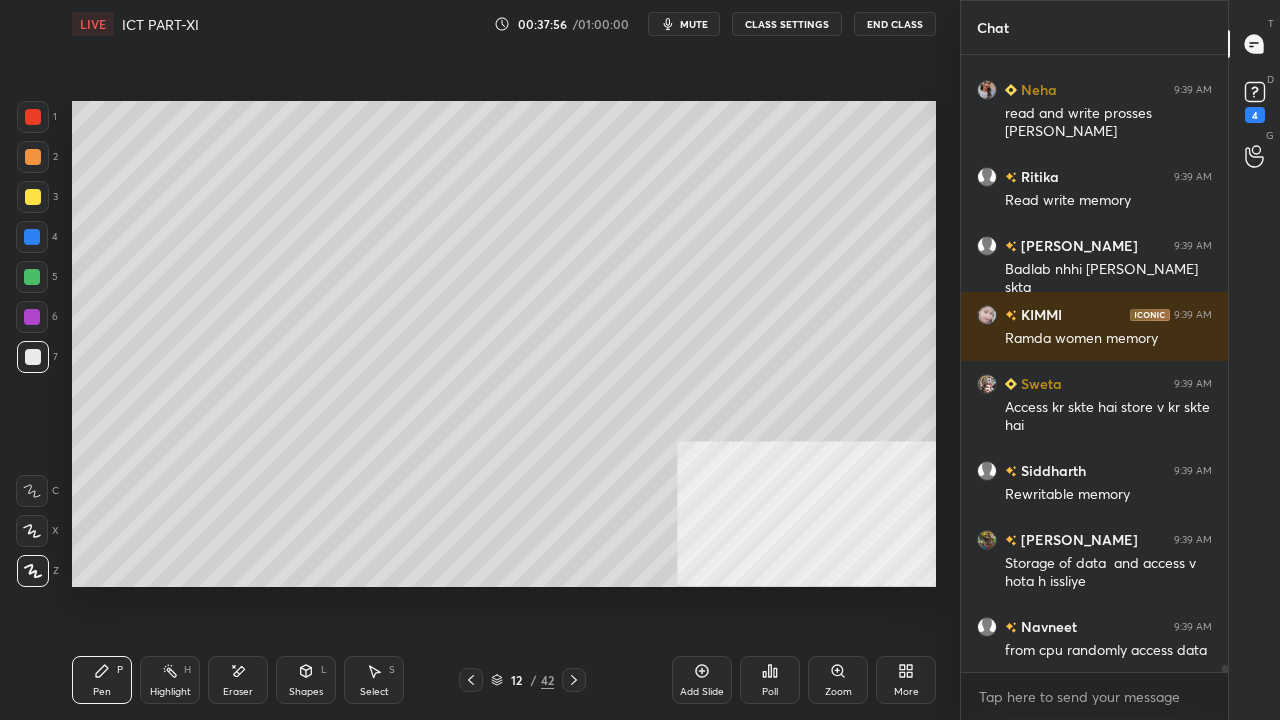 scroll, scrollTop: 53502, scrollLeft: 0, axis: vertical 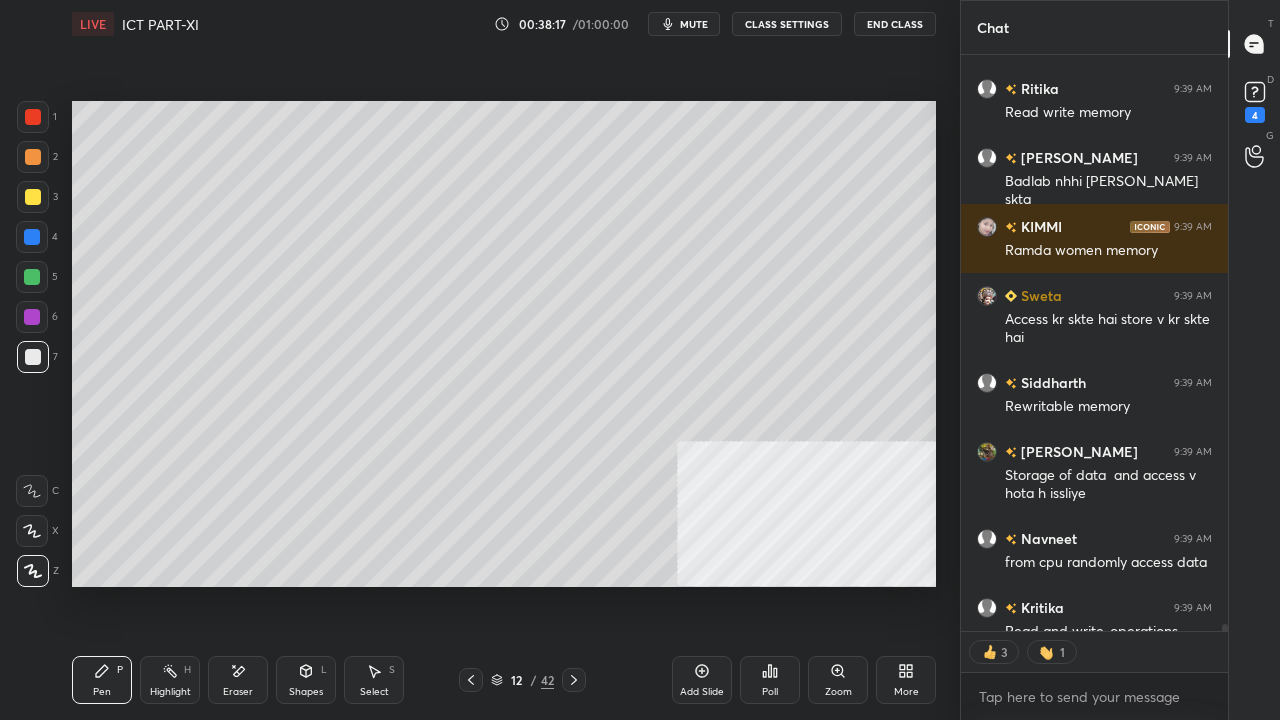 click at bounding box center [32, 237] 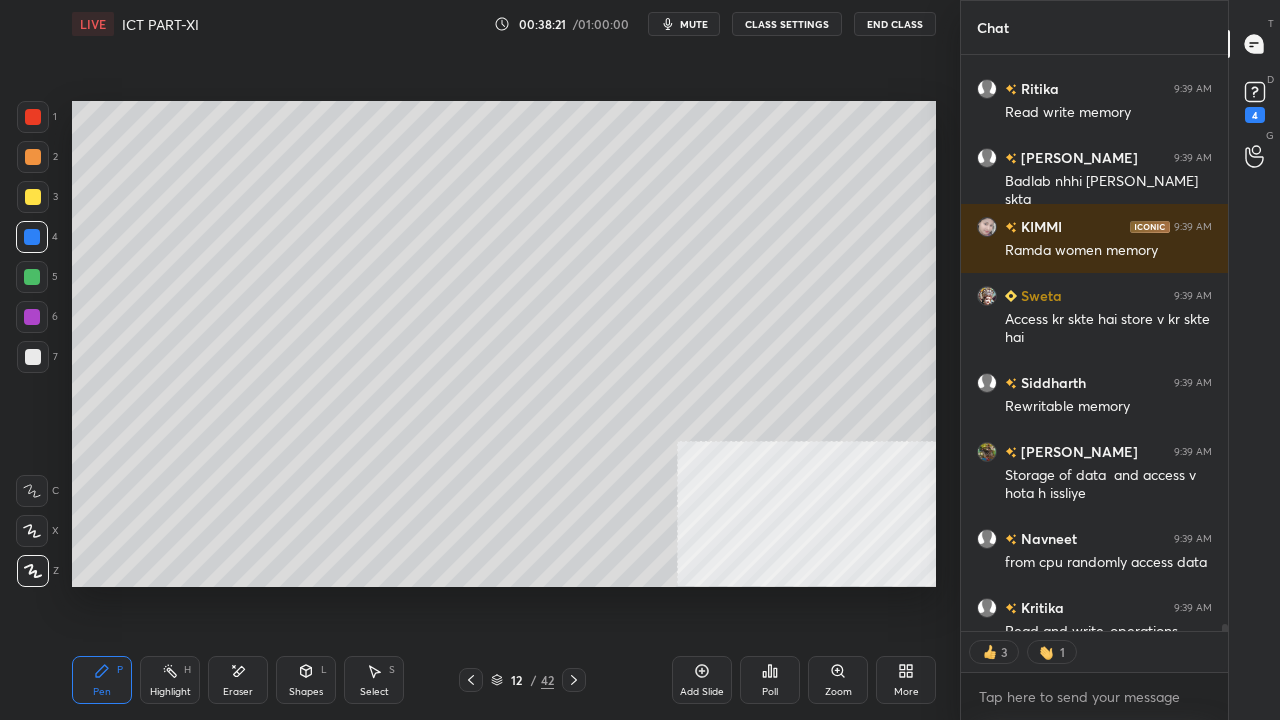 scroll, scrollTop: 53612, scrollLeft: 0, axis: vertical 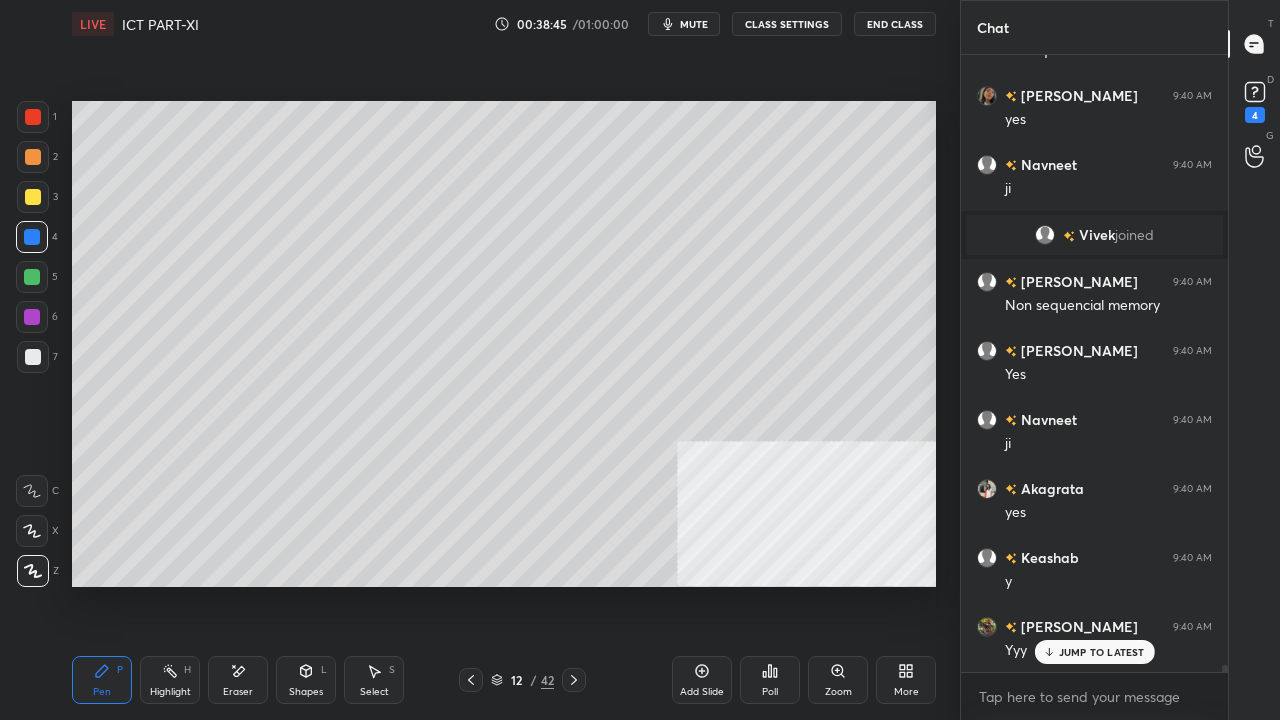 click 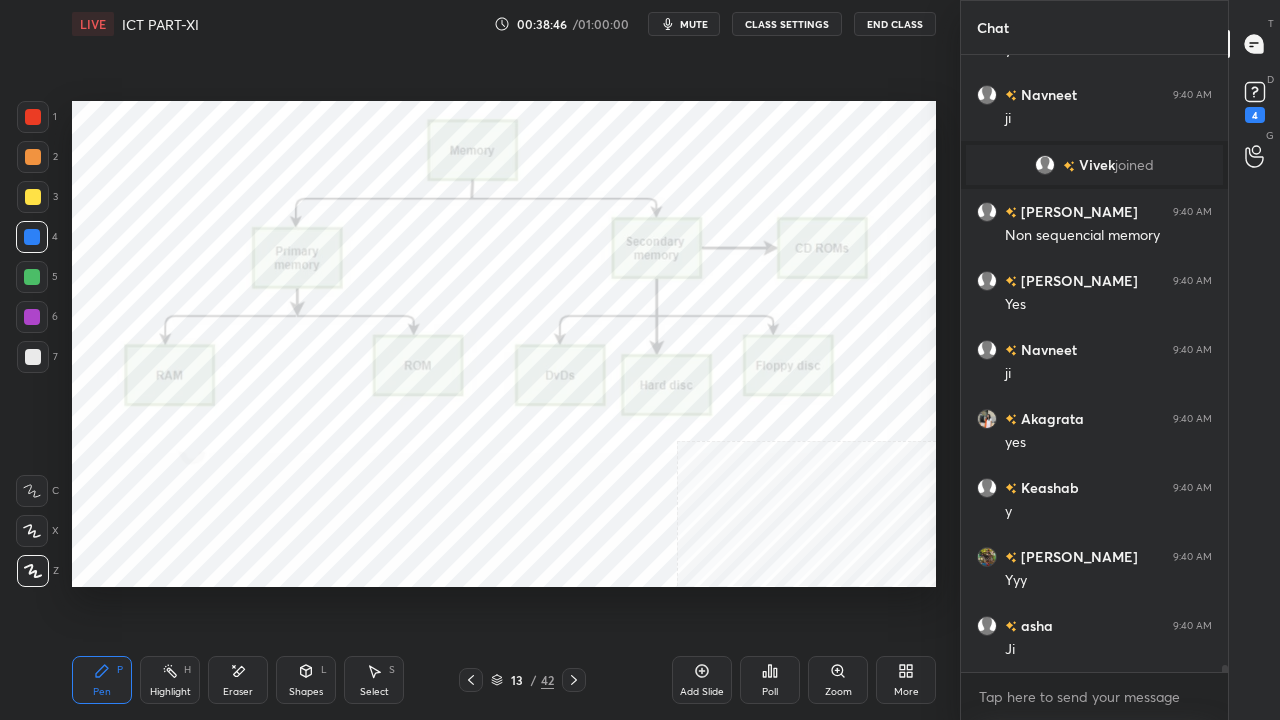 click 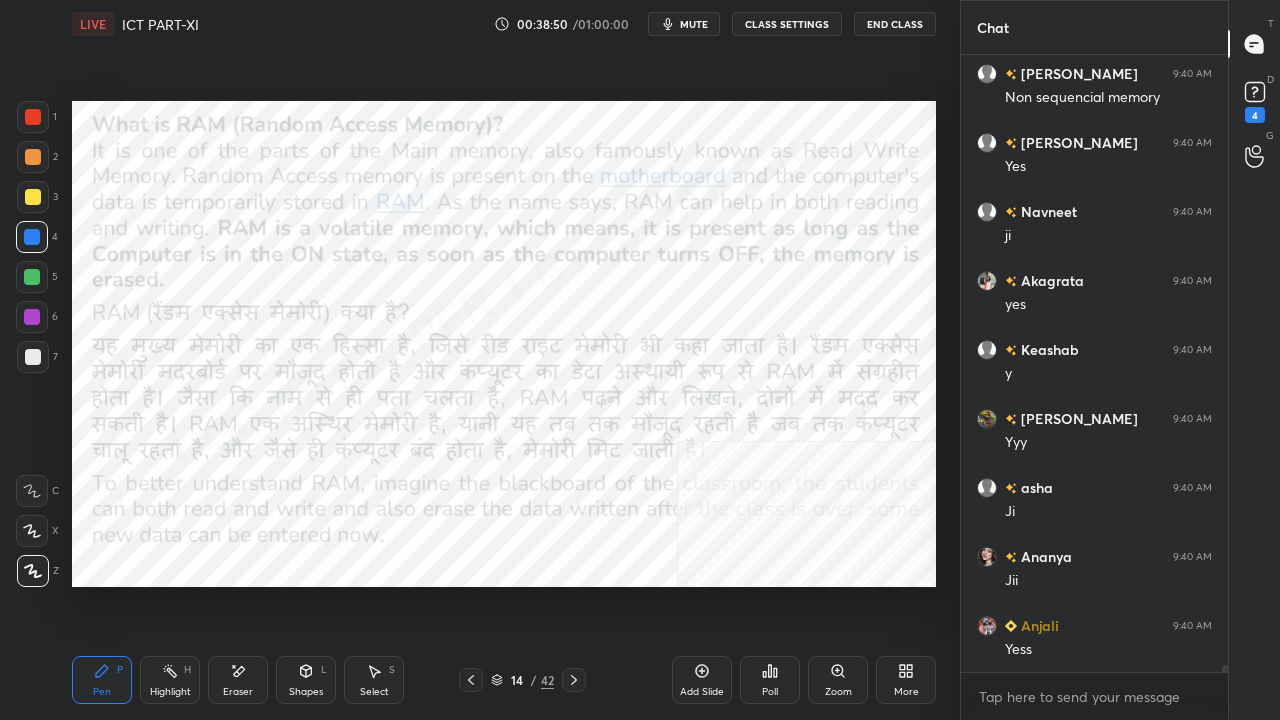 scroll, scrollTop: 54446, scrollLeft: 0, axis: vertical 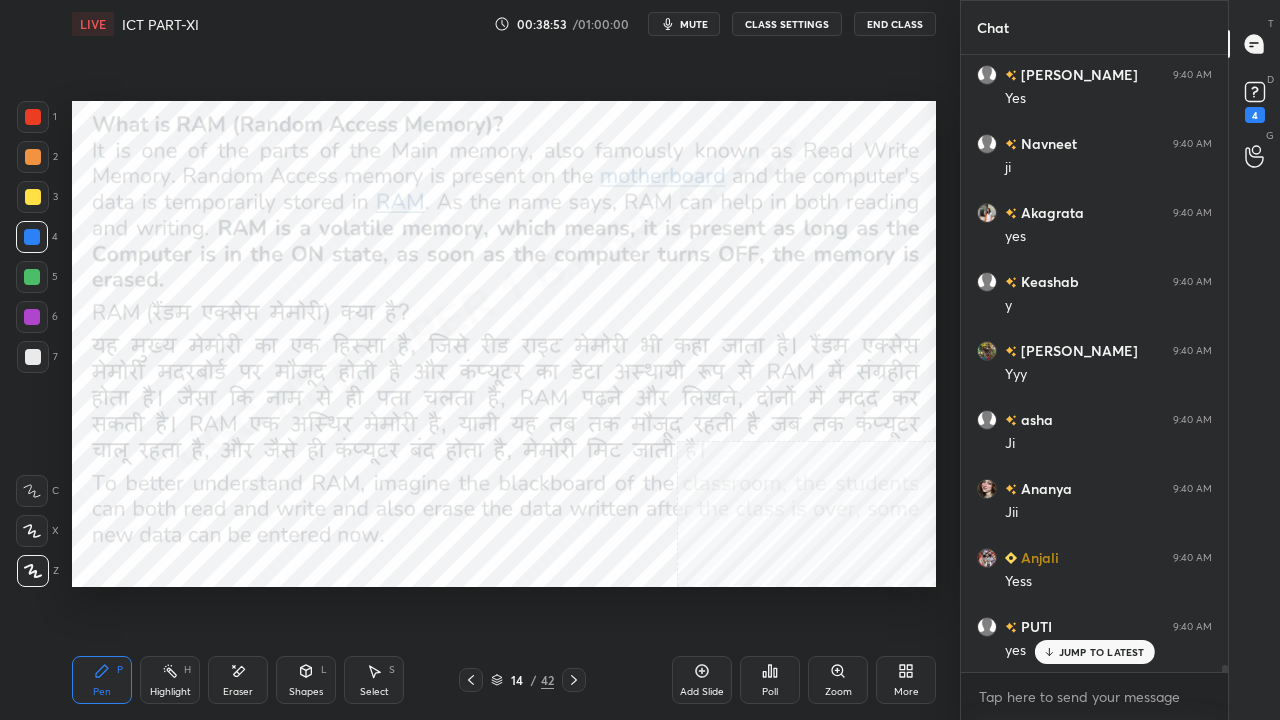 click at bounding box center (32, 317) 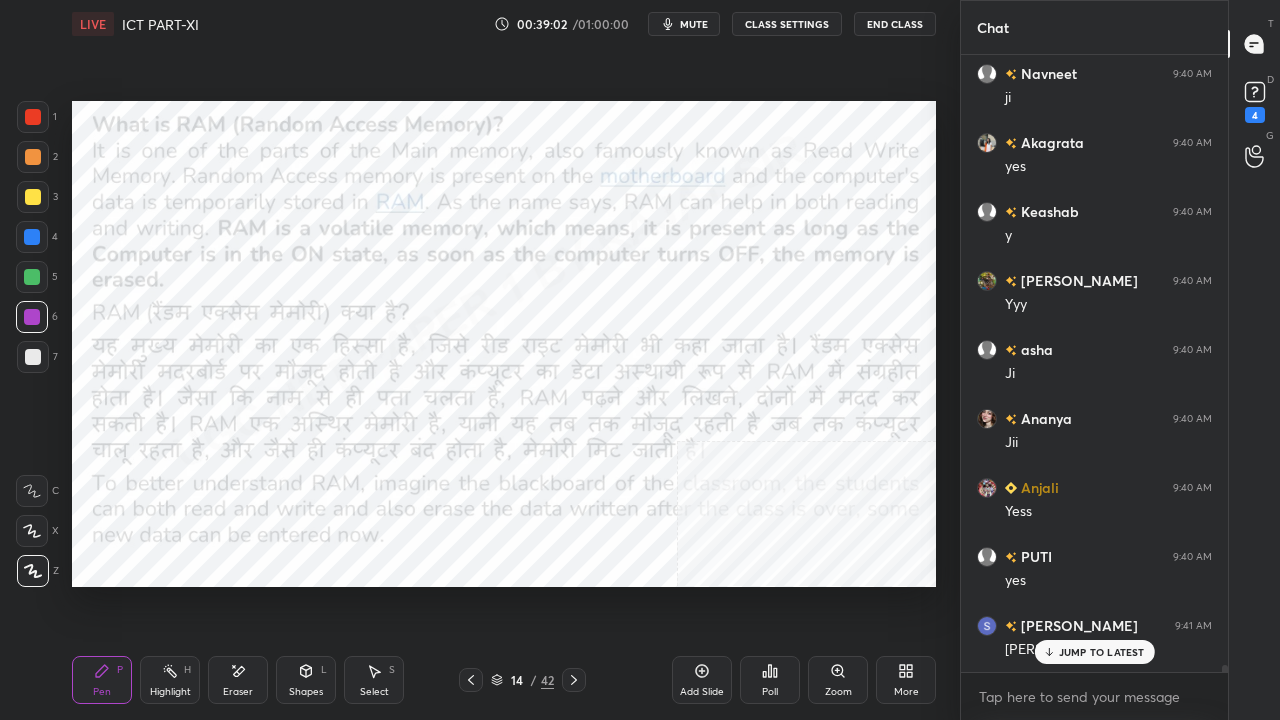 scroll, scrollTop: 54584, scrollLeft: 0, axis: vertical 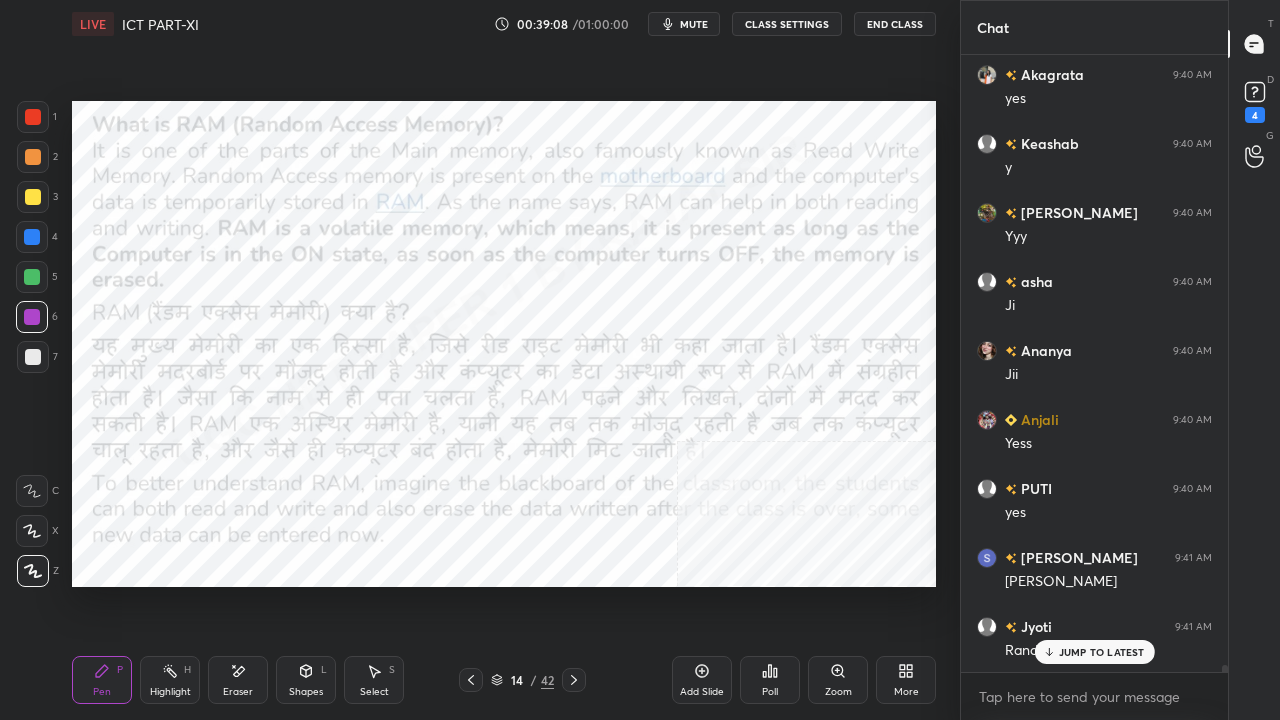 drag, startPoint x: 1053, startPoint y: 647, endPoint x: 955, endPoint y: 629, distance: 99.63935 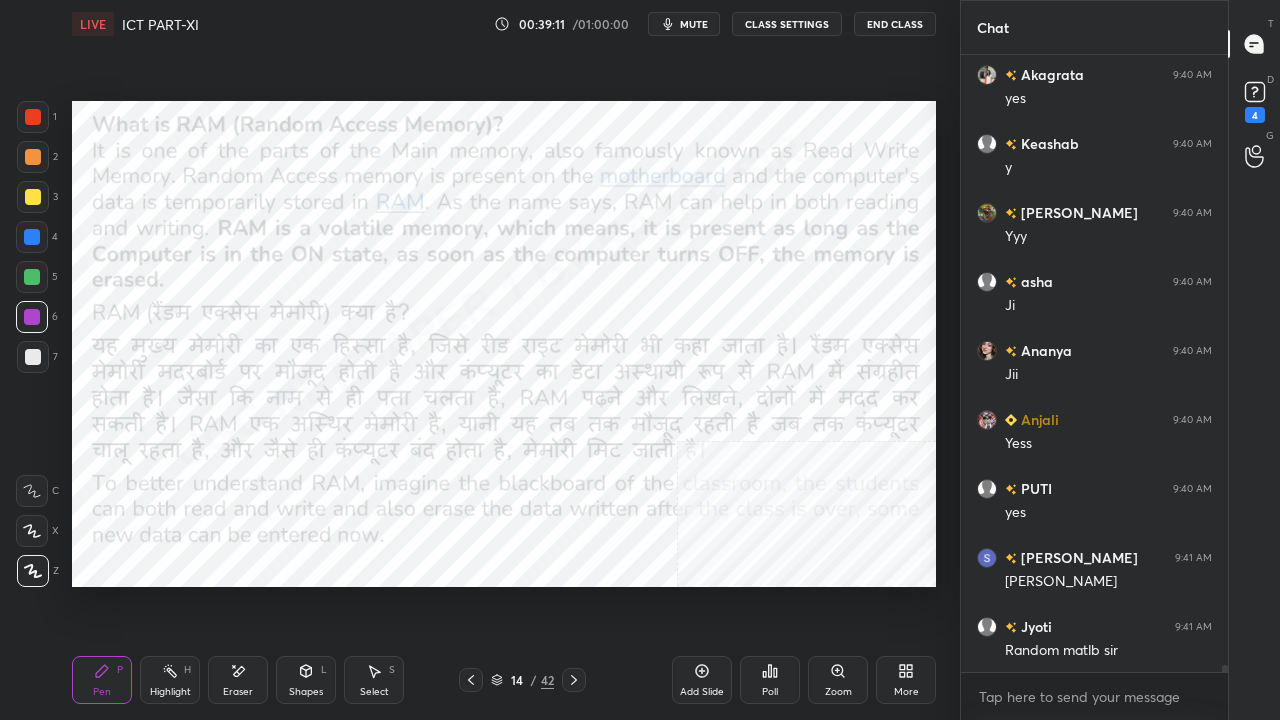 scroll, scrollTop: 54672, scrollLeft: 0, axis: vertical 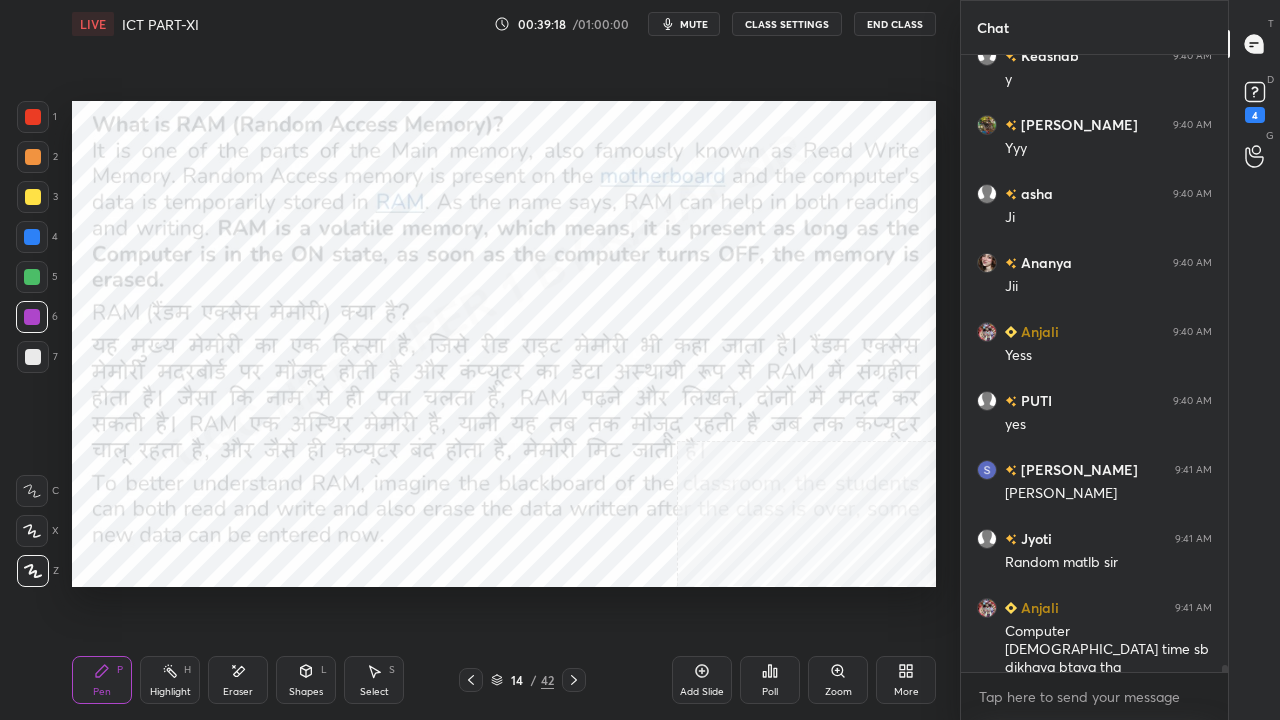 click at bounding box center (32, 237) 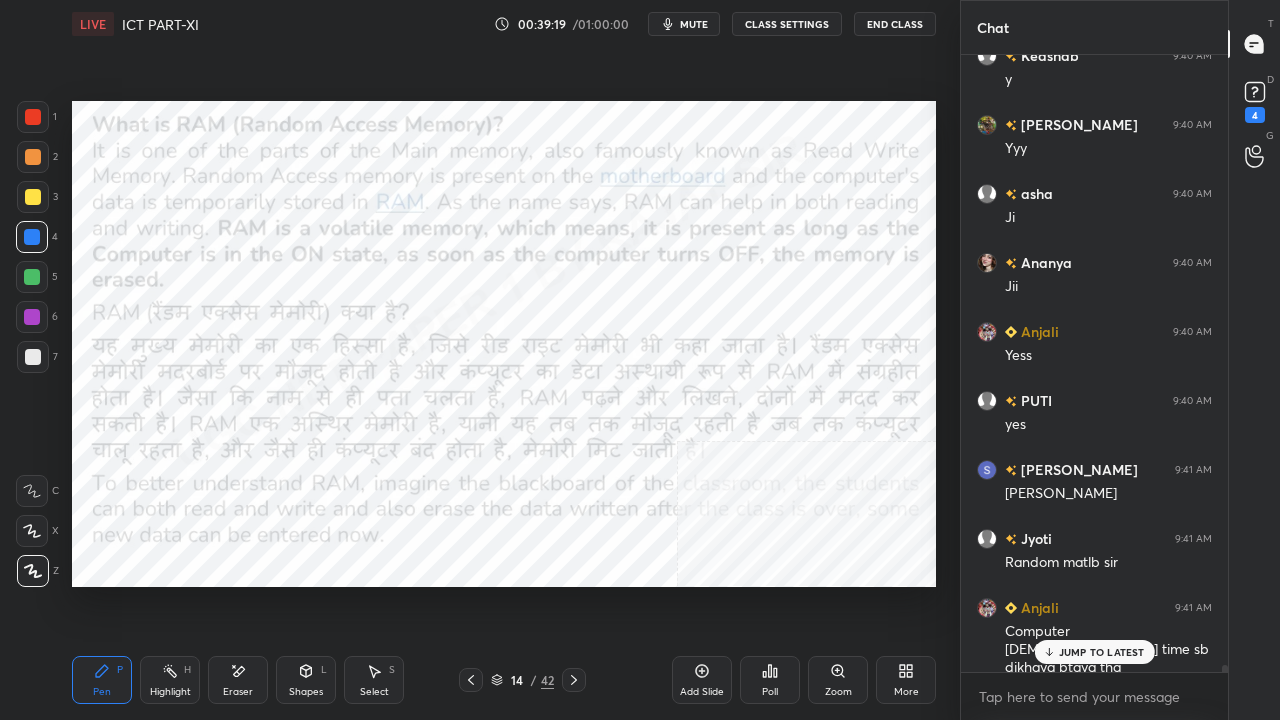 scroll, scrollTop: 54740, scrollLeft: 0, axis: vertical 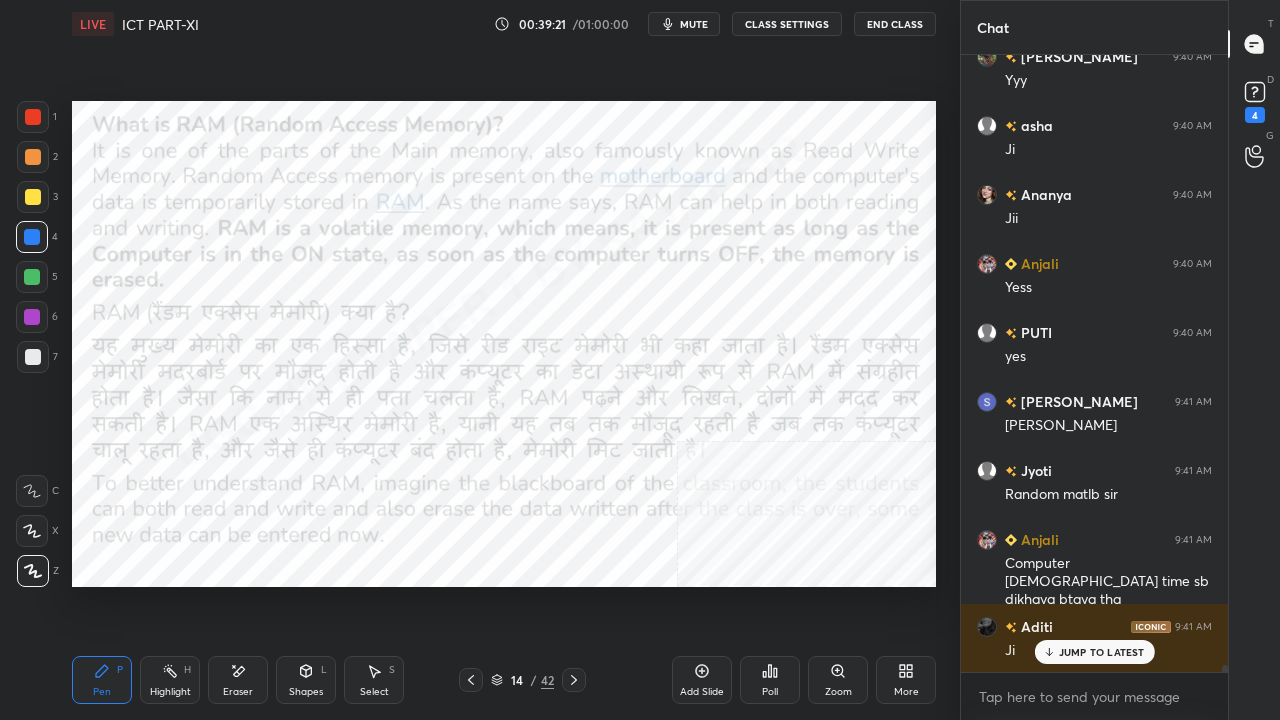 click at bounding box center (33, 117) 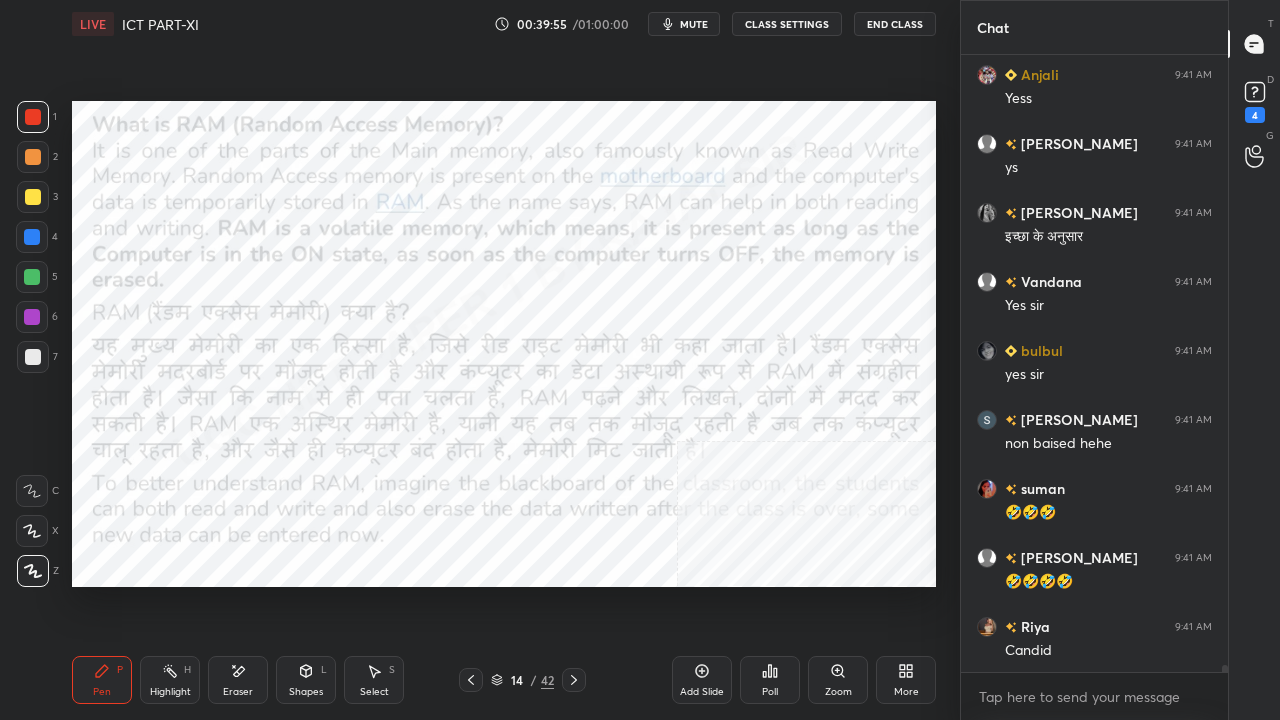 scroll, scrollTop: 55554, scrollLeft: 0, axis: vertical 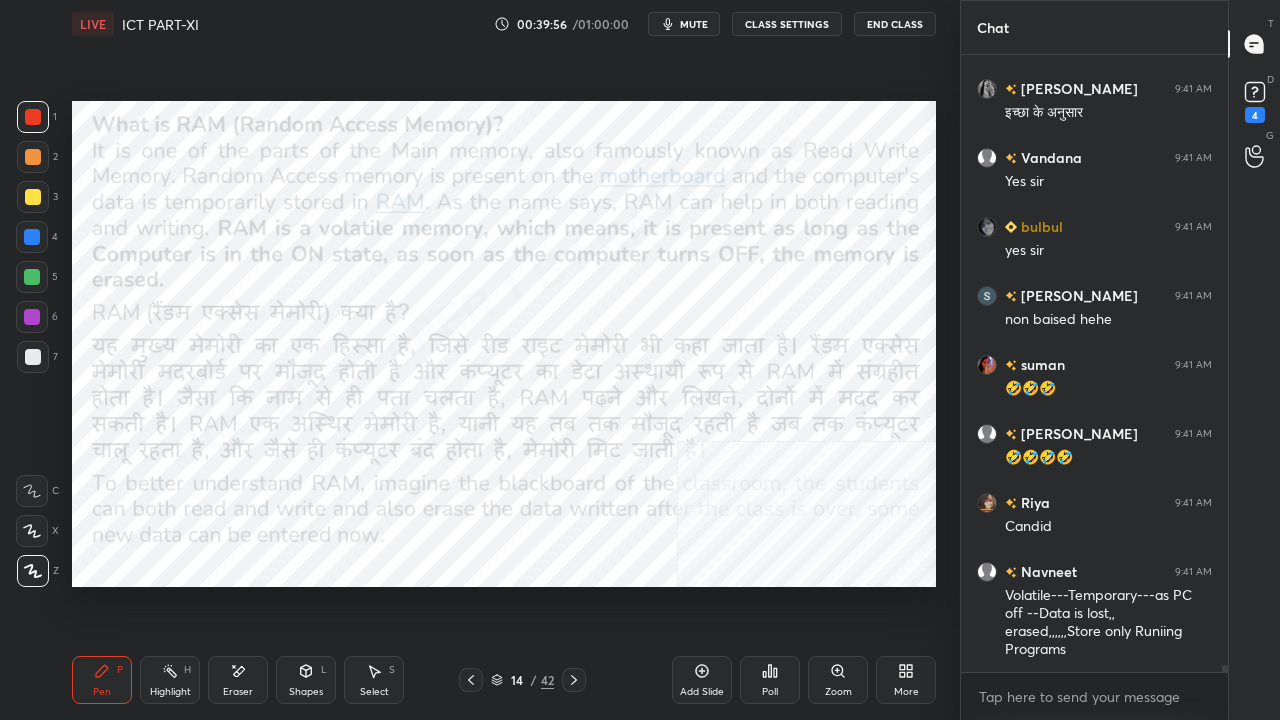 click 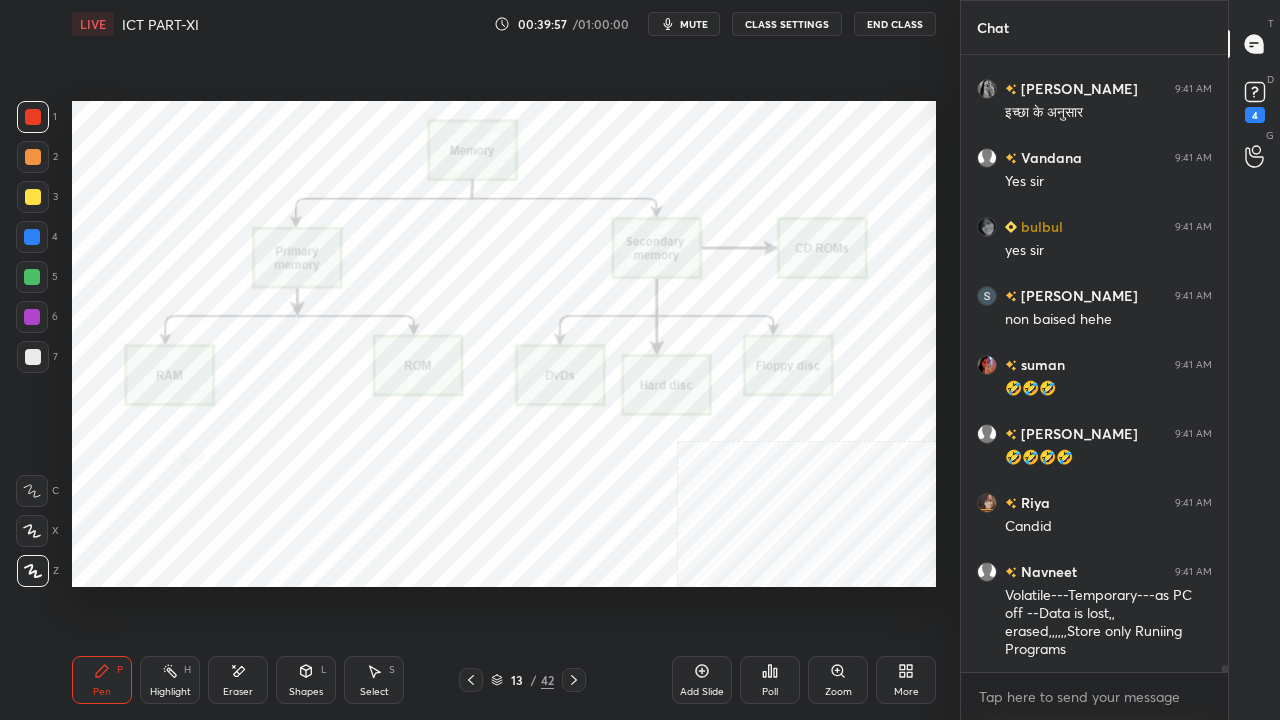 click 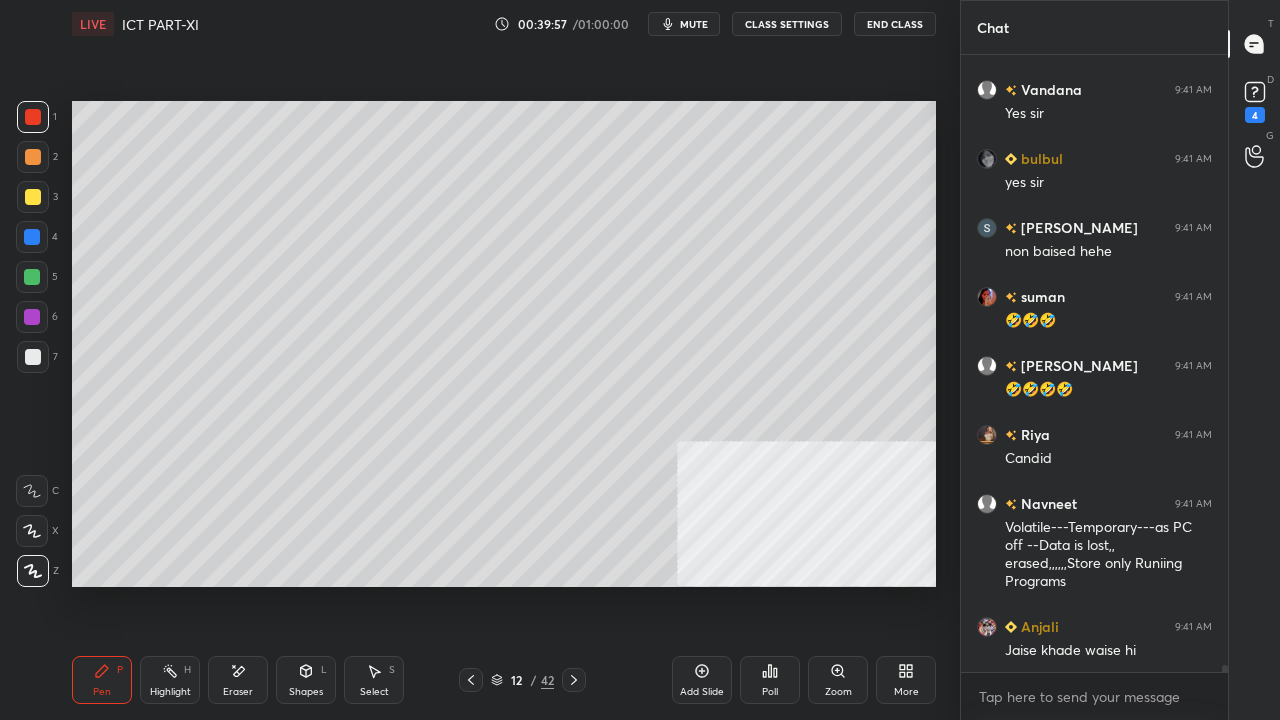click 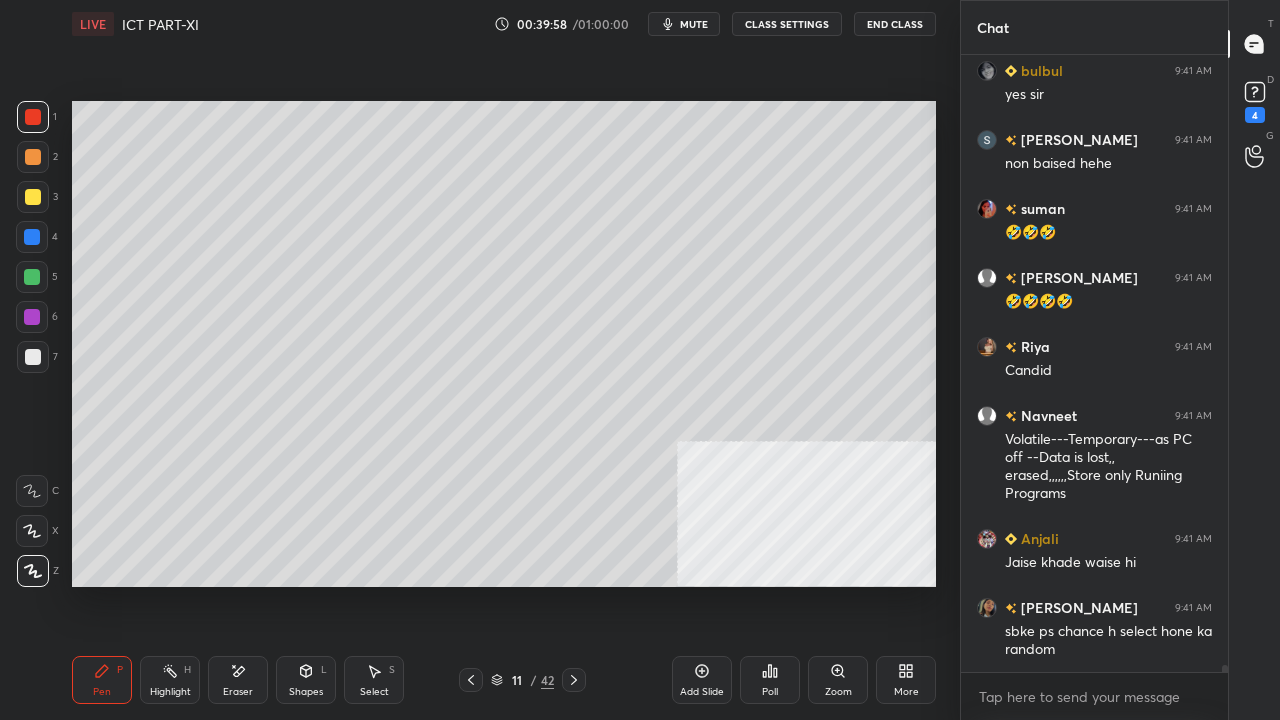 click 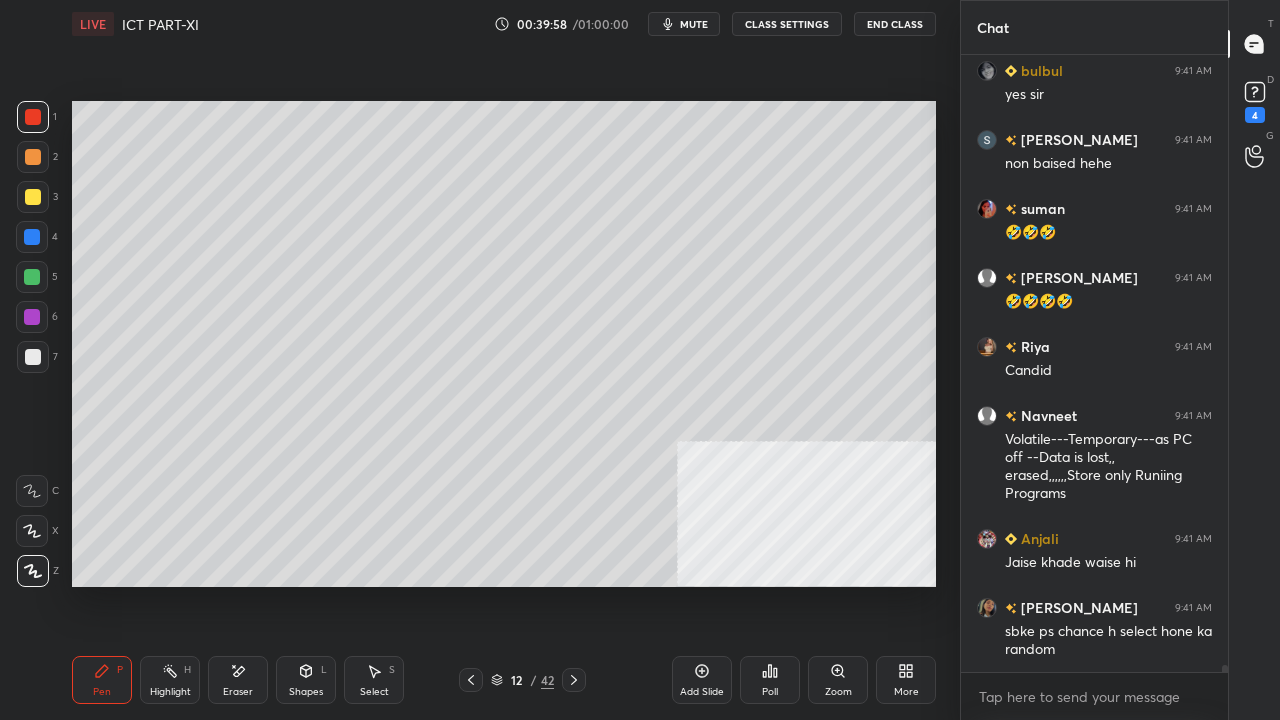 scroll, scrollTop: 55778, scrollLeft: 0, axis: vertical 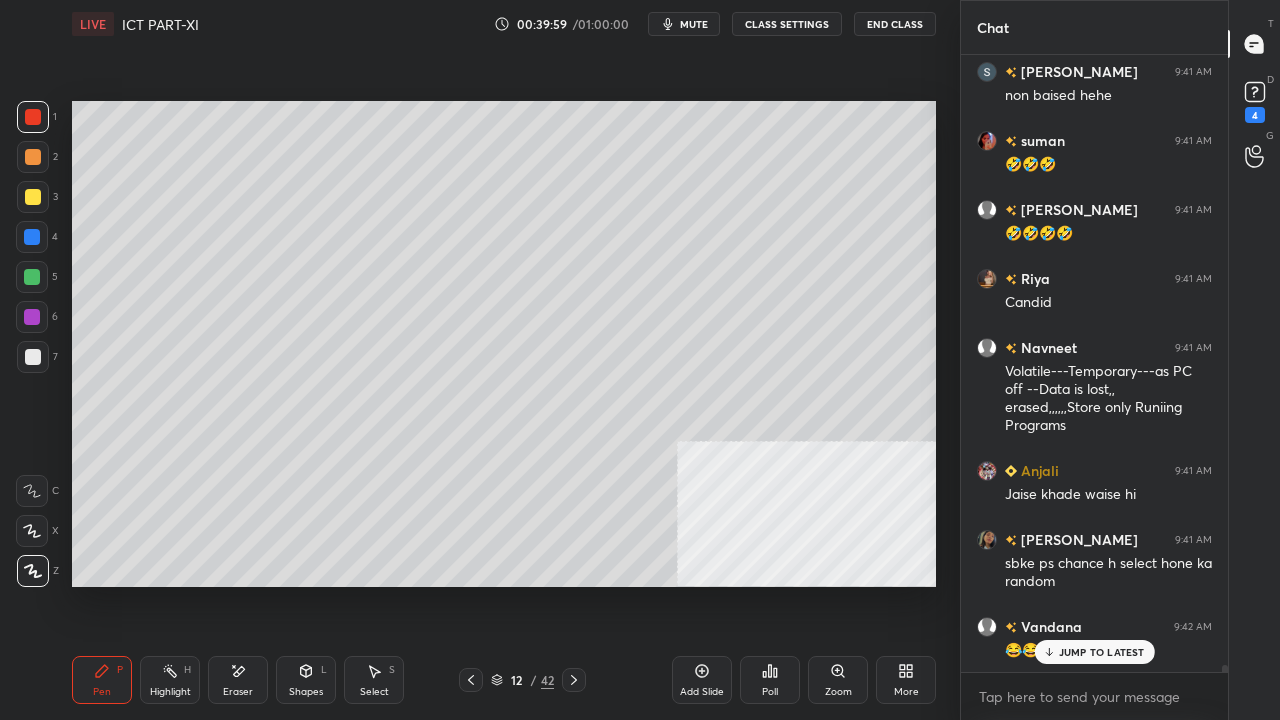 drag, startPoint x: 34, startPoint y: 362, endPoint x: 60, endPoint y: 387, distance: 36.069378 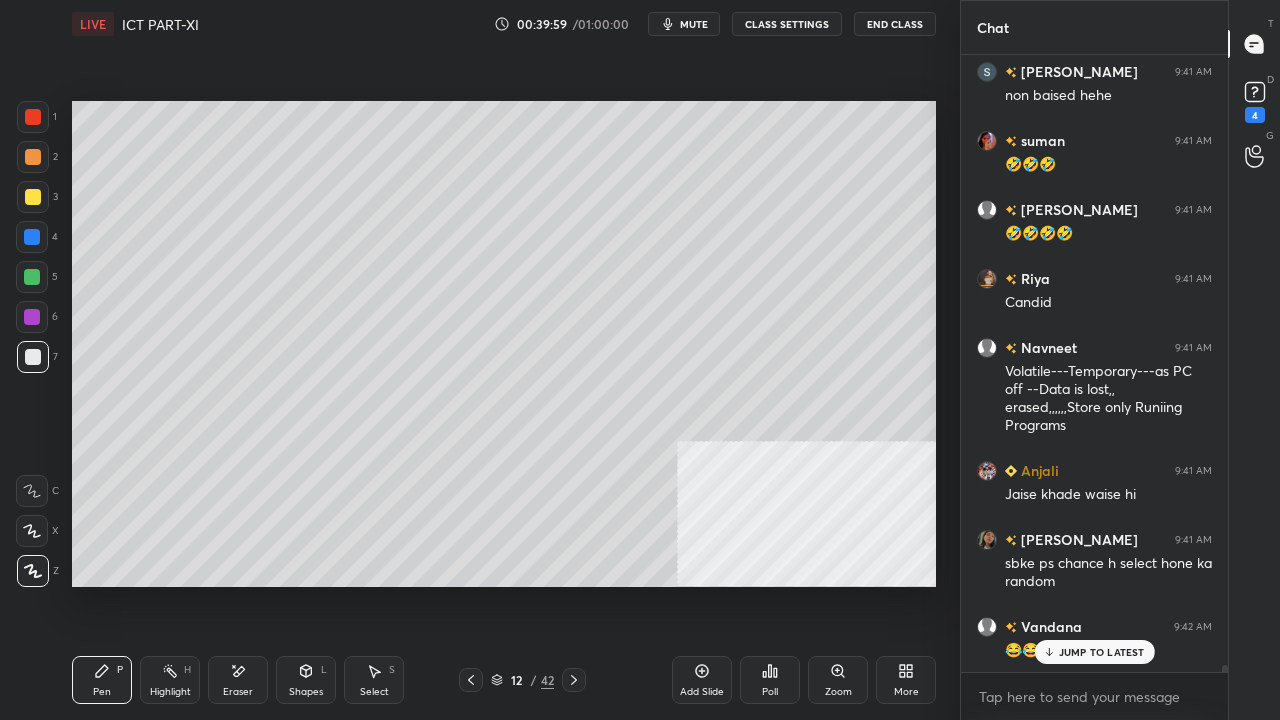 scroll, scrollTop: 55848, scrollLeft: 0, axis: vertical 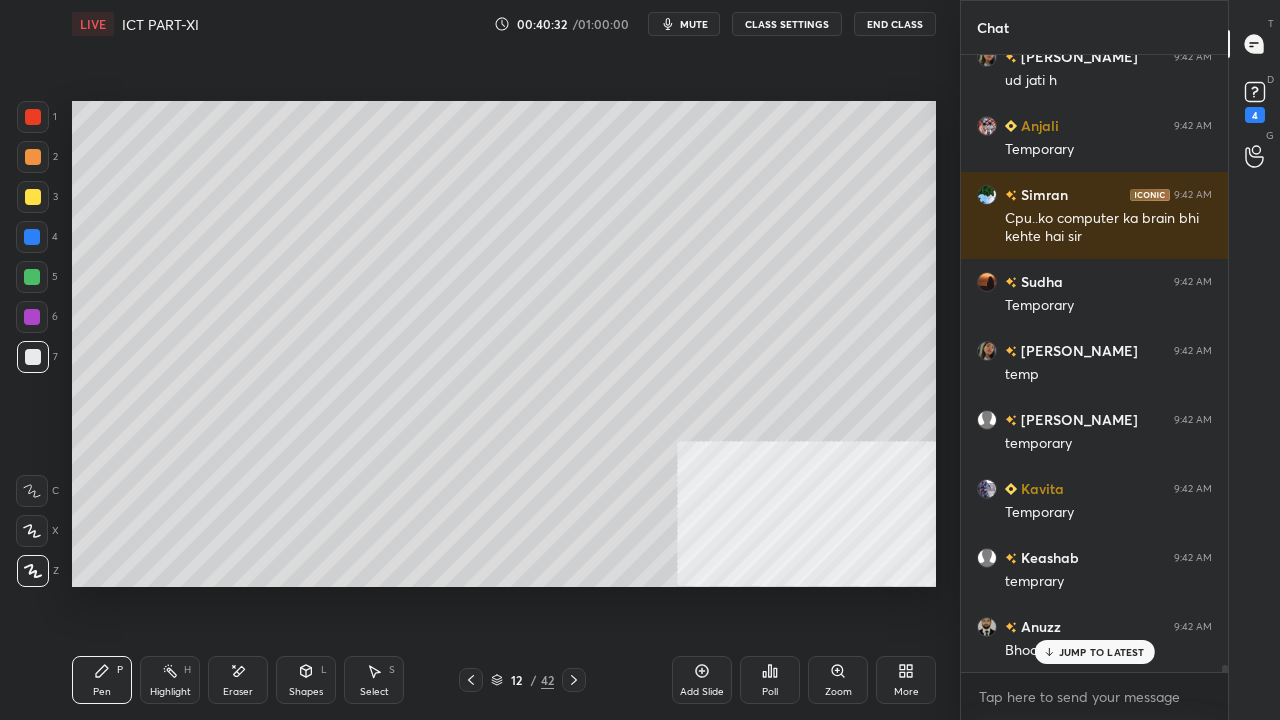 click at bounding box center (32, 237) 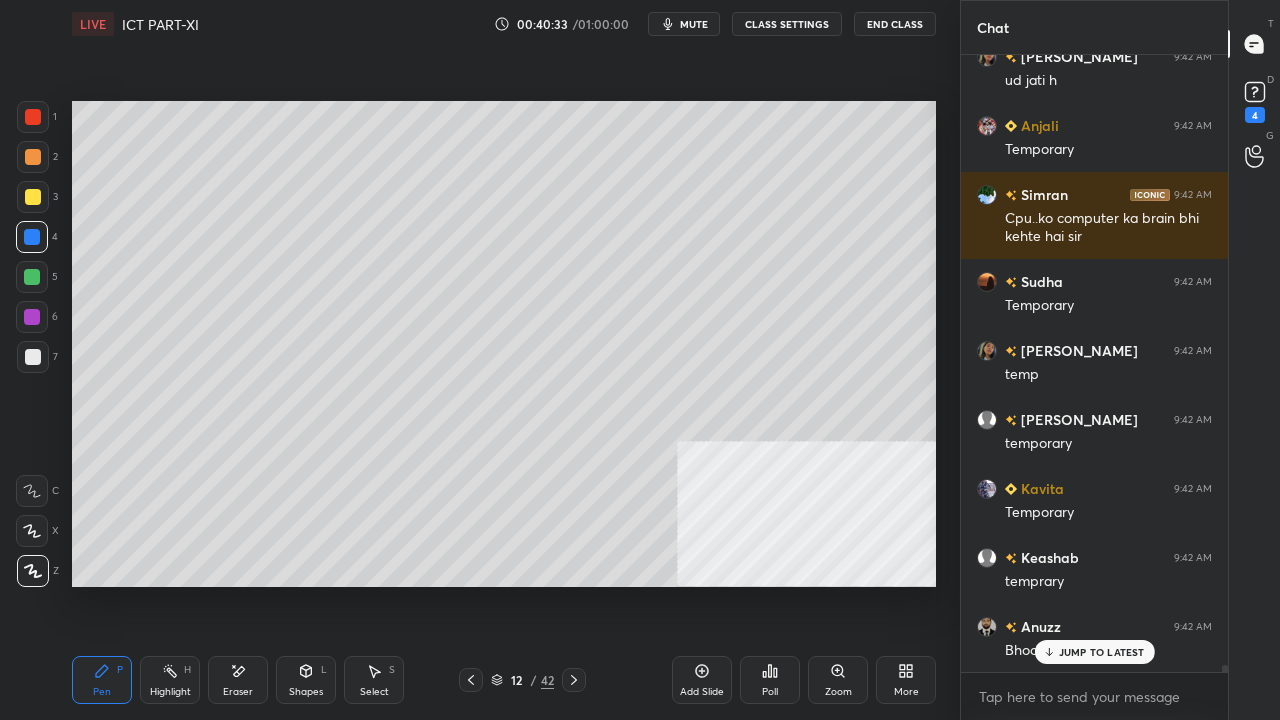 drag, startPoint x: 1086, startPoint y: 650, endPoint x: 1062, endPoint y: 639, distance: 26.400757 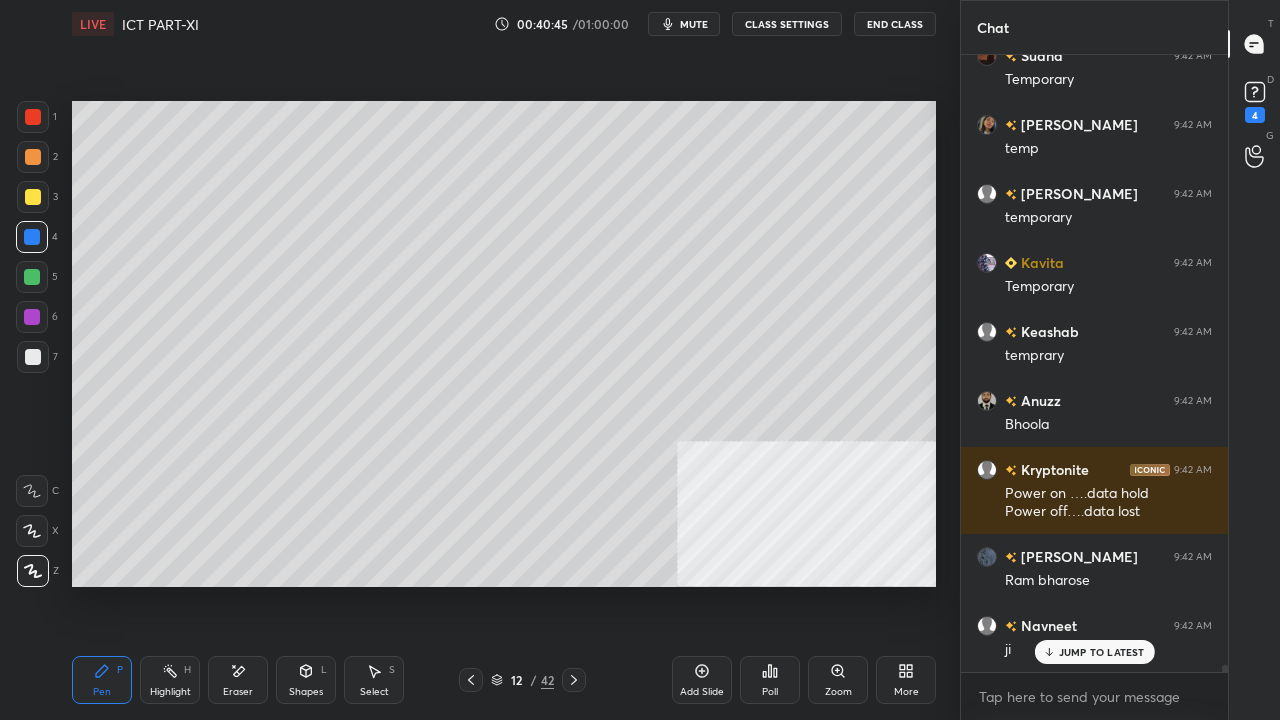 scroll, scrollTop: 56780, scrollLeft: 0, axis: vertical 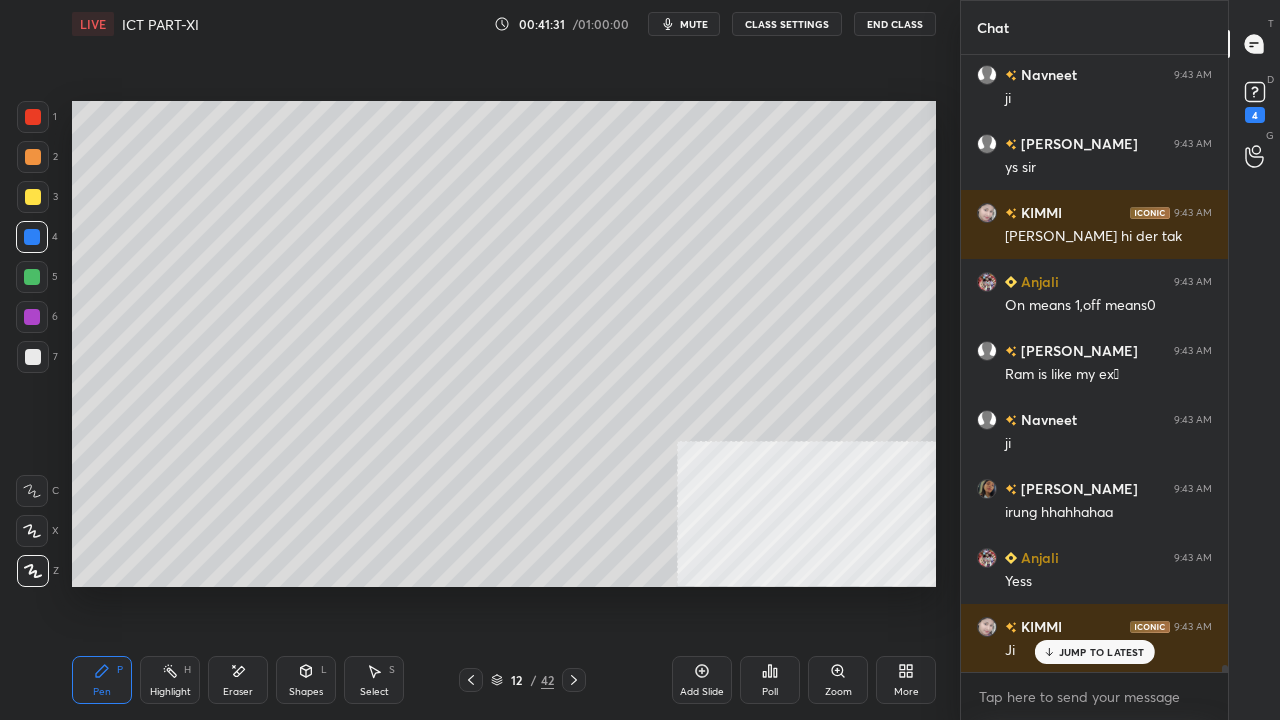 click at bounding box center [33, 357] 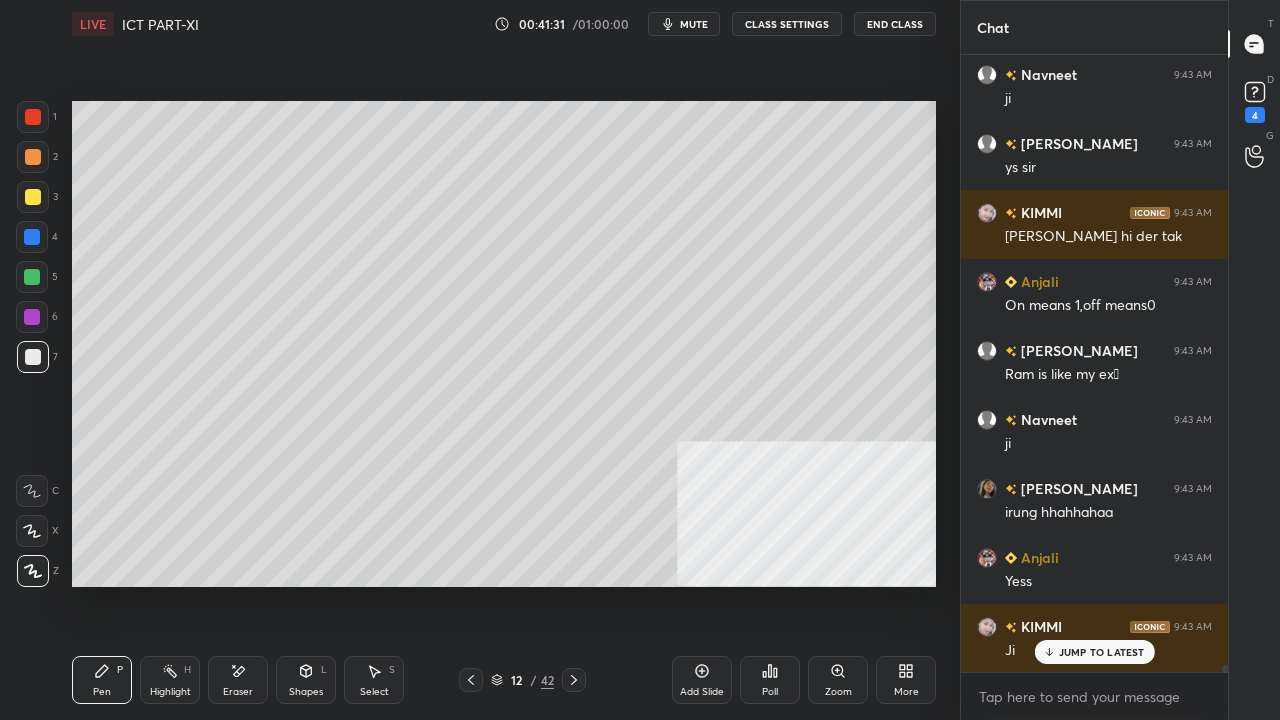 click at bounding box center (33, 357) 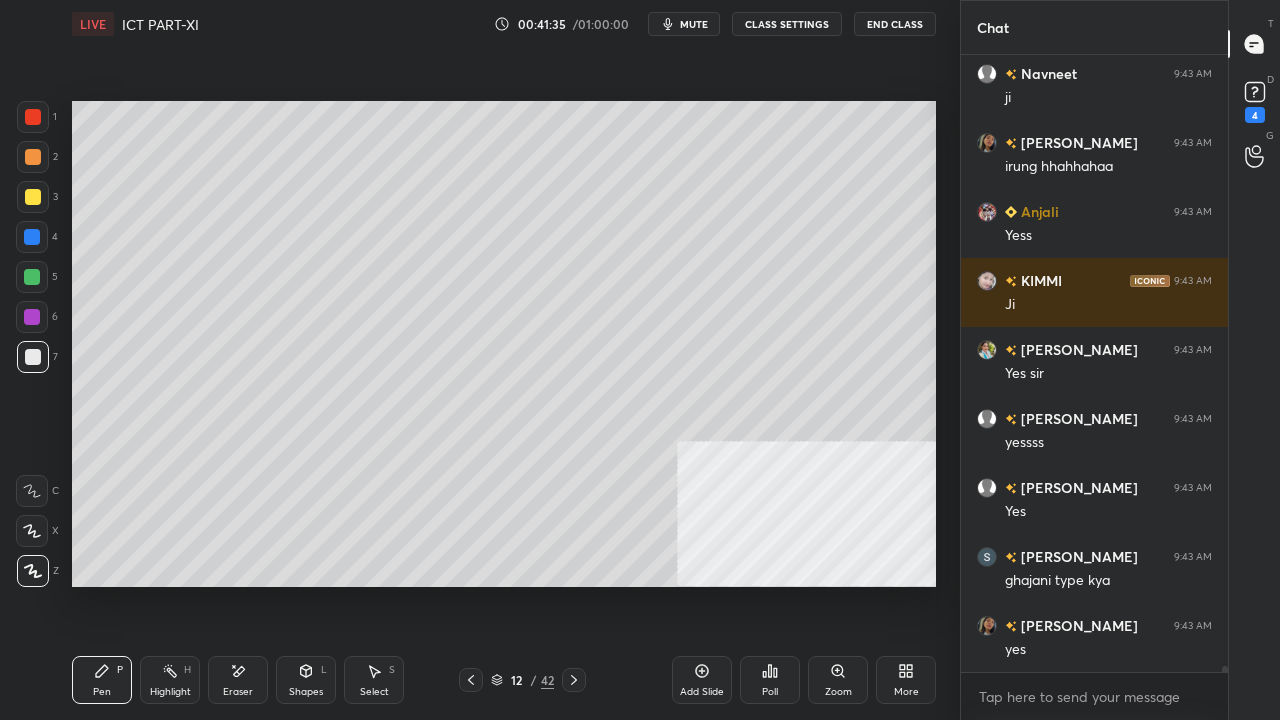 scroll, scrollTop: 58334, scrollLeft: 0, axis: vertical 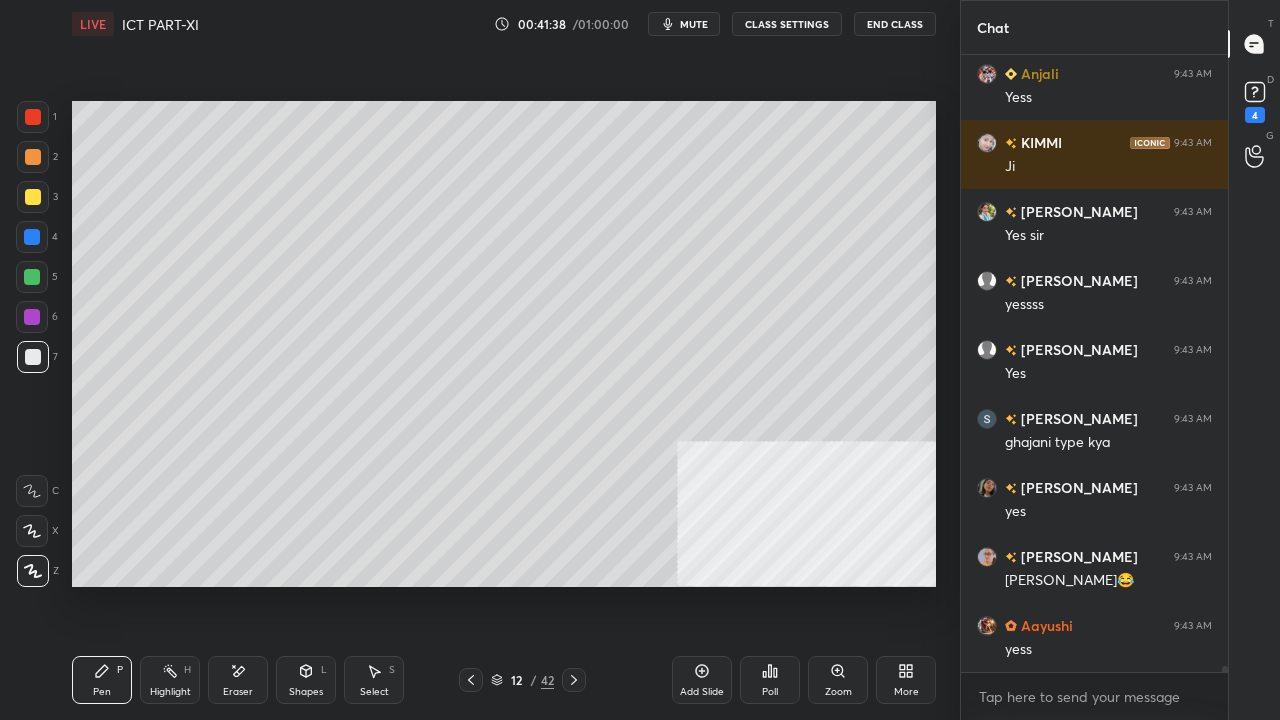 click at bounding box center [33, 117] 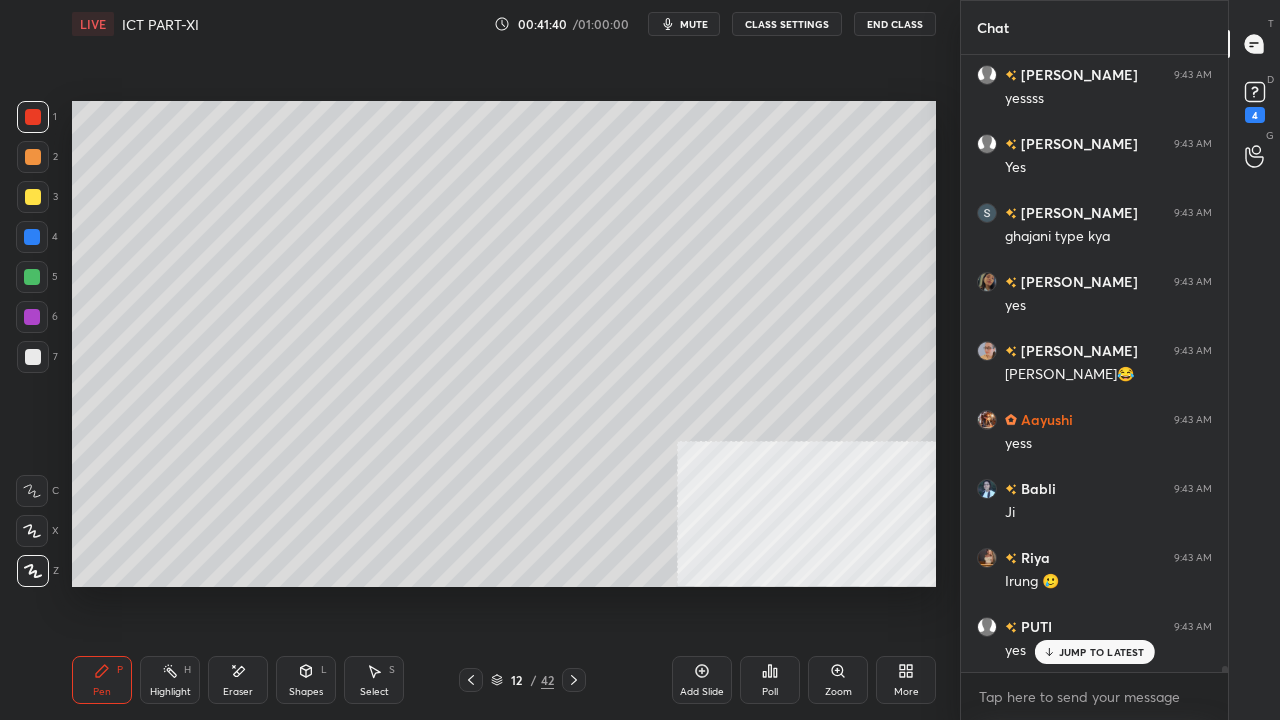 scroll, scrollTop: 58766, scrollLeft: 0, axis: vertical 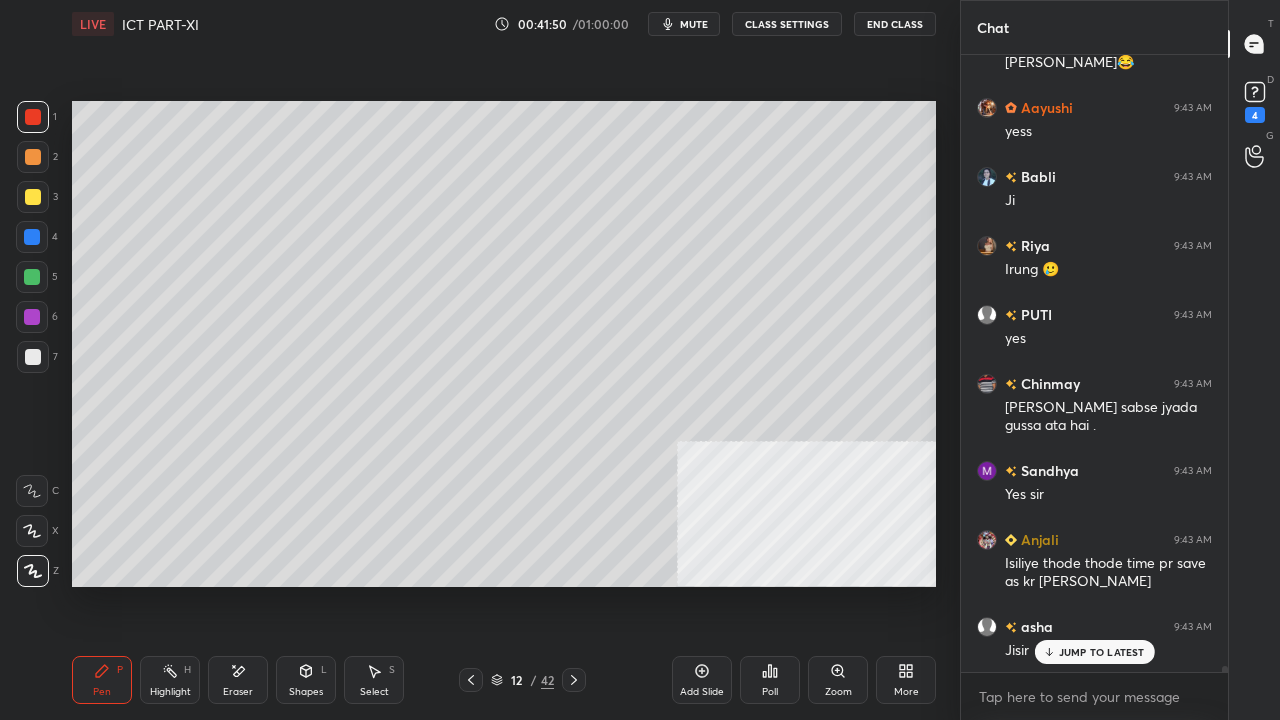 click at bounding box center (32, 237) 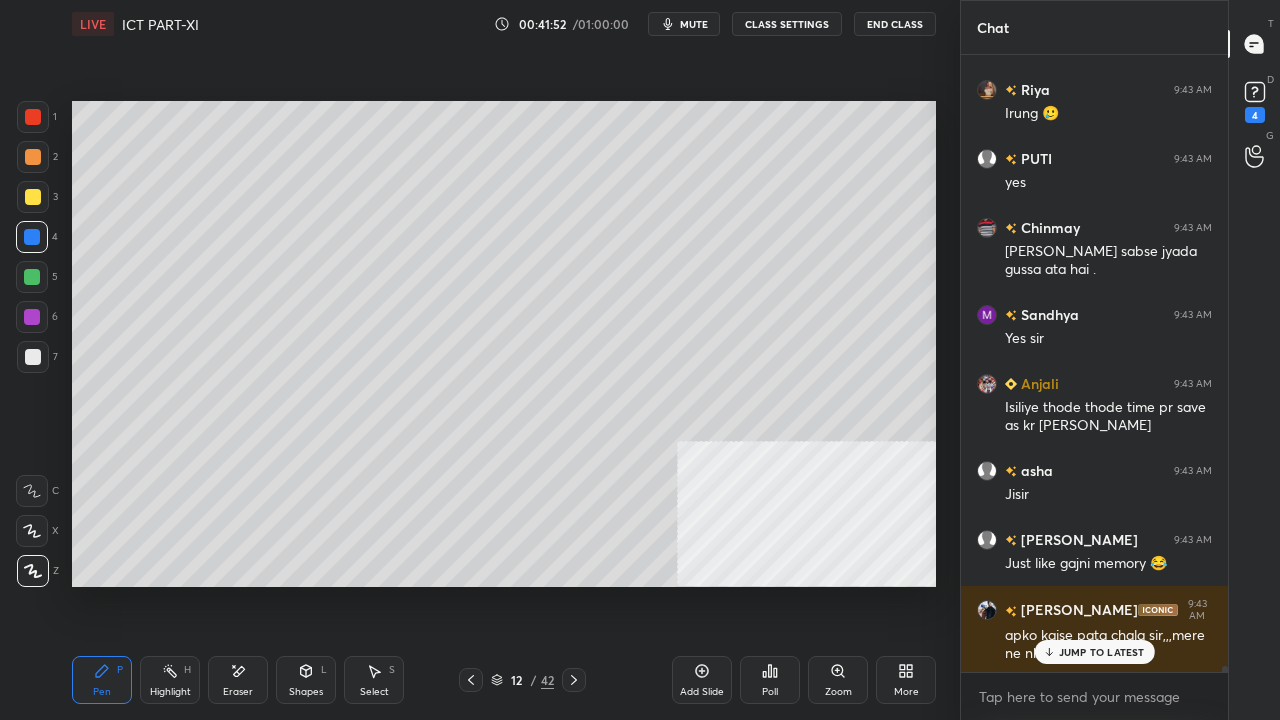 scroll, scrollTop: 59148, scrollLeft: 0, axis: vertical 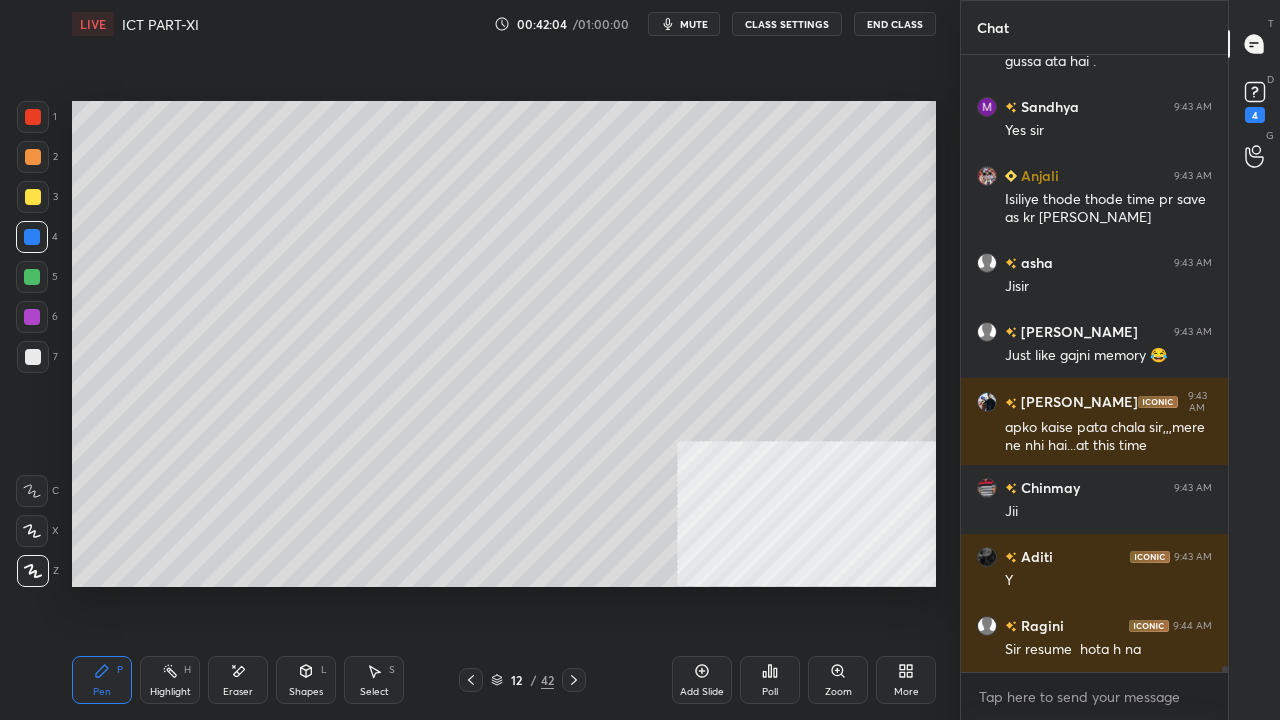 click 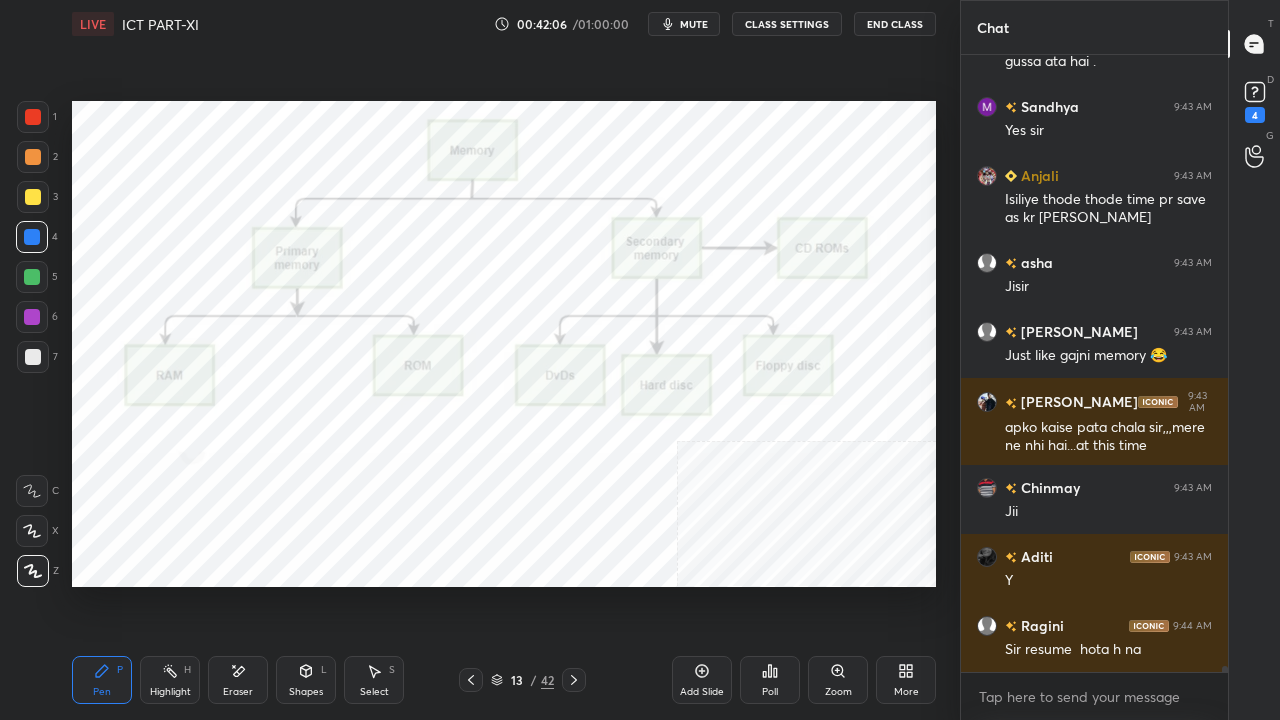 click 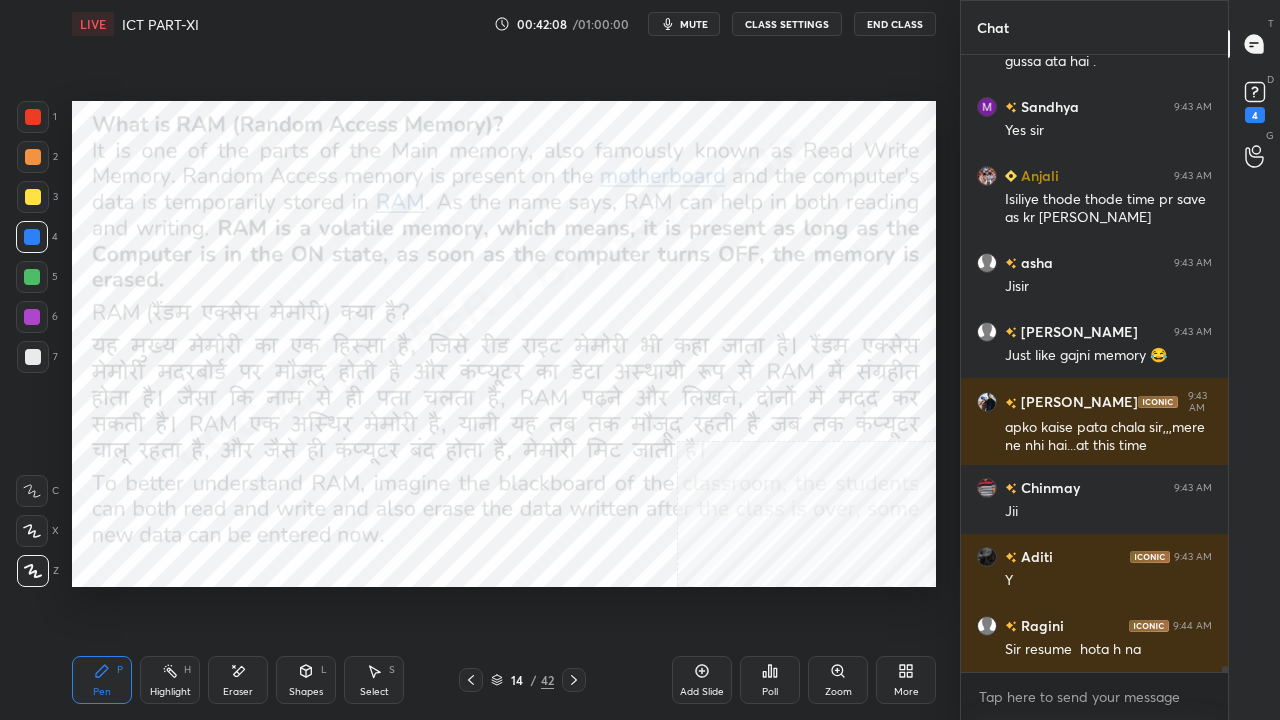 click on "1 2 3 4 5 6 7 C X Z E E Erase all   H H" at bounding box center [32, 344] 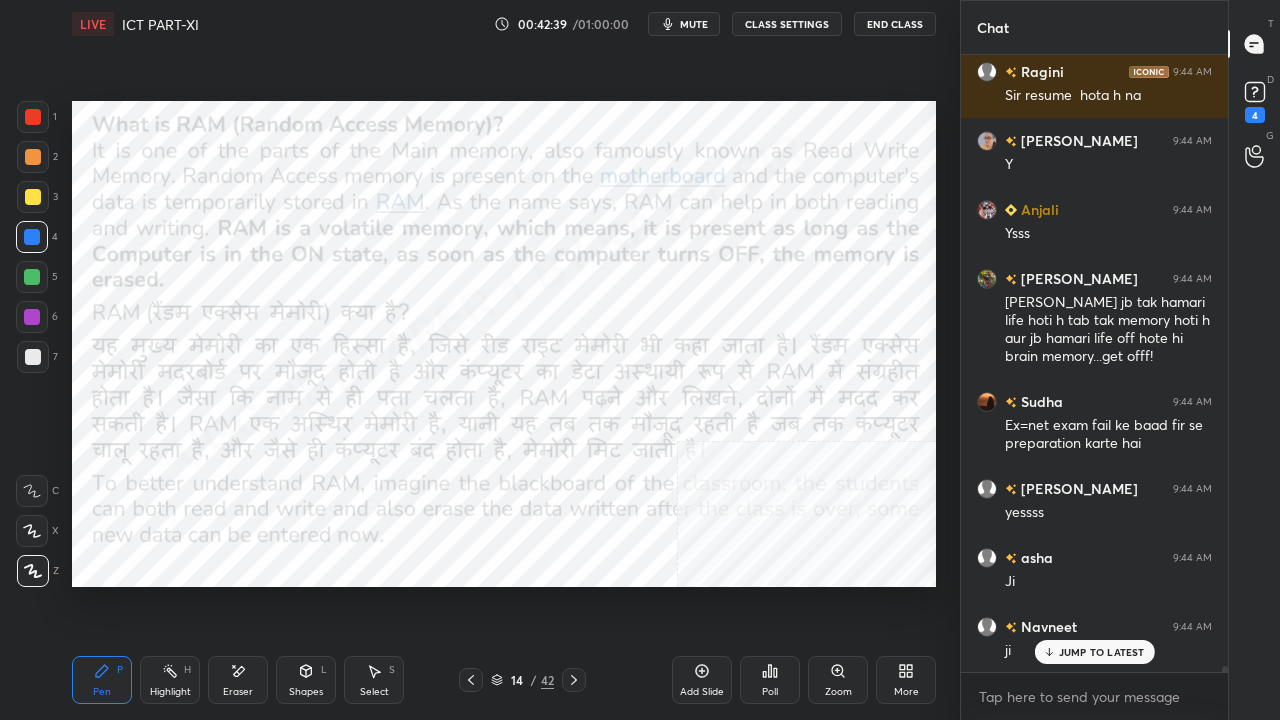 scroll, scrollTop: 59910, scrollLeft: 0, axis: vertical 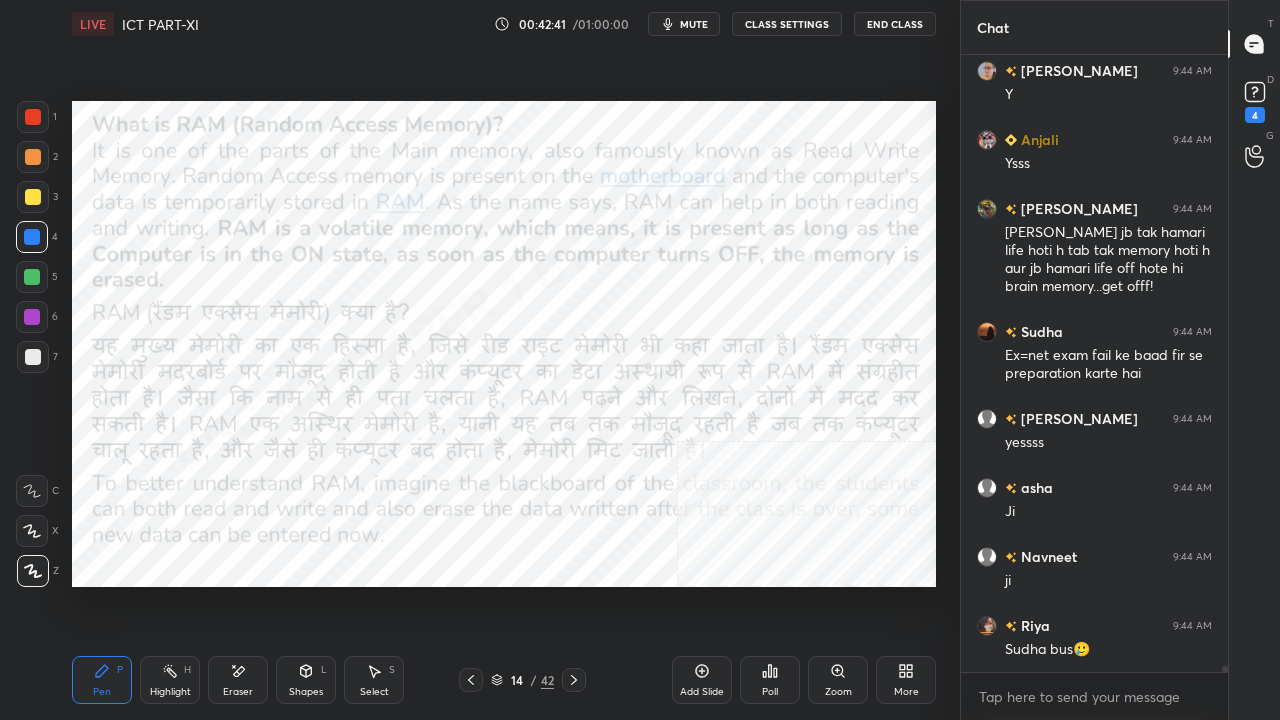 click 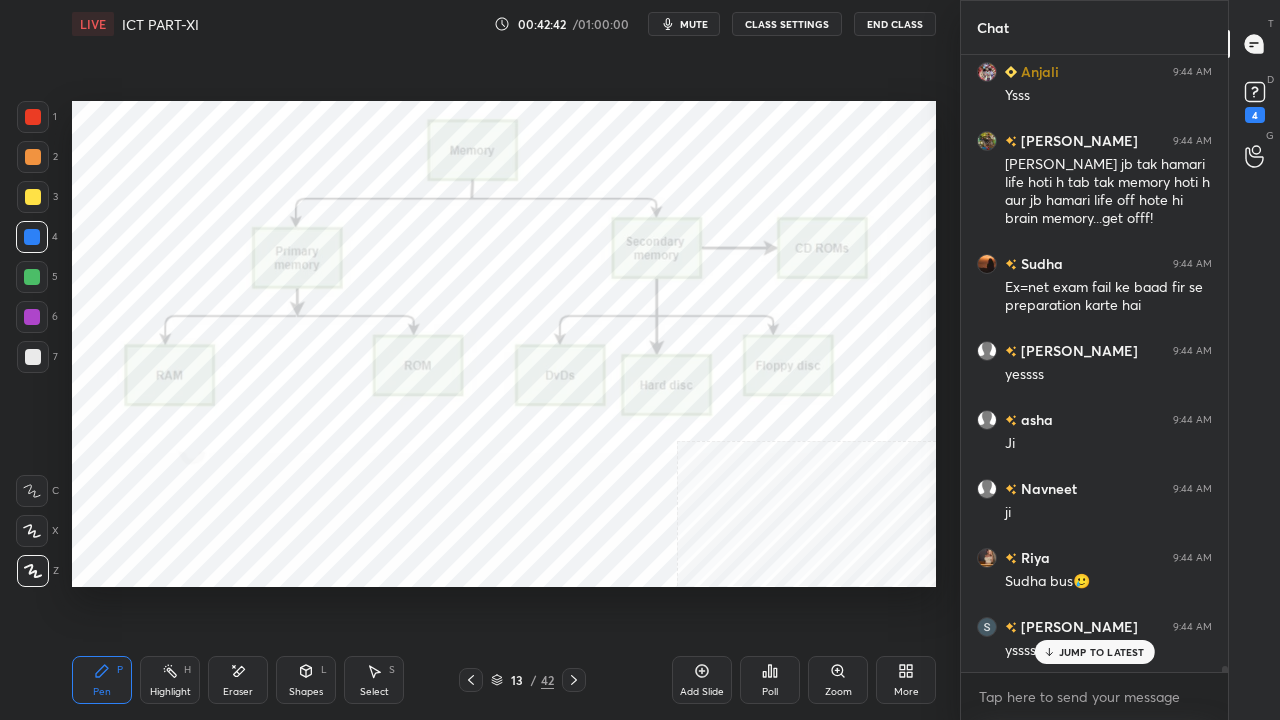 drag, startPoint x: 706, startPoint y: 666, endPoint x: 543, endPoint y: 679, distance: 163.51758 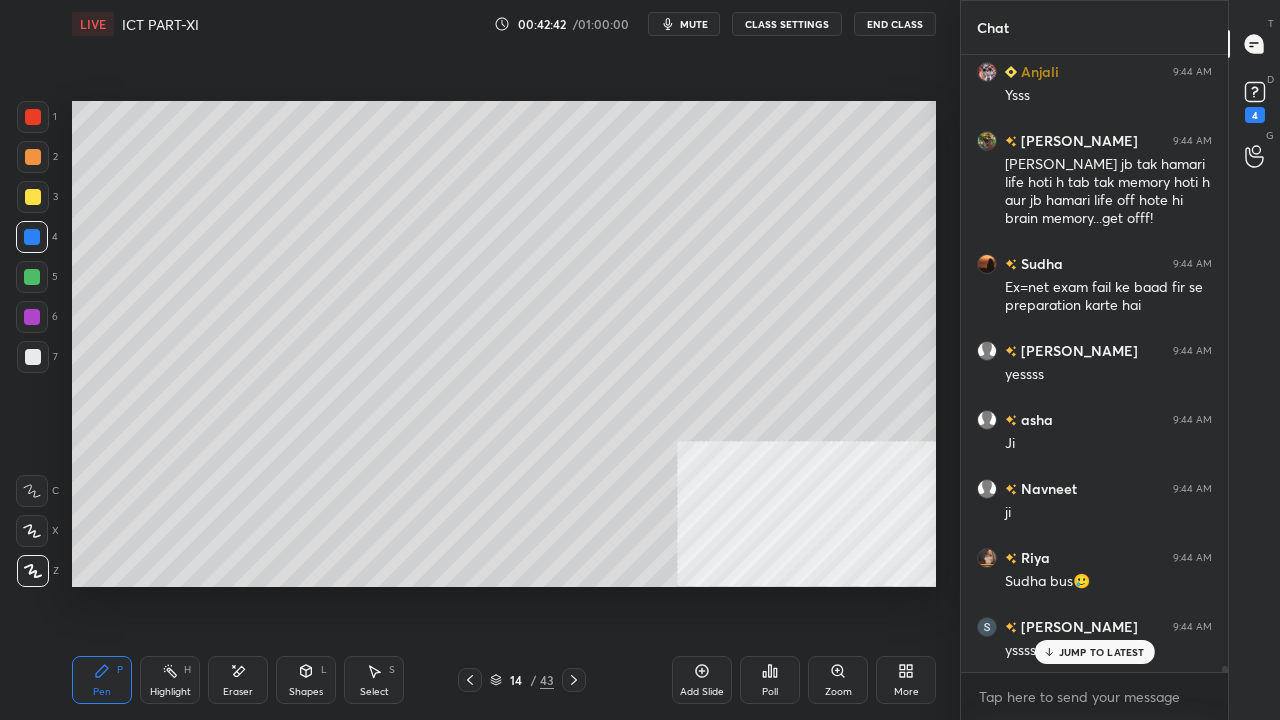 scroll, scrollTop: 60048, scrollLeft: 0, axis: vertical 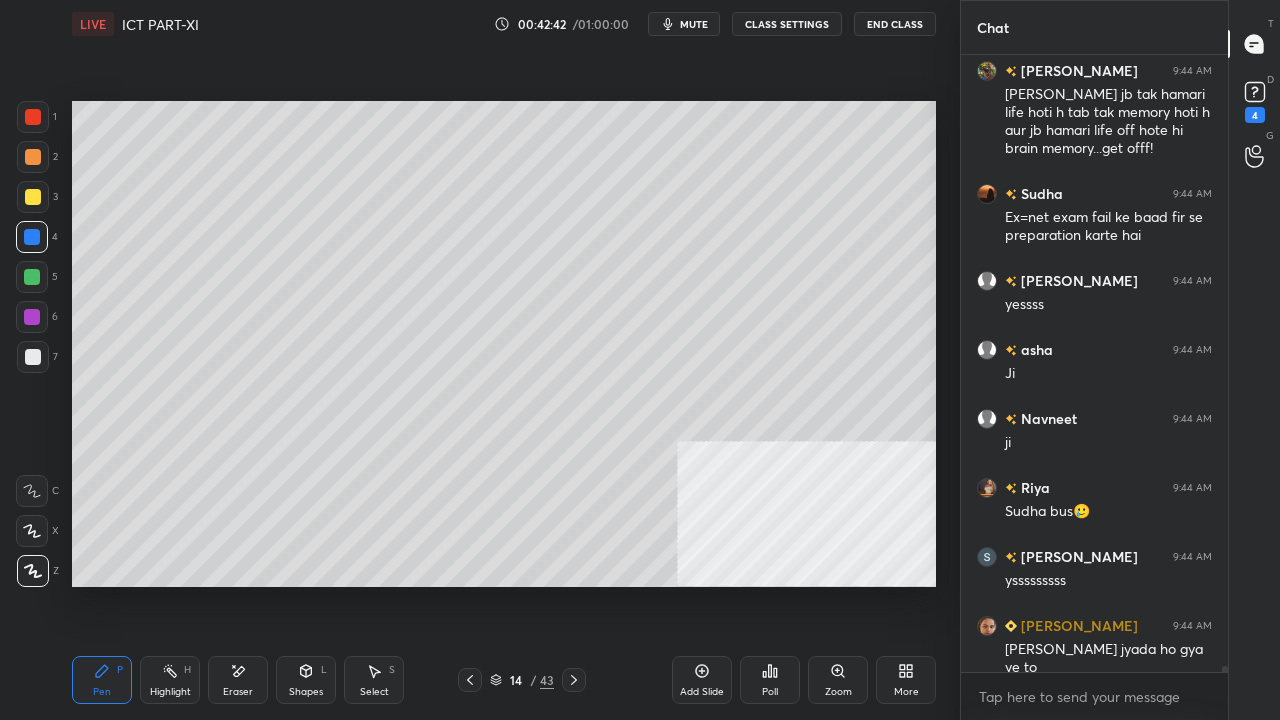 click on "Shapes L" at bounding box center (306, 680) 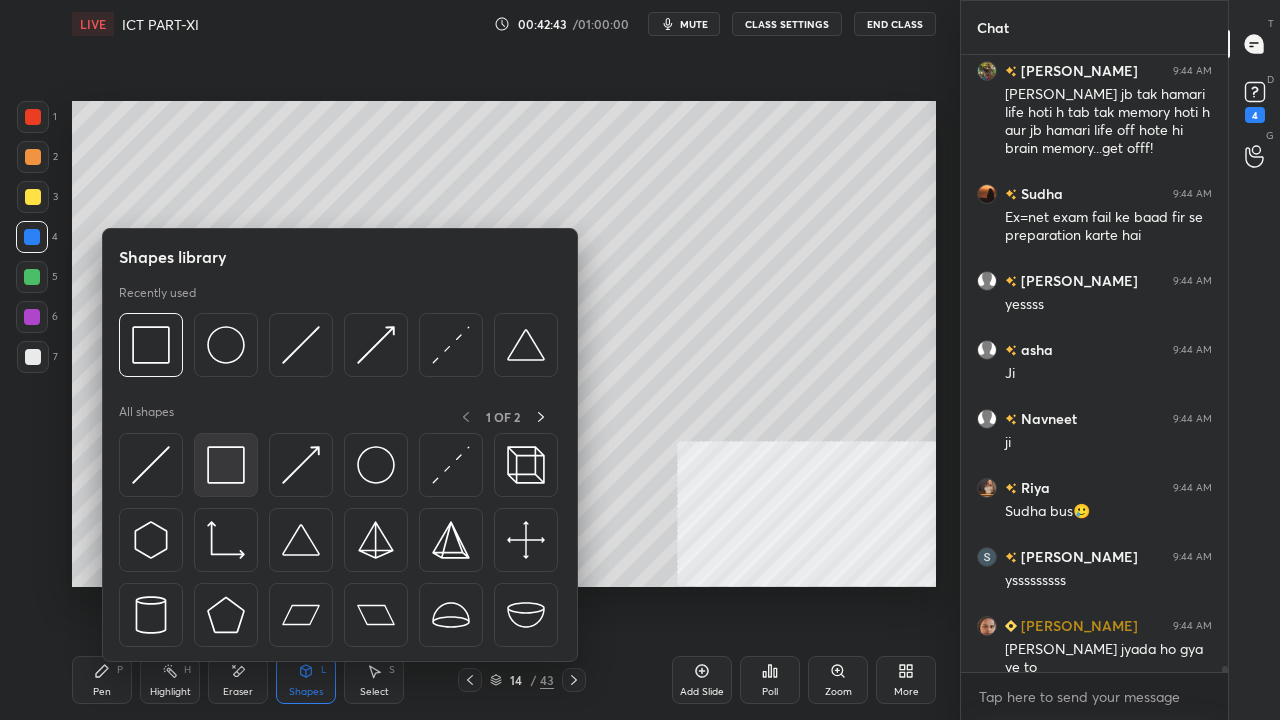 click at bounding box center (226, 465) 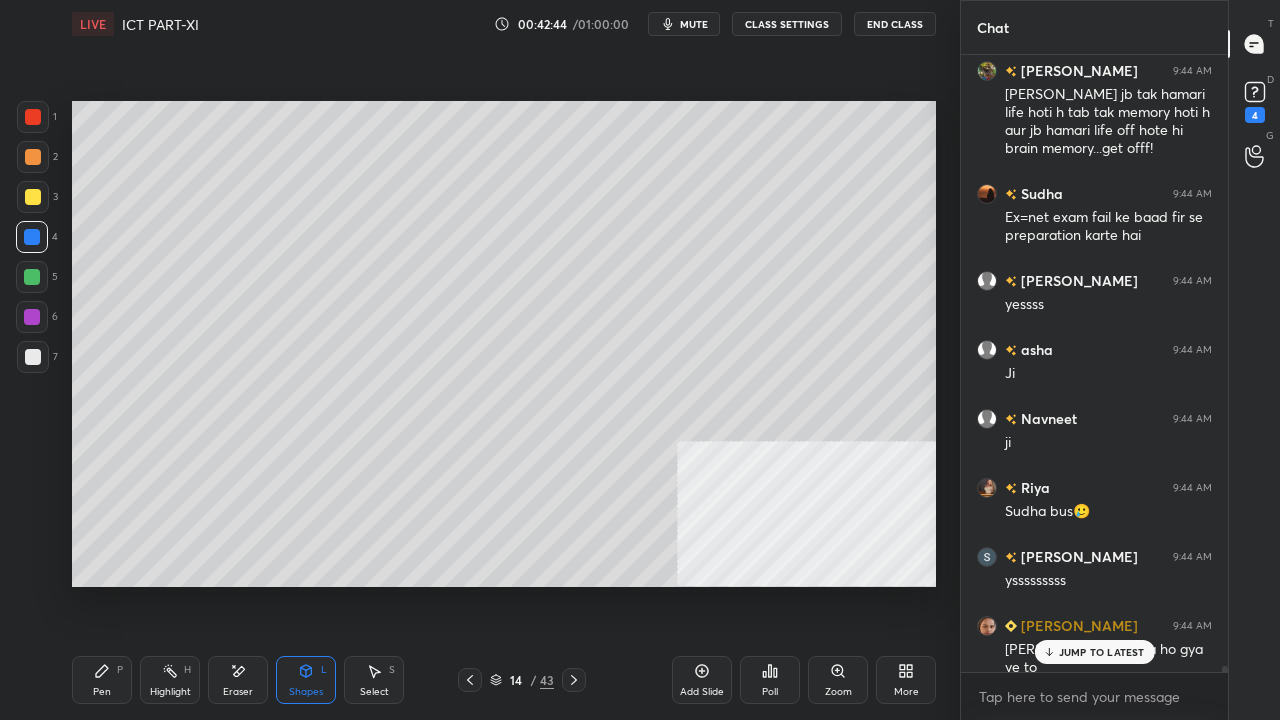 scroll, scrollTop: 60116, scrollLeft: 0, axis: vertical 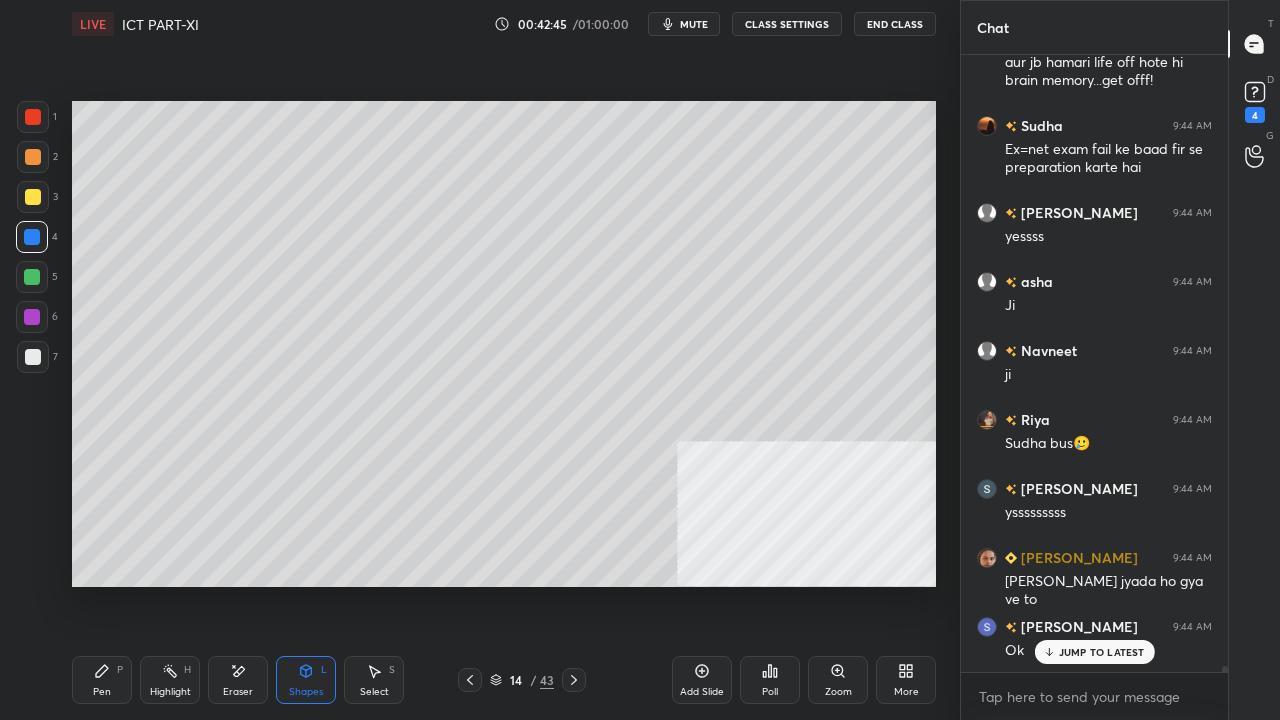 drag, startPoint x: 118, startPoint y: 670, endPoint x: 122, endPoint y: 653, distance: 17.464249 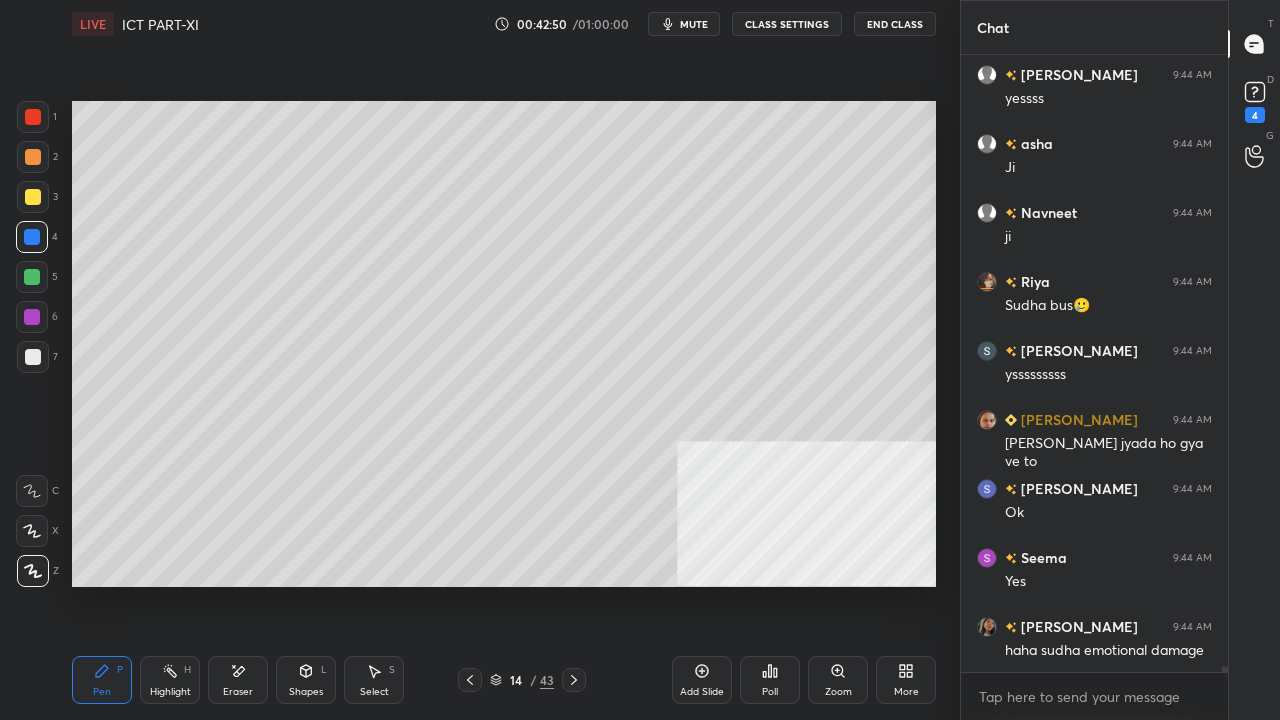 scroll, scrollTop: 60342, scrollLeft: 0, axis: vertical 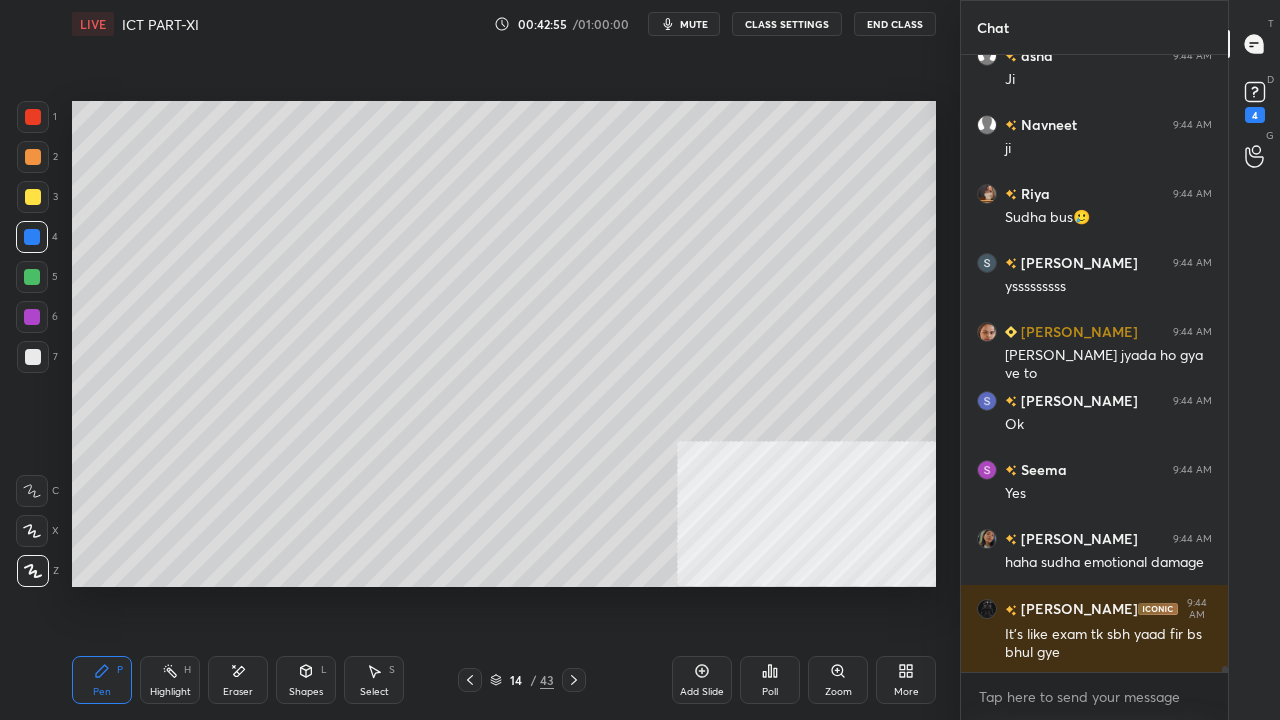 drag, startPoint x: 236, startPoint y: 694, endPoint x: 268, endPoint y: 652, distance: 52.801514 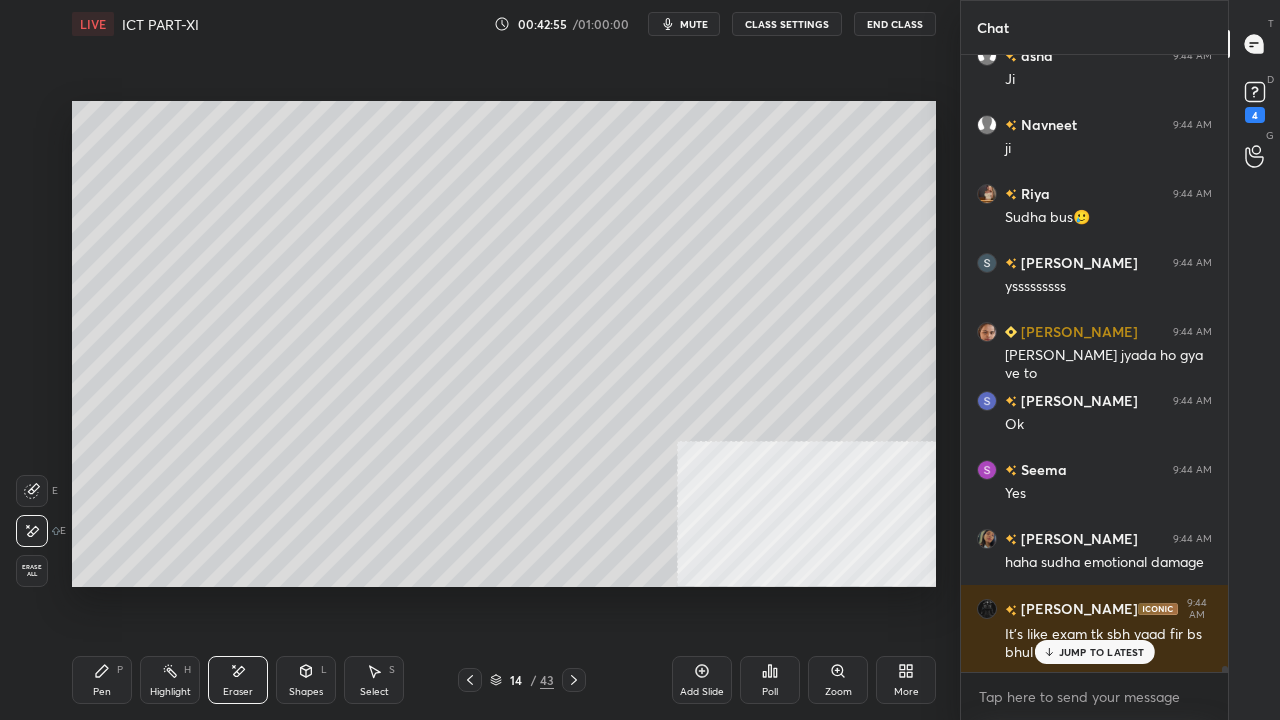 scroll, scrollTop: 60410, scrollLeft: 0, axis: vertical 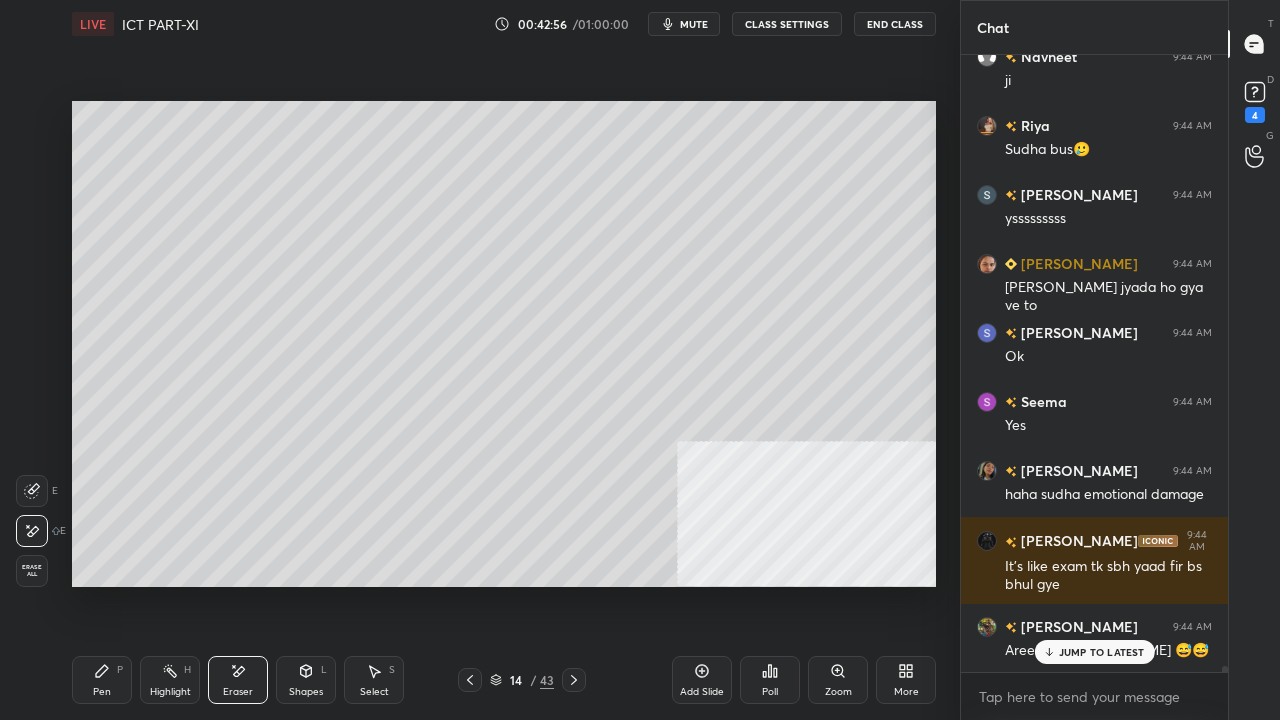 click on "Pen P" at bounding box center [102, 680] 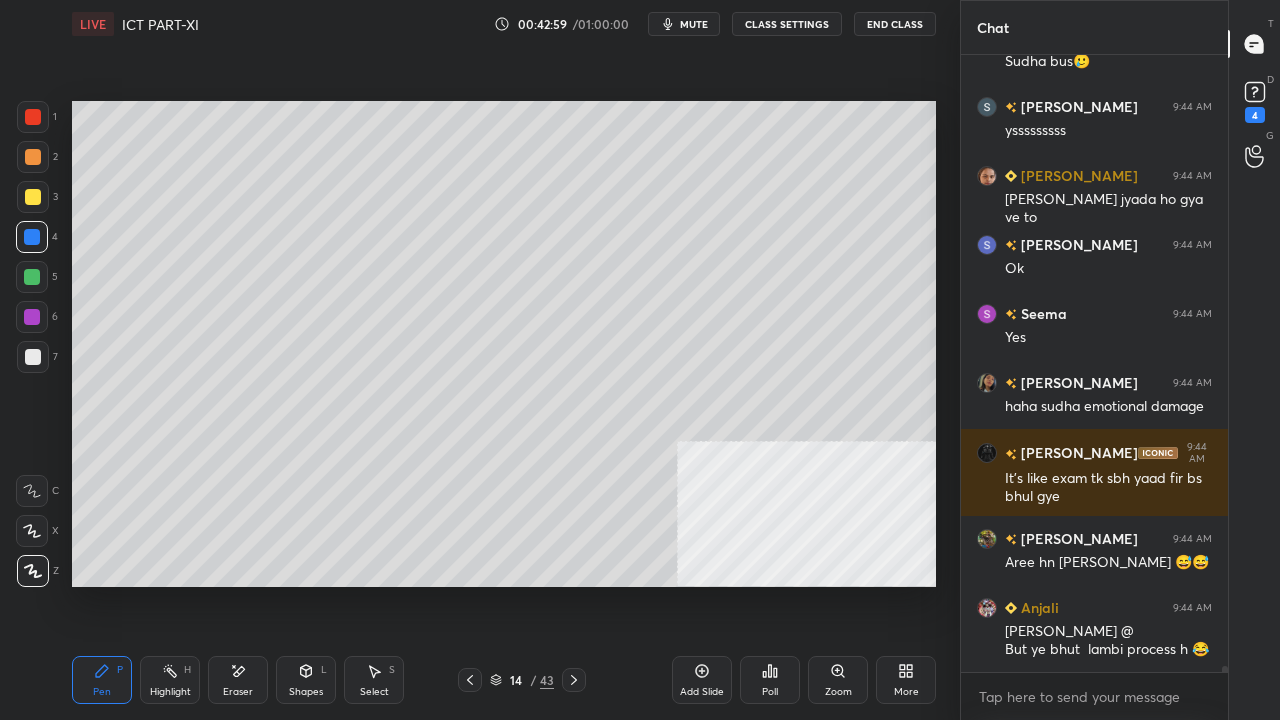 scroll, scrollTop: 60566, scrollLeft: 0, axis: vertical 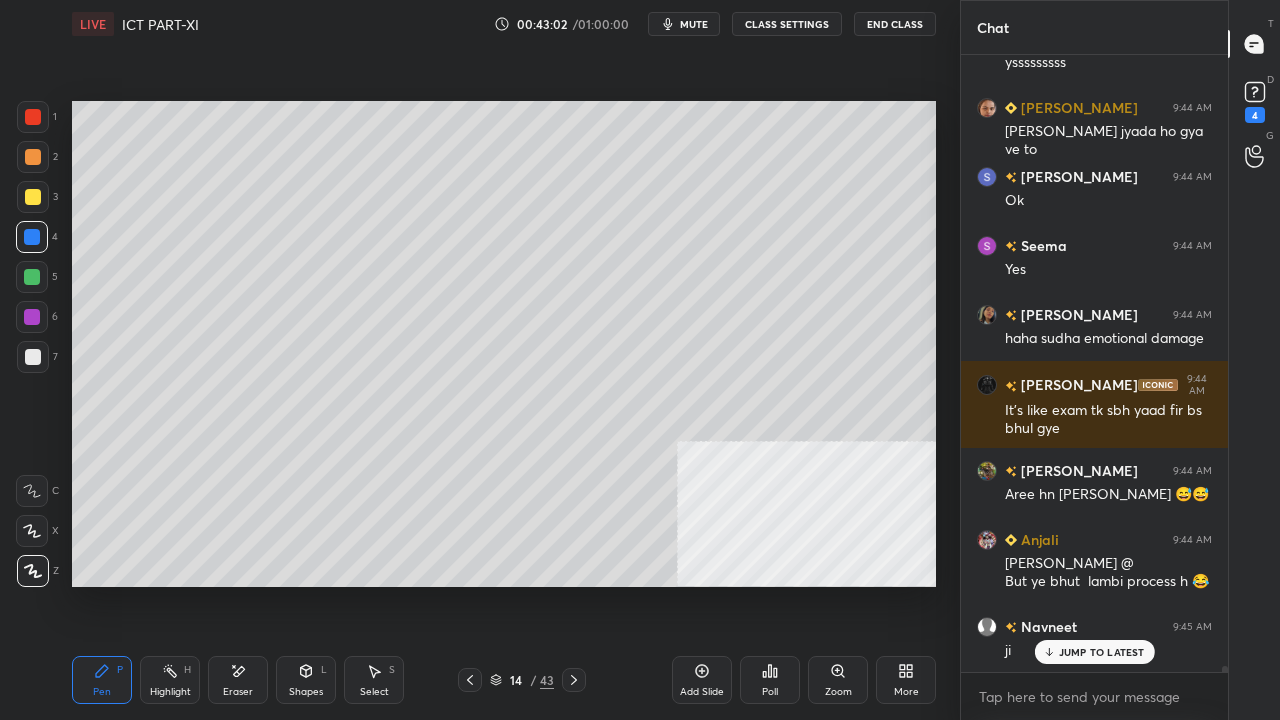 click at bounding box center (33, 357) 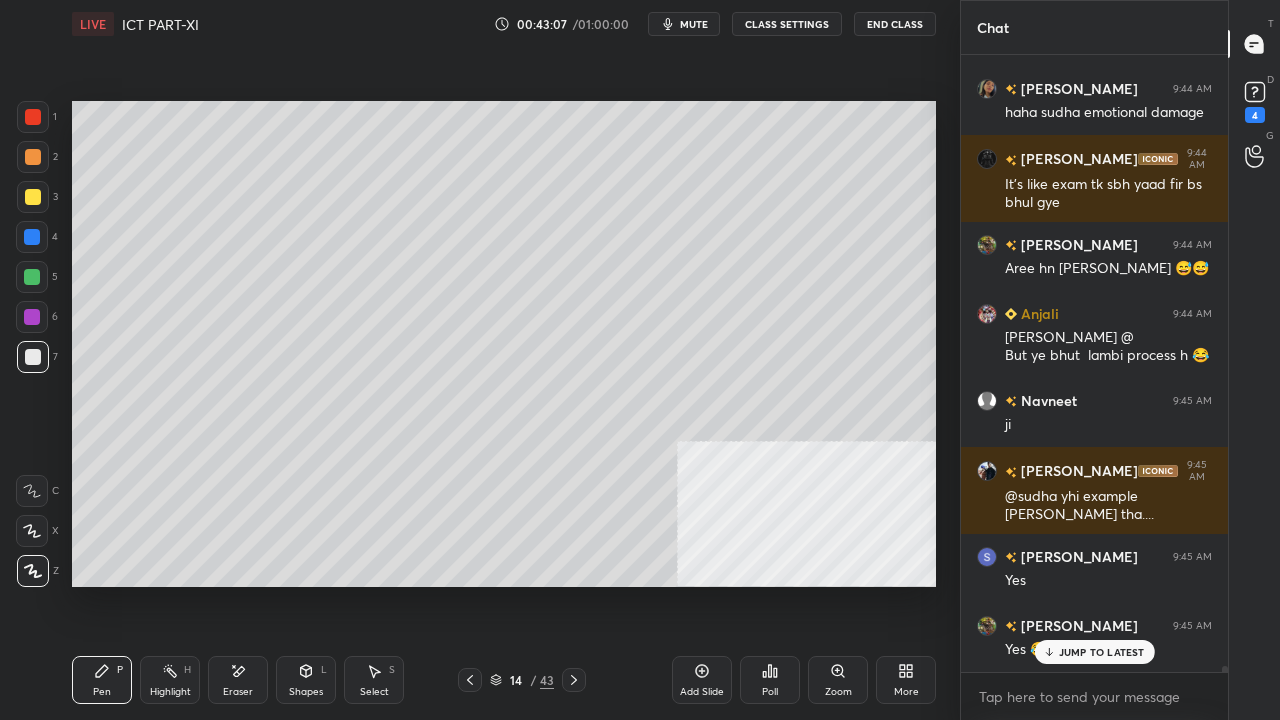 scroll, scrollTop: 60860, scrollLeft: 0, axis: vertical 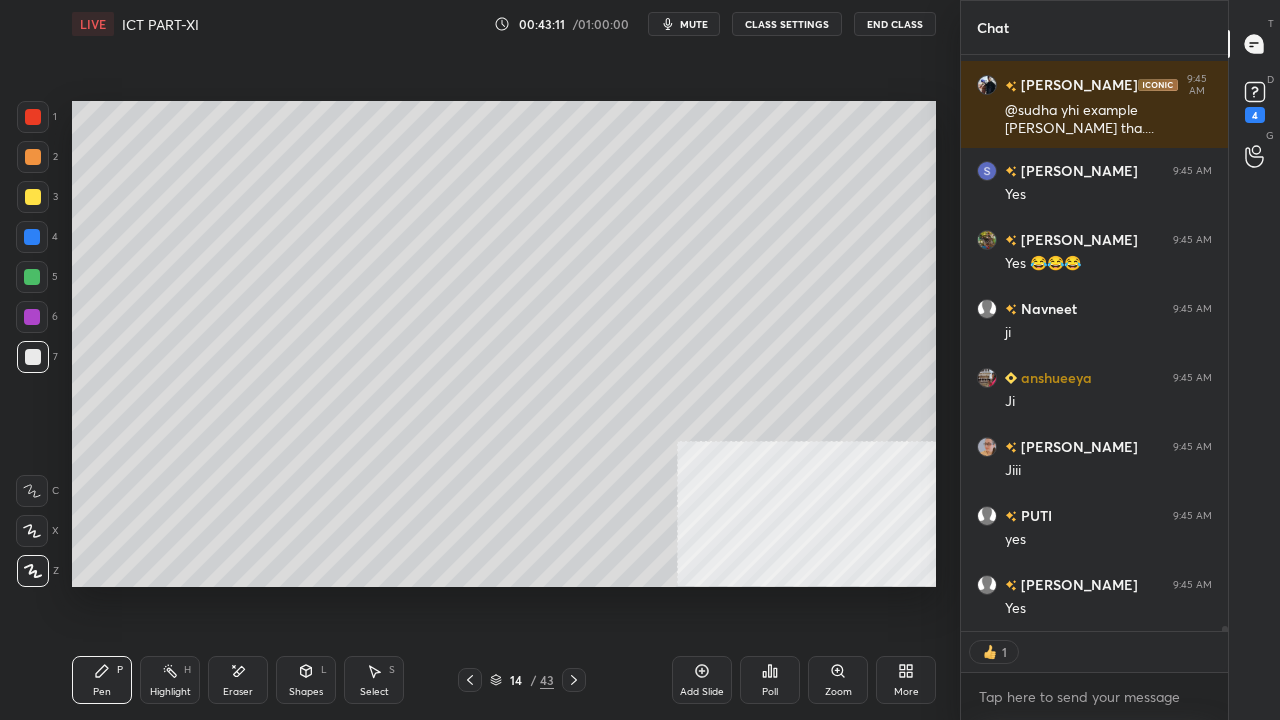 click 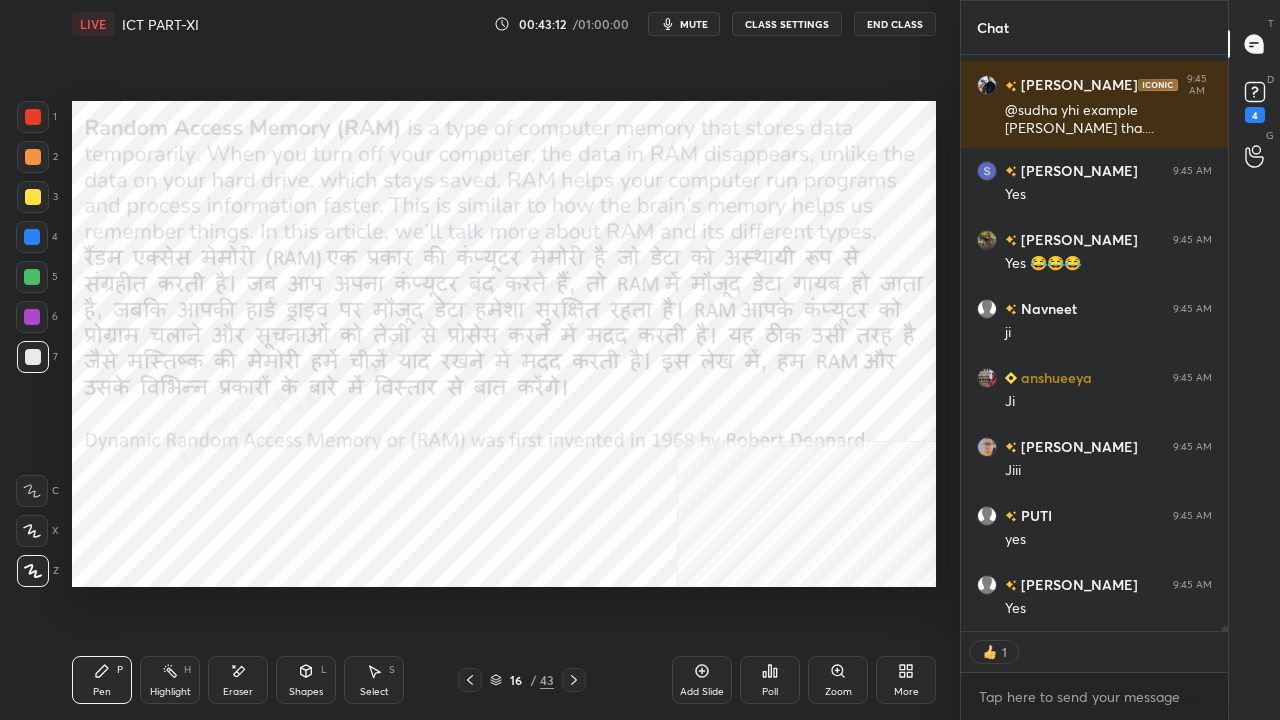 scroll, scrollTop: 61316, scrollLeft: 0, axis: vertical 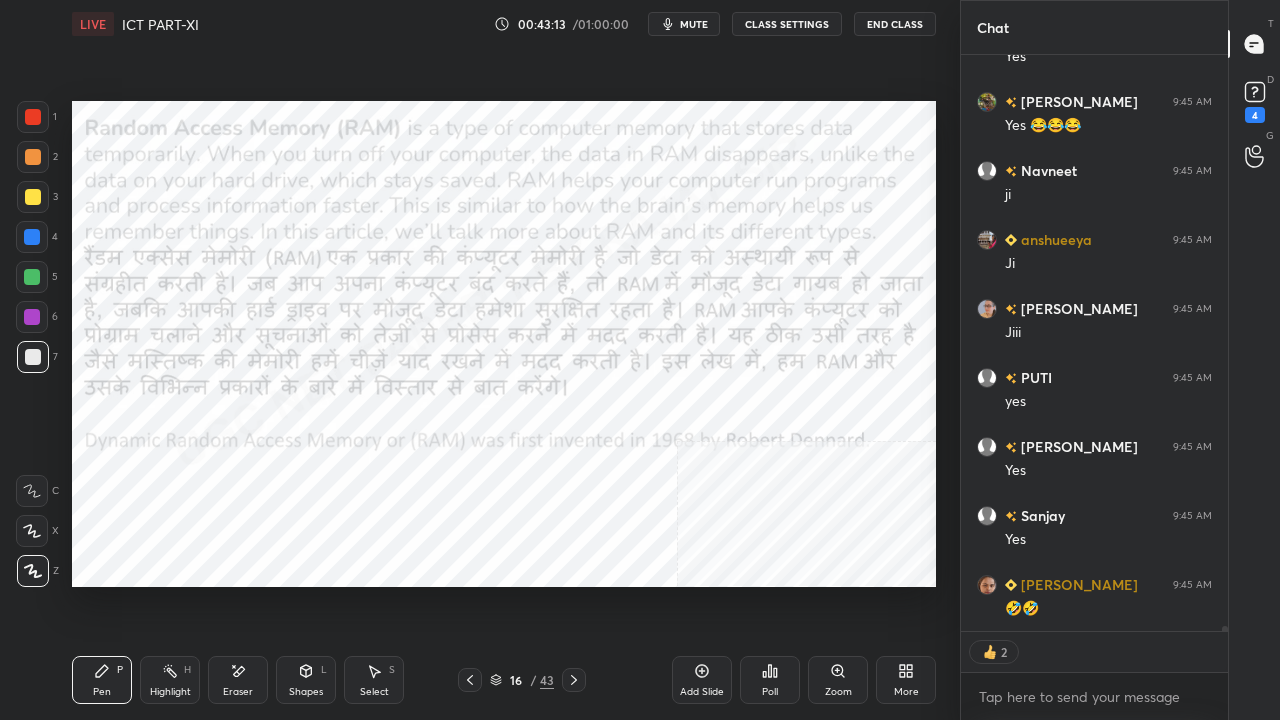 click at bounding box center (470, 680) 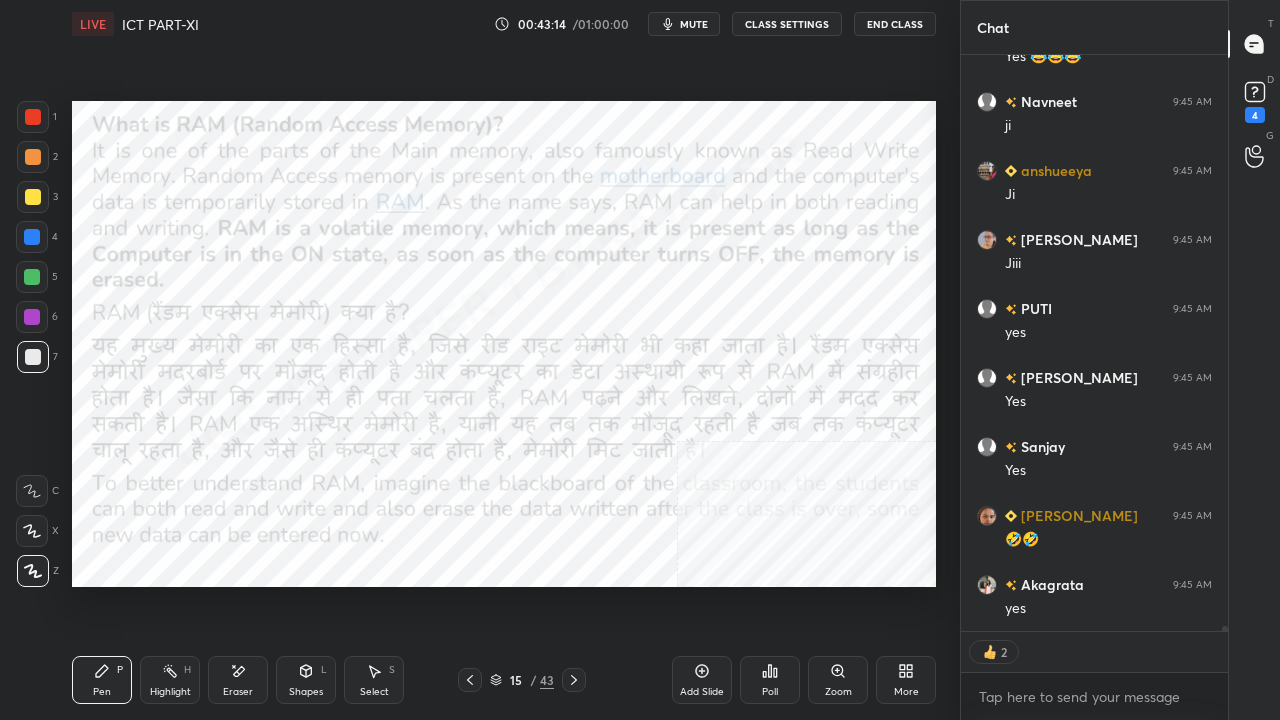 click at bounding box center (33, 117) 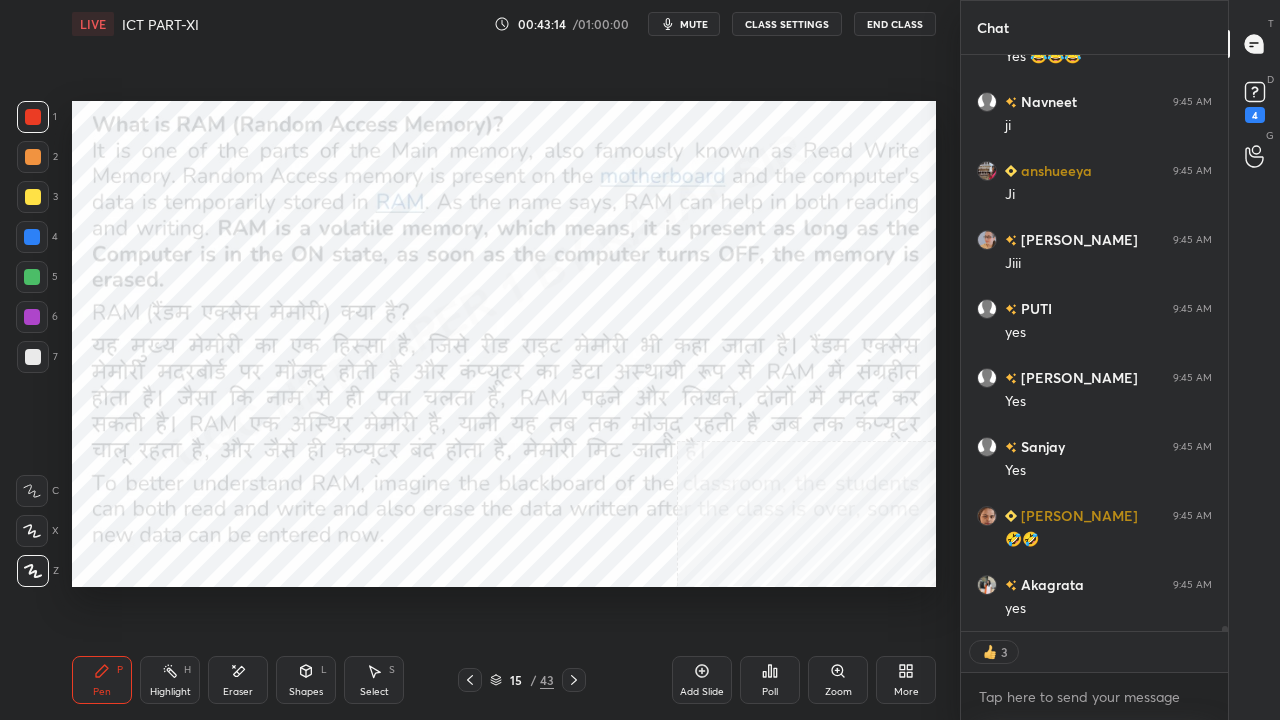drag, startPoint x: 29, startPoint y: 109, endPoint x: 66, endPoint y: 158, distance: 61.400326 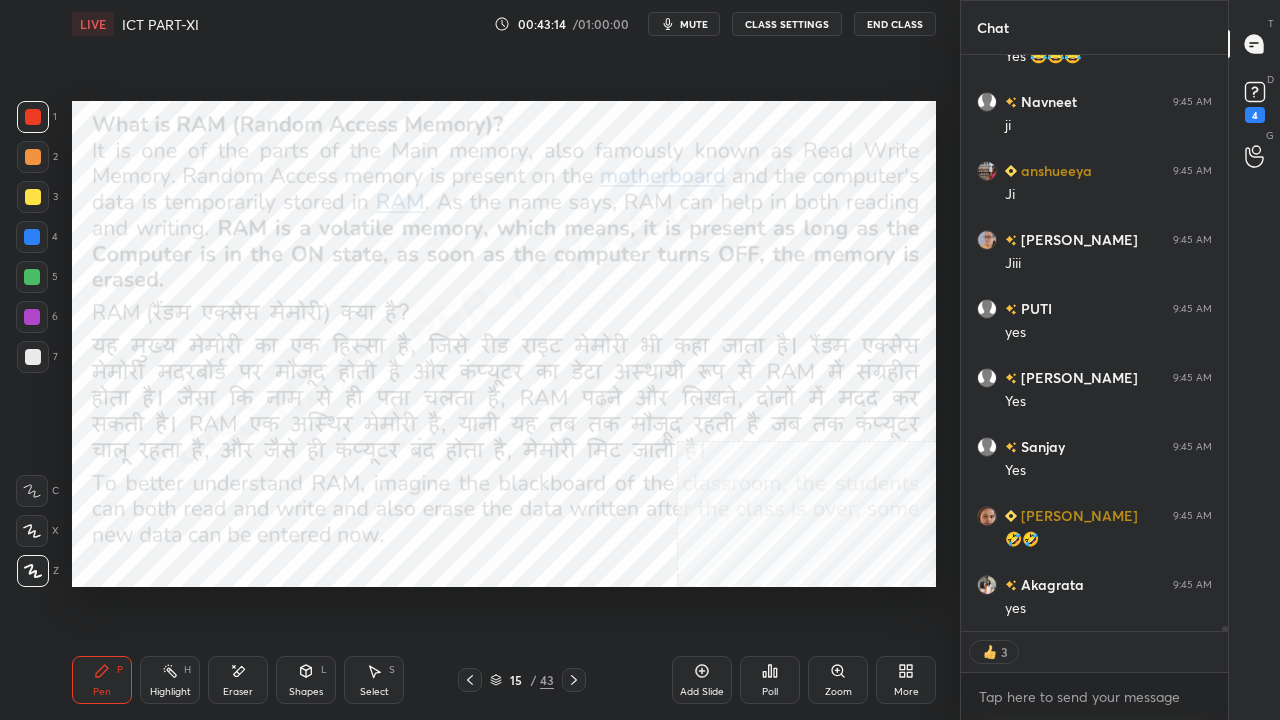click at bounding box center (33, 117) 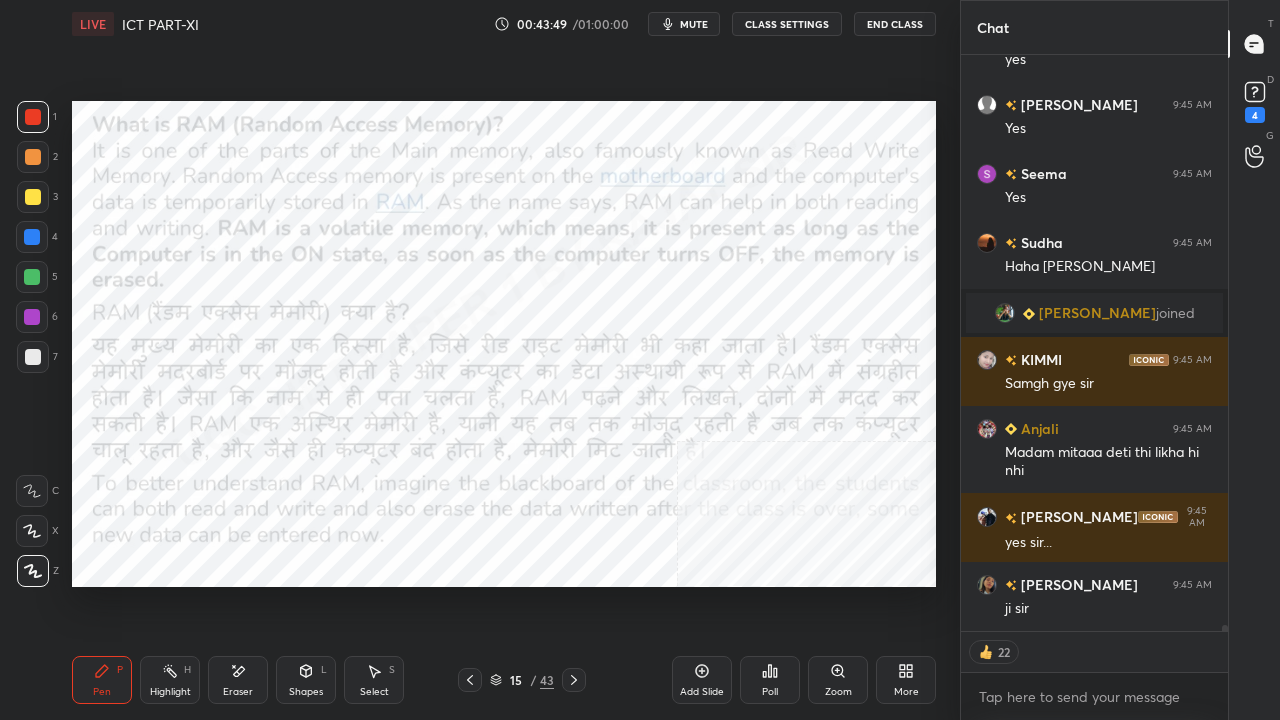 scroll, scrollTop: 59238, scrollLeft: 0, axis: vertical 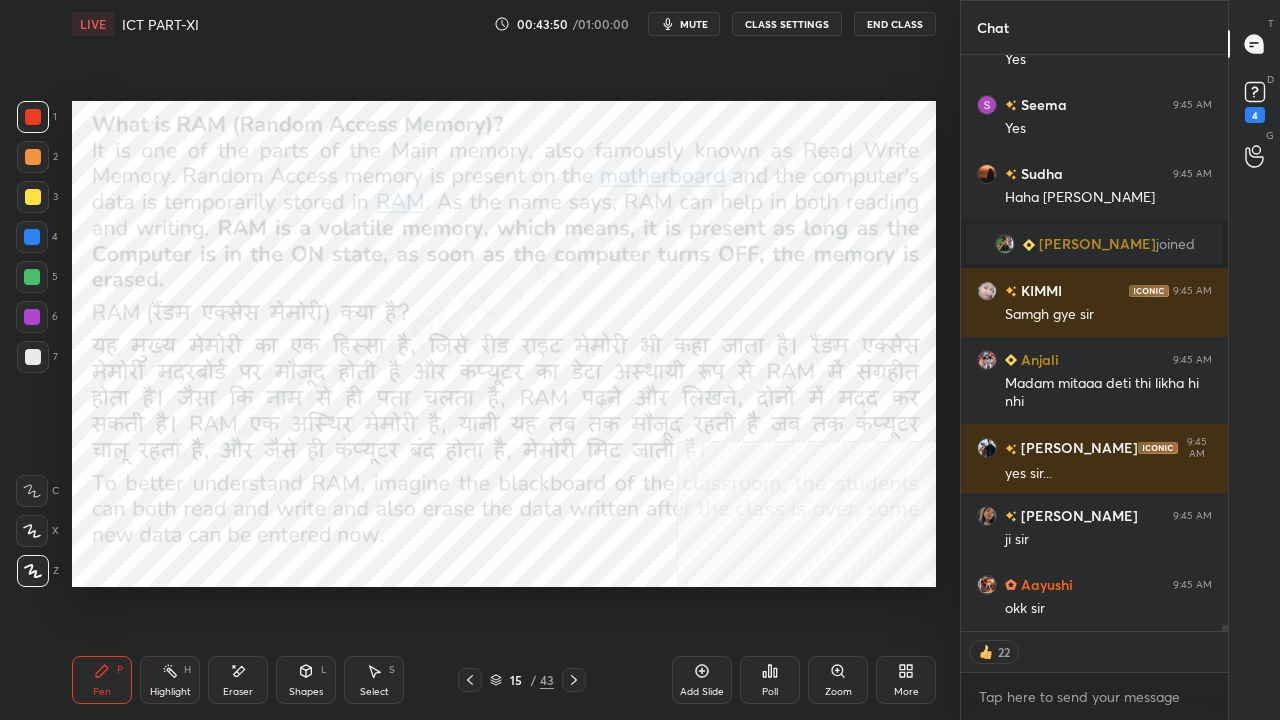 click 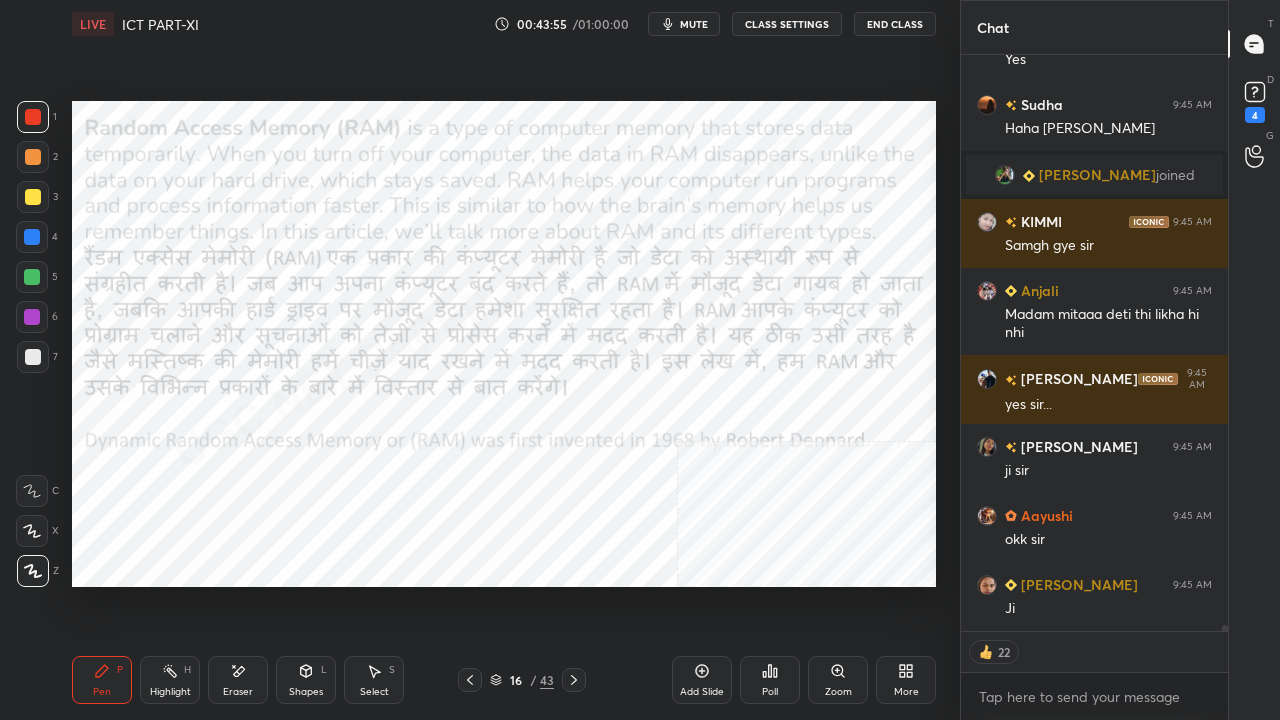 scroll, scrollTop: 59376, scrollLeft: 0, axis: vertical 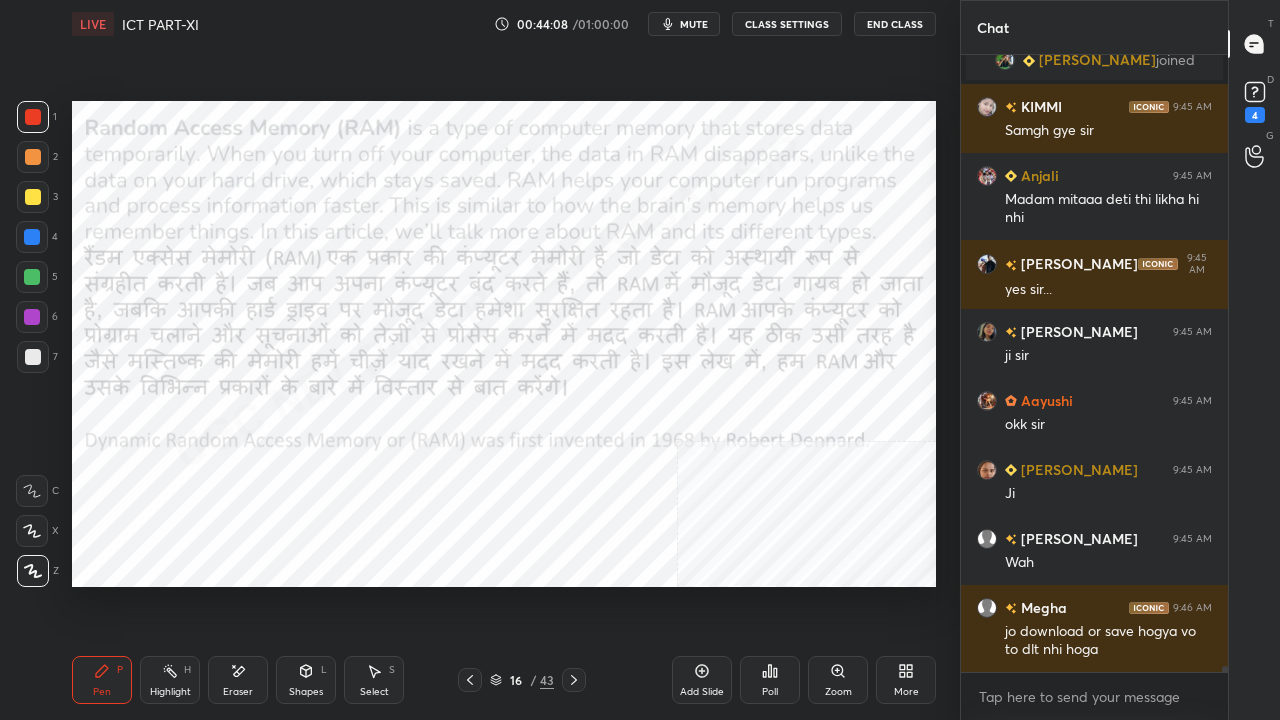 click at bounding box center (32, 317) 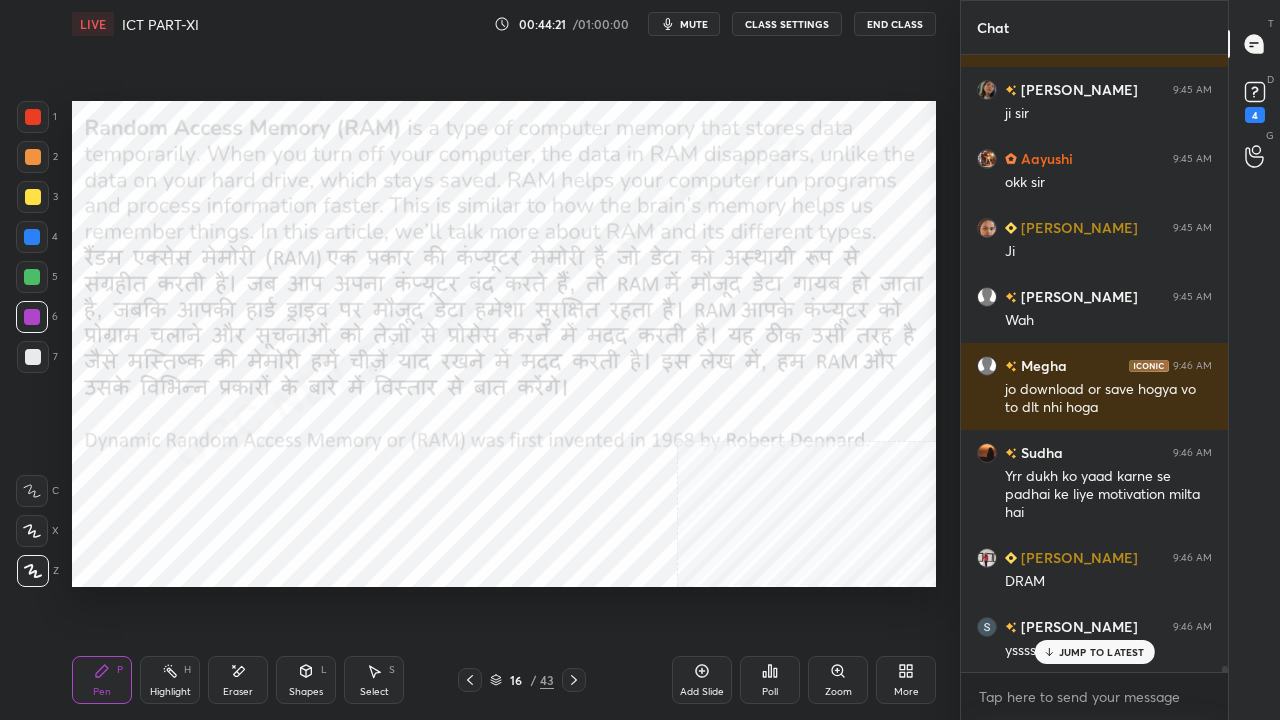 scroll, scrollTop: 59734, scrollLeft: 0, axis: vertical 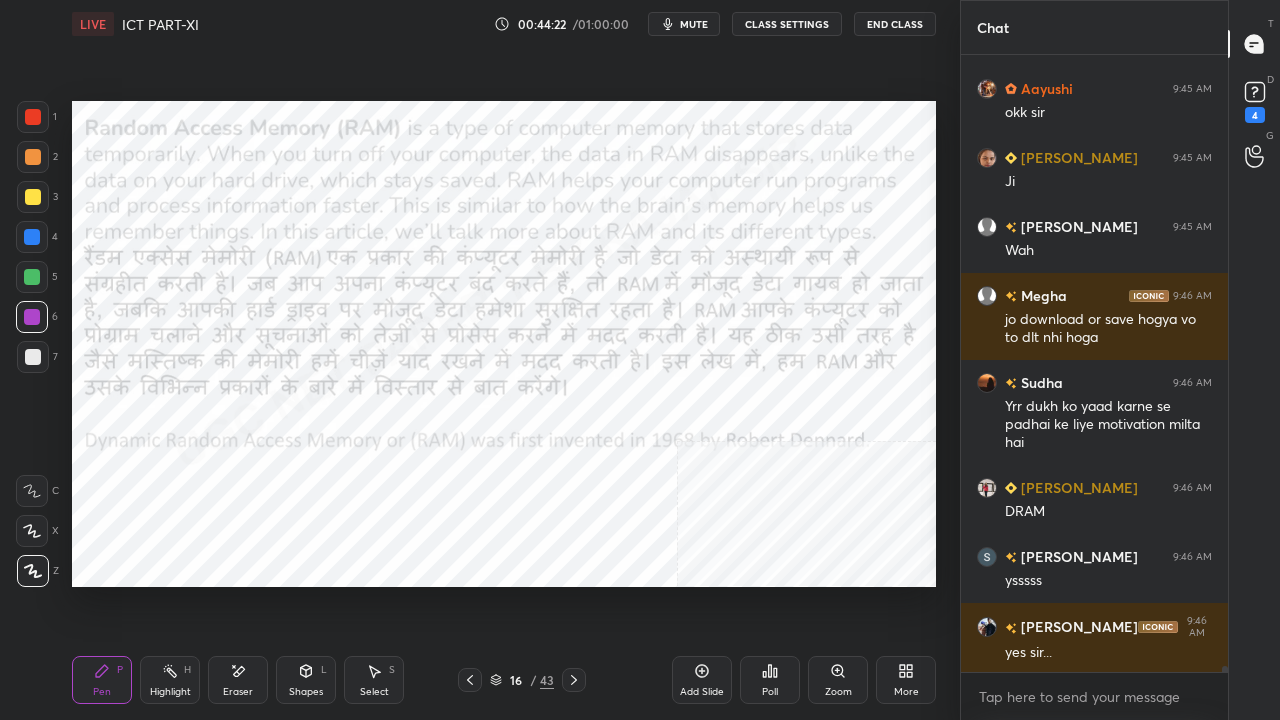 click on "Eraser" at bounding box center [238, 680] 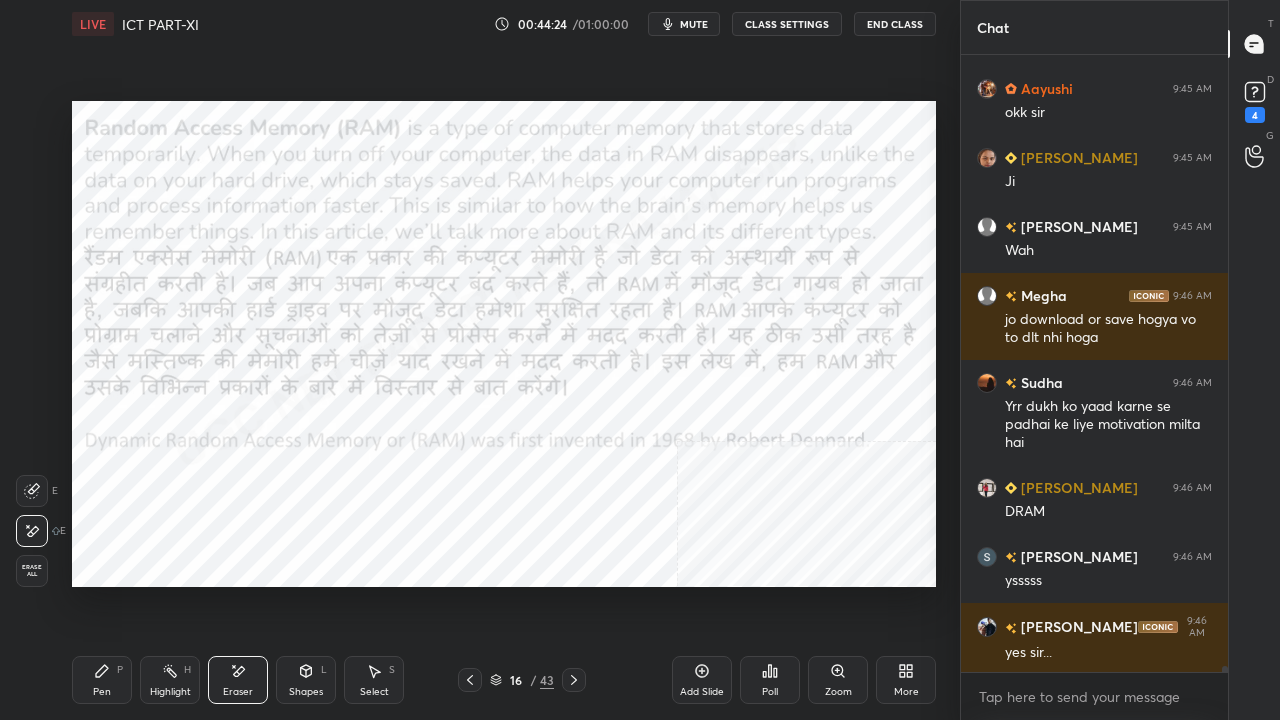 drag, startPoint x: 122, startPoint y: 676, endPoint x: 176, endPoint y: 618, distance: 79.24645 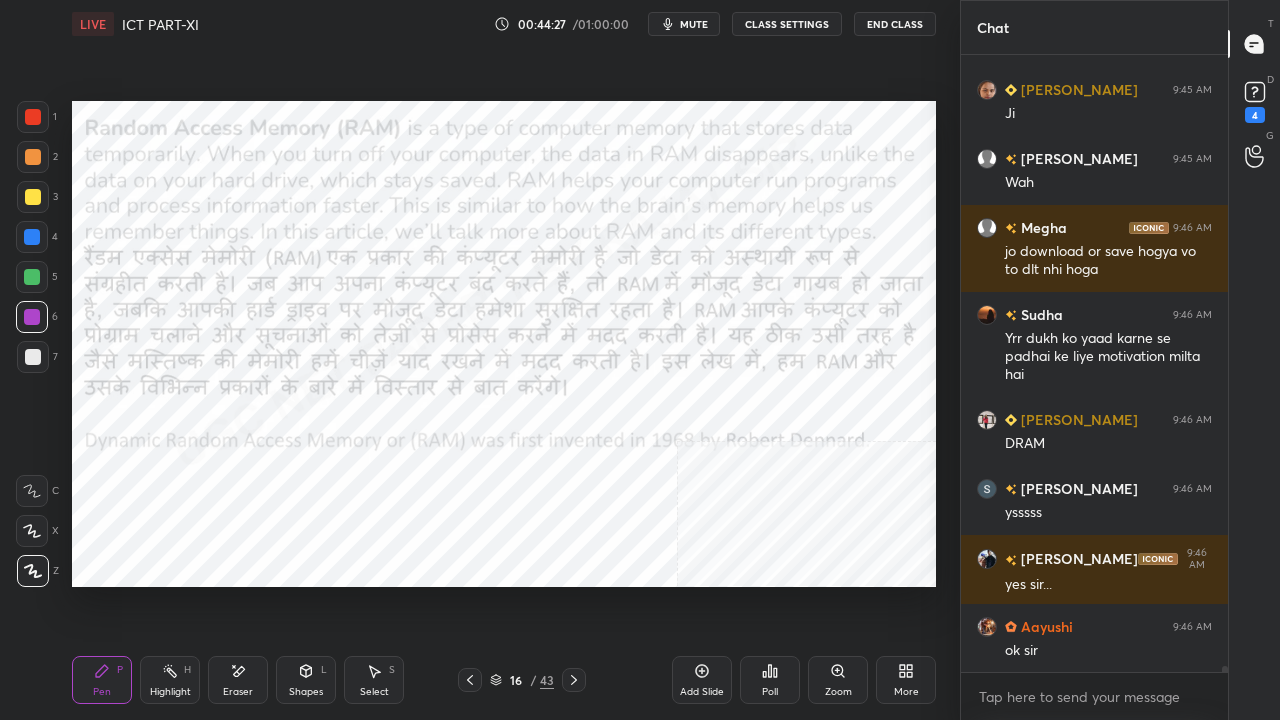scroll, scrollTop: 59872, scrollLeft: 0, axis: vertical 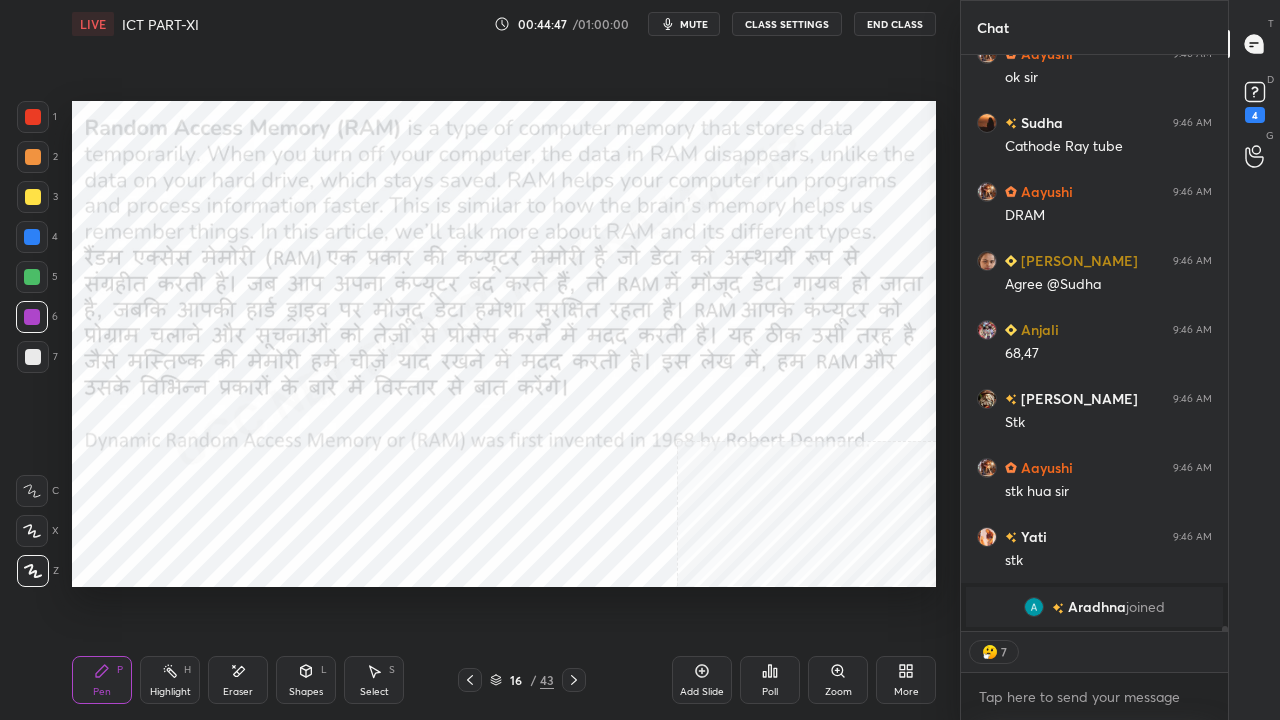 click on "16" at bounding box center [516, 680] 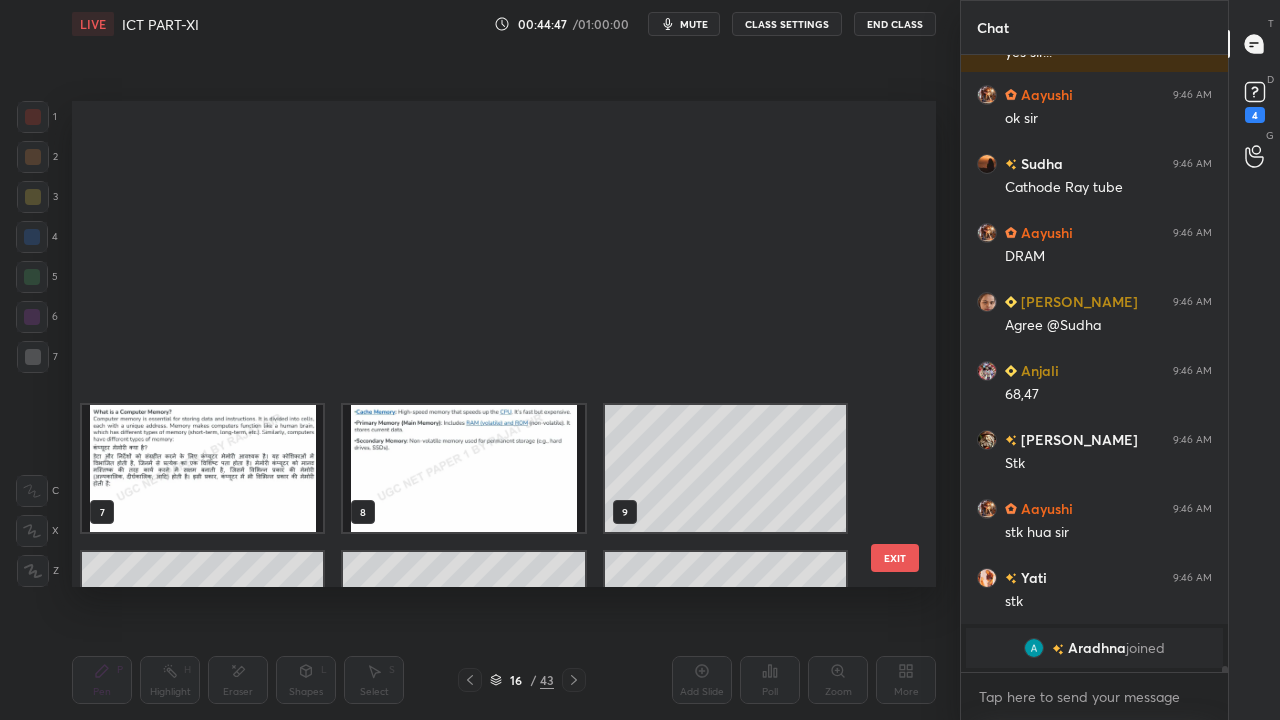scroll, scrollTop: 59932, scrollLeft: 0, axis: vertical 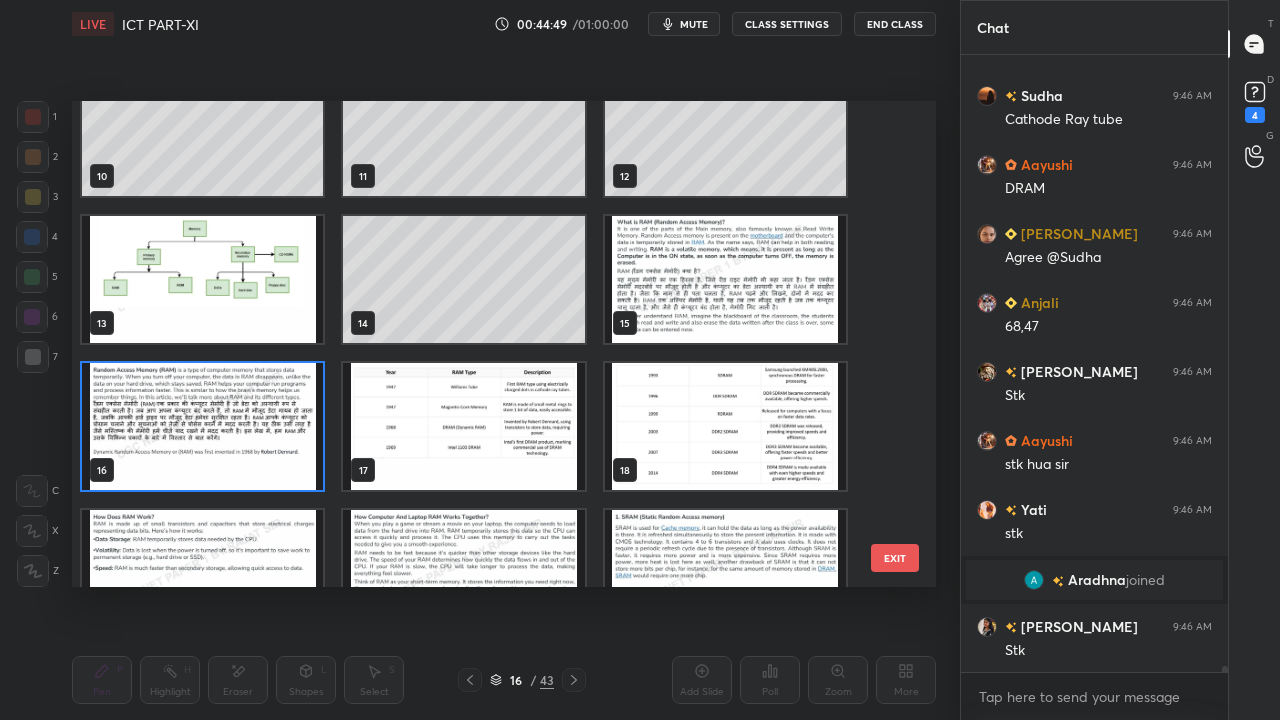 click at bounding box center (202, 426) 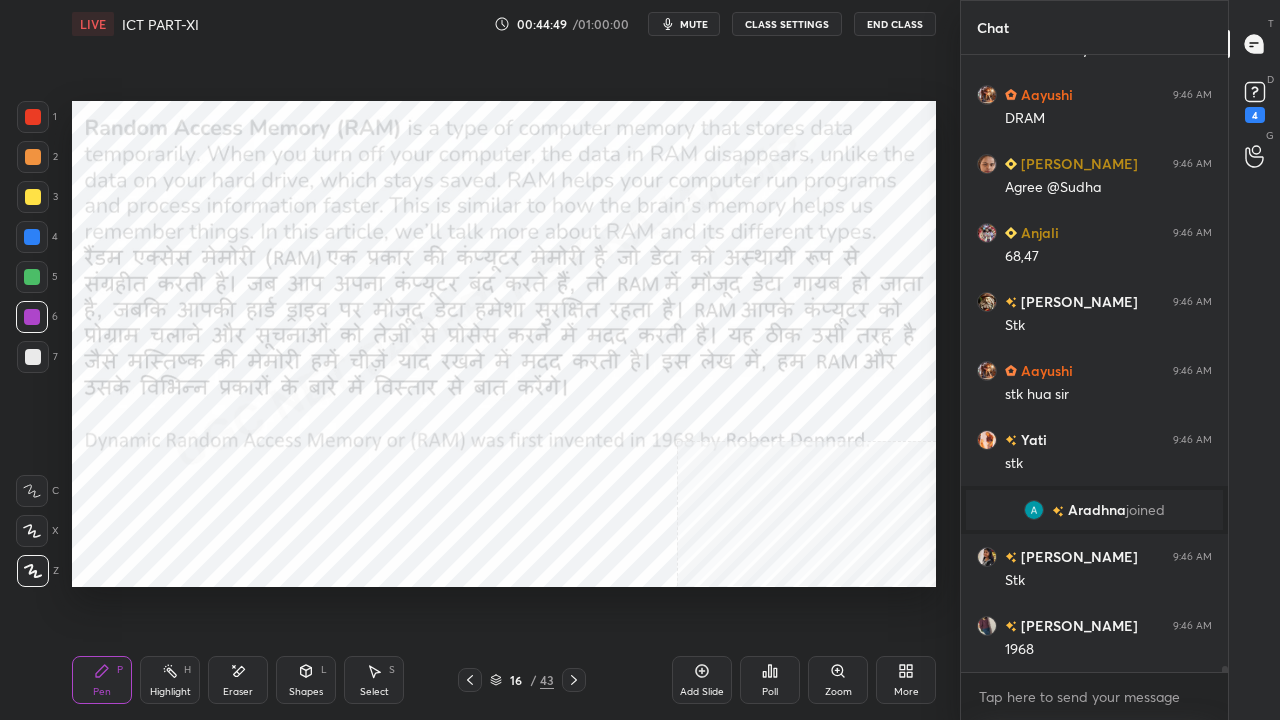click at bounding box center [202, 426] 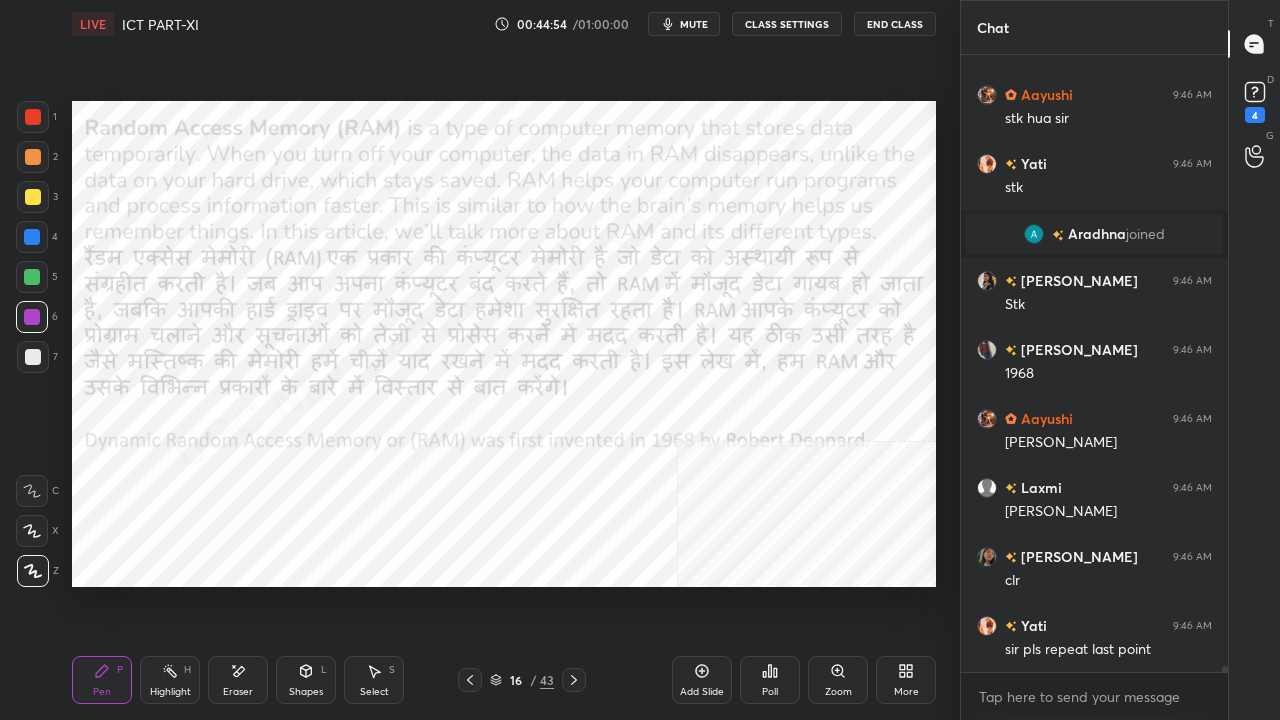 click 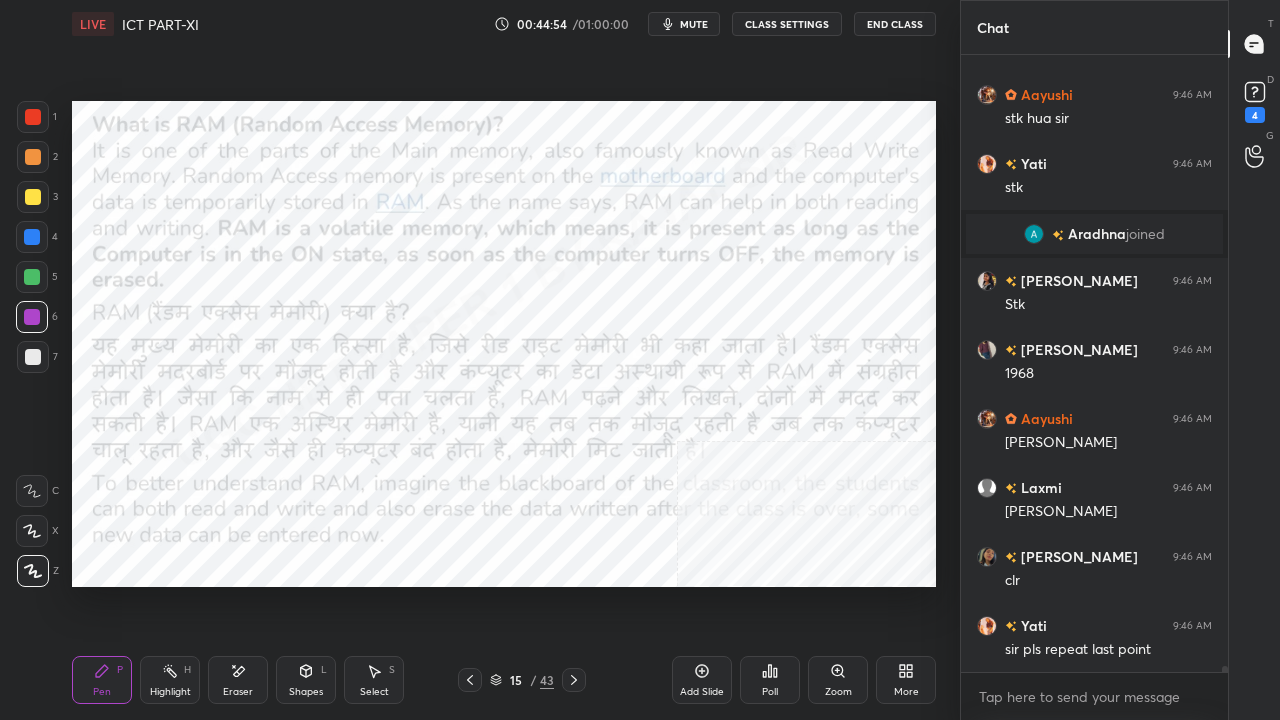 click 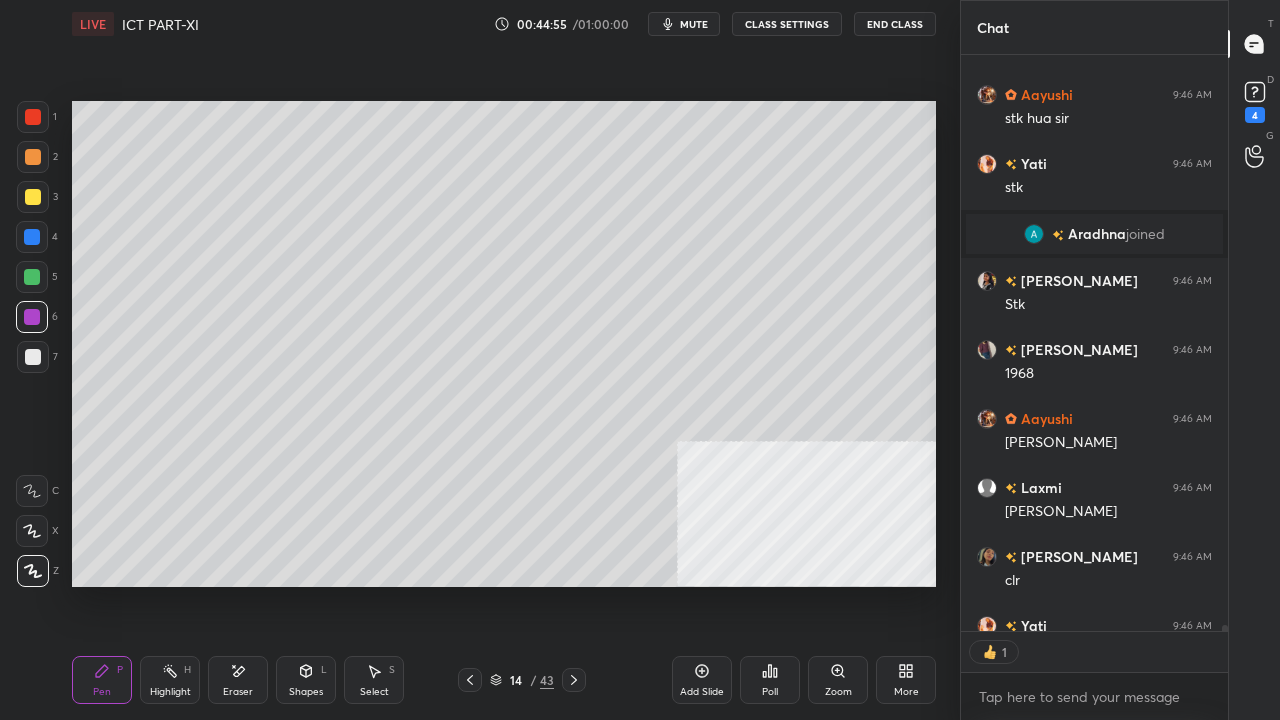 click 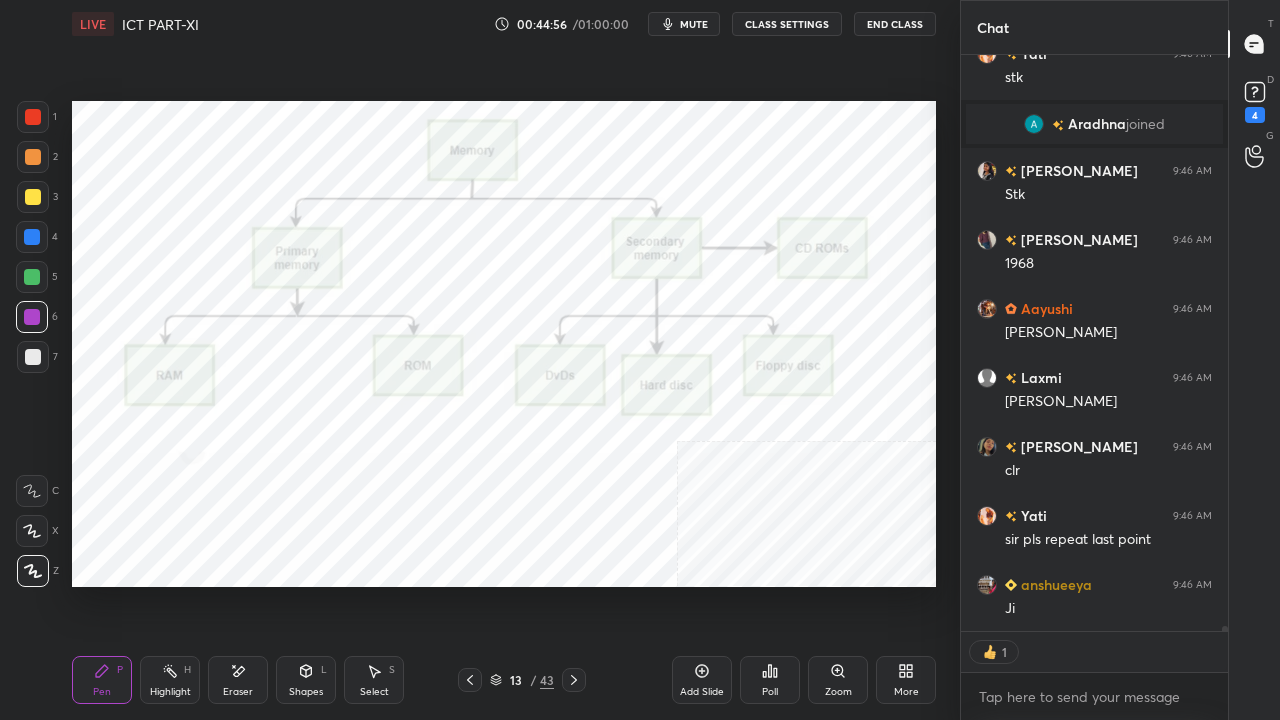 click 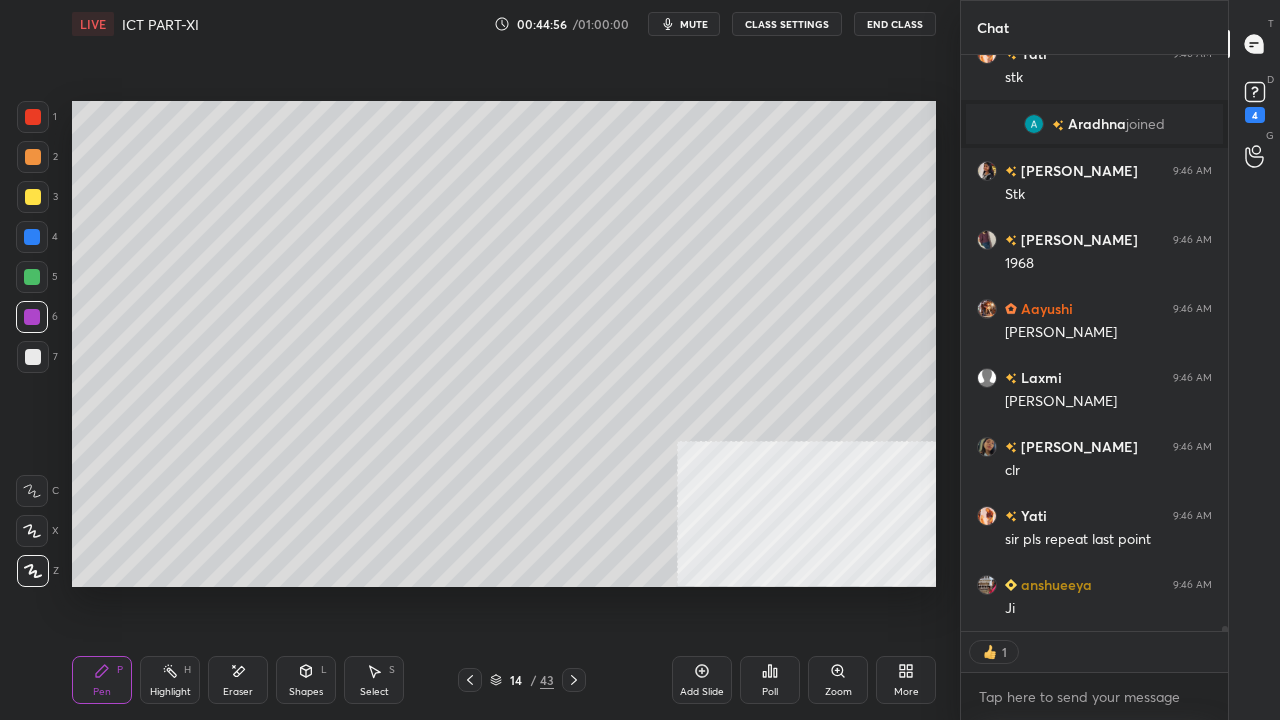 click 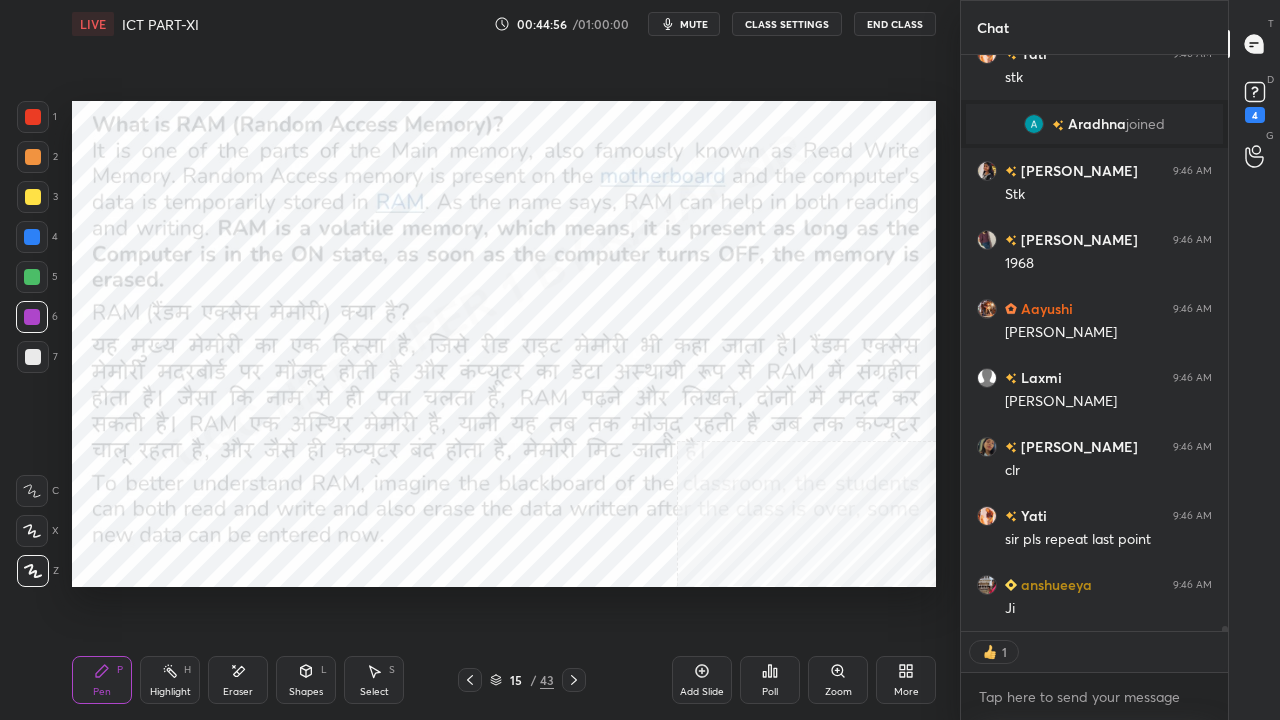 click 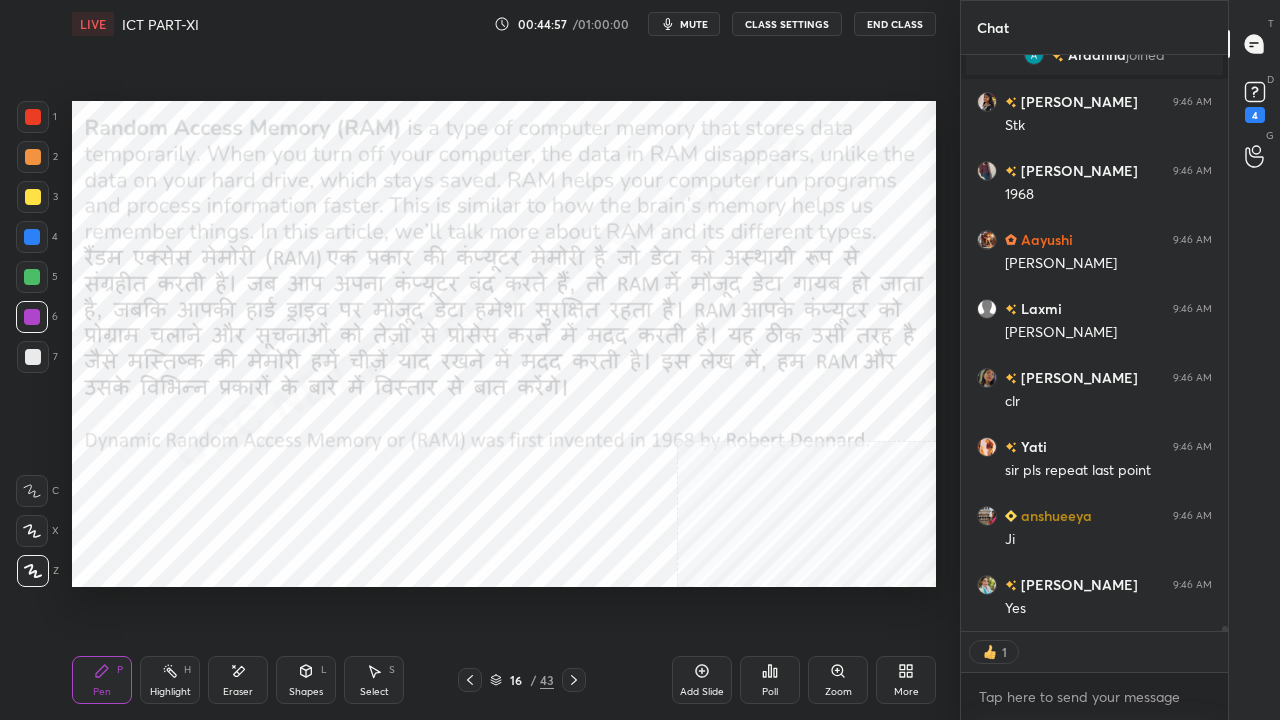 click 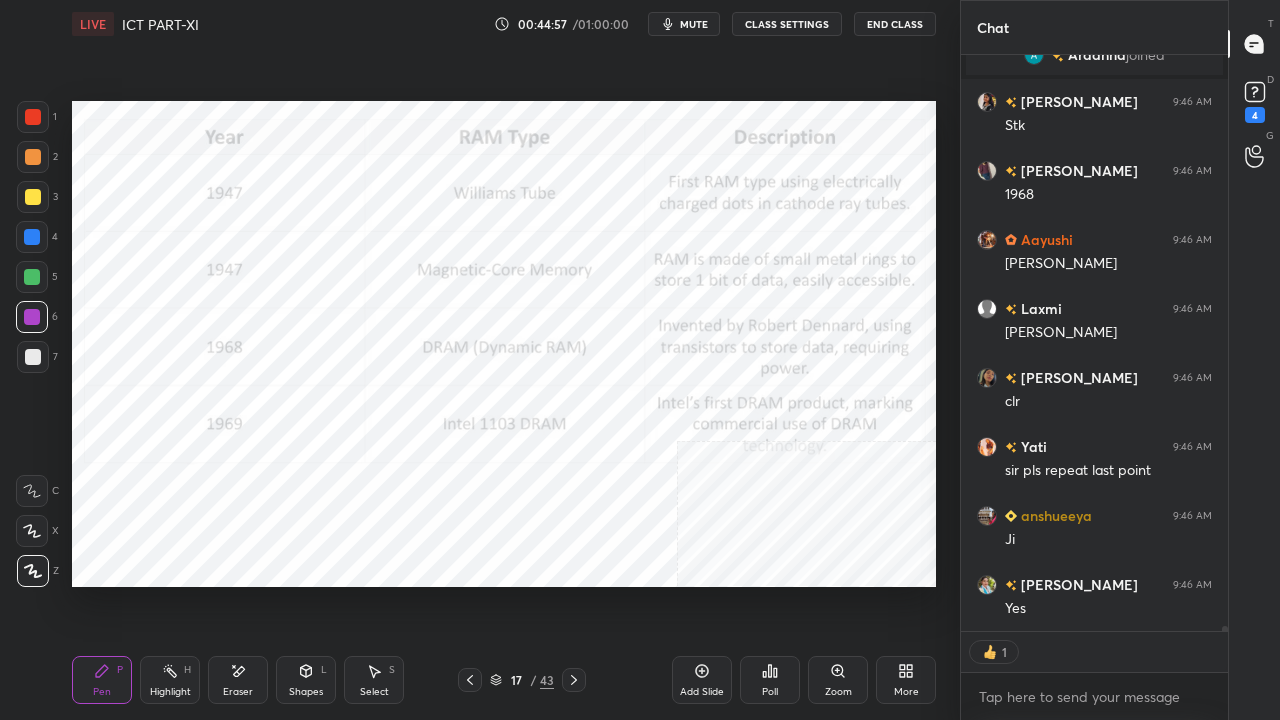 scroll, scrollTop: 60526, scrollLeft: 0, axis: vertical 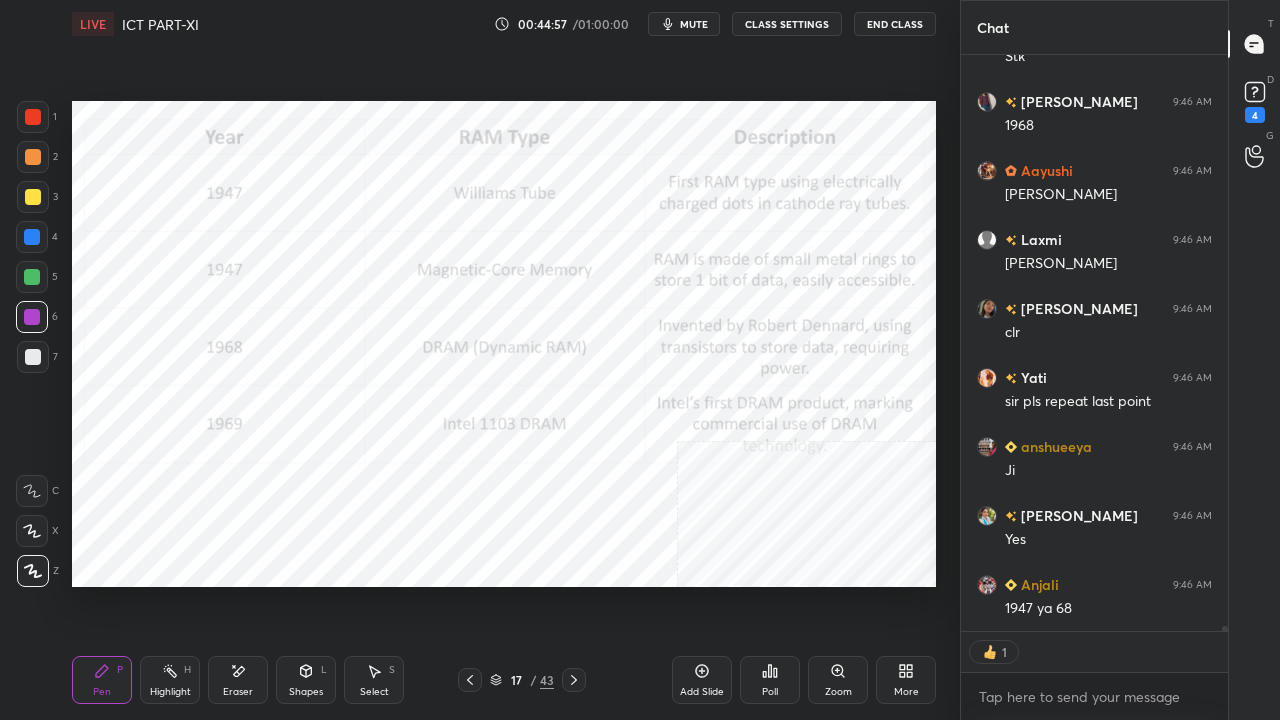 click at bounding box center (470, 680) 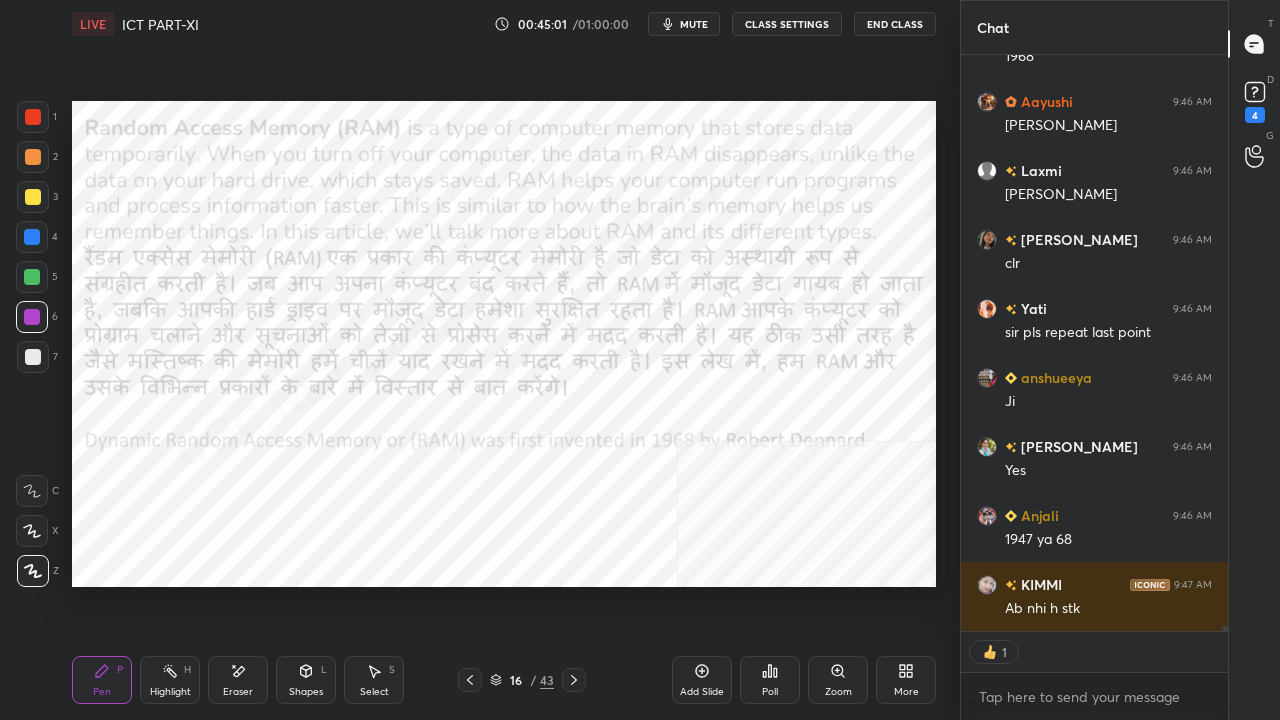 click 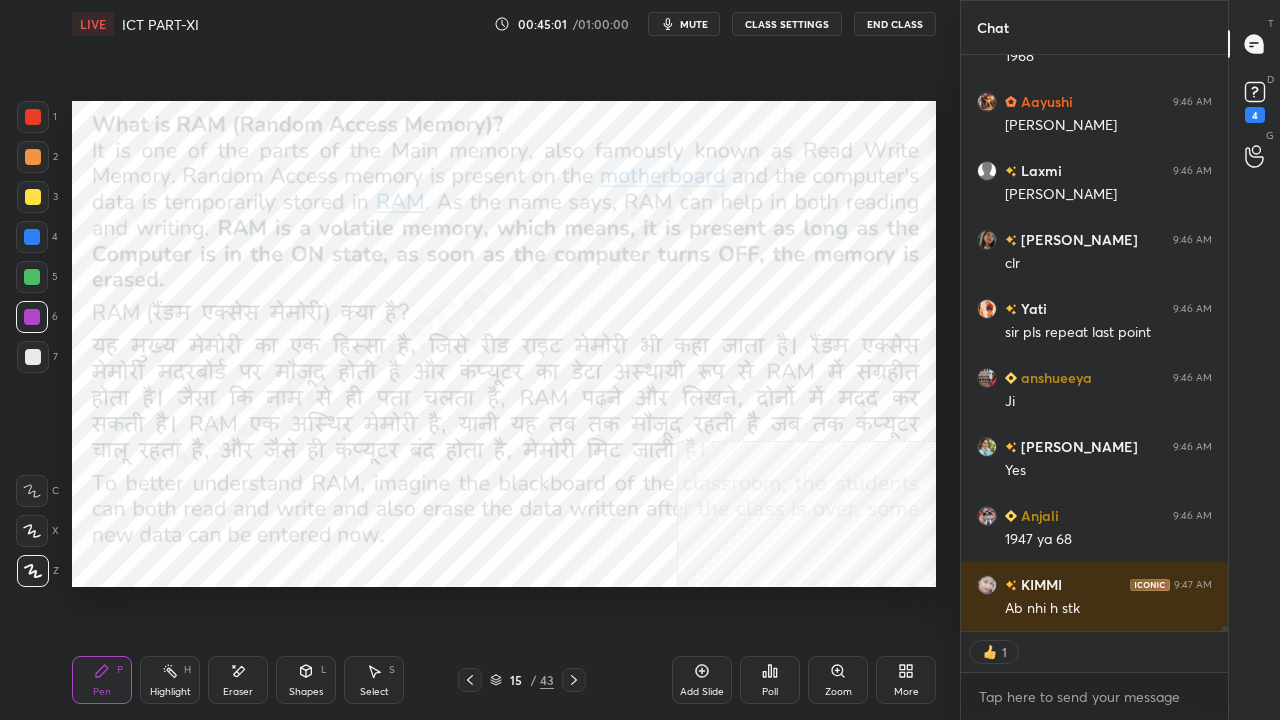 click 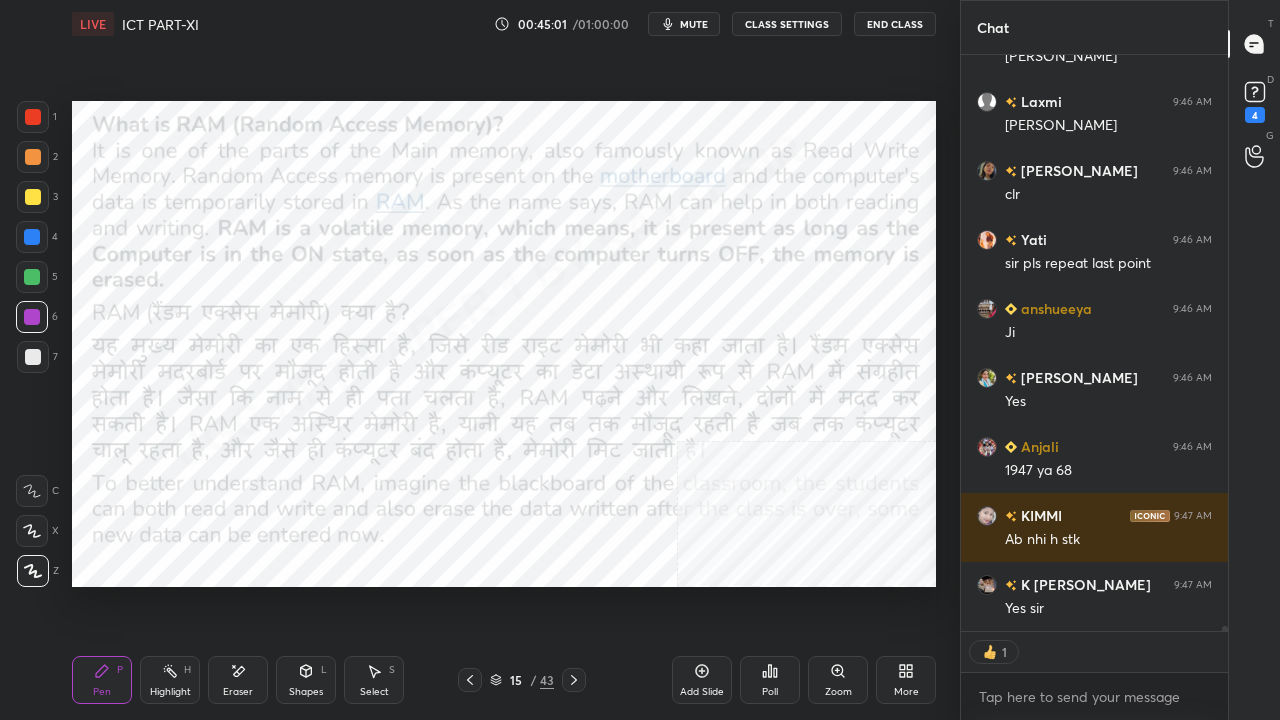 click 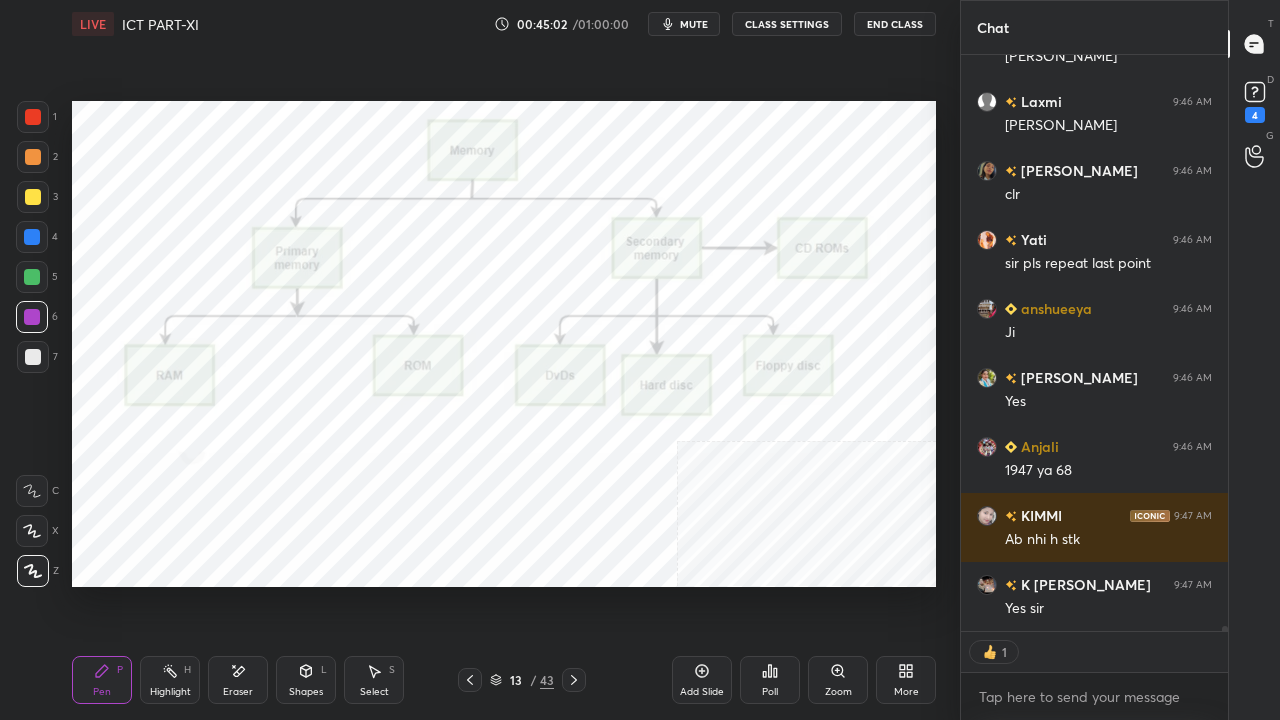 click 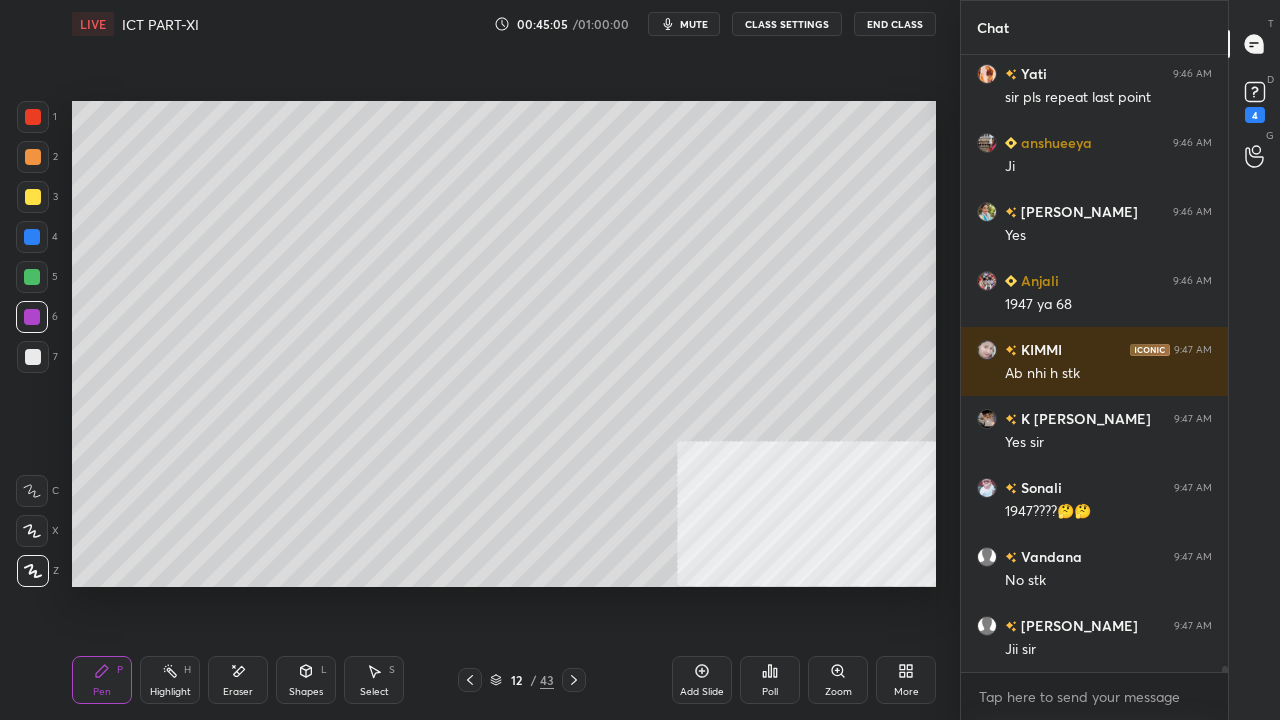 click on "Add Slide" at bounding box center (702, 680) 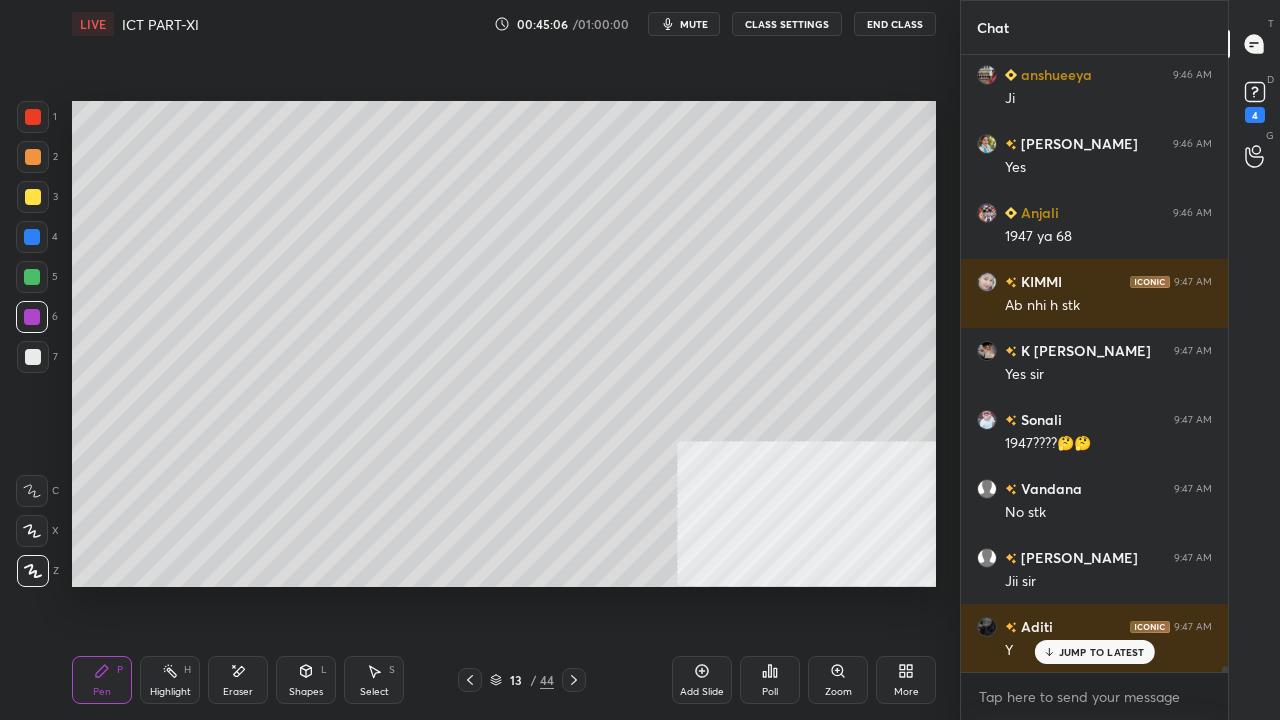 click at bounding box center [33, 197] 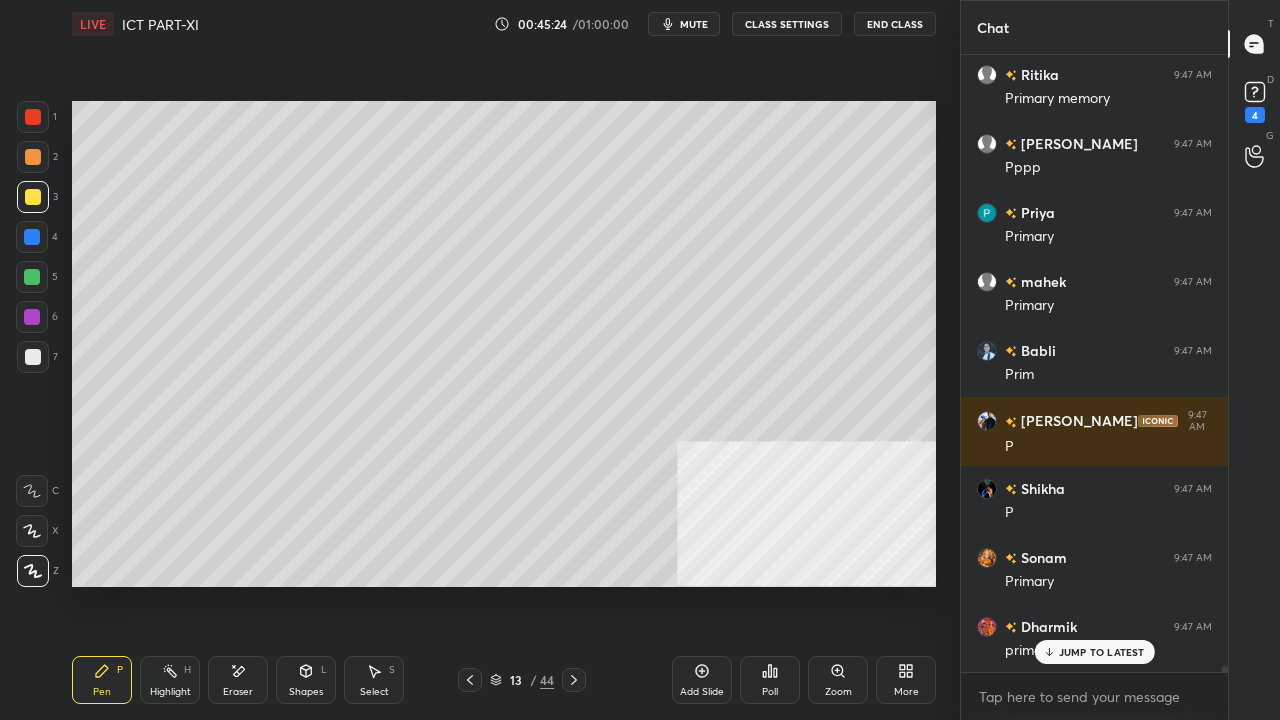 click at bounding box center (32, 237) 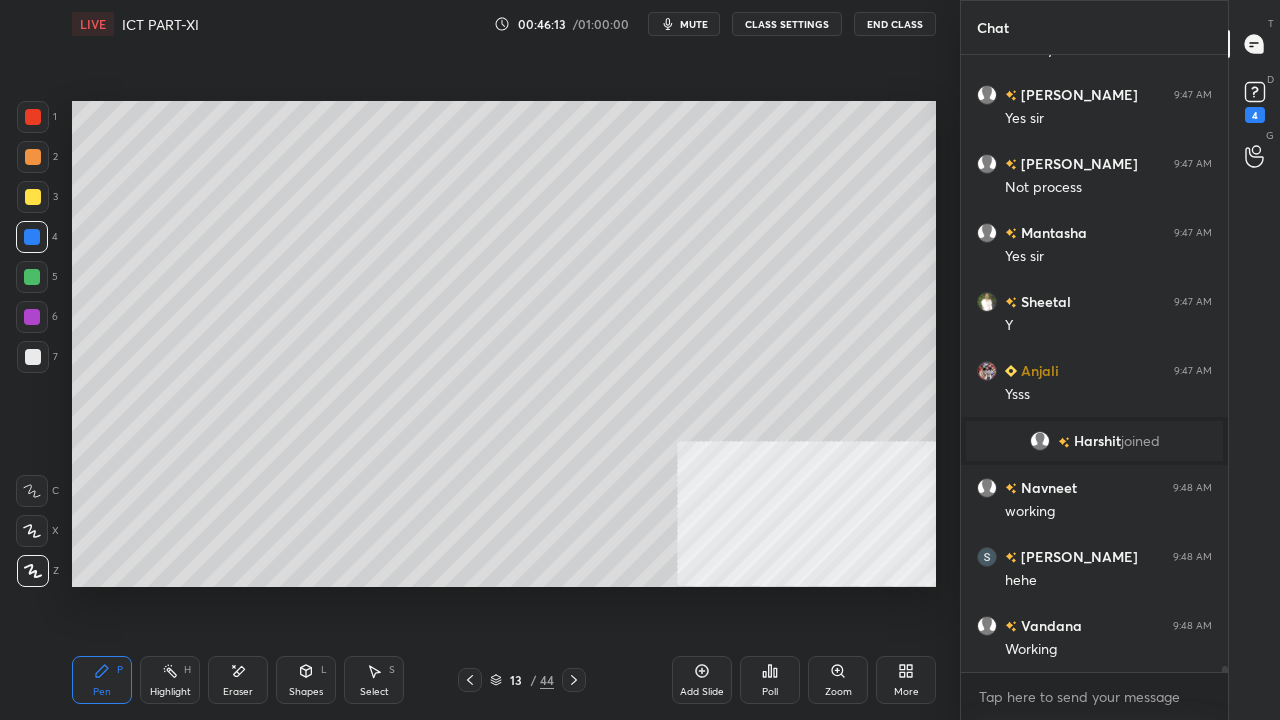 scroll, scrollTop: 65688, scrollLeft: 0, axis: vertical 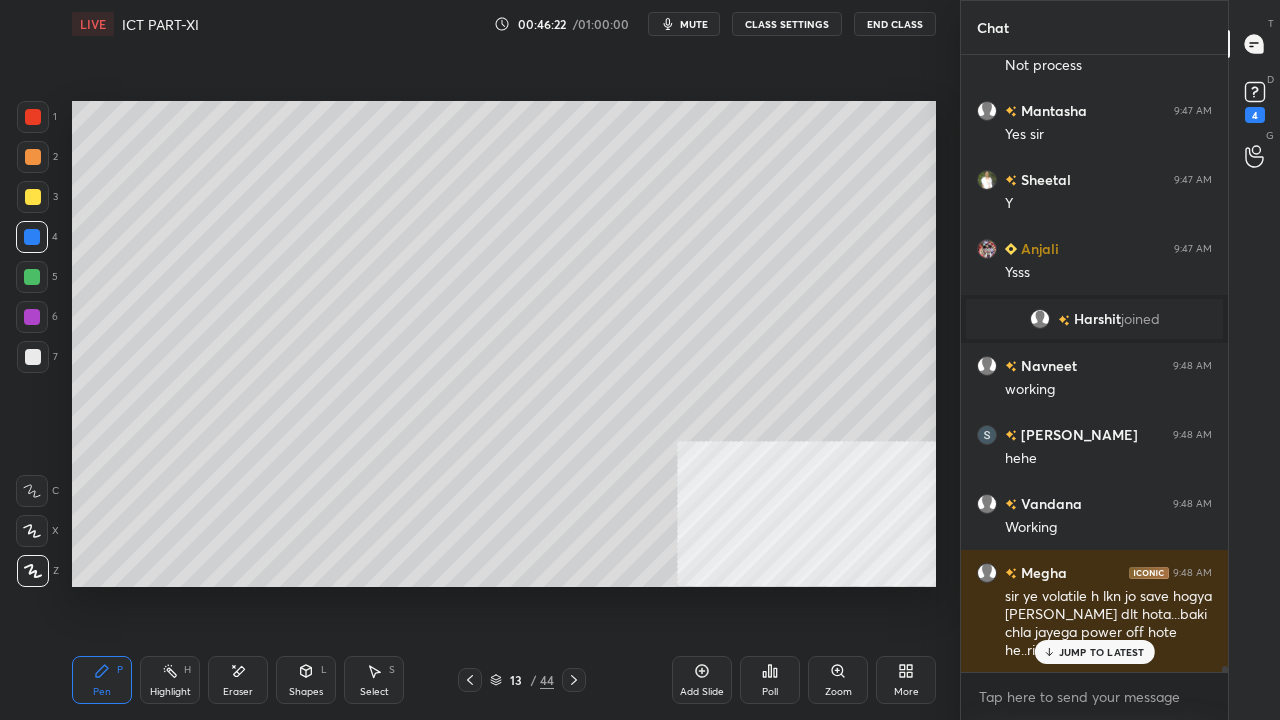 click at bounding box center [33, 357] 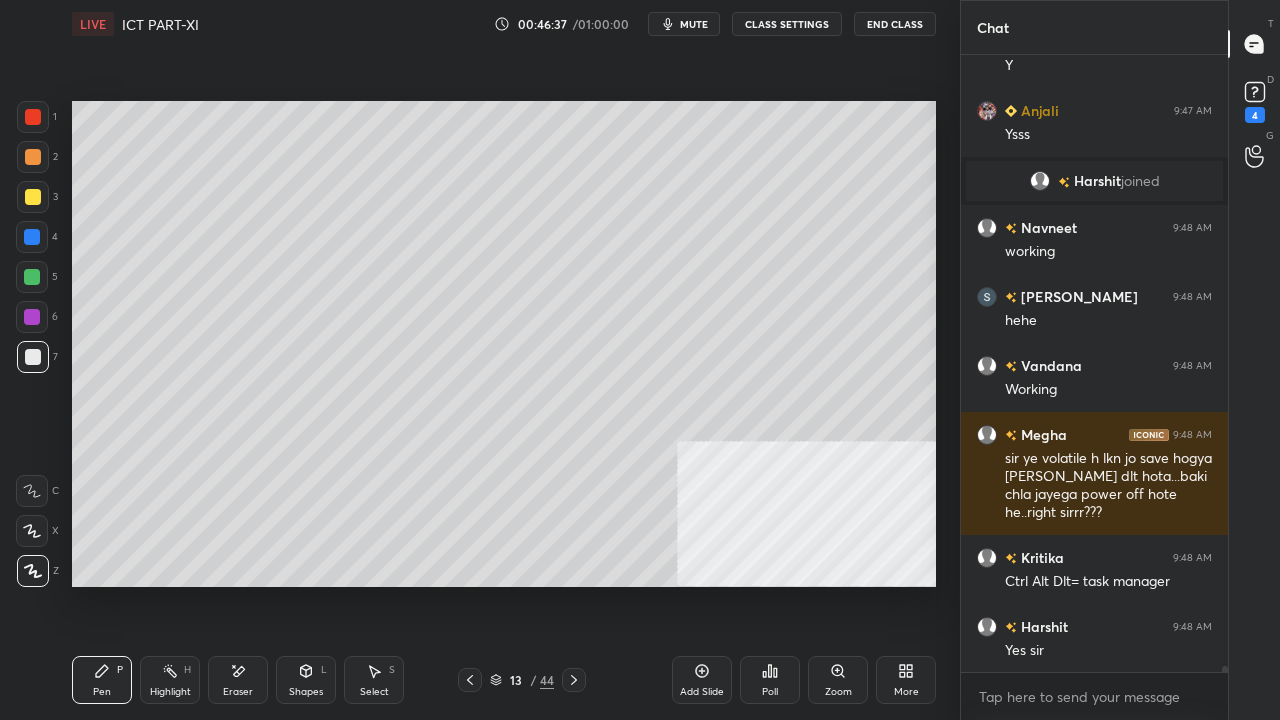 scroll, scrollTop: 65896, scrollLeft: 0, axis: vertical 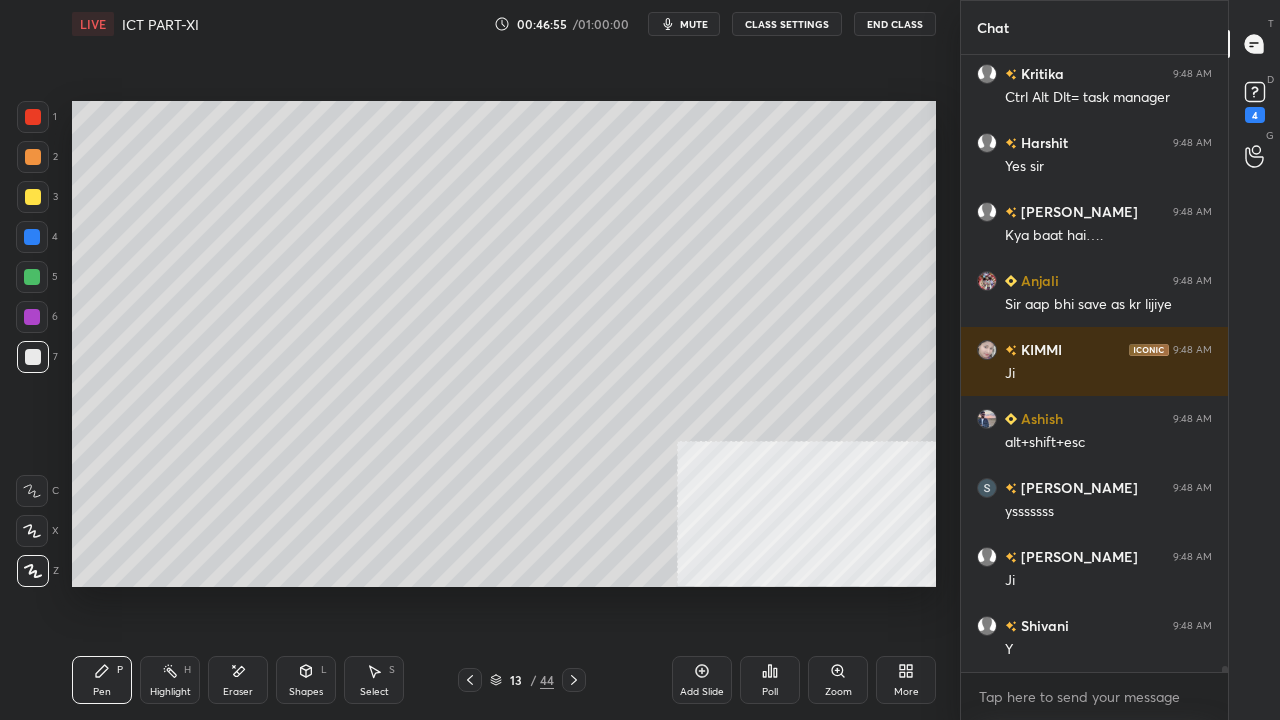 click at bounding box center (32, 237) 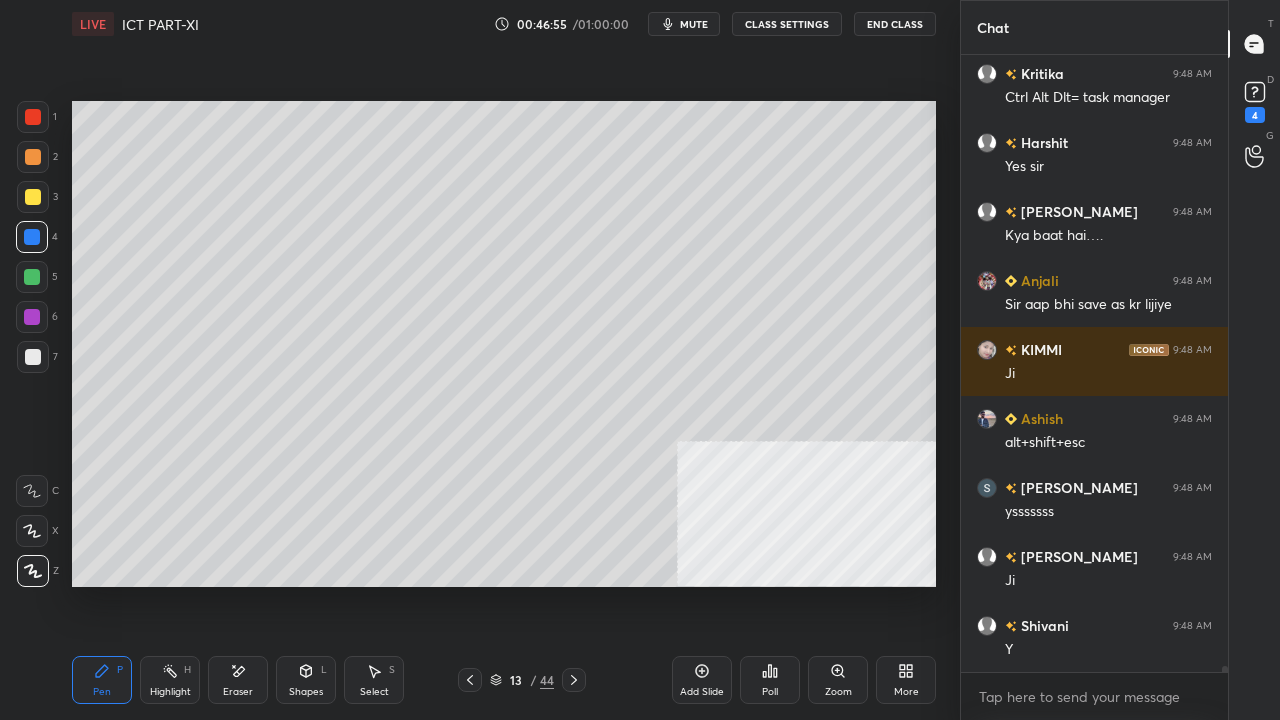 click at bounding box center (32, 237) 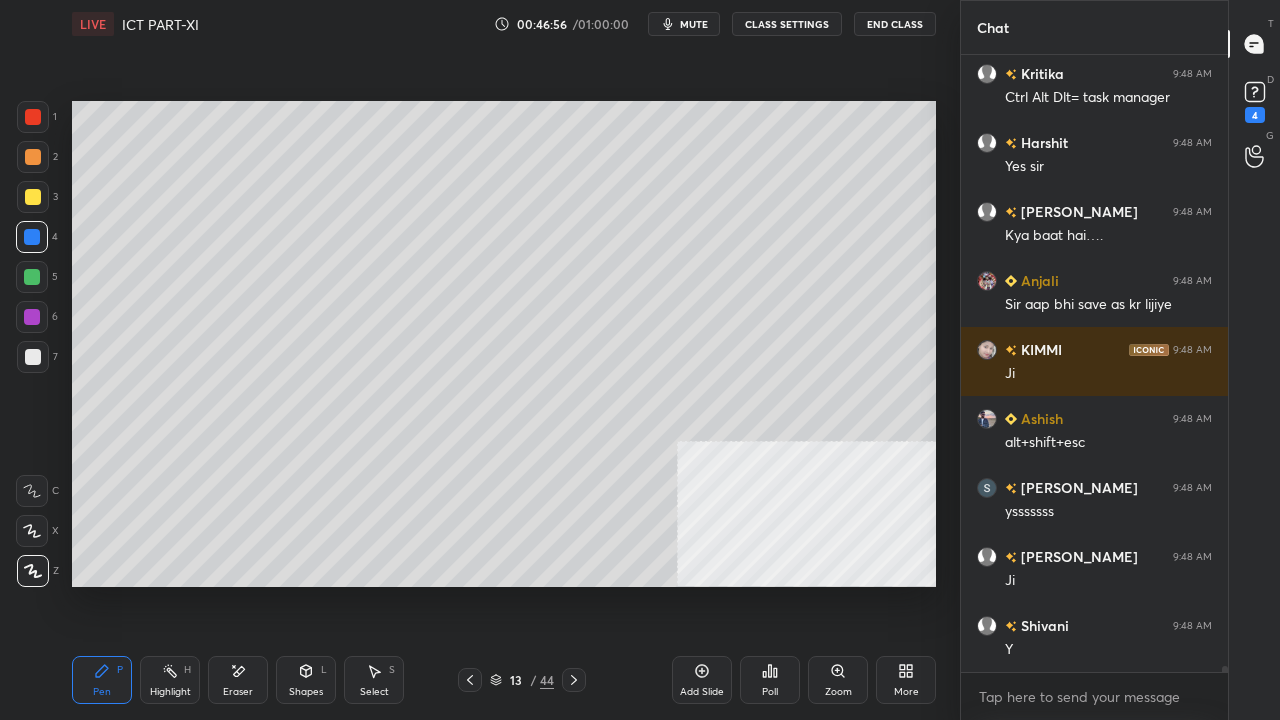 scroll, scrollTop: 66378, scrollLeft: 0, axis: vertical 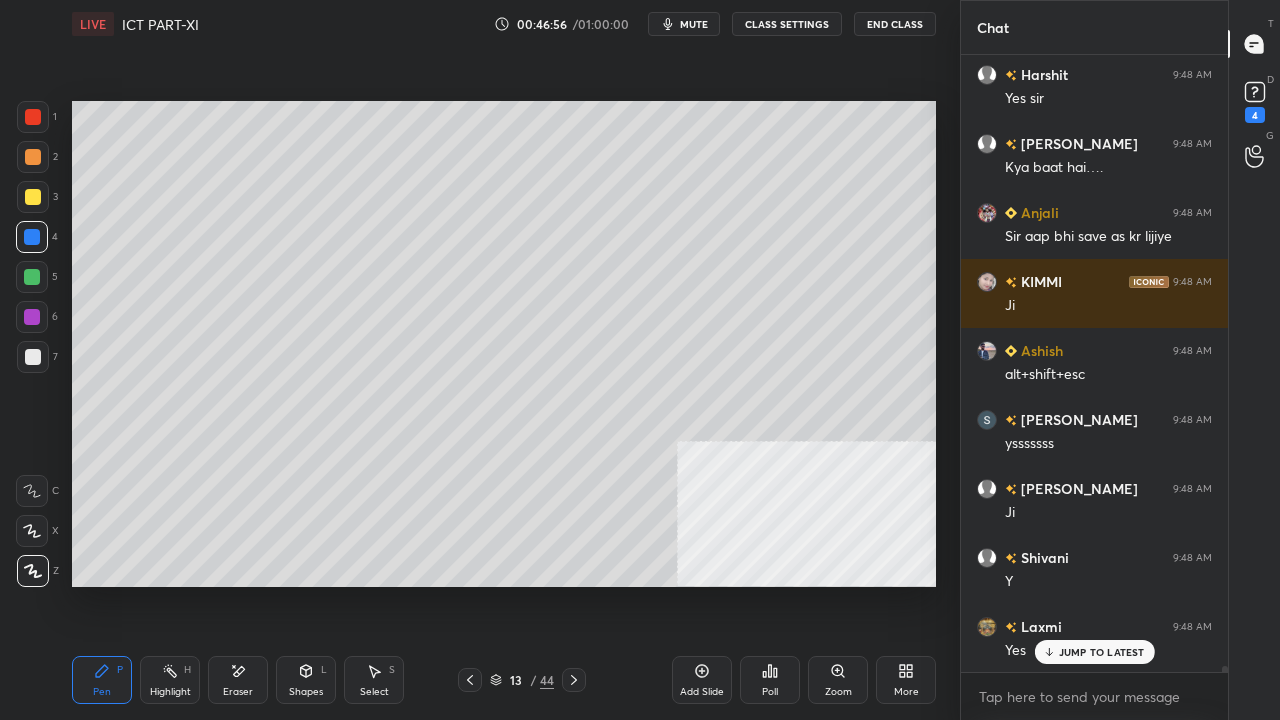 click at bounding box center [32, 277] 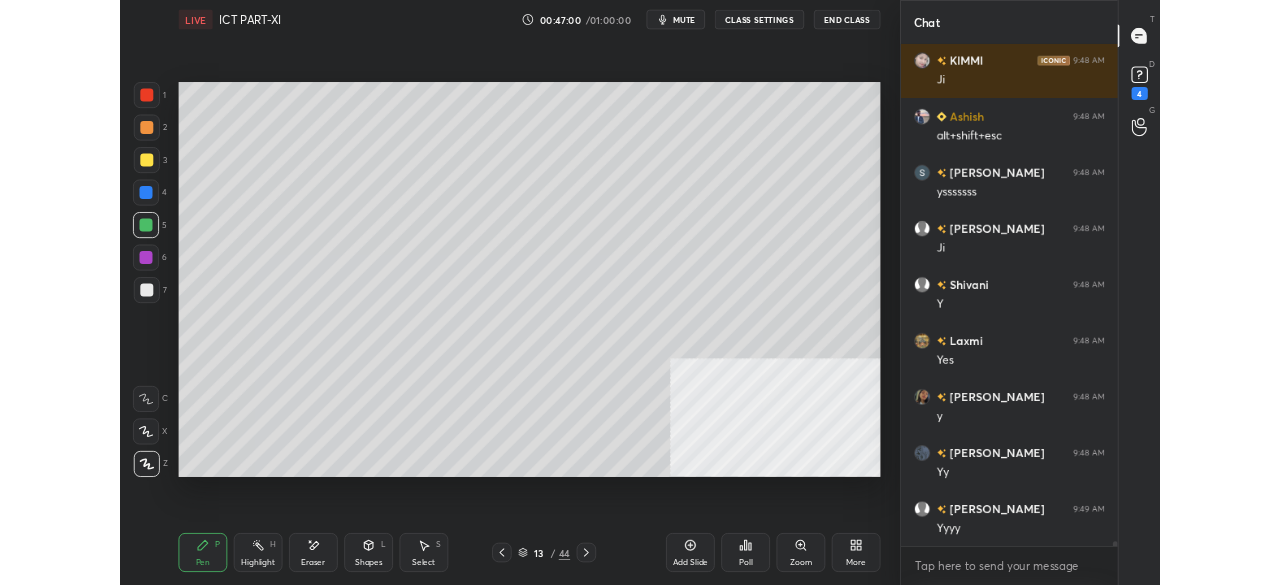 scroll, scrollTop: 66654, scrollLeft: 0, axis: vertical 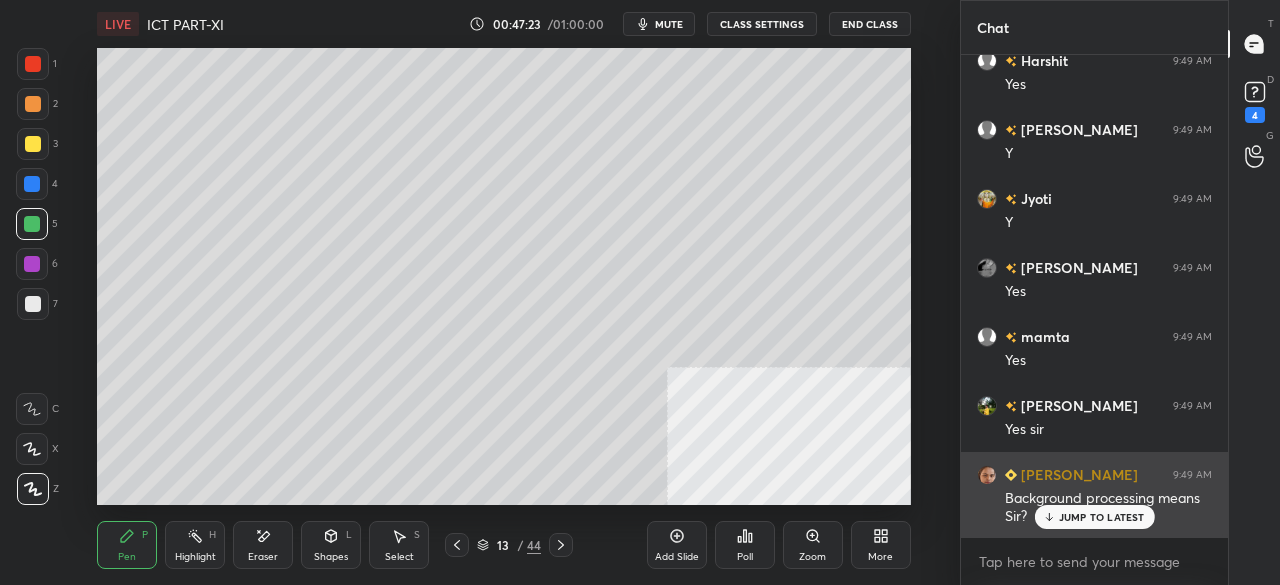 click on "JUMP TO LATEST" at bounding box center (1102, 517) 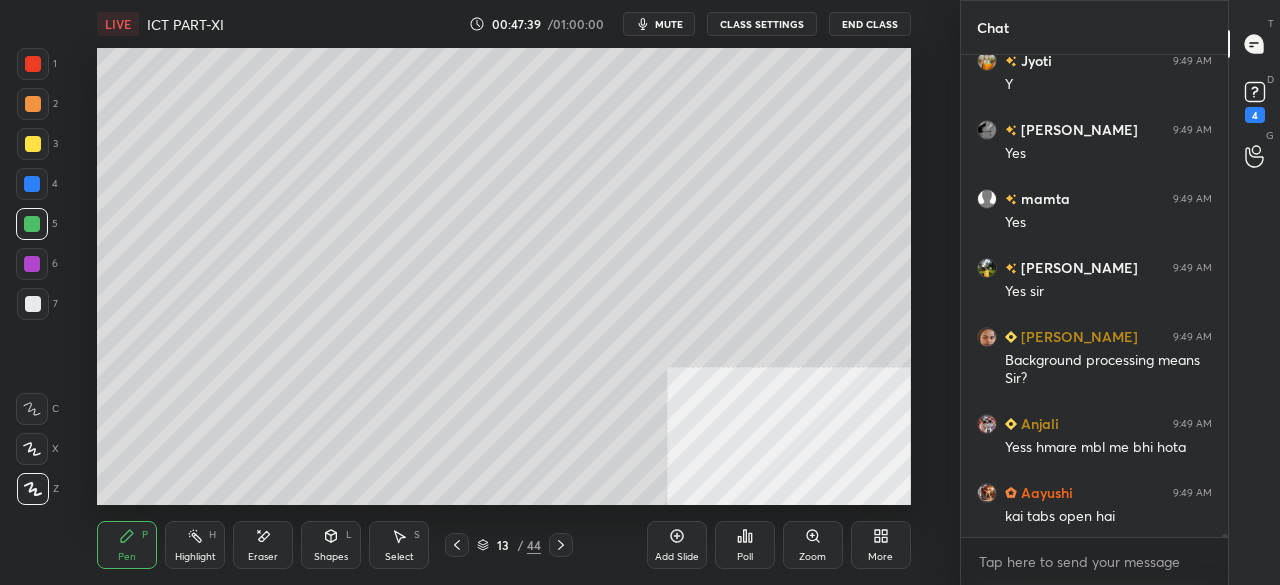 scroll, scrollTop: 67704, scrollLeft: 0, axis: vertical 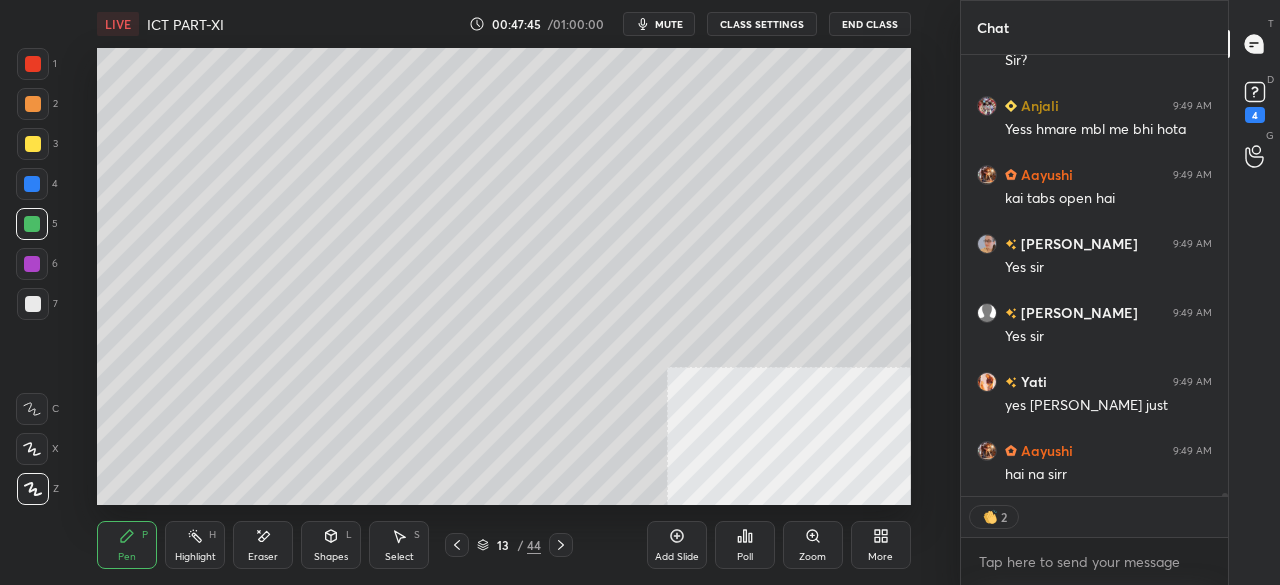 click at bounding box center (33, 304) 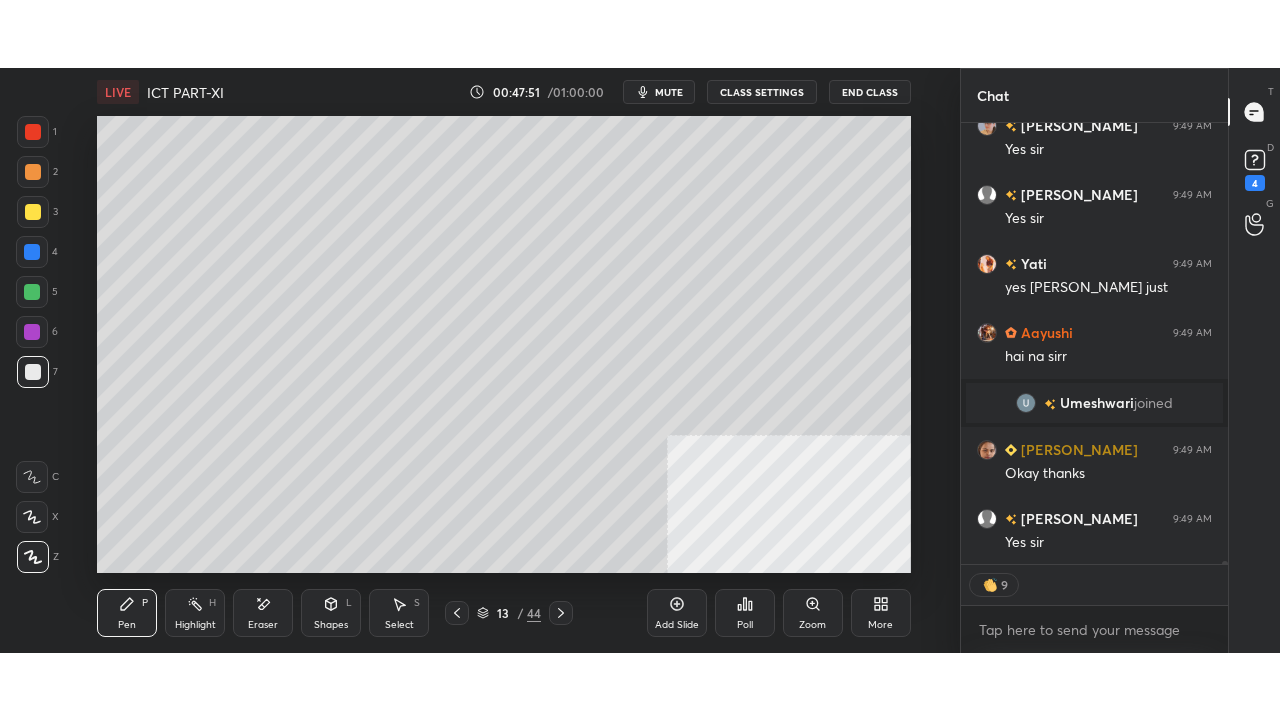 scroll, scrollTop: 67454, scrollLeft: 0, axis: vertical 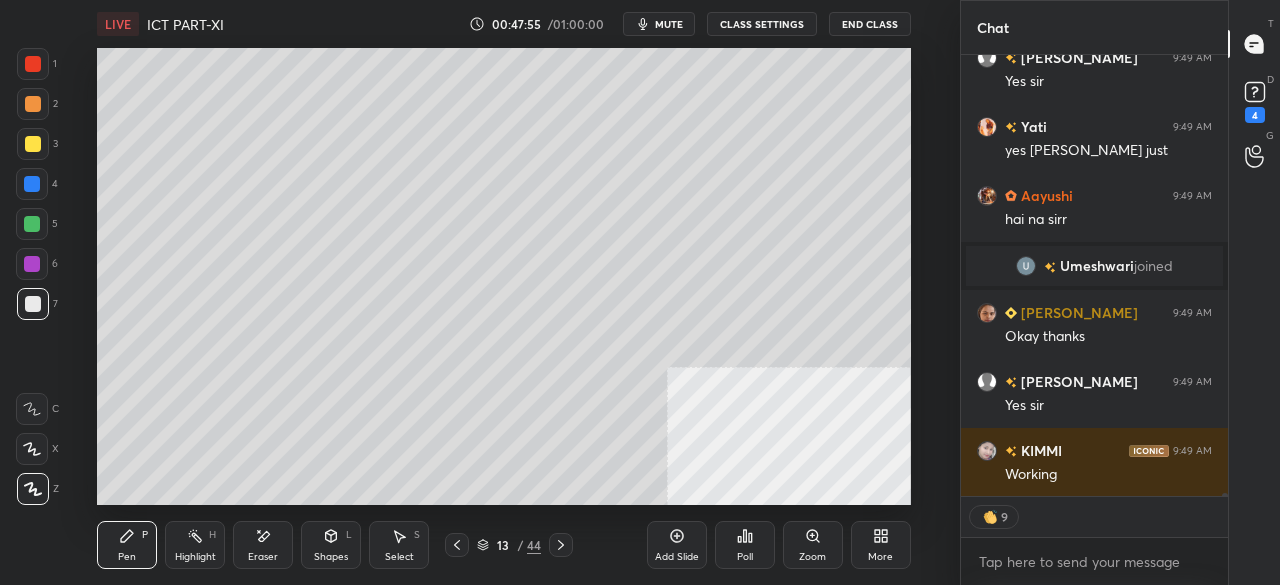 click on "More" at bounding box center [881, 545] 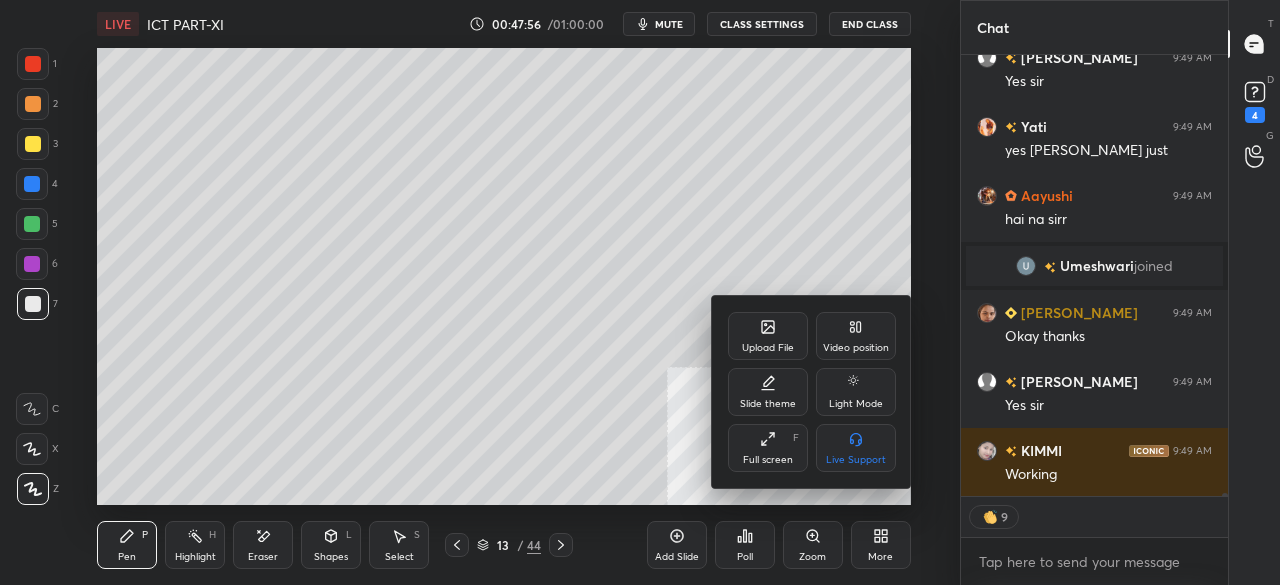 click on "Full screen" at bounding box center (768, 460) 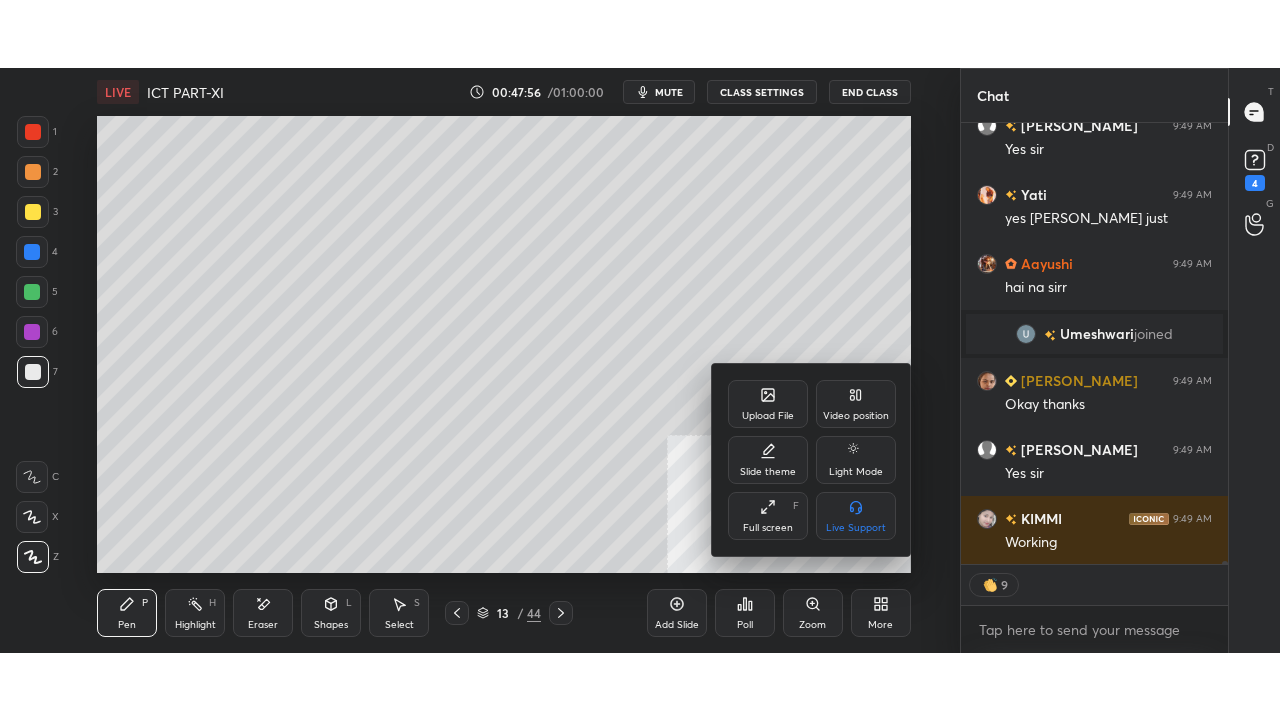 scroll, scrollTop: 99408, scrollLeft: 99120, axis: both 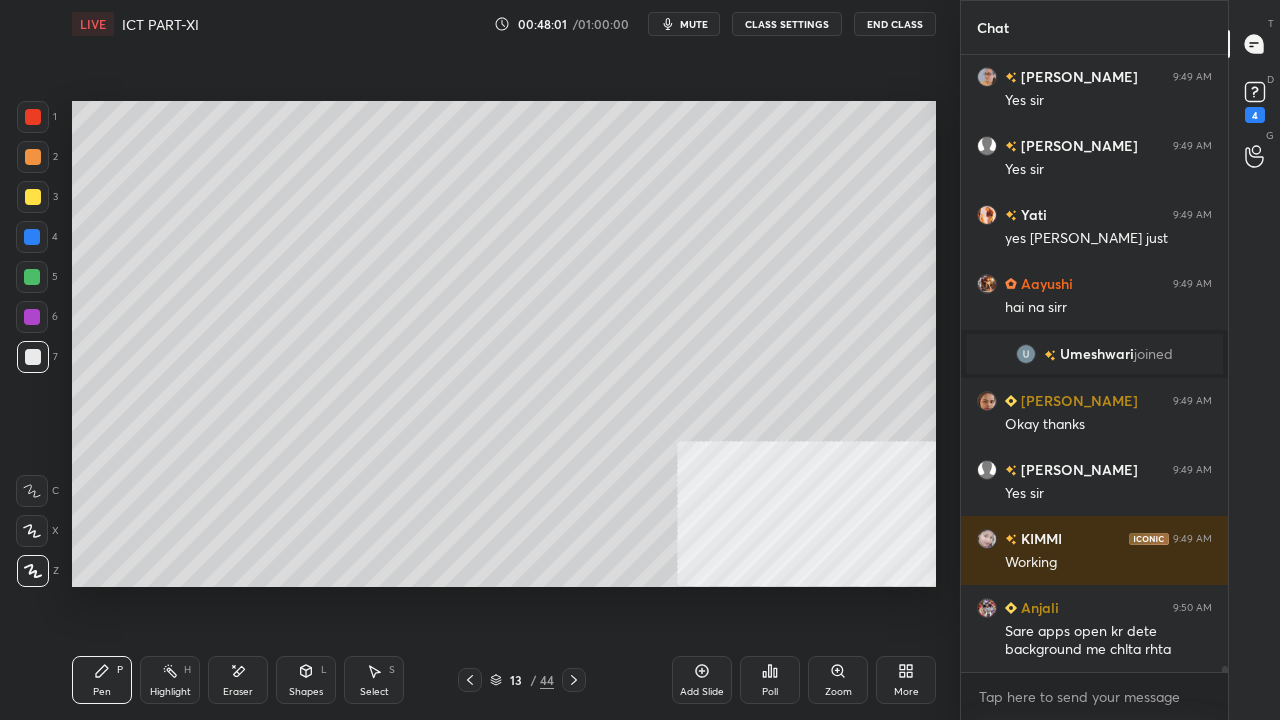 click at bounding box center [32, 277] 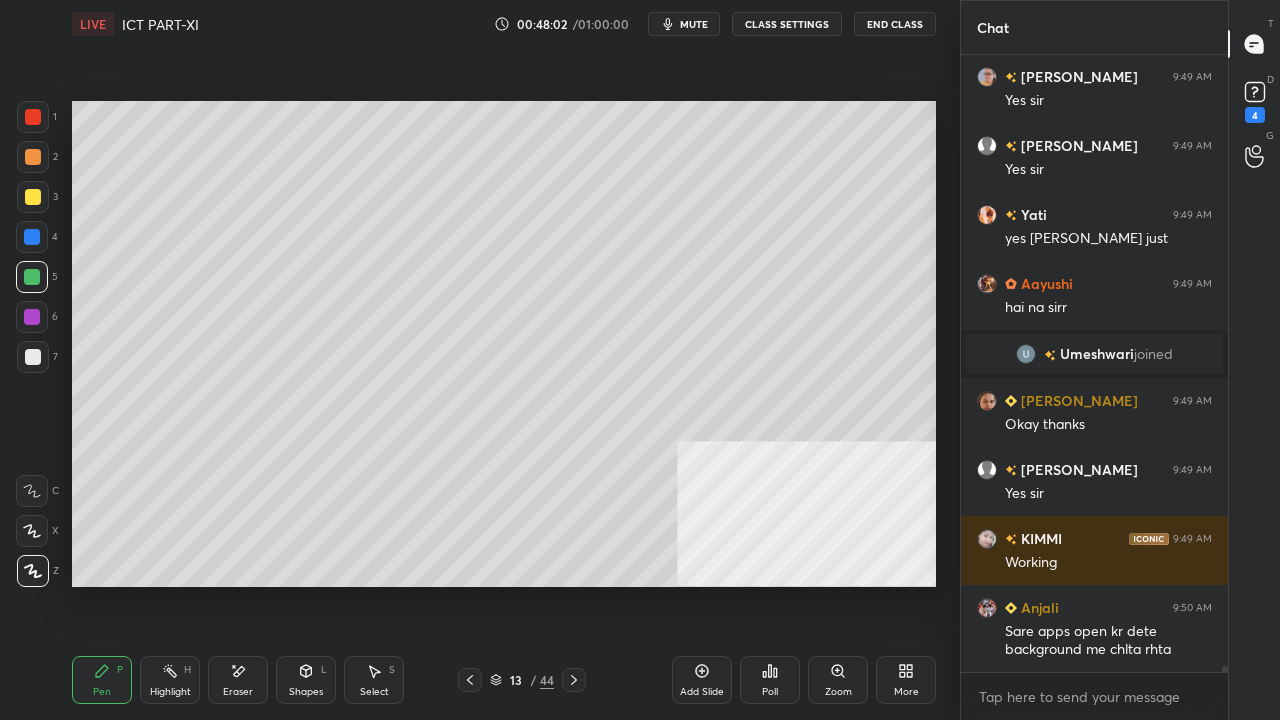 drag, startPoint x: 34, startPoint y: 276, endPoint x: 52, endPoint y: 276, distance: 18 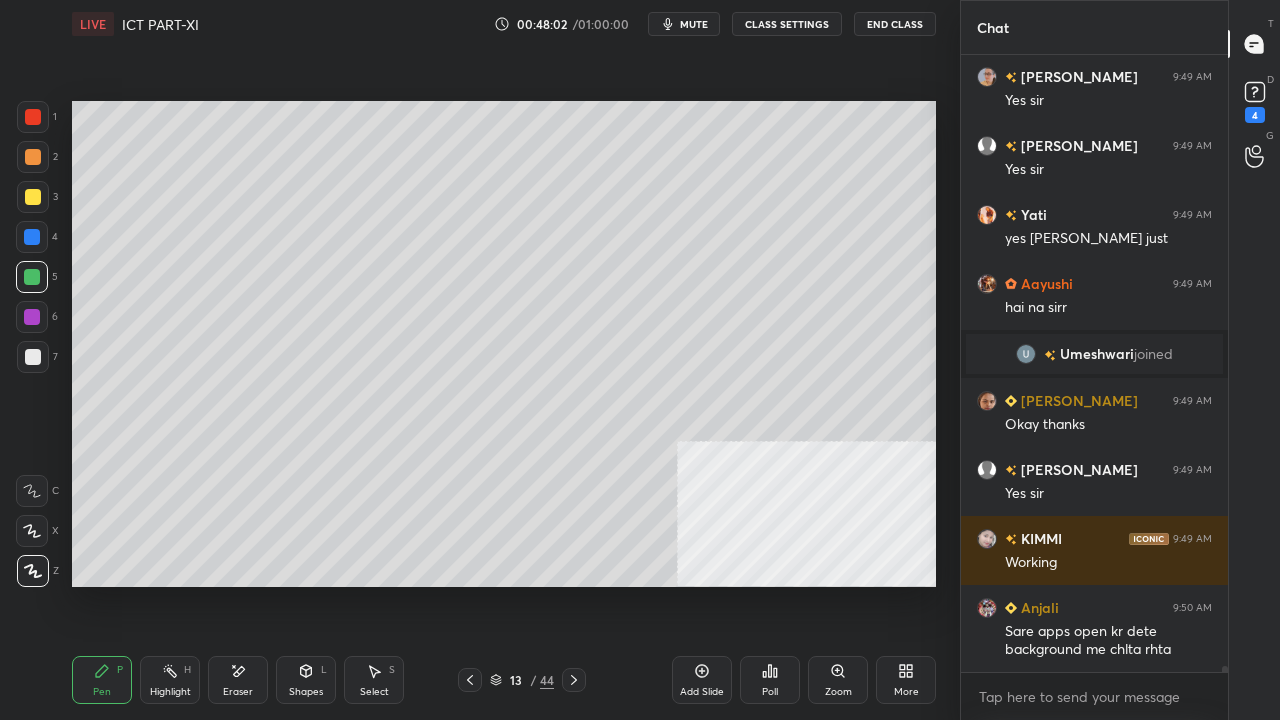 click at bounding box center [32, 277] 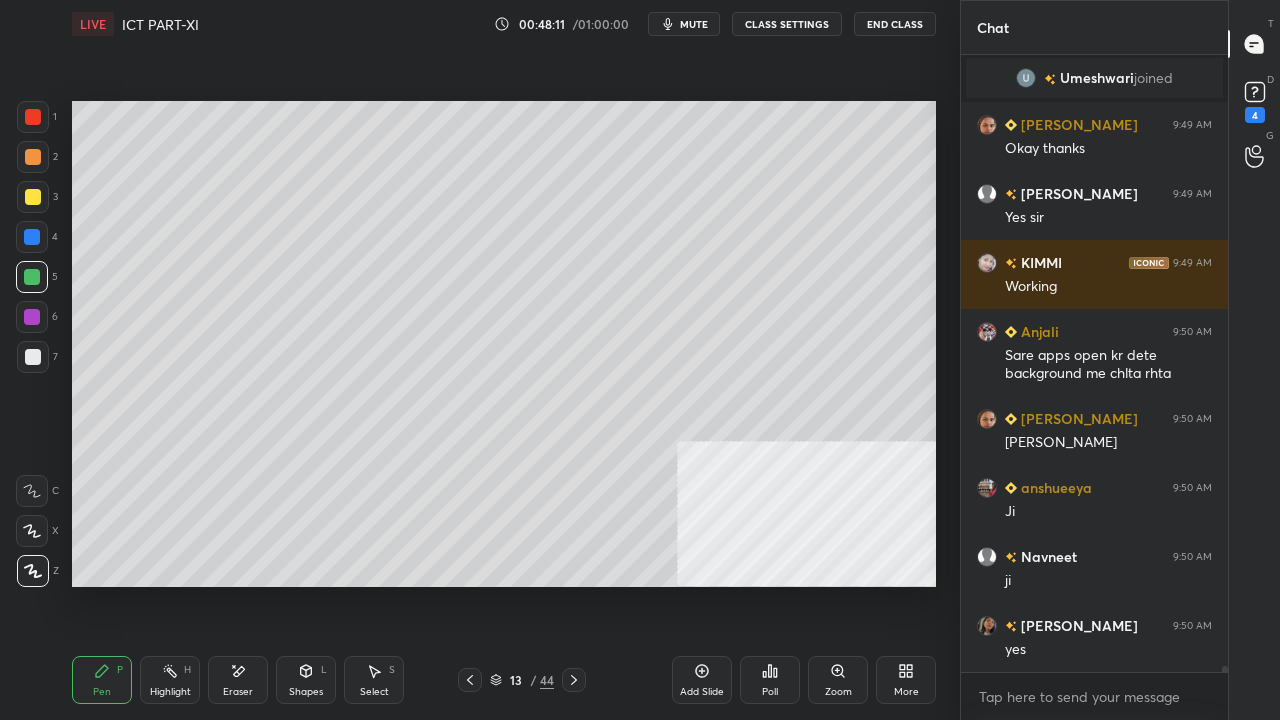 scroll, scrollTop: 67728, scrollLeft: 0, axis: vertical 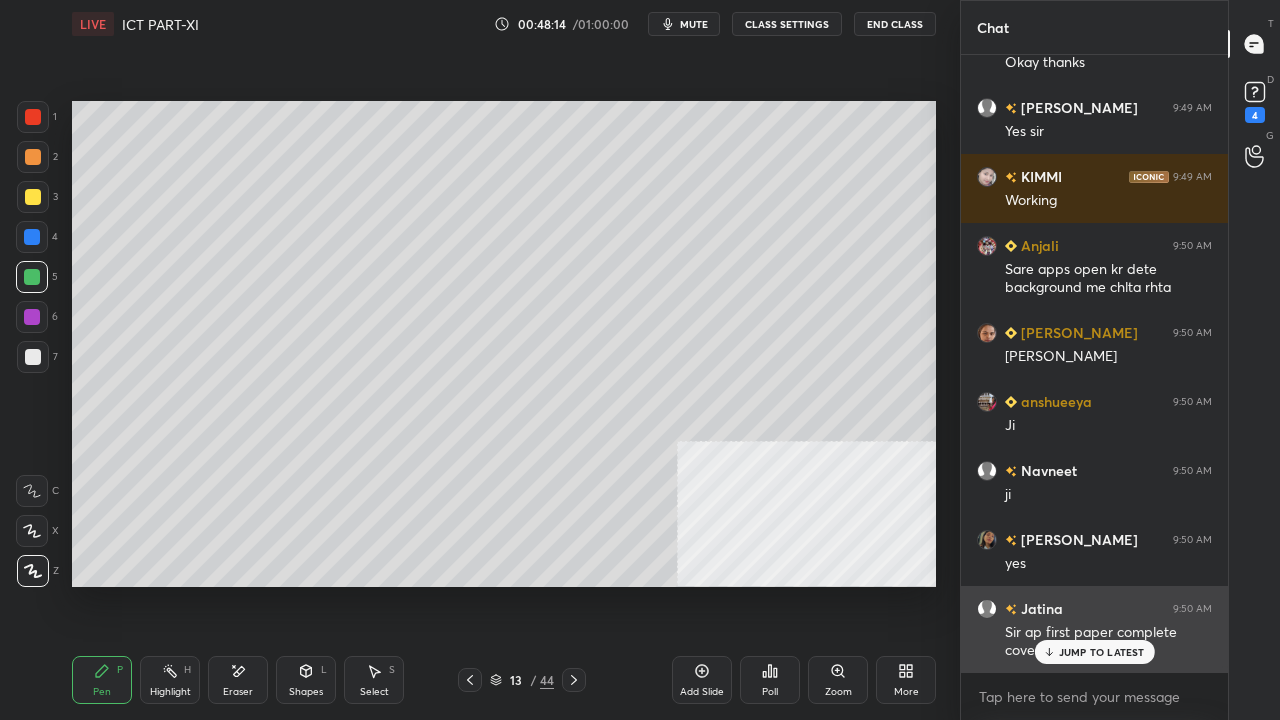 drag, startPoint x: 1085, startPoint y: 654, endPoint x: 1034, endPoint y: 638, distance: 53.450912 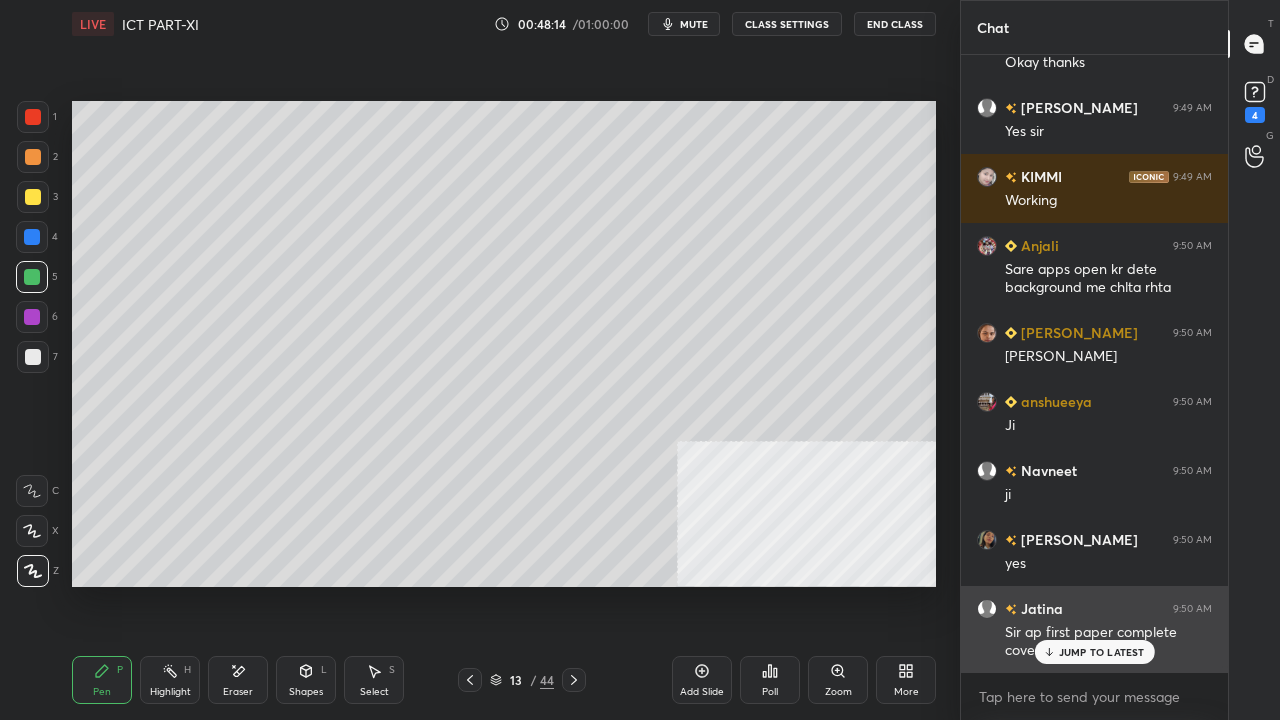 click on "JUMP TO LATEST" at bounding box center [1102, 652] 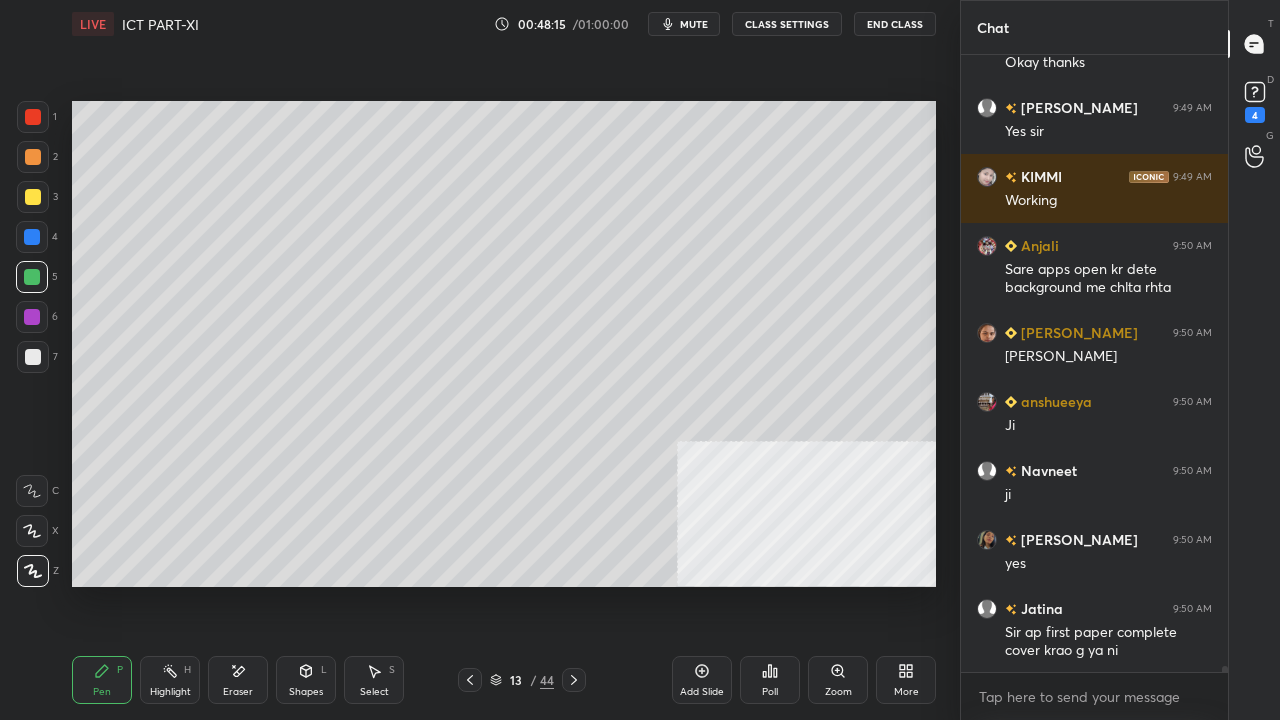 scroll, scrollTop: 67798, scrollLeft: 0, axis: vertical 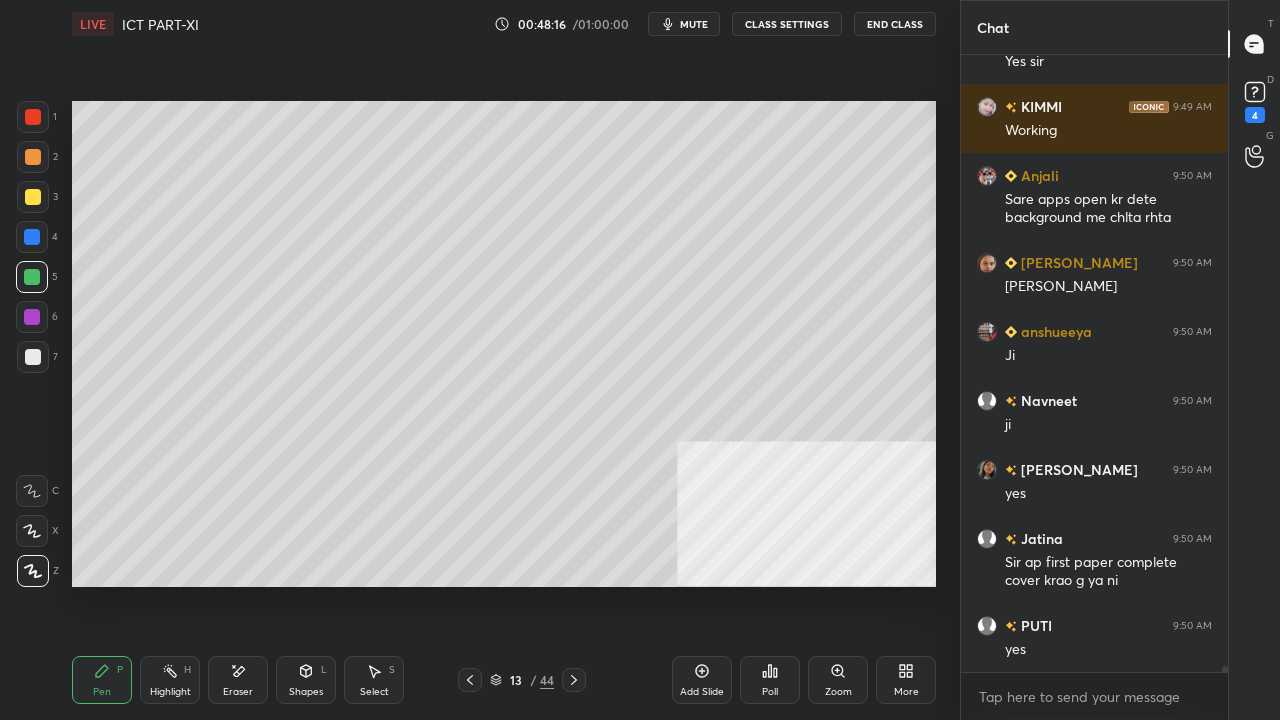 click at bounding box center [33, 357] 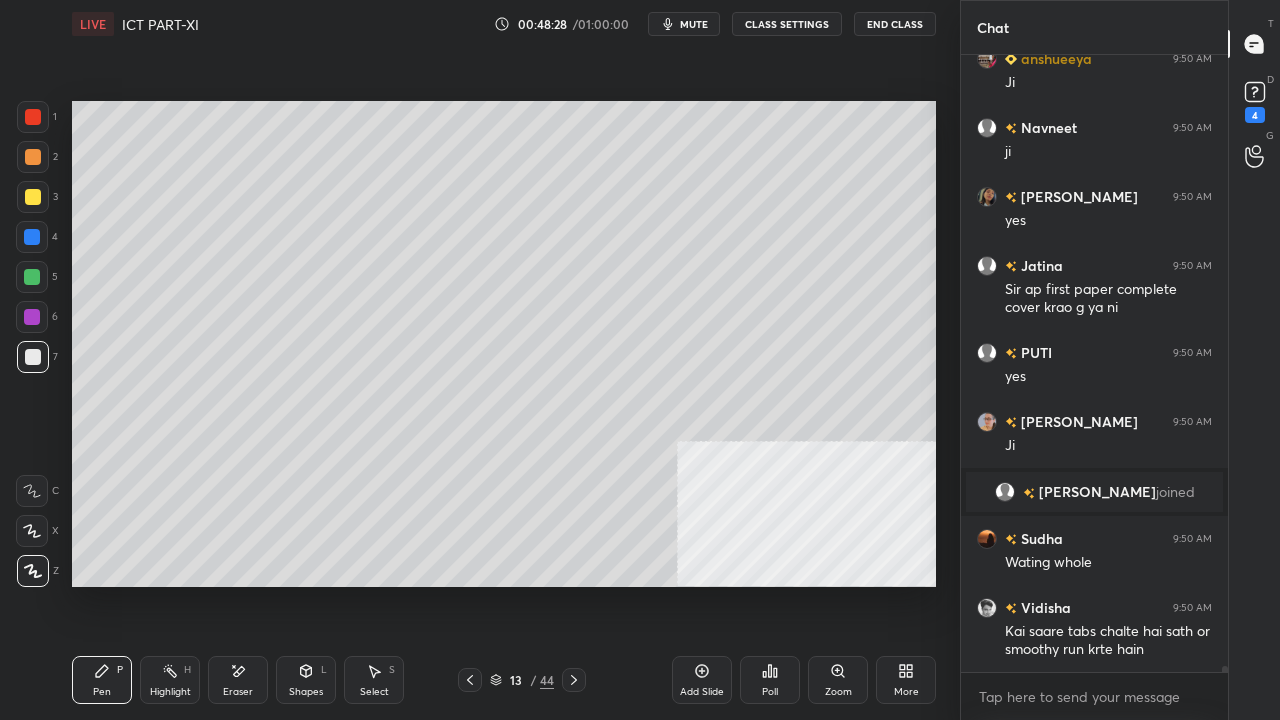 scroll, scrollTop: 67912, scrollLeft: 0, axis: vertical 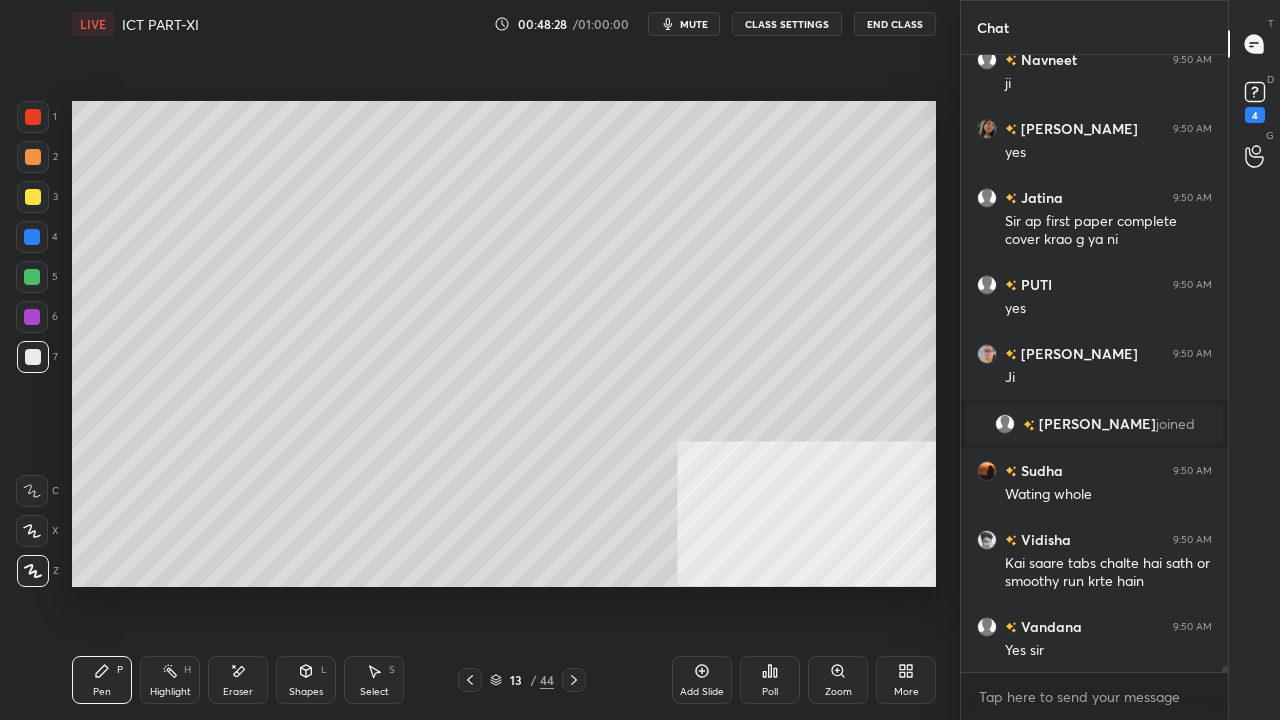 click at bounding box center (32, 237) 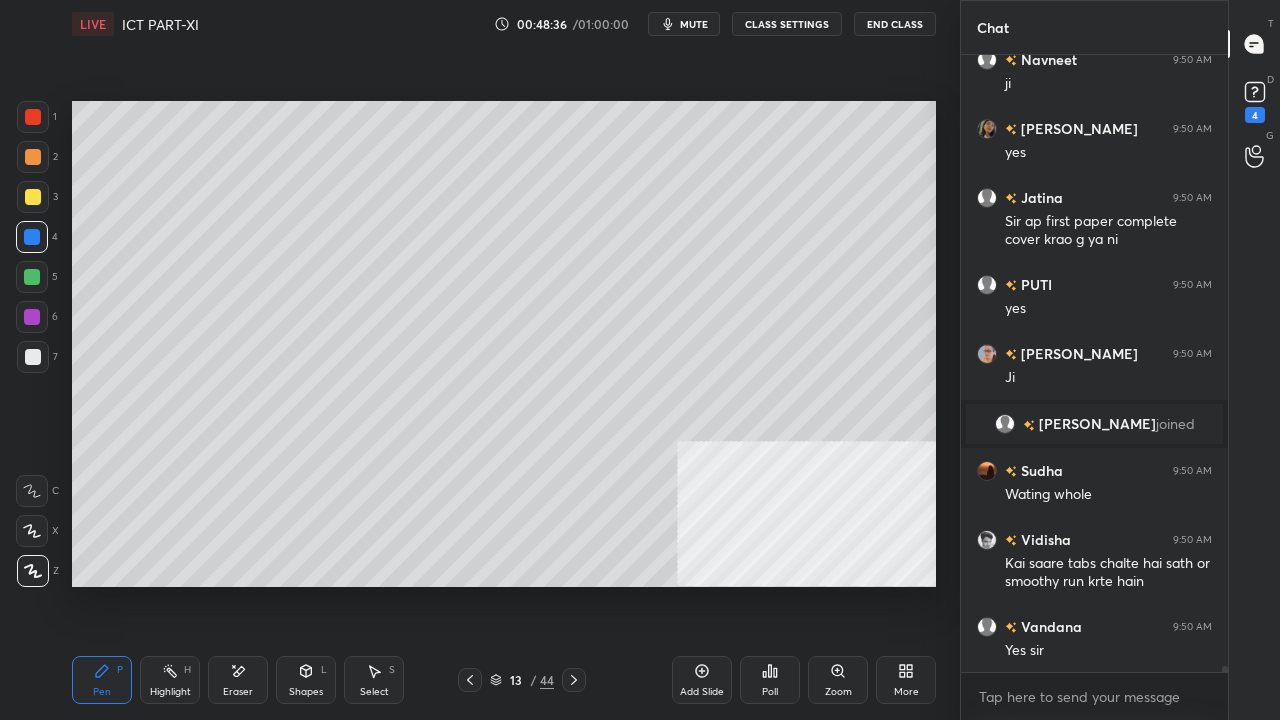 click at bounding box center [33, 357] 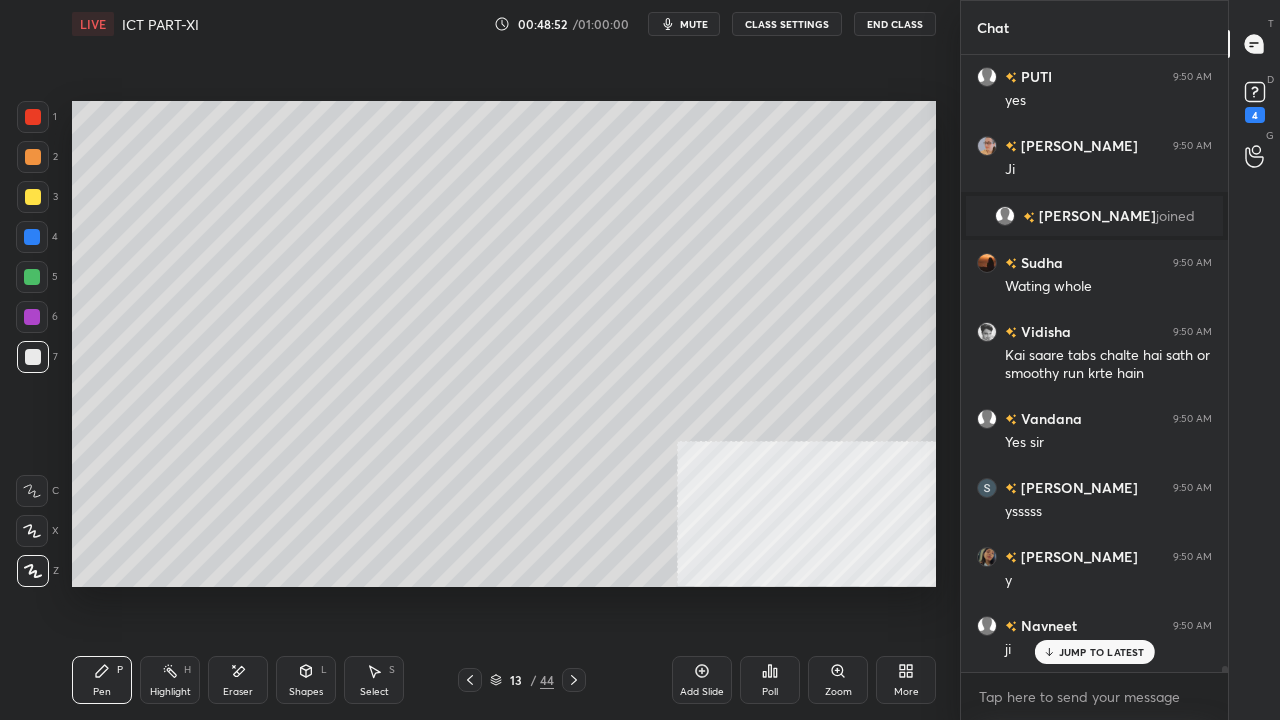 scroll, scrollTop: 68188, scrollLeft: 0, axis: vertical 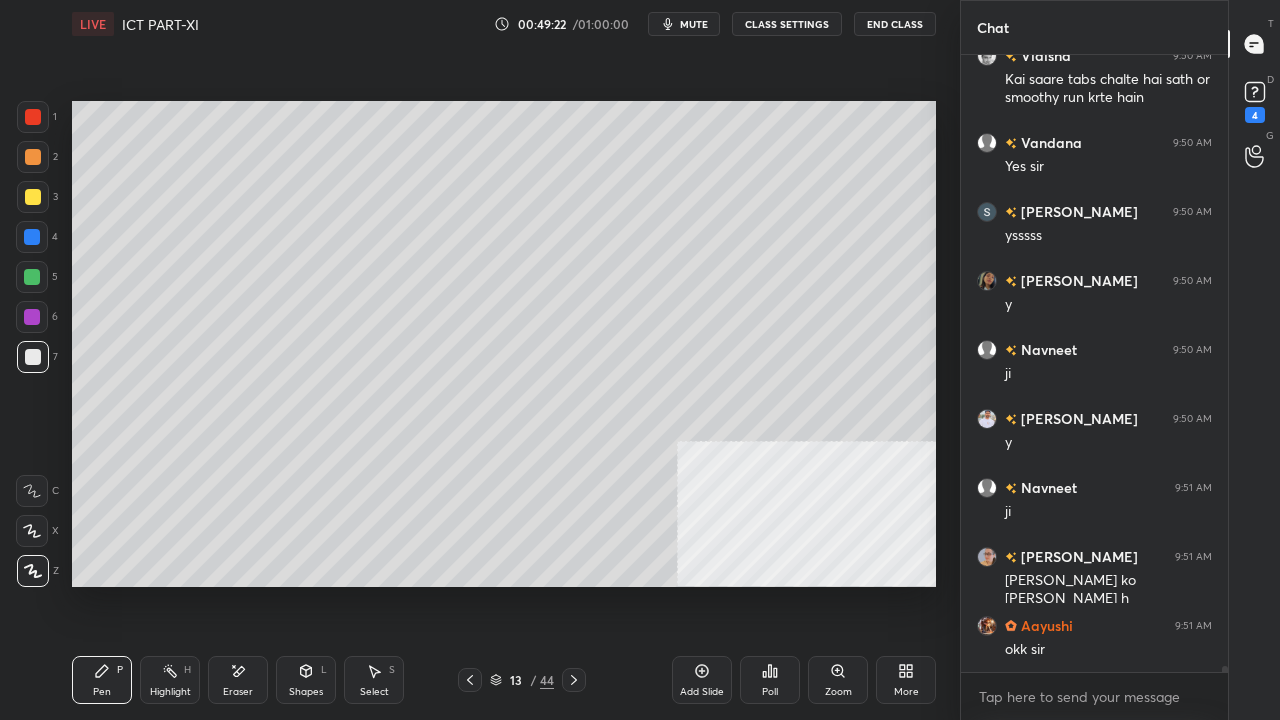 click at bounding box center (33, 117) 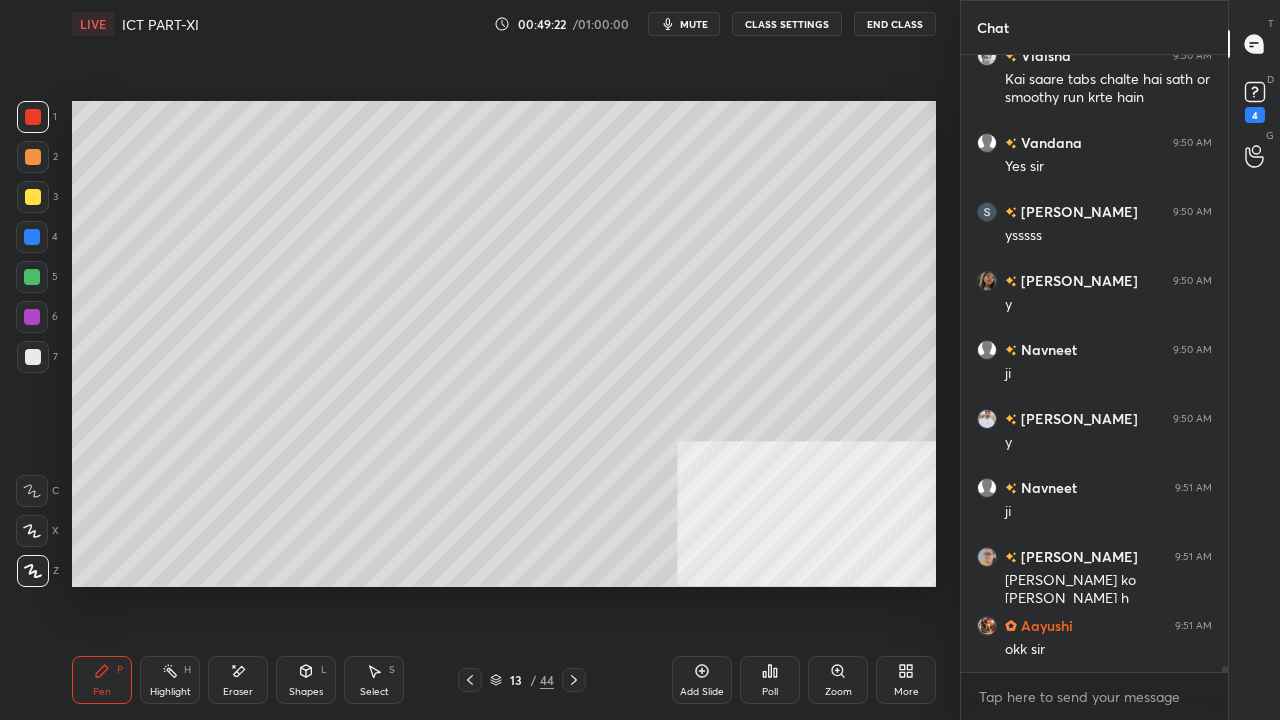 click at bounding box center (33, 117) 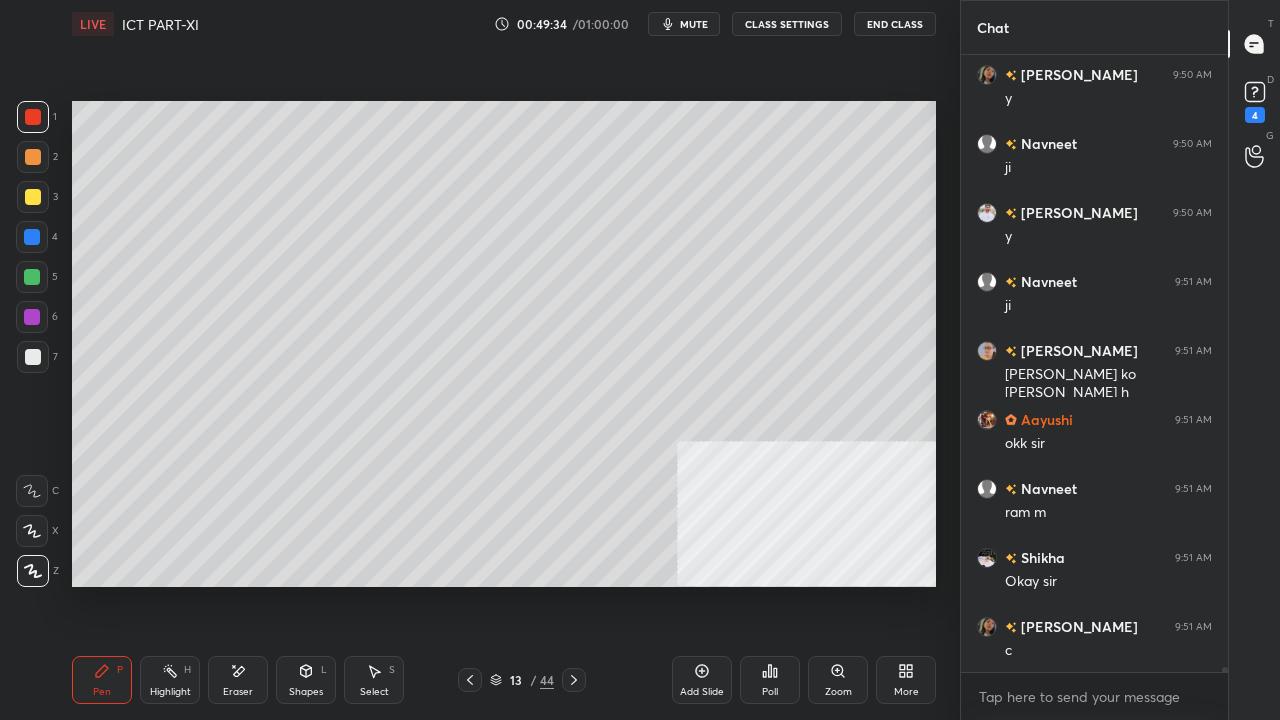 scroll, scrollTop: 68672, scrollLeft: 0, axis: vertical 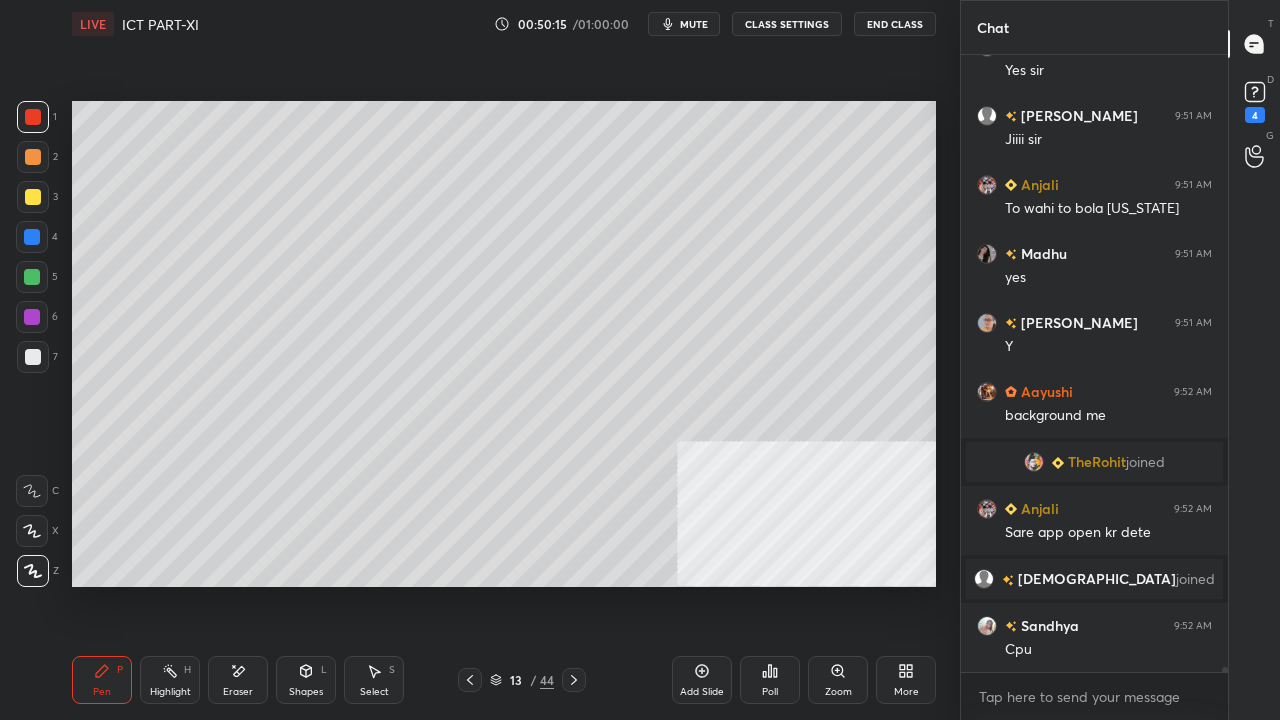 drag, startPoint x: 34, startPoint y: 352, endPoint x: 59, endPoint y: 346, distance: 25.70992 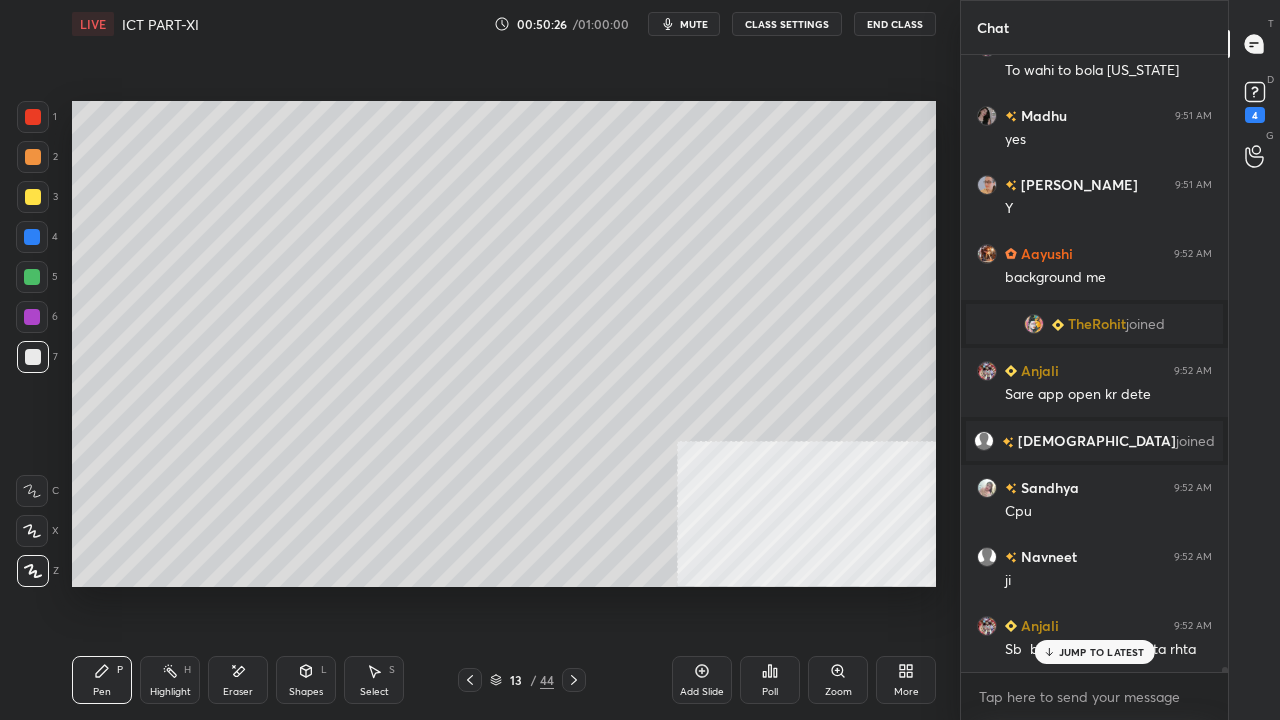 scroll, scrollTop: 69612, scrollLeft: 0, axis: vertical 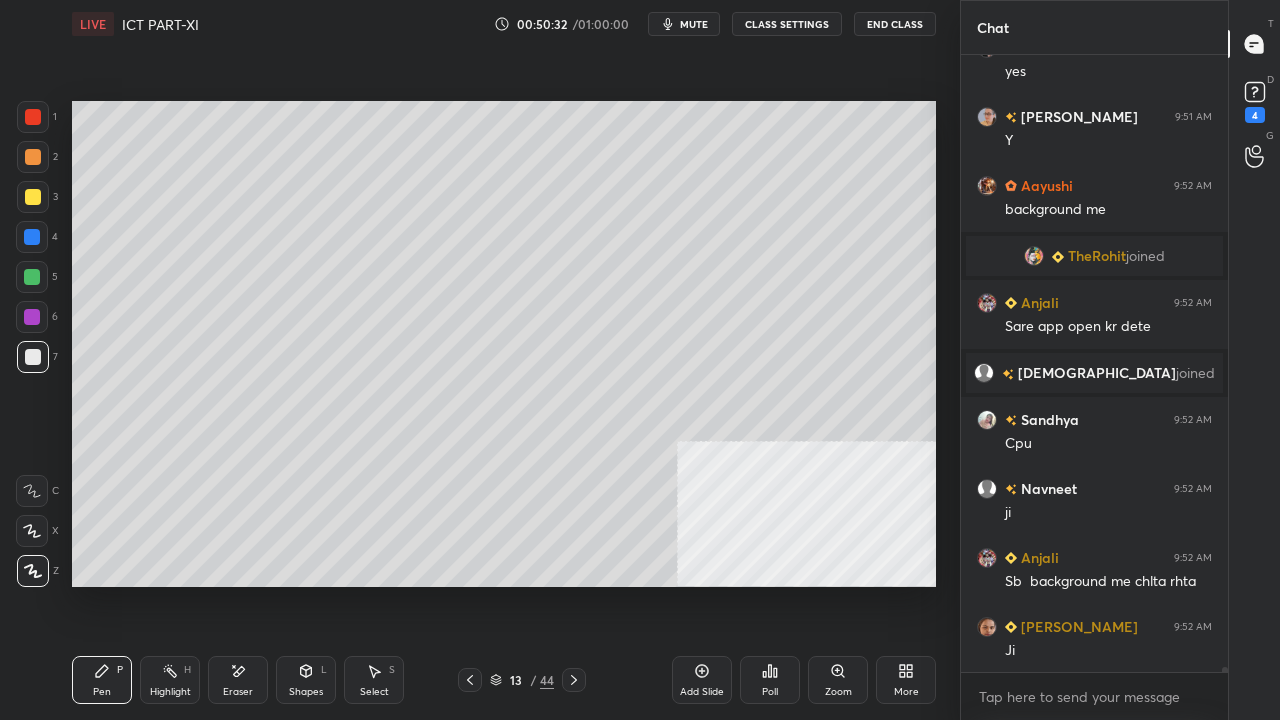 click at bounding box center (33, 197) 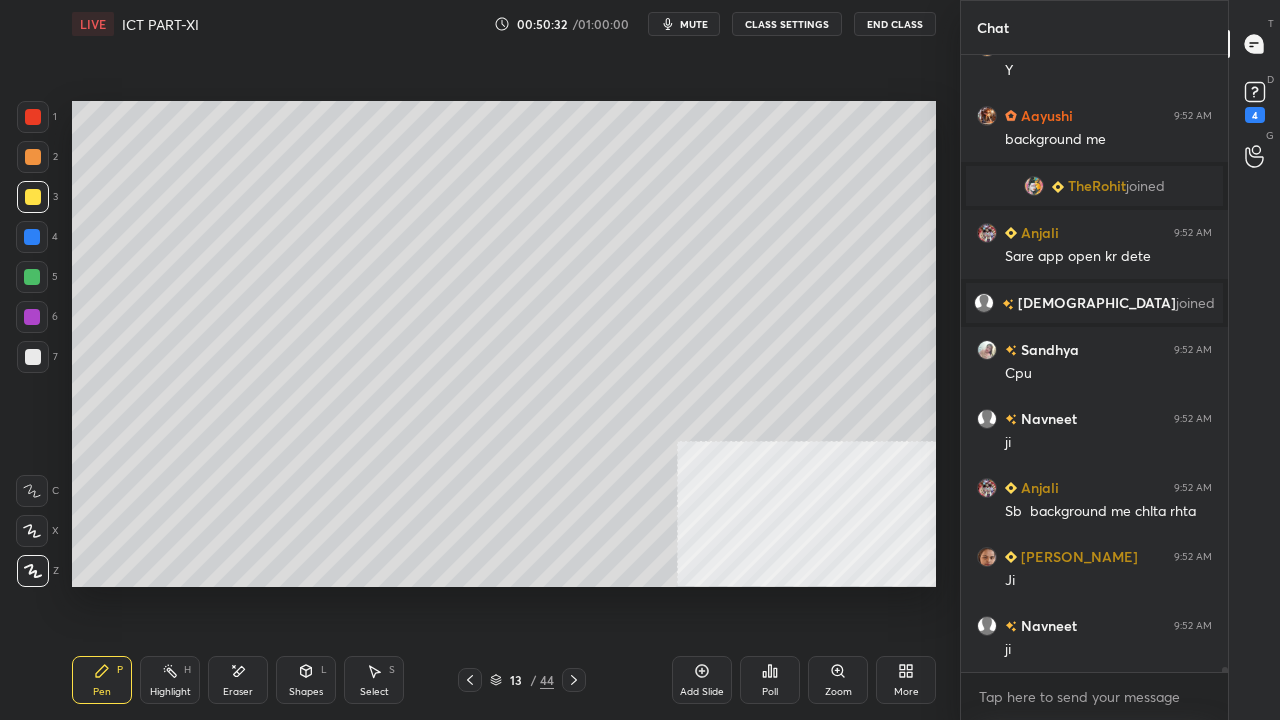 click at bounding box center [33, 197] 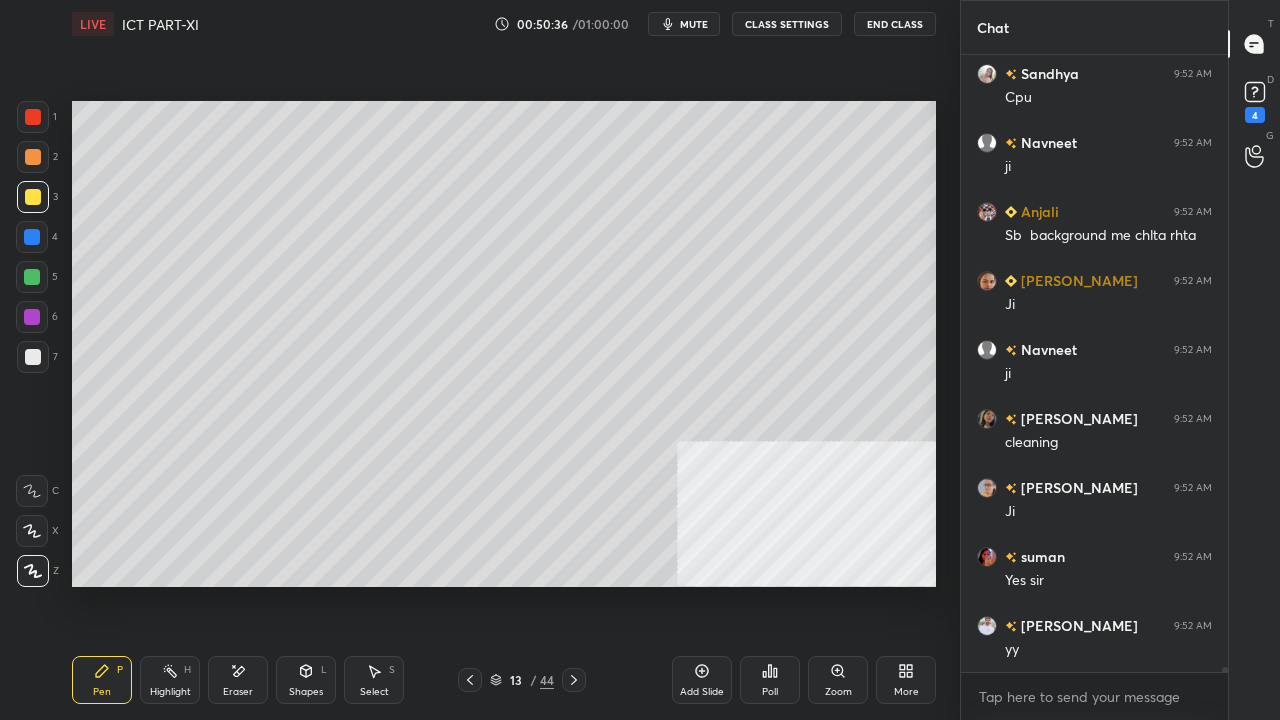 scroll, scrollTop: 70164, scrollLeft: 0, axis: vertical 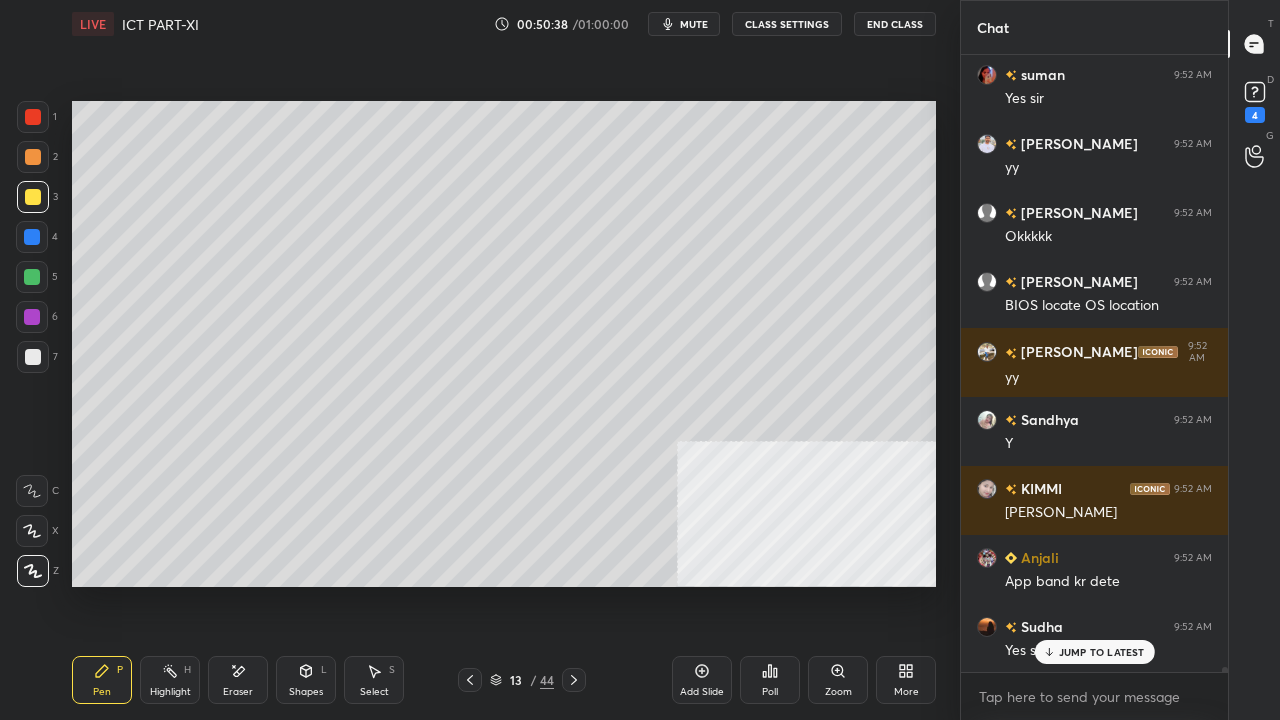 click 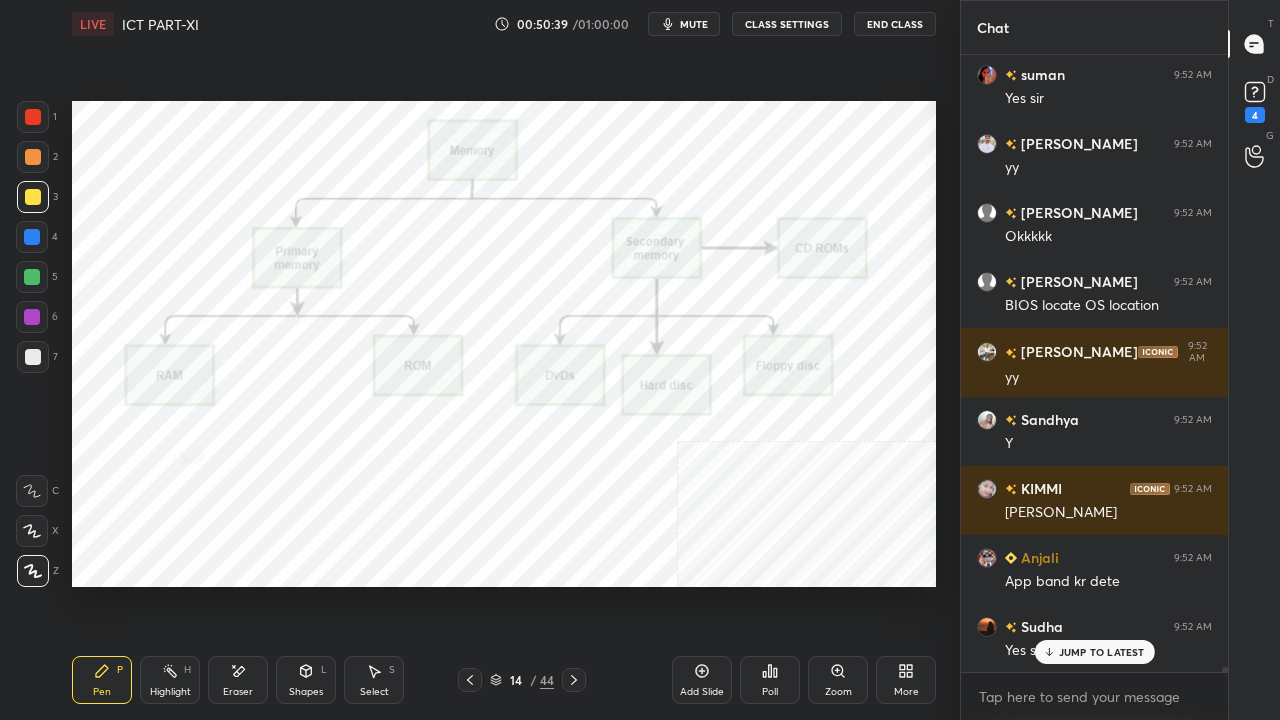 click 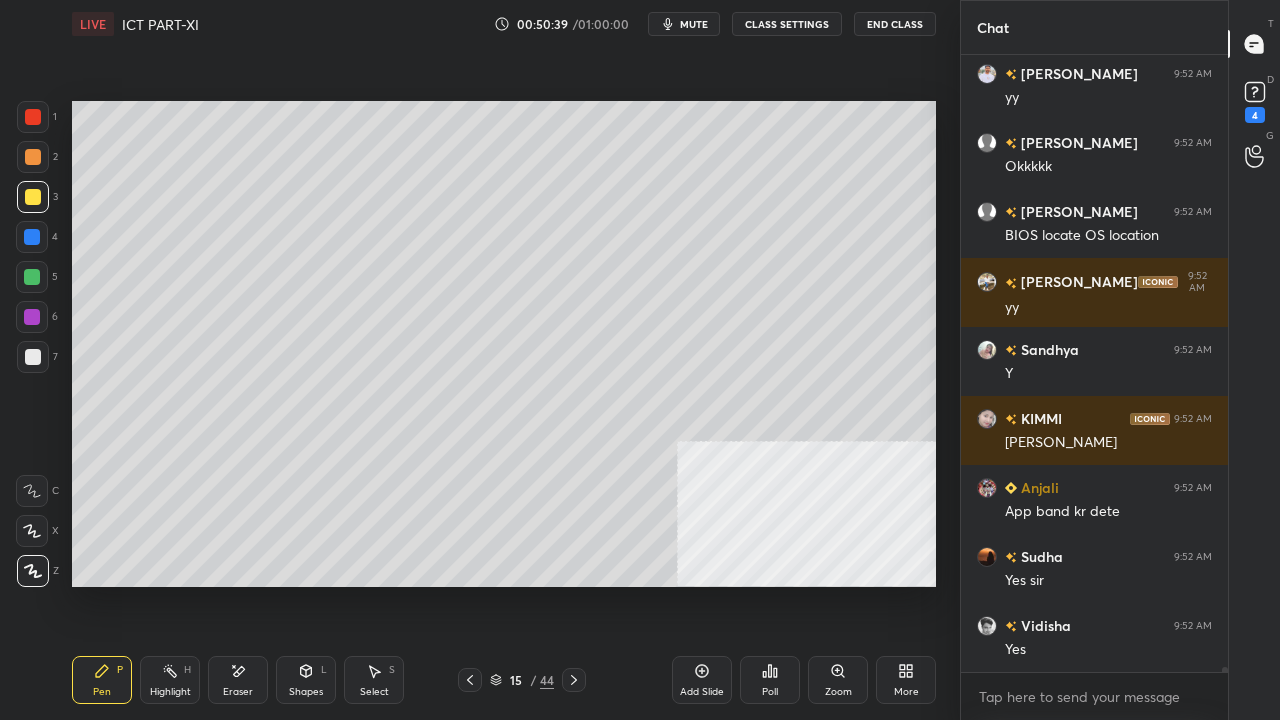 click 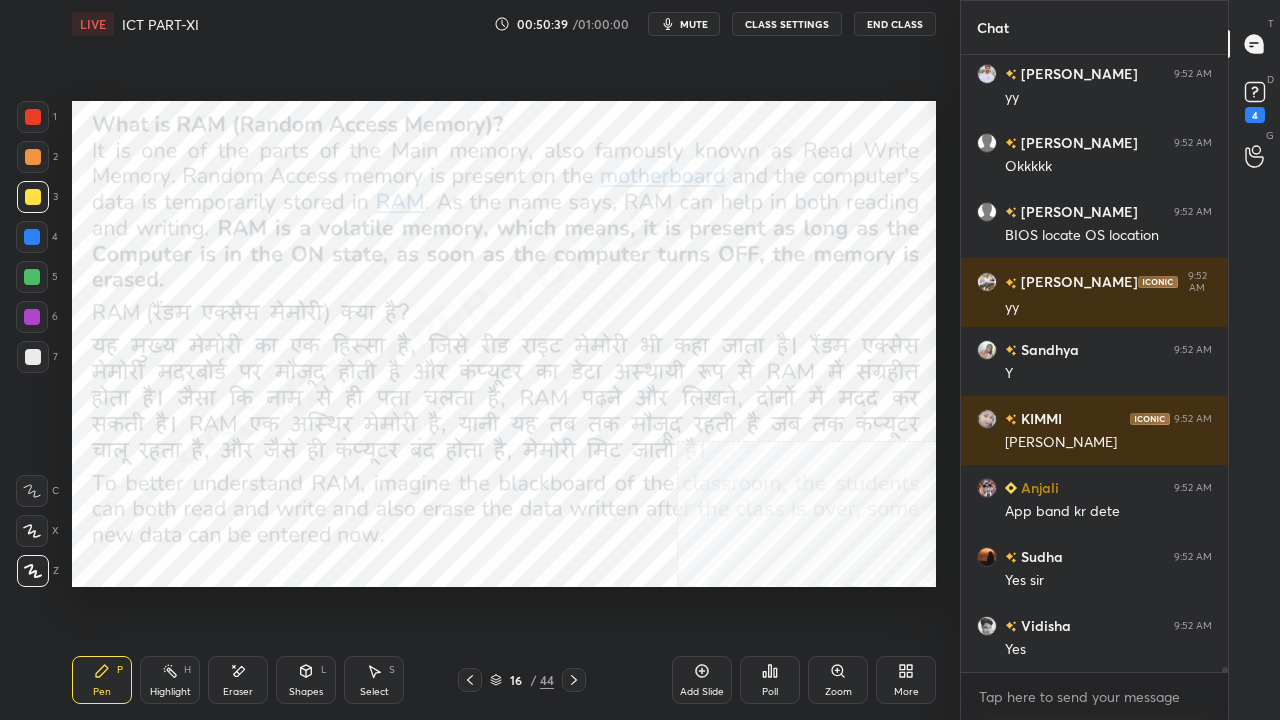 click 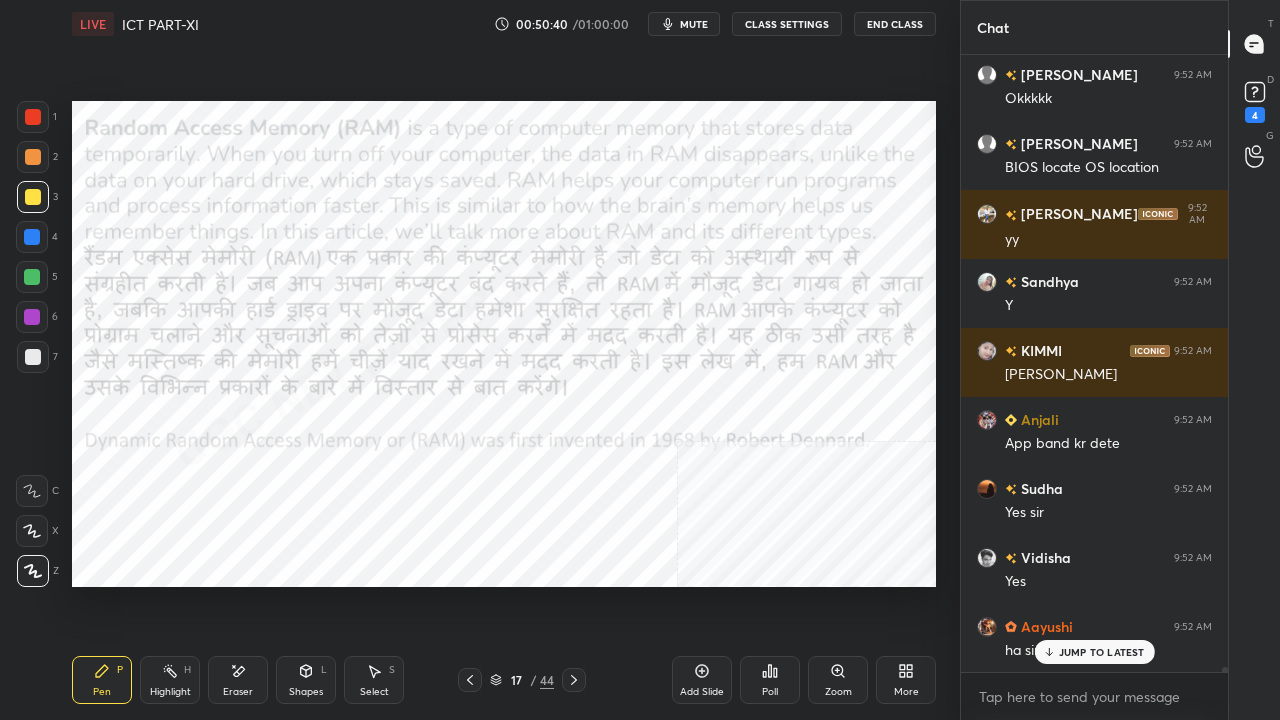click 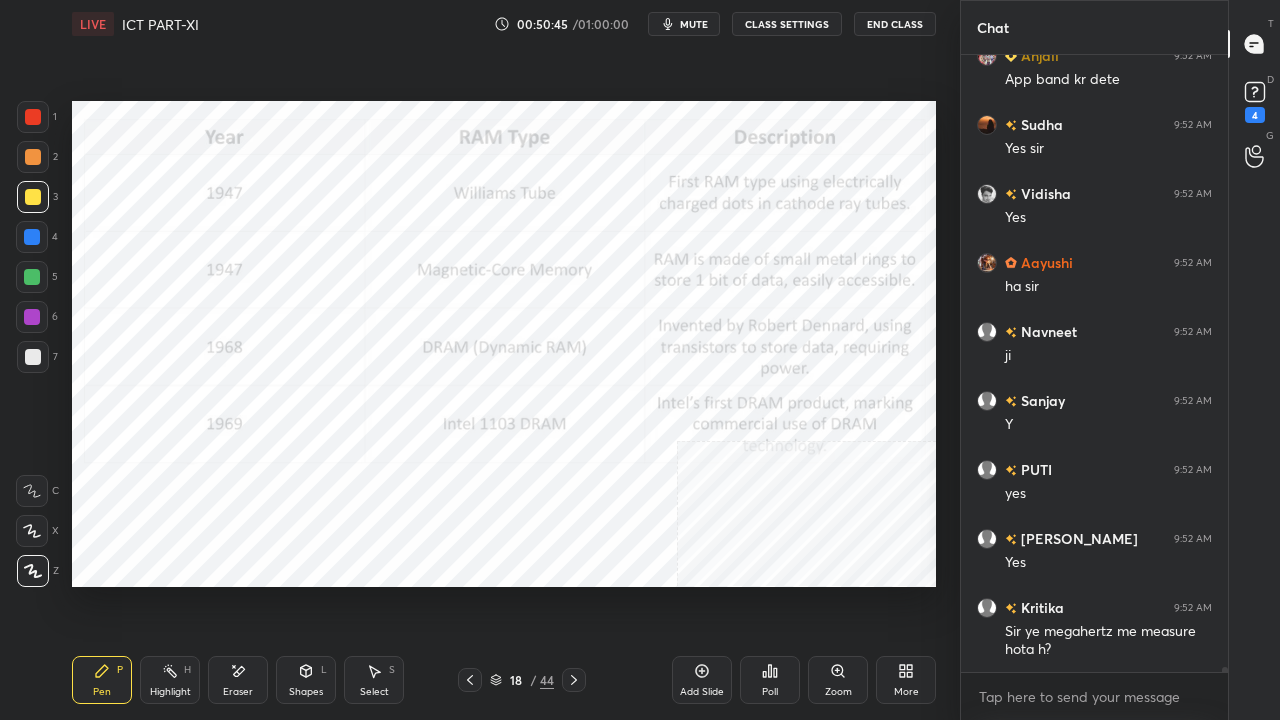 scroll, scrollTop: 71010, scrollLeft: 0, axis: vertical 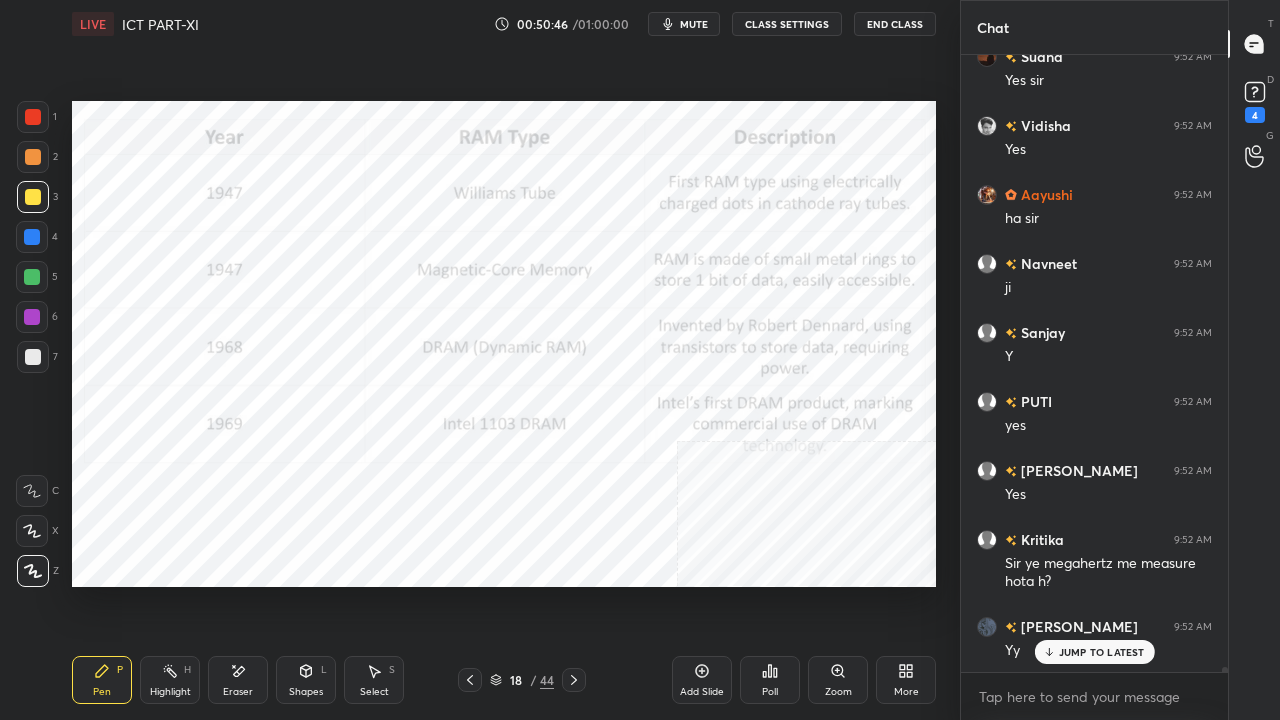click 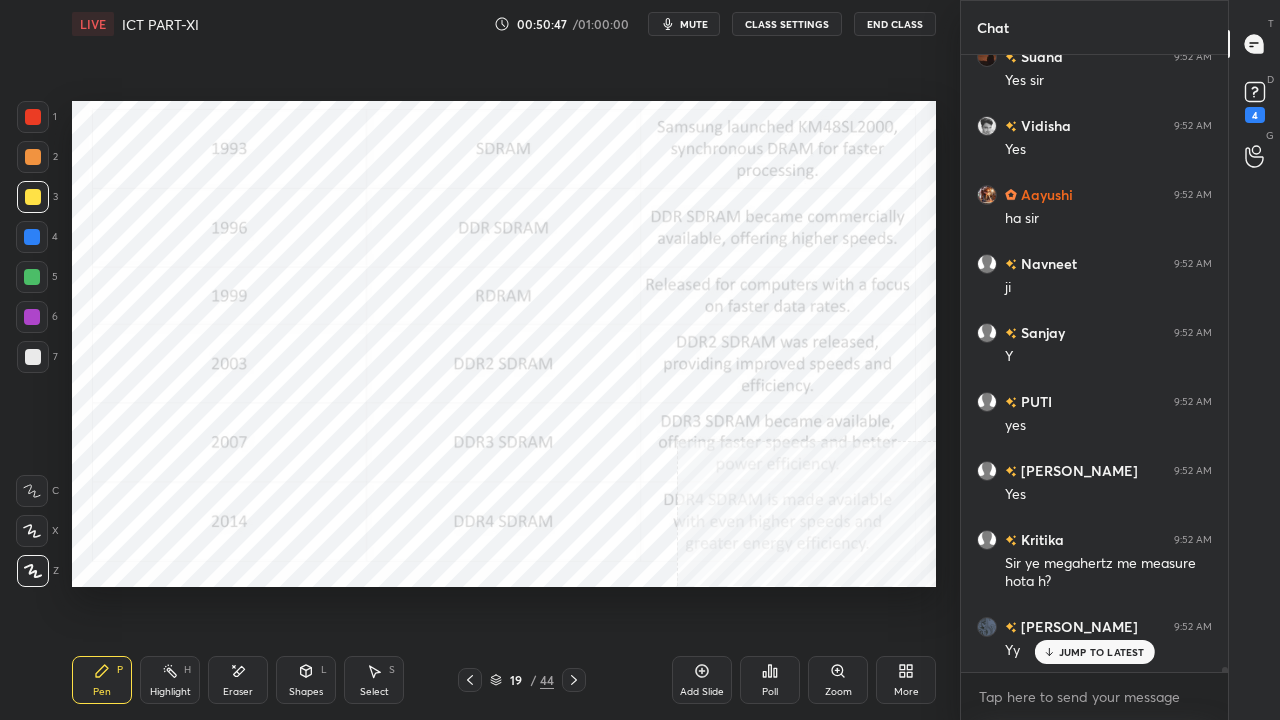 scroll, scrollTop: 71080, scrollLeft: 0, axis: vertical 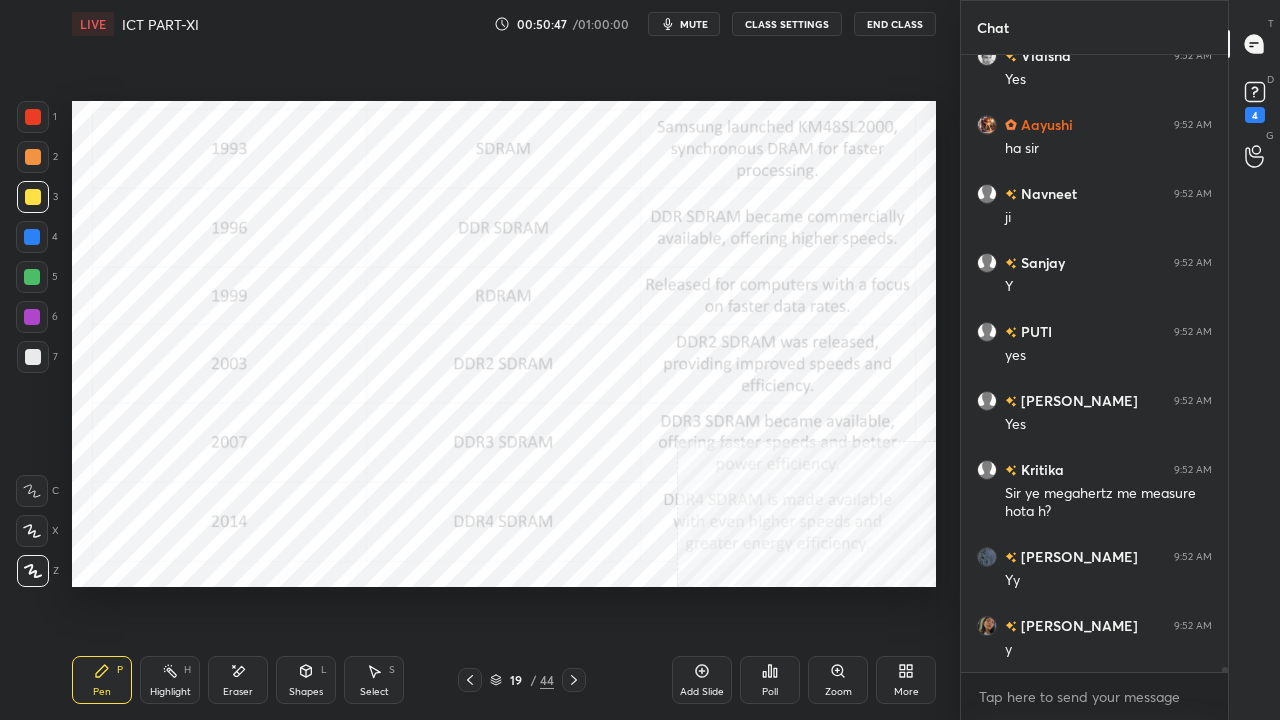 click 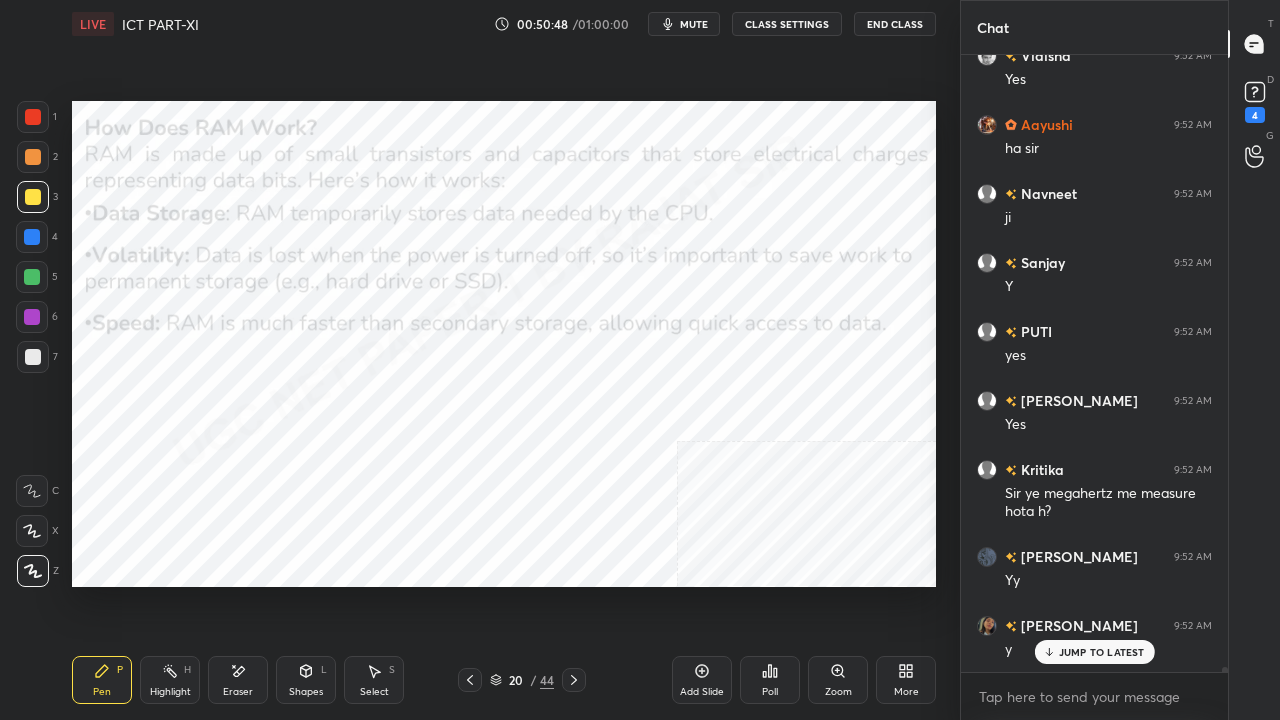 scroll, scrollTop: 71148, scrollLeft: 0, axis: vertical 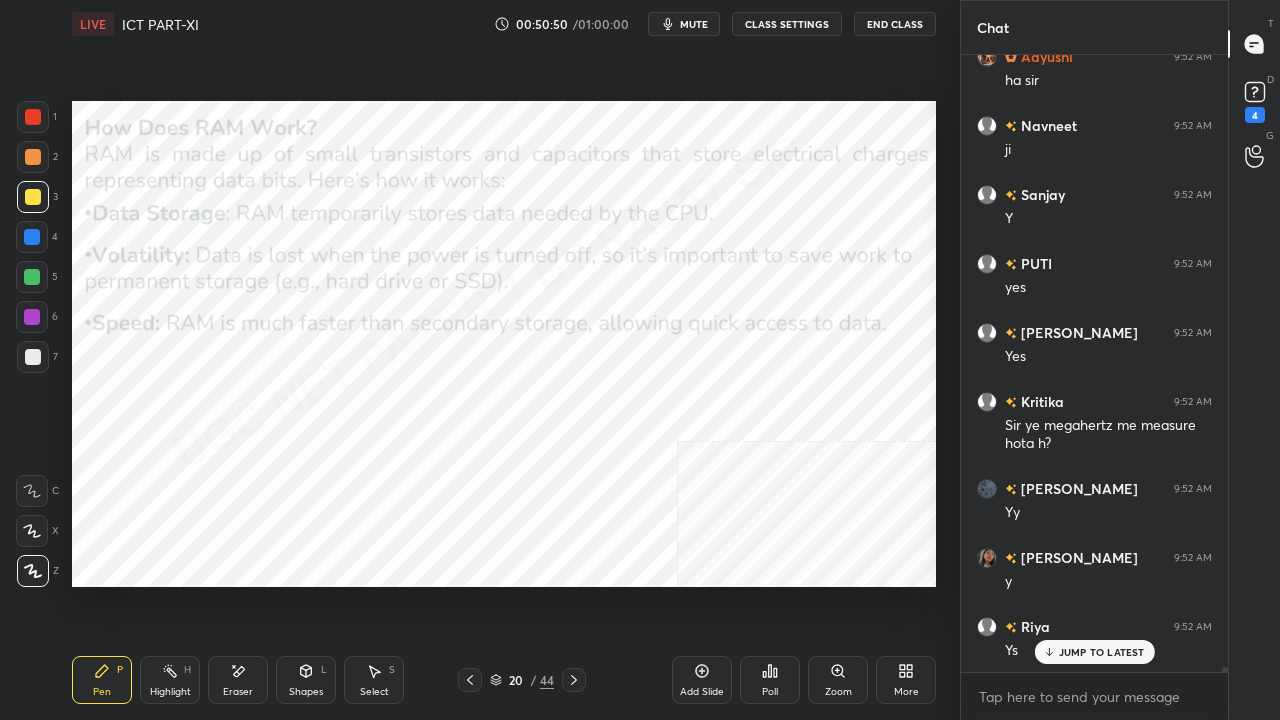 click at bounding box center (33, 117) 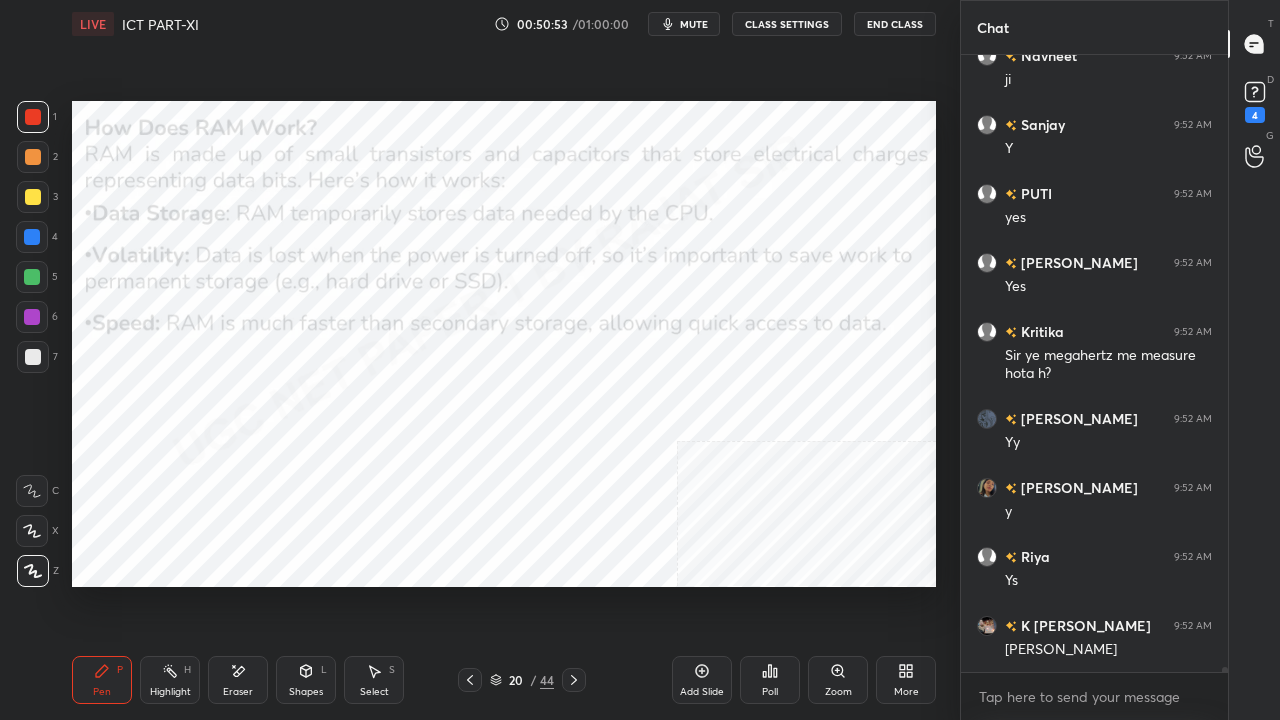 scroll, scrollTop: 71286, scrollLeft: 0, axis: vertical 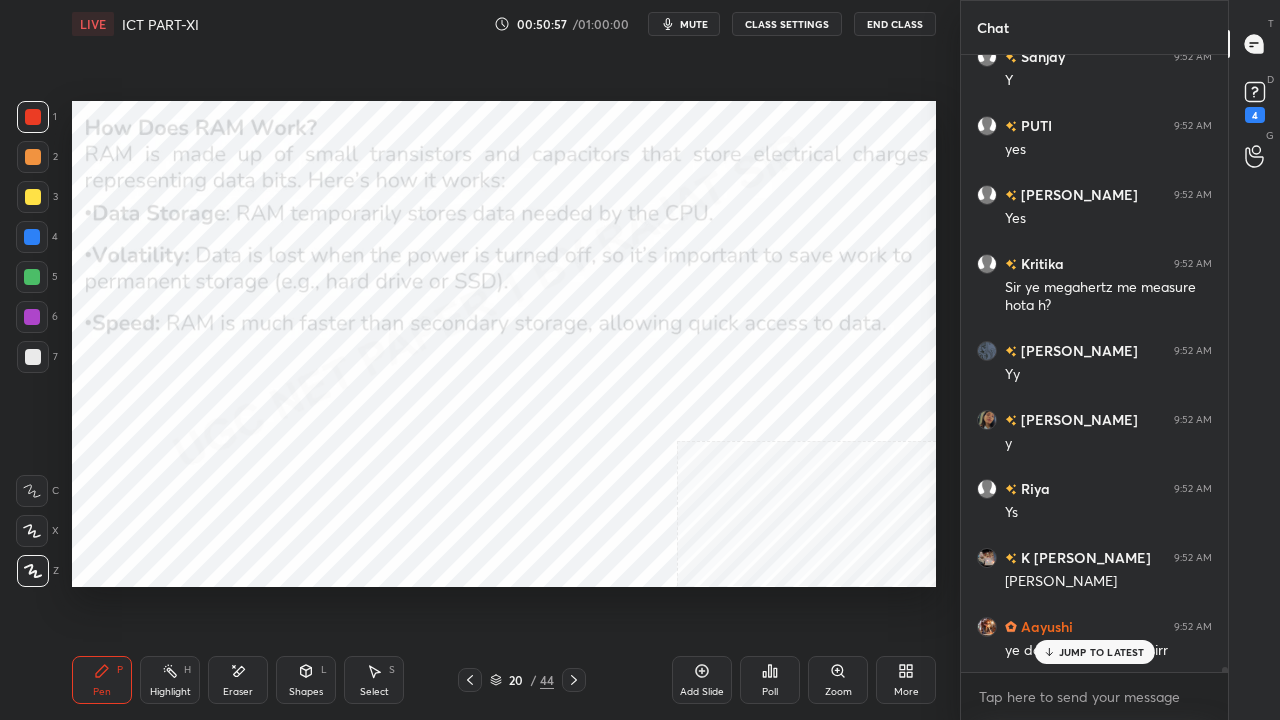 drag, startPoint x: 522, startPoint y: 683, endPoint x: 528, endPoint y: 666, distance: 18.027756 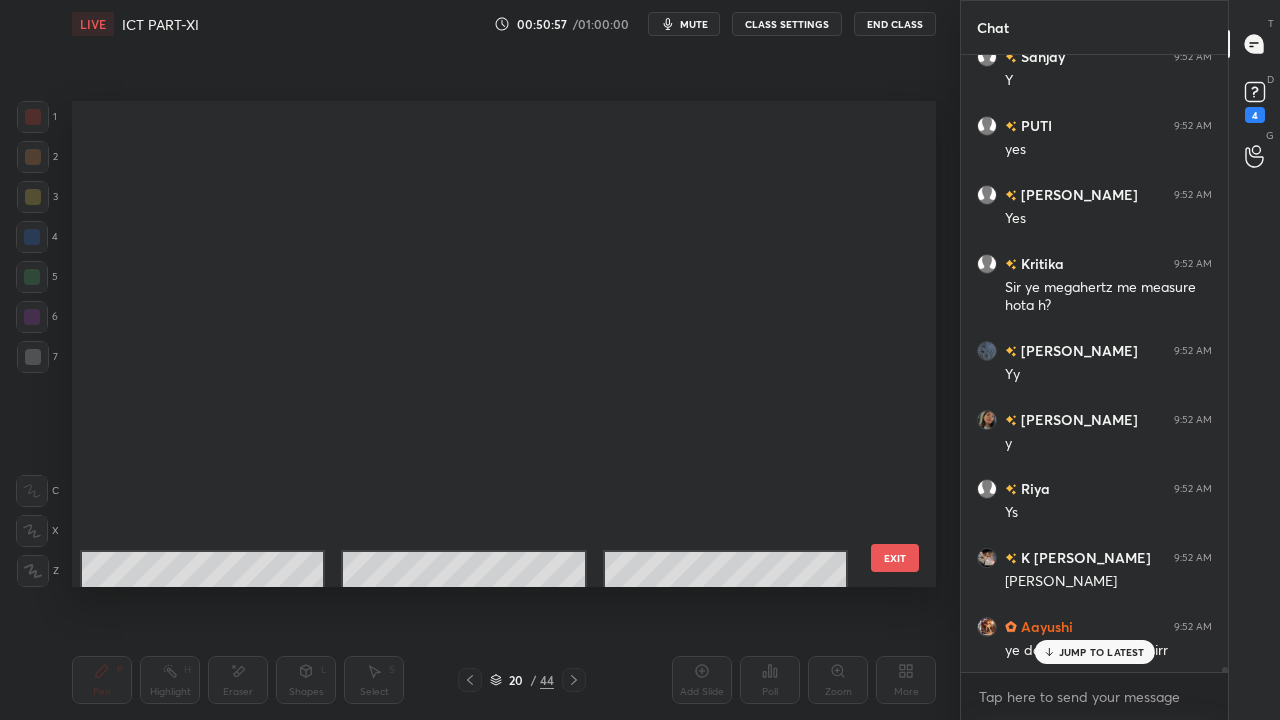 scroll, scrollTop: 543, scrollLeft: 0, axis: vertical 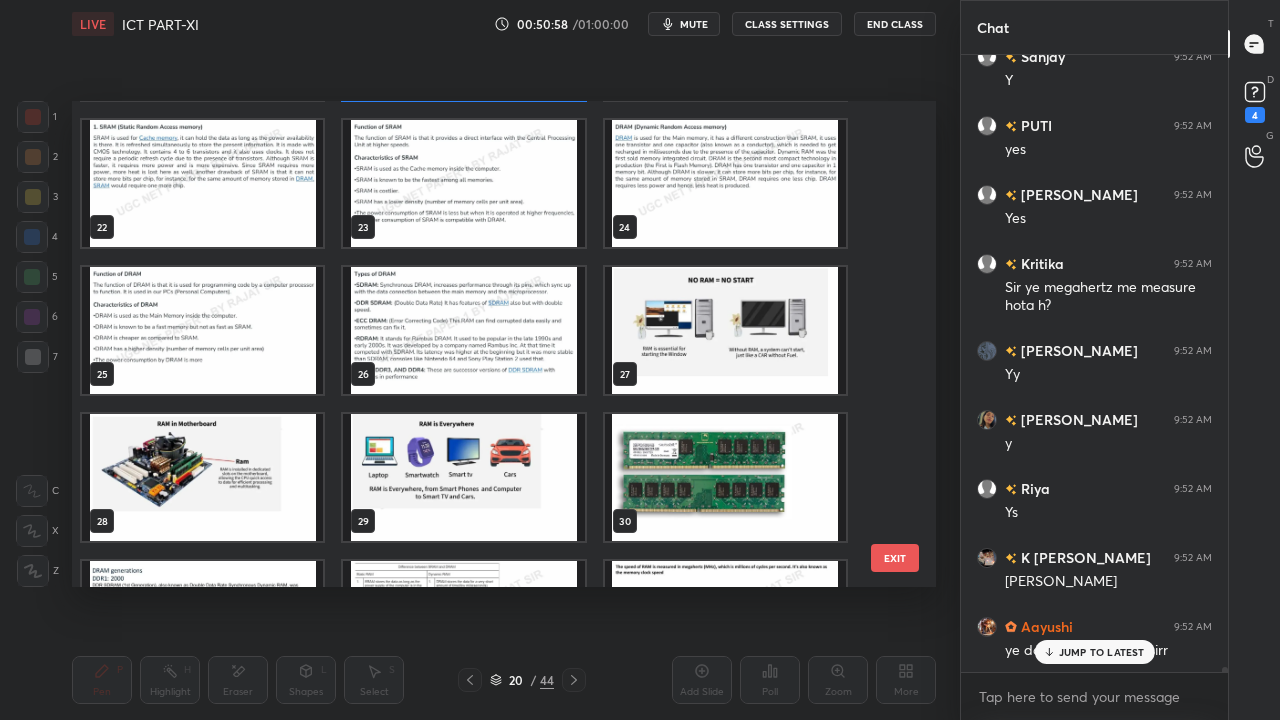 click at bounding box center [725, 477] 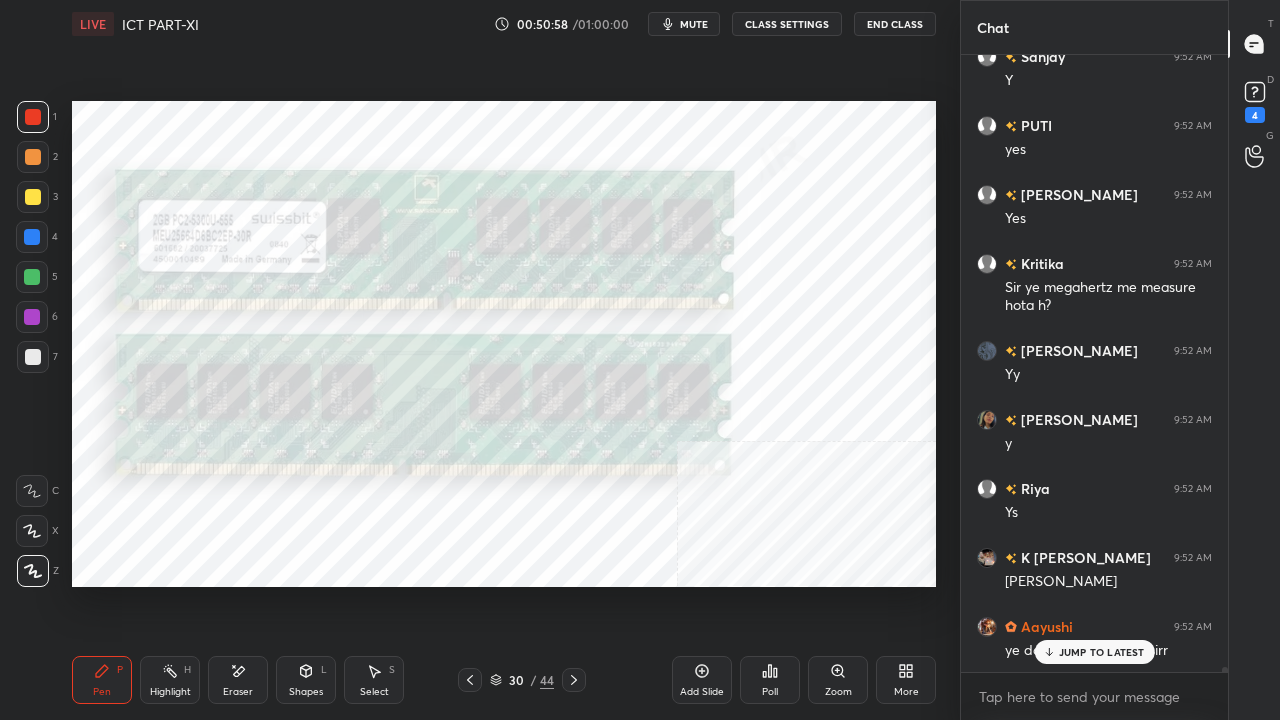 click at bounding box center [725, 477] 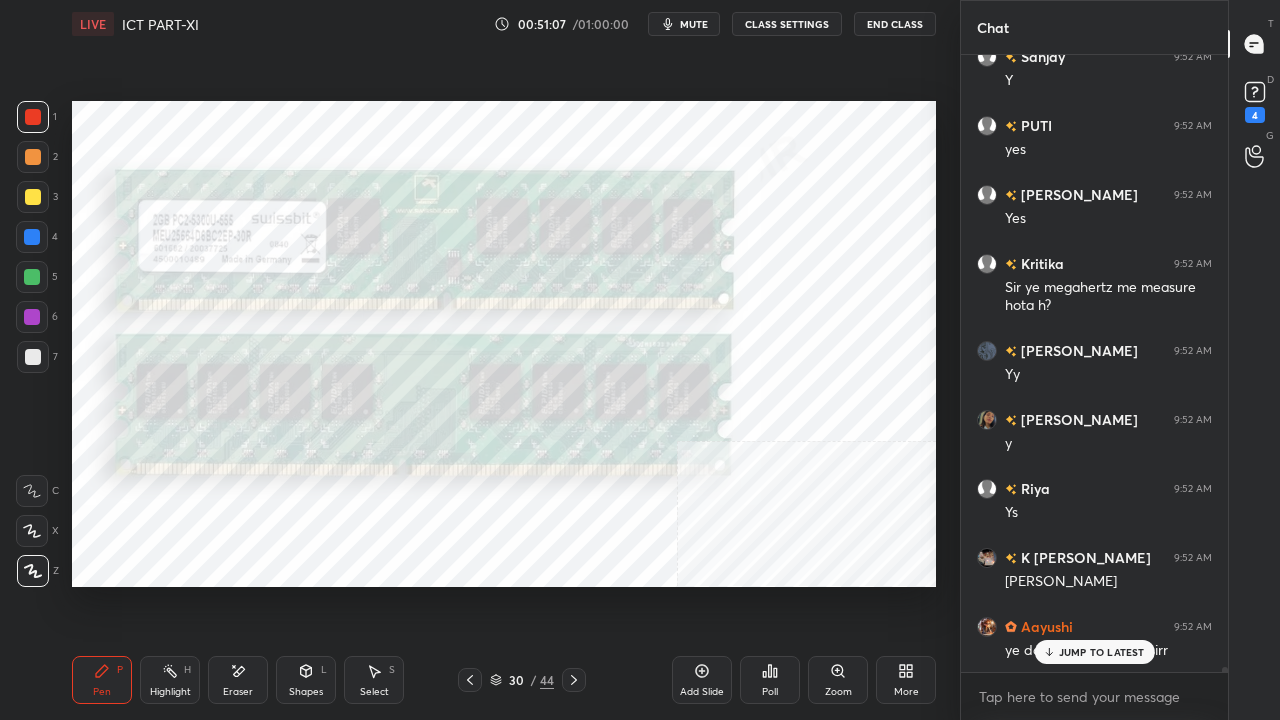 click 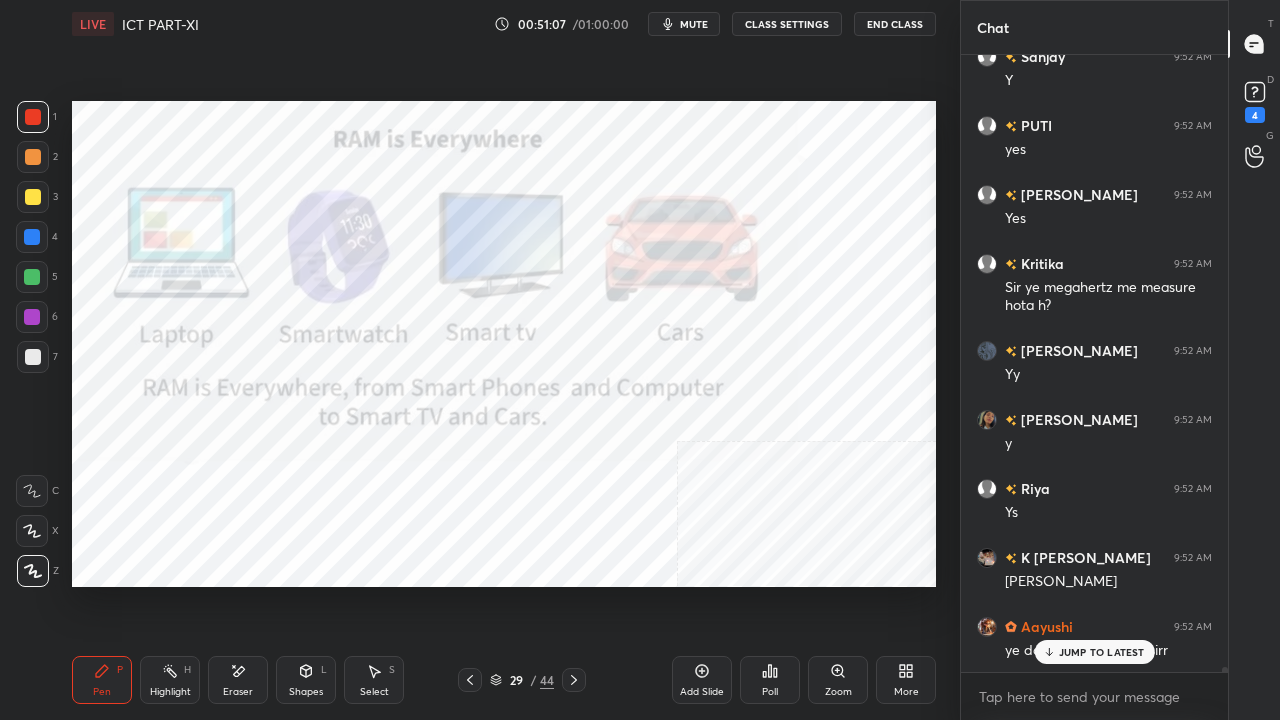 click 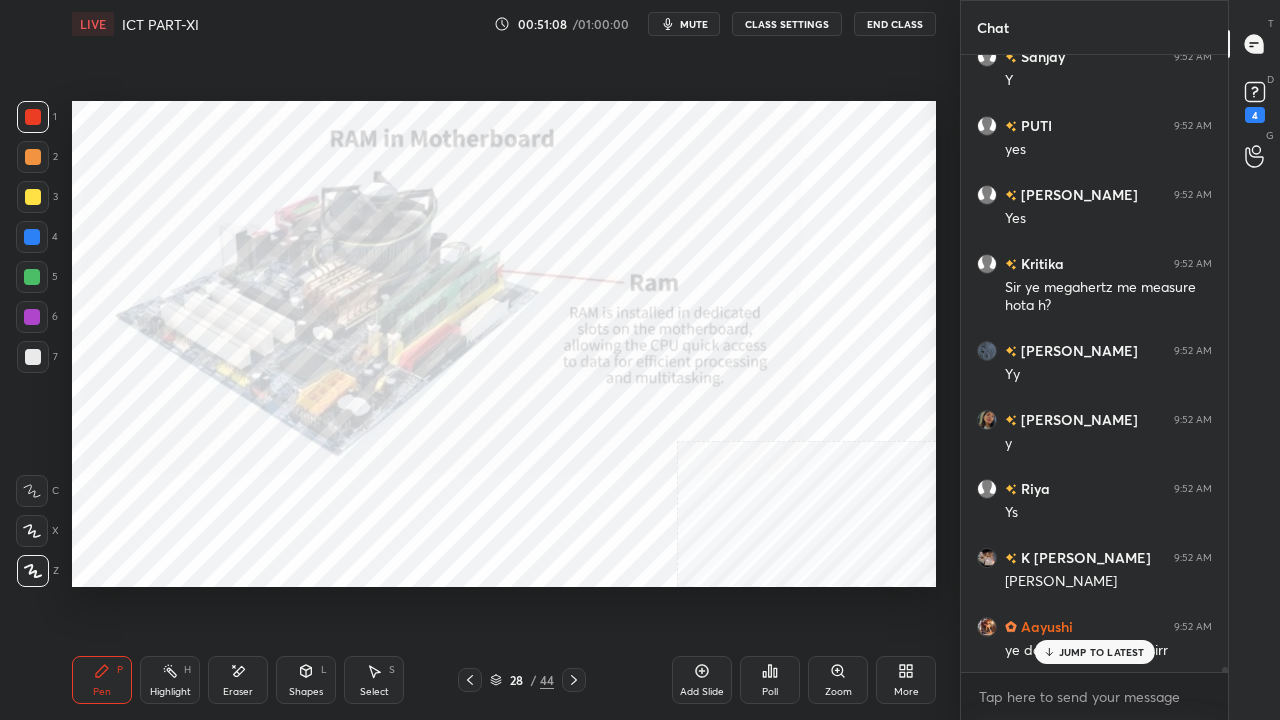 click 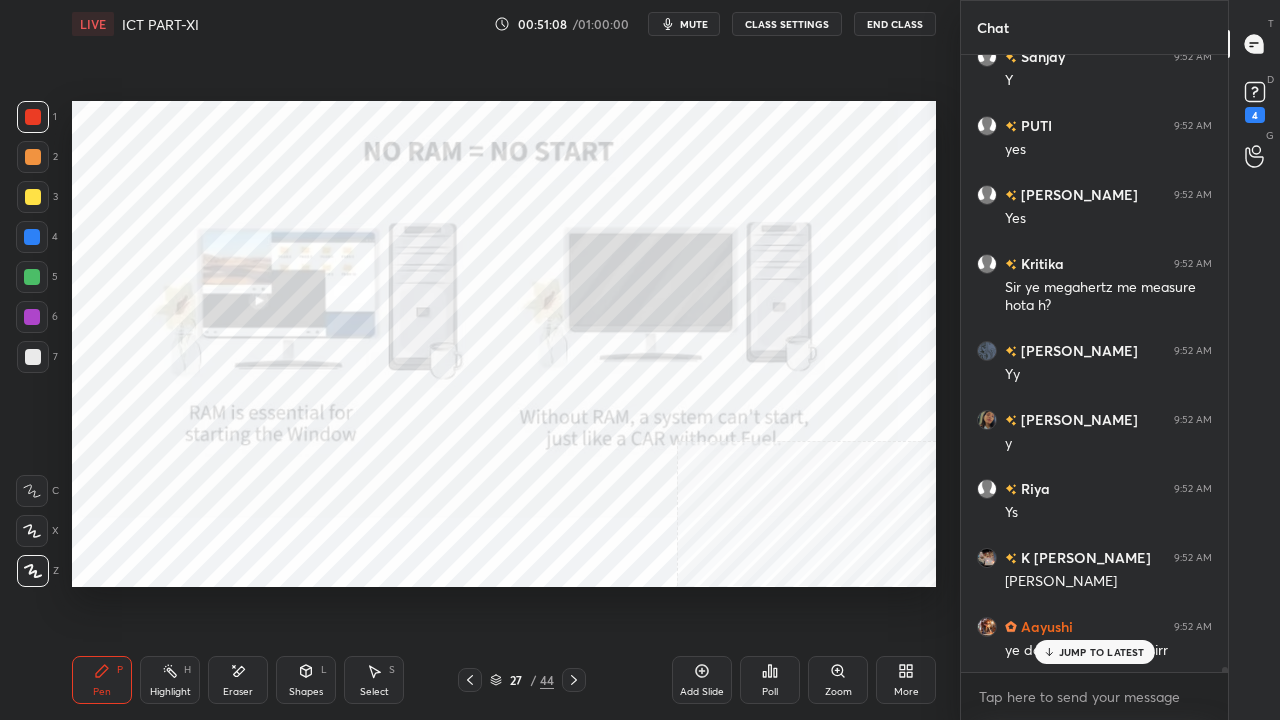 click 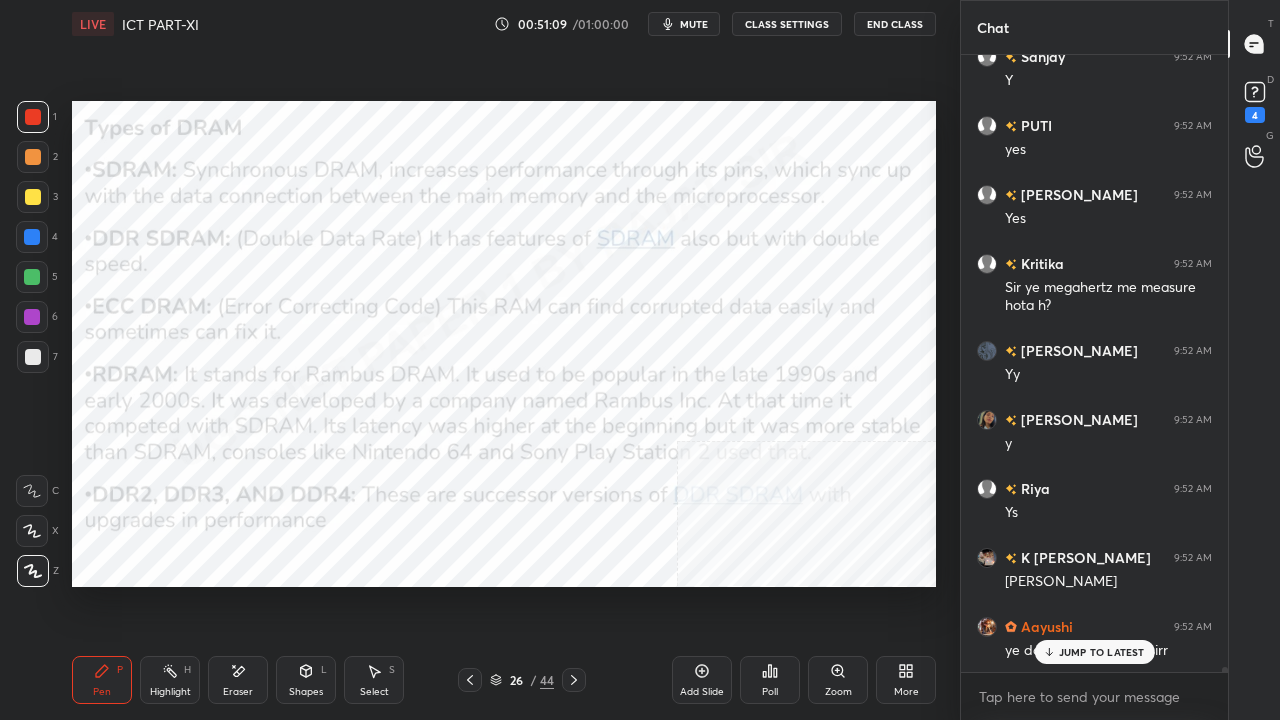 click 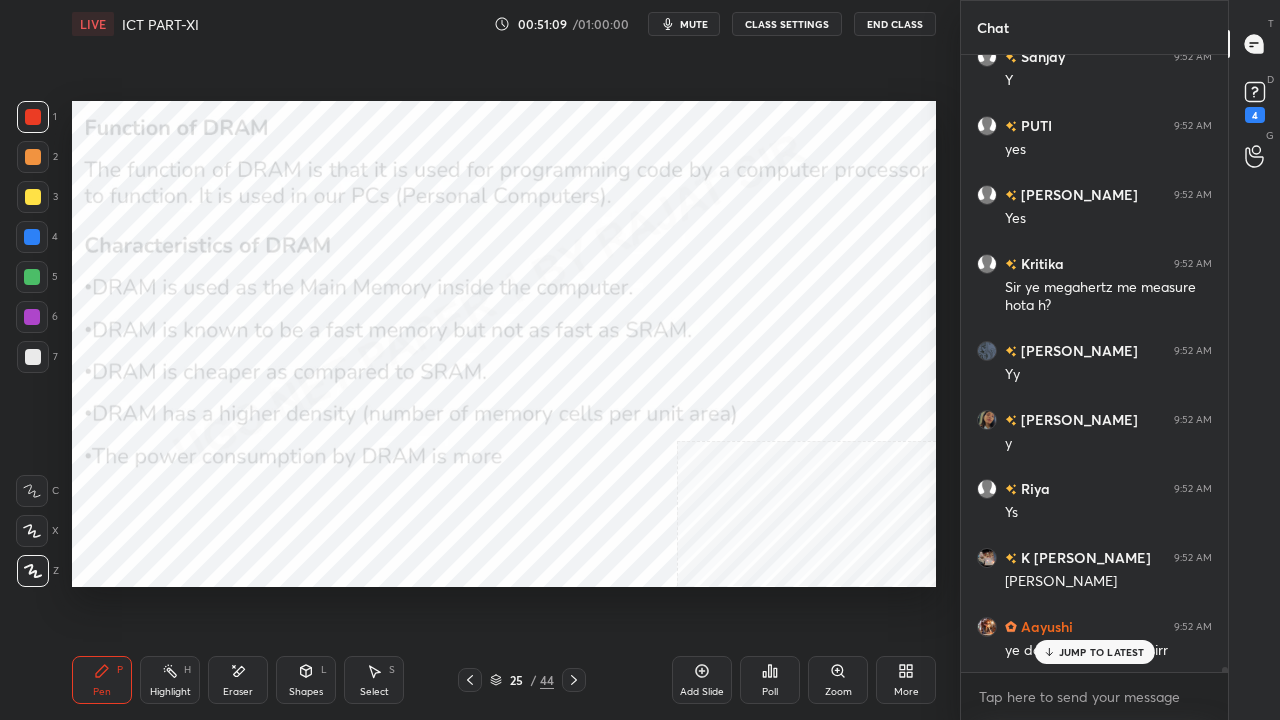 click 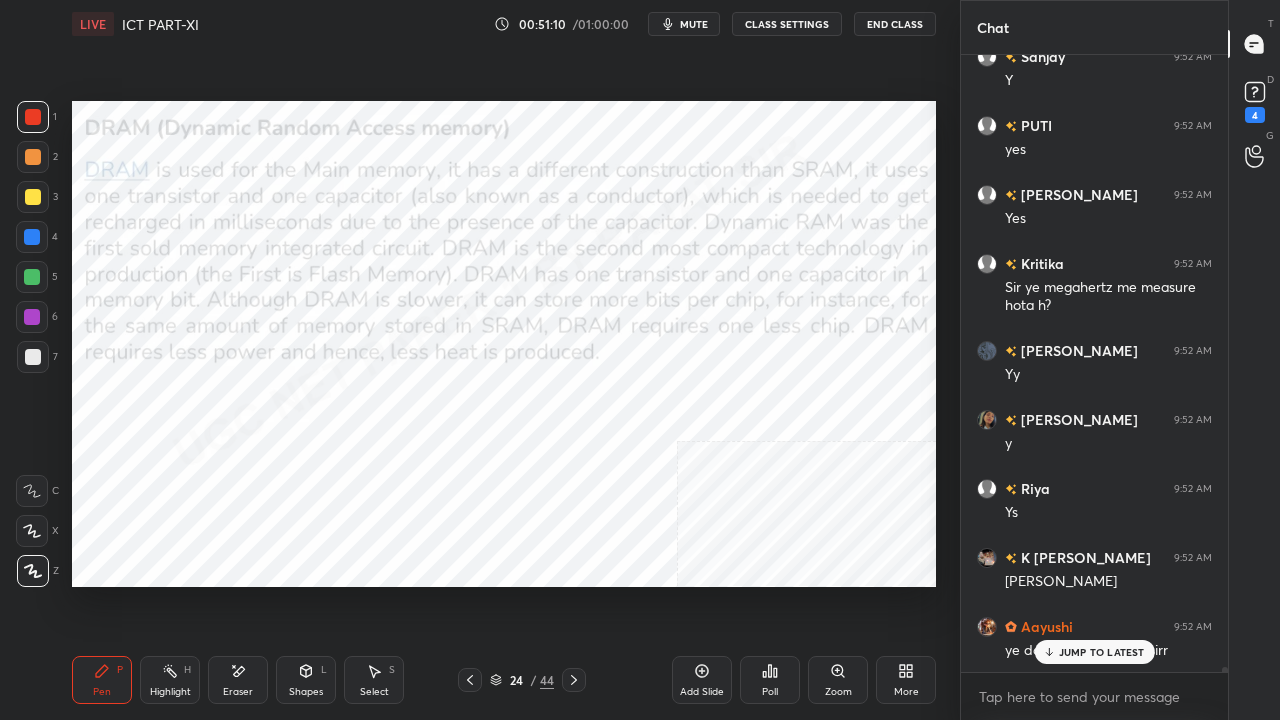 click 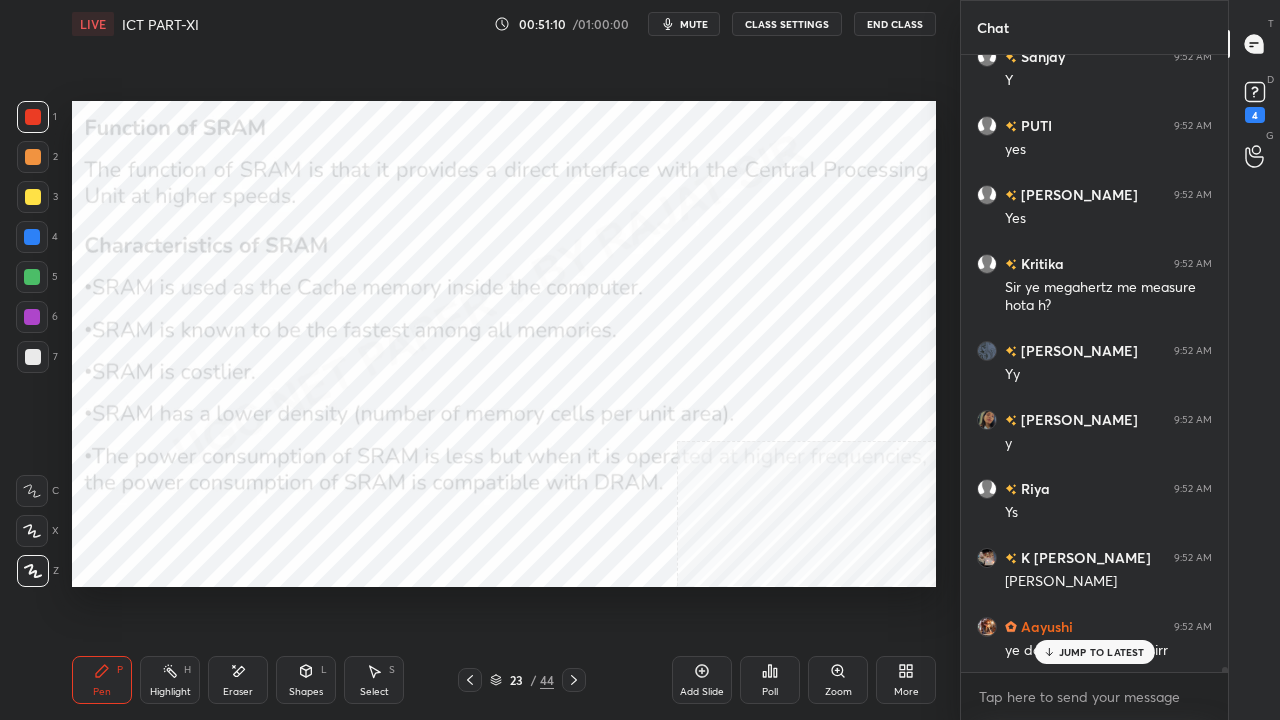 click 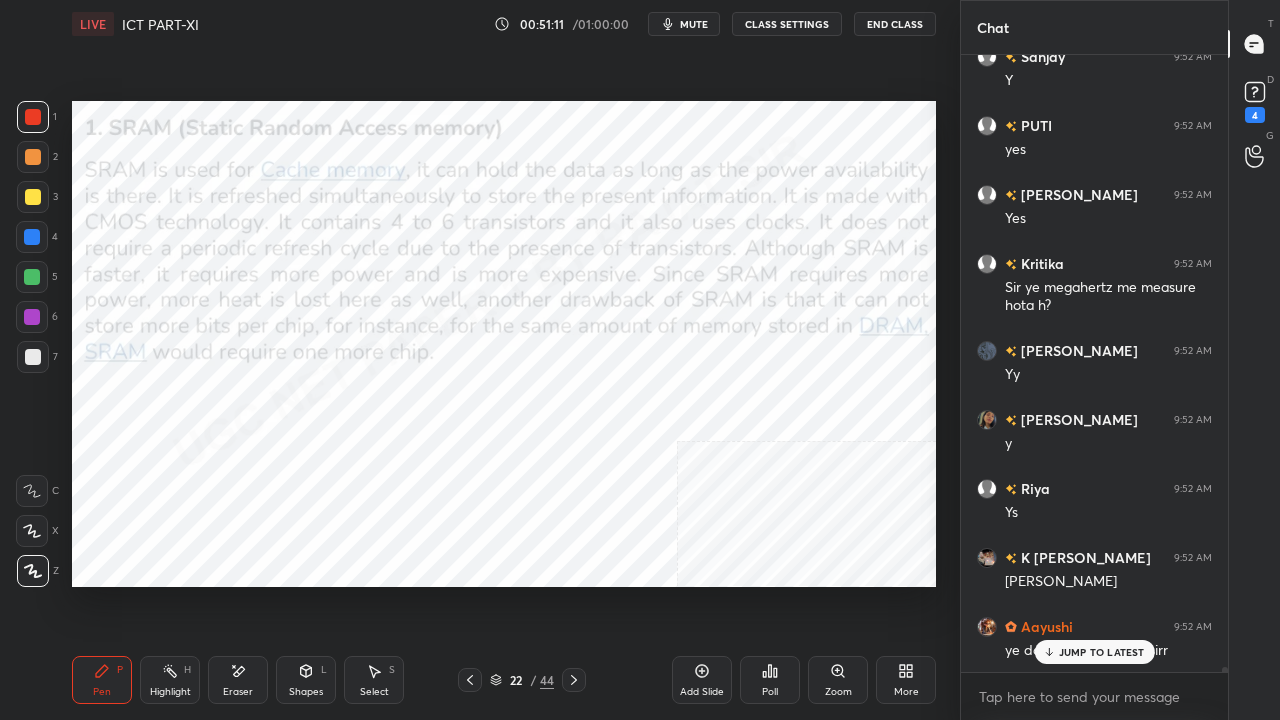 click 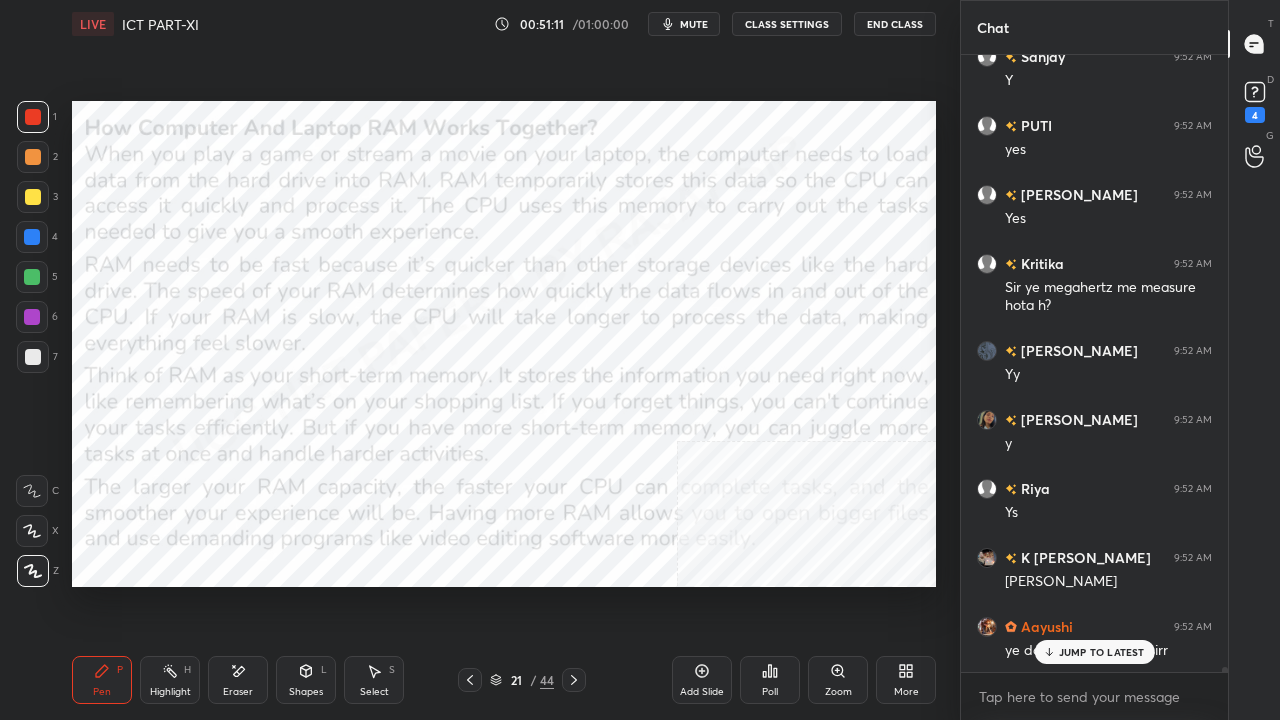 click 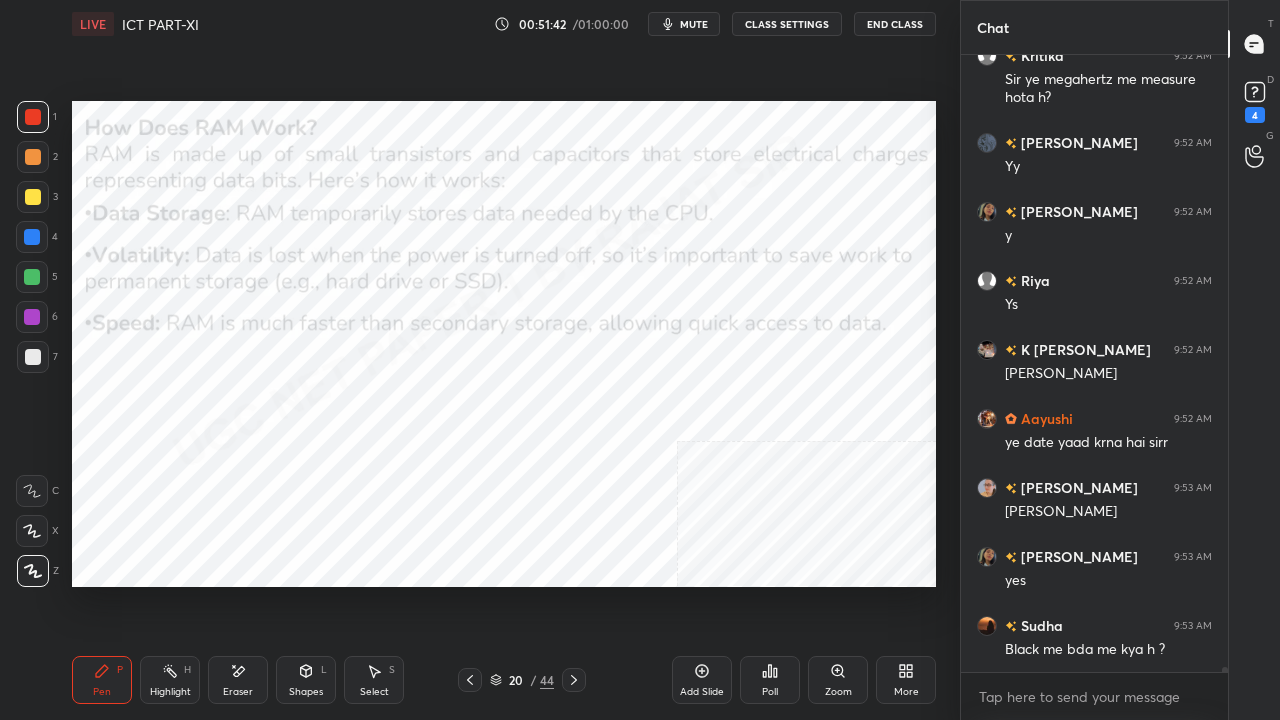 scroll, scrollTop: 71542, scrollLeft: 0, axis: vertical 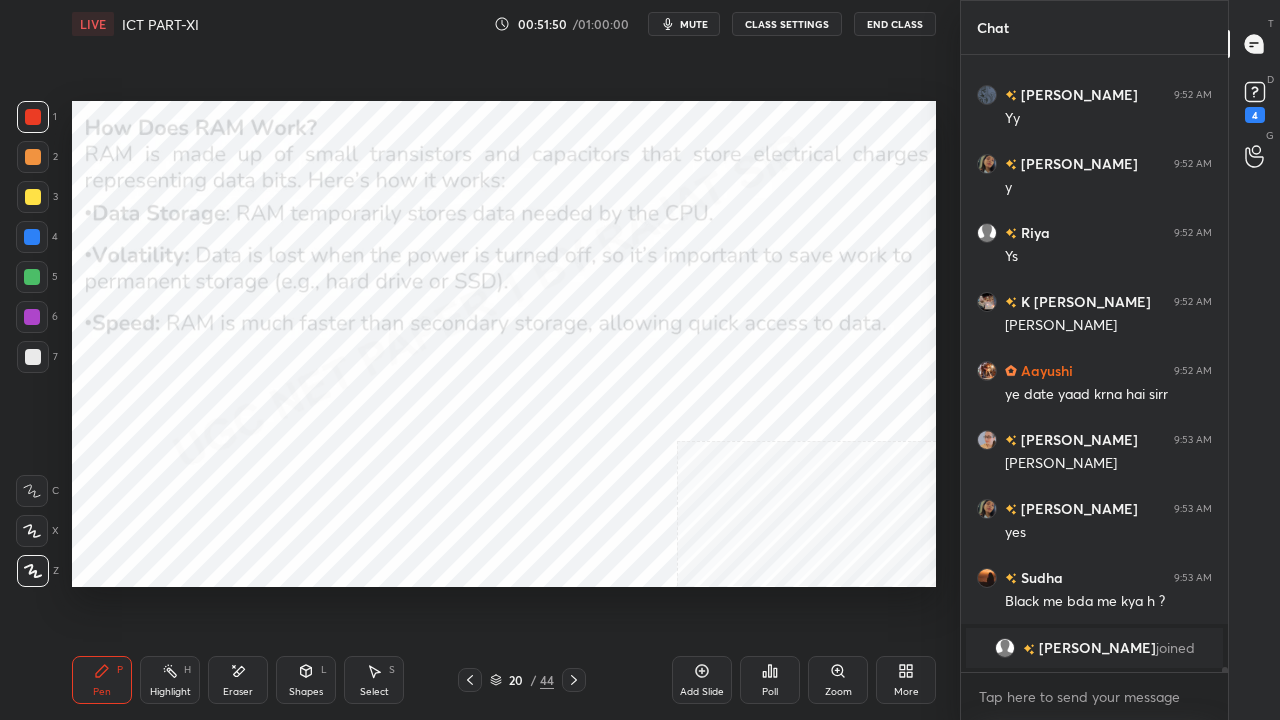 click 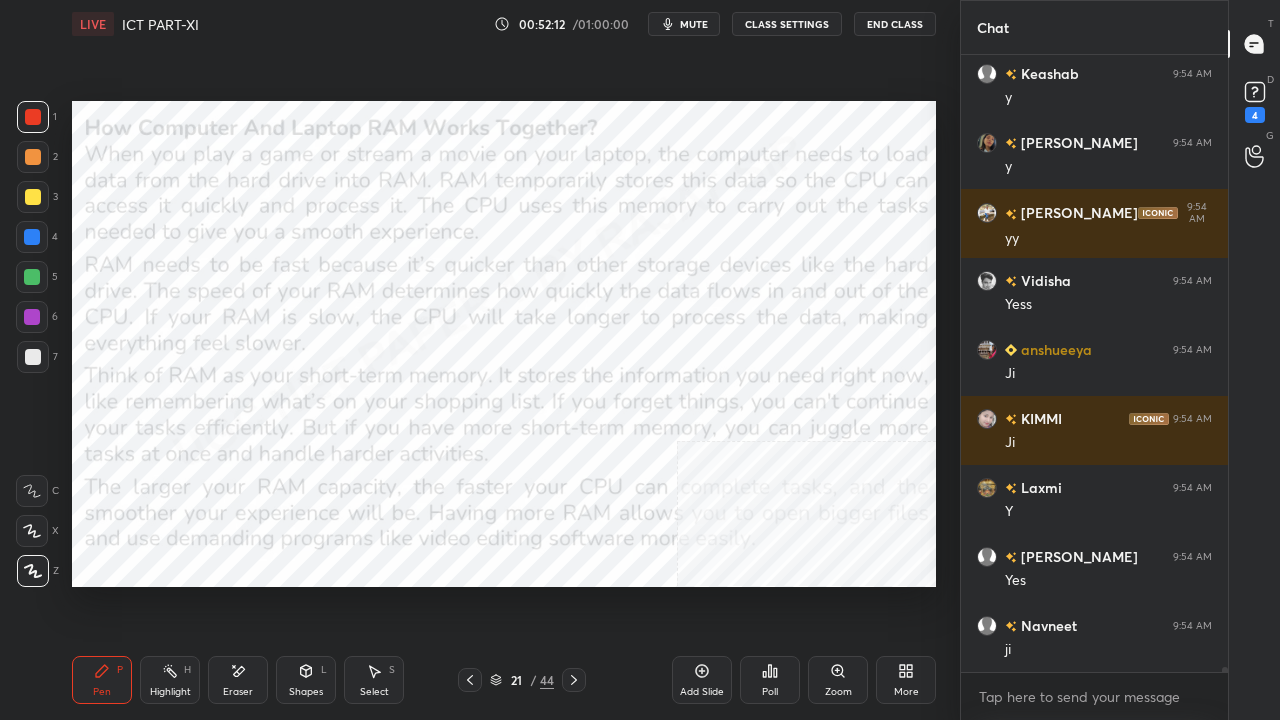 scroll, scrollTop: 71900, scrollLeft: 0, axis: vertical 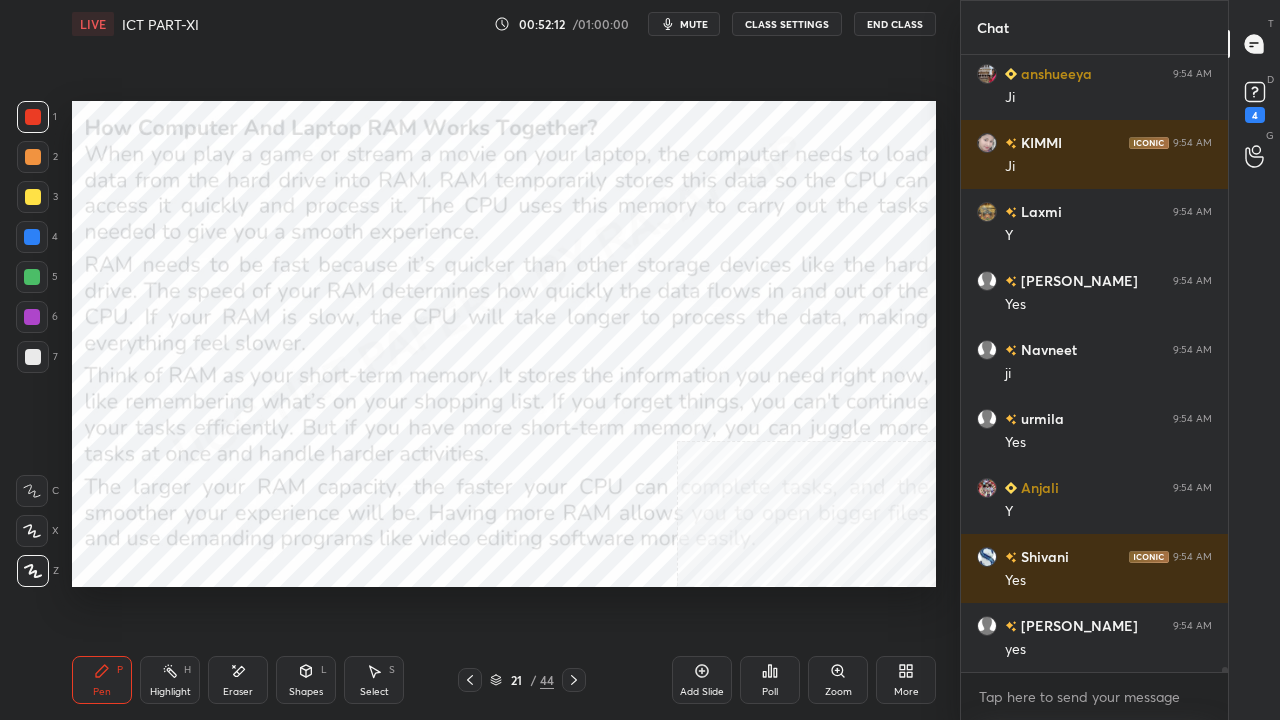 click on "More" at bounding box center (906, 680) 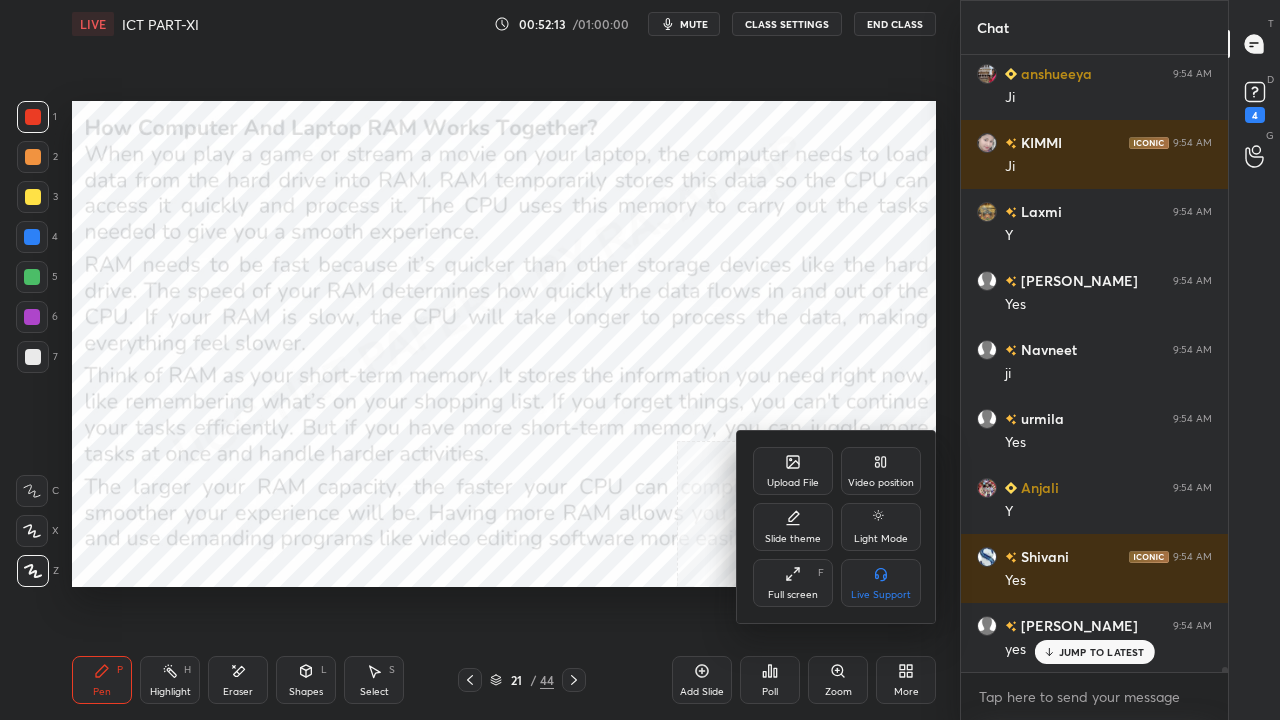 drag, startPoint x: 886, startPoint y: 456, endPoint x: 842, endPoint y: 540, distance: 94.82616 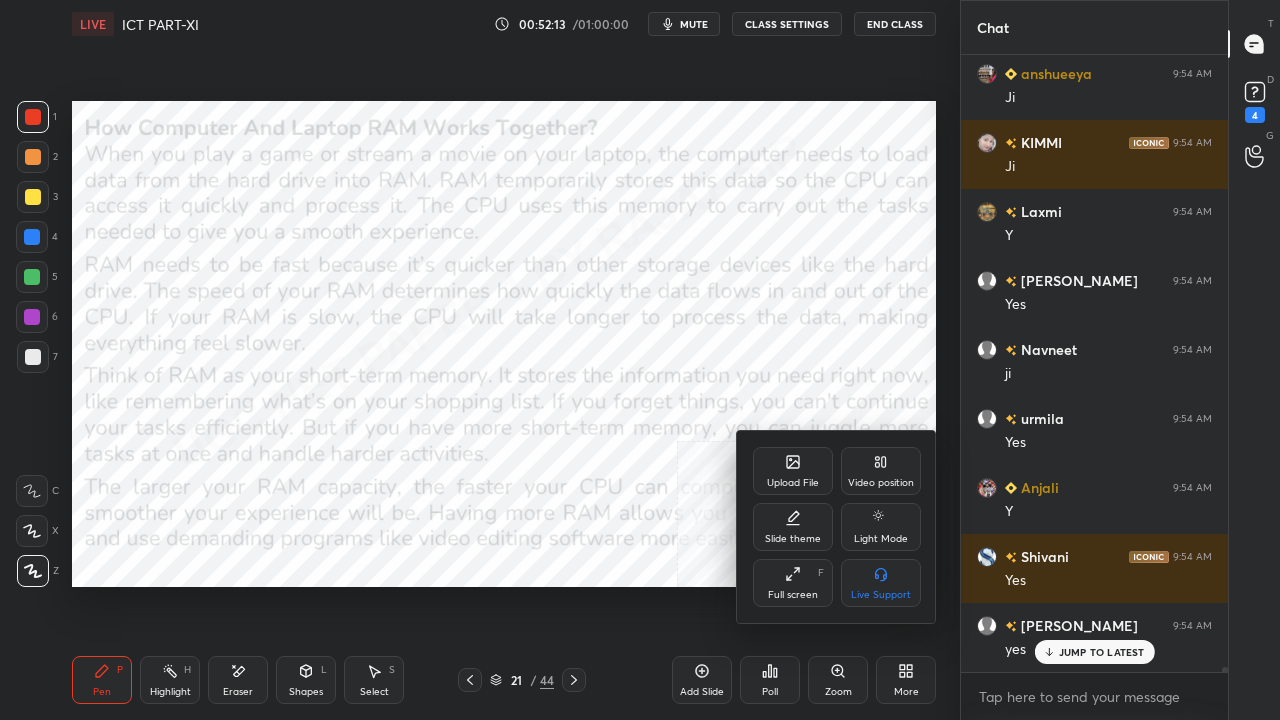 click 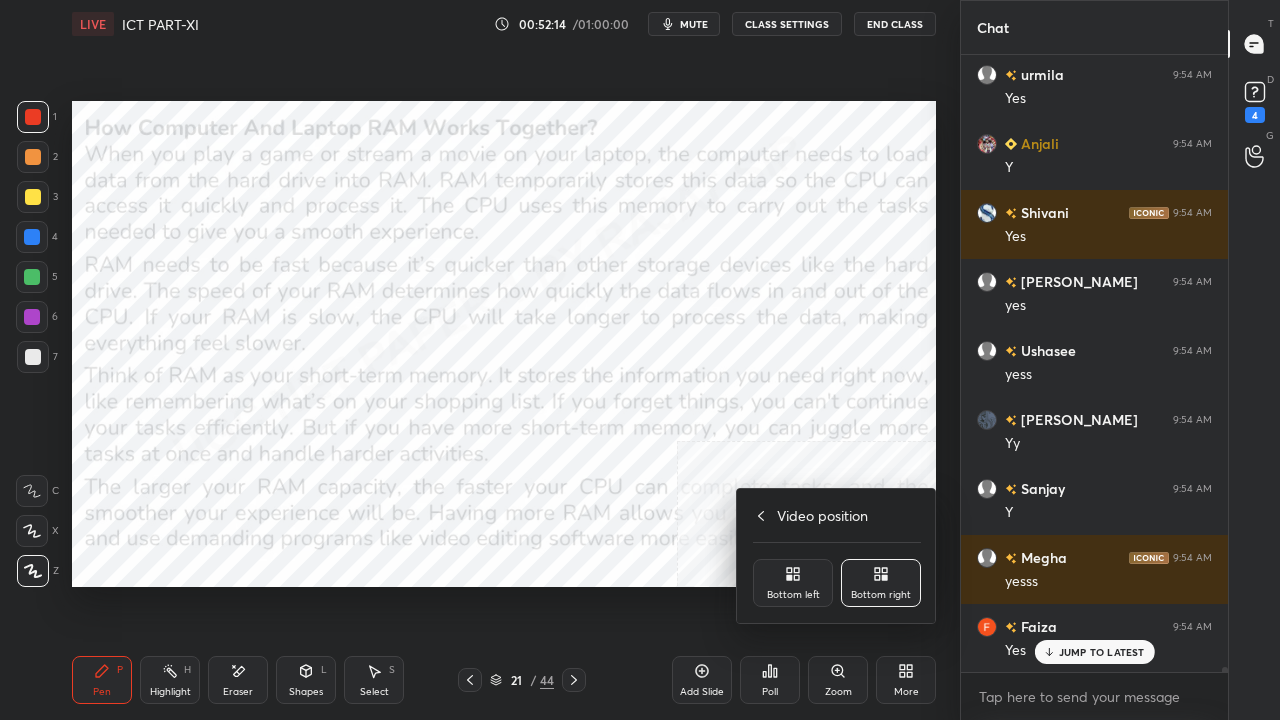 click on "Bottom left" at bounding box center [793, 583] 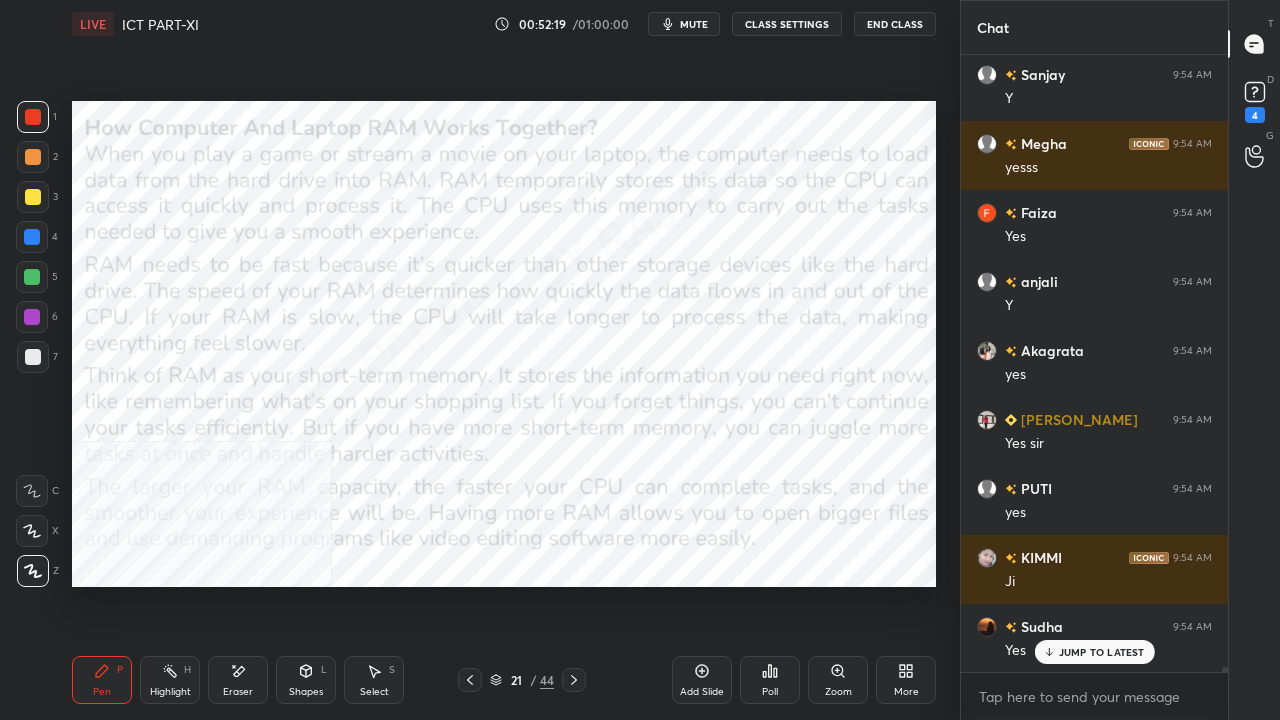 scroll, scrollTop: 72728, scrollLeft: 0, axis: vertical 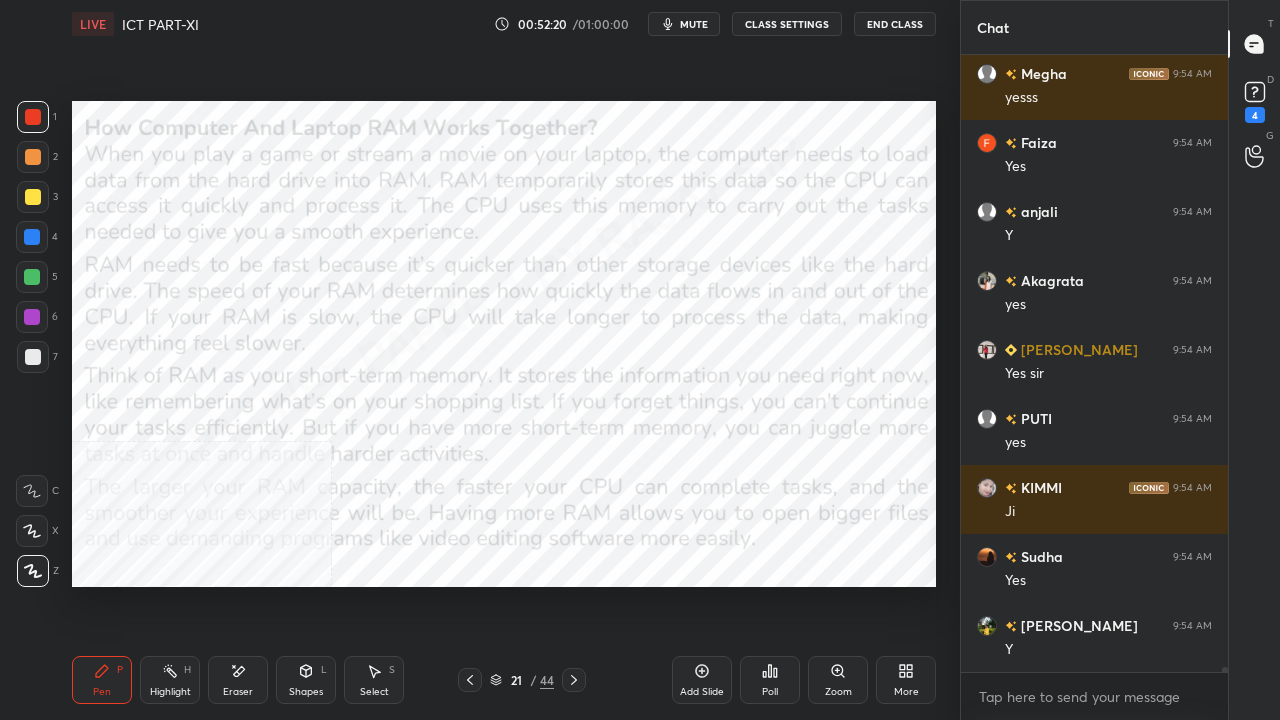 click 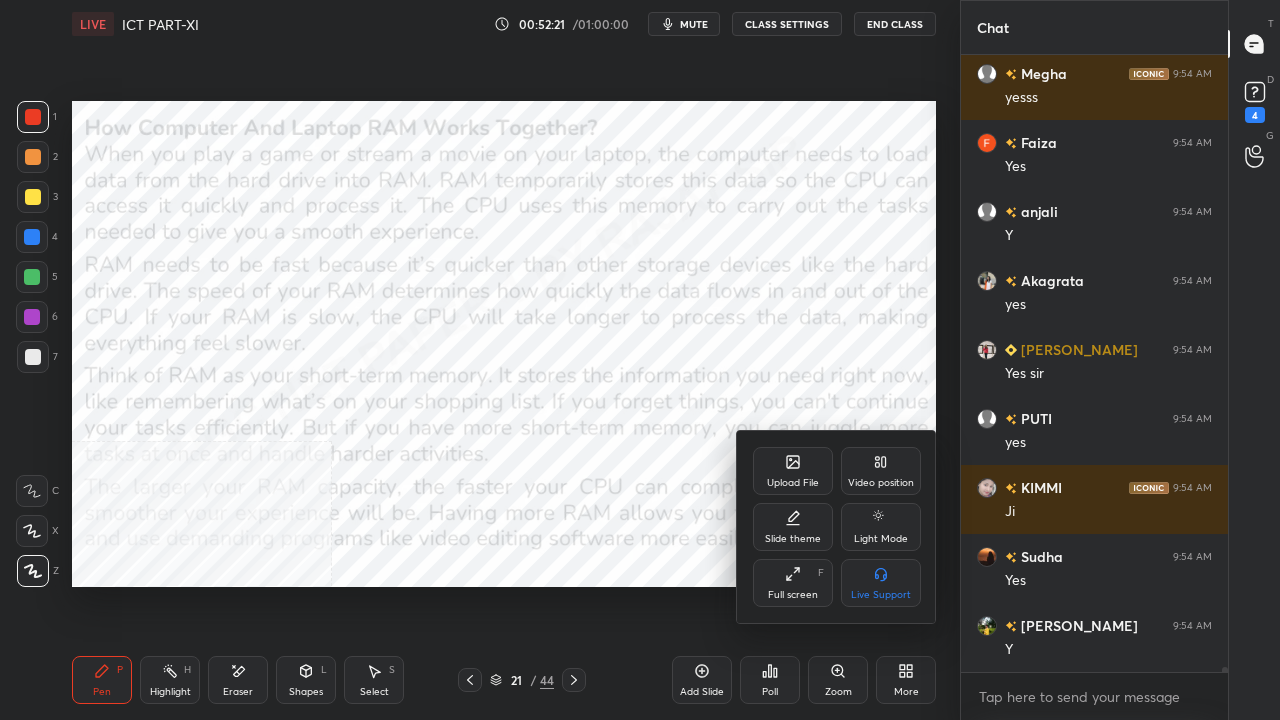 click on "Video position" at bounding box center [881, 471] 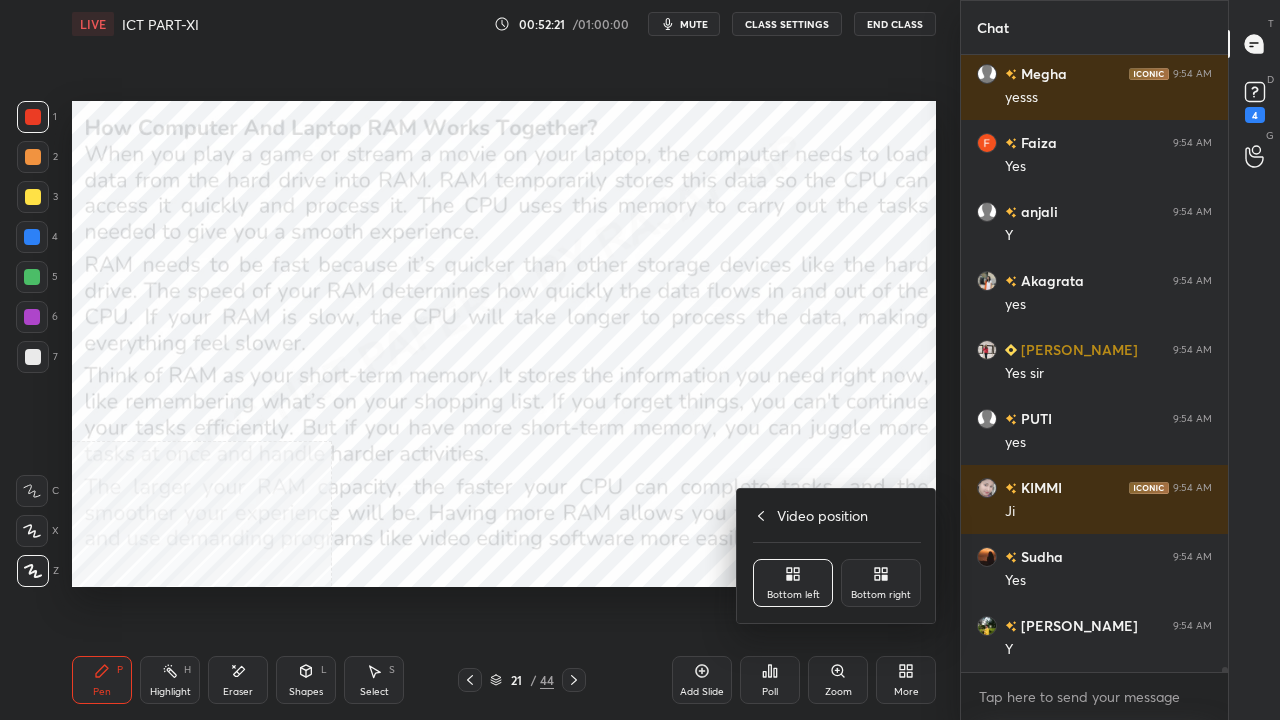 click 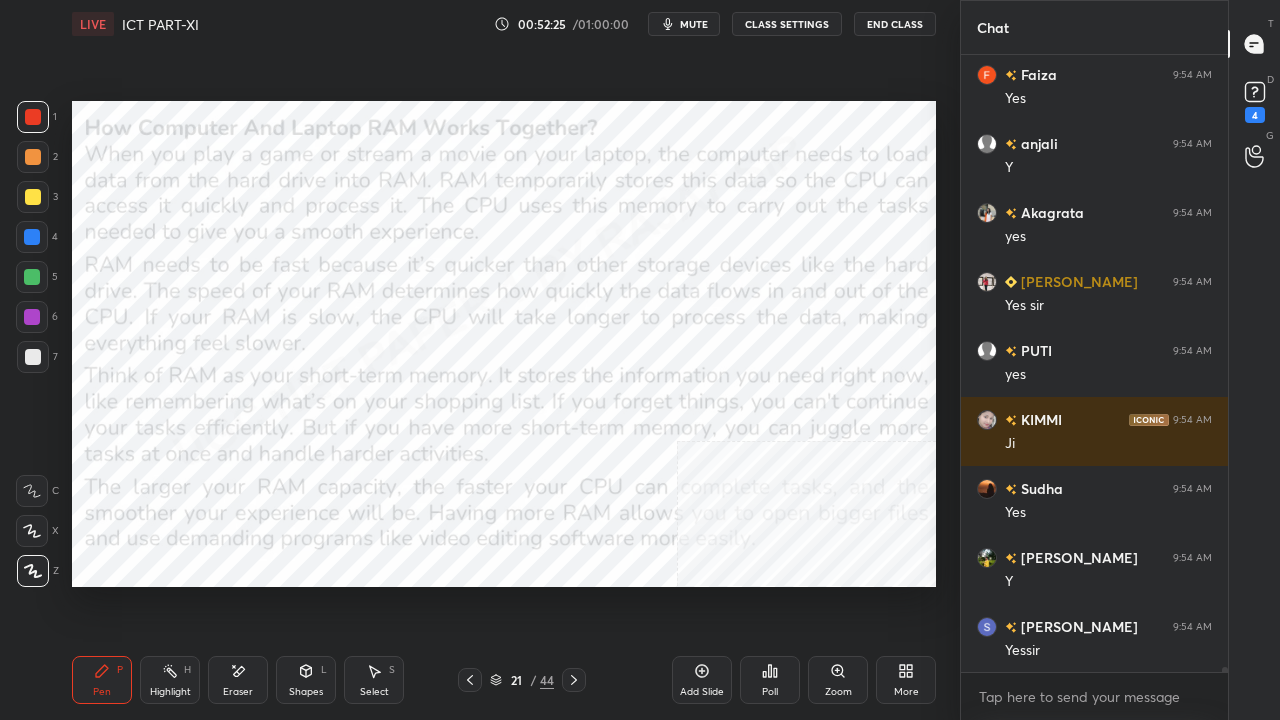 scroll, scrollTop: 72866, scrollLeft: 0, axis: vertical 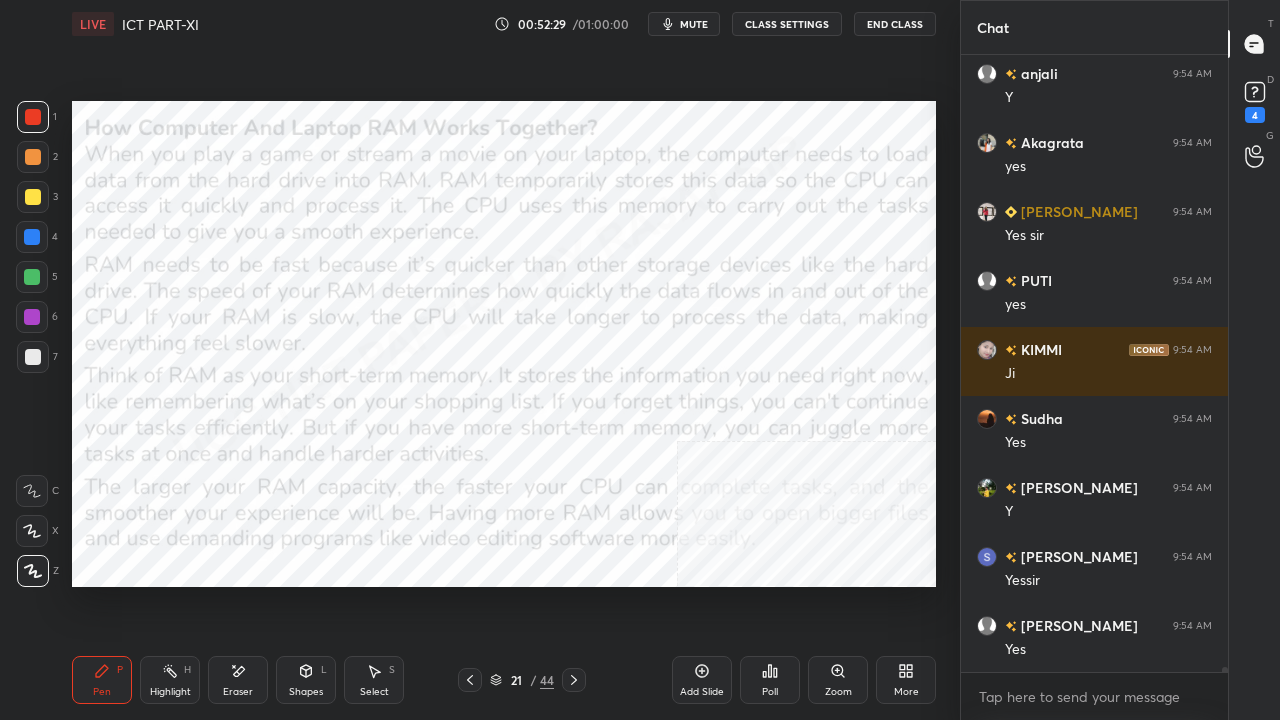 click 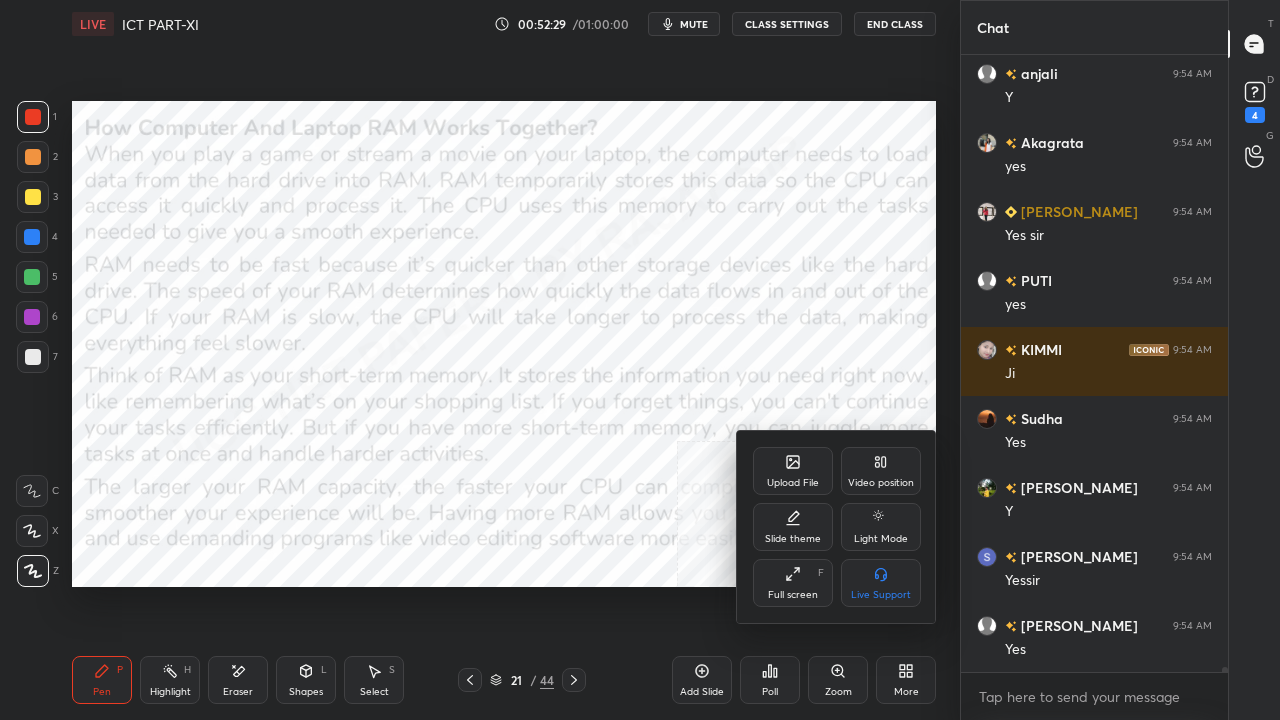 drag, startPoint x: 881, startPoint y: 459, endPoint x: 834, endPoint y: 549, distance: 101.53325 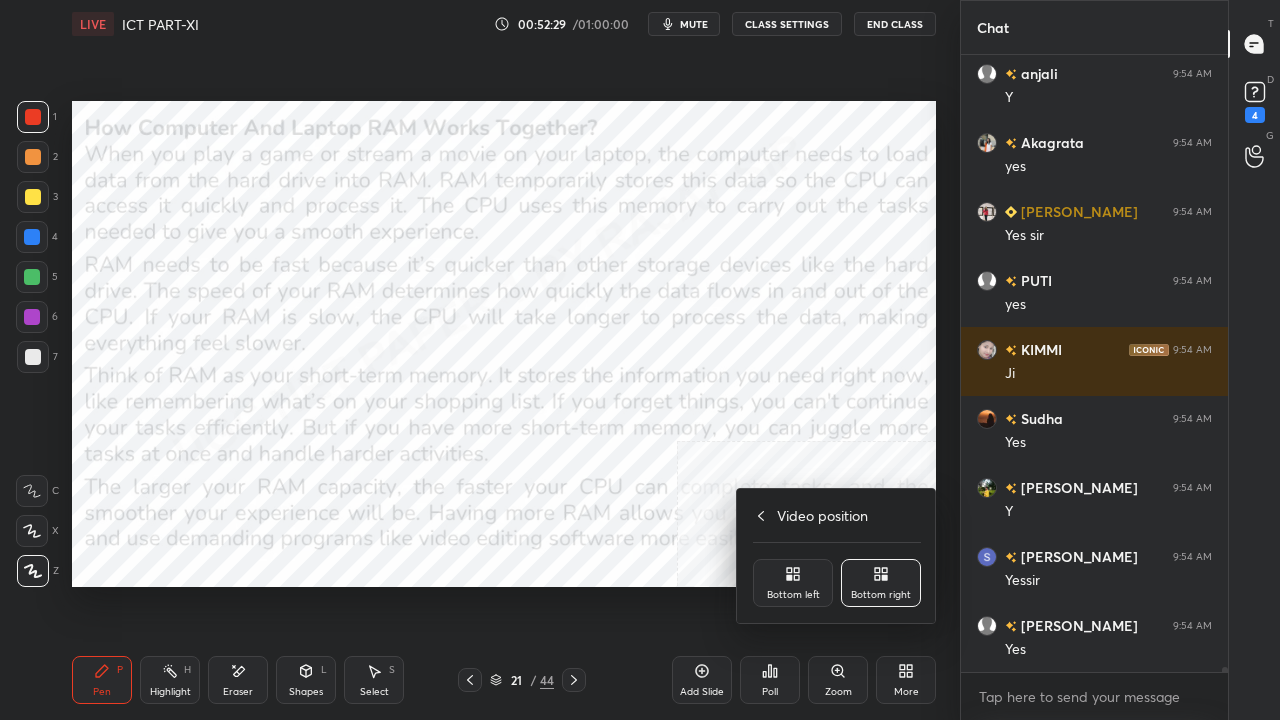 click on "Bottom left" at bounding box center [793, 595] 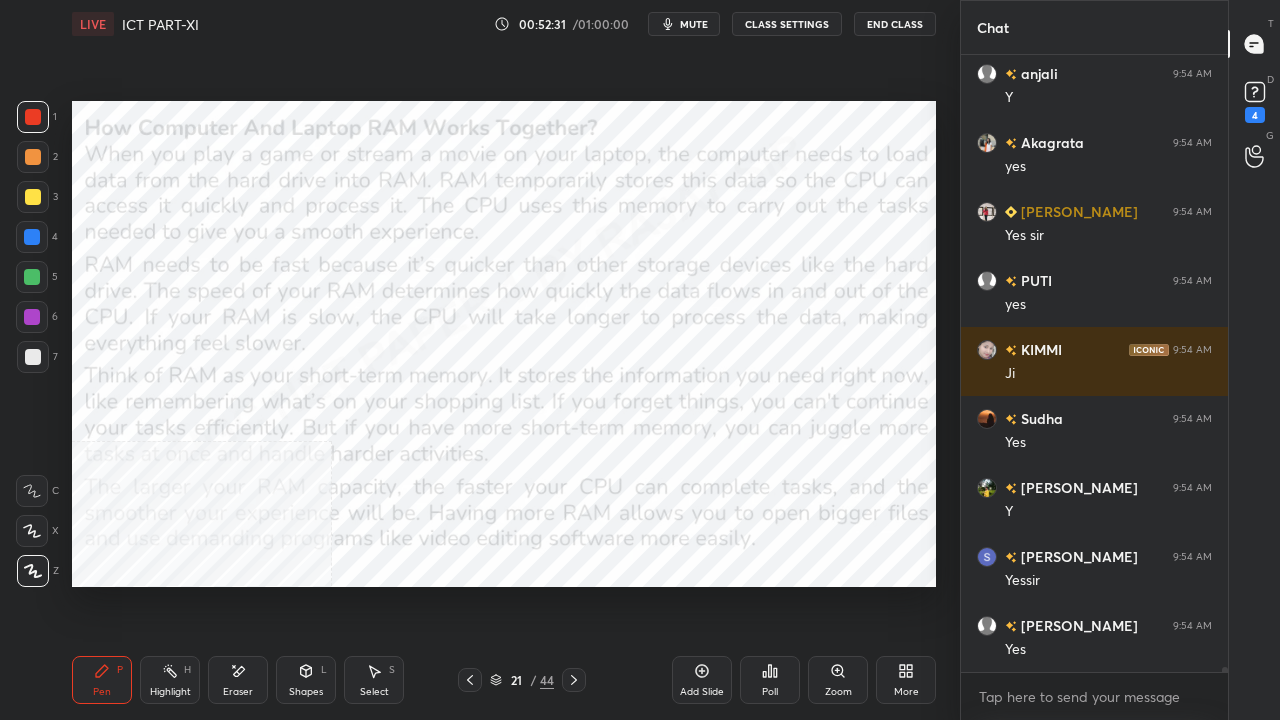 click 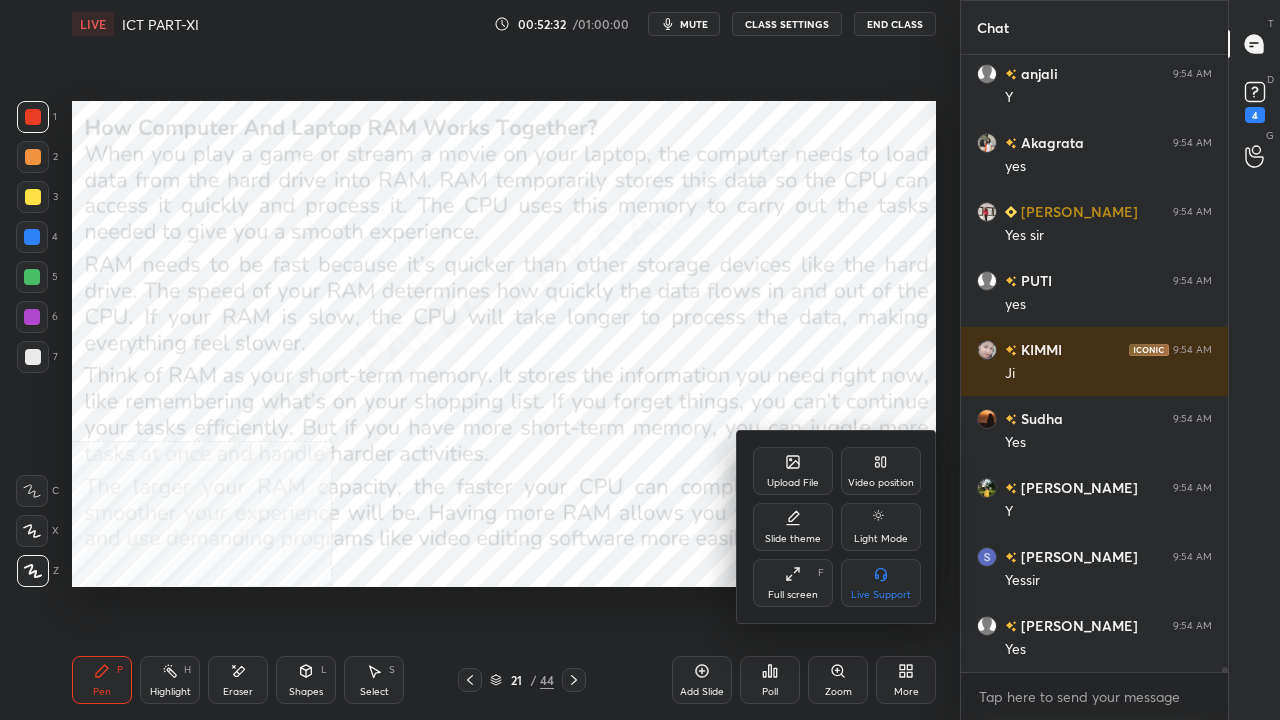 drag, startPoint x: 867, startPoint y: 471, endPoint x: 881, endPoint y: 510, distance: 41.4367 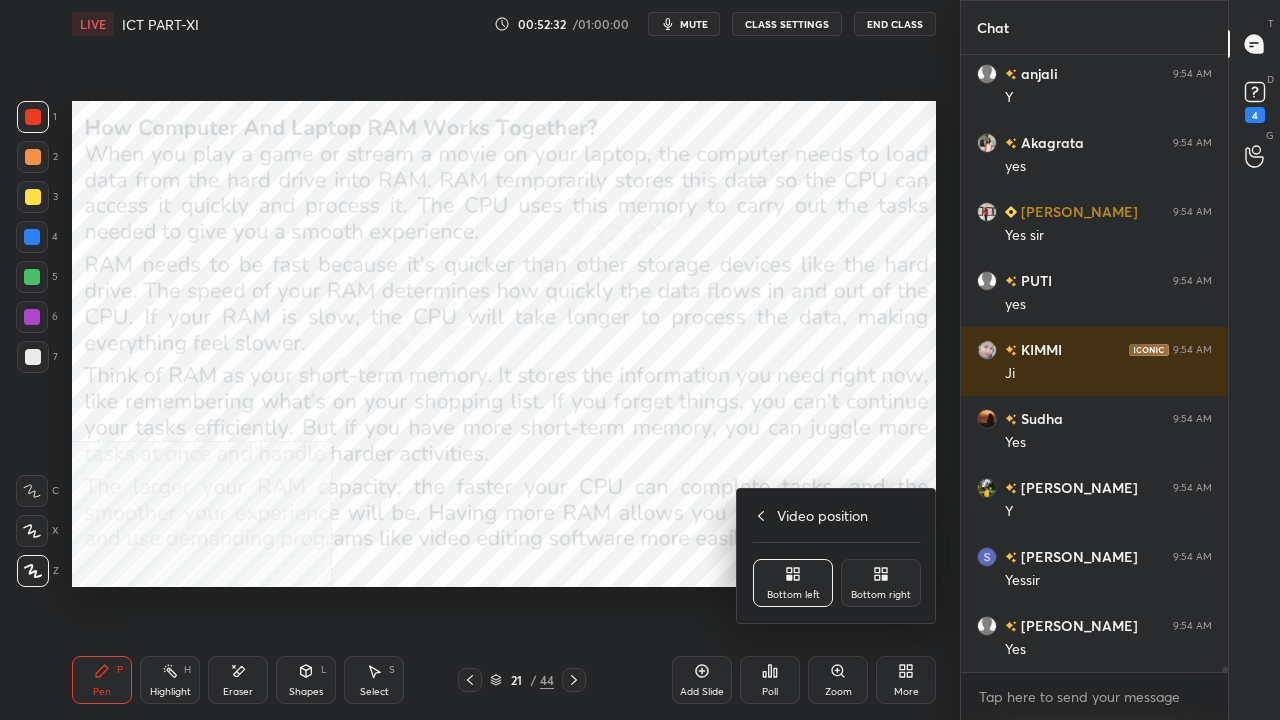 click on "Bottom right" at bounding box center [881, 595] 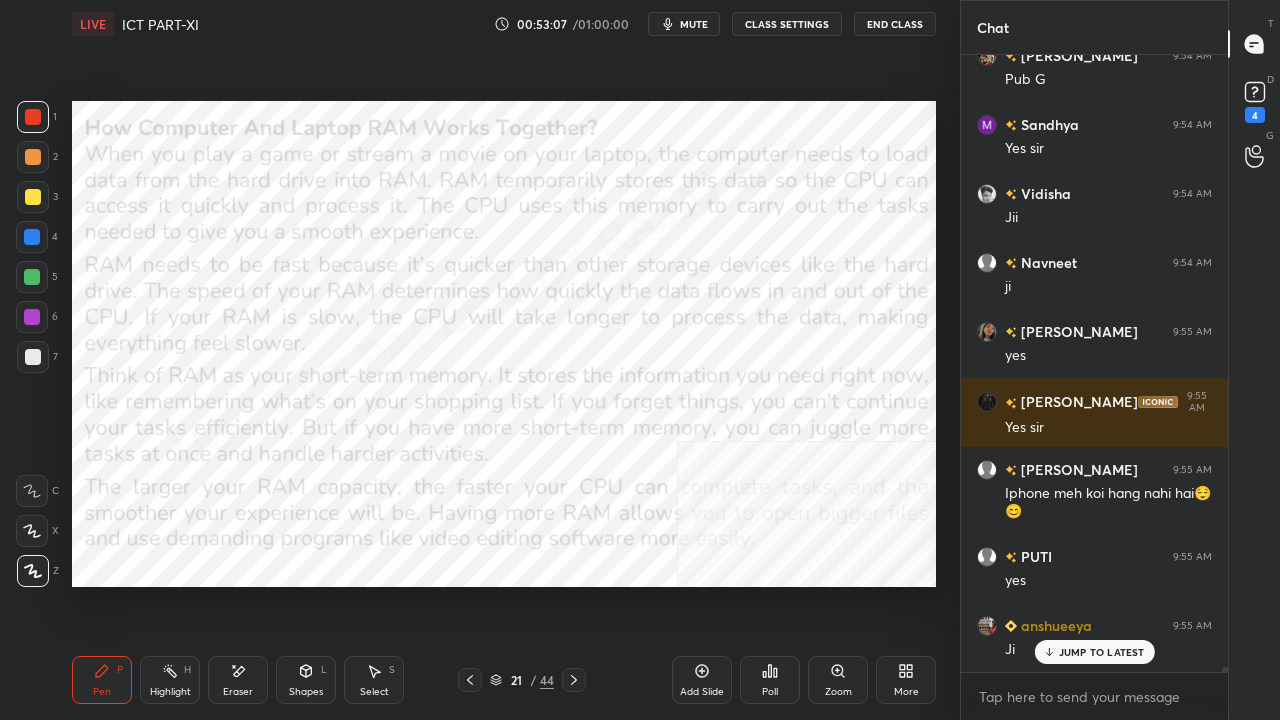 scroll, scrollTop: 73918, scrollLeft: 0, axis: vertical 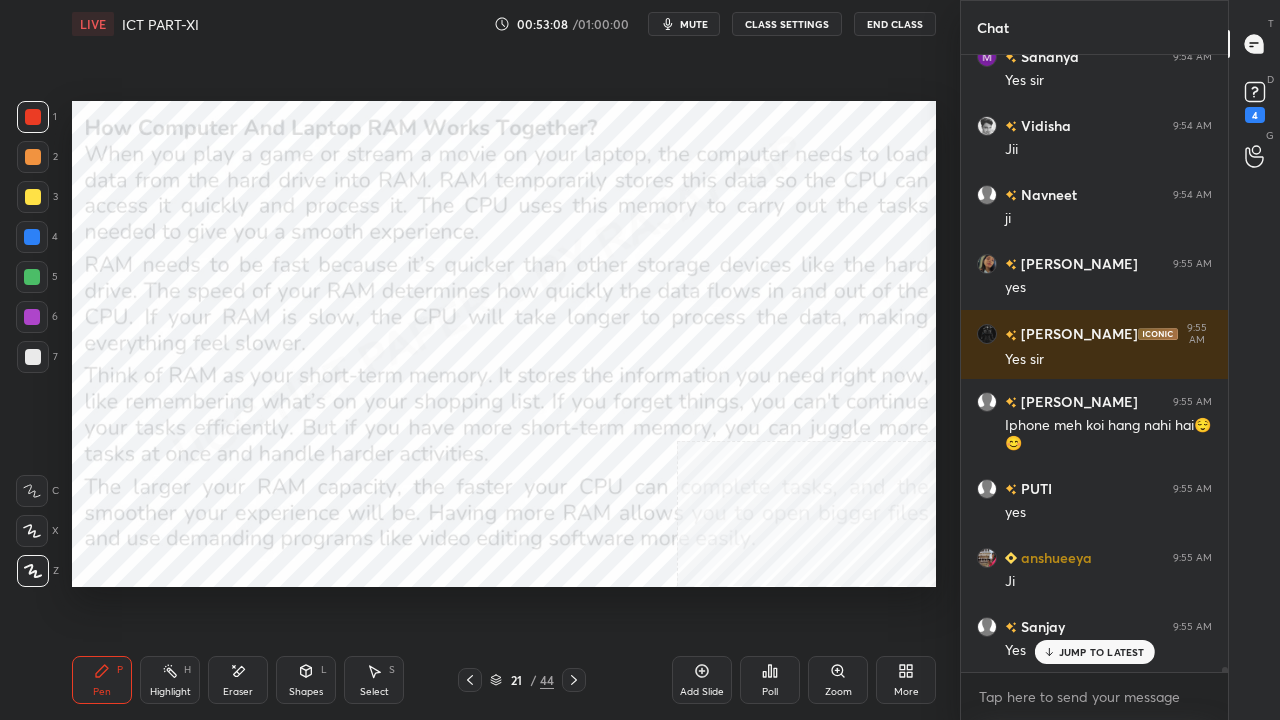 click 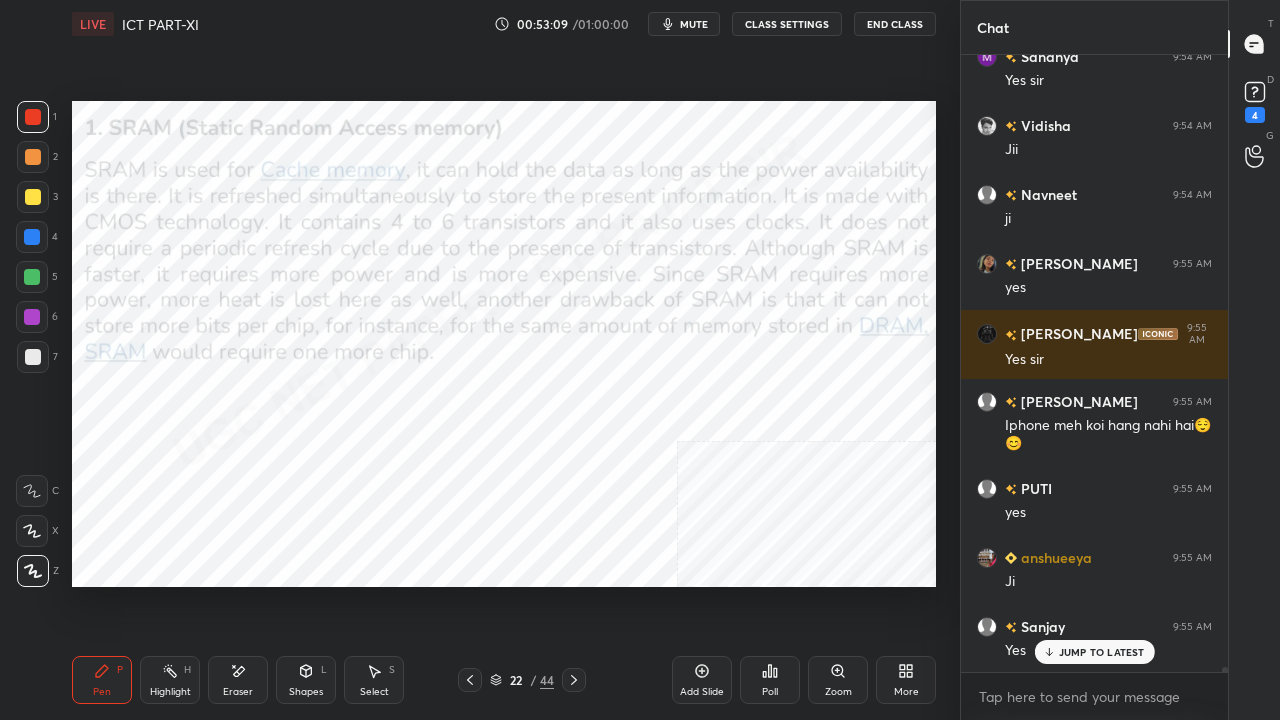 scroll, scrollTop: 73988, scrollLeft: 0, axis: vertical 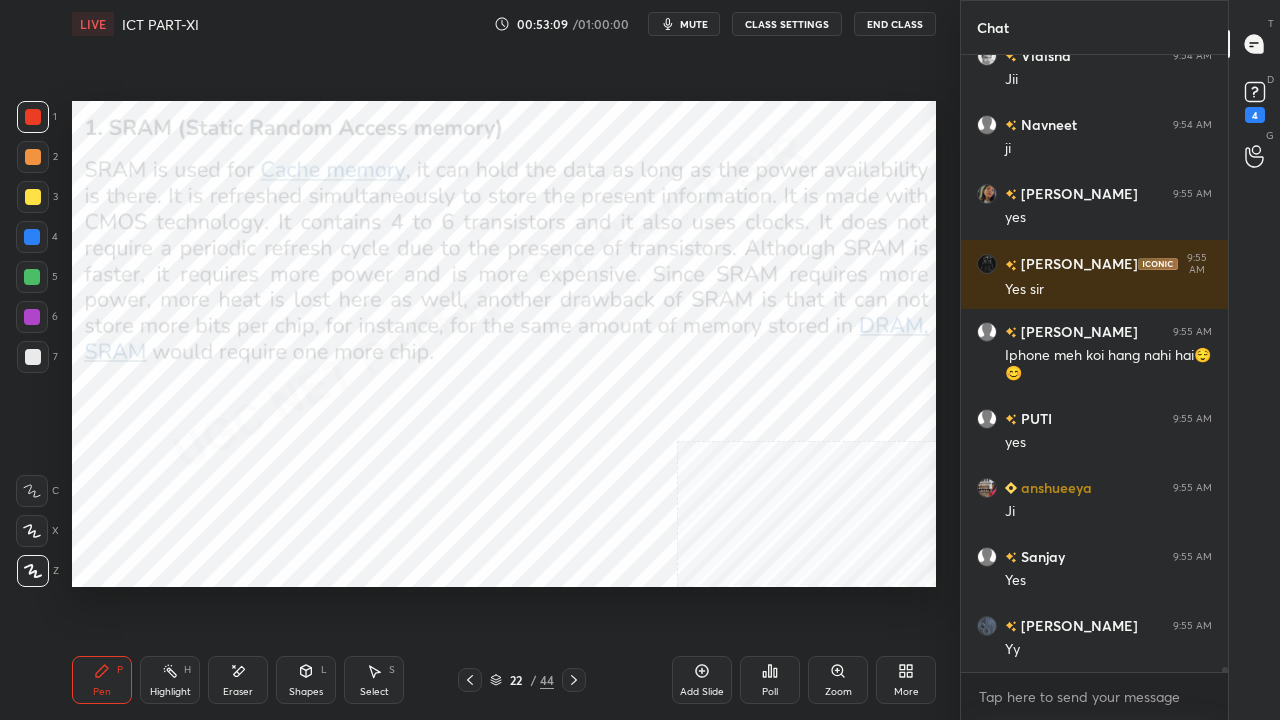 click 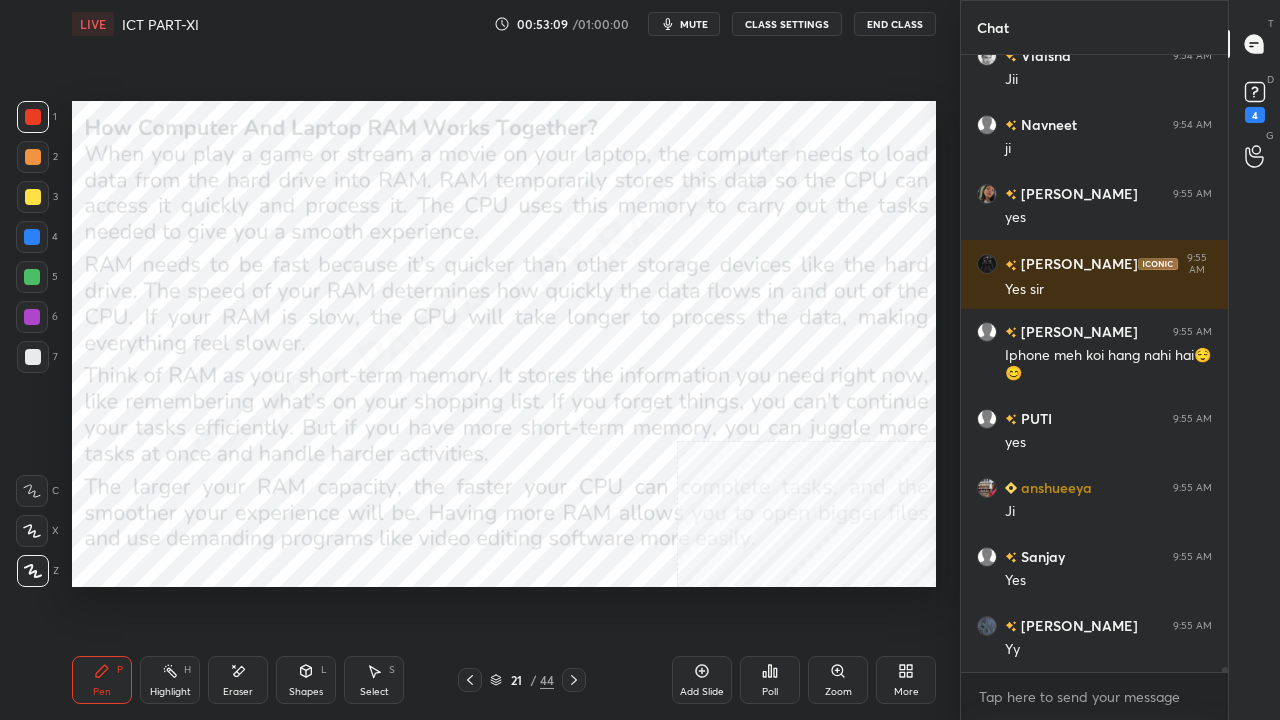 click 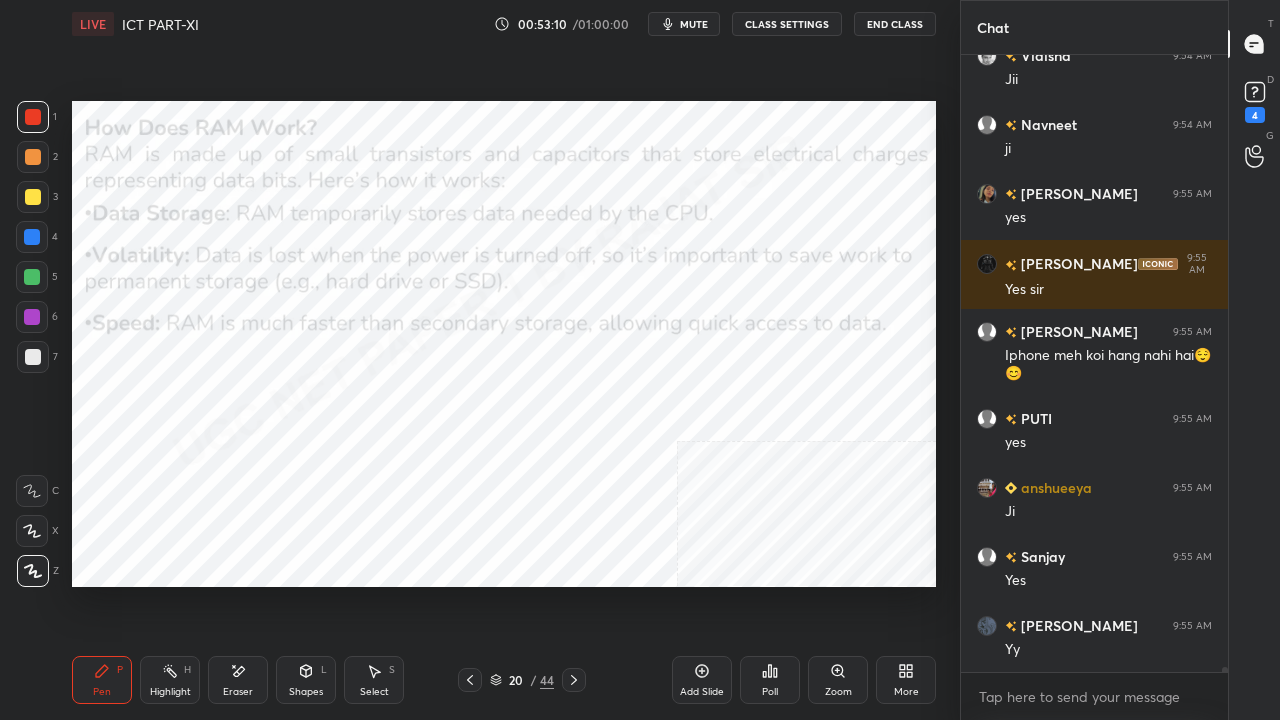 click 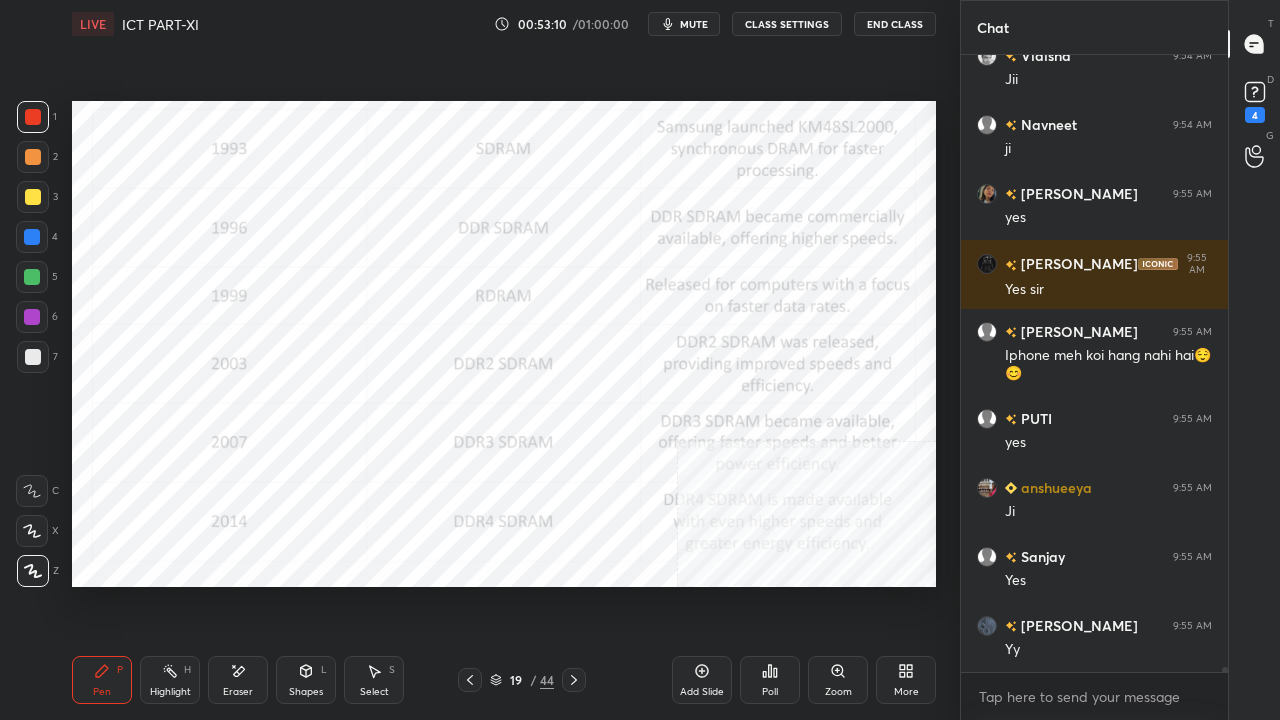 click 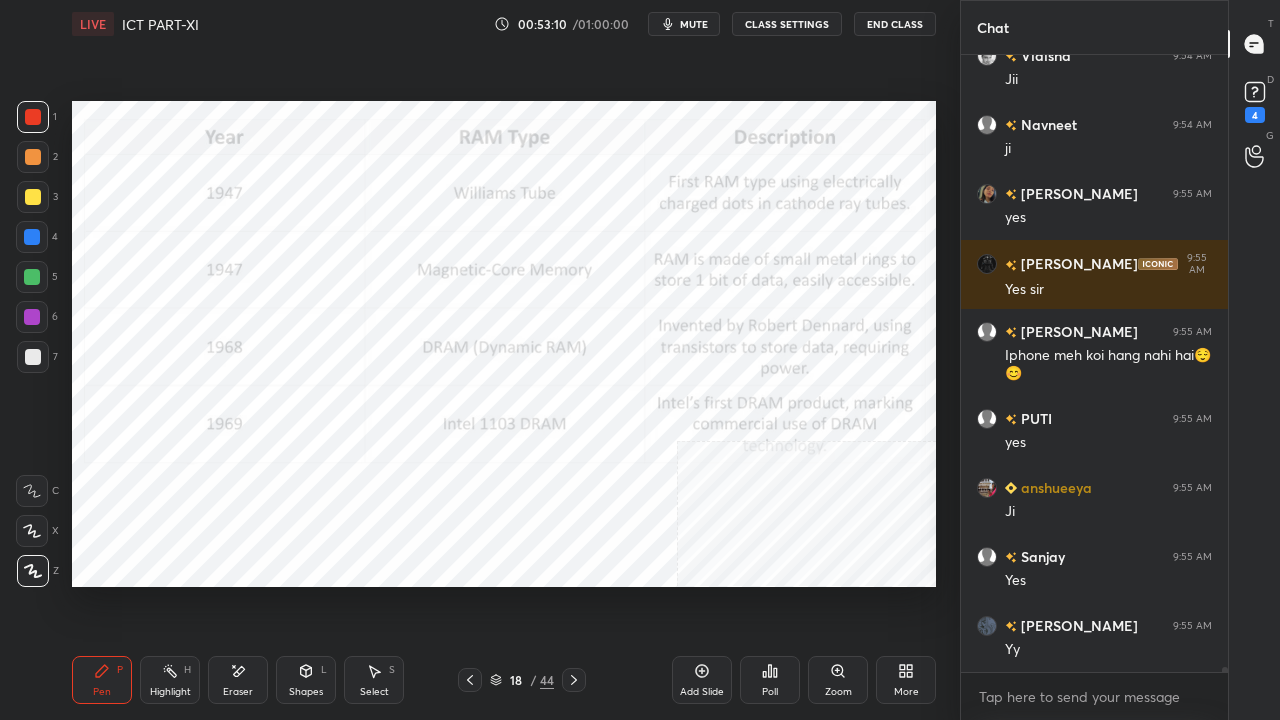 click 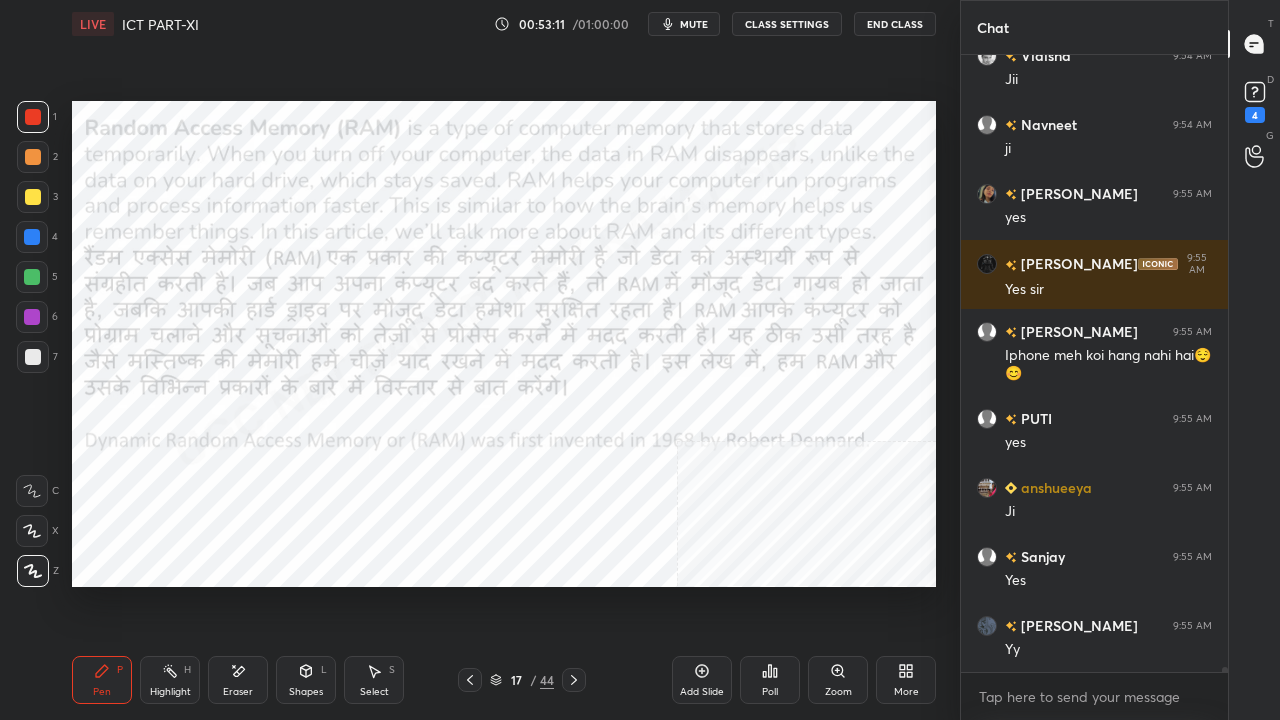 click 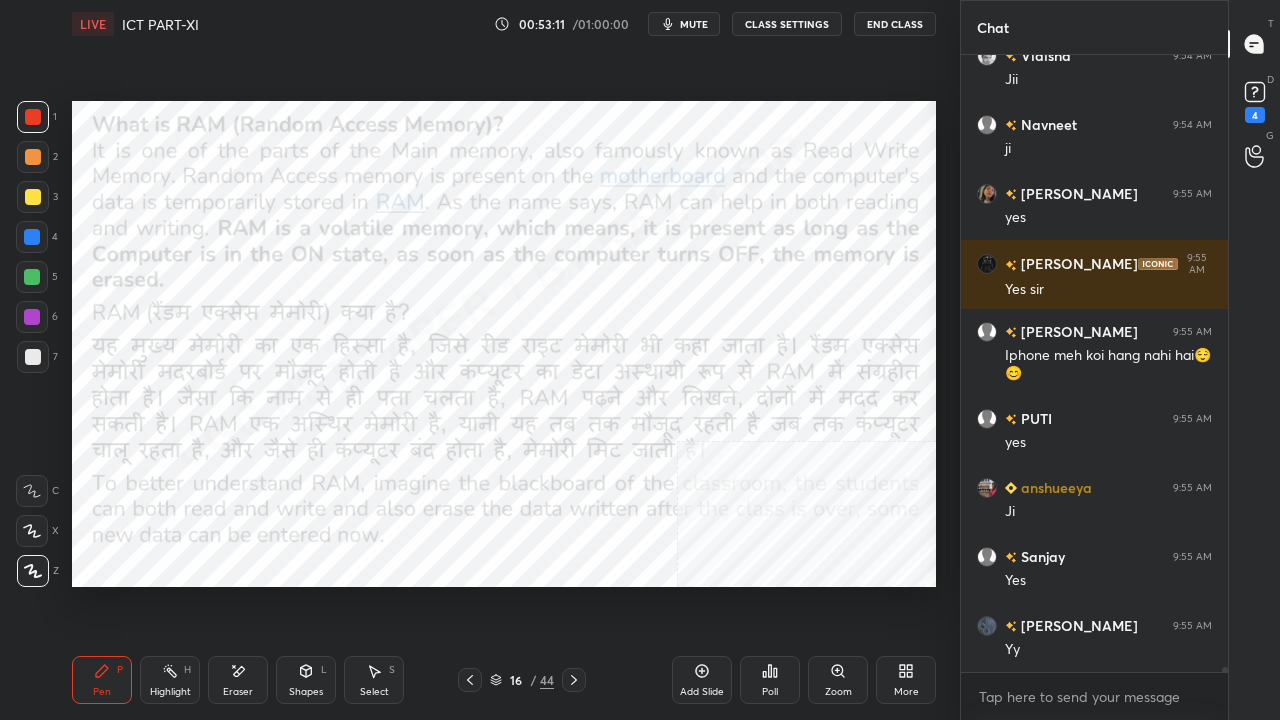 click 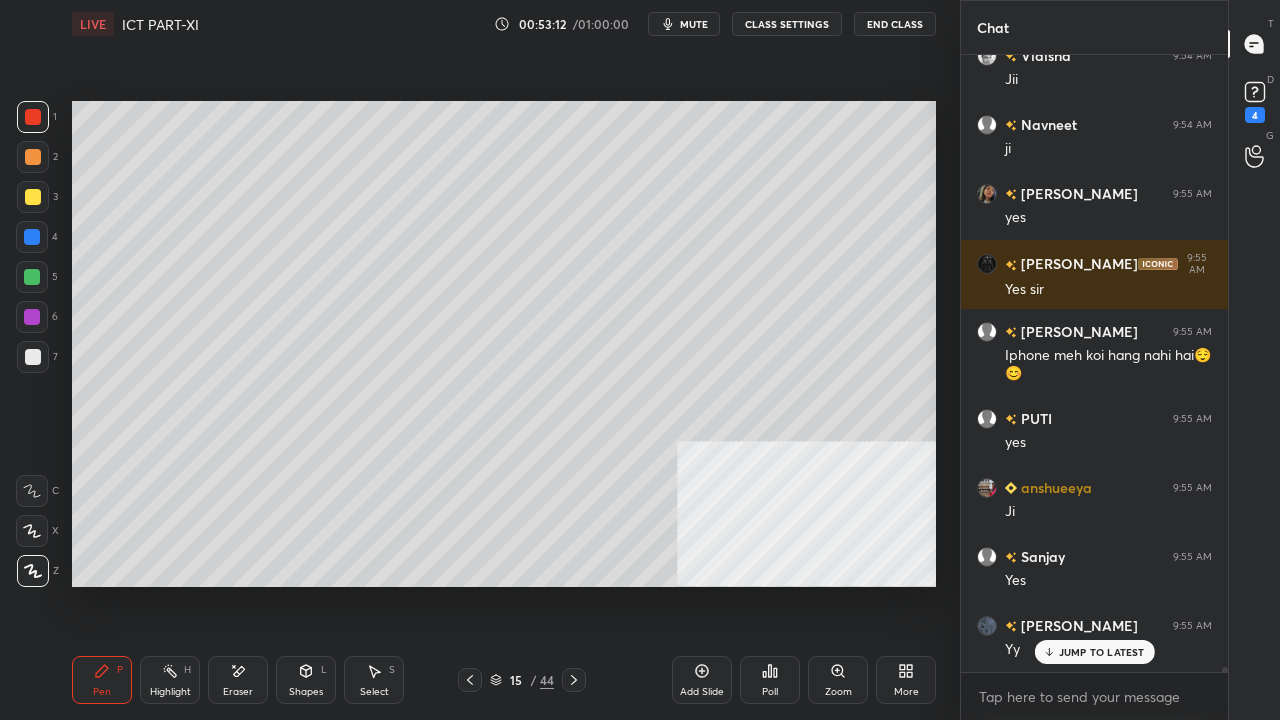scroll, scrollTop: 74056, scrollLeft: 0, axis: vertical 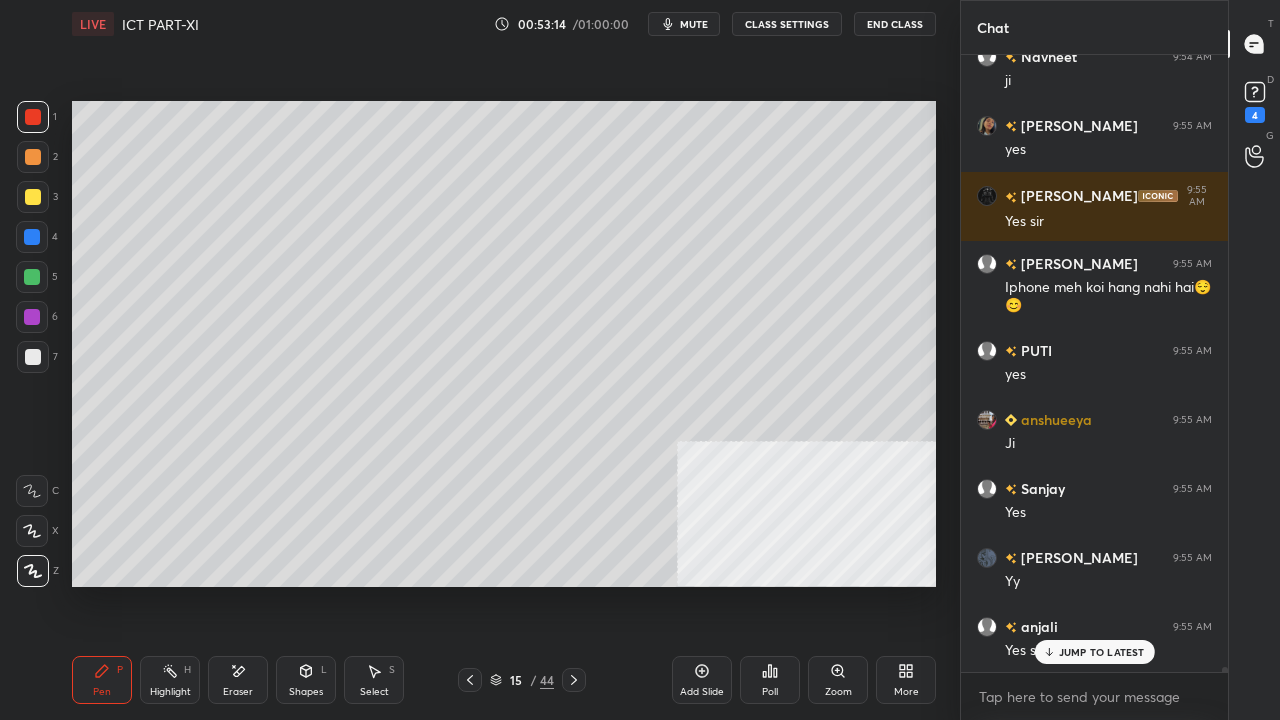 click 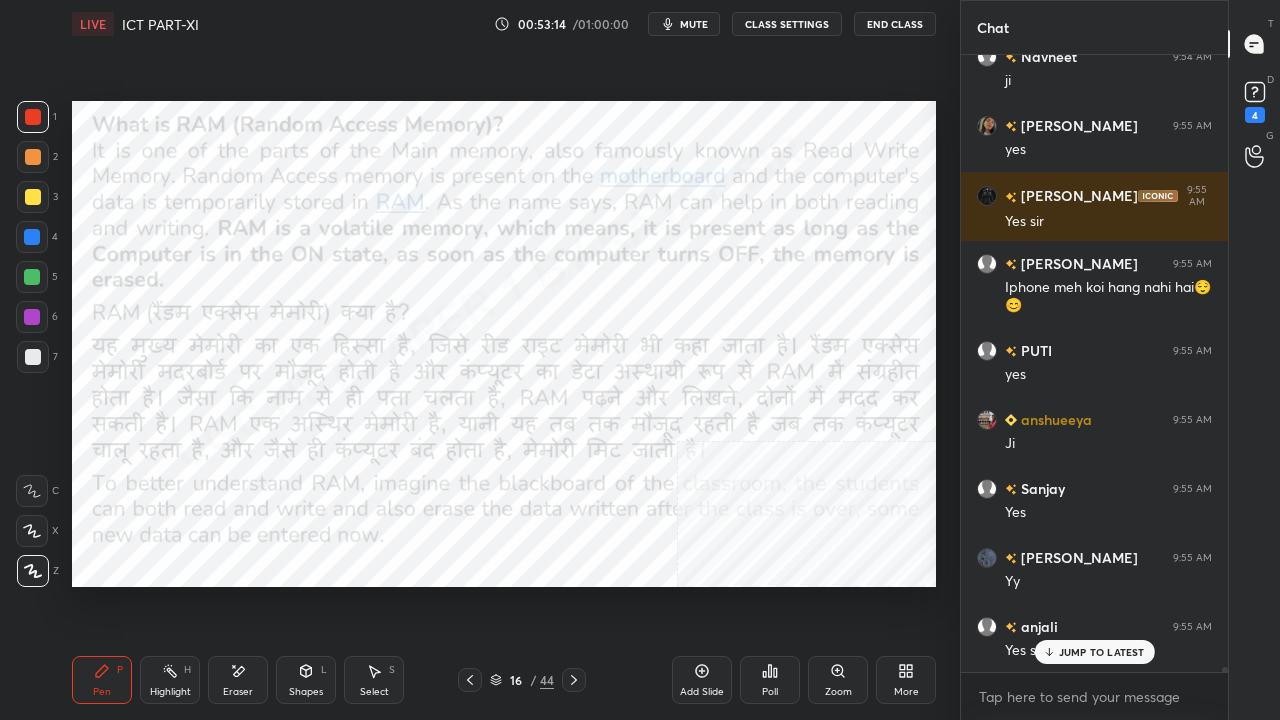 click 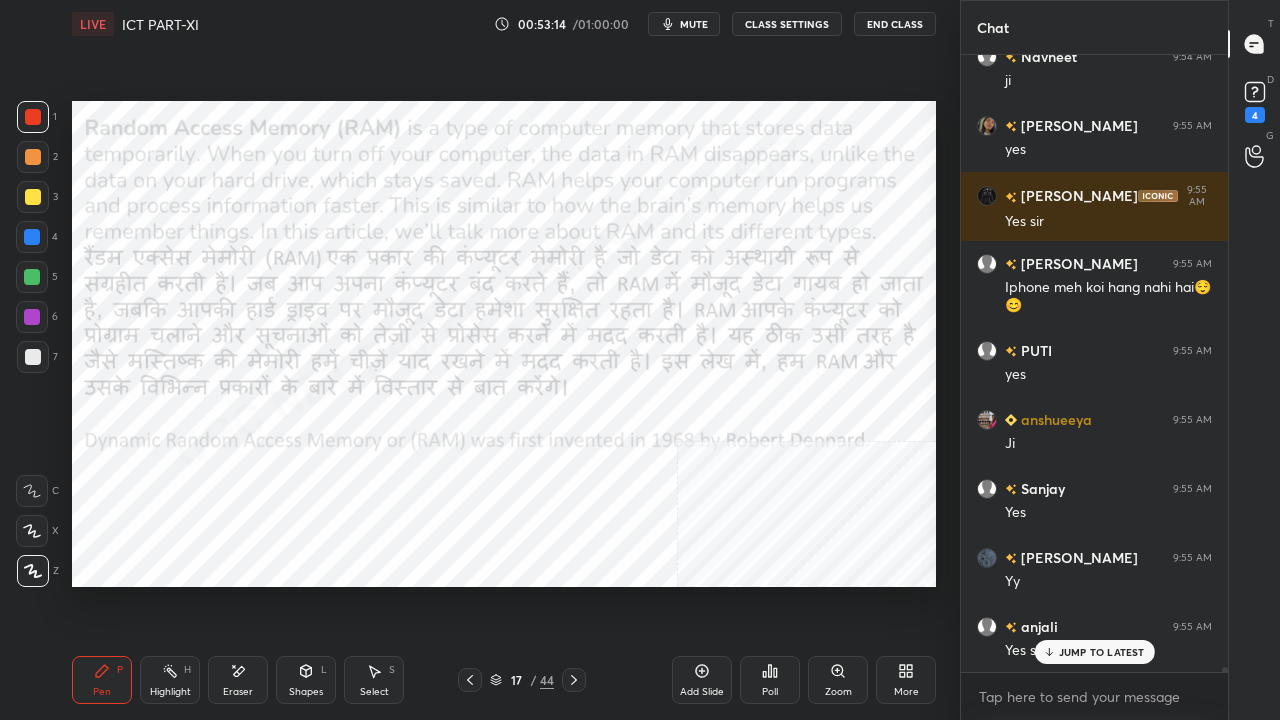click 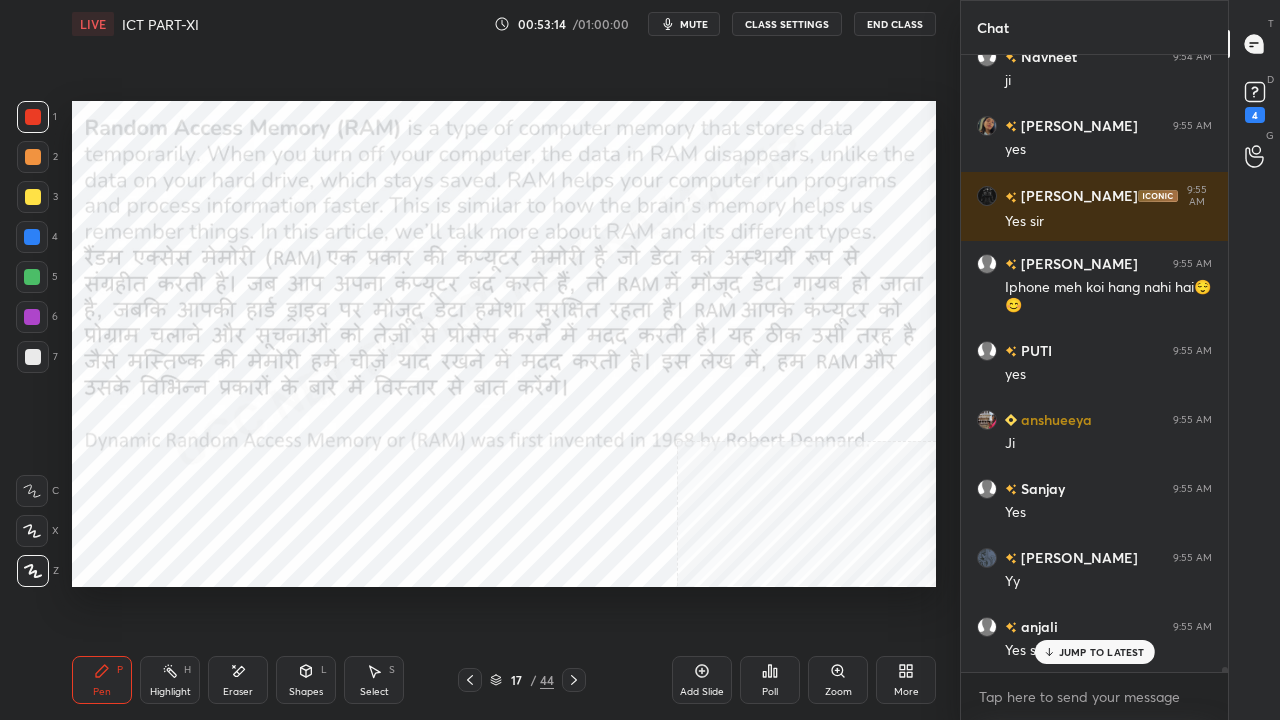 click 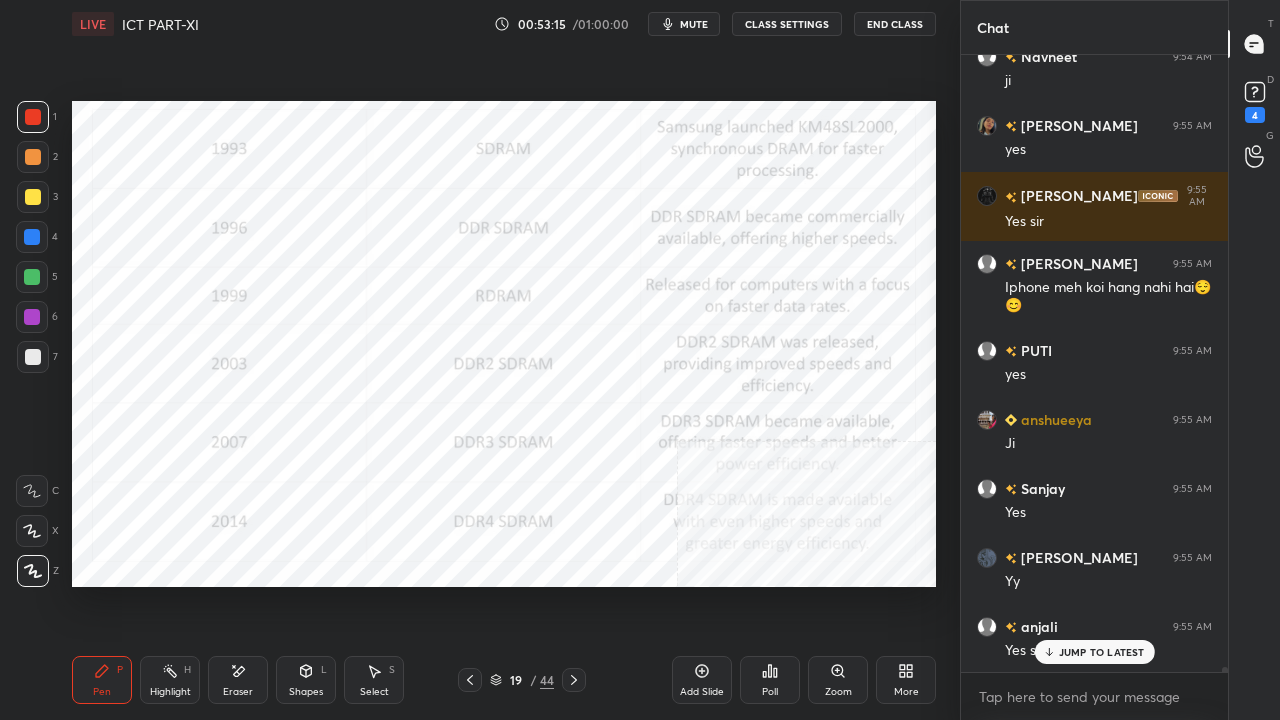 click 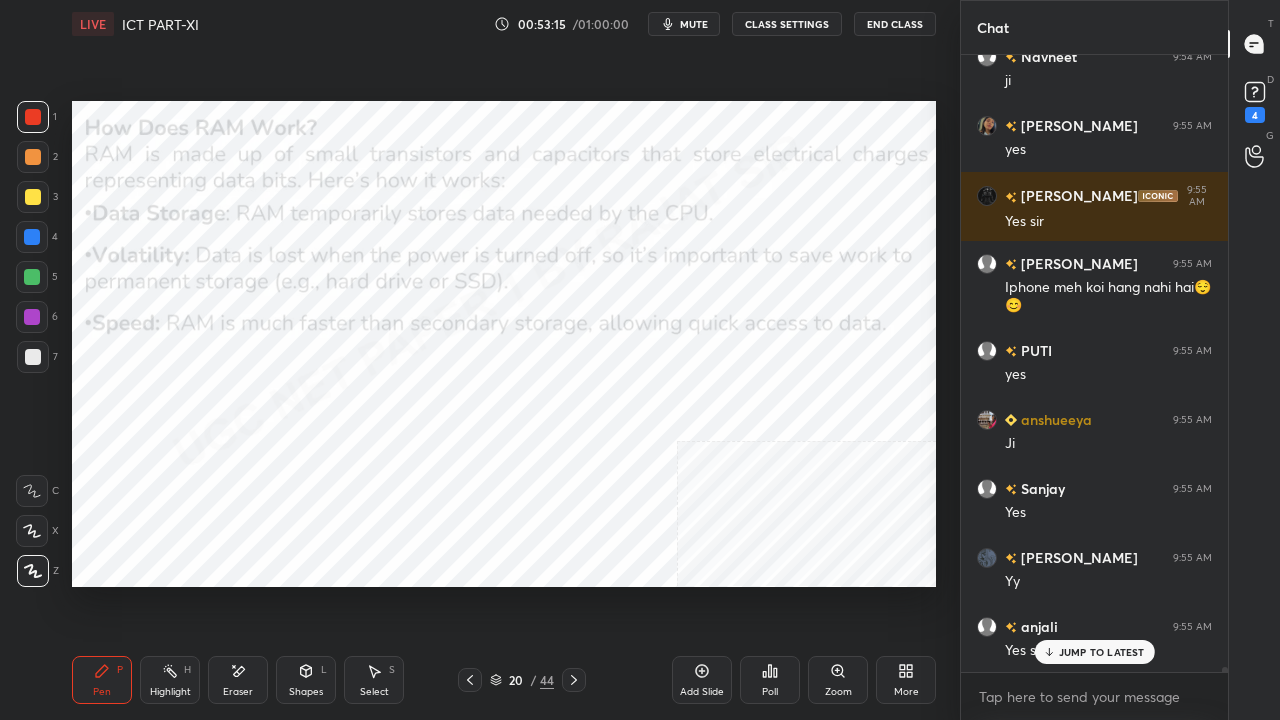 click 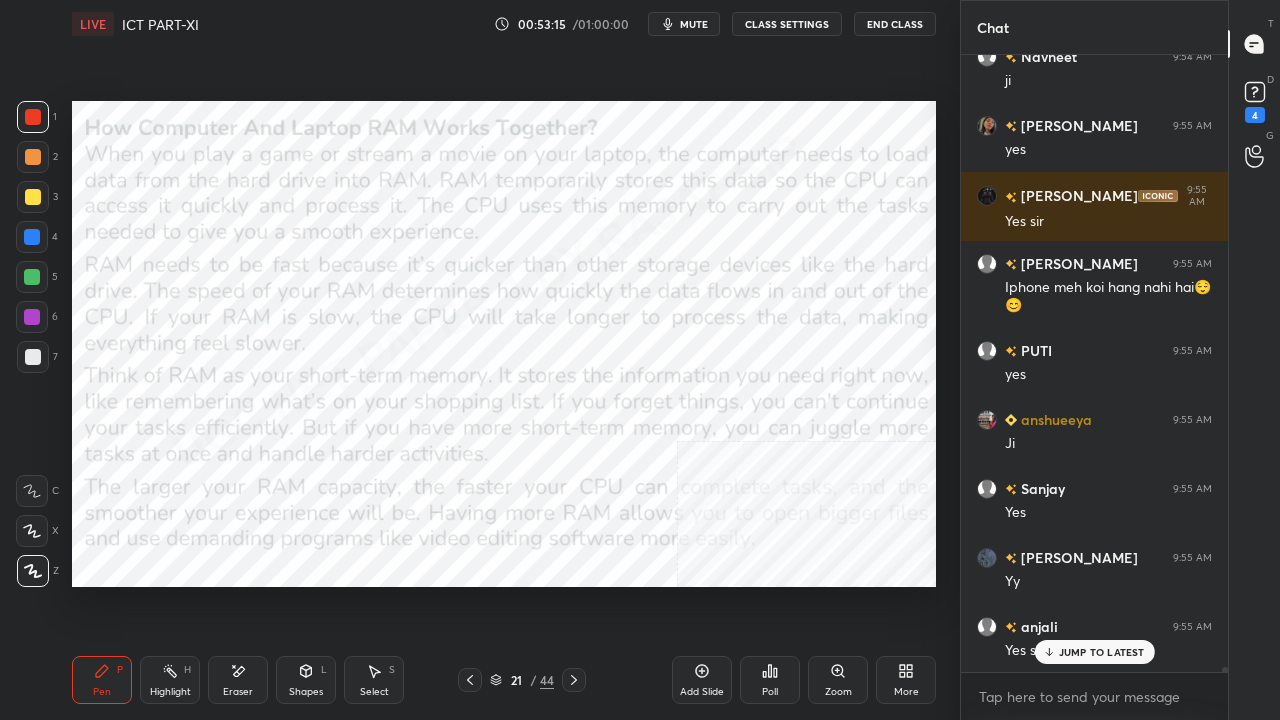 click 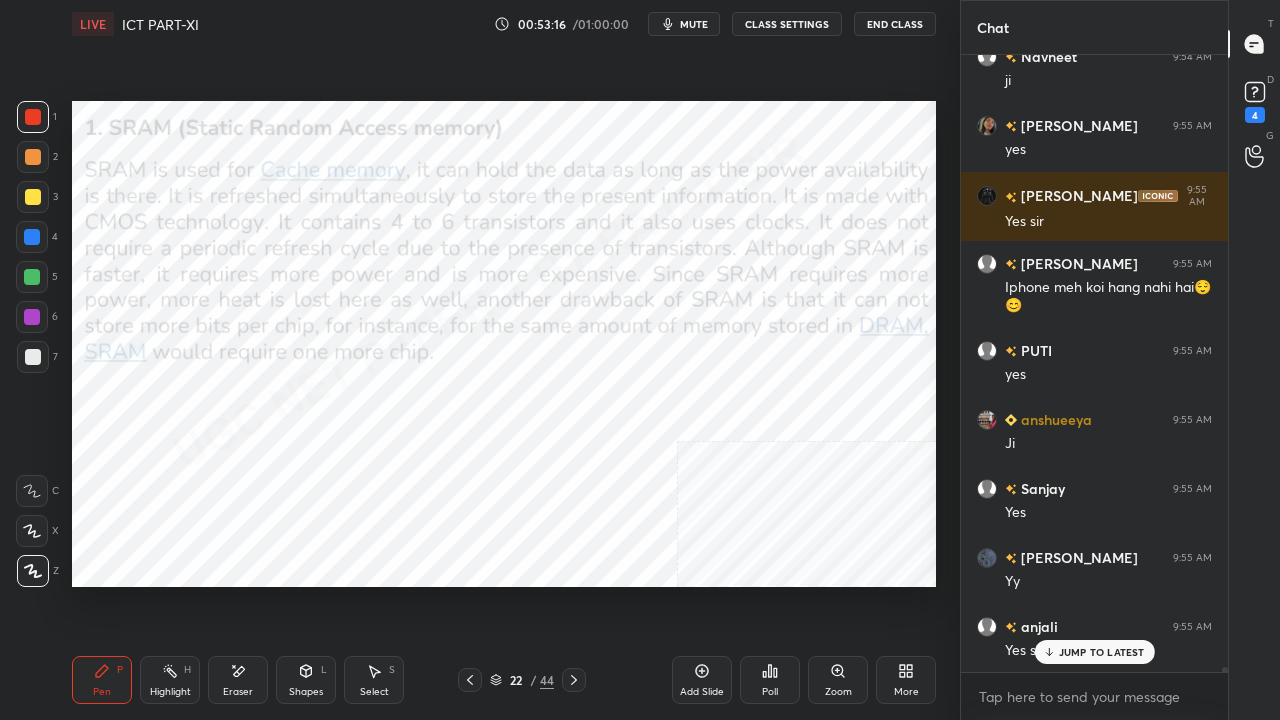 click 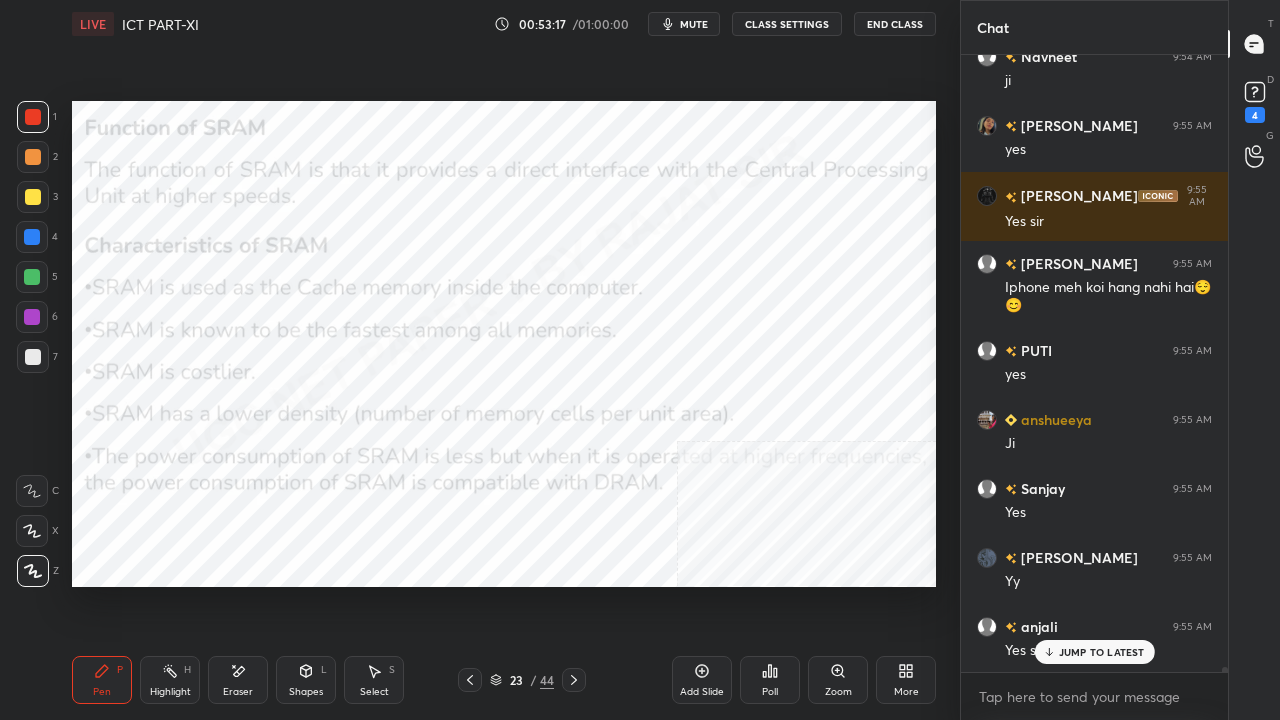 click 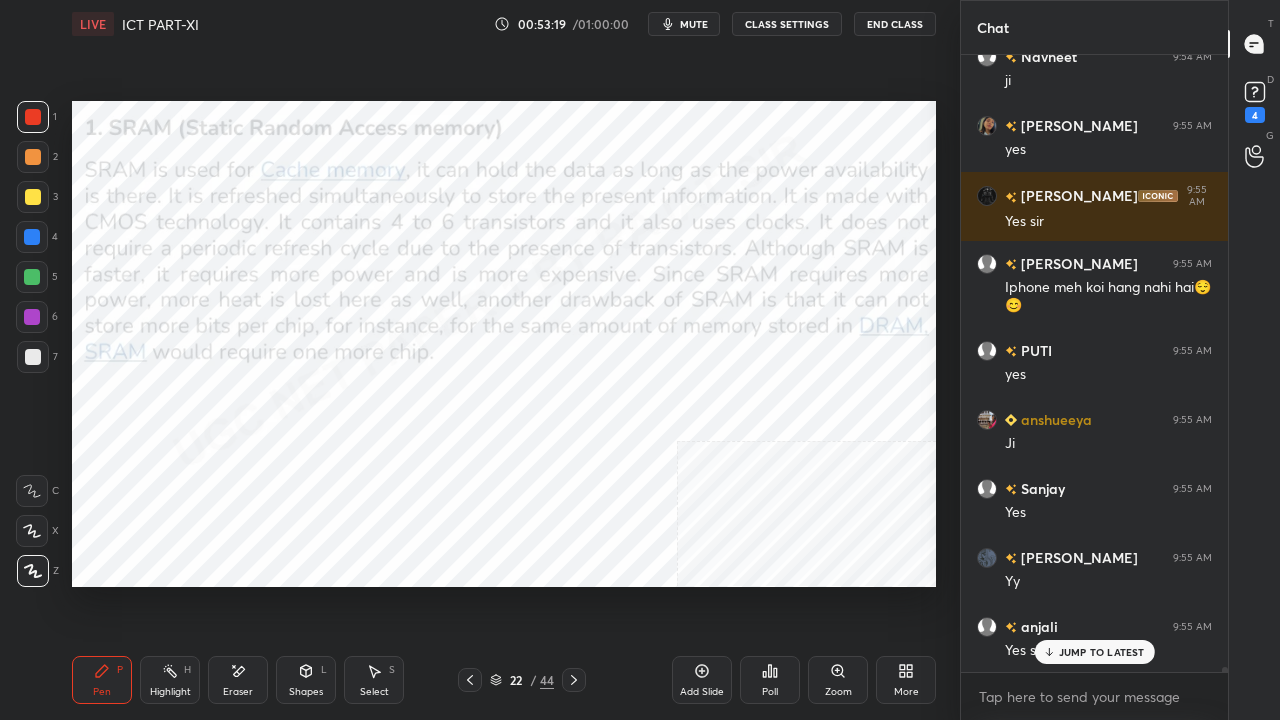 drag, startPoint x: 509, startPoint y: 680, endPoint x: 545, endPoint y: 602, distance: 85.90693 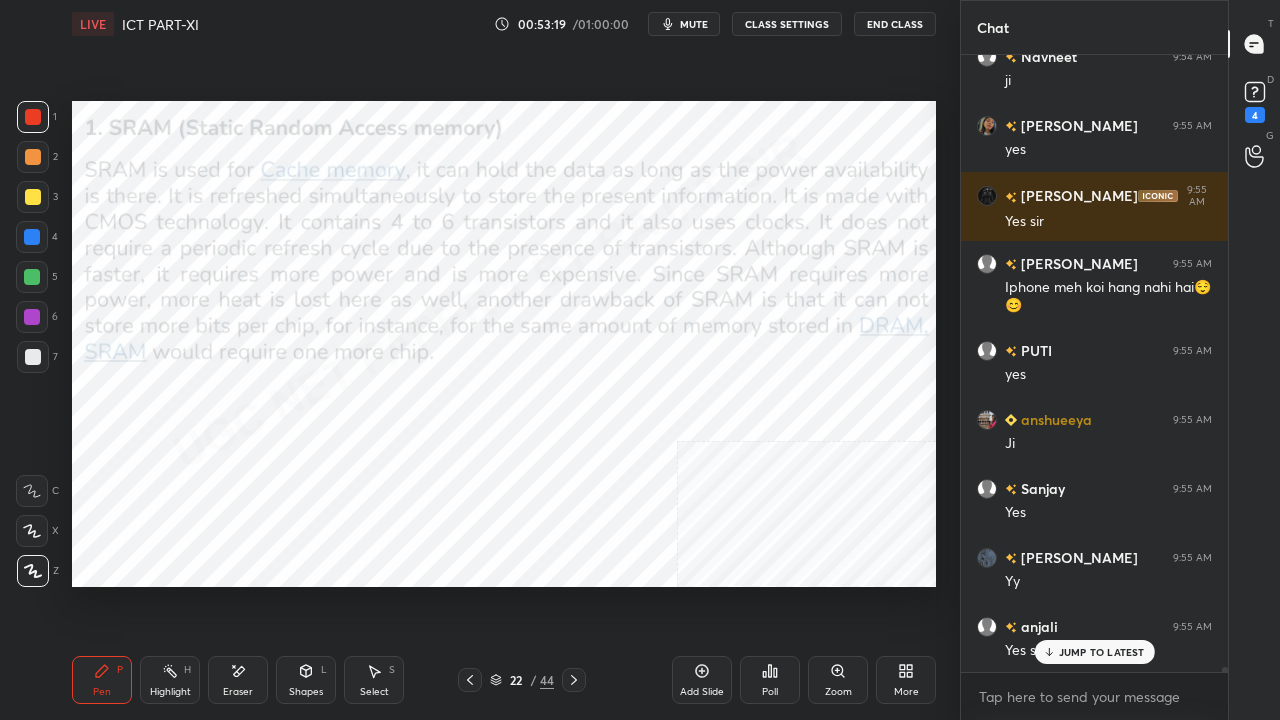 click on "22 / 44" at bounding box center [522, 680] 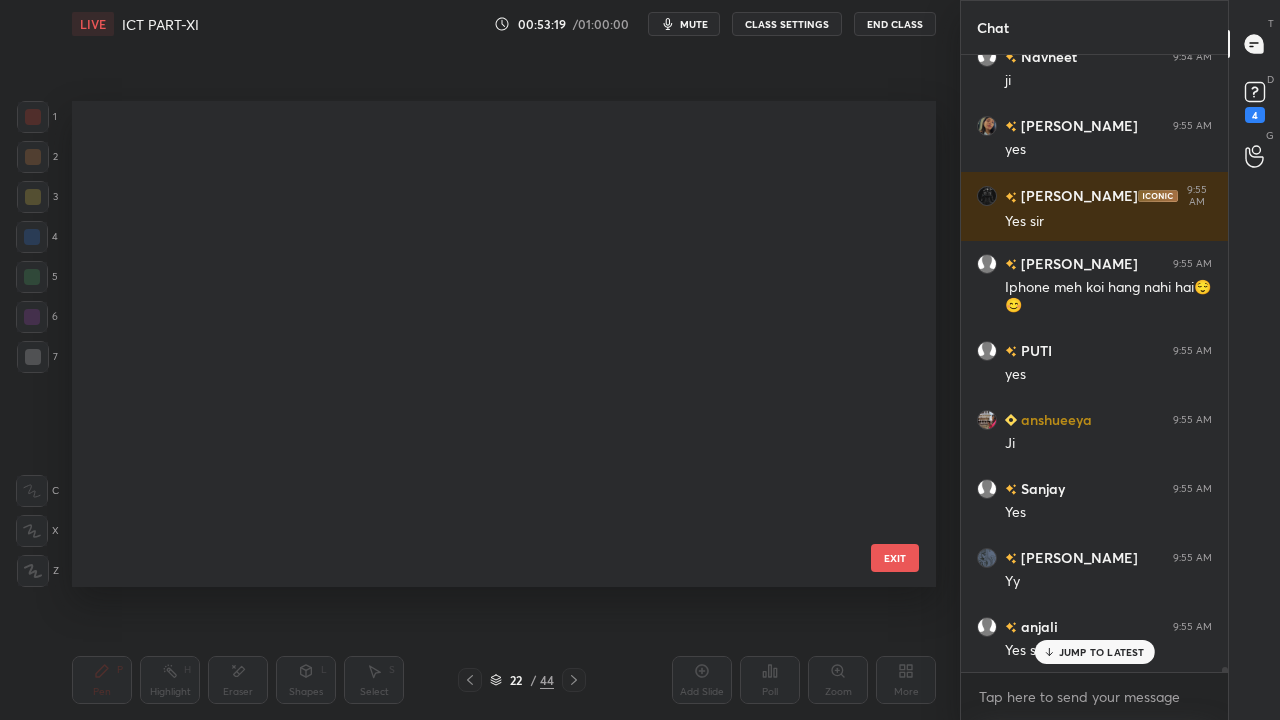 scroll, scrollTop: 690, scrollLeft: 0, axis: vertical 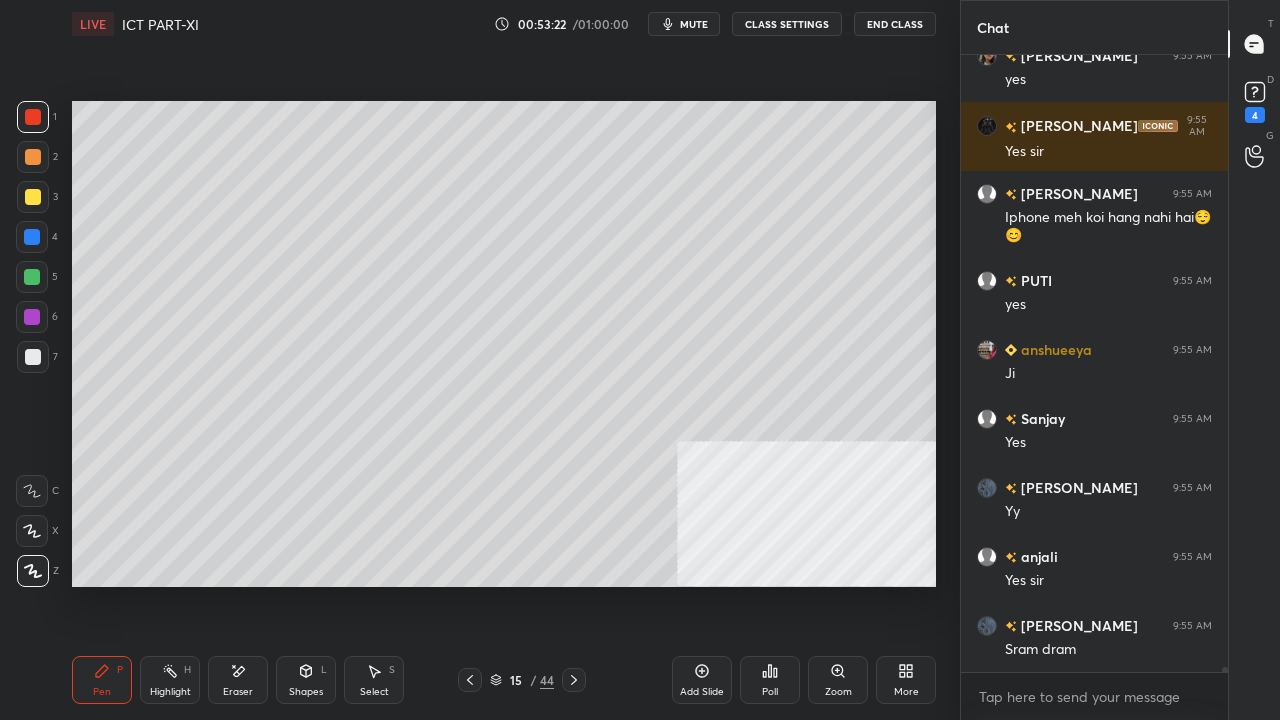 click on "Add Slide" at bounding box center [702, 680] 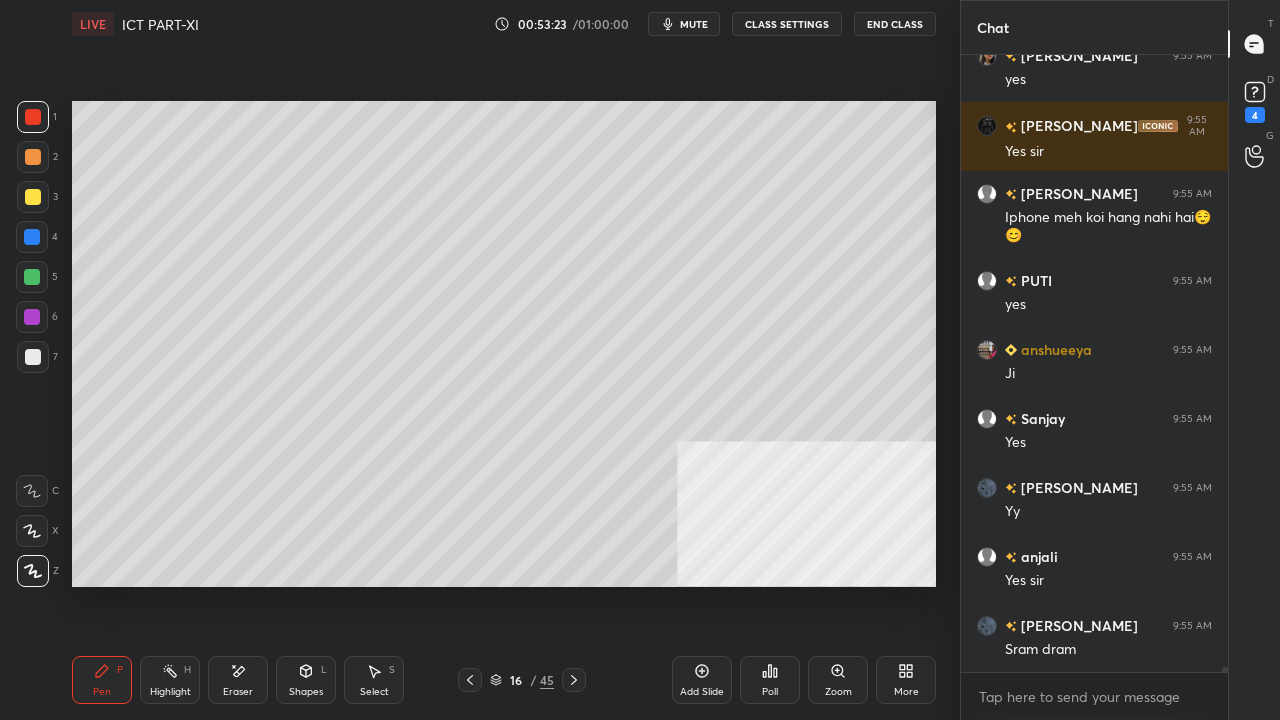 click at bounding box center [33, 197] 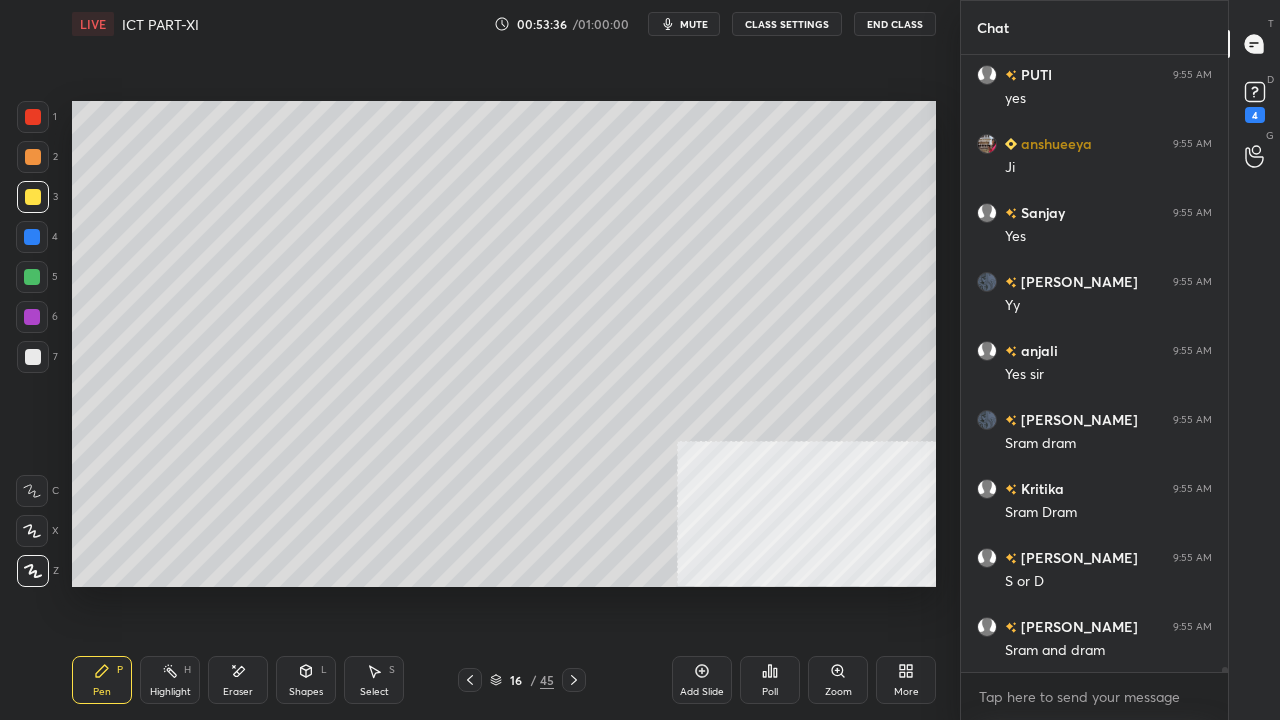 scroll, scrollTop: 74450, scrollLeft: 0, axis: vertical 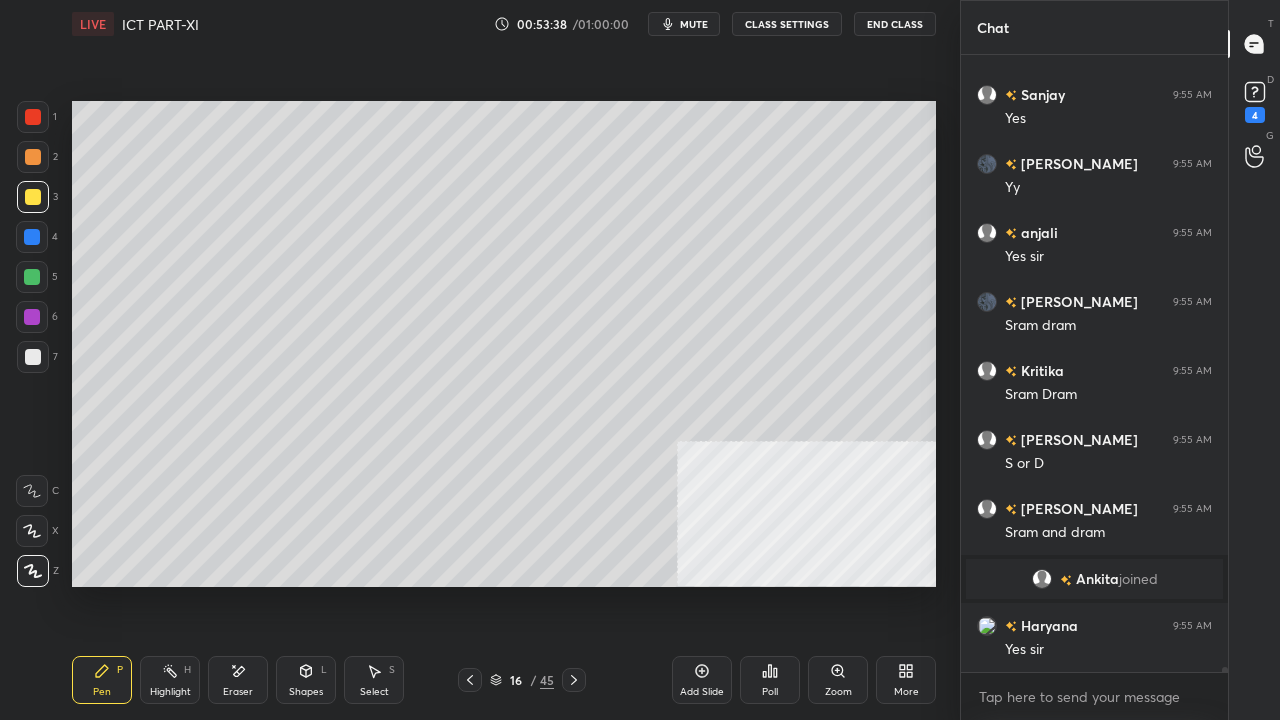 click on "16" at bounding box center [516, 680] 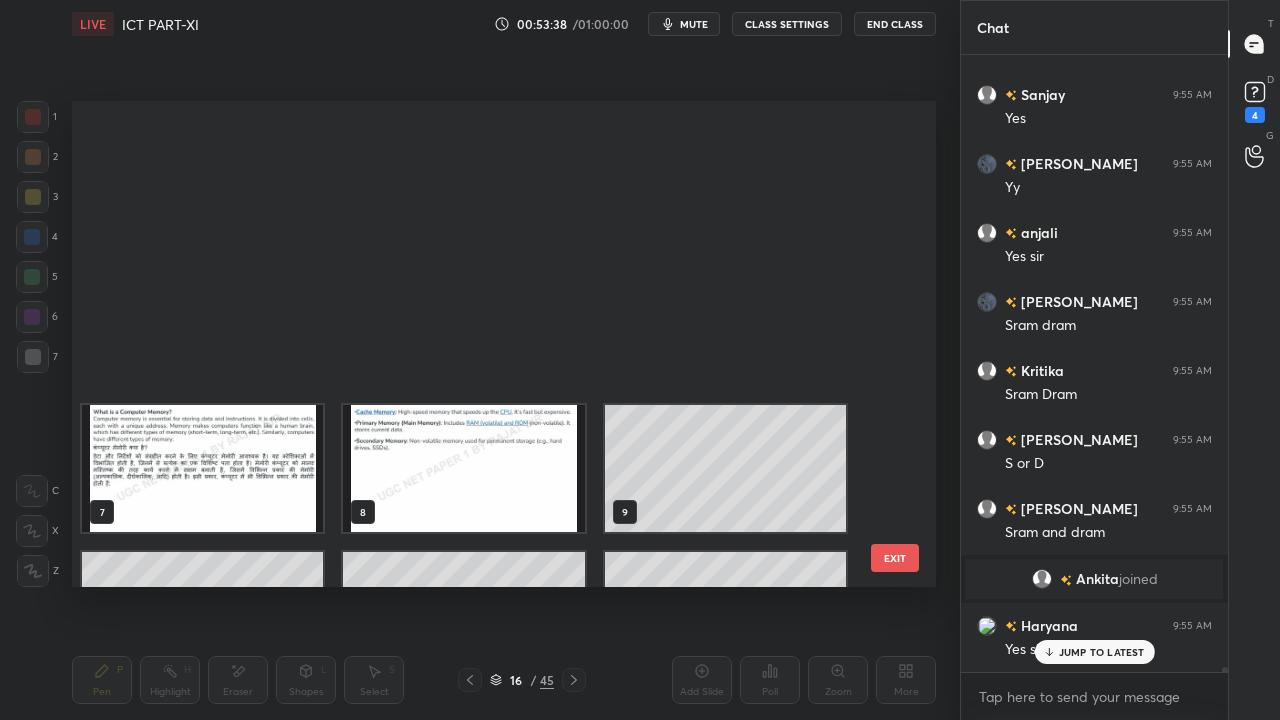 scroll, scrollTop: 74518, scrollLeft: 0, axis: vertical 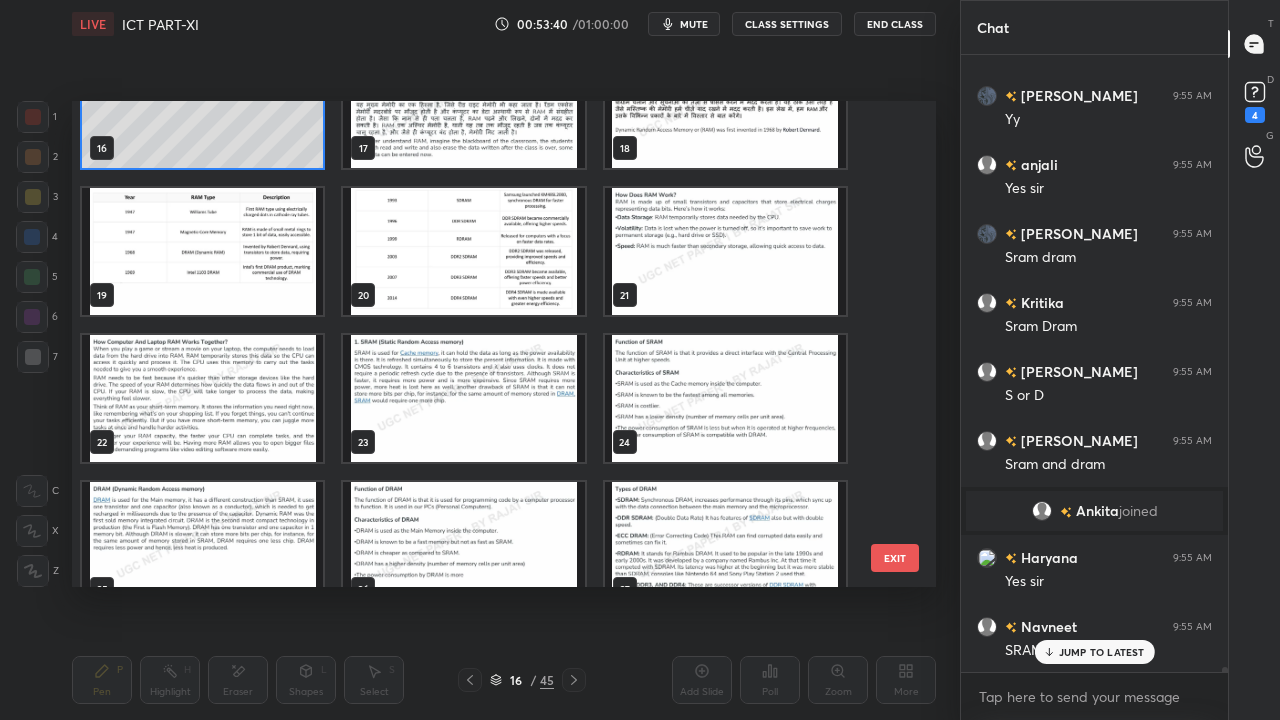 click at bounding box center [463, 398] 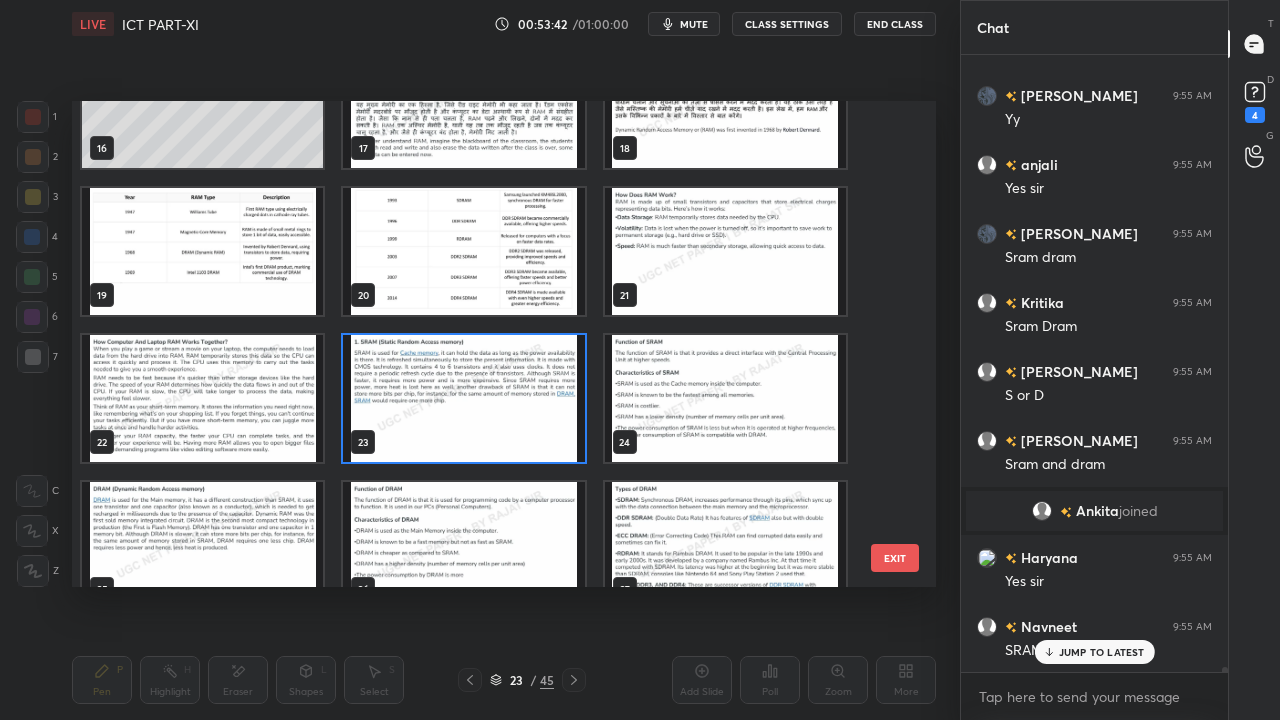 click at bounding box center (463, 398) 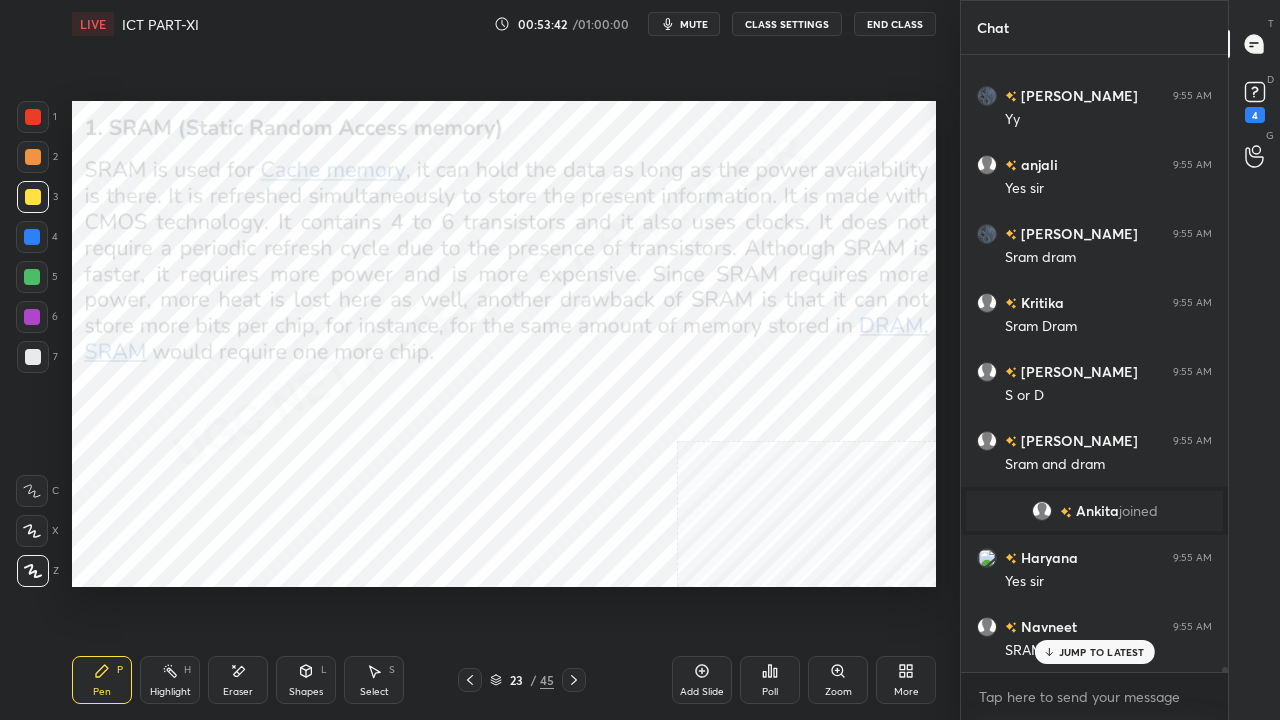 click at bounding box center (463, 398) 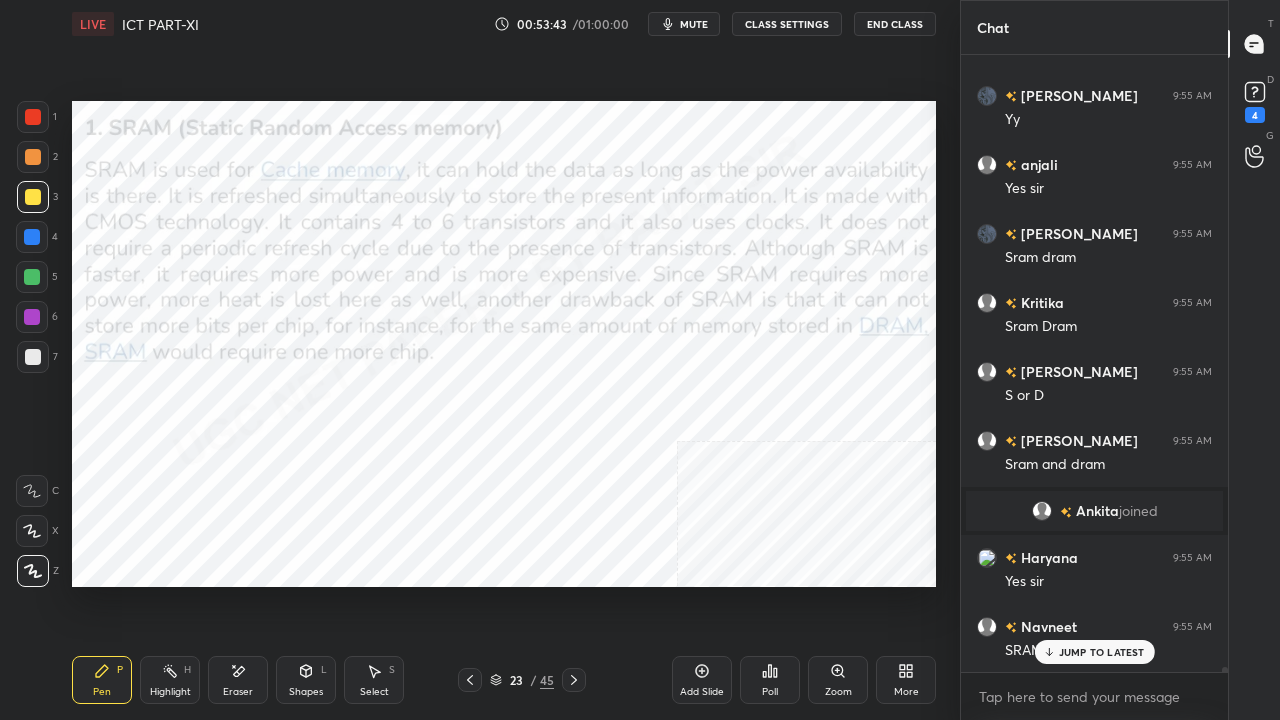 click at bounding box center (33, 117) 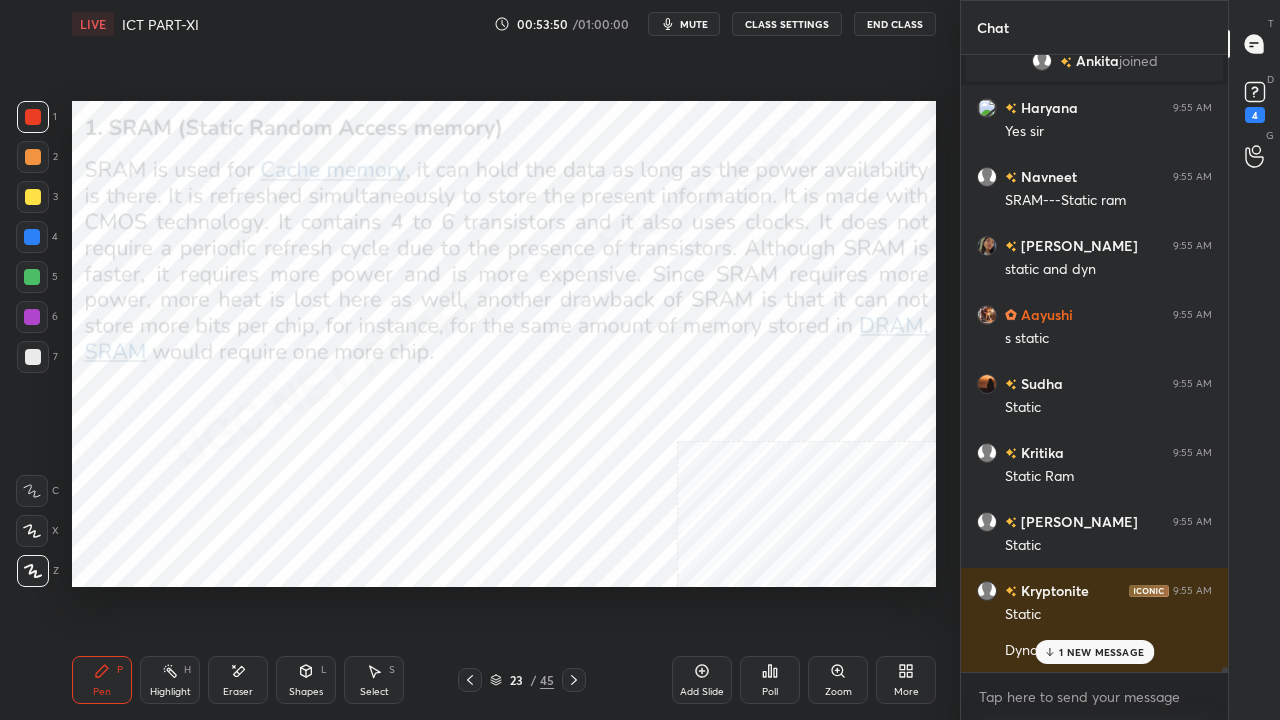 scroll, scrollTop: 75038, scrollLeft: 0, axis: vertical 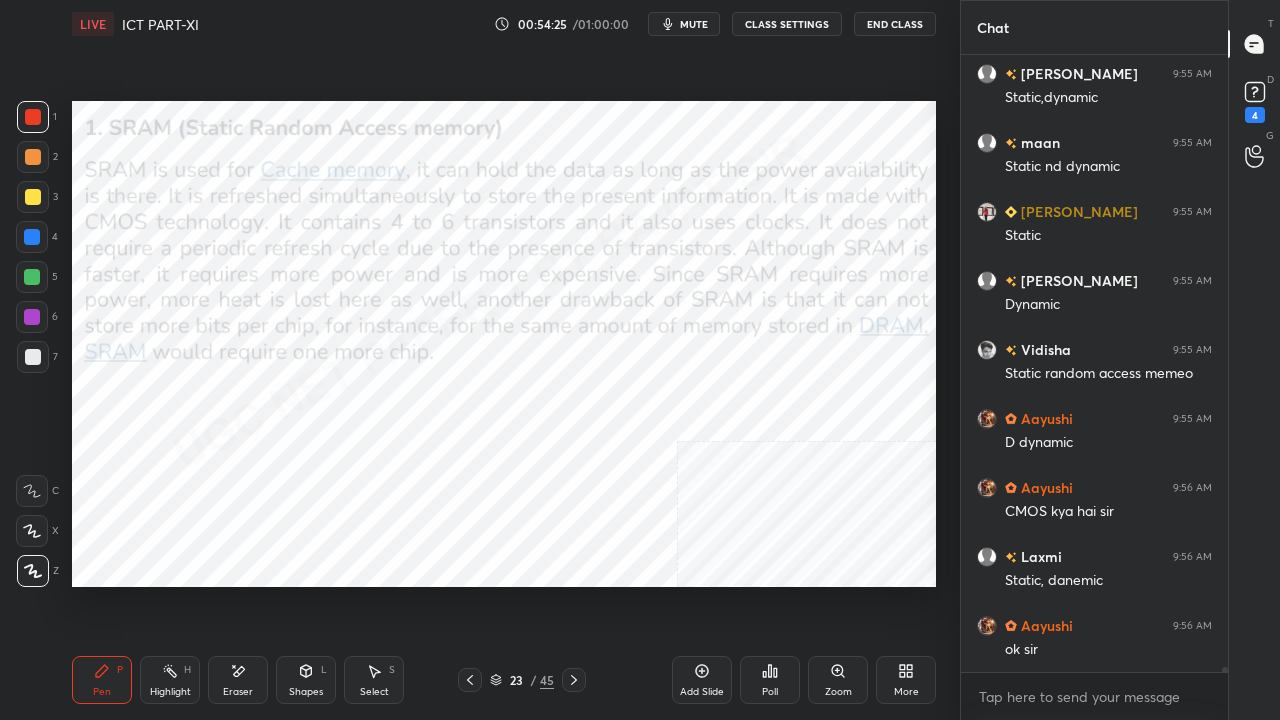click at bounding box center (32, 317) 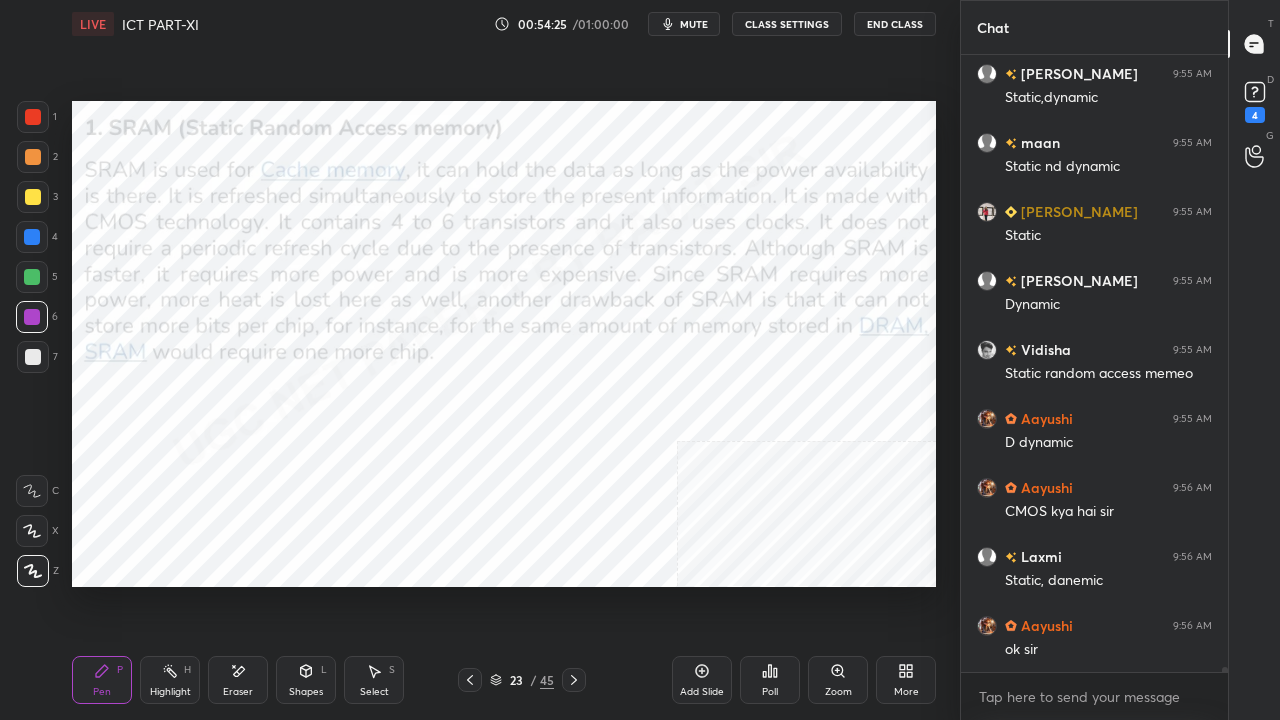 scroll, scrollTop: 75658, scrollLeft: 0, axis: vertical 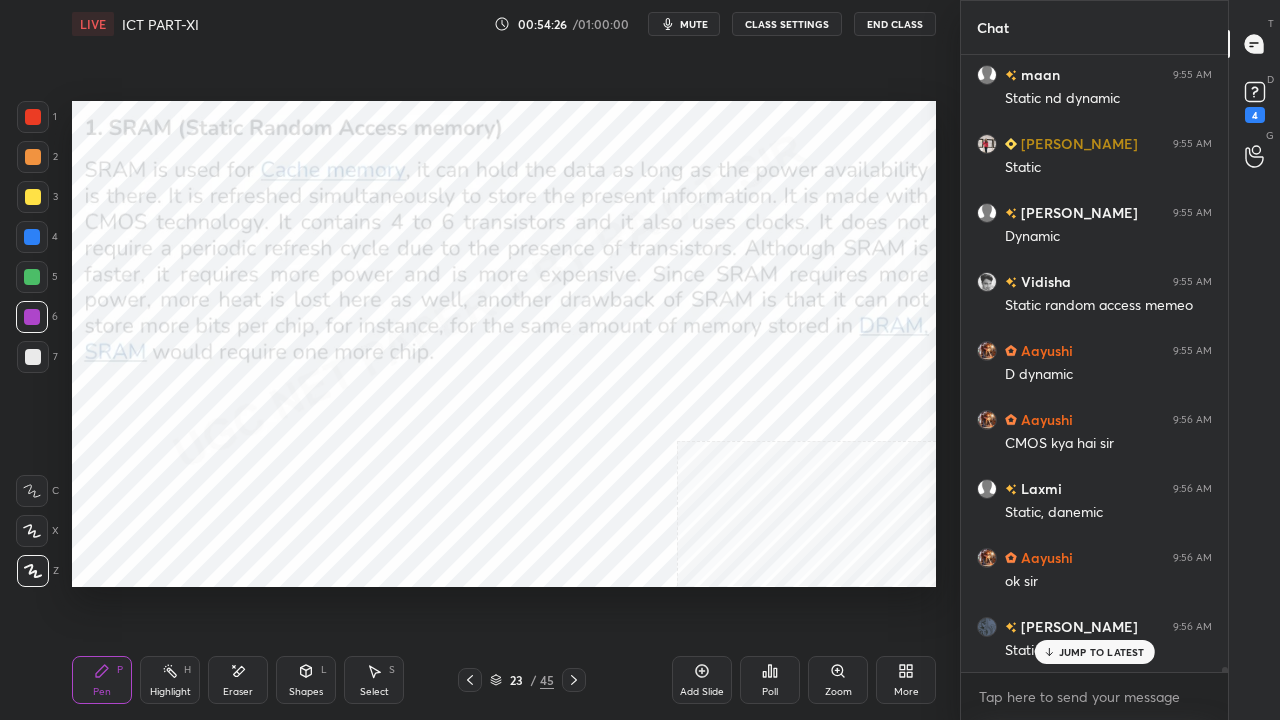 click at bounding box center (32, 237) 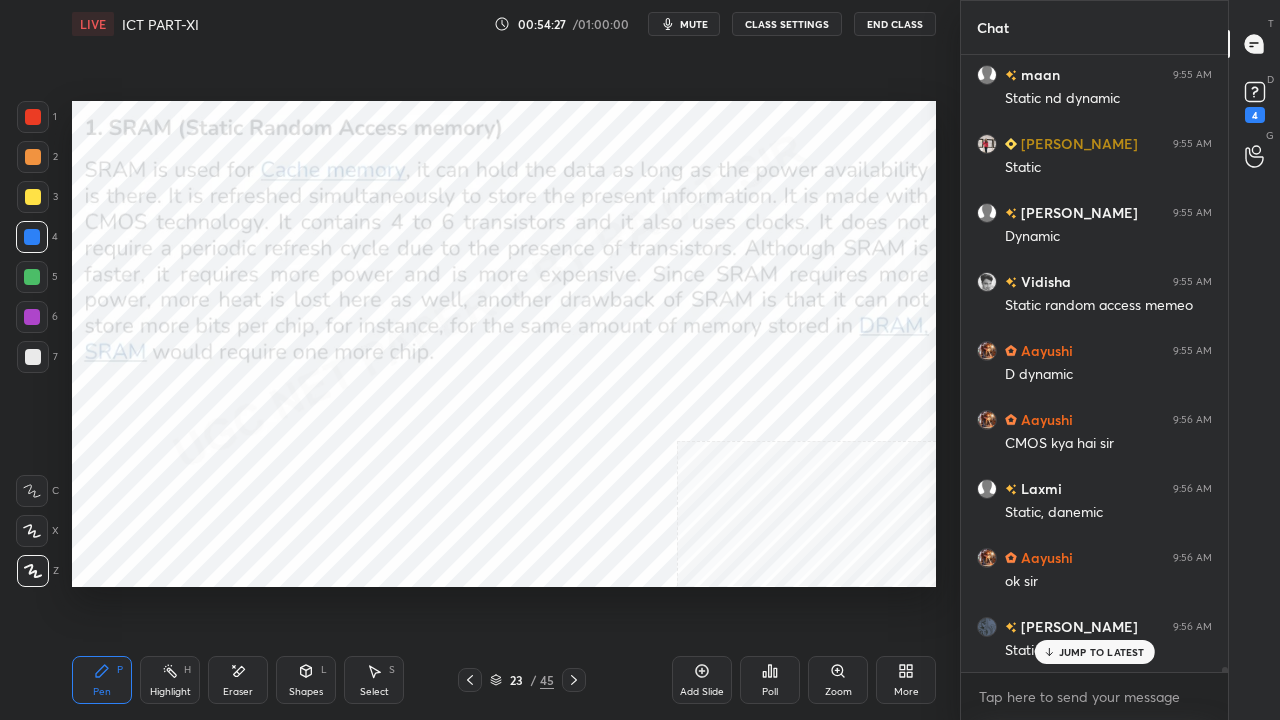 click on "JUMP TO LATEST" at bounding box center [1102, 652] 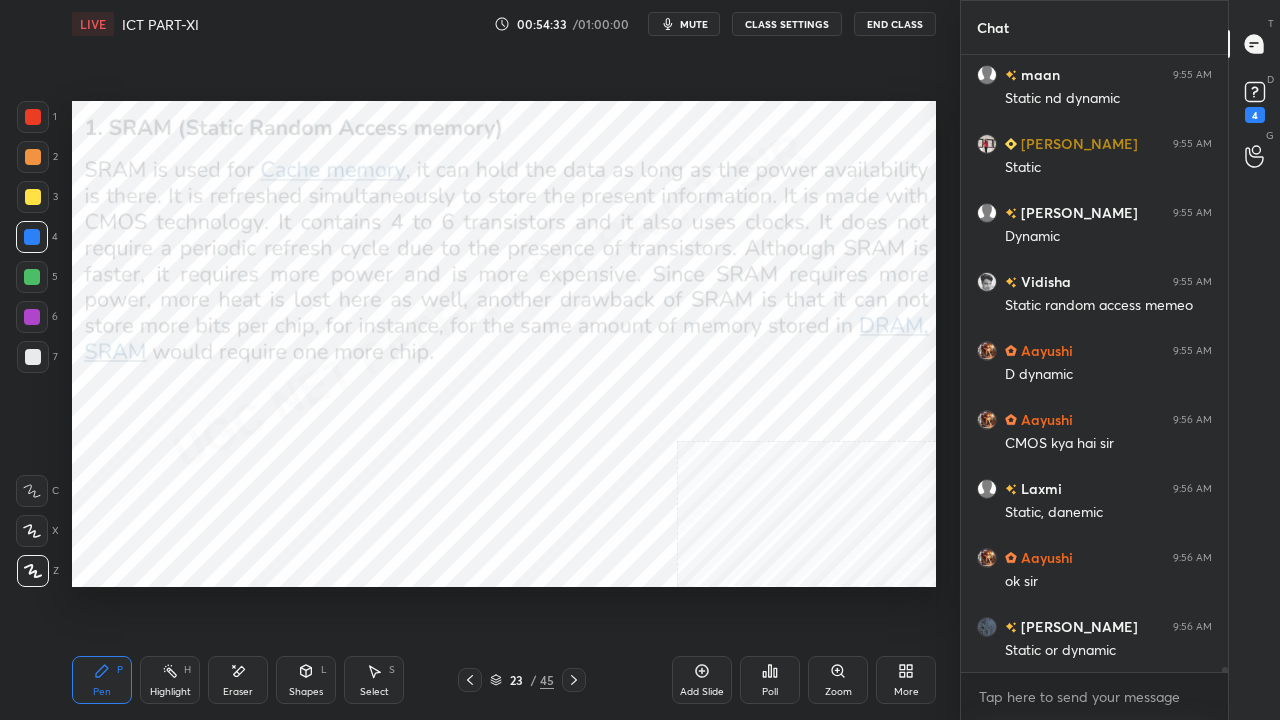 click at bounding box center [33, 117] 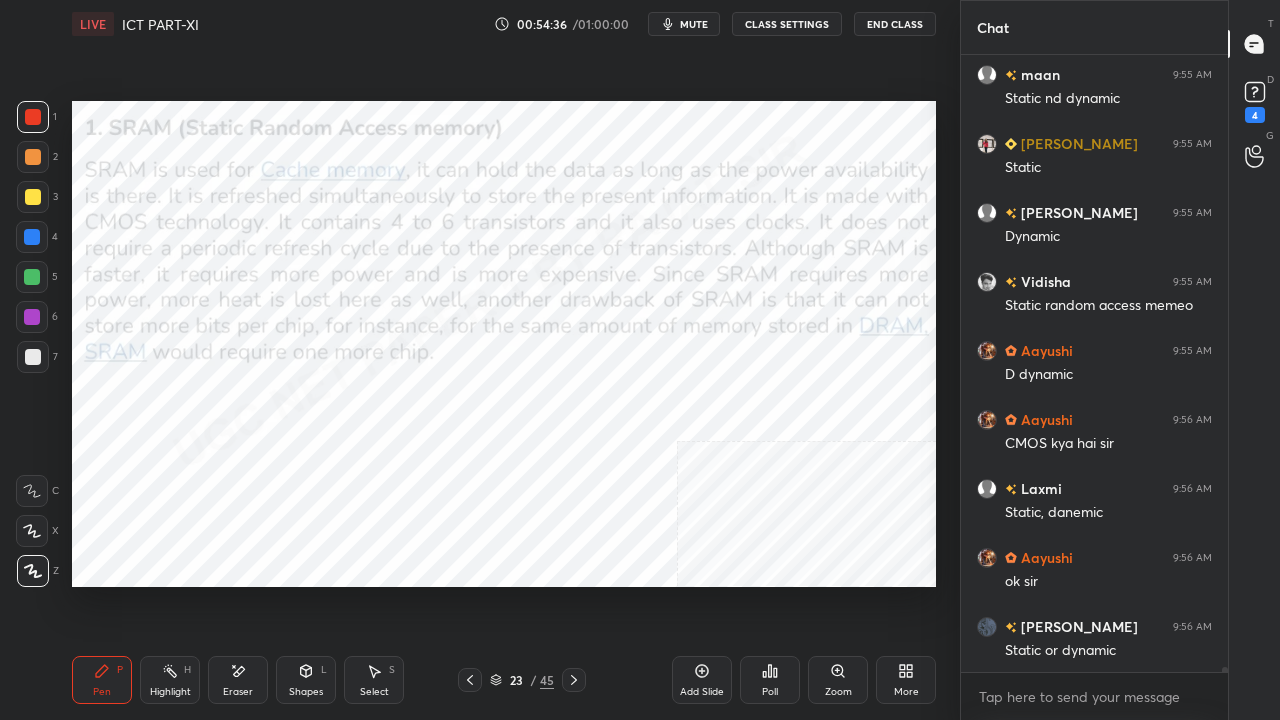 scroll, scrollTop: 75728, scrollLeft: 0, axis: vertical 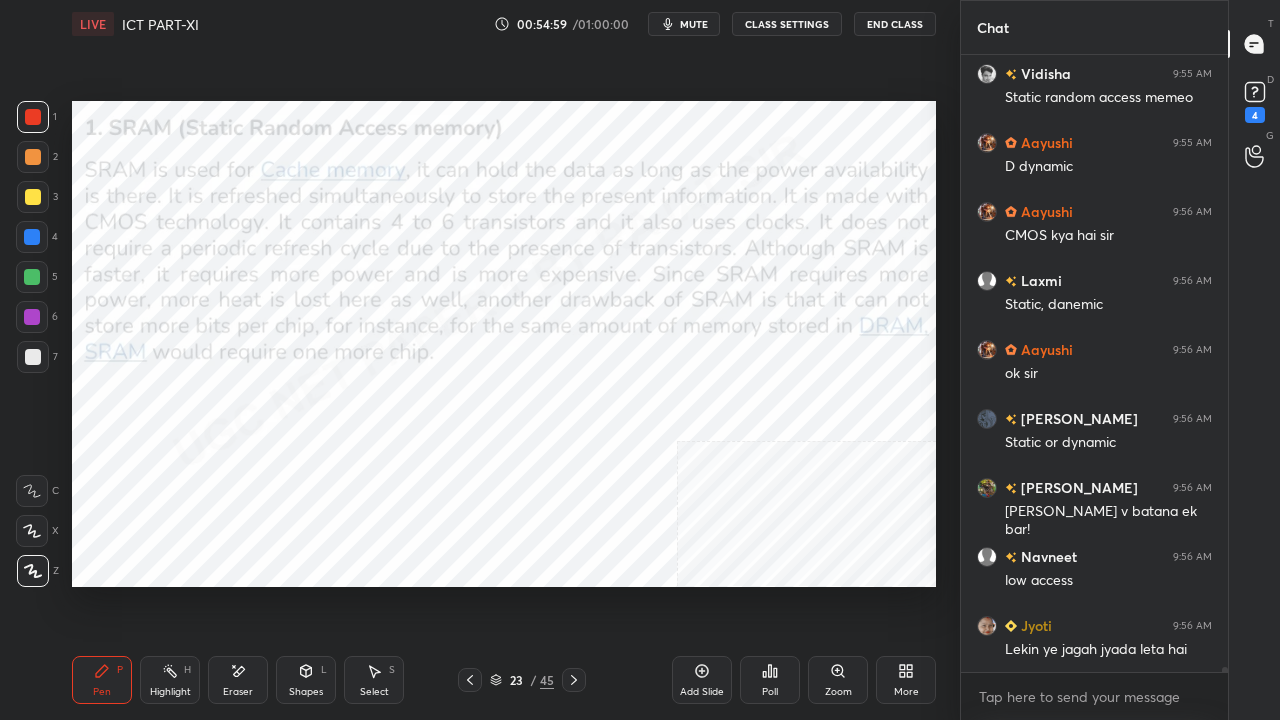 drag, startPoint x: 32, startPoint y: 316, endPoint x: 62, endPoint y: 357, distance: 50.803543 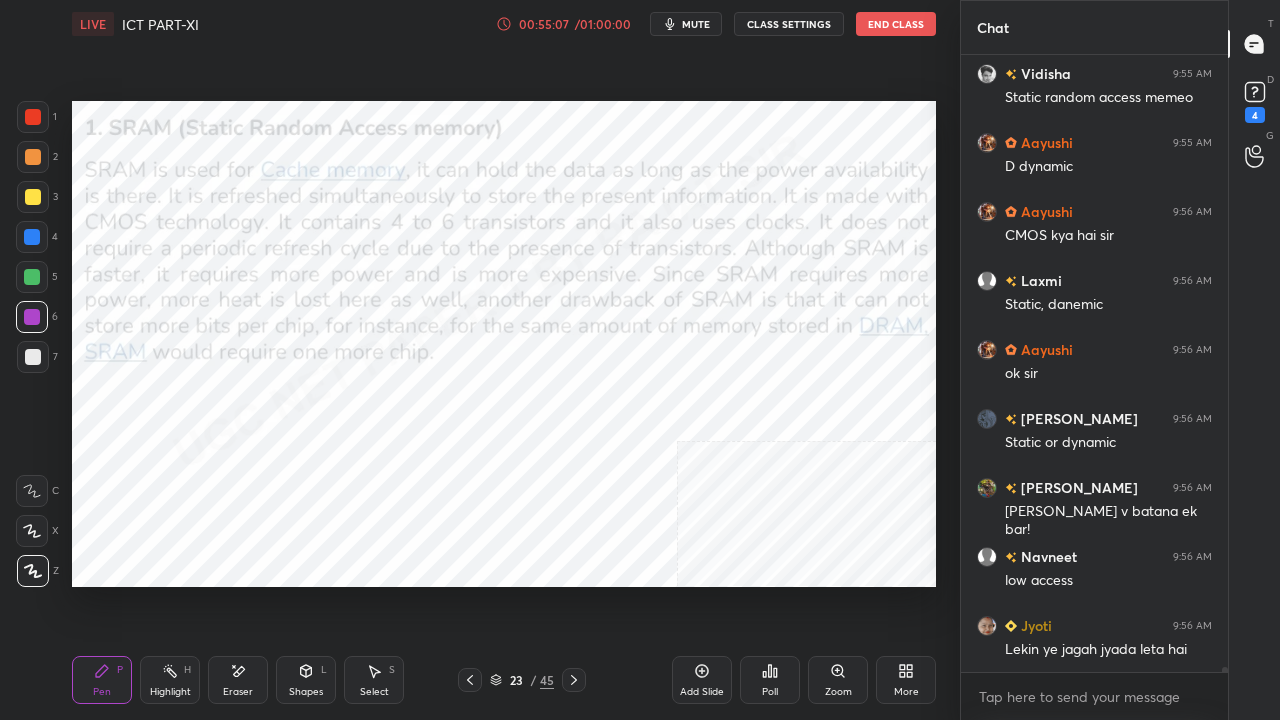 scroll, scrollTop: 75934, scrollLeft: 0, axis: vertical 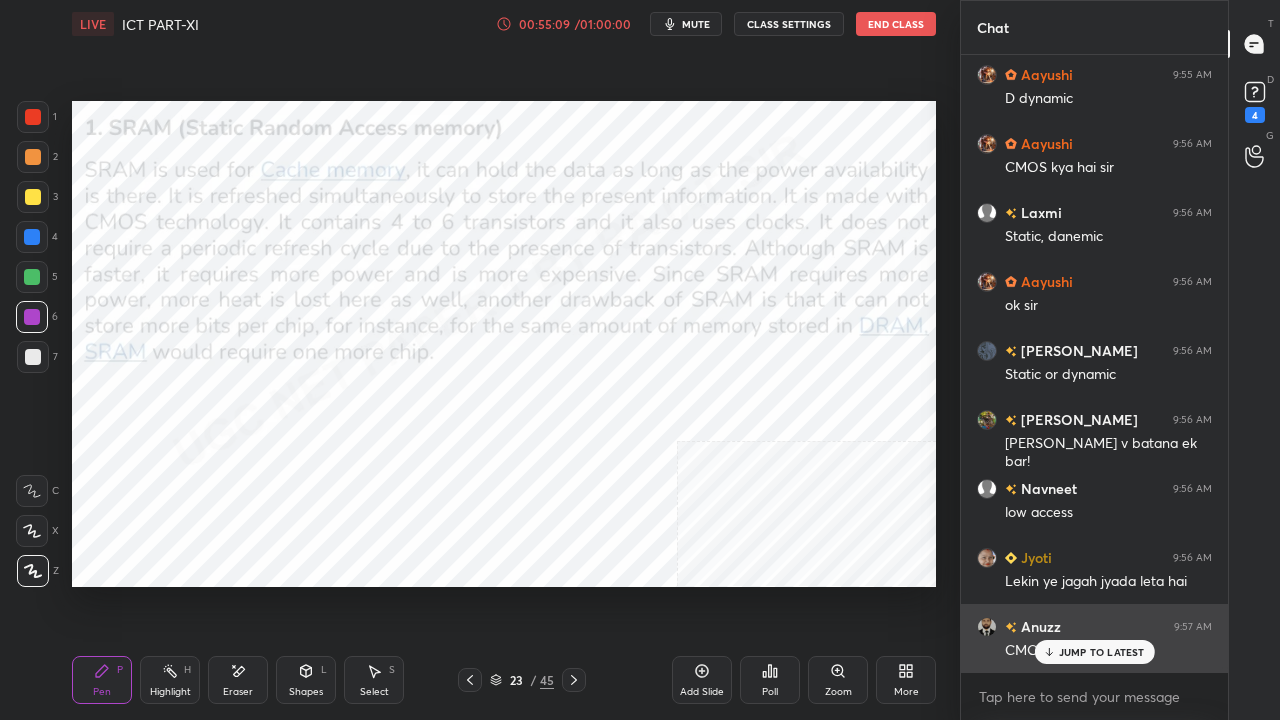 click on "JUMP TO LATEST" at bounding box center [1102, 652] 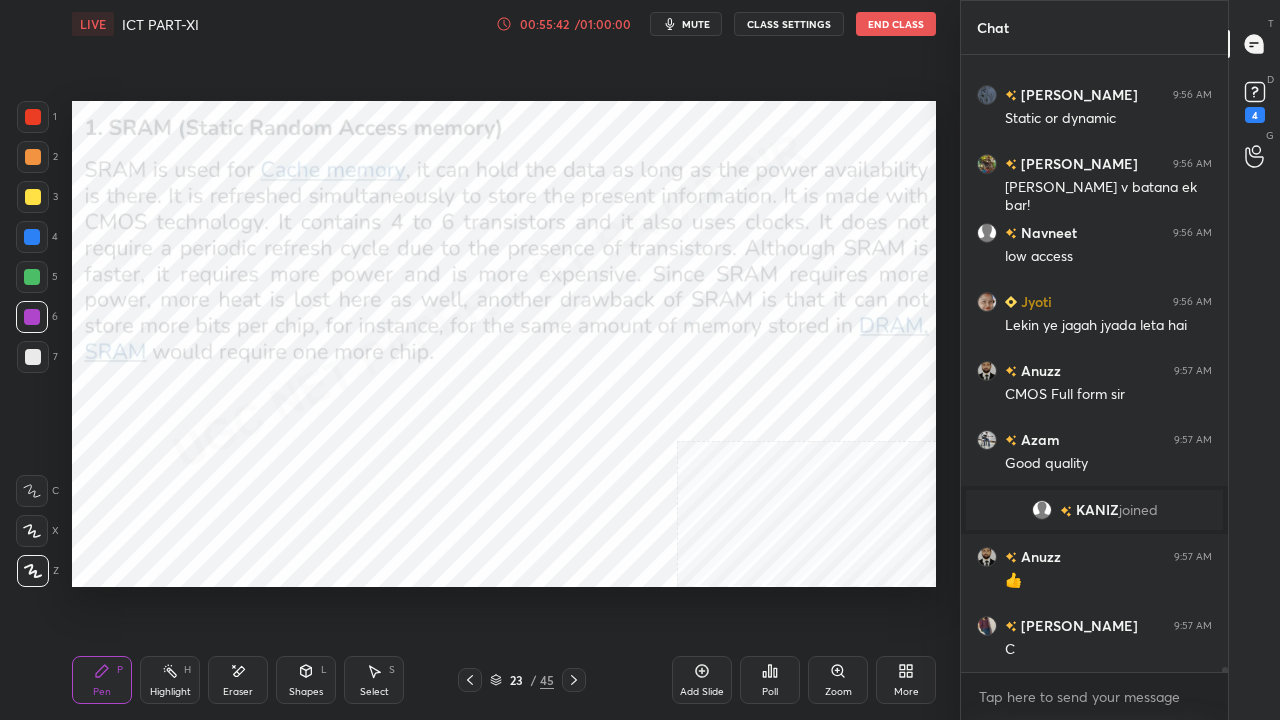 scroll, scrollTop: 74872, scrollLeft: 0, axis: vertical 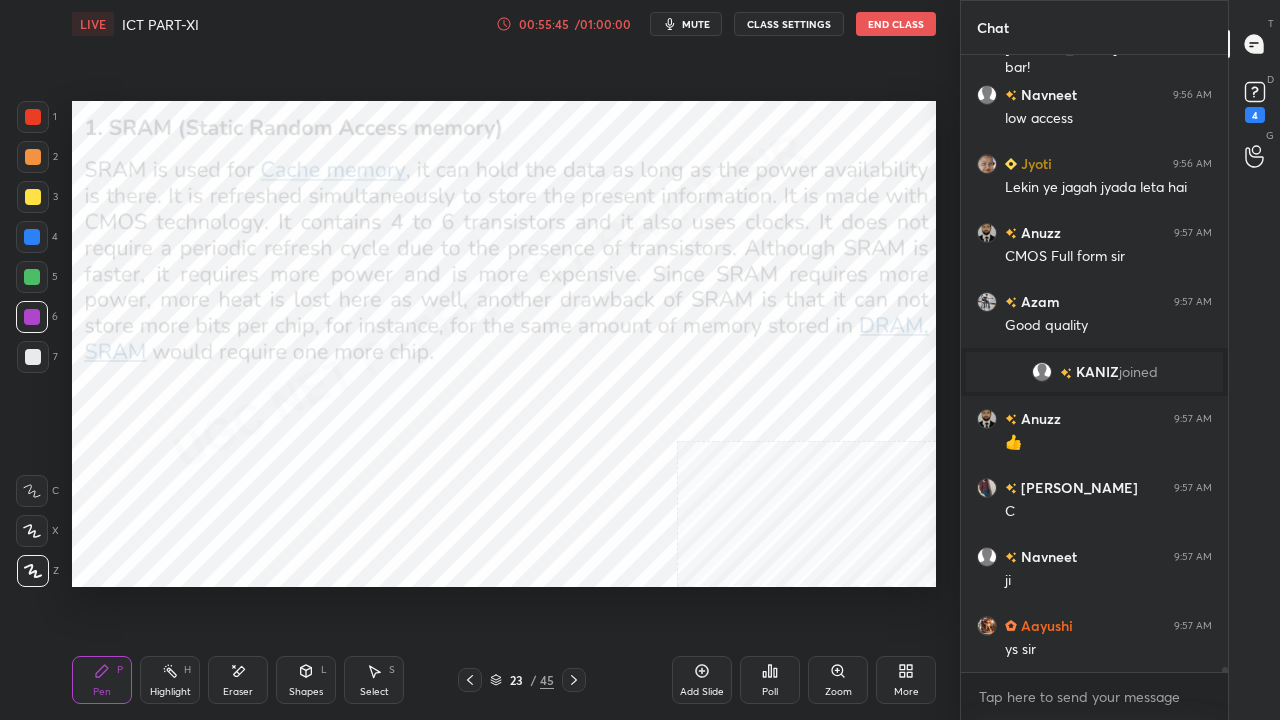 click at bounding box center (33, 117) 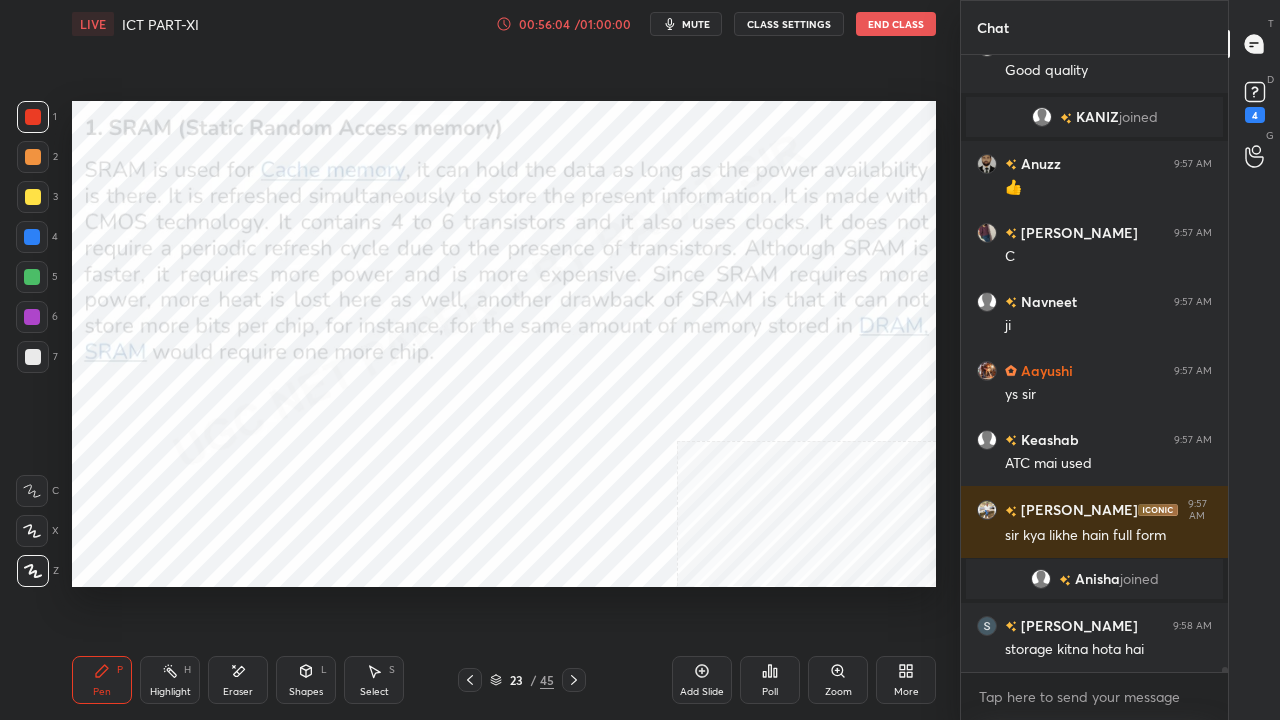 scroll, scrollTop: 75096, scrollLeft: 0, axis: vertical 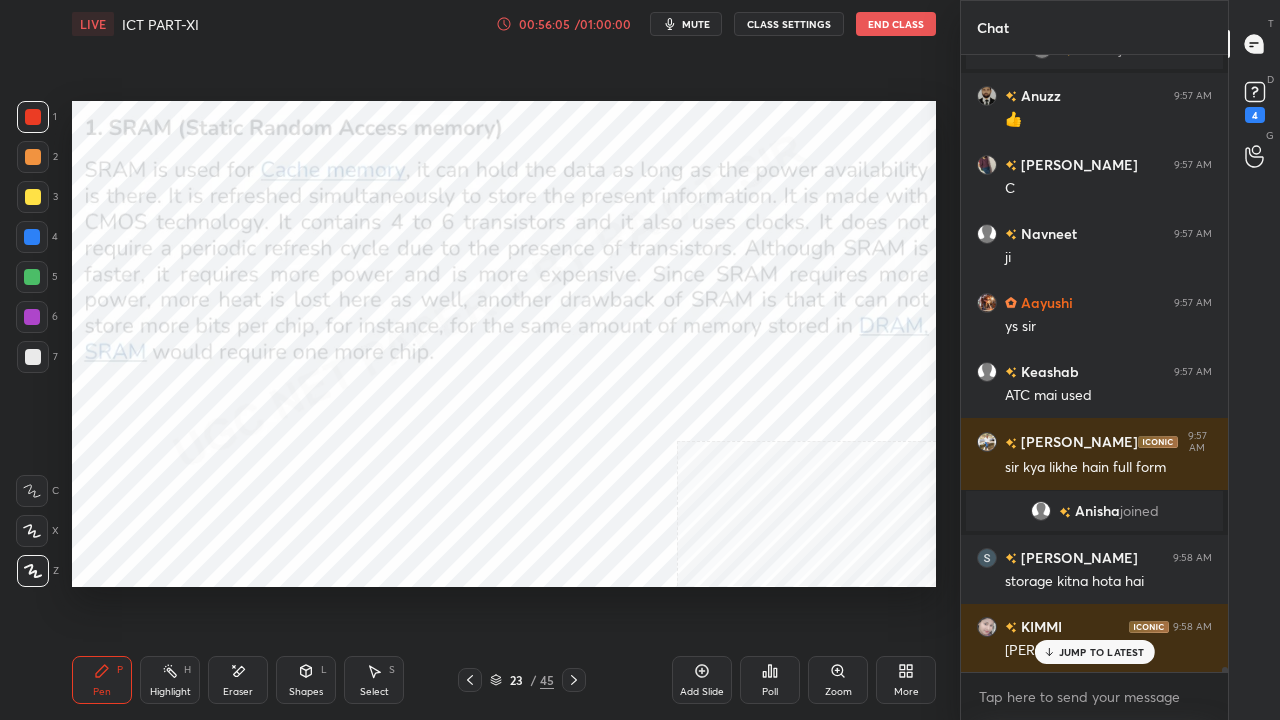 click at bounding box center [32, 317] 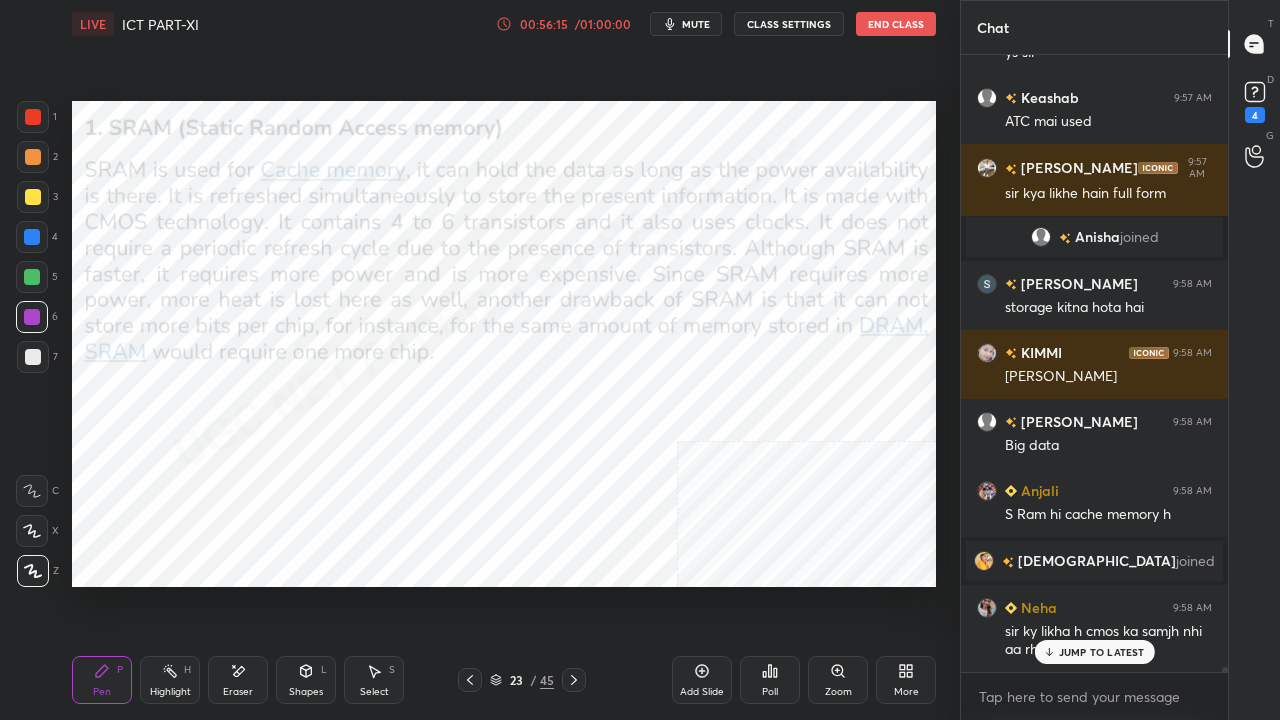 scroll, scrollTop: 75438, scrollLeft: 0, axis: vertical 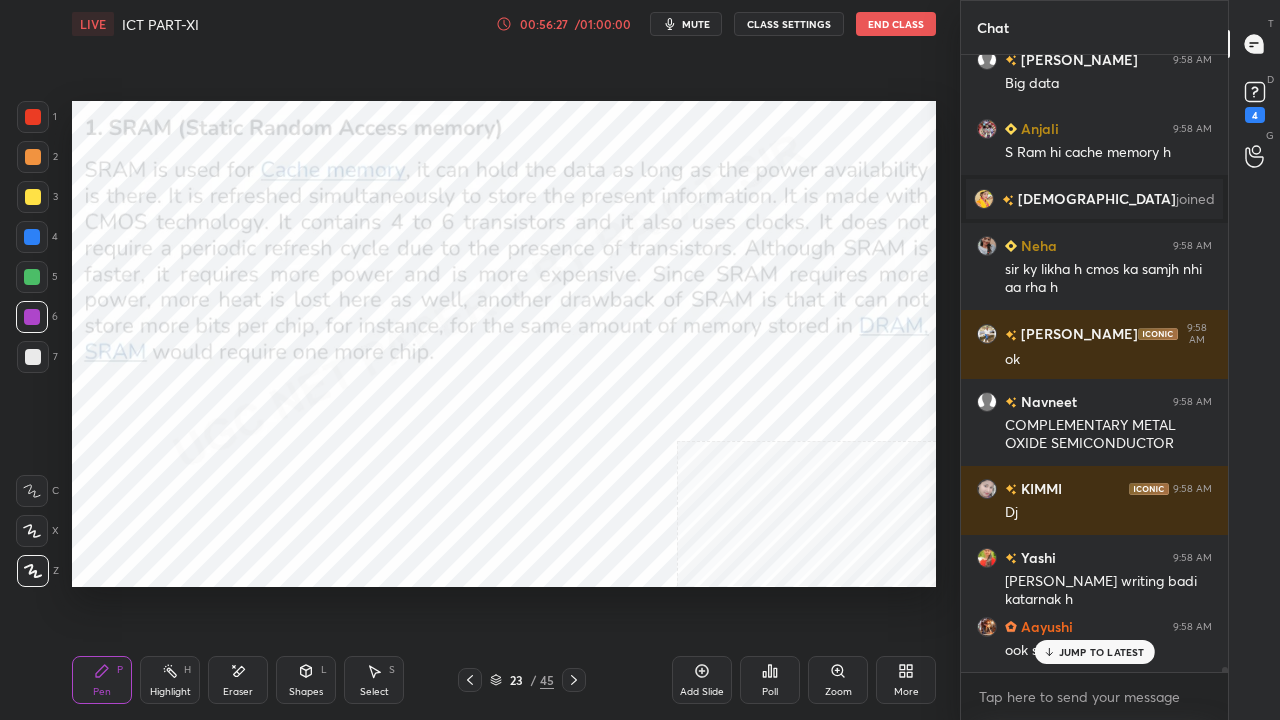 click at bounding box center [32, 237] 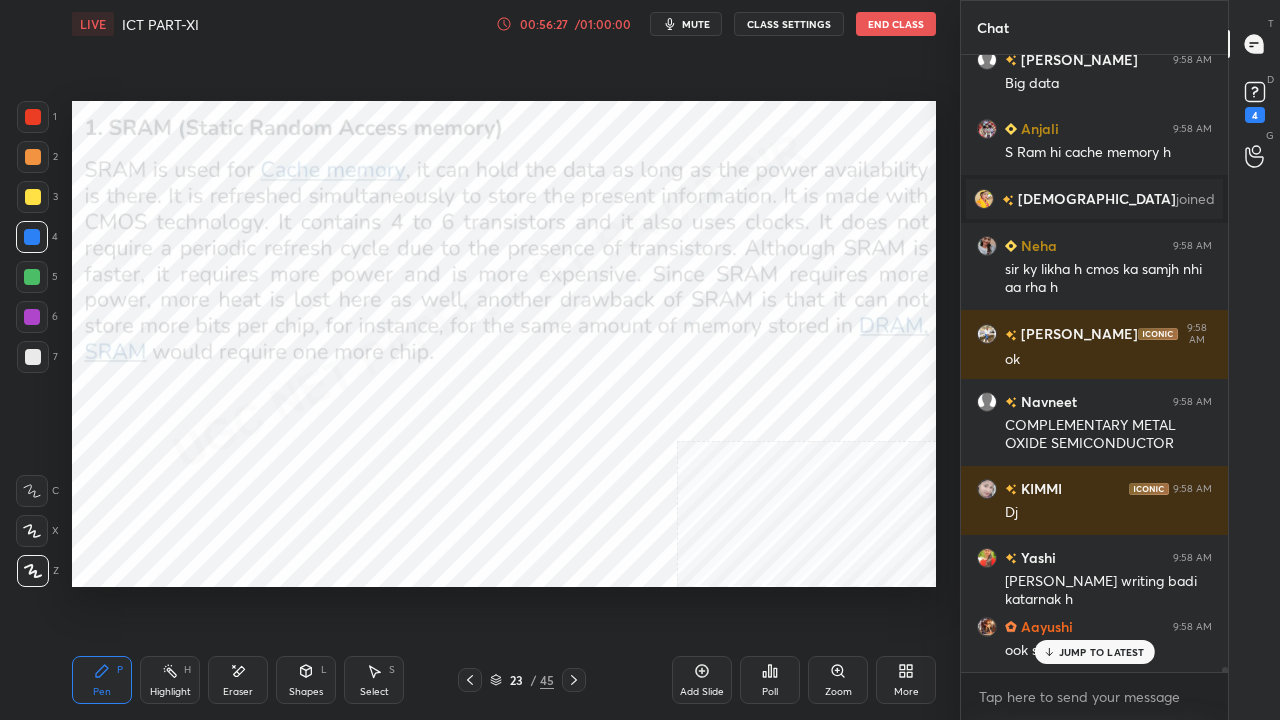 click at bounding box center (32, 237) 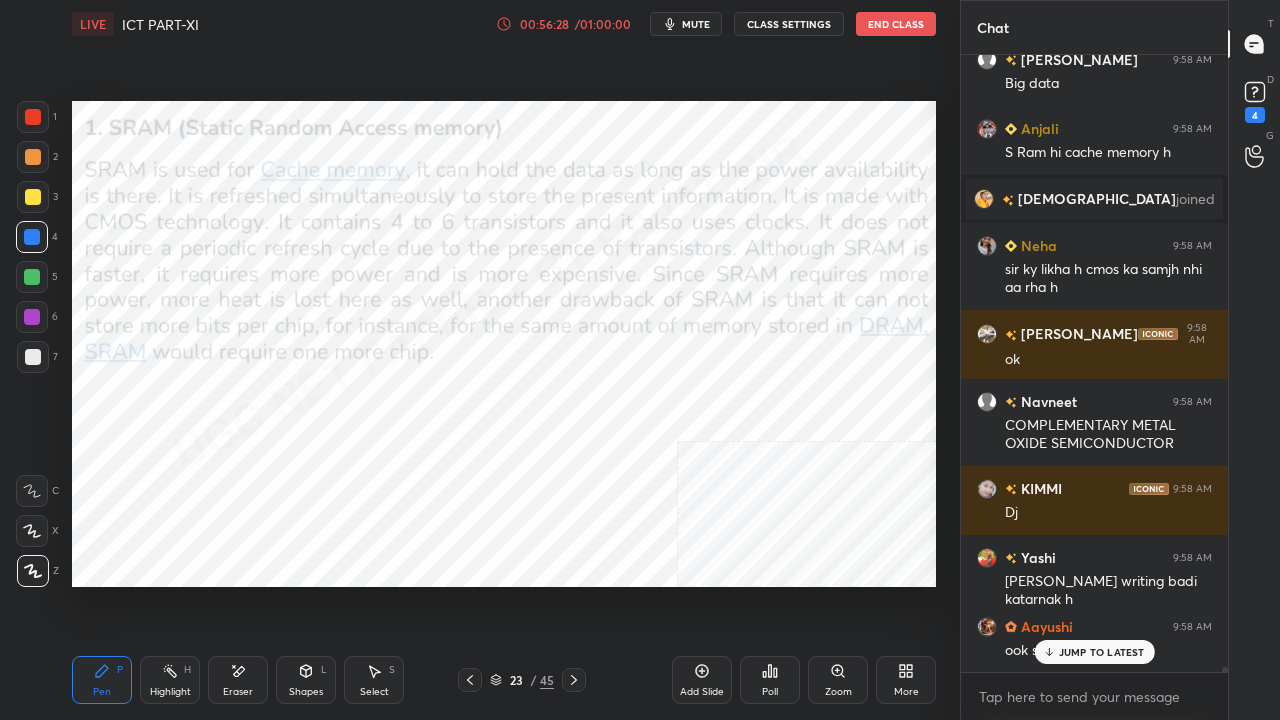 click 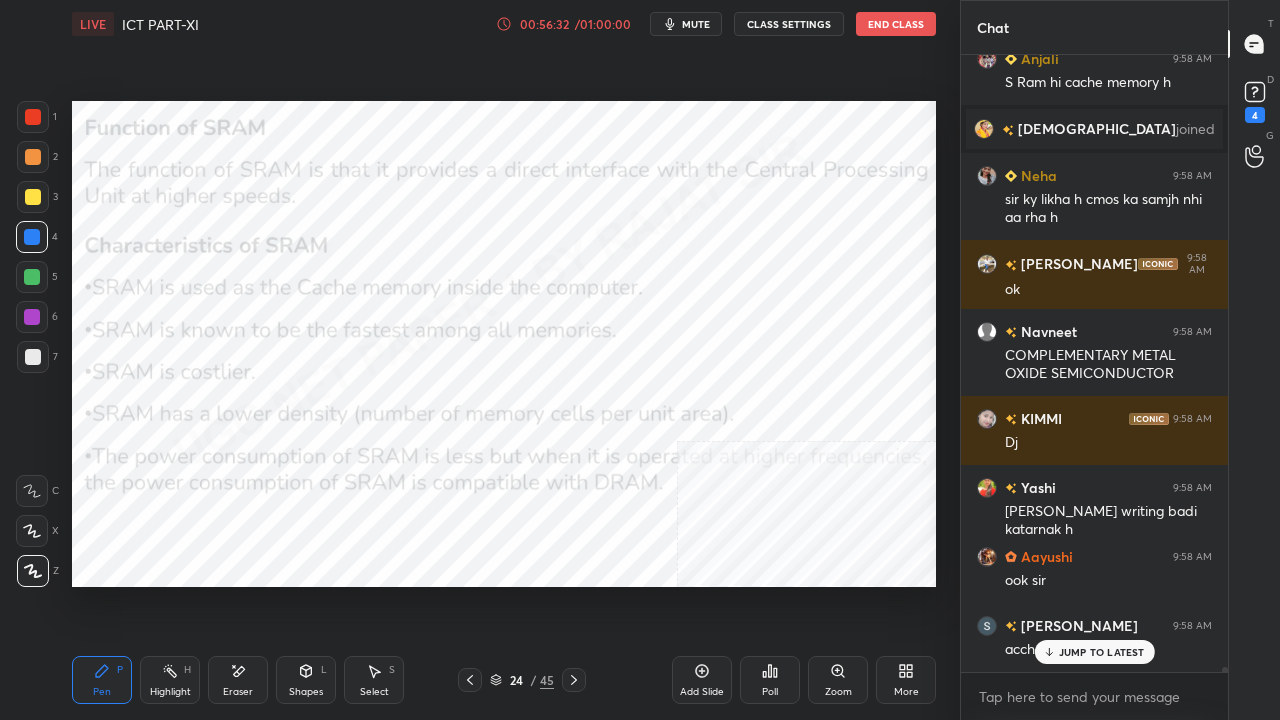 scroll, scrollTop: 75870, scrollLeft: 0, axis: vertical 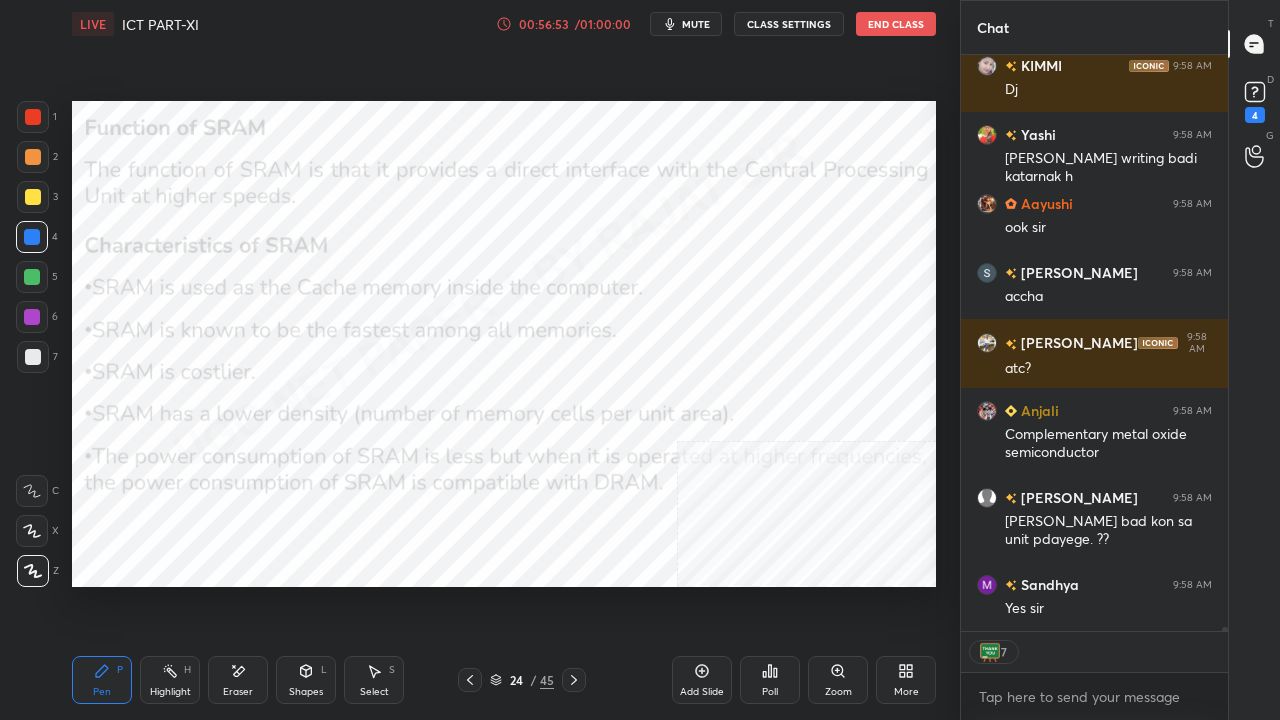 click at bounding box center (32, 317) 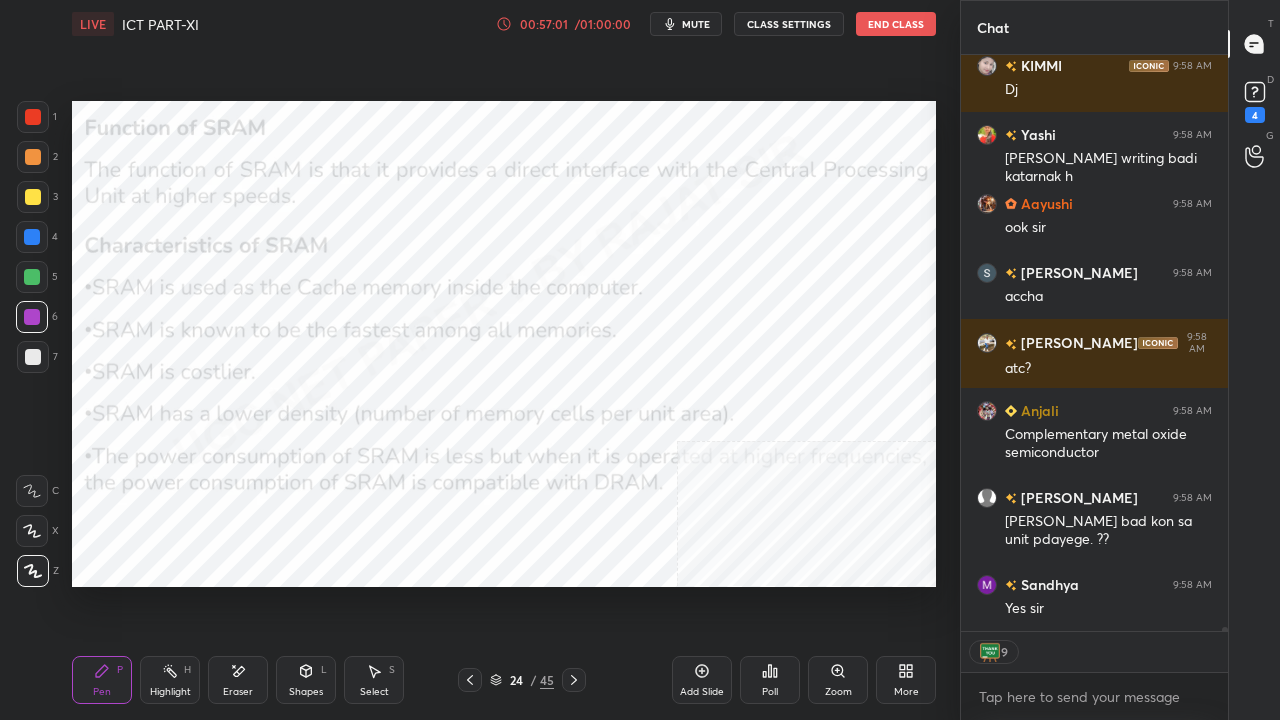 scroll, scrollTop: 76203, scrollLeft: 0, axis: vertical 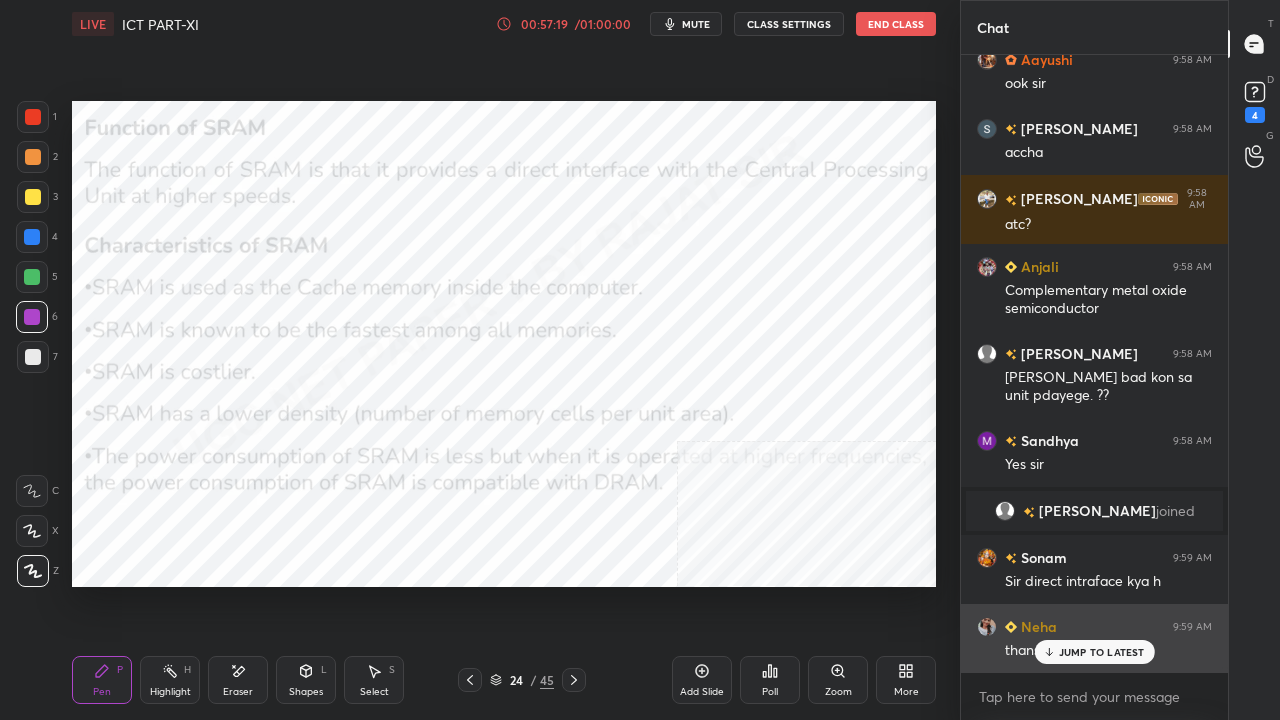 drag, startPoint x: 1057, startPoint y: 647, endPoint x: 1020, endPoint y: 632, distance: 39.92493 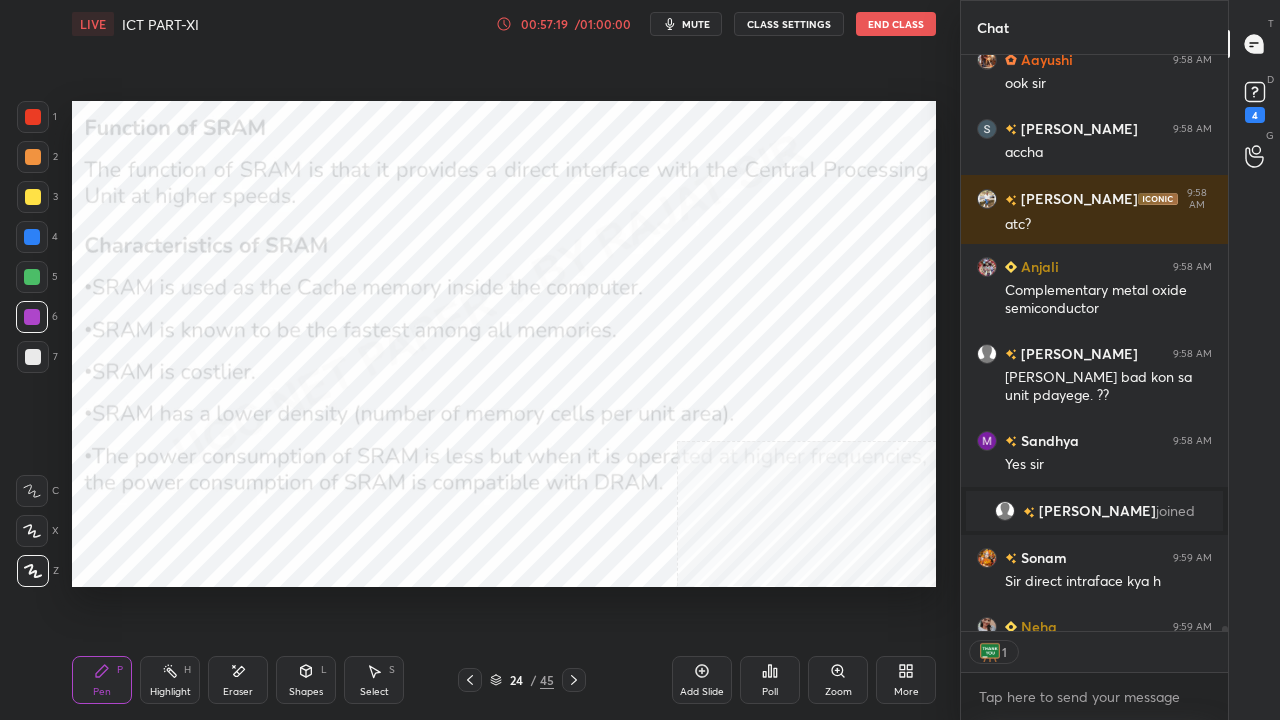 scroll, scrollTop: 570, scrollLeft: 261, axis: both 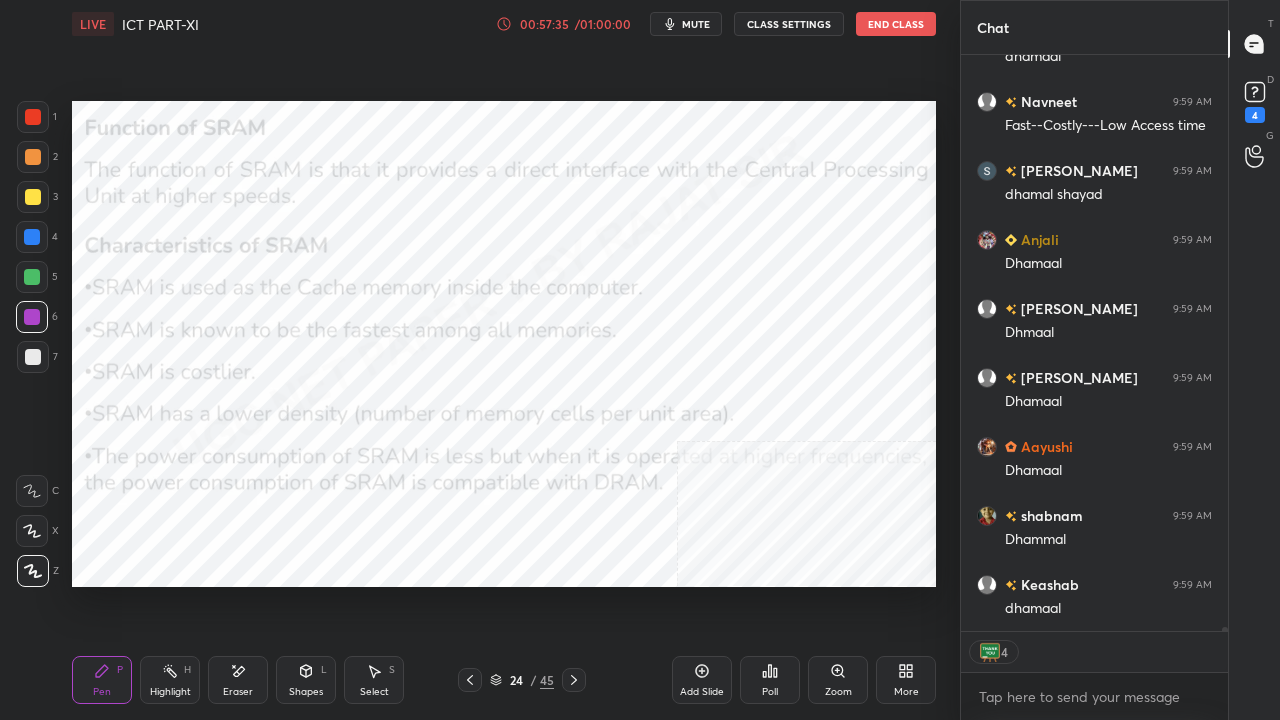 click 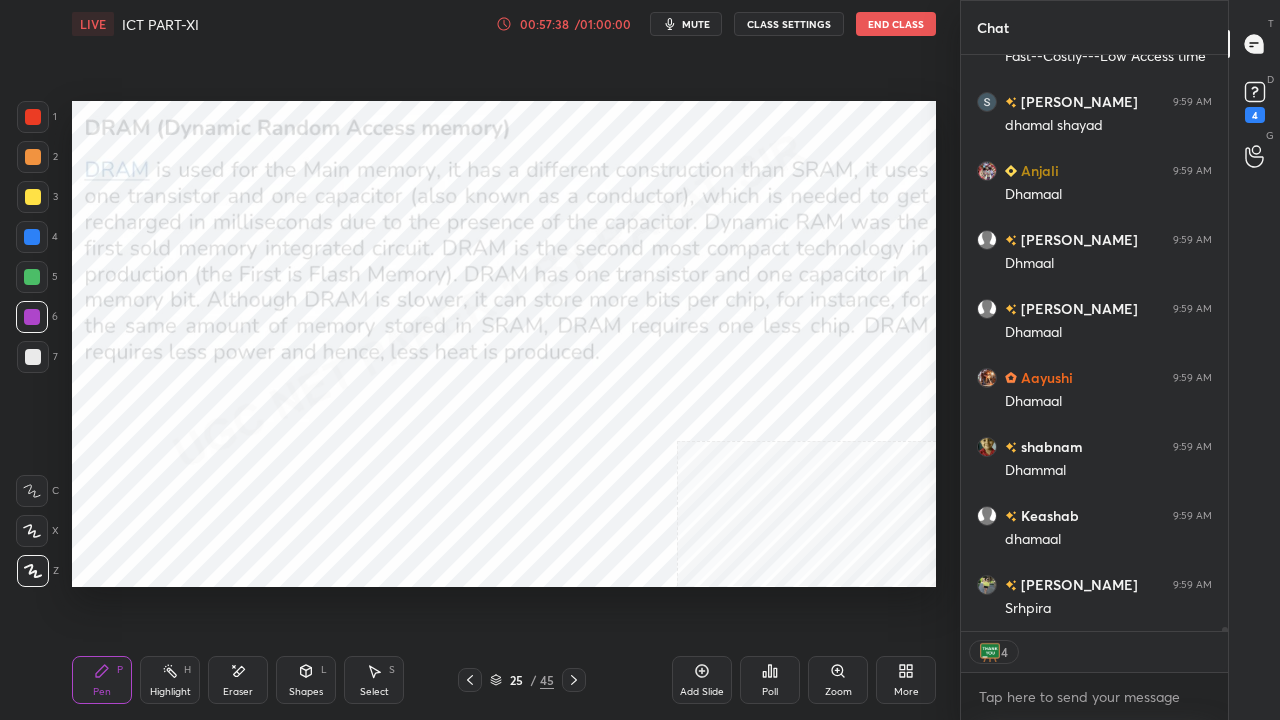 scroll, scrollTop: 76810, scrollLeft: 0, axis: vertical 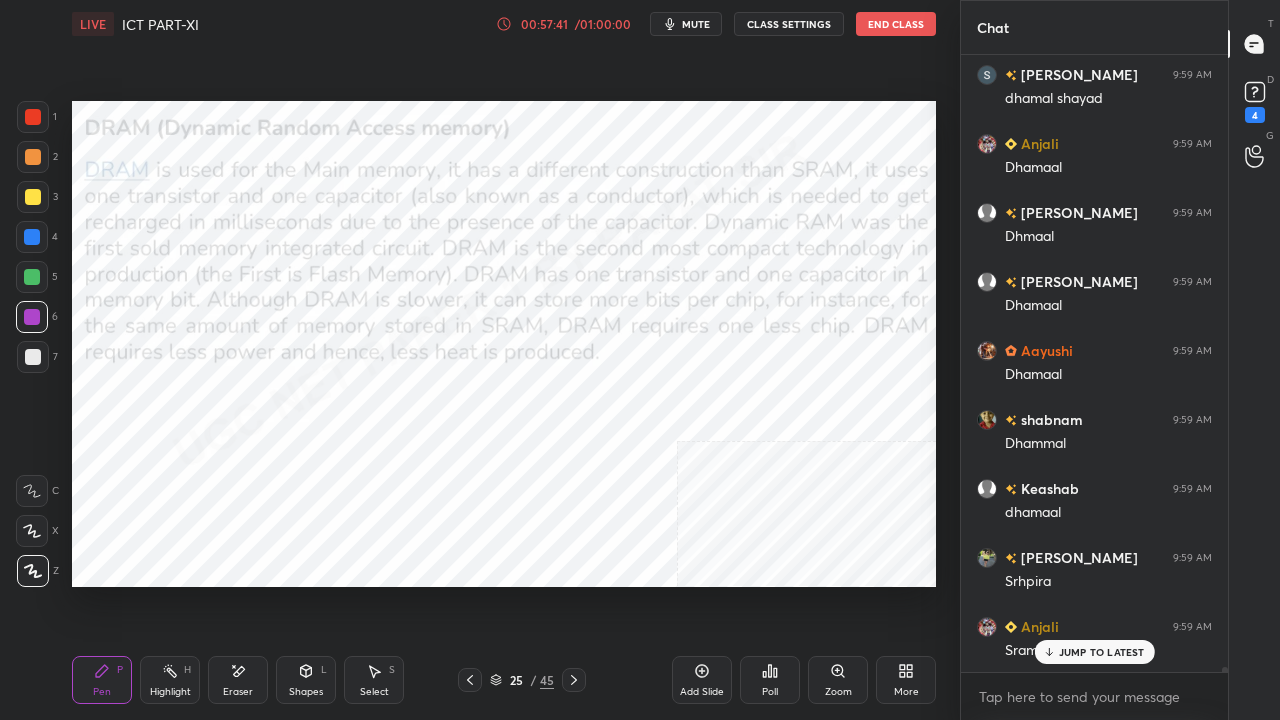 click at bounding box center [33, 117] 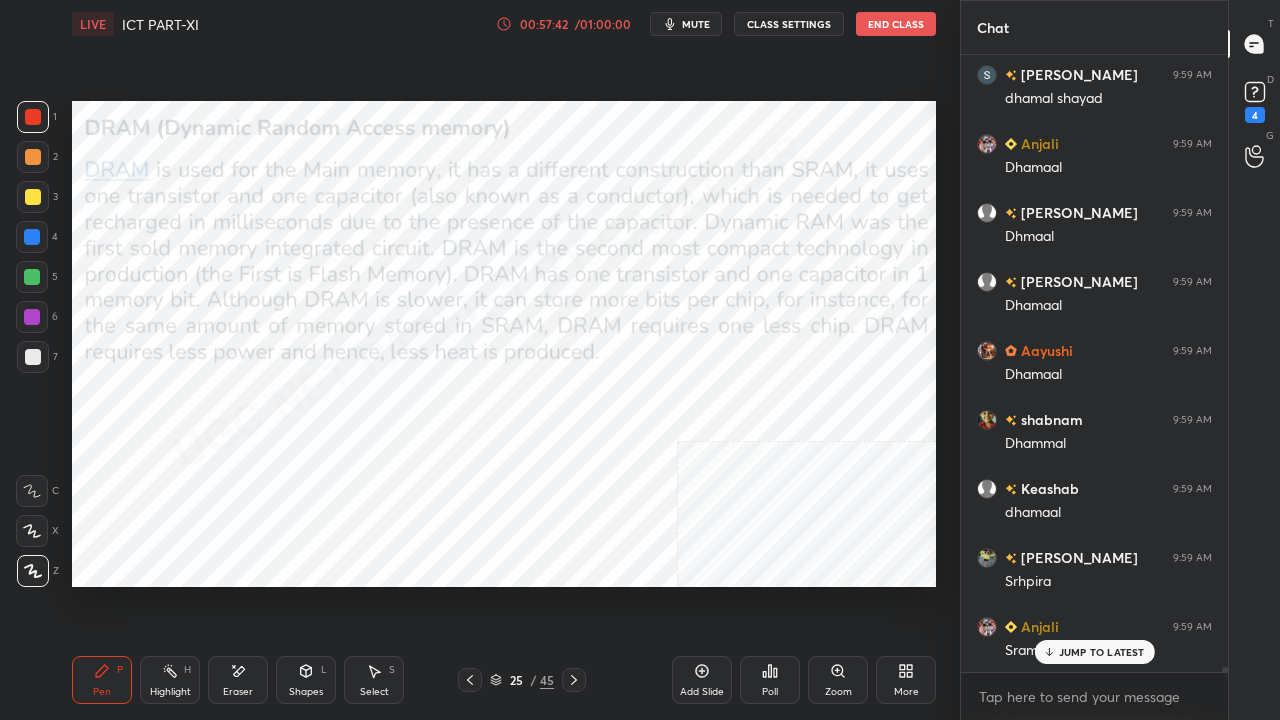 scroll, scrollTop: 76856, scrollLeft: 0, axis: vertical 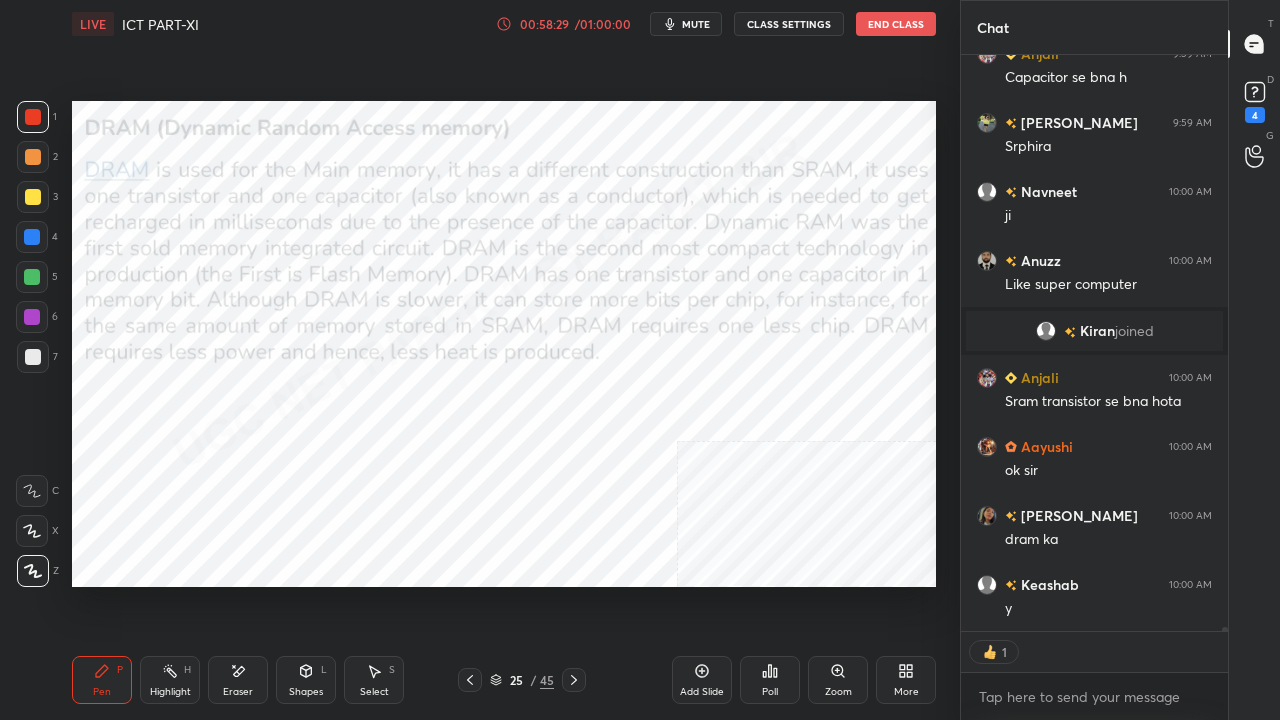 click at bounding box center (32, 317) 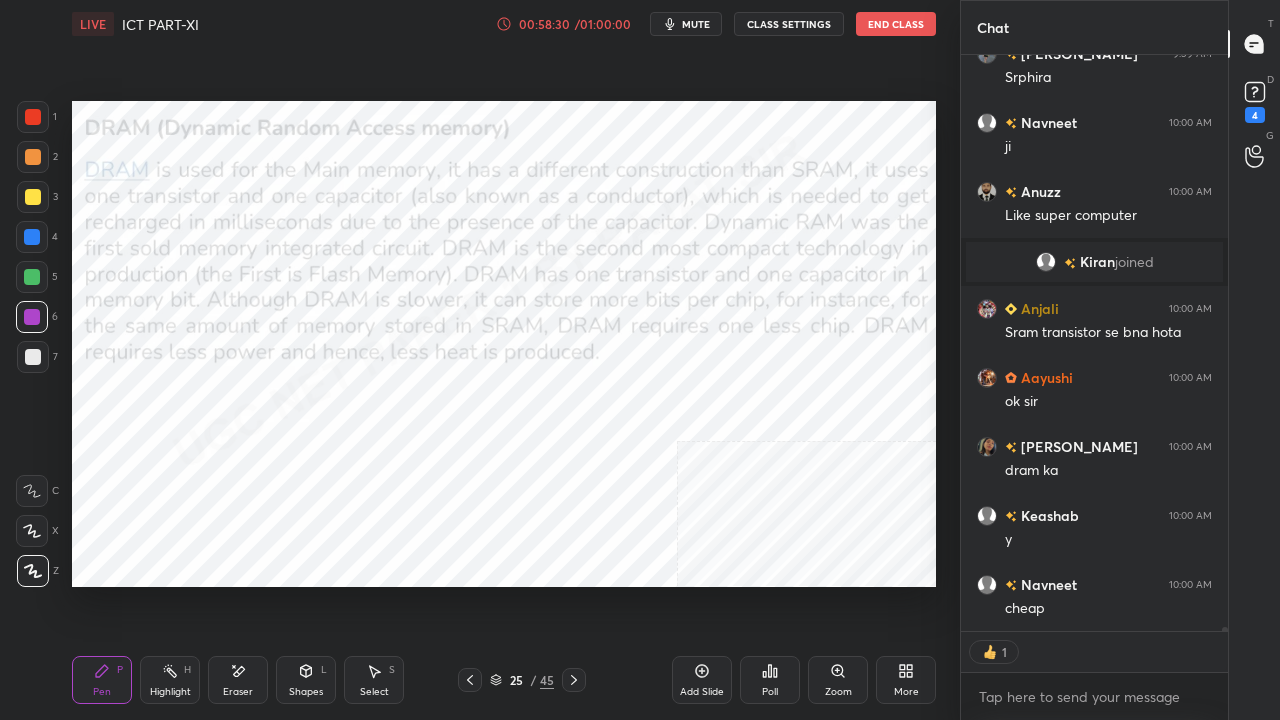 scroll, scrollTop: 77296, scrollLeft: 0, axis: vertical 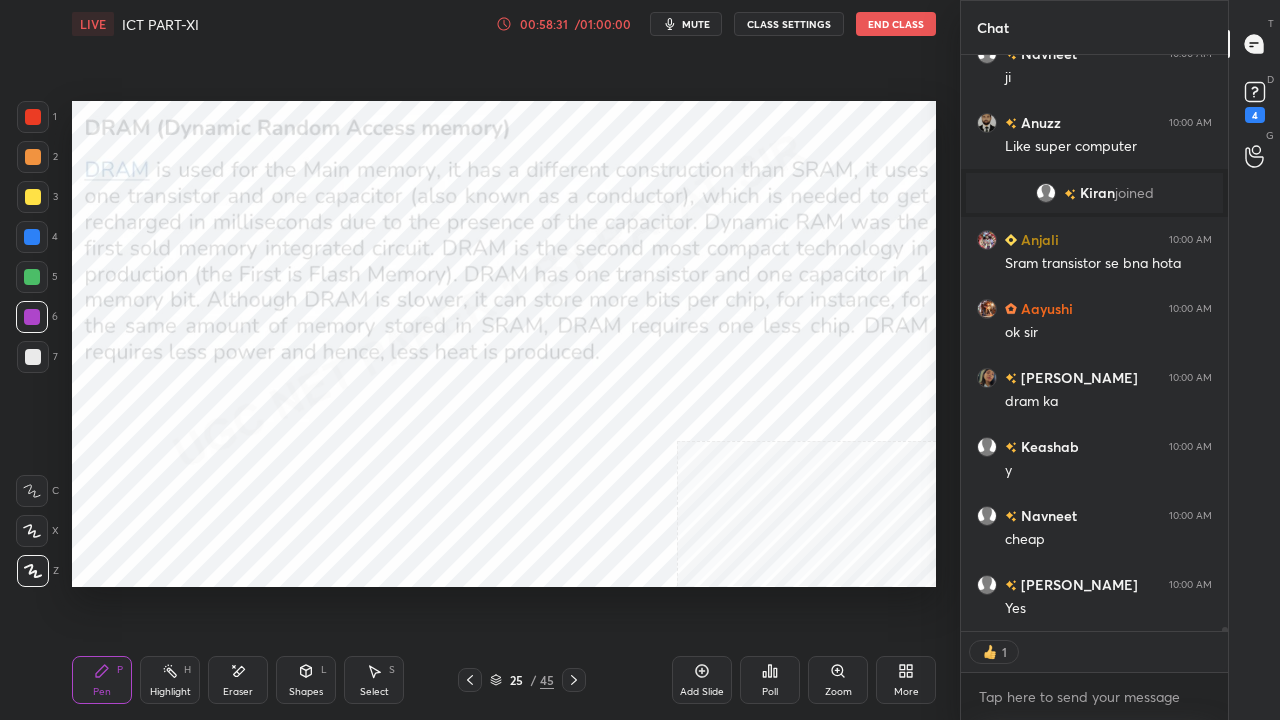 click 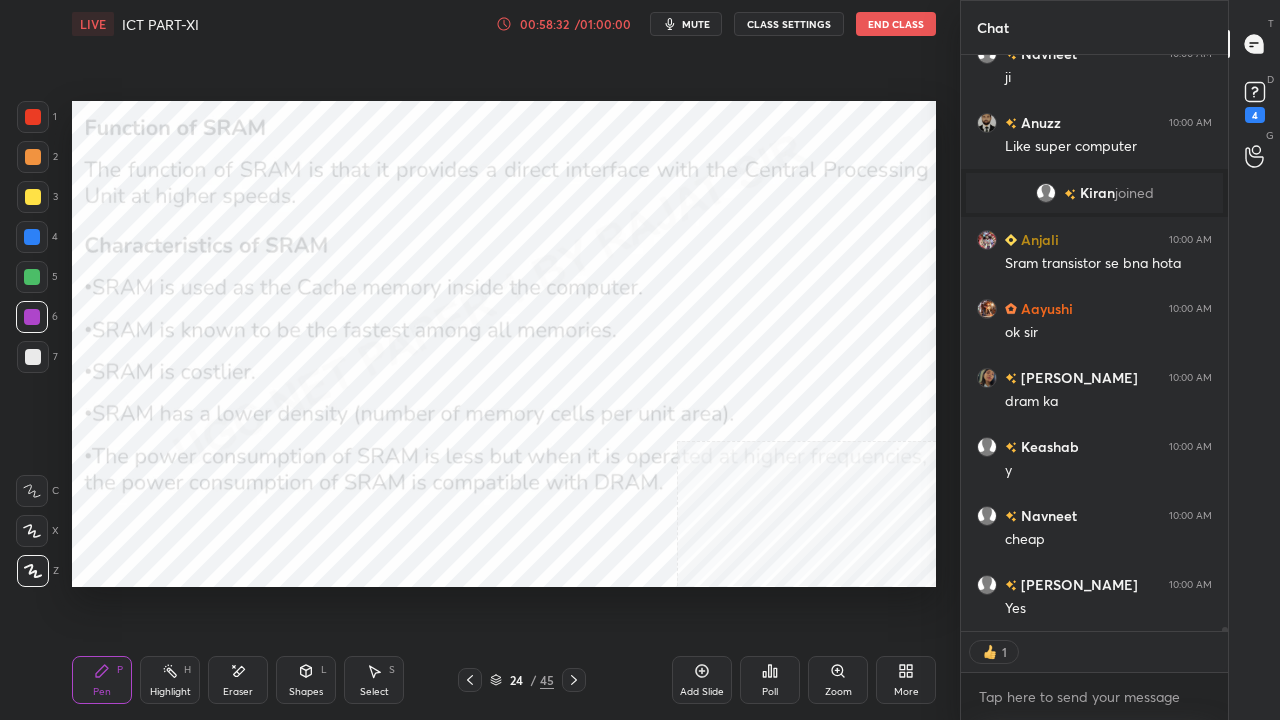 click 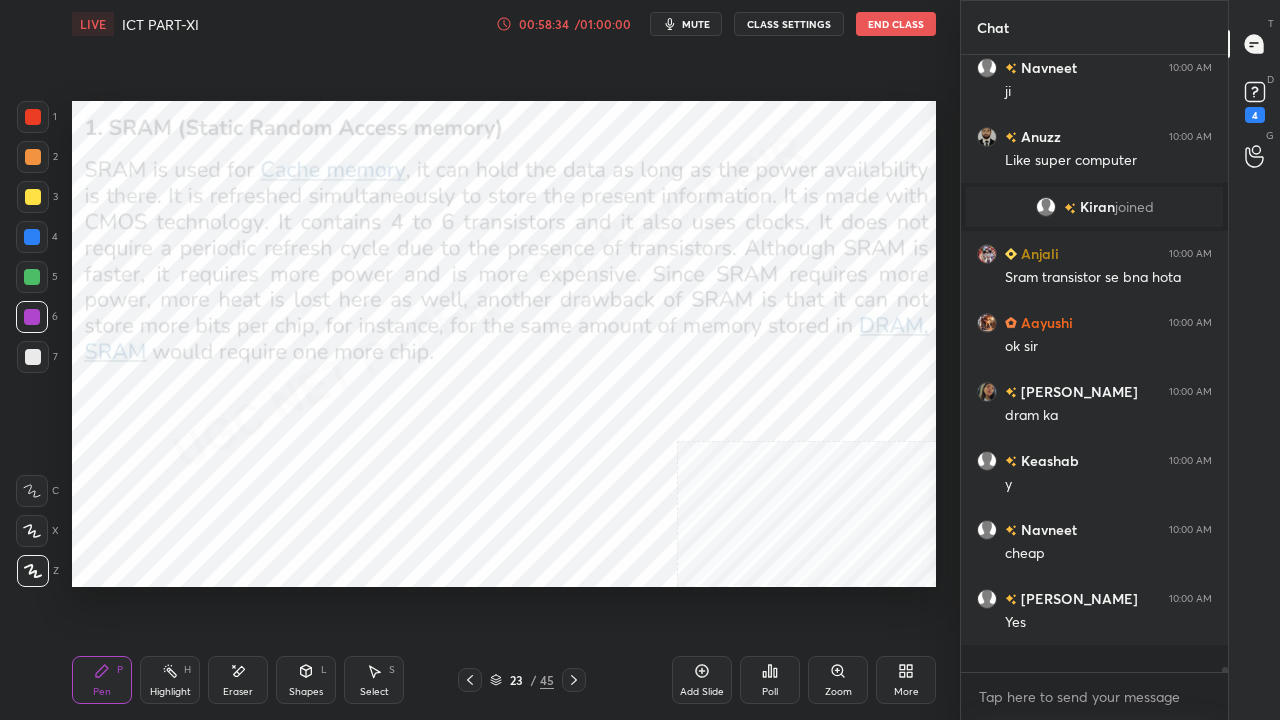 scroll, scrollTop: 6, scrollLeft: 6, axis: both 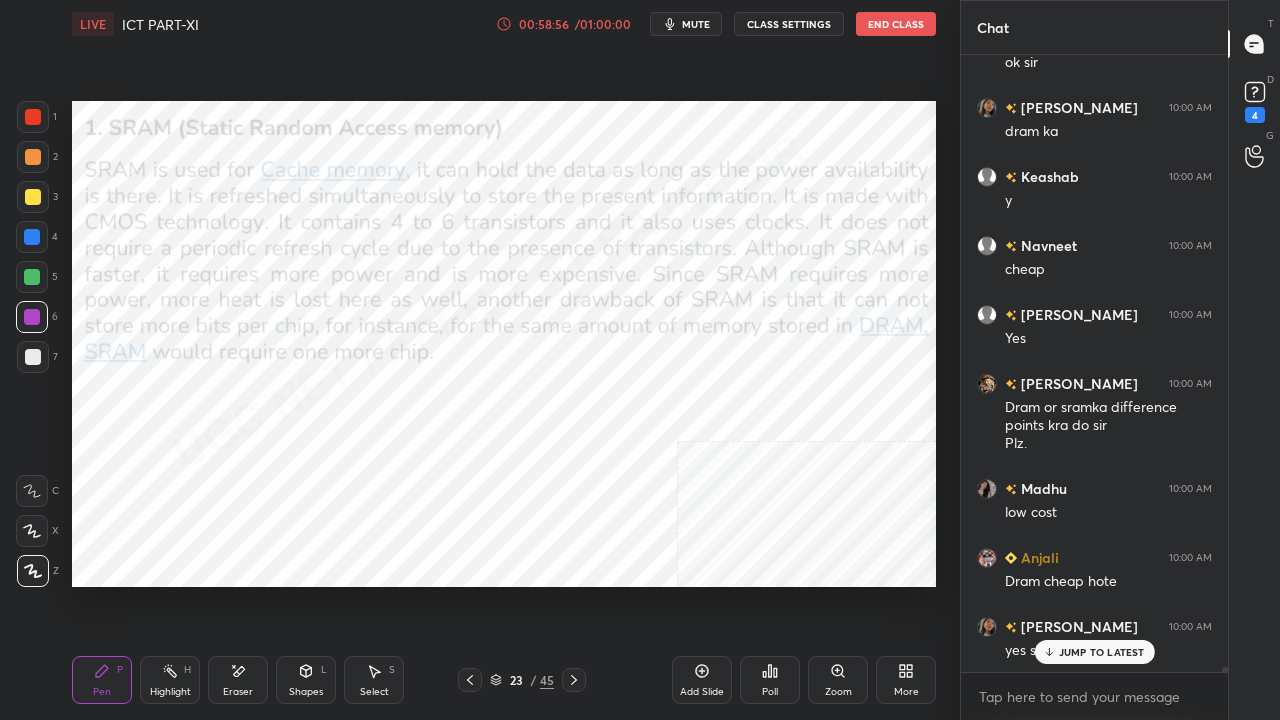 click 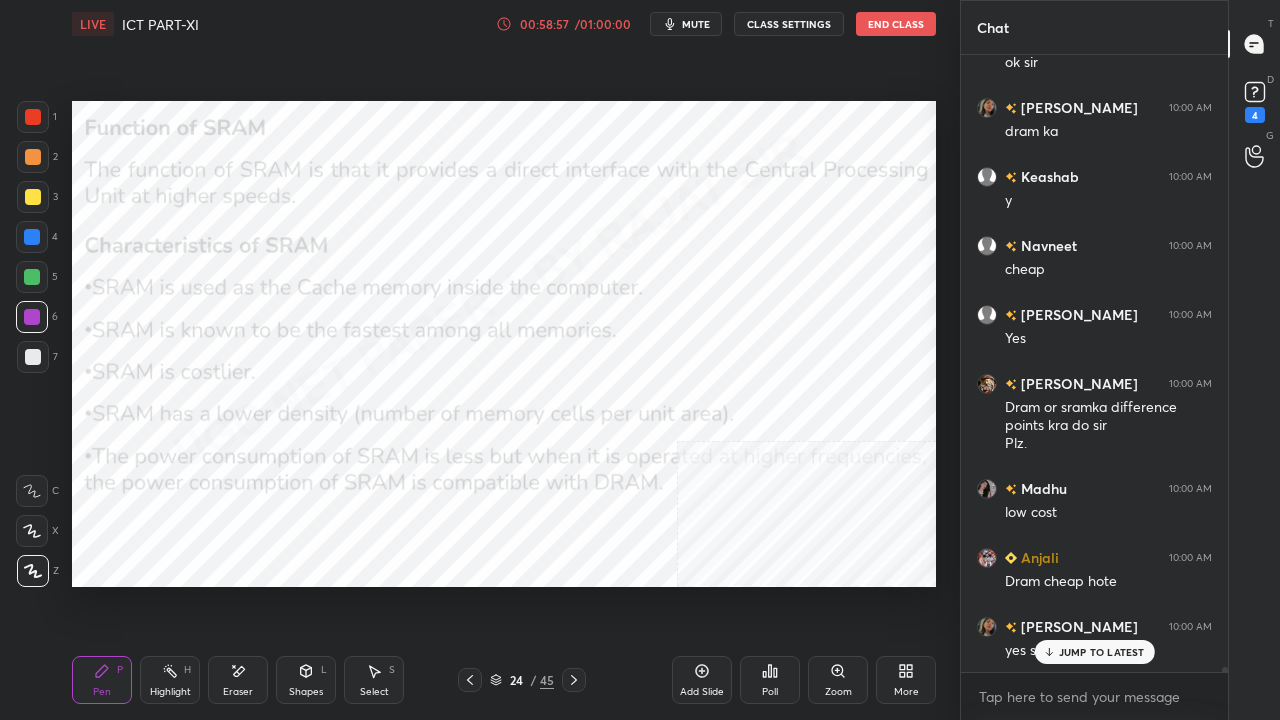 click 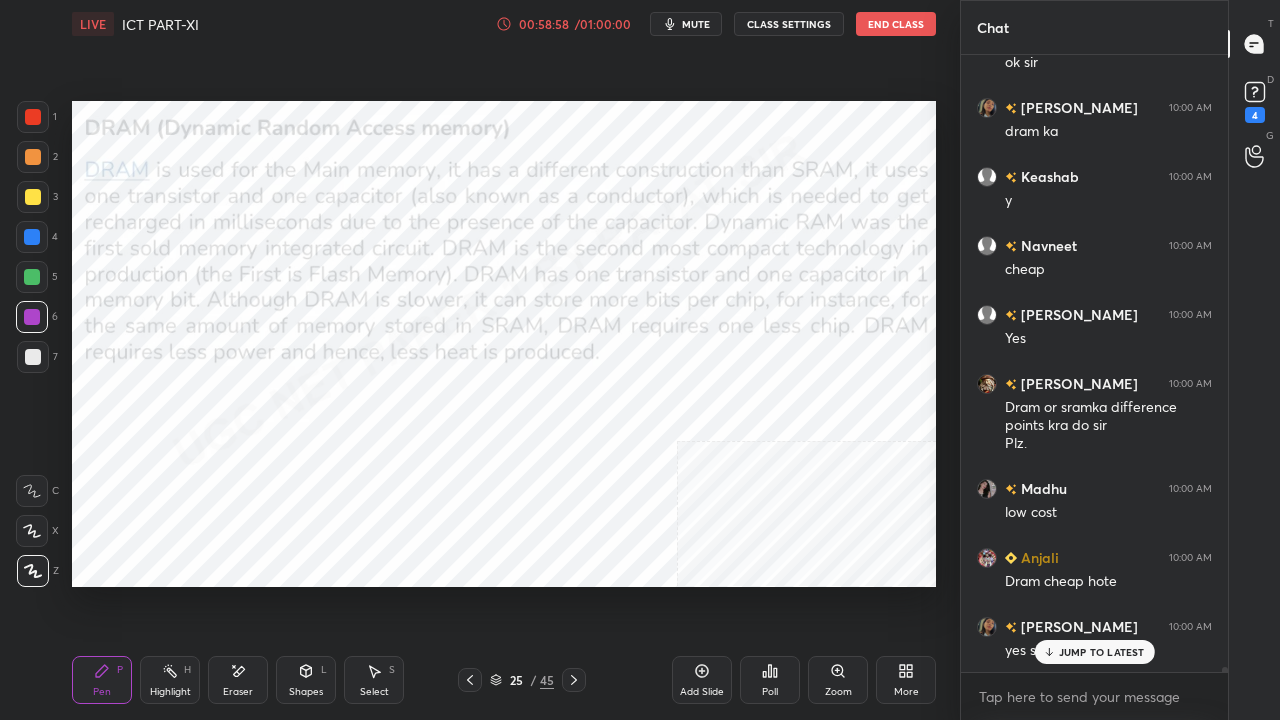 click on "[PERSON_NAME] 9:59 AM Srhpira Anjali 9:59 AM Sram hi cache h Vidisha 9:59 AM Dynamic random access memo DRAM [PERSON_NAME] 9:59 AM yes sir... Anjali 9:59 AM Capacitor se bna h [PERSON_NAME] 9:59 AM Srphira [PERSON_NAME] 10:00 AM [PERSON_NAME] 10:00 AM Like super computer [PERSON_NAME]  joined Anjali 10:00 AM Sram transistor se bna hota [PERSON_NAME] 10:00 AM ok sir [PERSON_NAME] 10:00 AM dram ka Keashab 10:00 AM y [PERSON_NAME] 10:00 AM cheap [PERSON_NAME] 10:00 AM Yes [PERSON_NAME] 10:00 AM Dram or sramka difference points kra do sir
Plz. Madhu 10:00 AM low cost Anjali 10:00 AM Dram cheap hote [PERSON_NAME] 10:00 AM yes sir JUMP TO LATEST" at bounding box center [1094, 363] 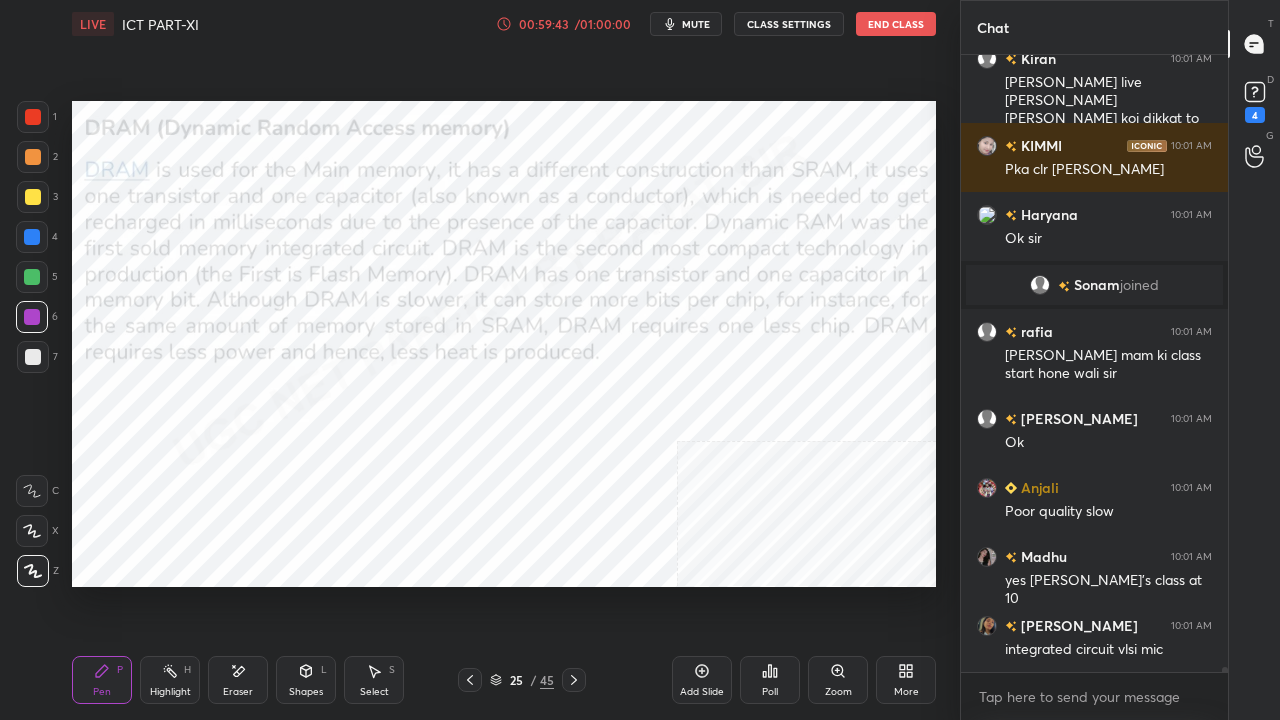 scroll, scrollTop: 78006, scrollLeft: 0, axis: vertical 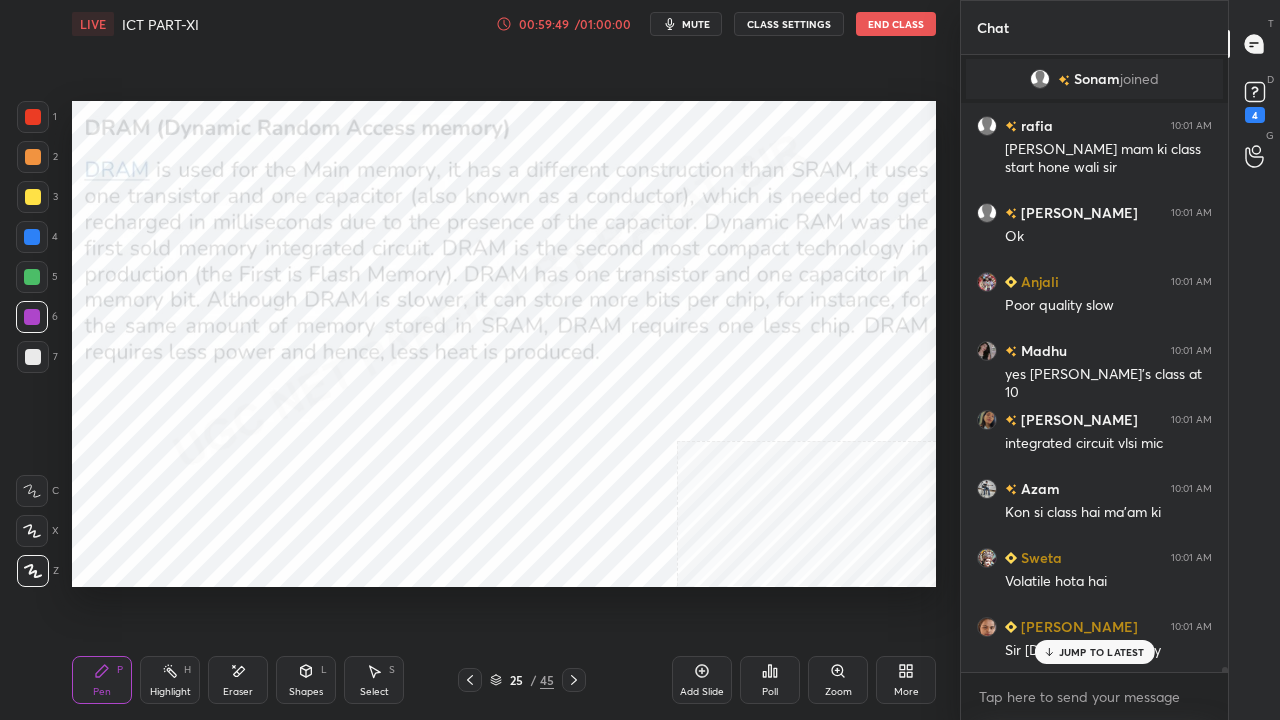 click on "25 / 45" at bounding box center [522, 680] 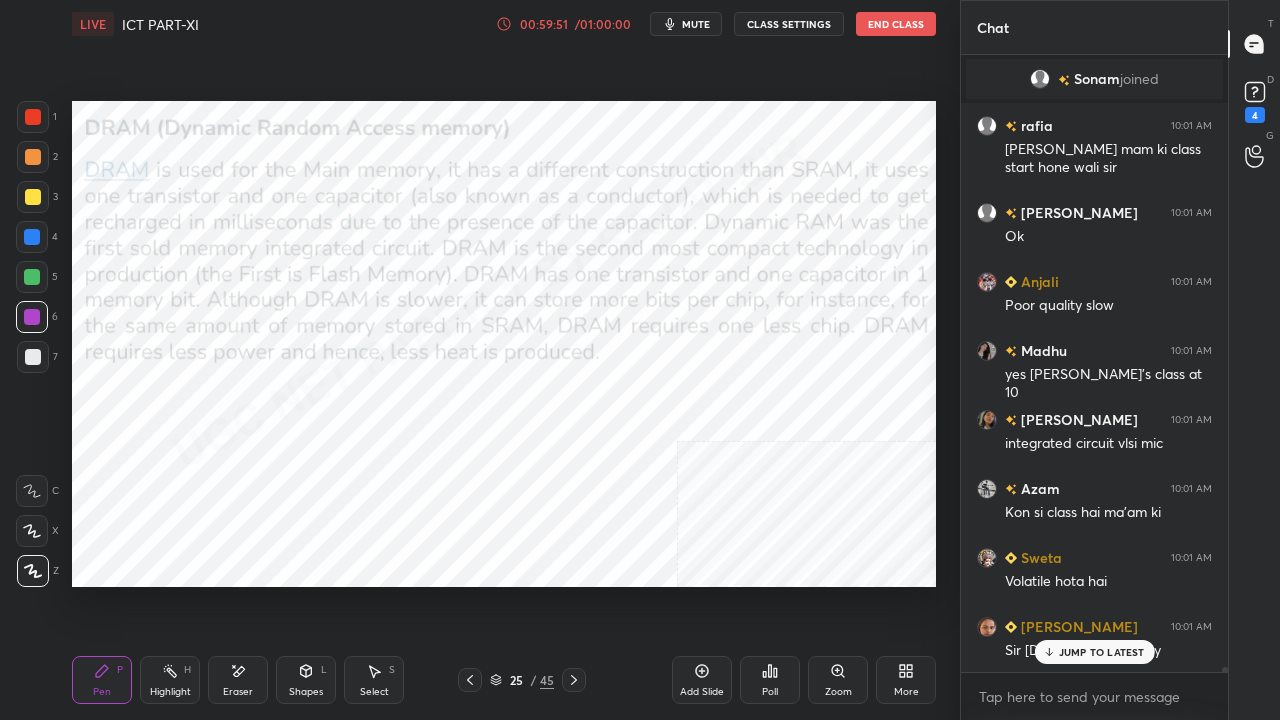 click on "25 / 45" at bounding box center (522, 680) 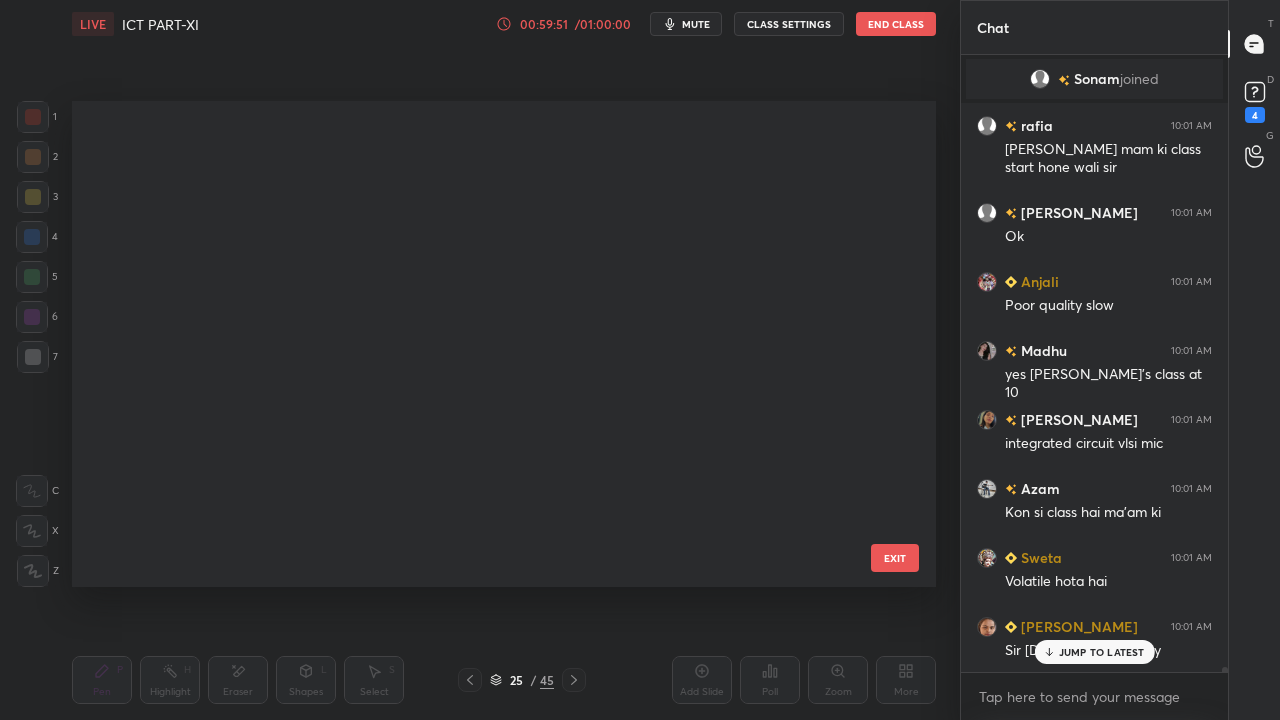 scroll, scrollTop: 837, scrollLeft: 0, axis: vertical 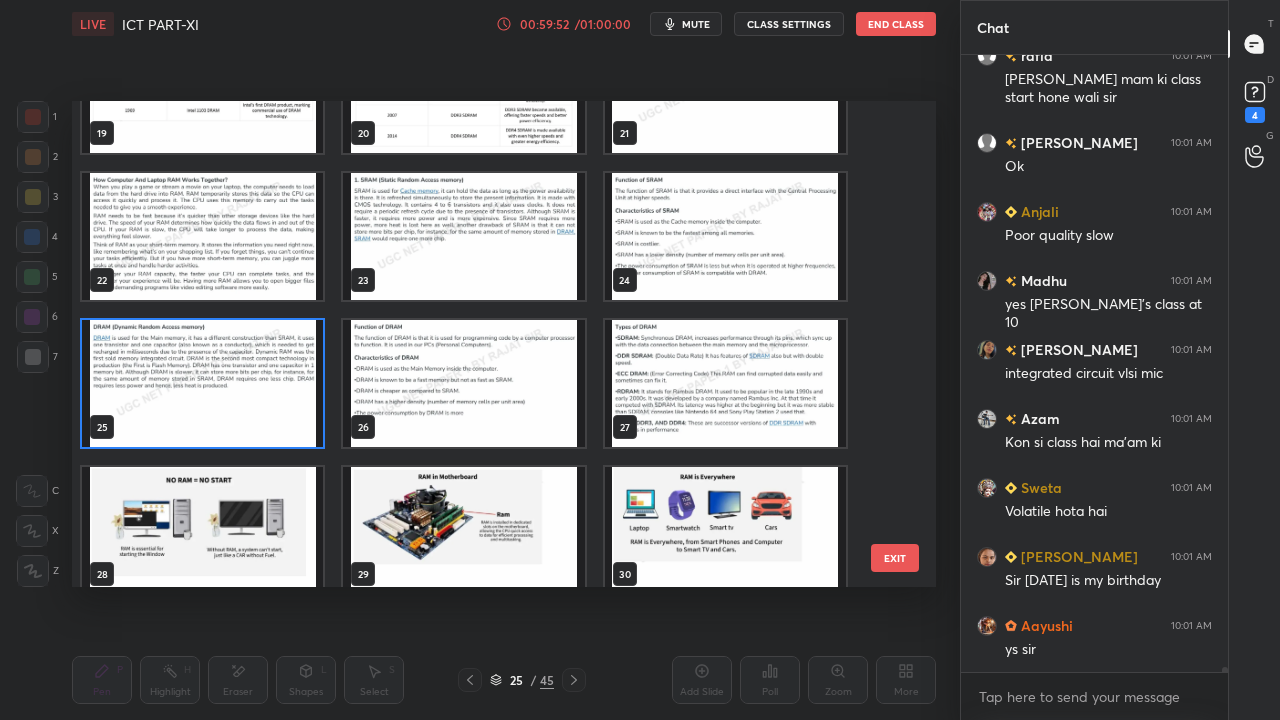 click at bounding box center [202, 383] 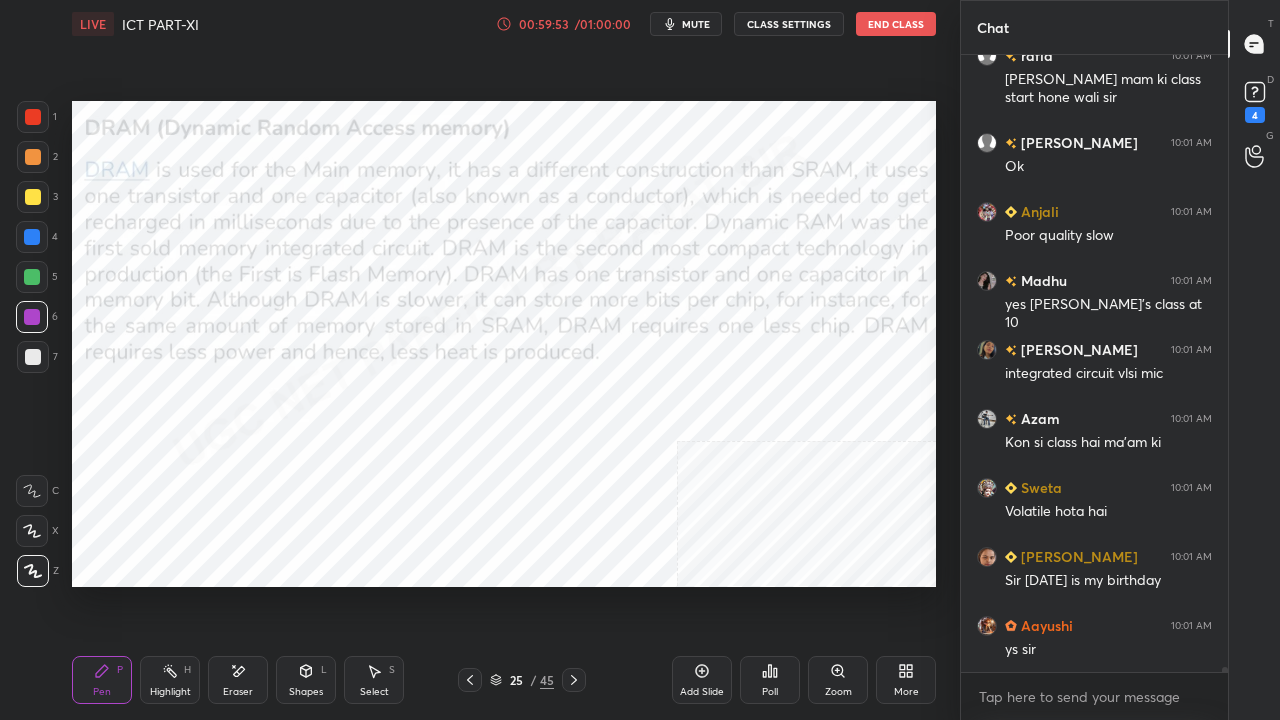 click 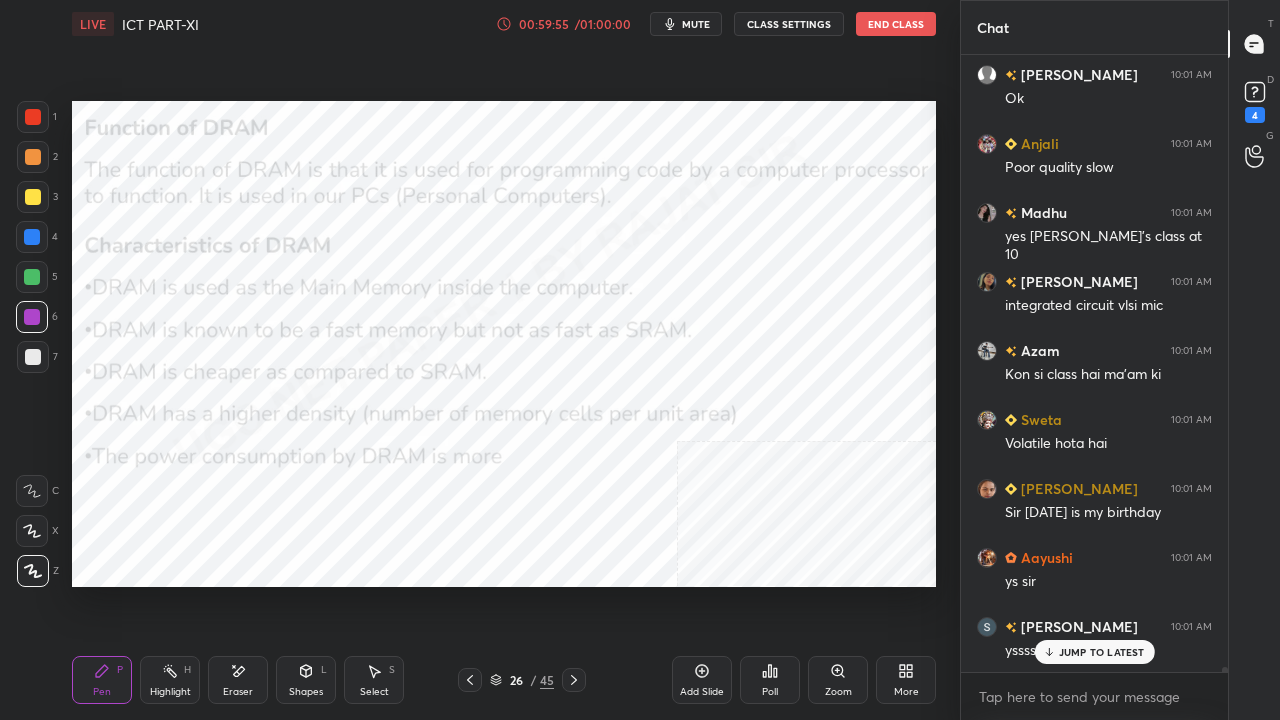 scroll, scrollTop: 78420, scrollLeft: 0, axis: vertical 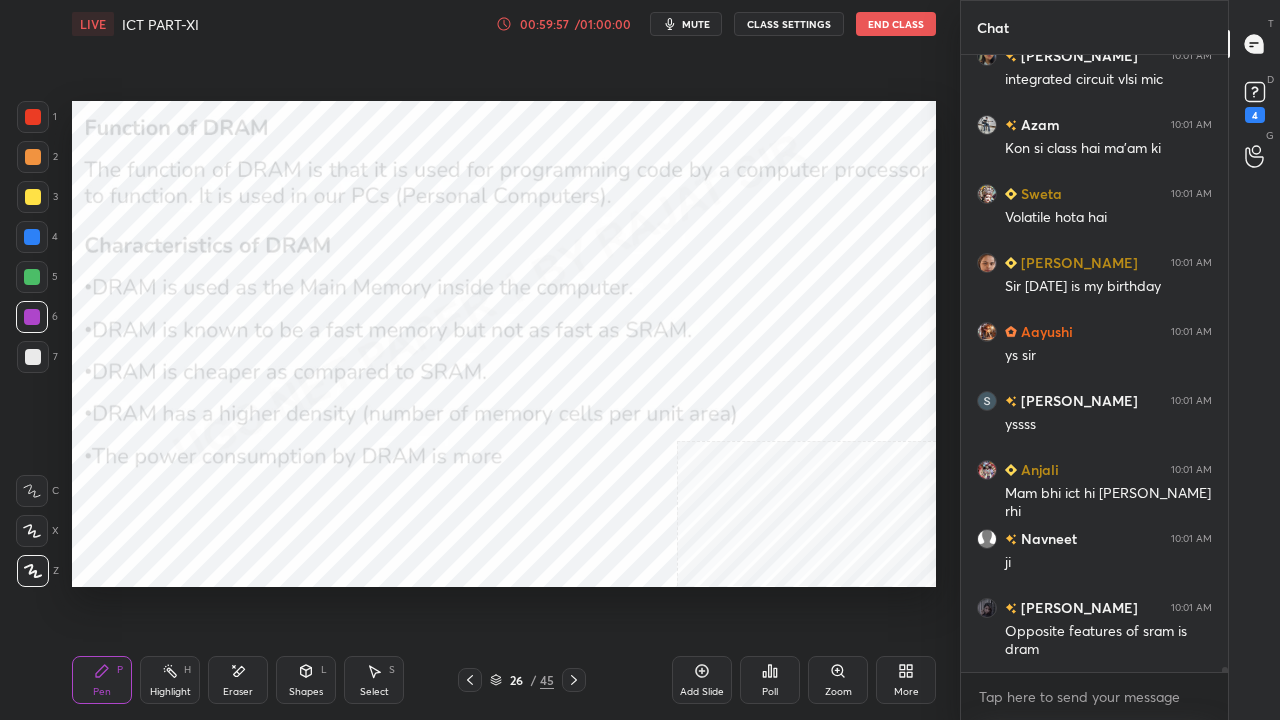 click at bounding box center [32, 237] 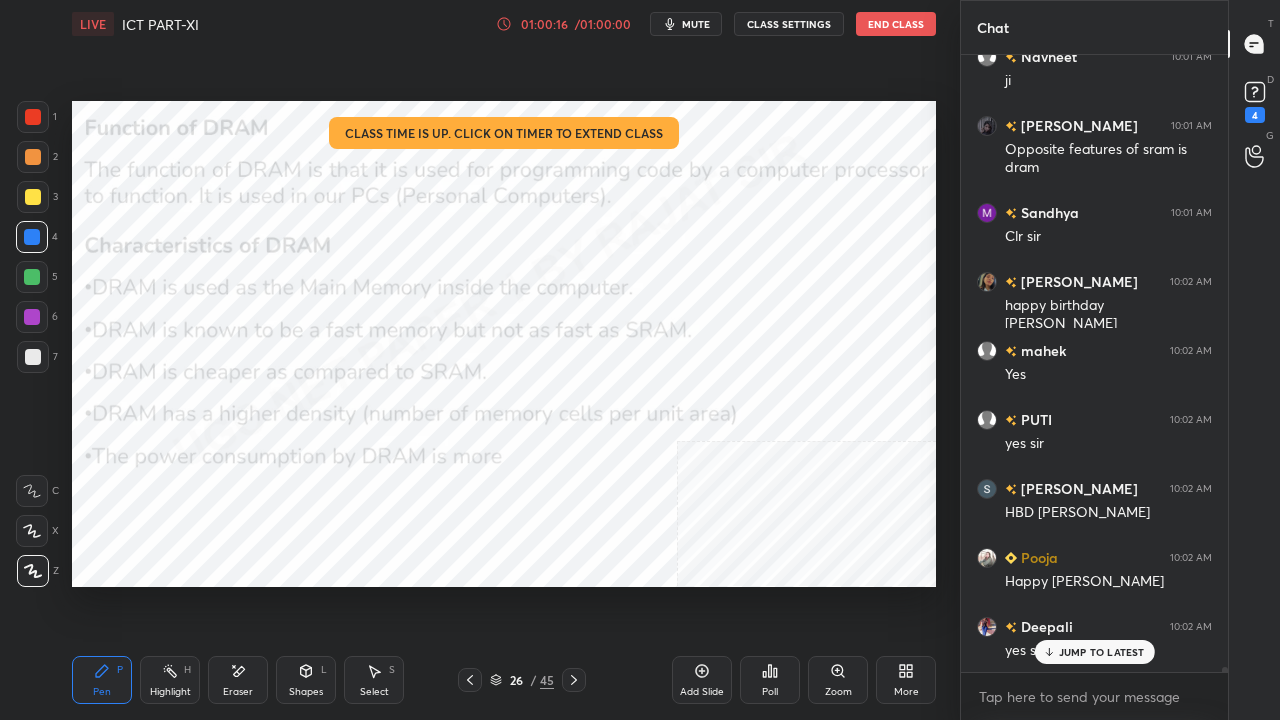 scroll, scrollTop: 79060, scrollLeft: 0, axis: vertical 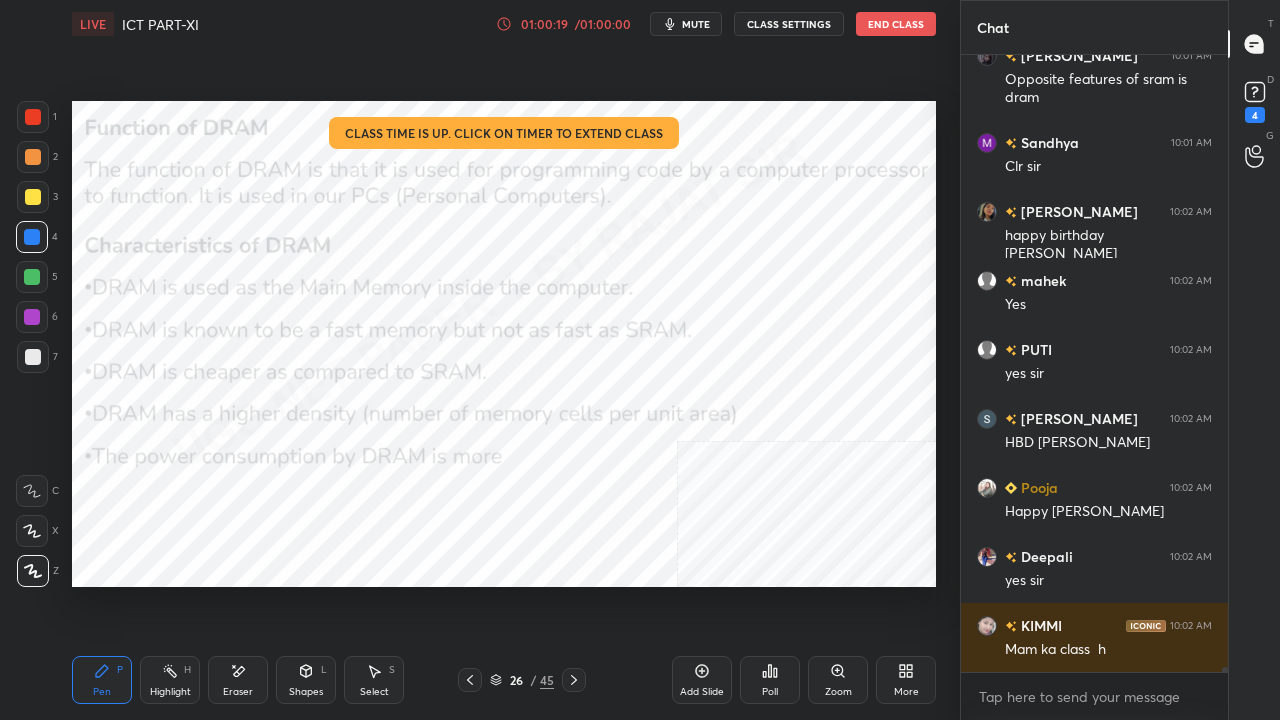 click at bounding box center (574, 680) 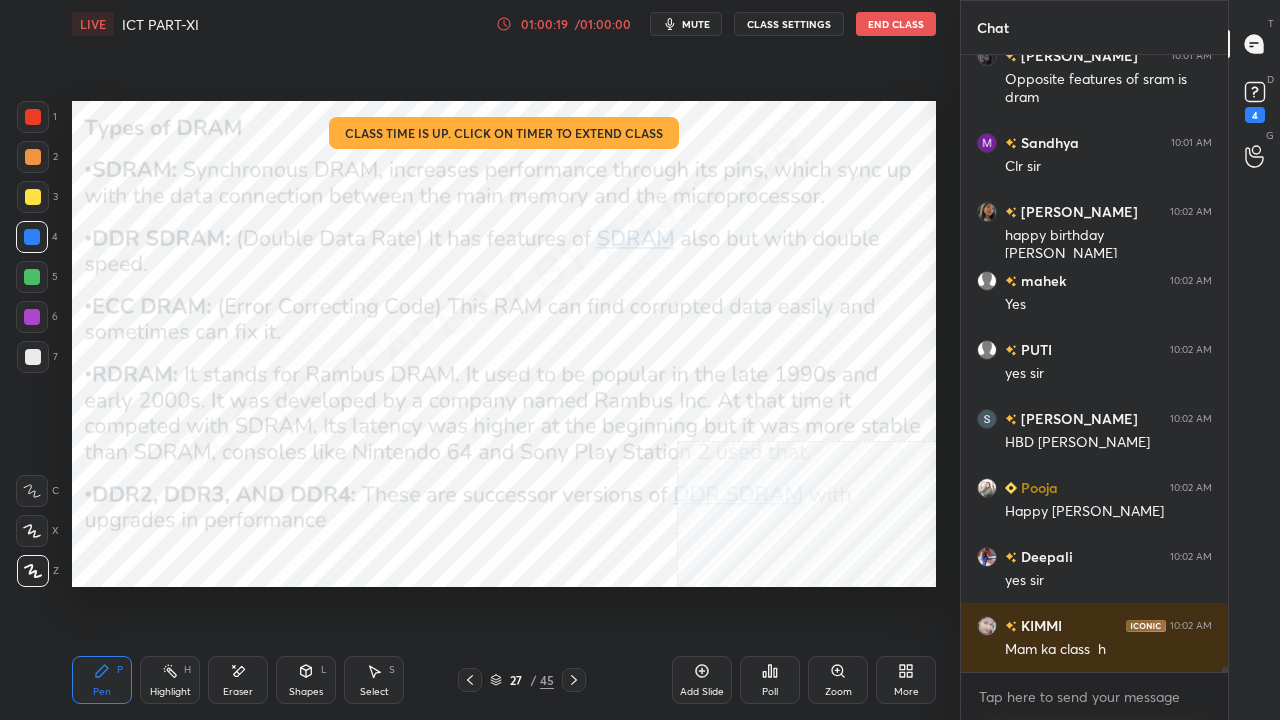 scroll, scrollTop: 79128, scrollLeft: 0, axis: vertical 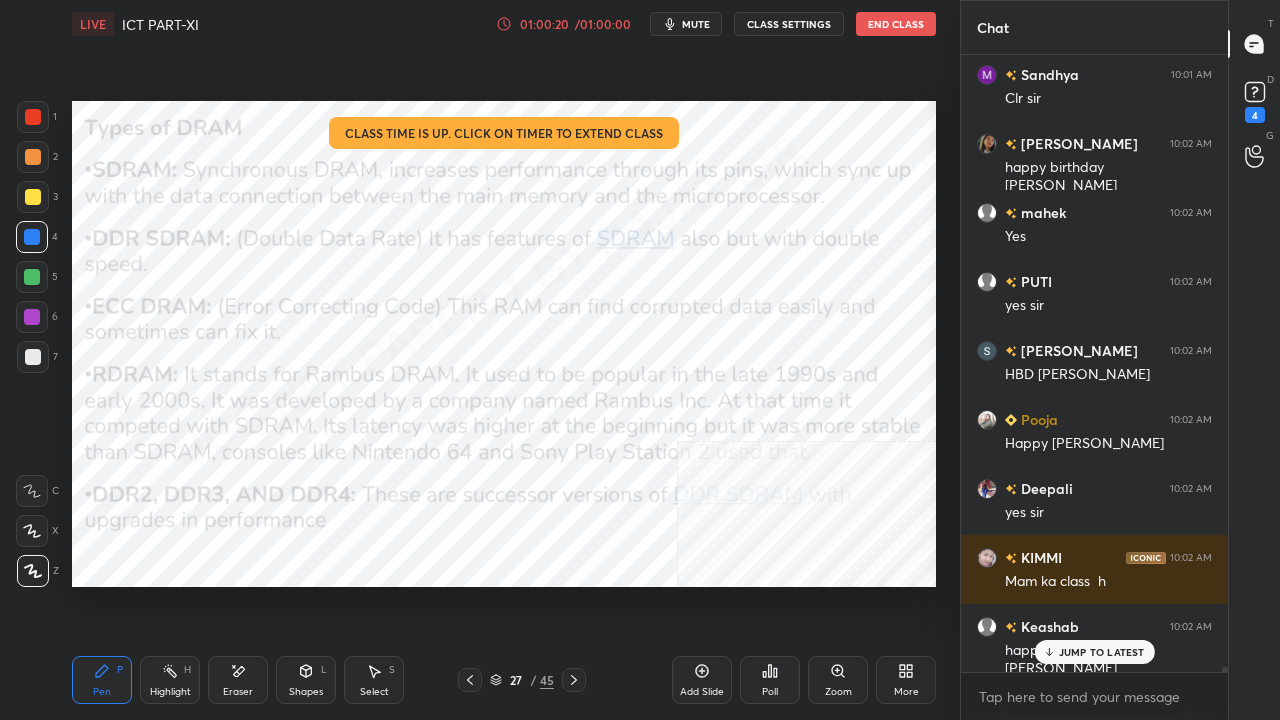 click 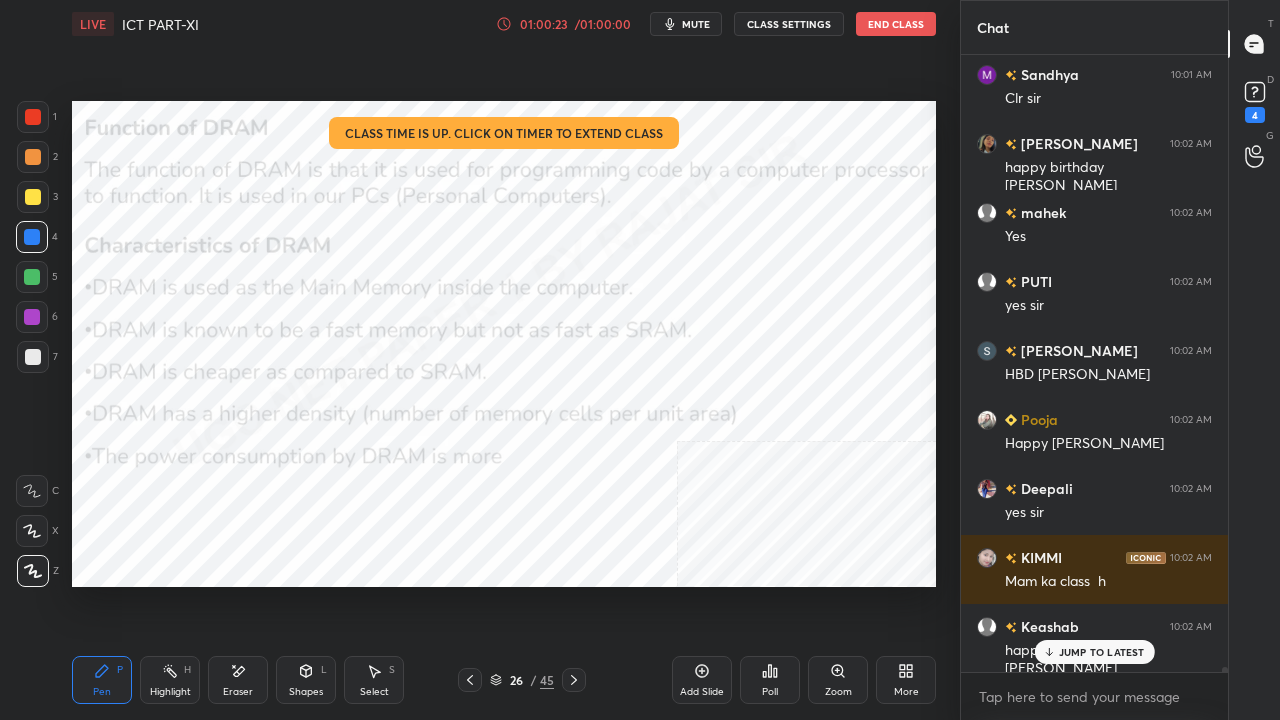 scroll, scrollTop: 79198, scrollLeft: 0, axis: vertical 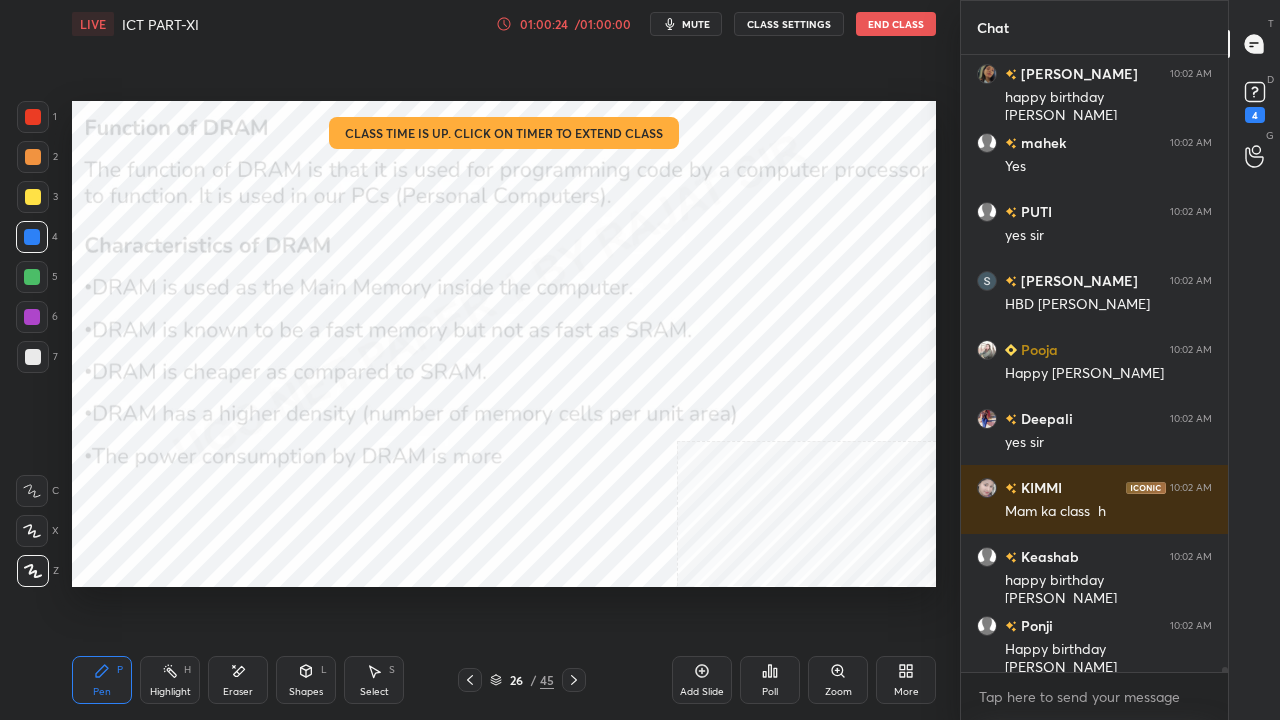 click 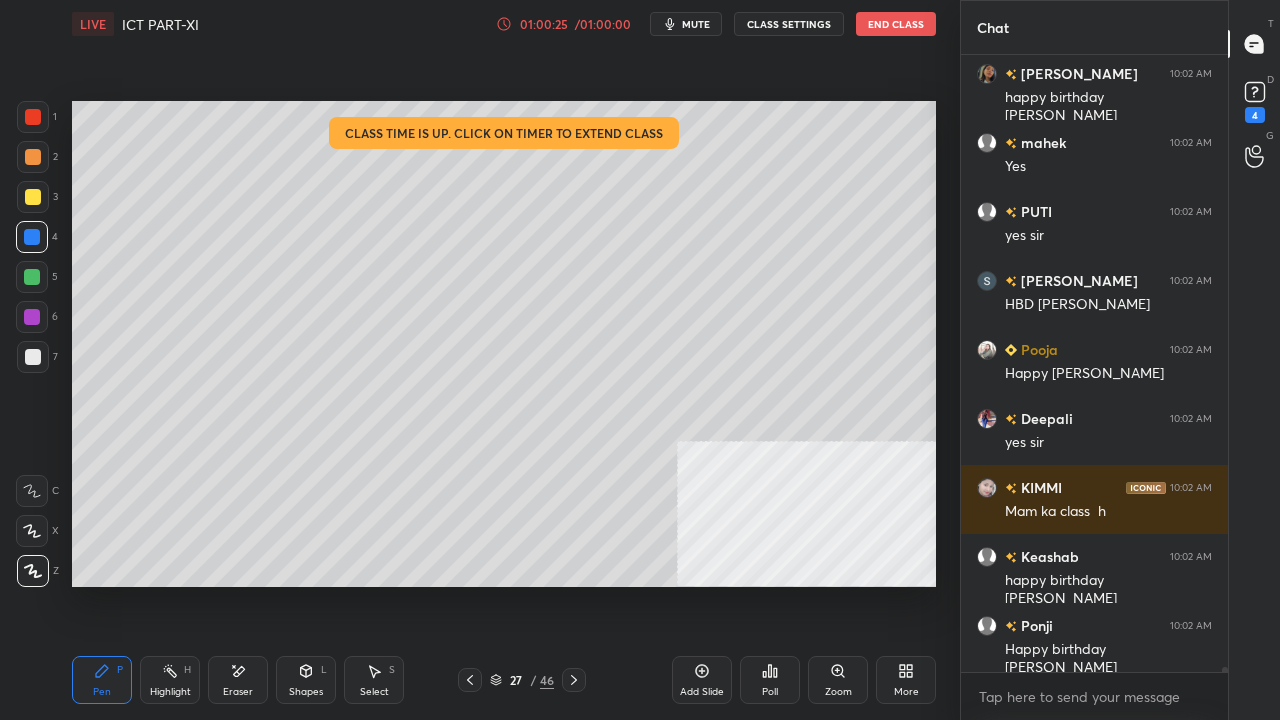 click at bounding box center [33, 197] 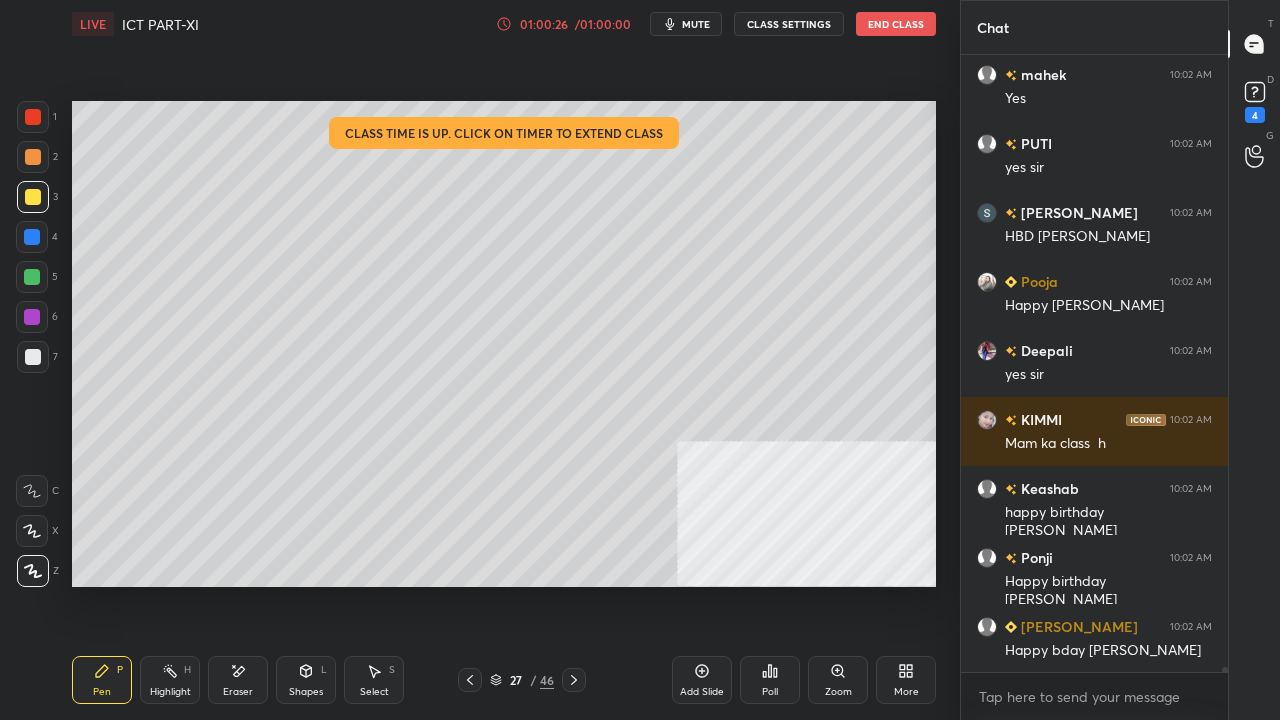 scroll, scrollTop: 79354, scrollLeft: 0, axis: vertical 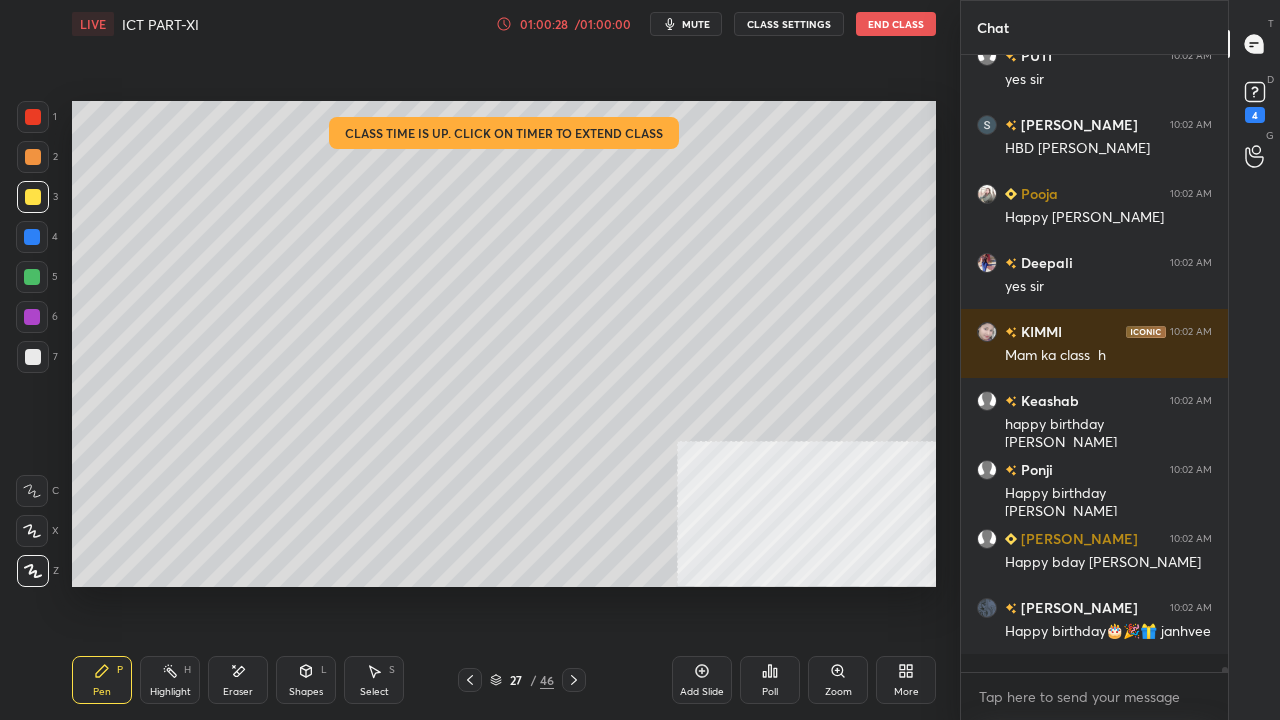 click on "/  01:00:00" at bounding box center [603, 24] 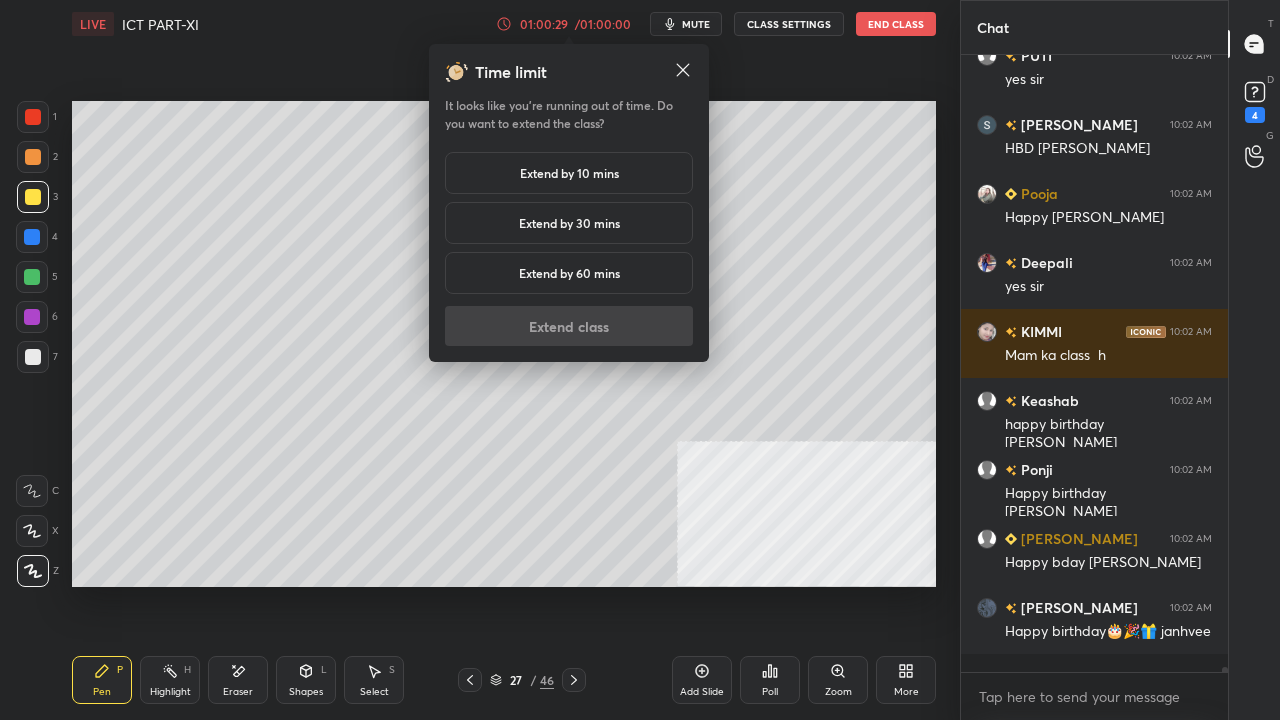 click on "Extend by 10 mins" at bounding box center [569, 173] 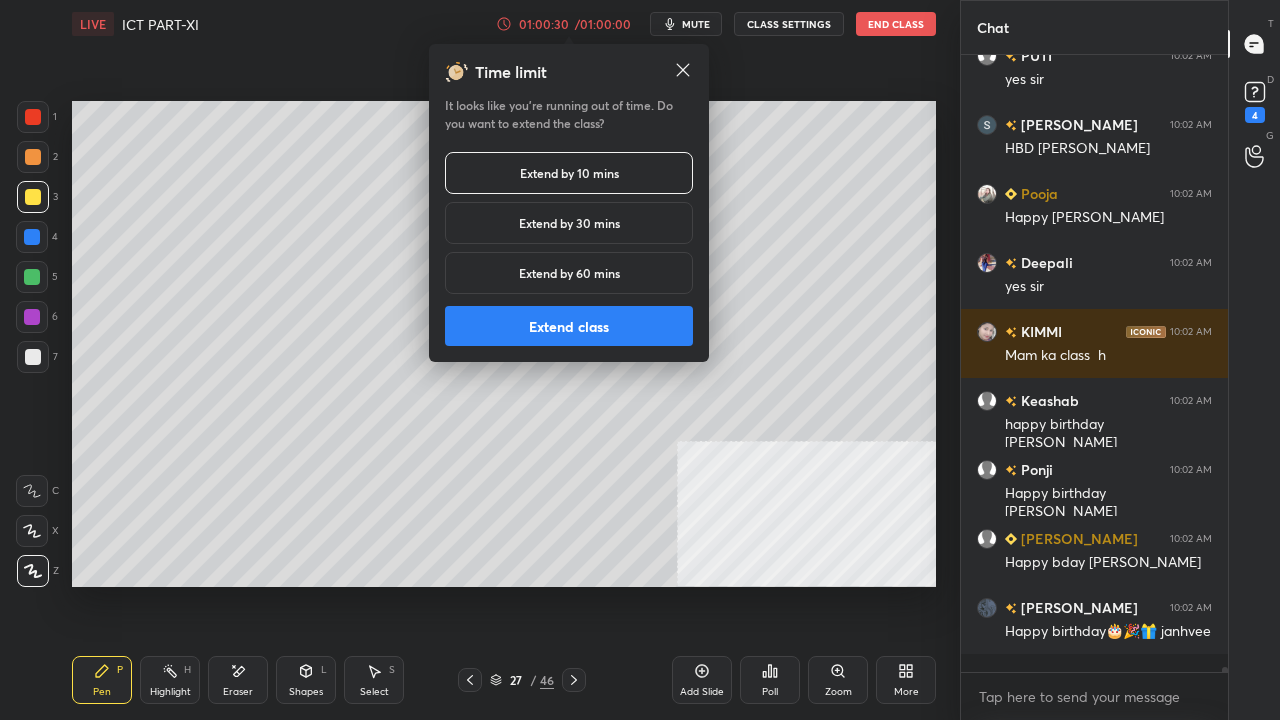click on "Extend class" at bounding box center (569, 326) 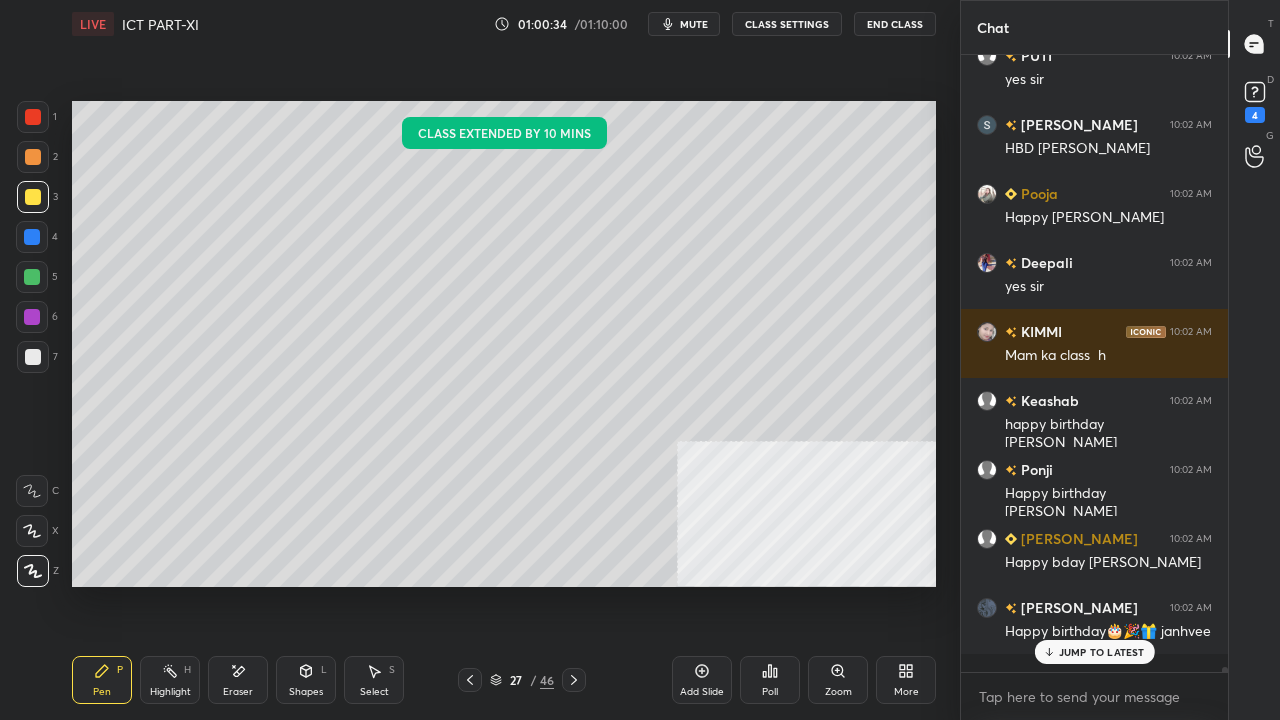 scroll, scrollTop: 79422, scrollLeft: 0, axis: vertical 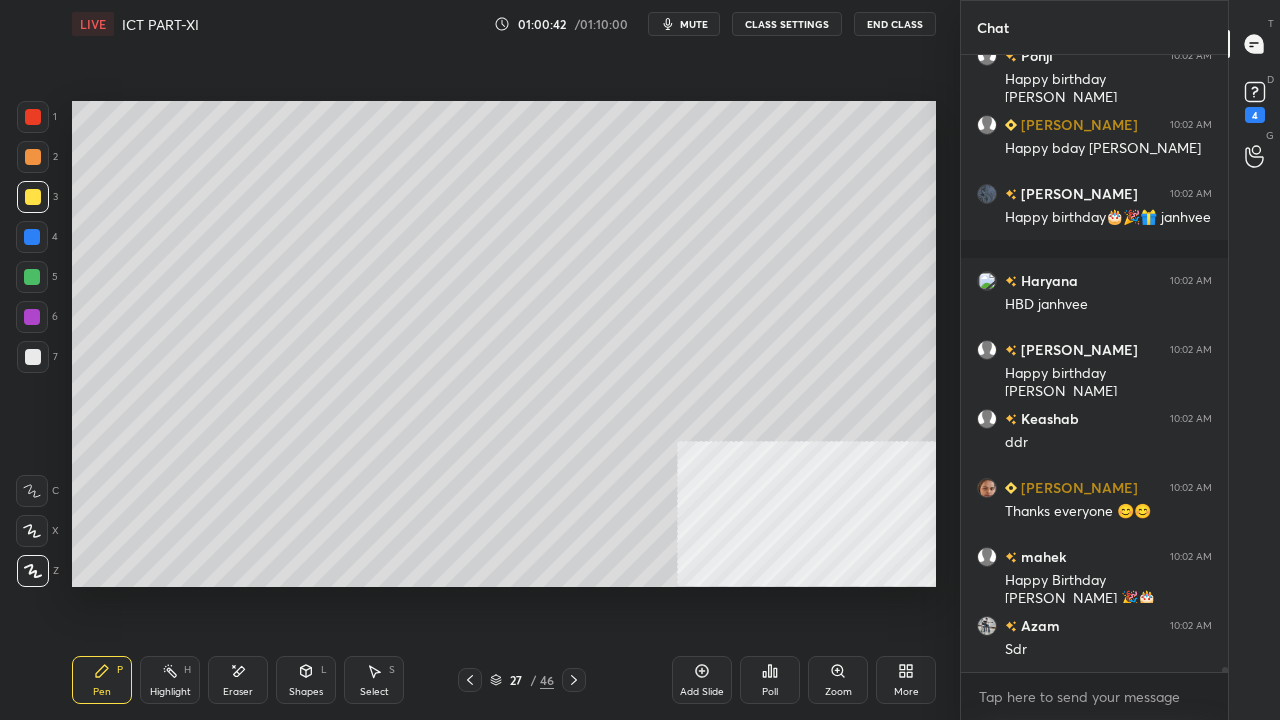 click at bounding box center [32, 237] 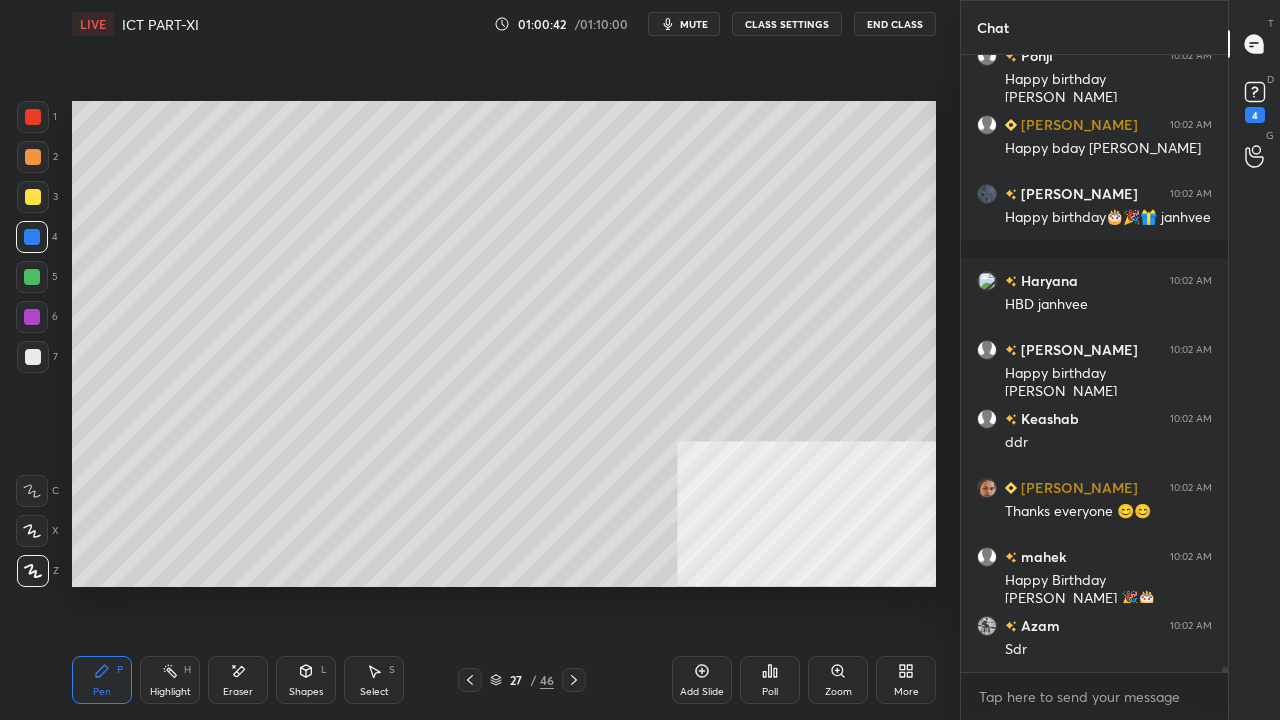 click at bounding box center (32, 237) 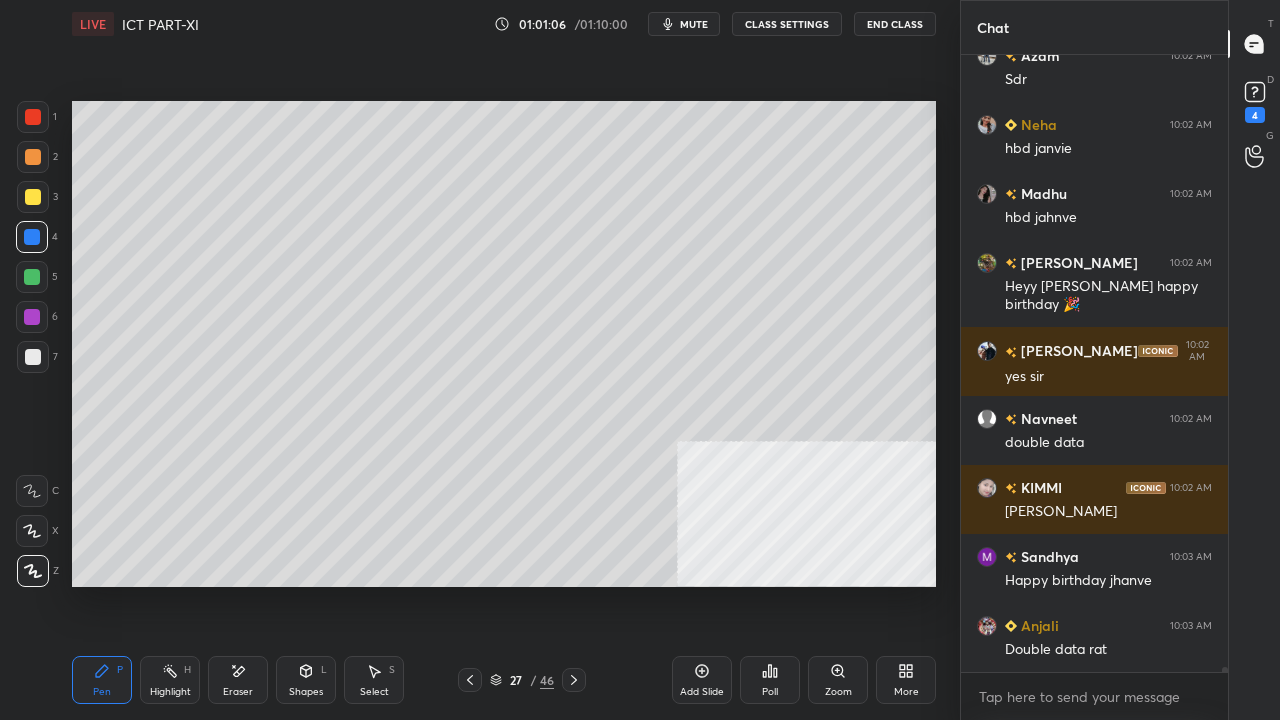 scroll, scrollTop: 80406, scrollLeft: 0, axis: vertical 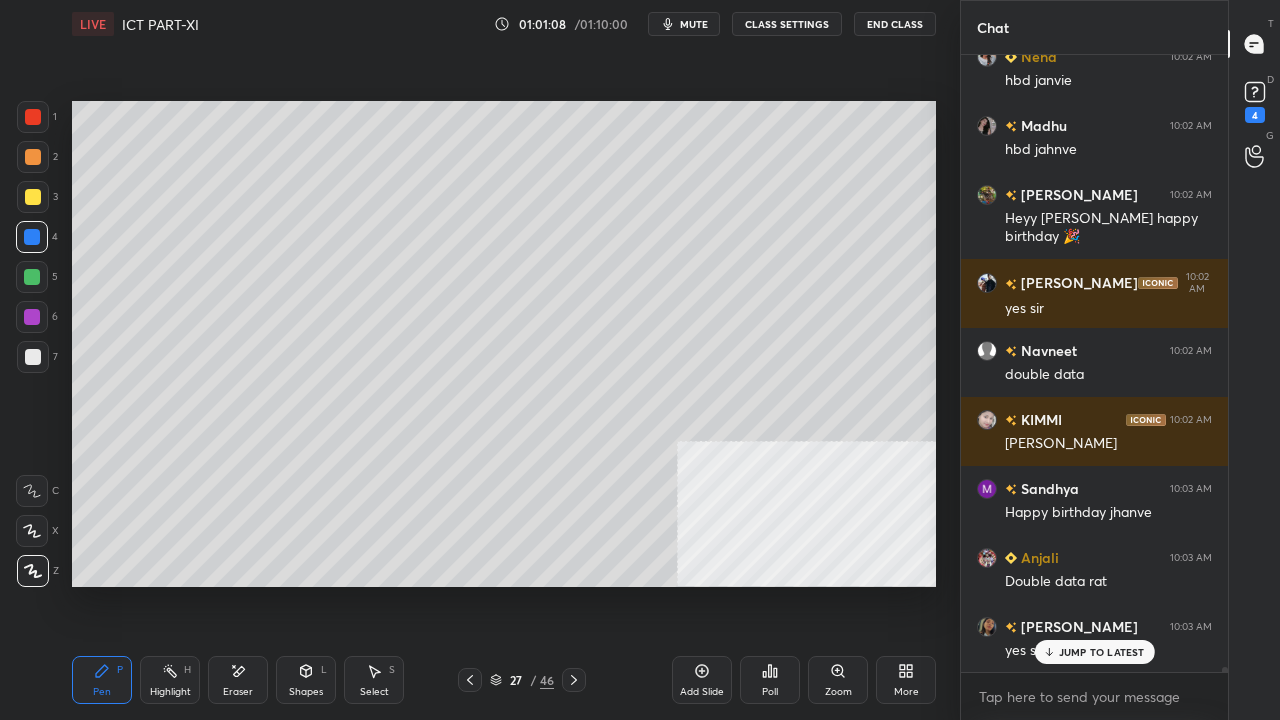 click at bounding box center [33, 357] 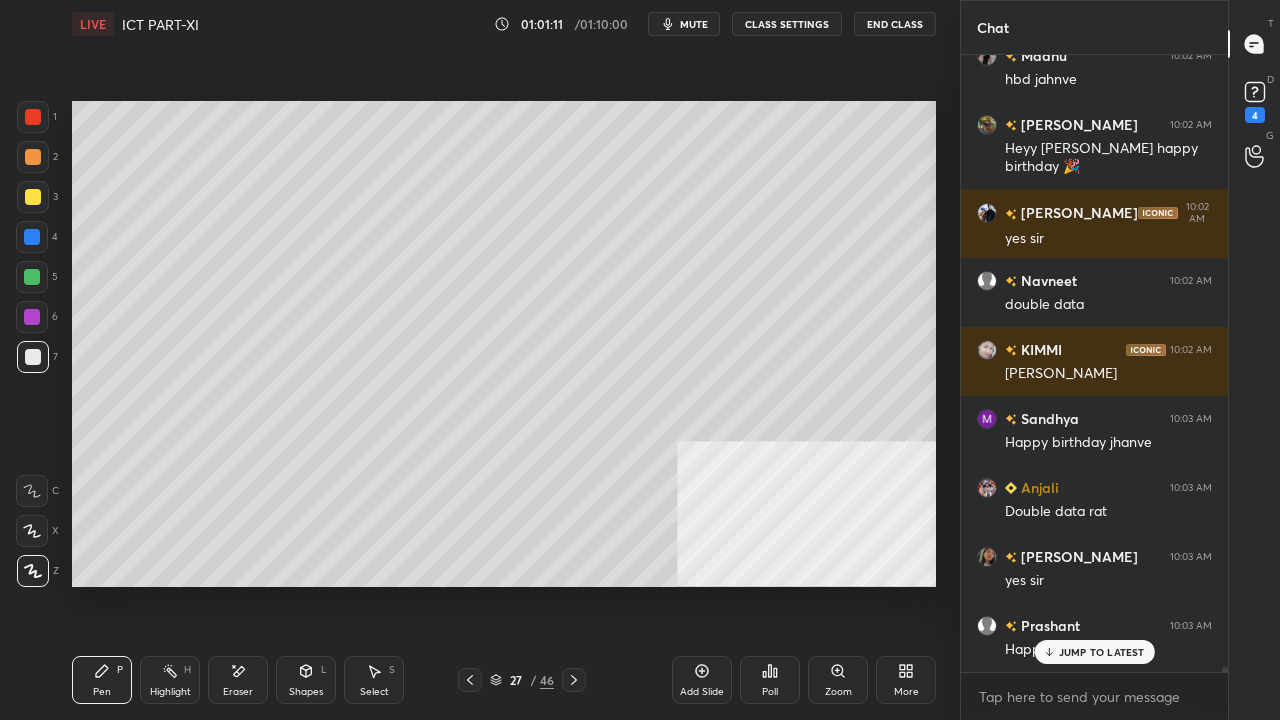 scroll, scrollTop: 80544, scrollLeft: 0, axis: vertical 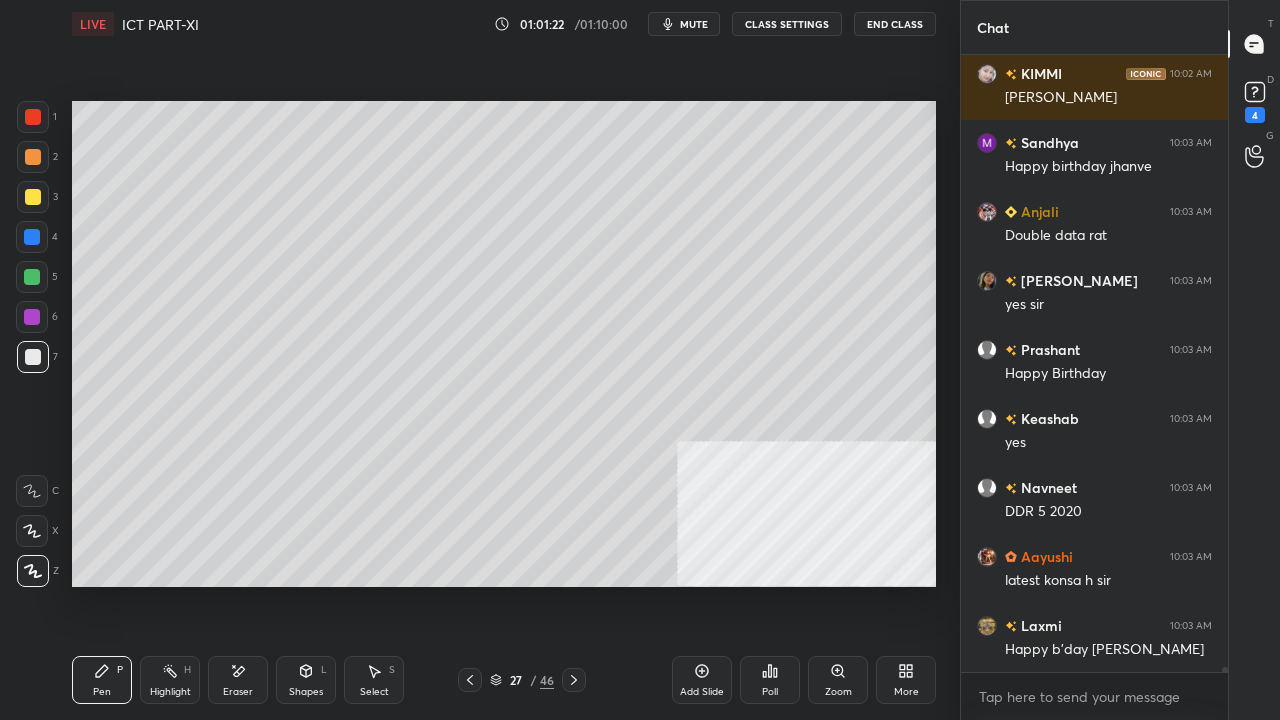 click at bounding box center (33, 117) 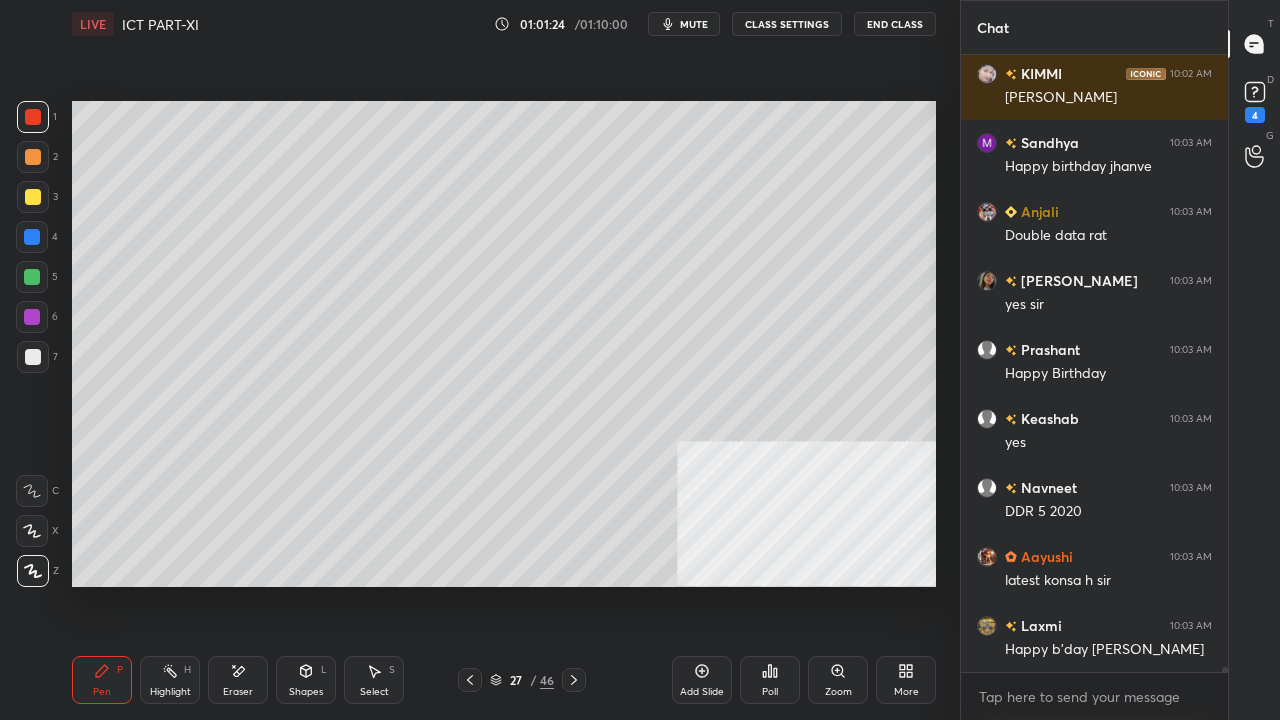 scroll, scrollTop: 80820, scrollLeft: 0, axis: vertical 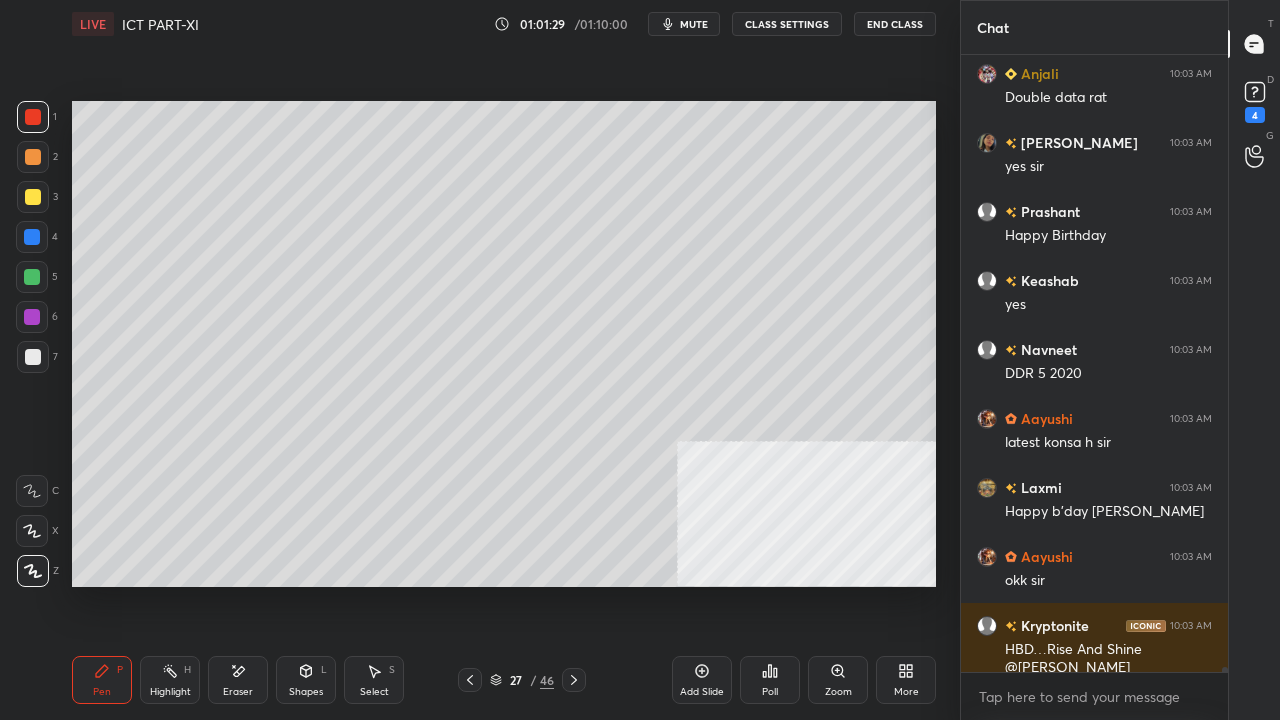 click at bounding box center (32, 277) 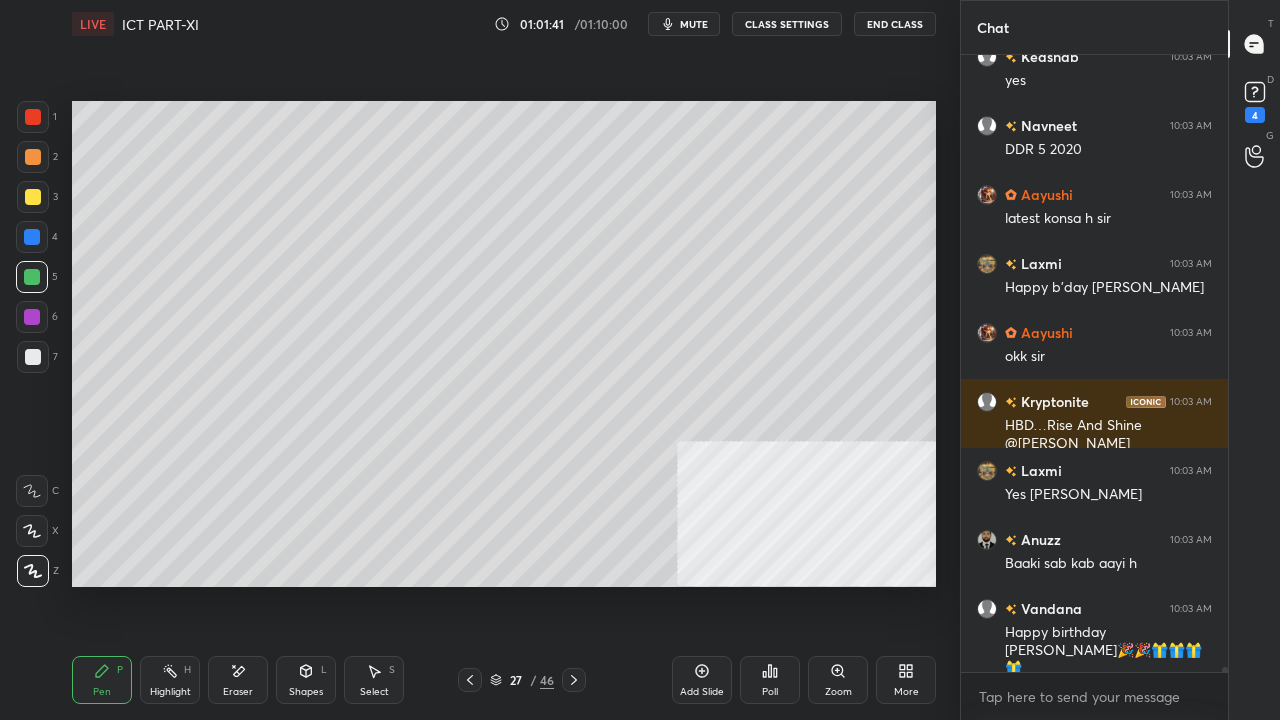 scroll, scrollTop: 81184, scrollLeft: 0, axis: vertical 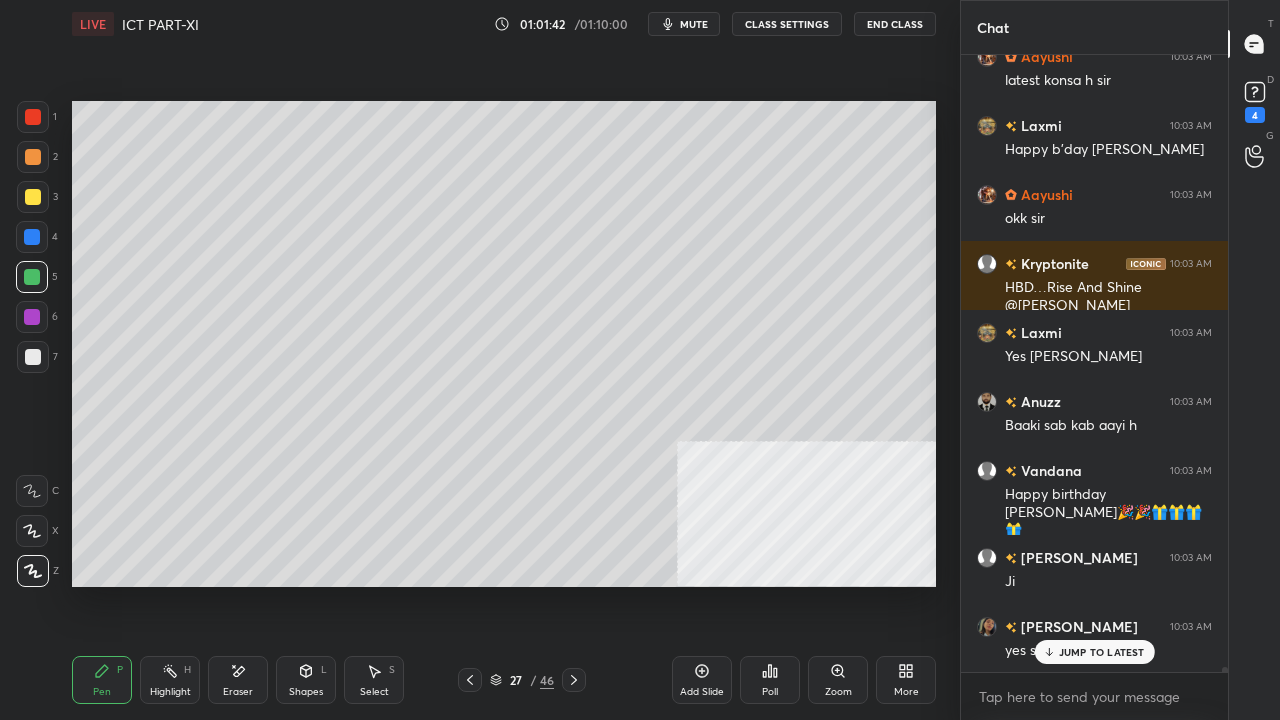 click on "27" at bounding box center [516, 680] 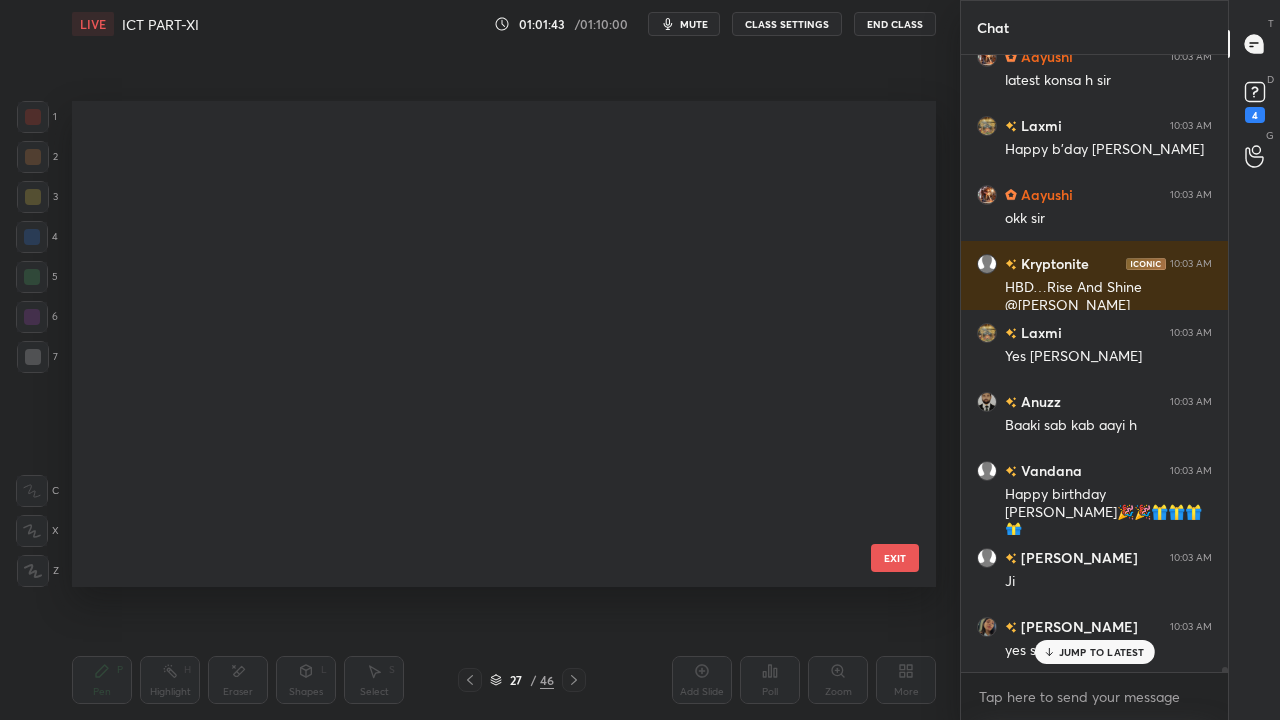 scroll, scrollTop: 837, scrollLeft: 0, axis: vertical 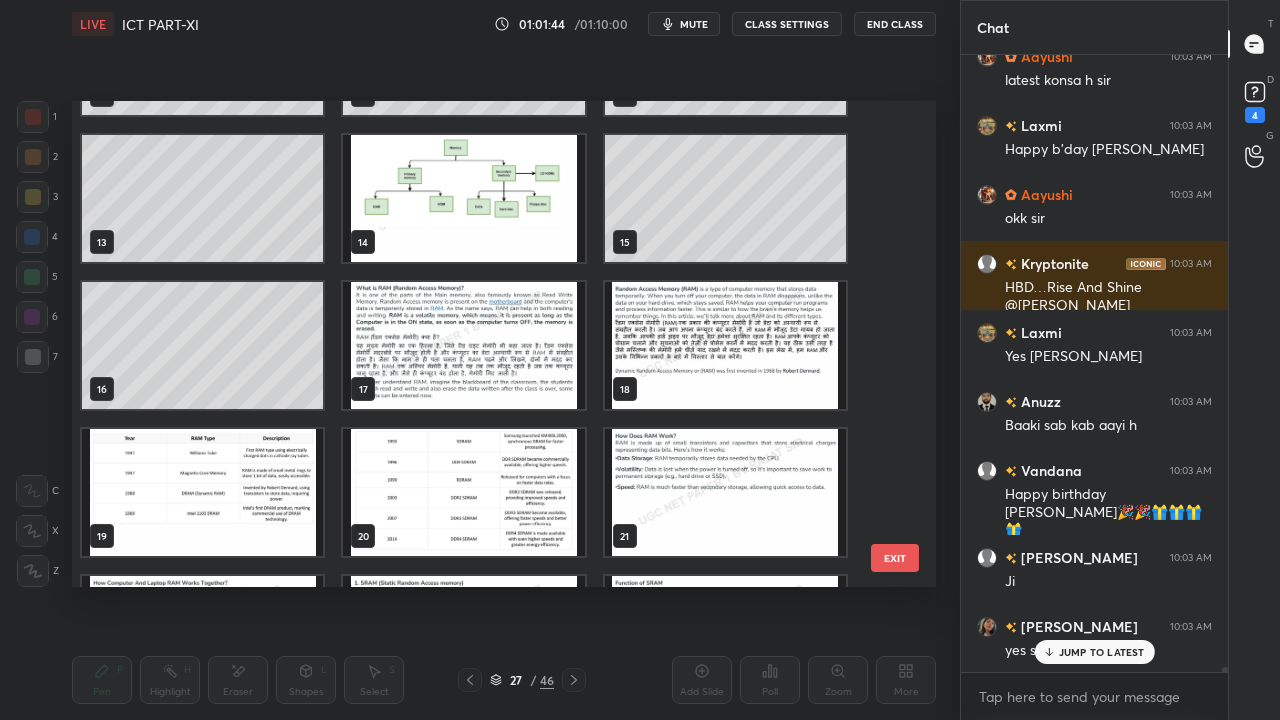 click at bounding box center (202, 492) 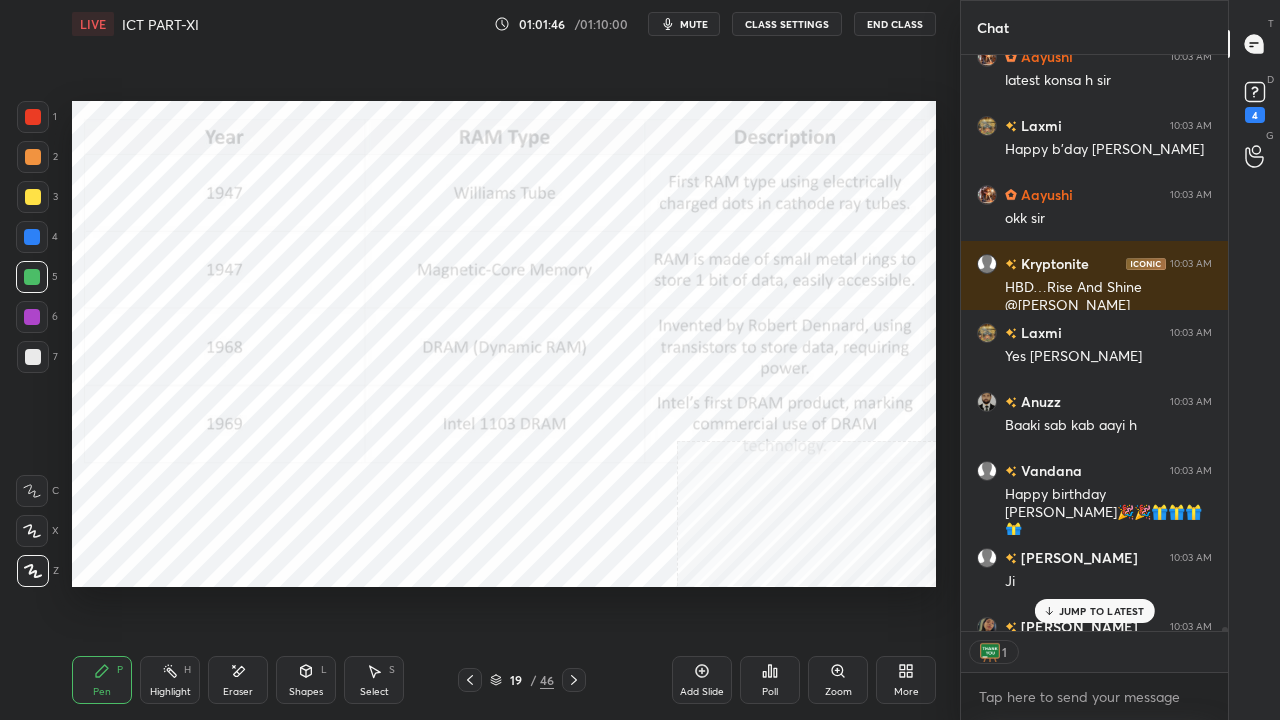 scroll, scrollTop: 570, scrollLeft: 261, axis: both 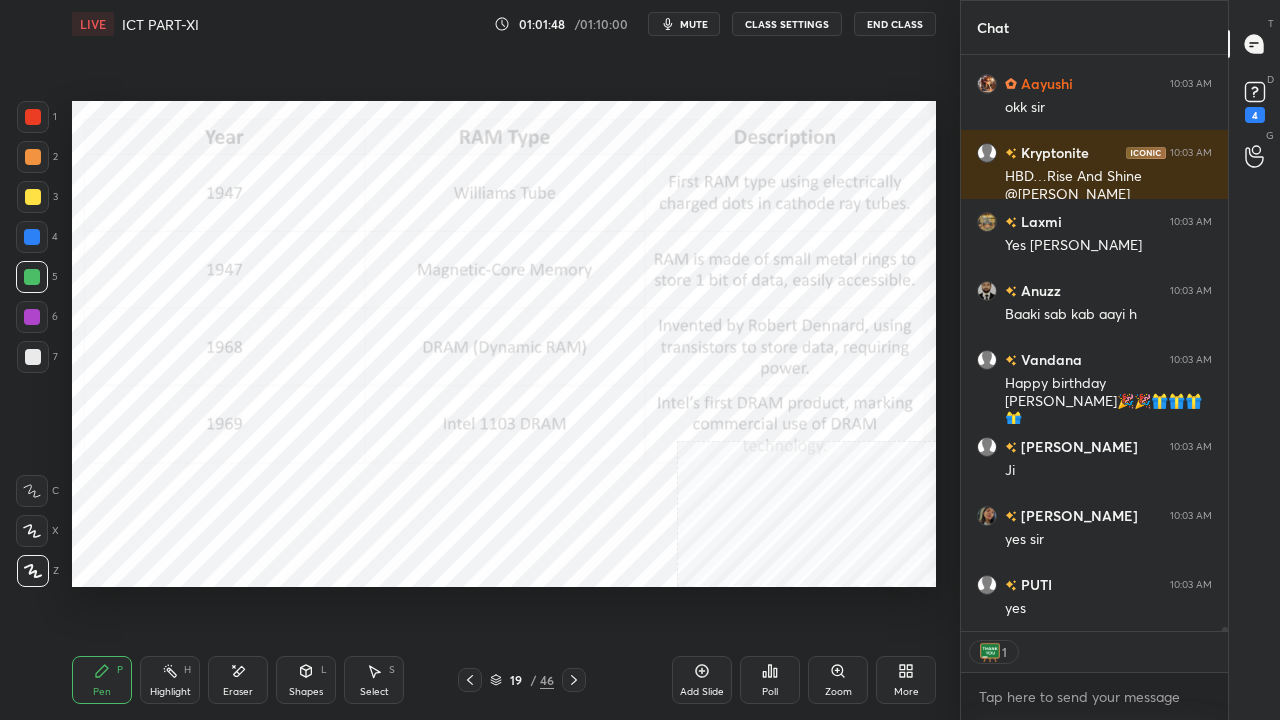 click at bounding box center [33, 117] 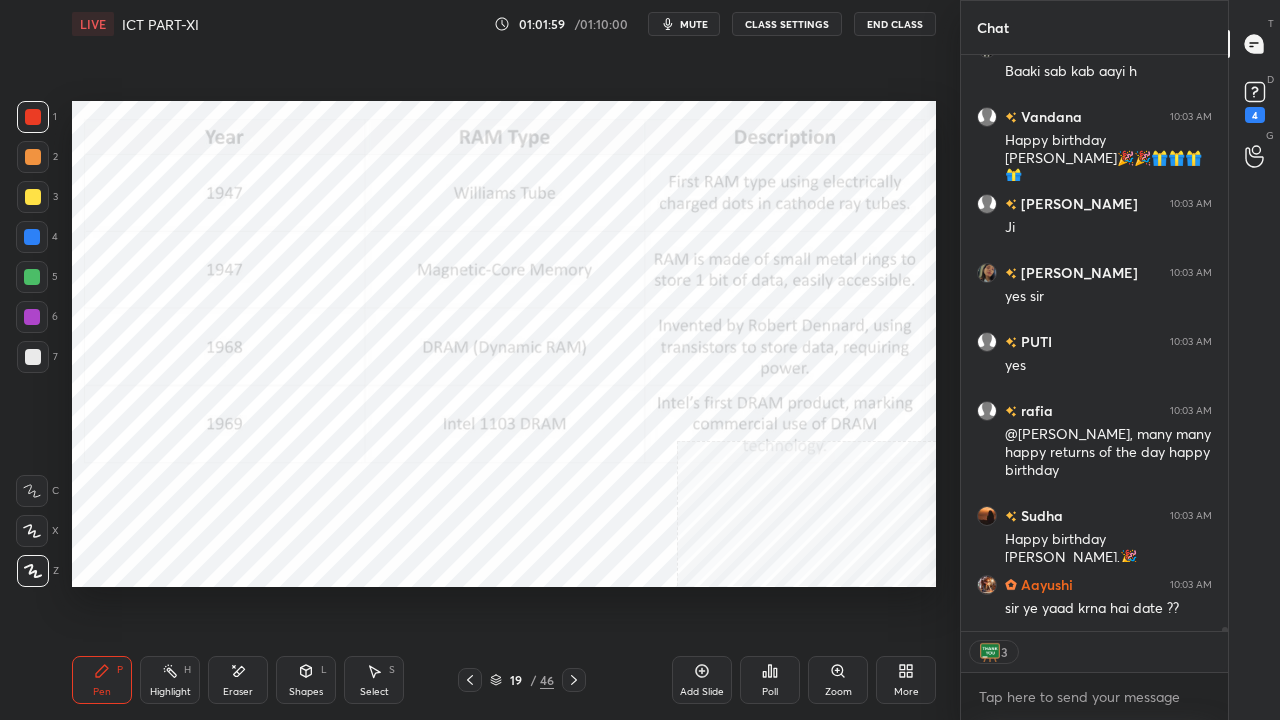 scroll, scrollTop: 81675, scrollLeft: 0, axis: vertical 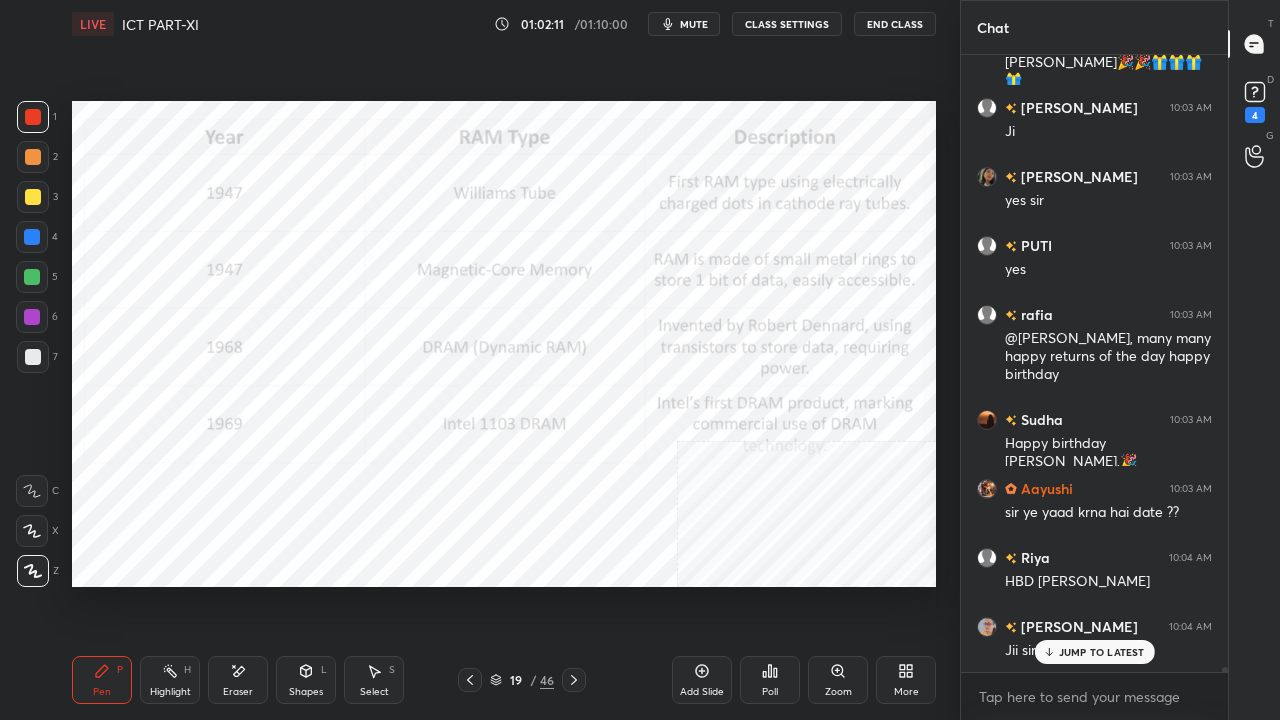 click 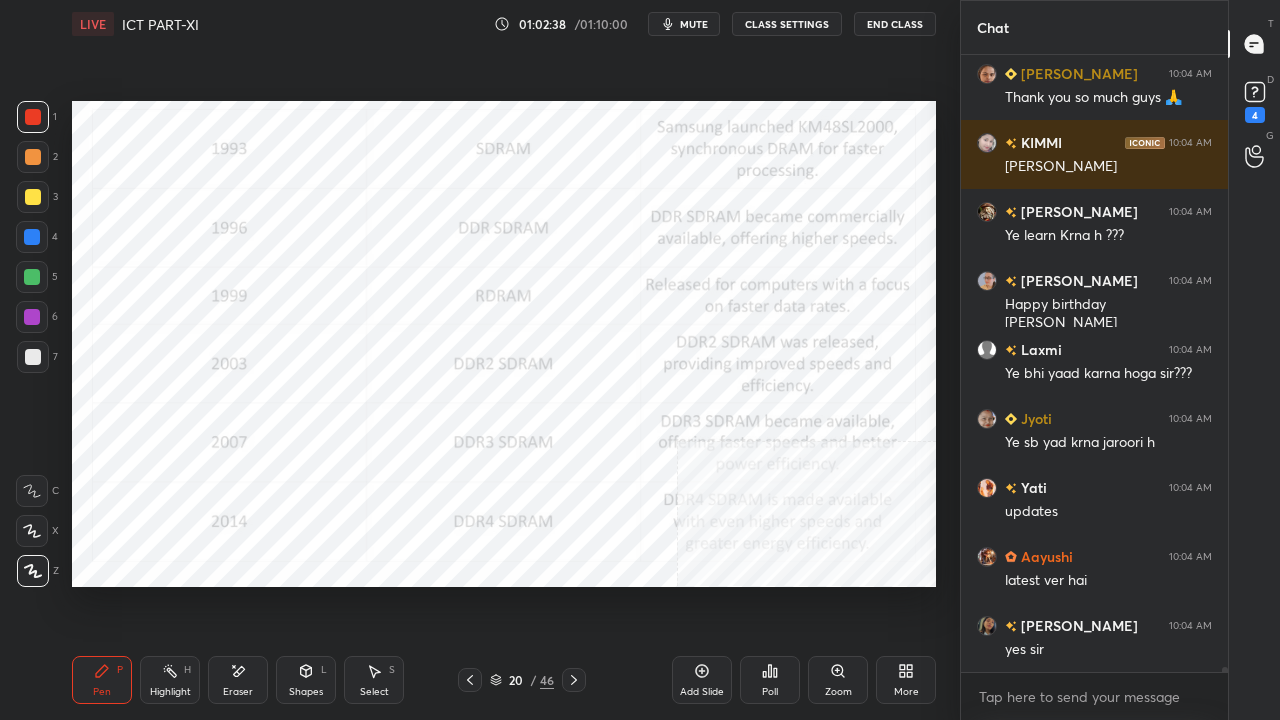 scroll, scrollTop: 82392, scrollLeft: 0, axis: vertical 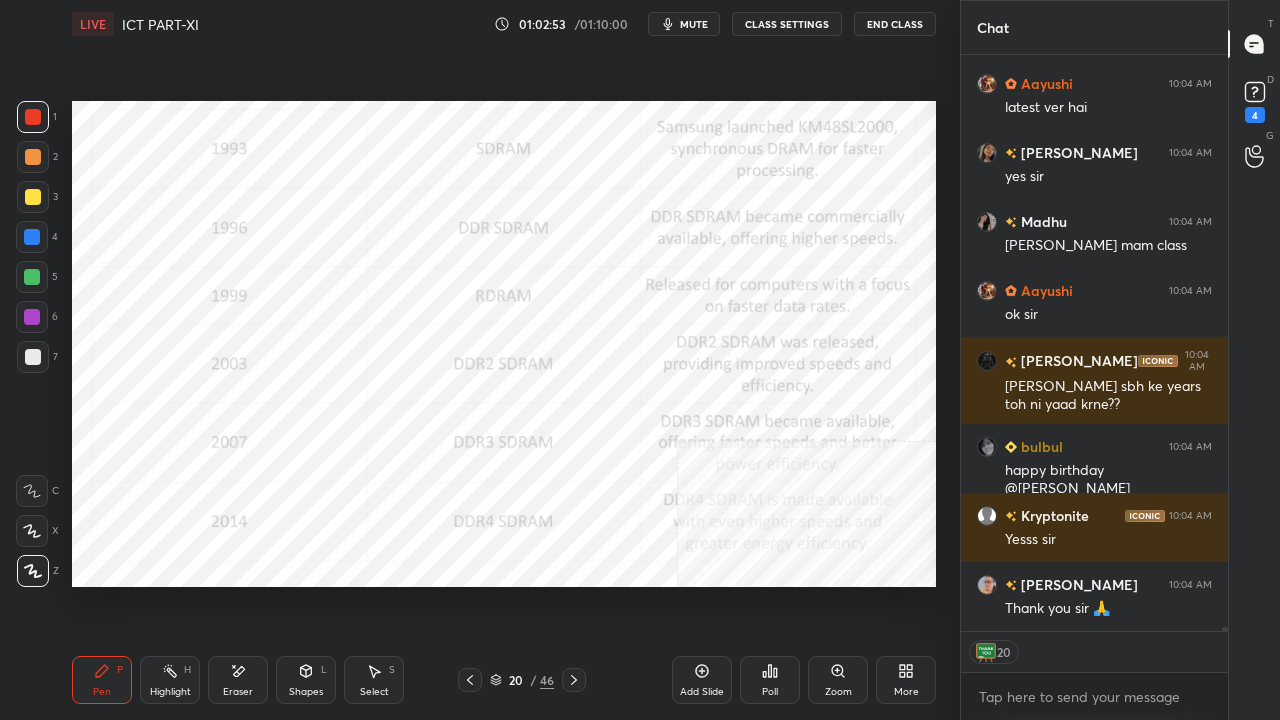 click at bounding box center (470, 680) 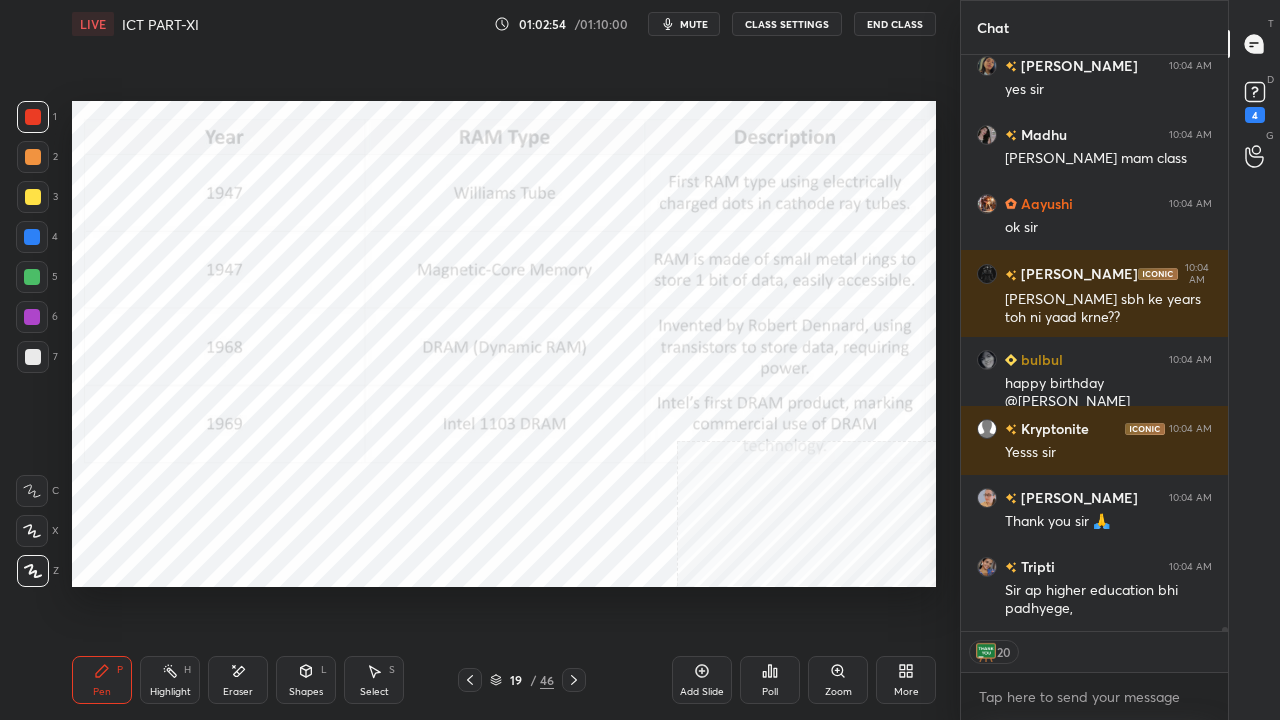scroll, scrollTop: 82953, scrollLeft: 0, axis: vertical 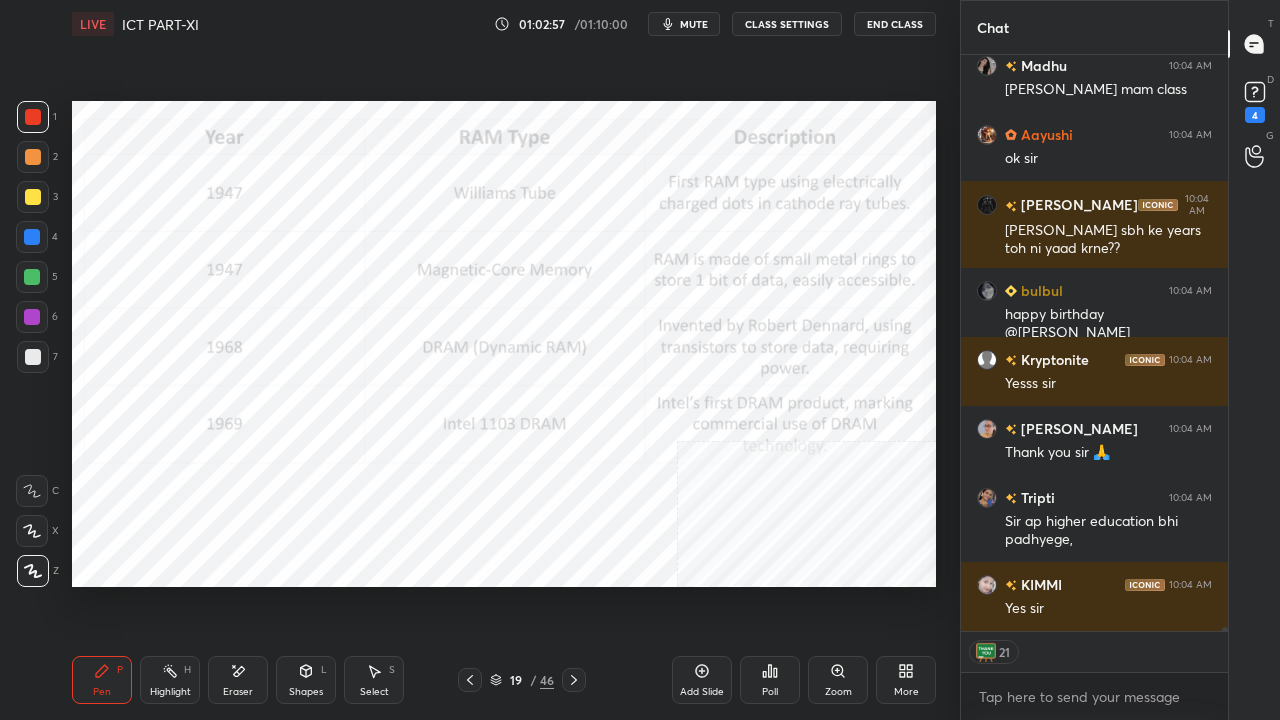 click at bounding box center [574, 680] 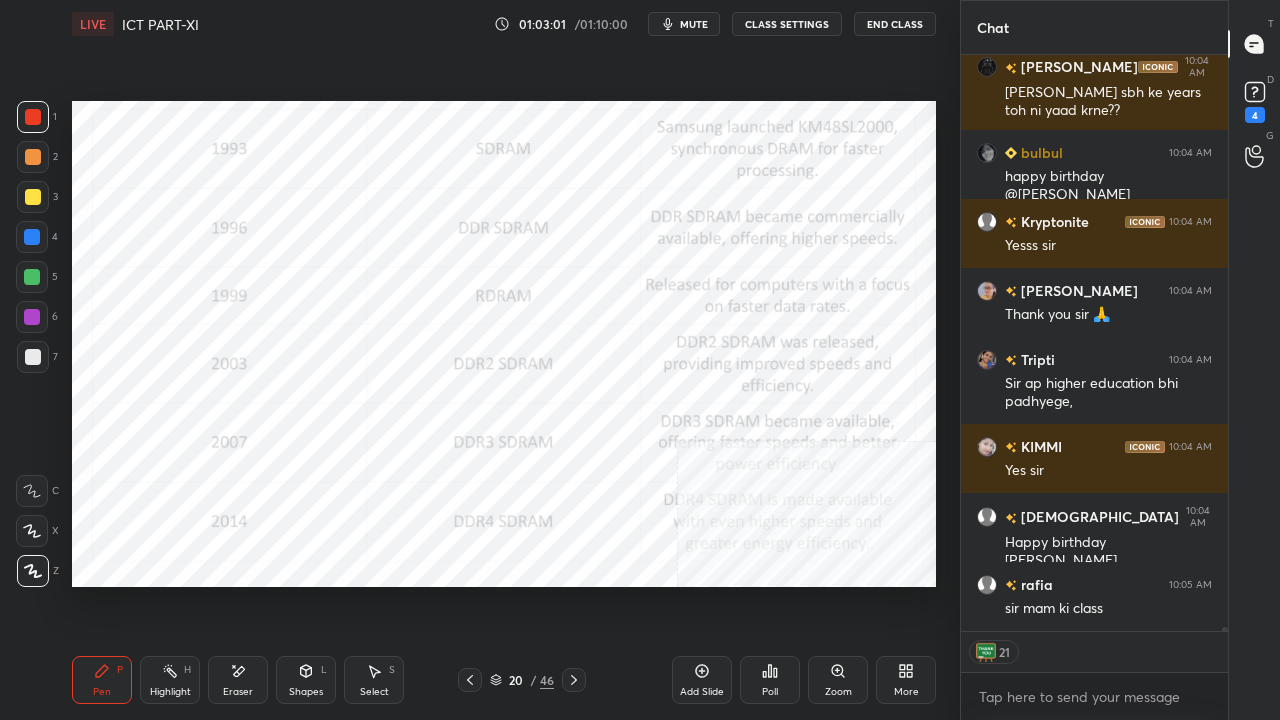 scroll, scrollTop: 83160, scrollLeft: 0, axis: vertical 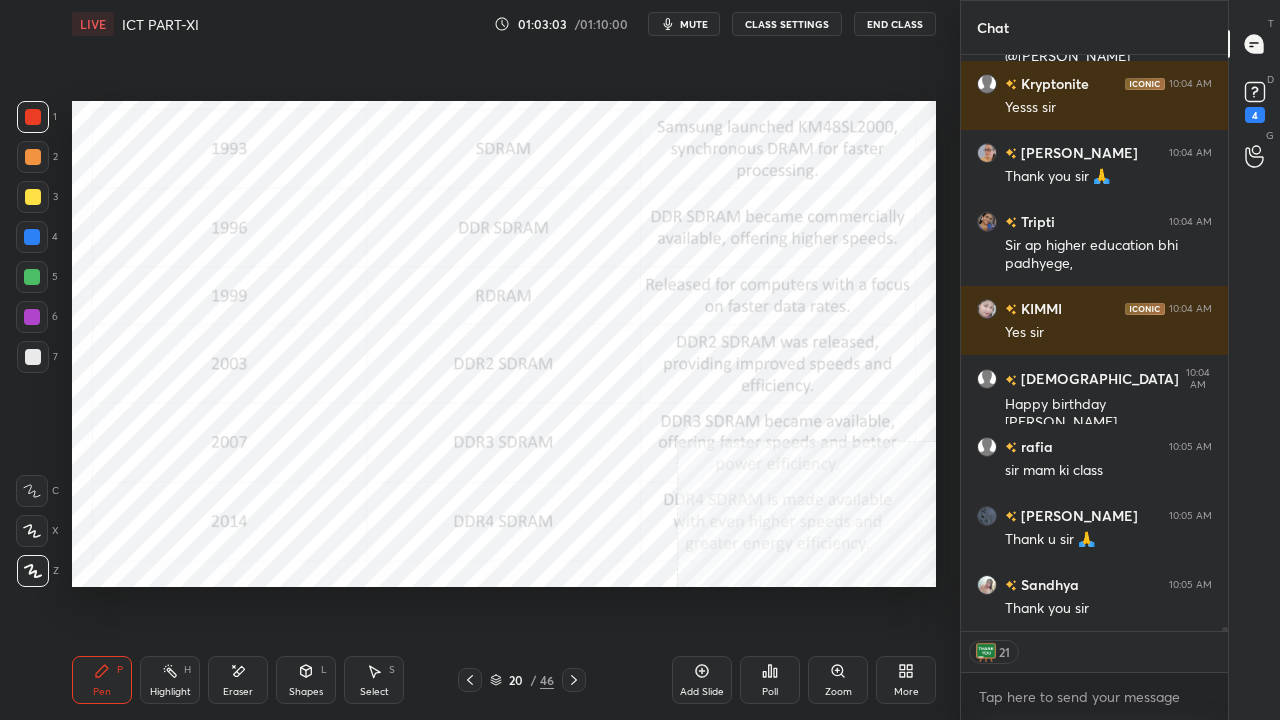 drag, startPoint x: 534, startPoint y: 680, endPoint x: 544, endPoint y: 613, distance: 67.74216 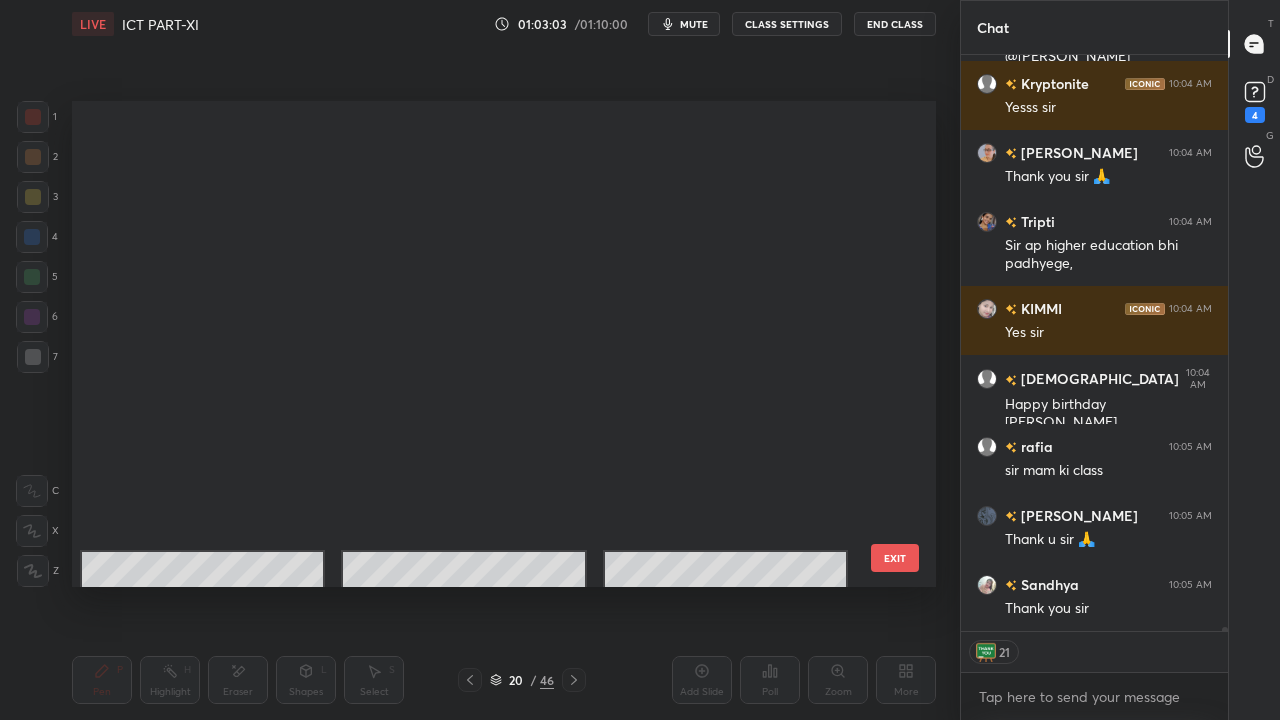 scroll, scrollTop: 83298, scrollLeft: 0, axis: vertical 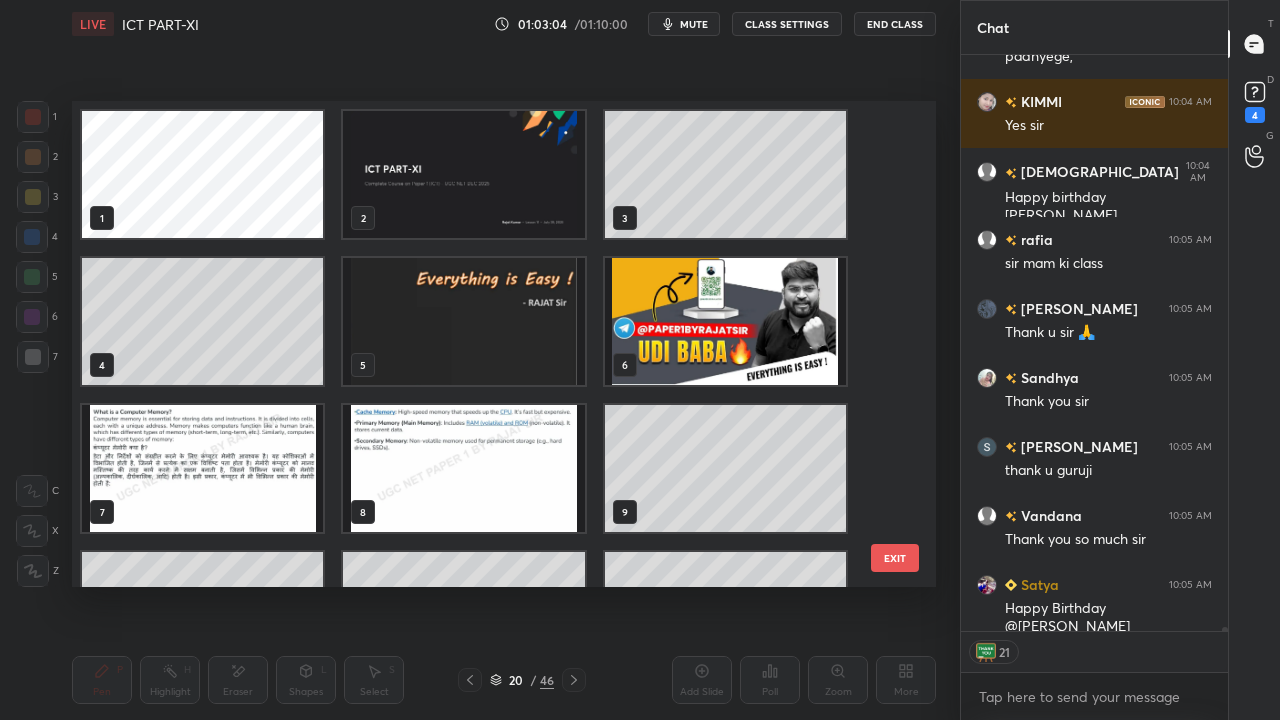 click at bounding box center [463, 174] 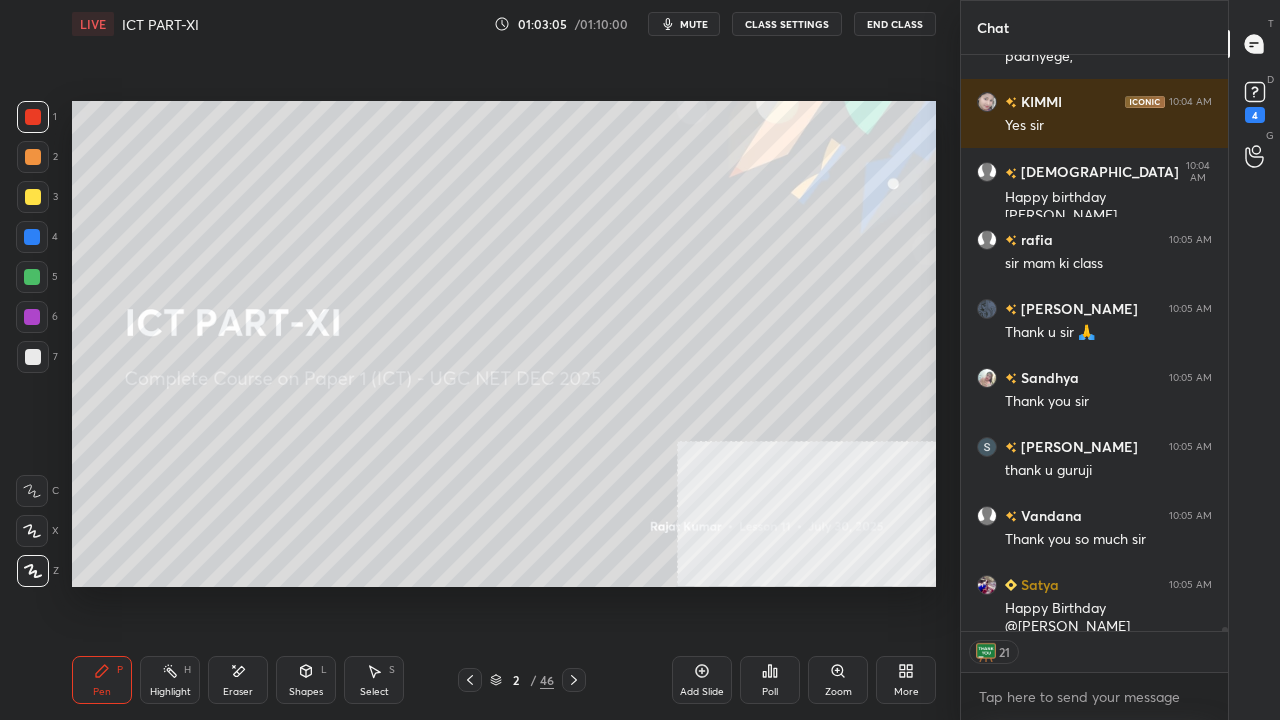 scroll, scrollTop: 83610, scrollLeft: 0, axis: vertical 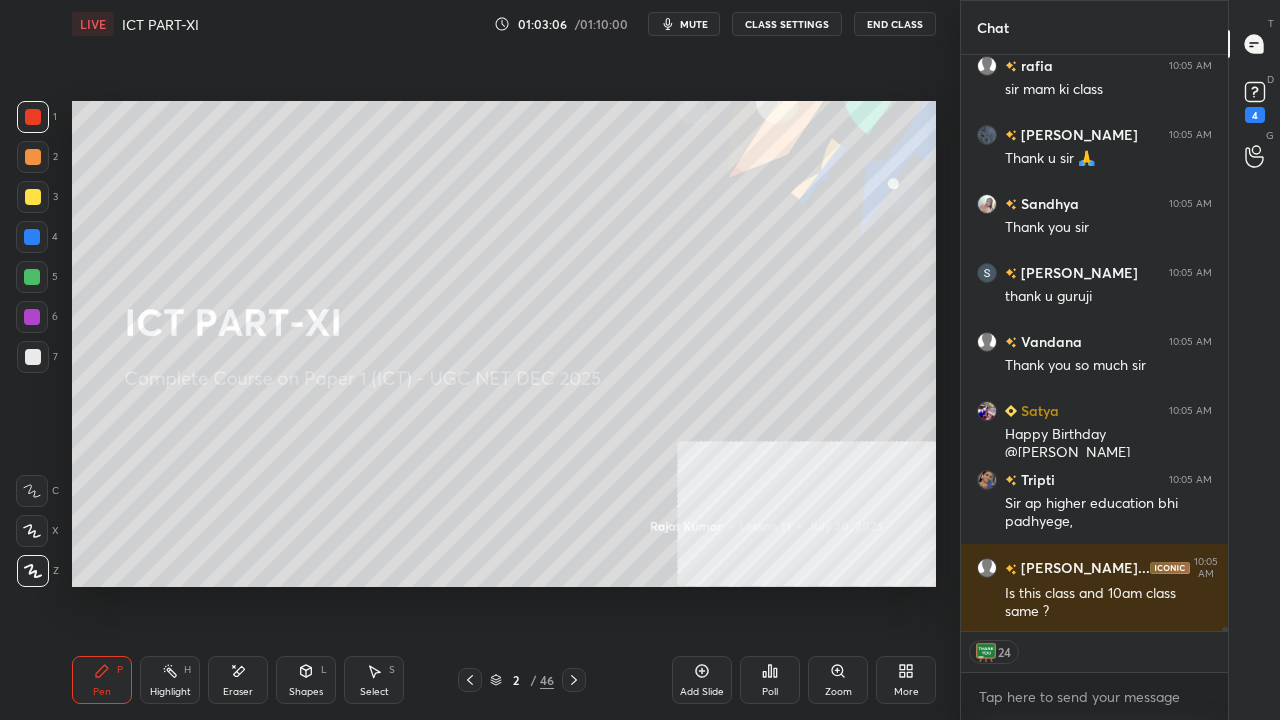 click 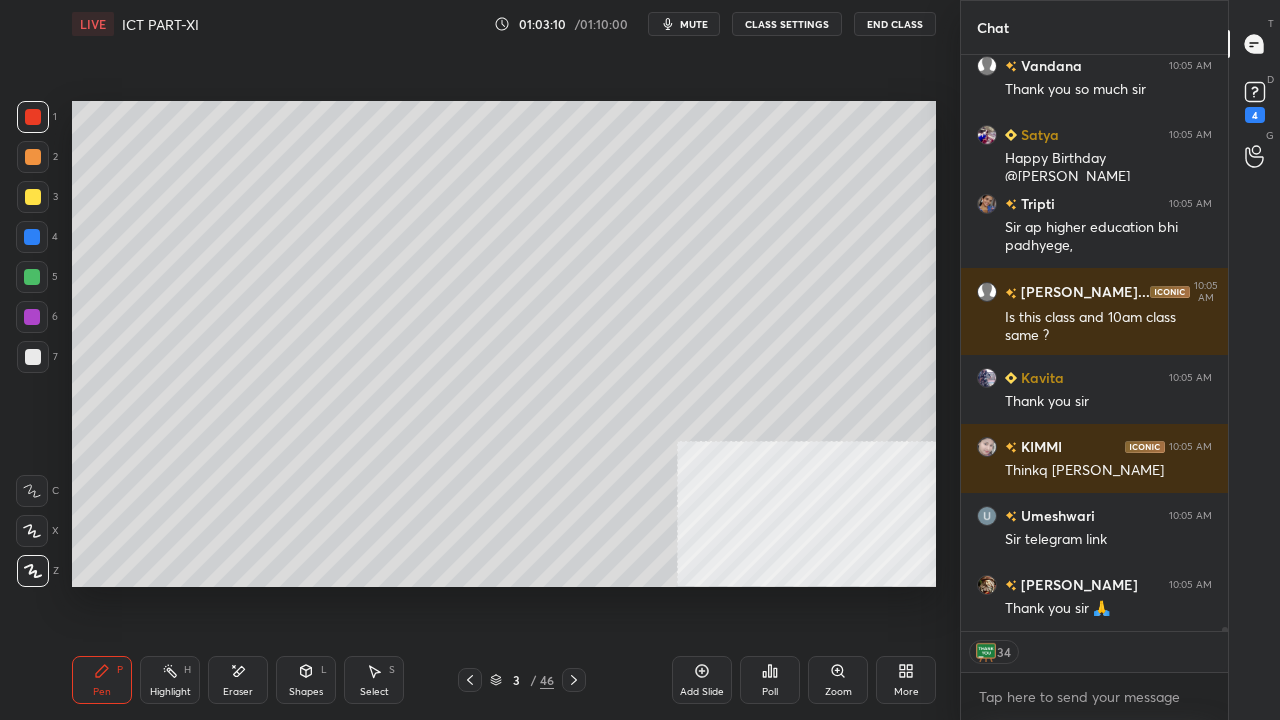 scroll, scrollTop: 83955, scrollLeft: 0, axis: vertical 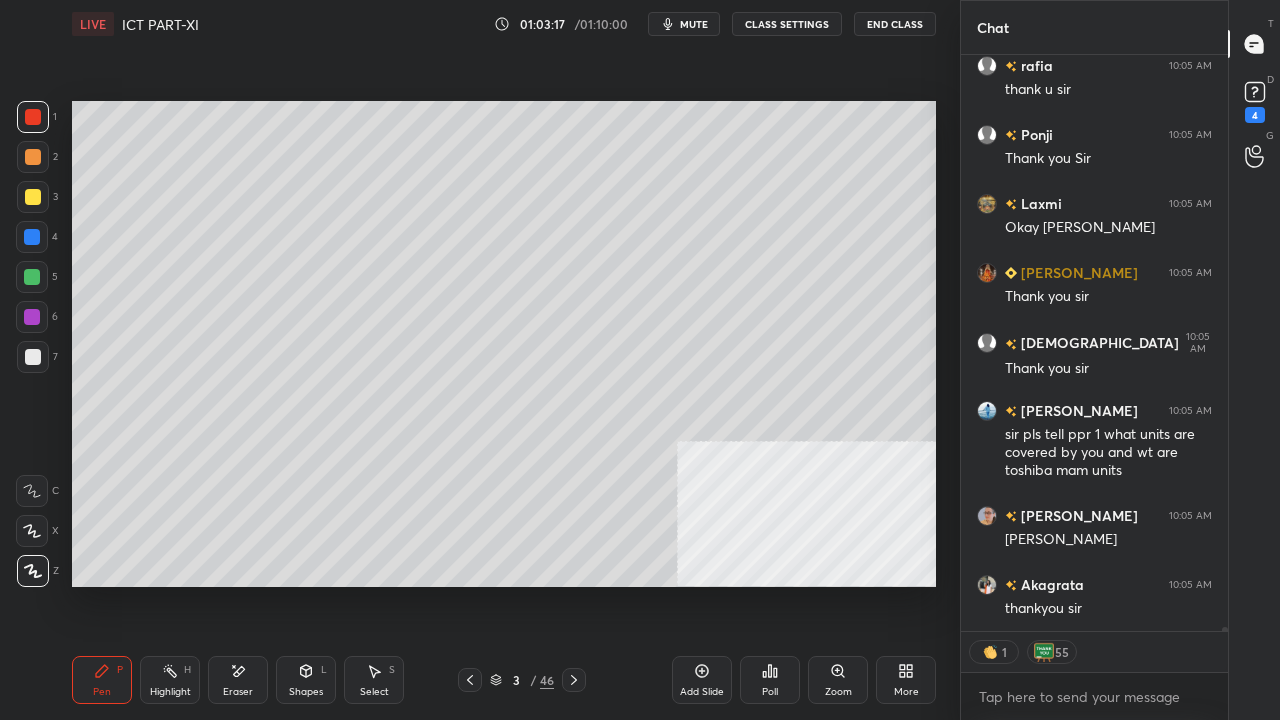 click at bounding box center [33, 197] 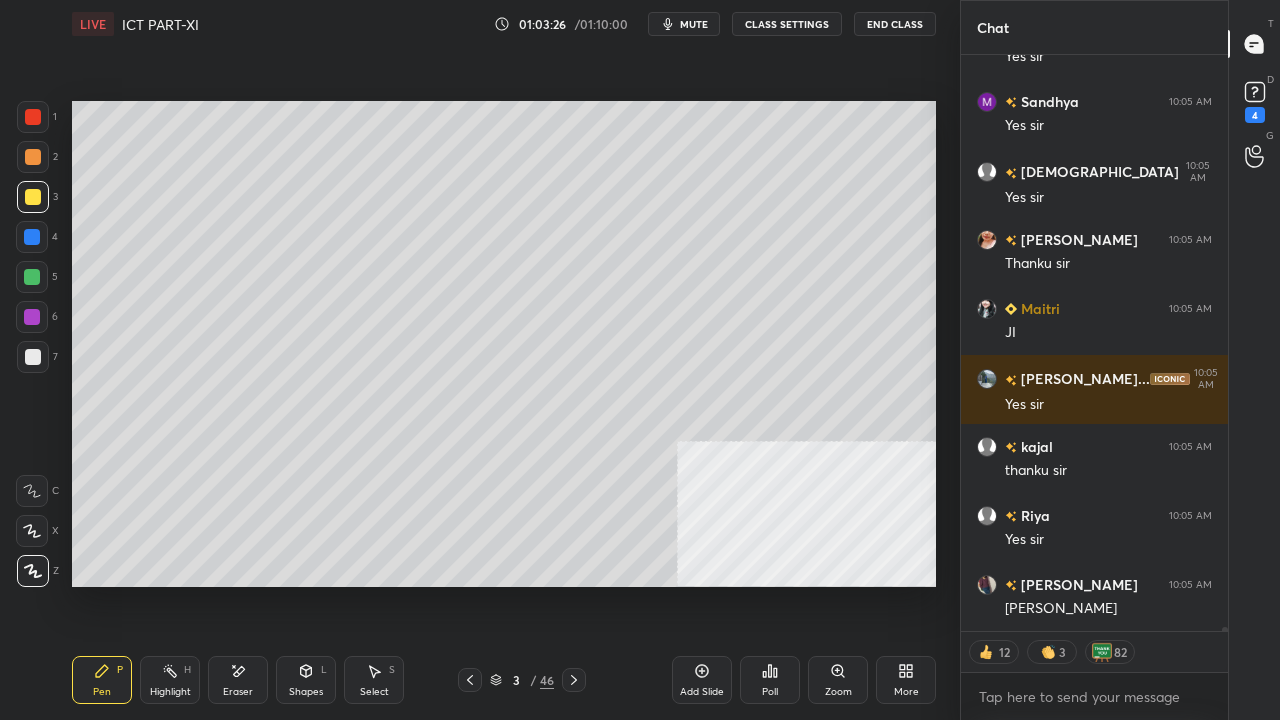 click 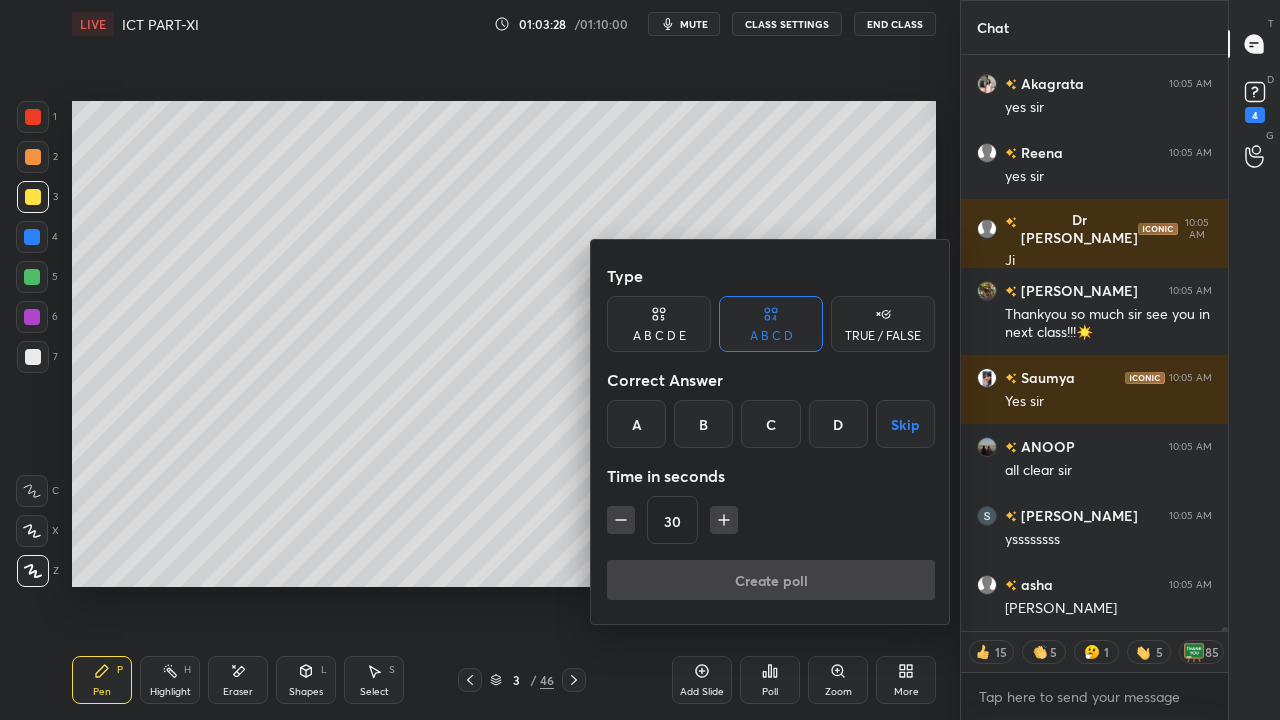 click at bounding box center [640, 360] 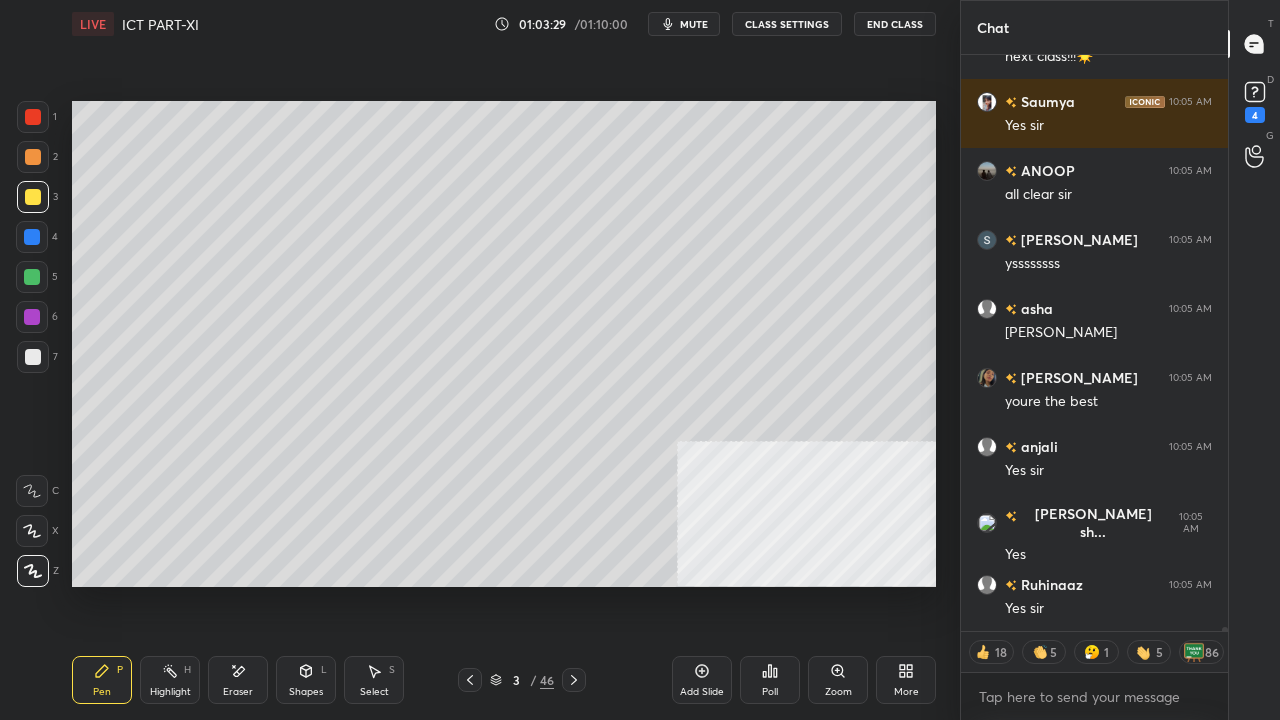 click 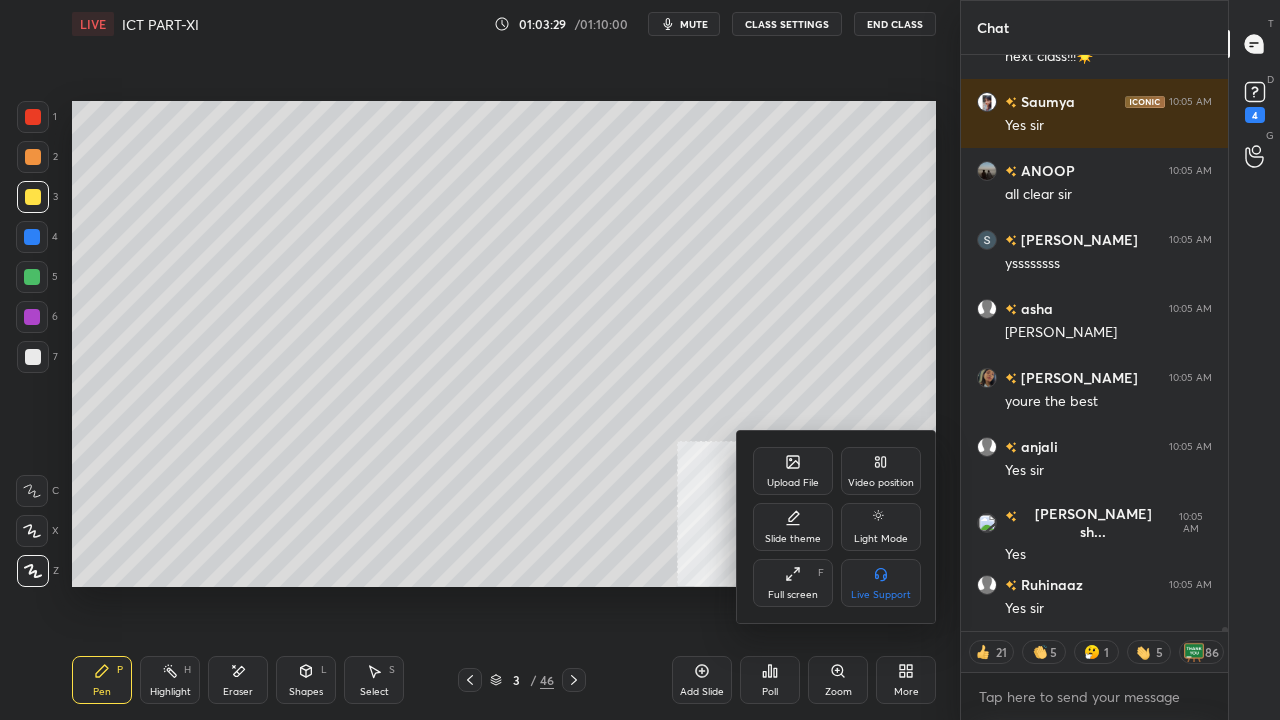 click 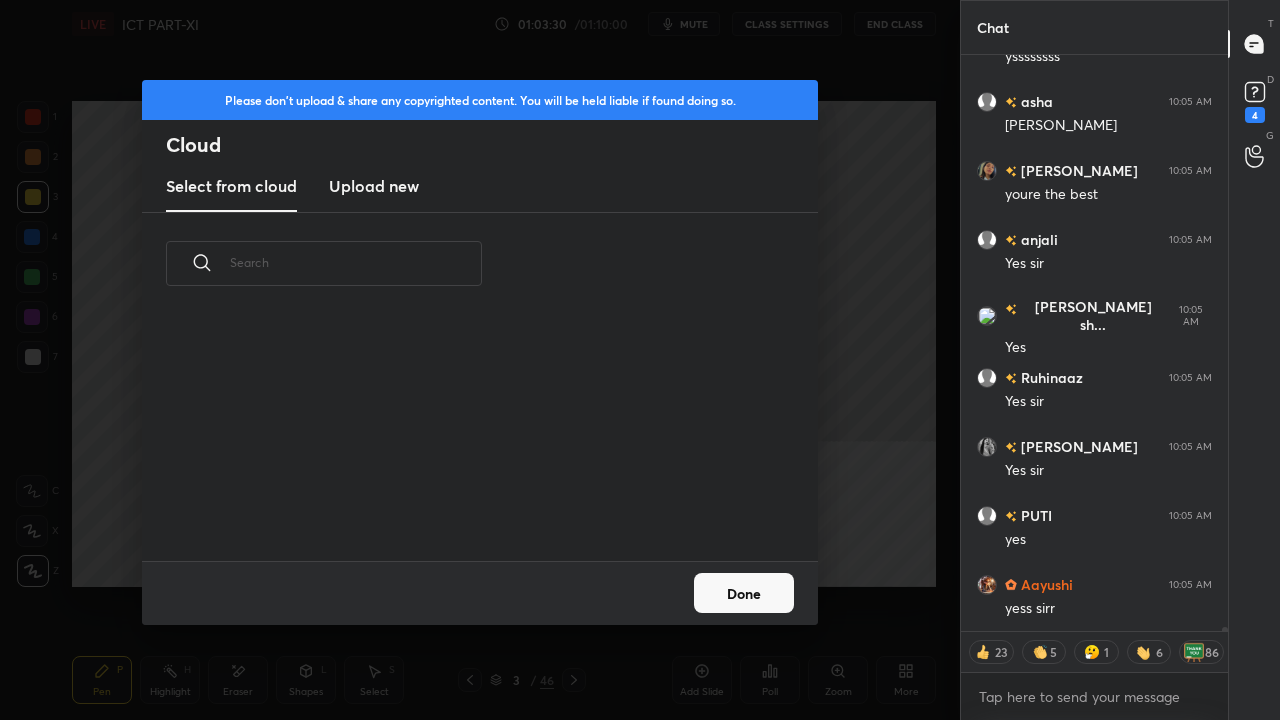 drag, startPoint x: 402, startPoint y: 196, endPoint x: 404, endPoint y: 211, distance: 15.132746 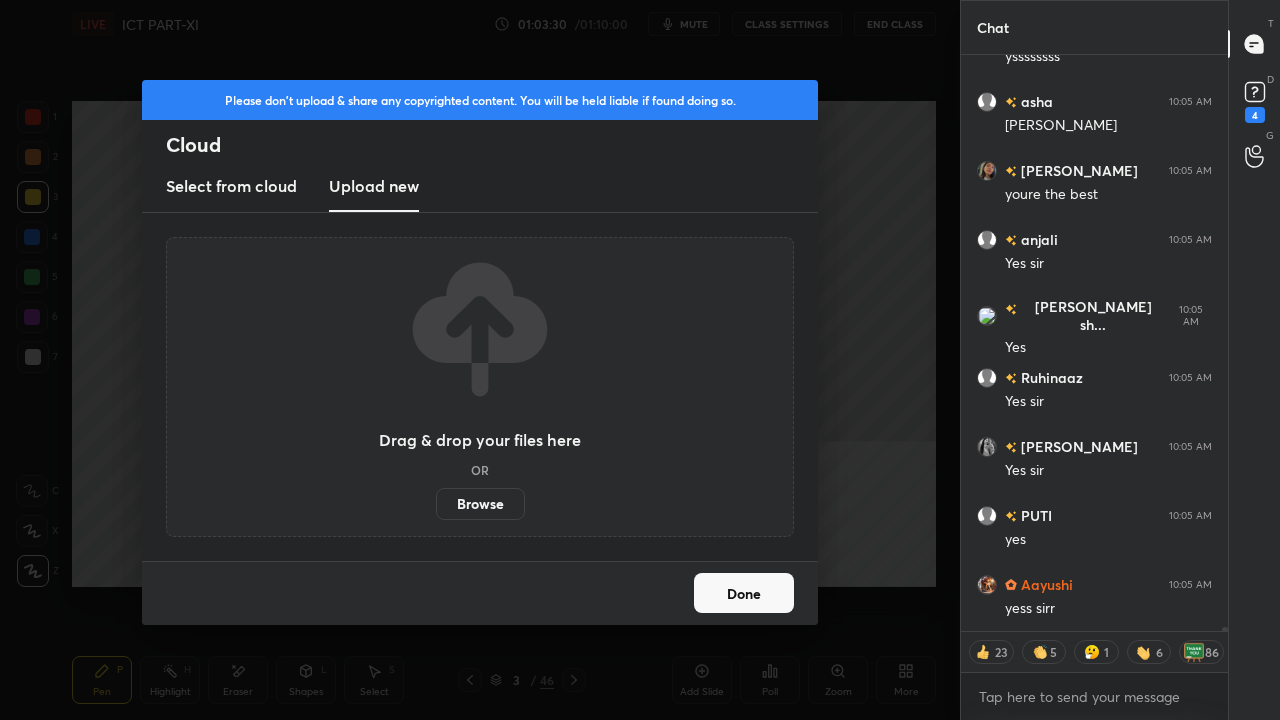 click on "Browse" at bounding box center [480, 504] 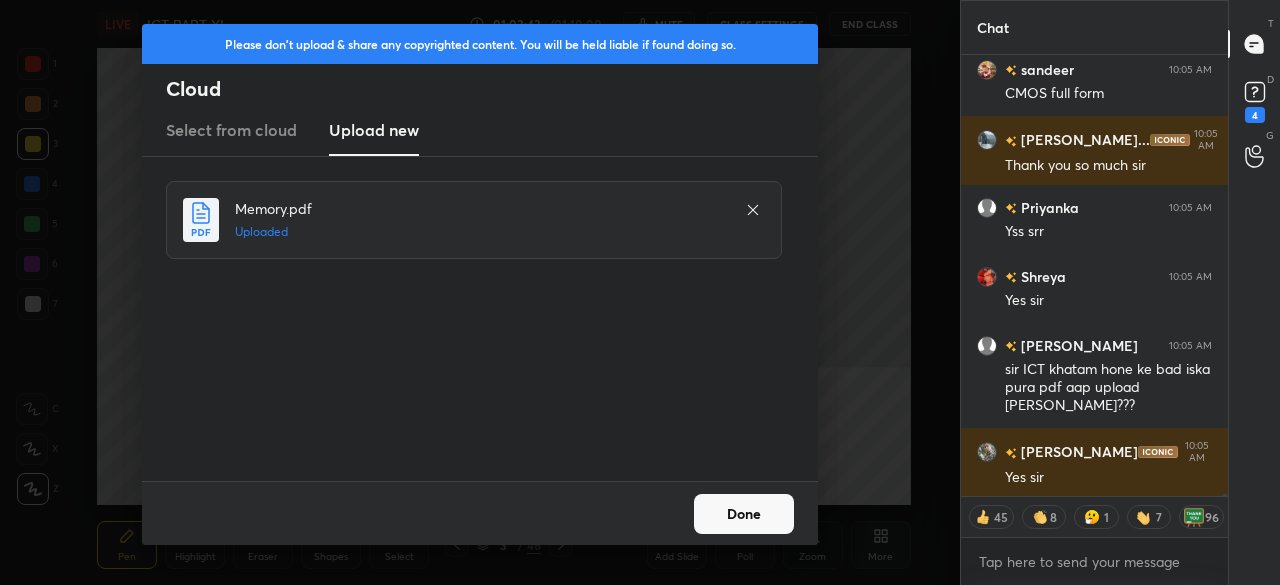 click on "Done" at bounding box center [744, 514] 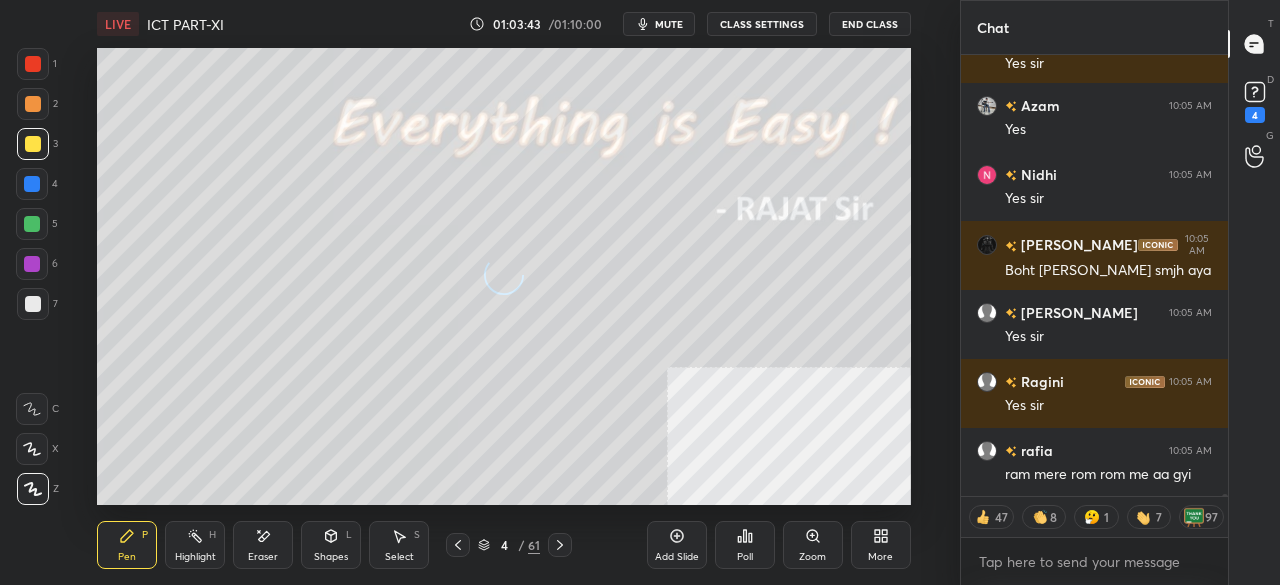 drag, startPoint x: 458, startPoint y: 544, endPoint x: 473, endPoint y: 544, distance: 15 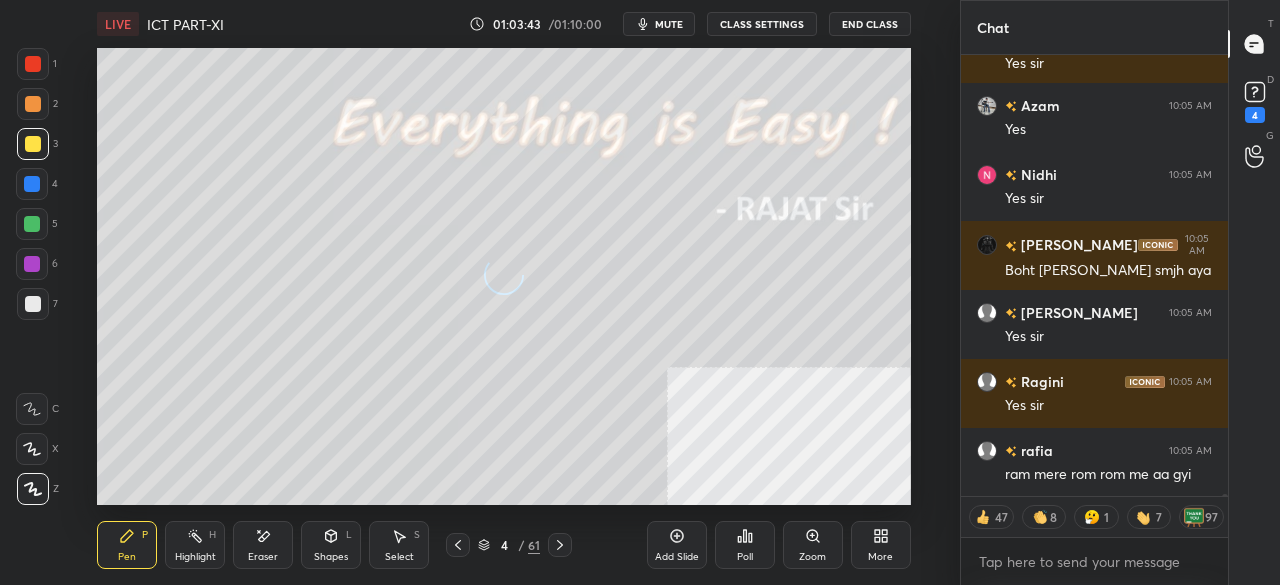 click 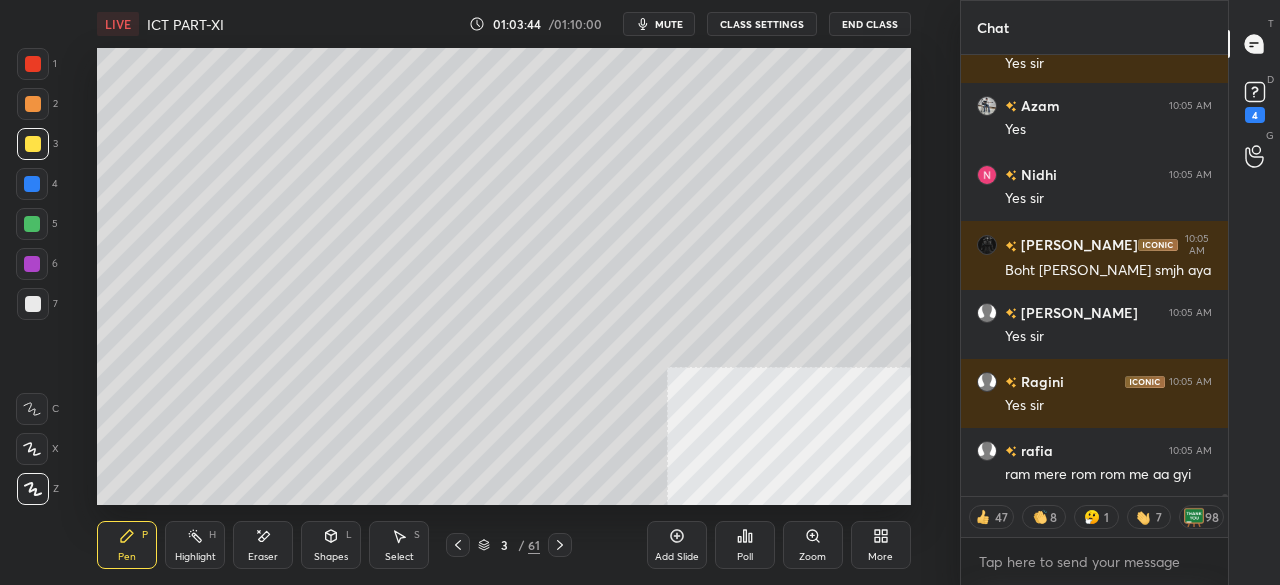 drag, startPoint x: 510, startPoint y: 544, endPoint x: 518, endPoint y: 511, distance: 33.955853 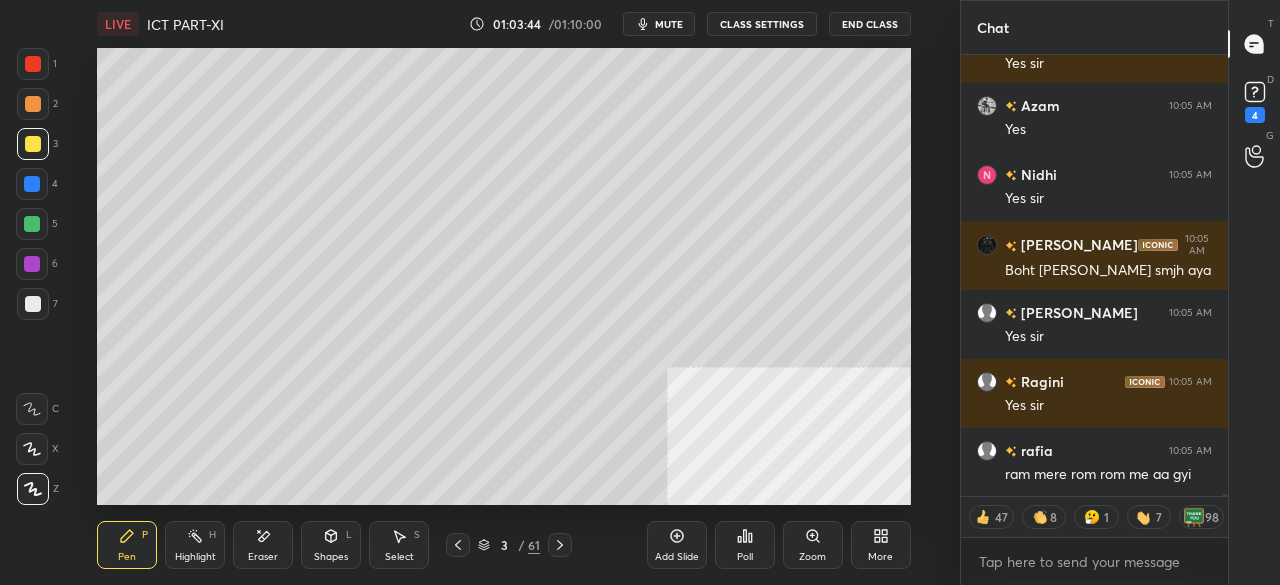 click on "3" at bounding box center (504, 545) 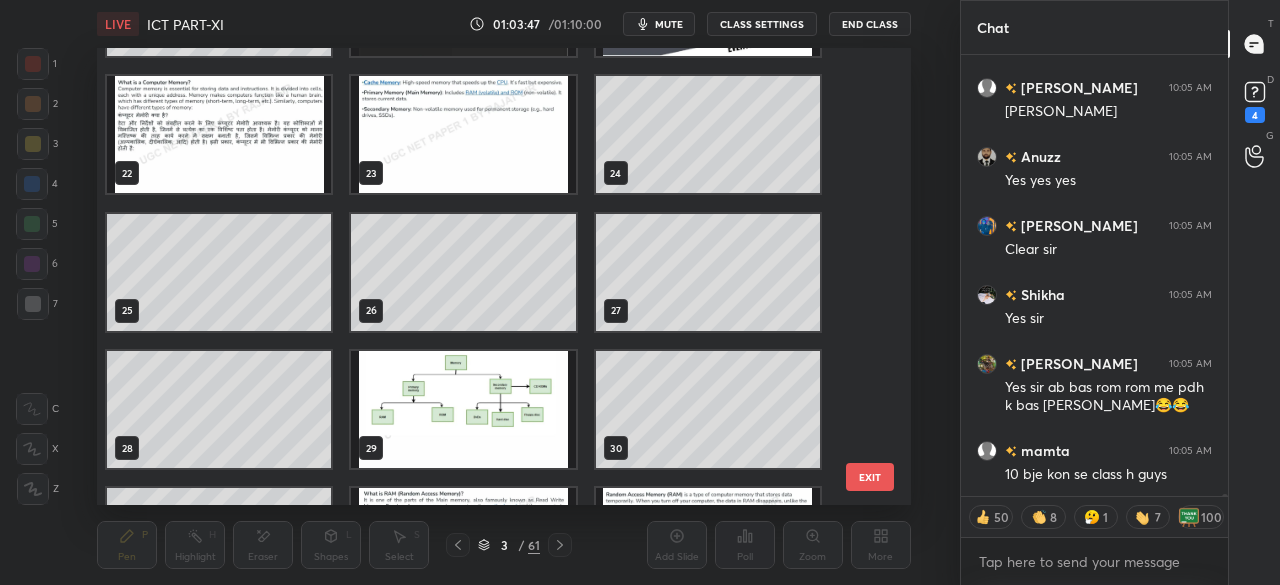 click on "EXIT" at bounding box center [870, 477] 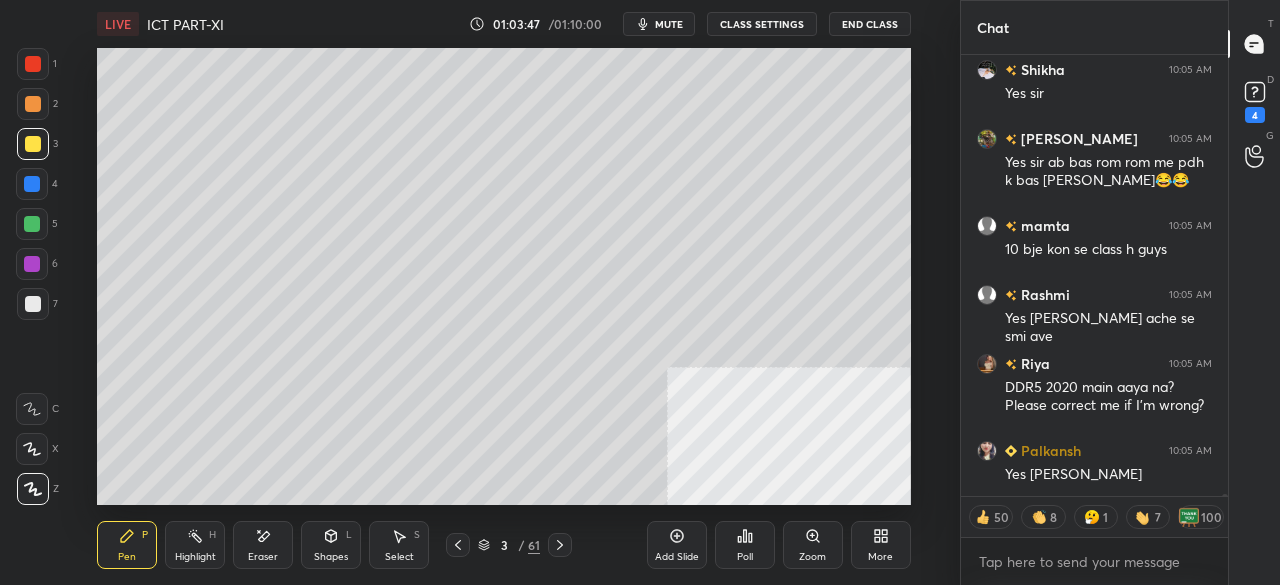 click on "More" at bounding box center [881, 545] 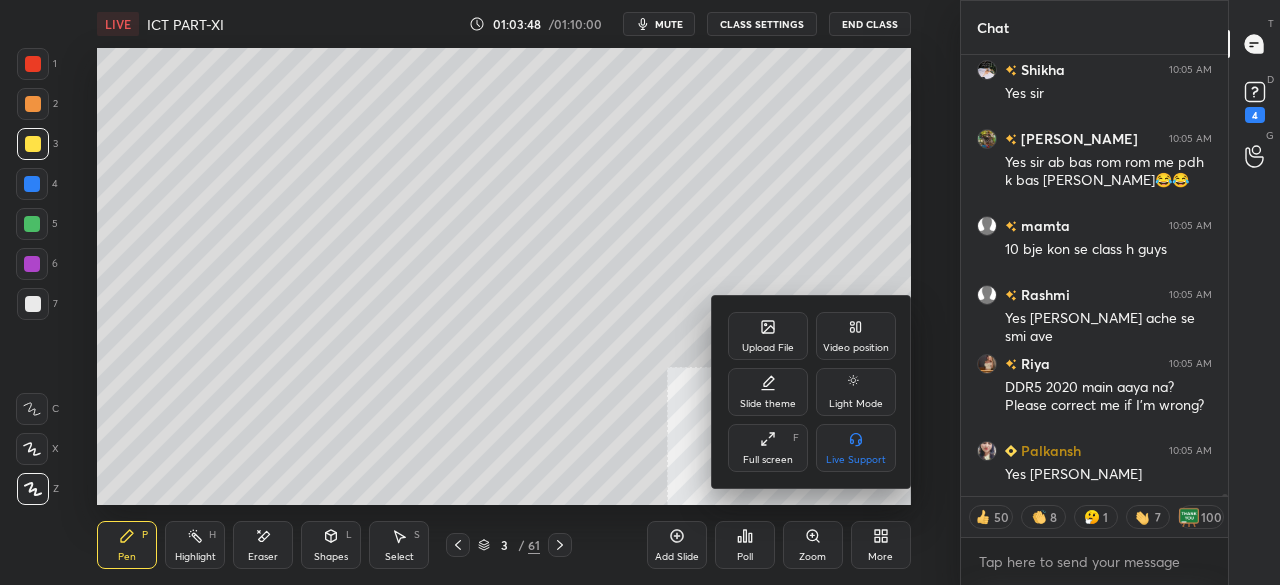 click on "Upload File" at bounding box center (768, 336) 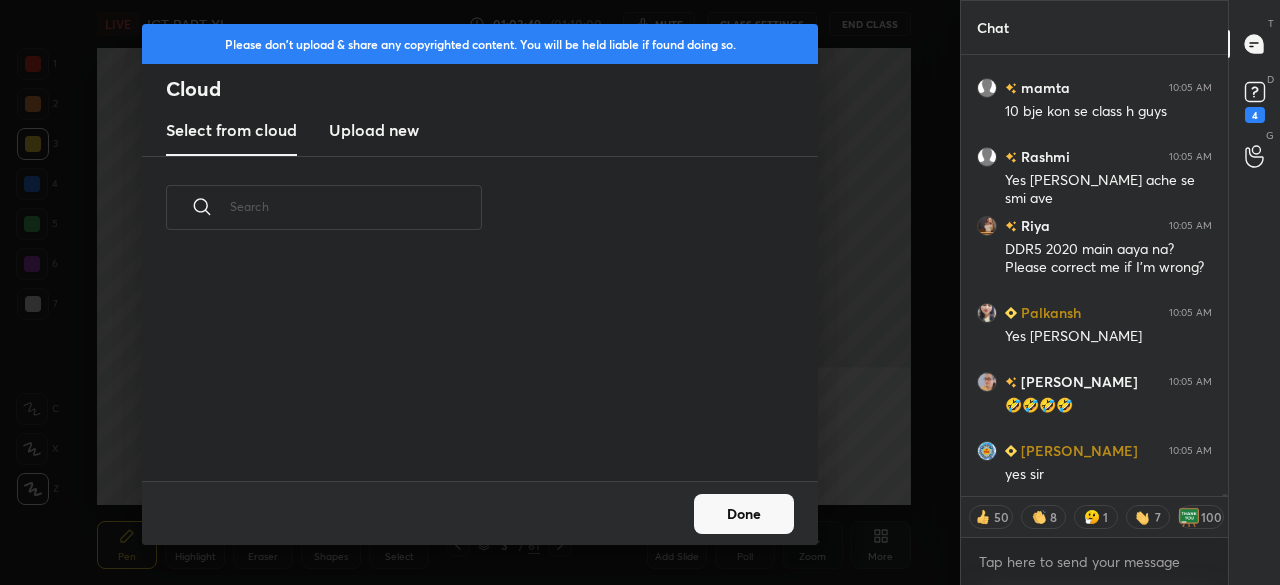 drag, startPoint x: 396, startPoint y: 128, endPoint x: 402, endPoint y: 147, distance: 19.924858 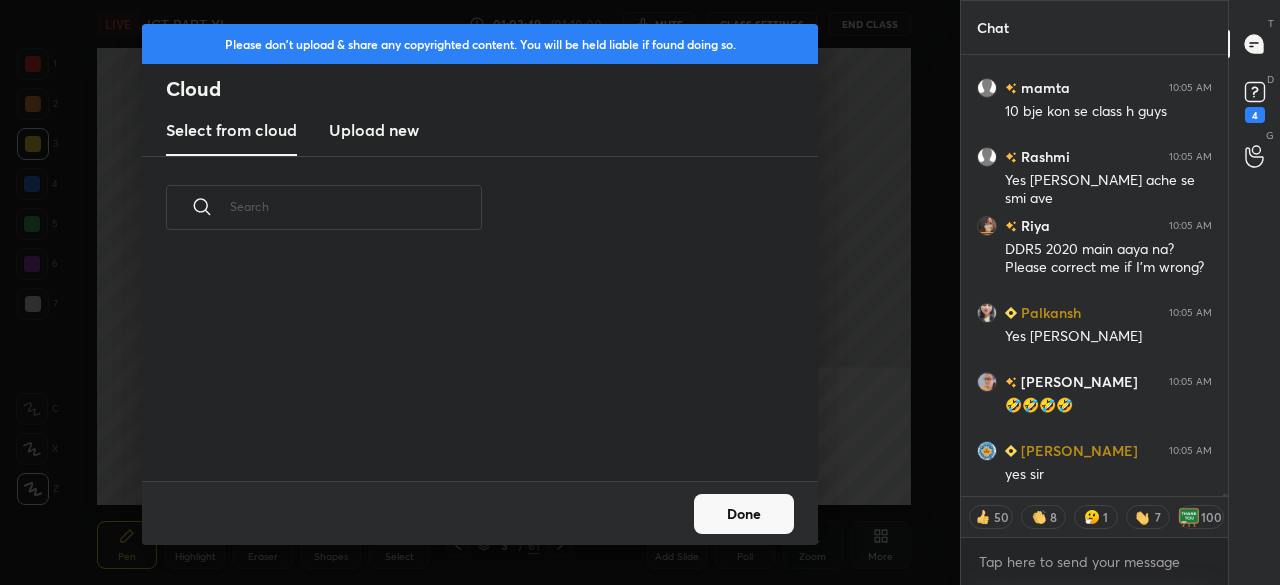 click on "Upload new" at bounding box center (374, 130) 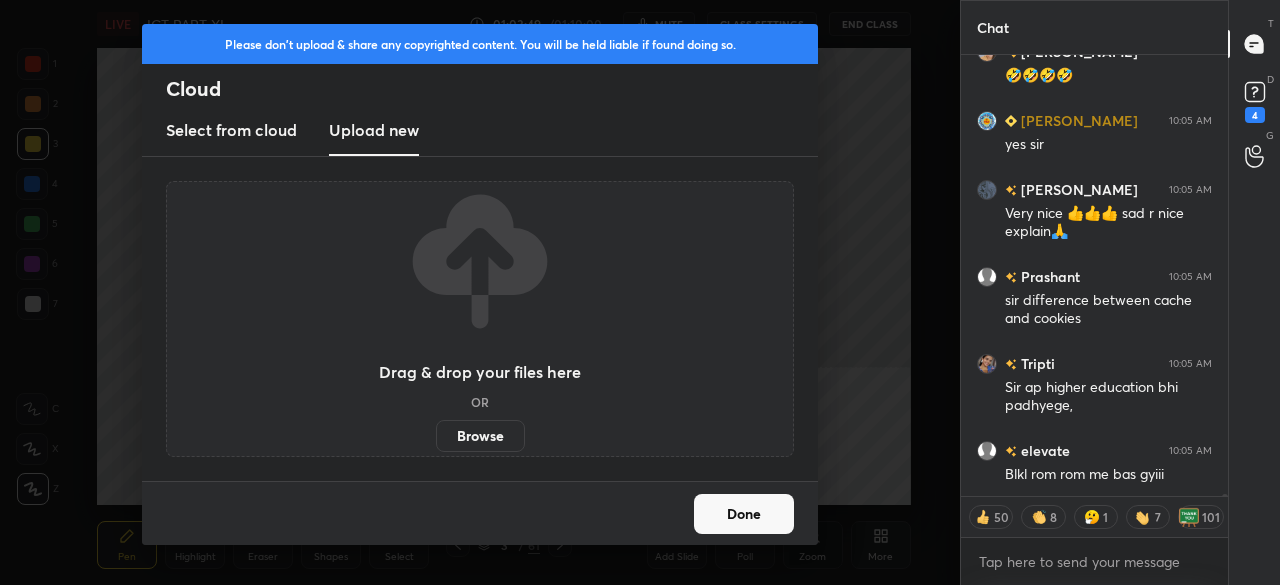 click on "Browse" at bounding box center (480, 436) 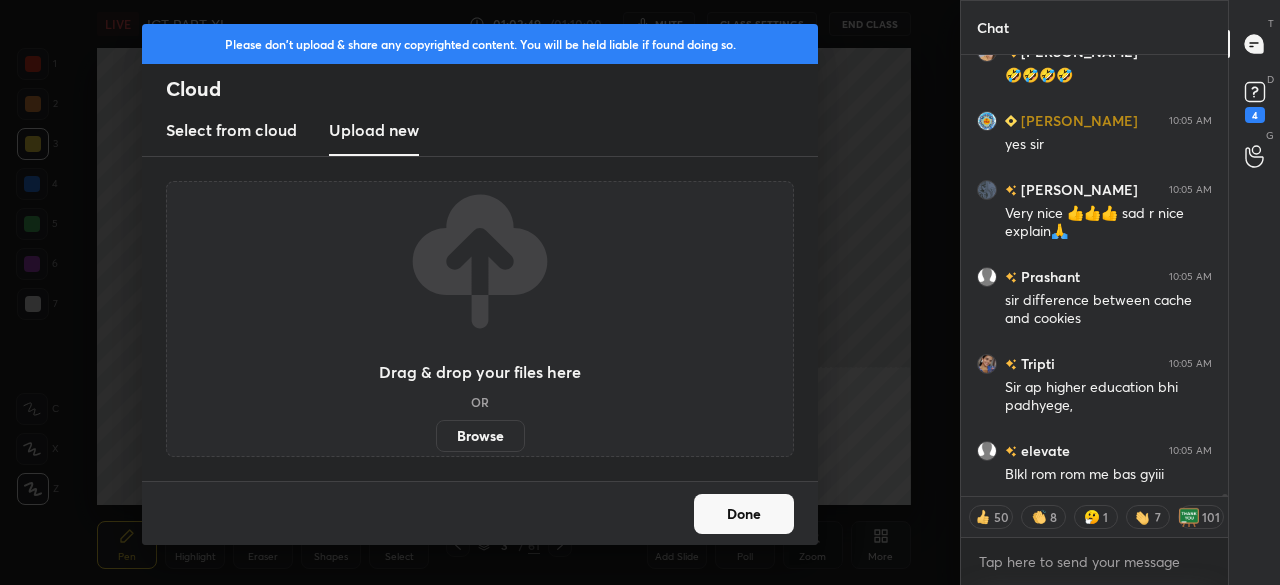 click on "Browse" at bounding box center (436, 436) 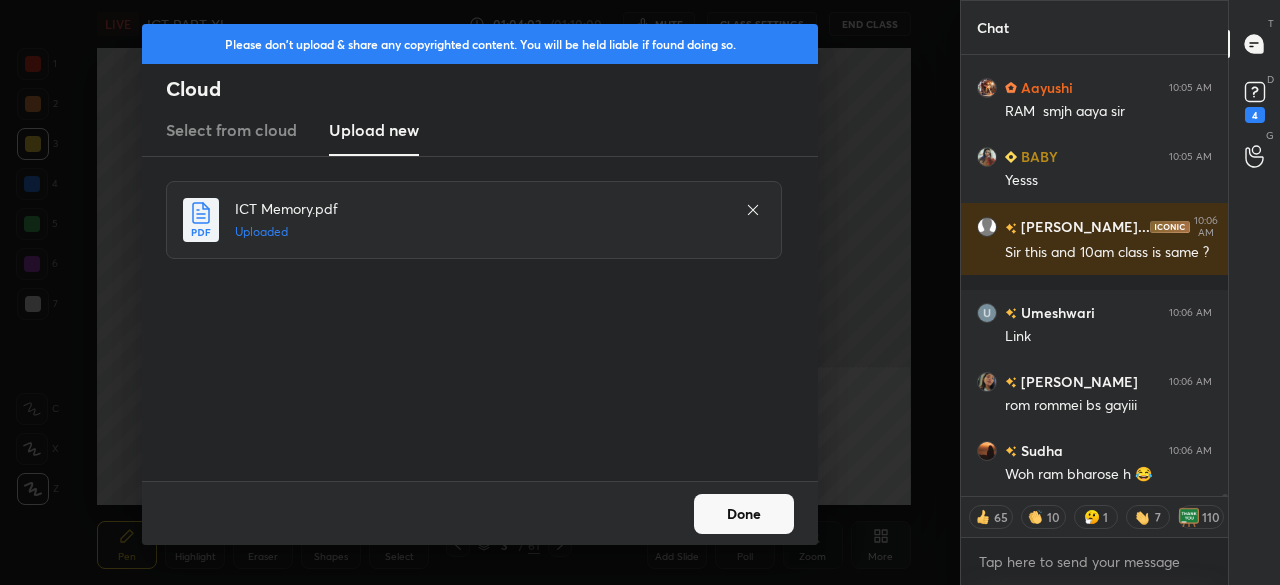 click on "Done" at bounding box center (744, 514) 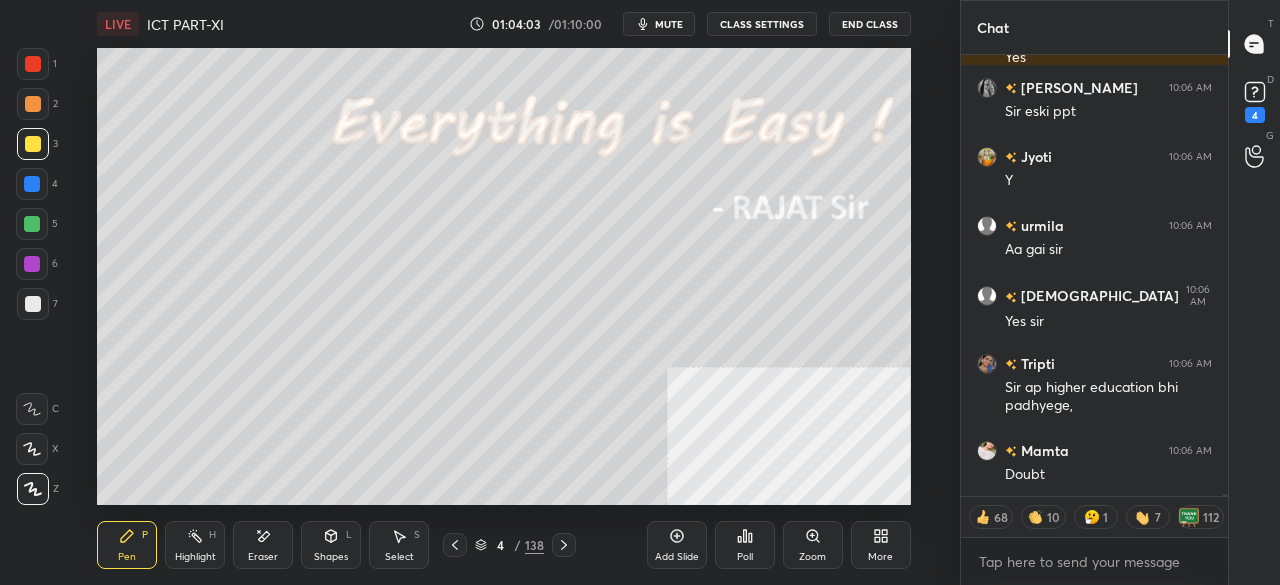 drag, startPoint x: 446, startPoint y: 547, endPoint x: 465, endPoint y: 545, distance: 19.104973 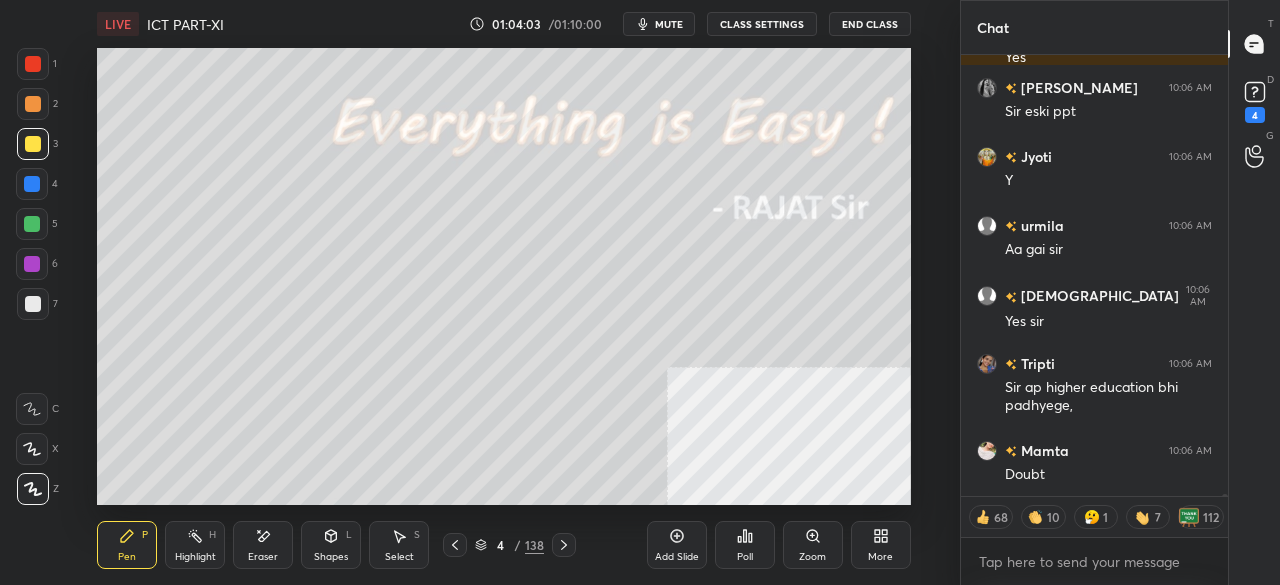 click at bounding box center [455, 545] 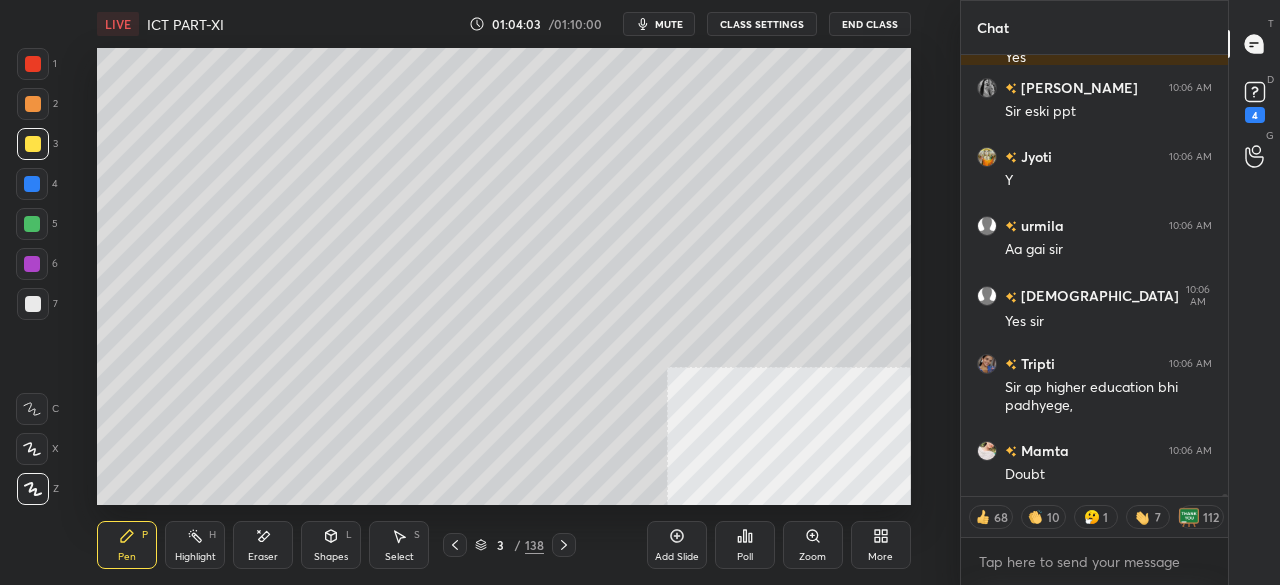drag, startPoint x: 511, startPoint y: 539, endPoint x: 514, endPoint y: 527, distance: 12.369317 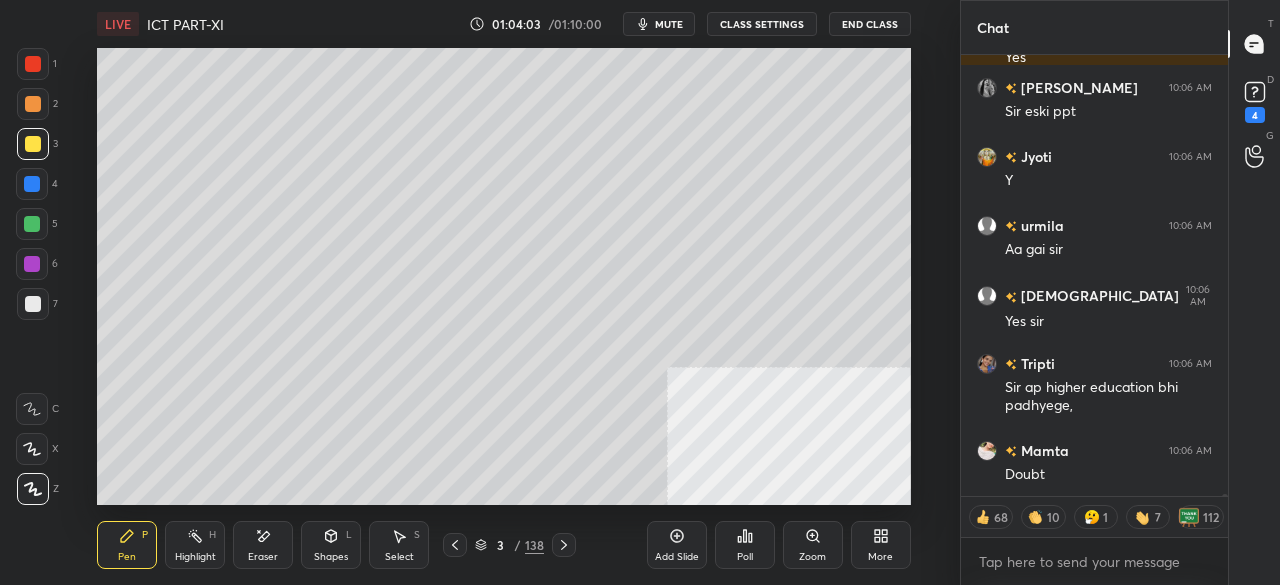 click on "3 / 138" at bounding box center (509, 545) 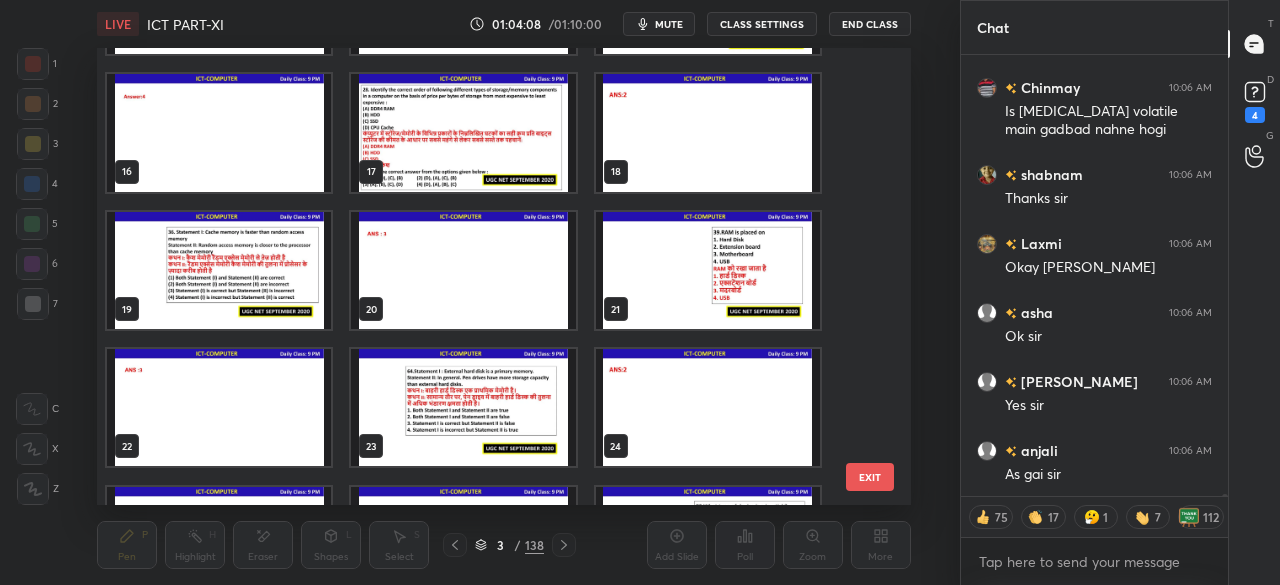click at bounding box center (708, 269) 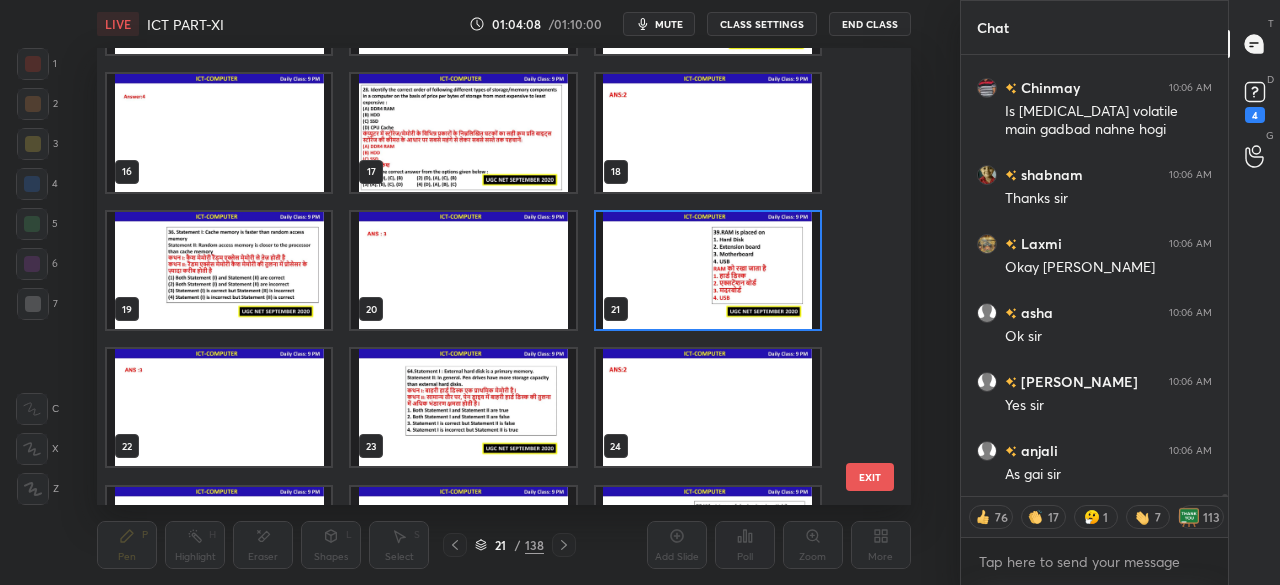 click at bounding box center [708, 269] 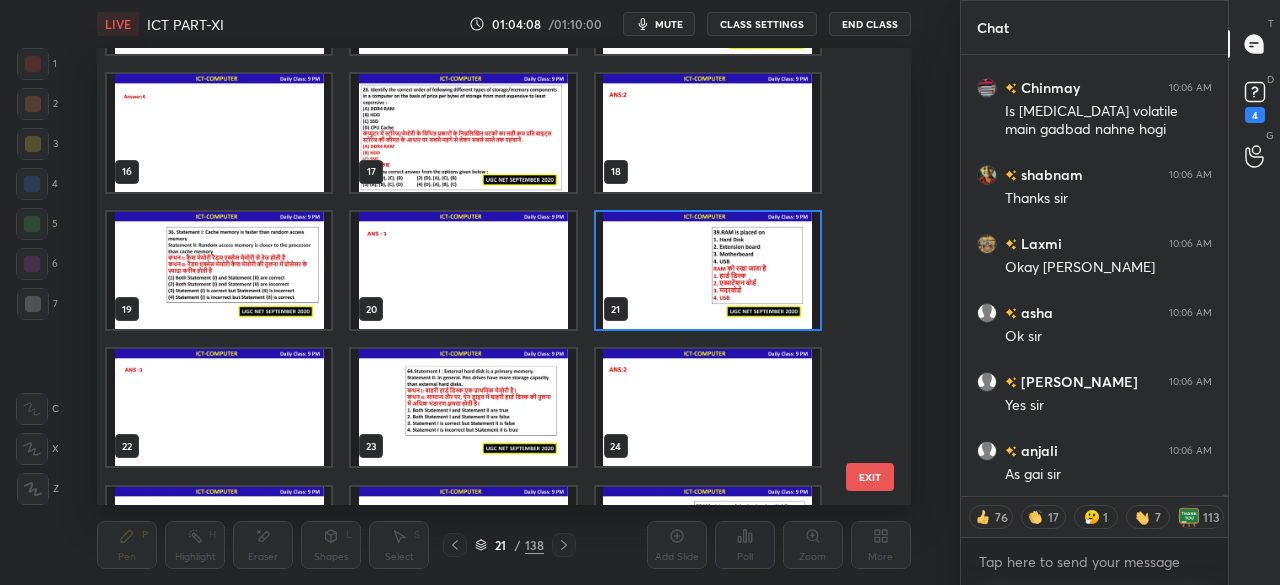 click at bounding box center [708, 269] 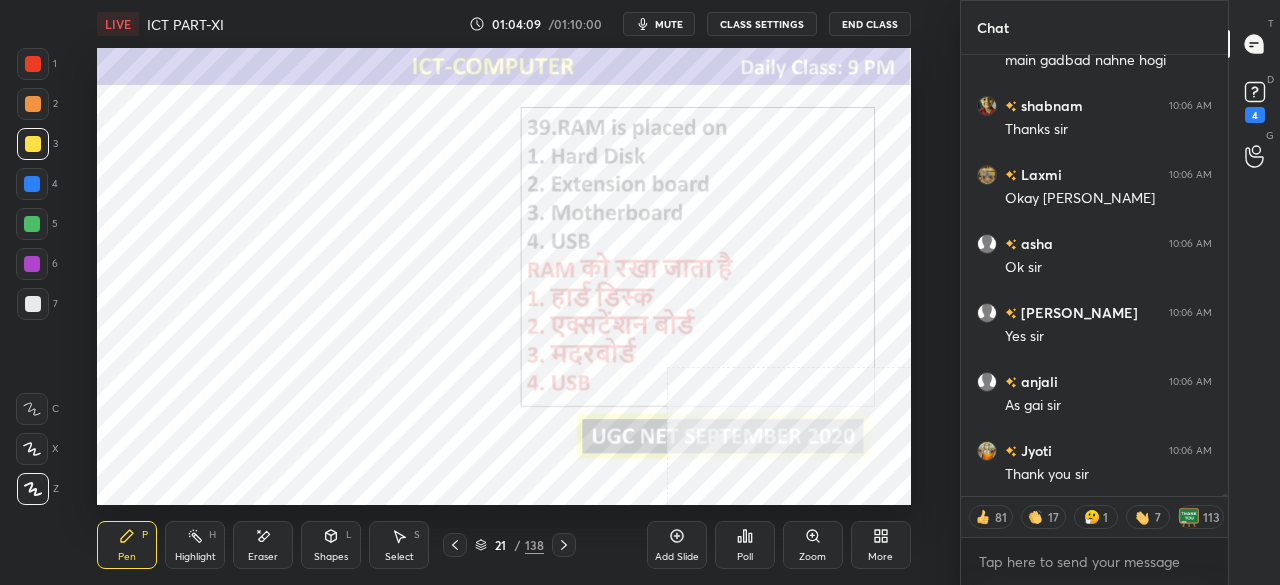 click at bounding box center [33, 64] 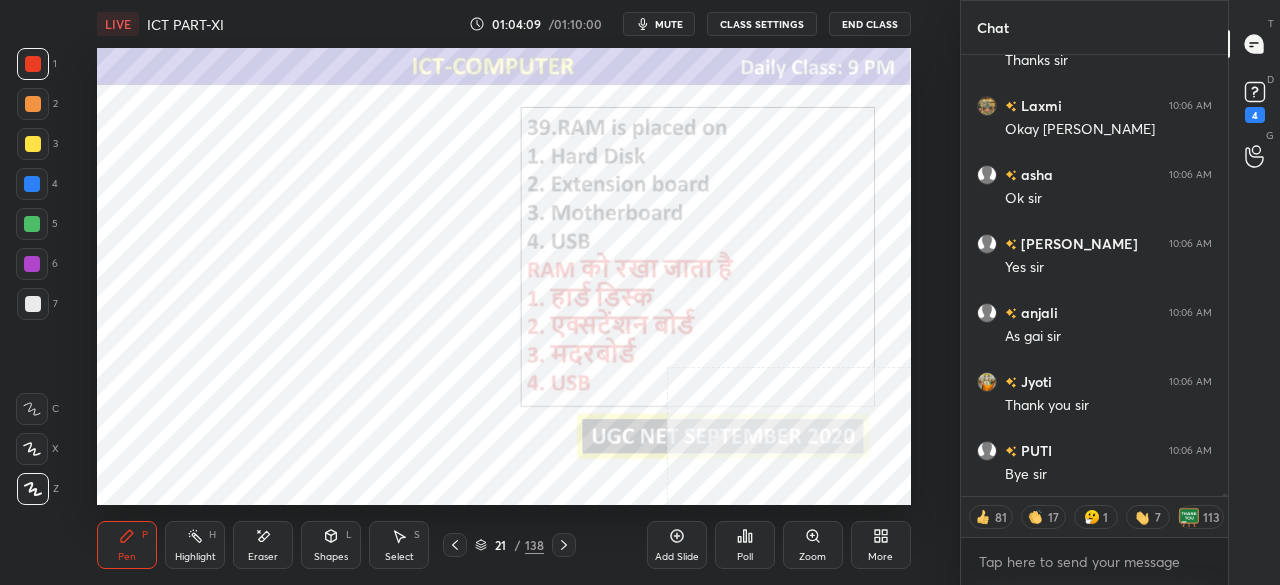 click at bounding box center (33, 64) 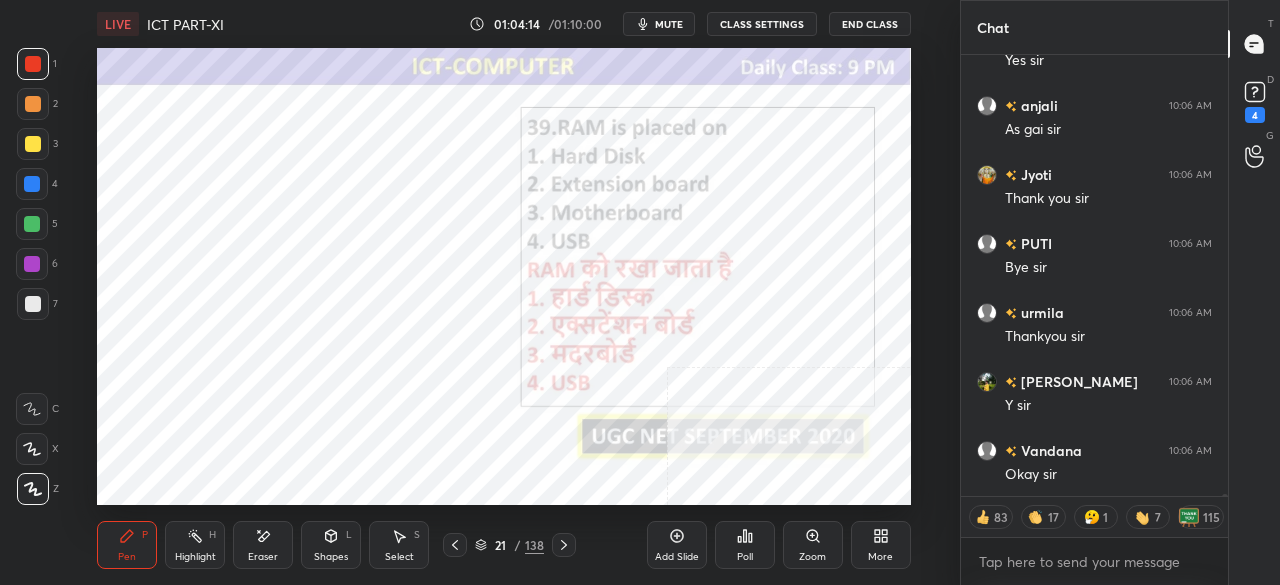 click on "21" at bounding box center [501, 545] 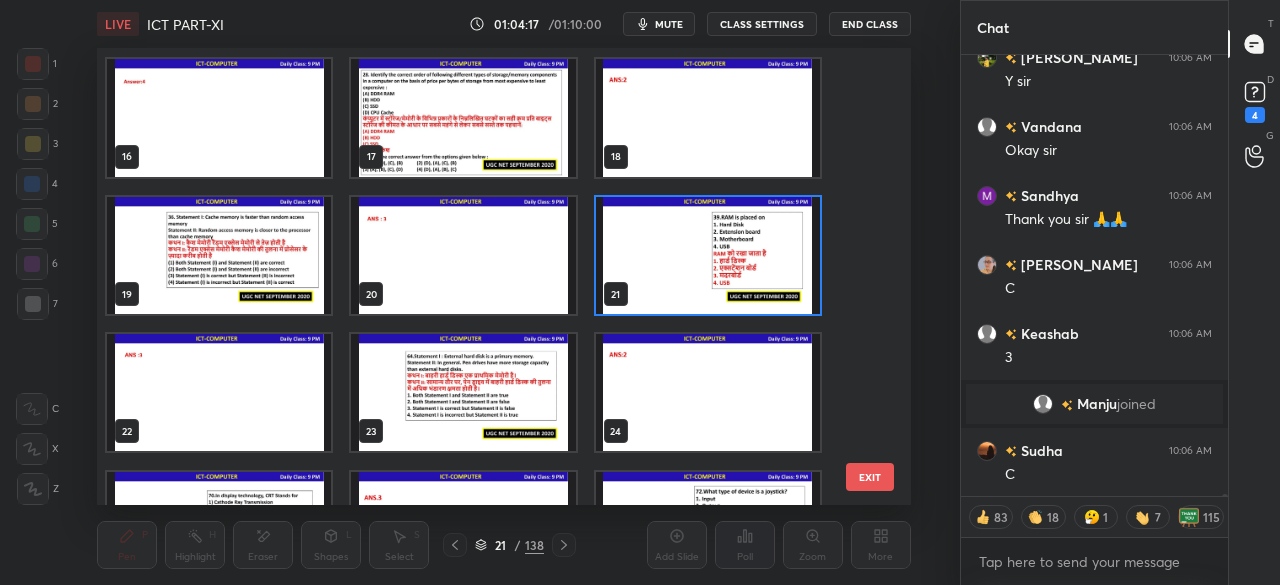 click at bounding box center [219, 254] 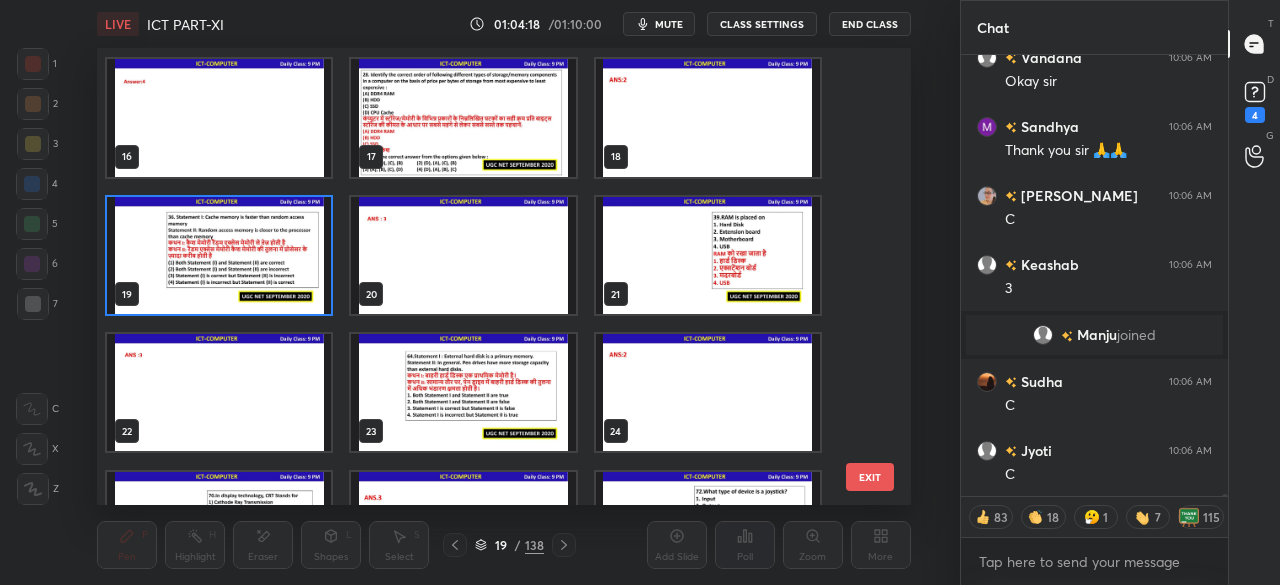 click at bounding box center (219, 254) 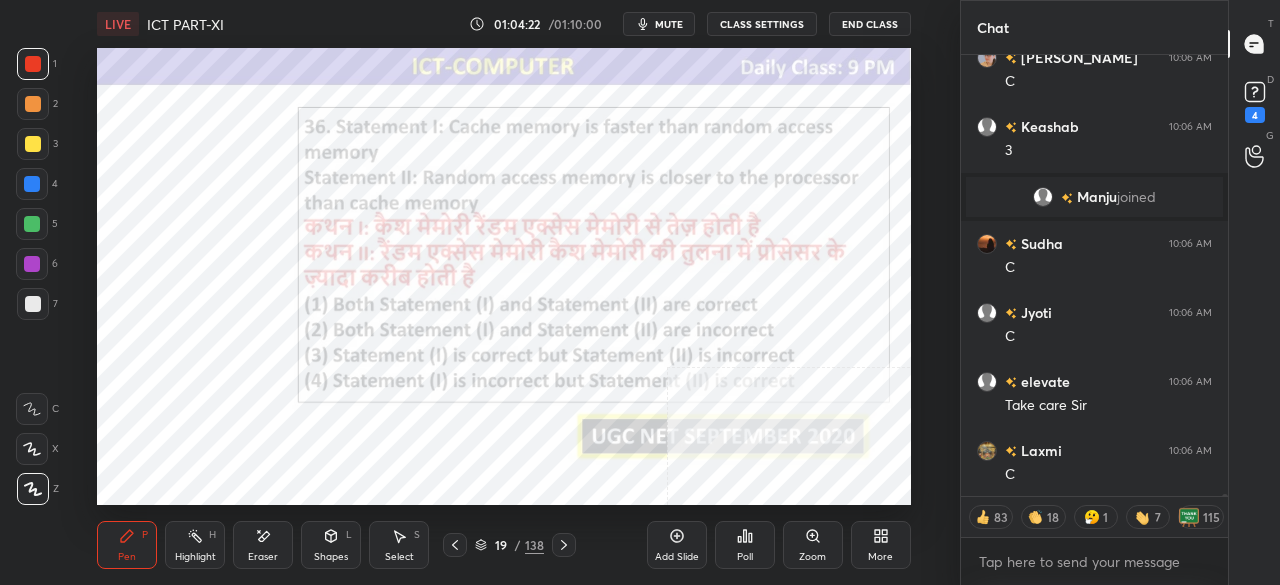 click on "19" at bounding box center (501, 545) 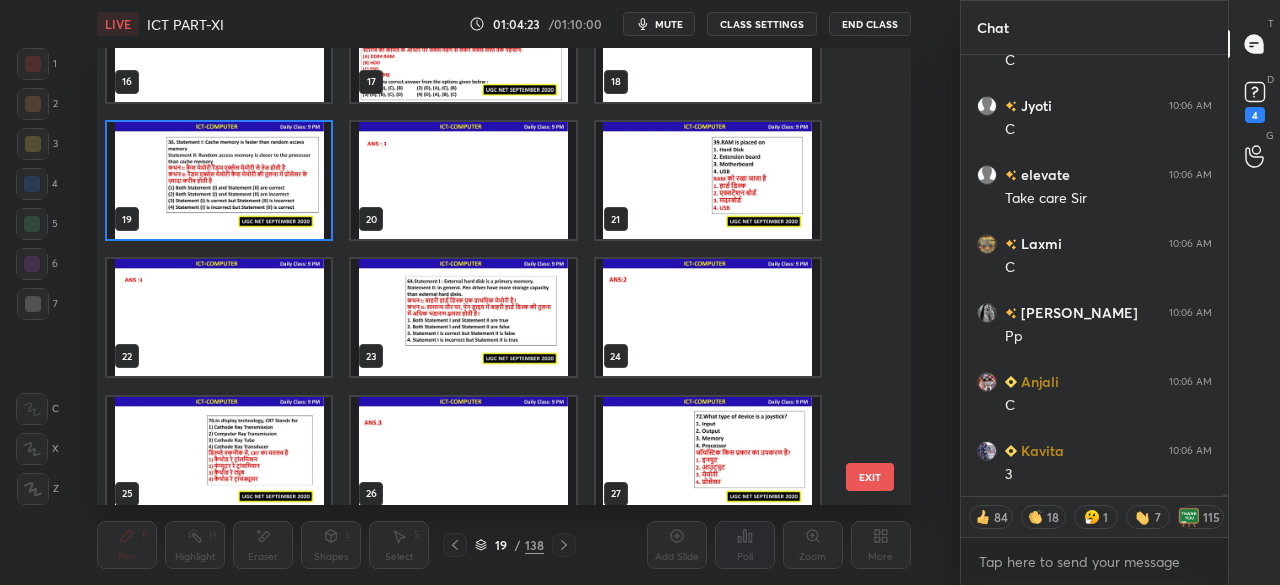 click at bounding box center [464, 317] 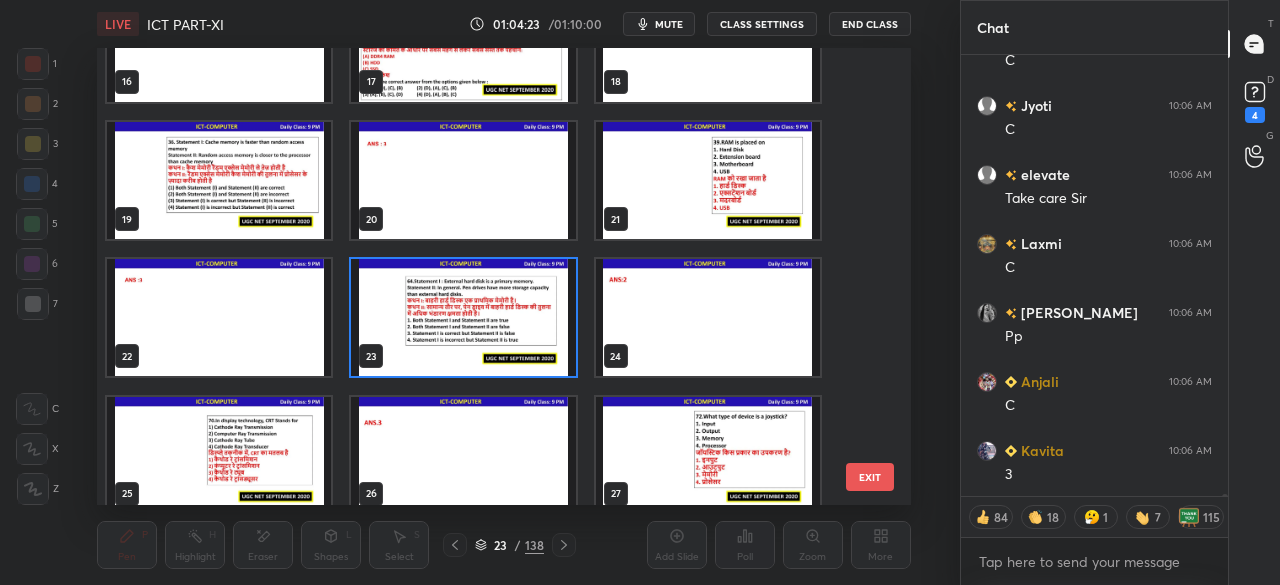 click at bounding box center (464, 317) 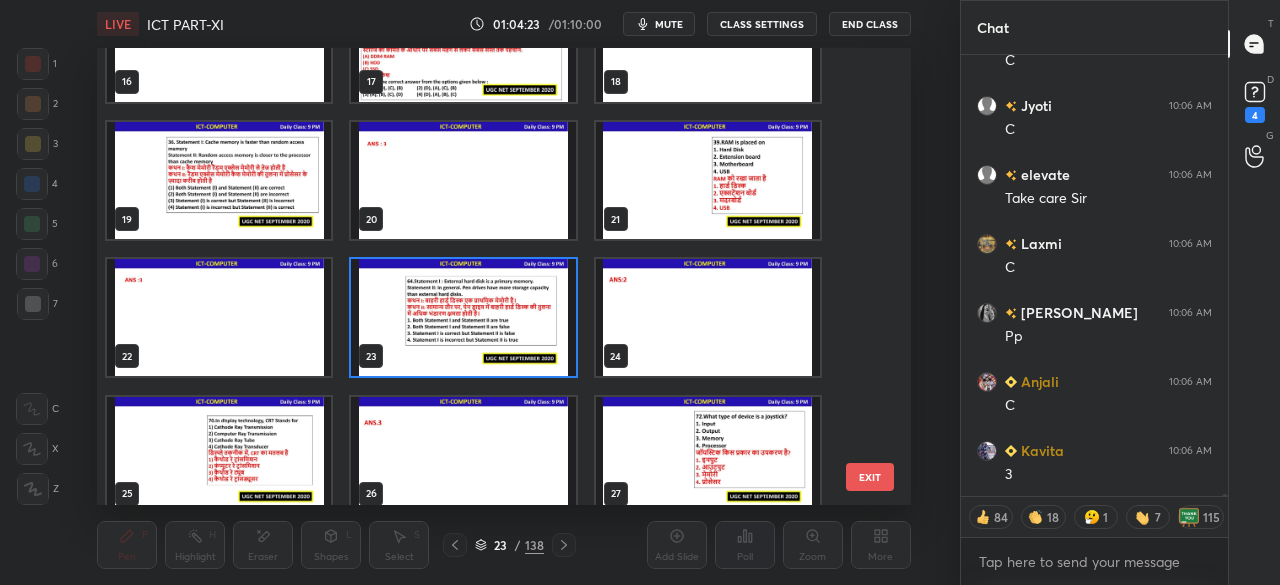 click at bounding box center (464, 317) 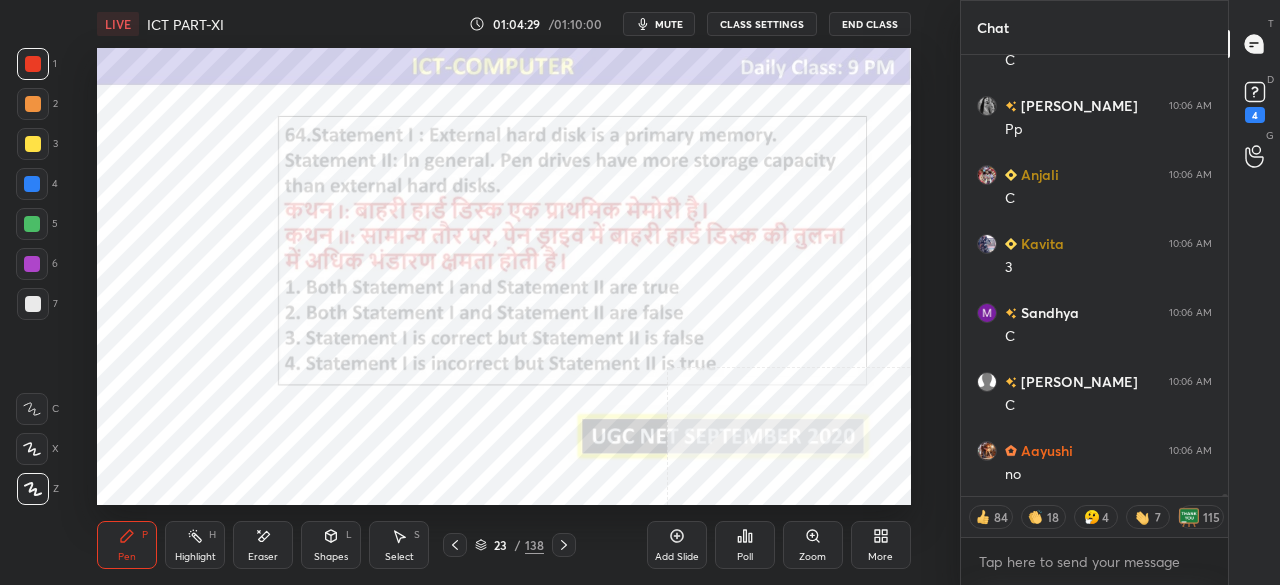 click on "23" at bounding box center (501, 545) 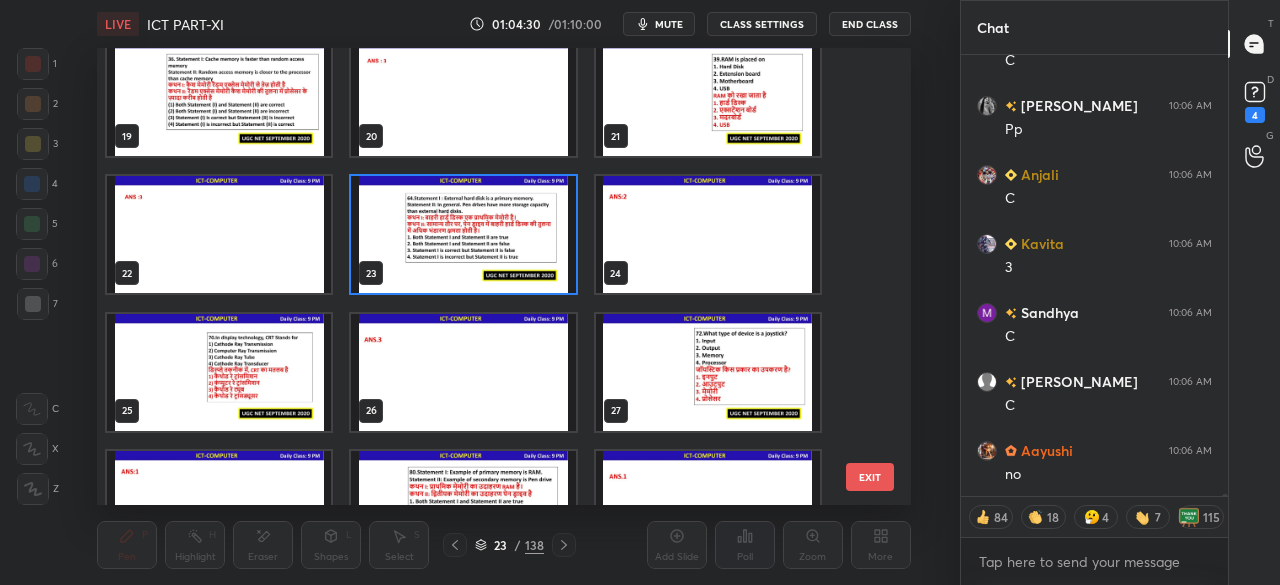 click at bounding box center (219, 371) 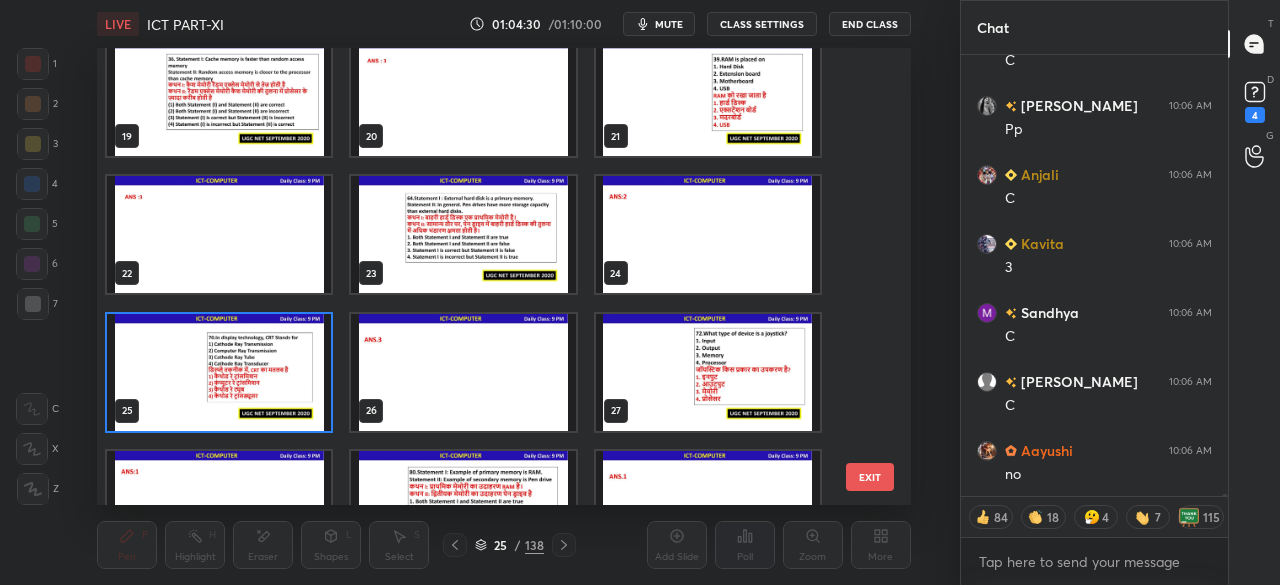 click at bounding box center [219, 371] 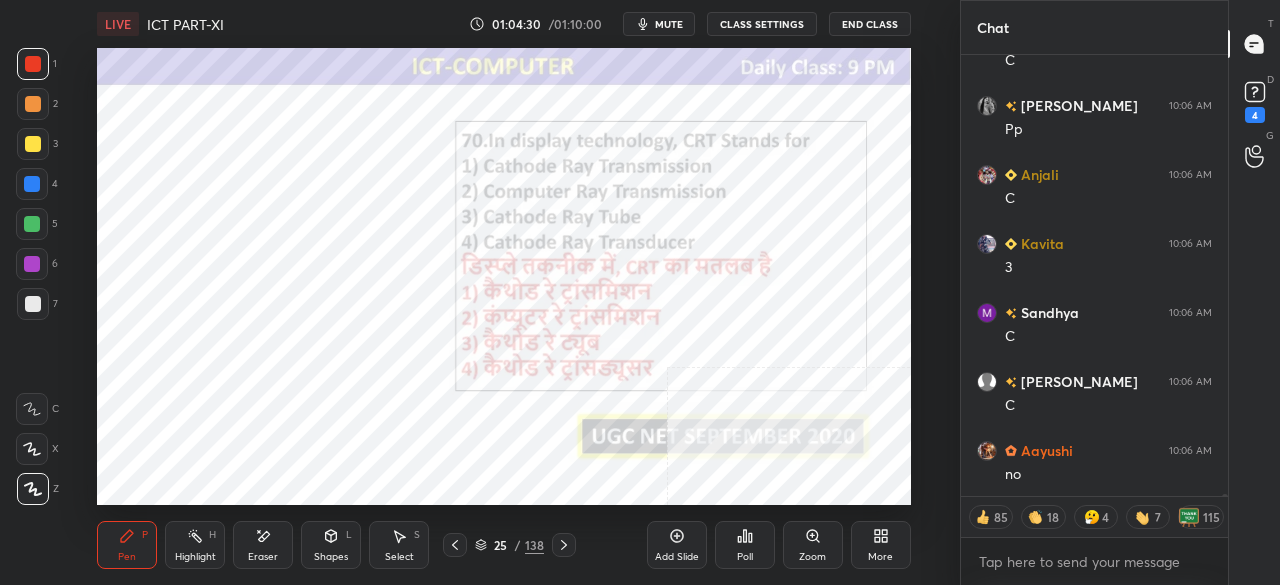 click at bounding box center (219, 371) 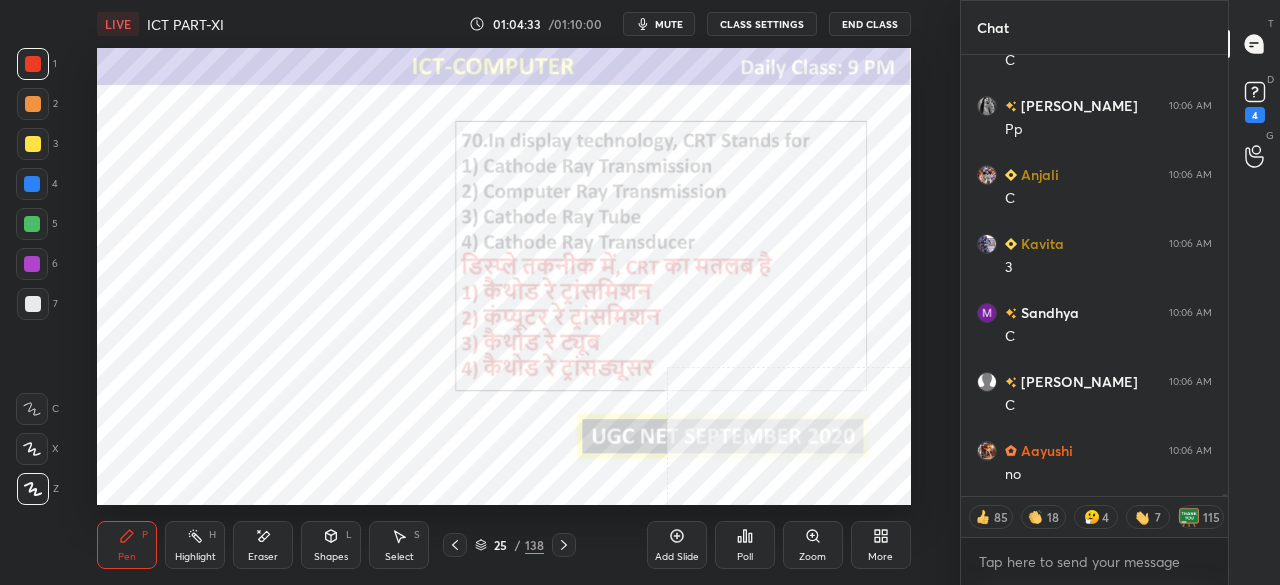 click 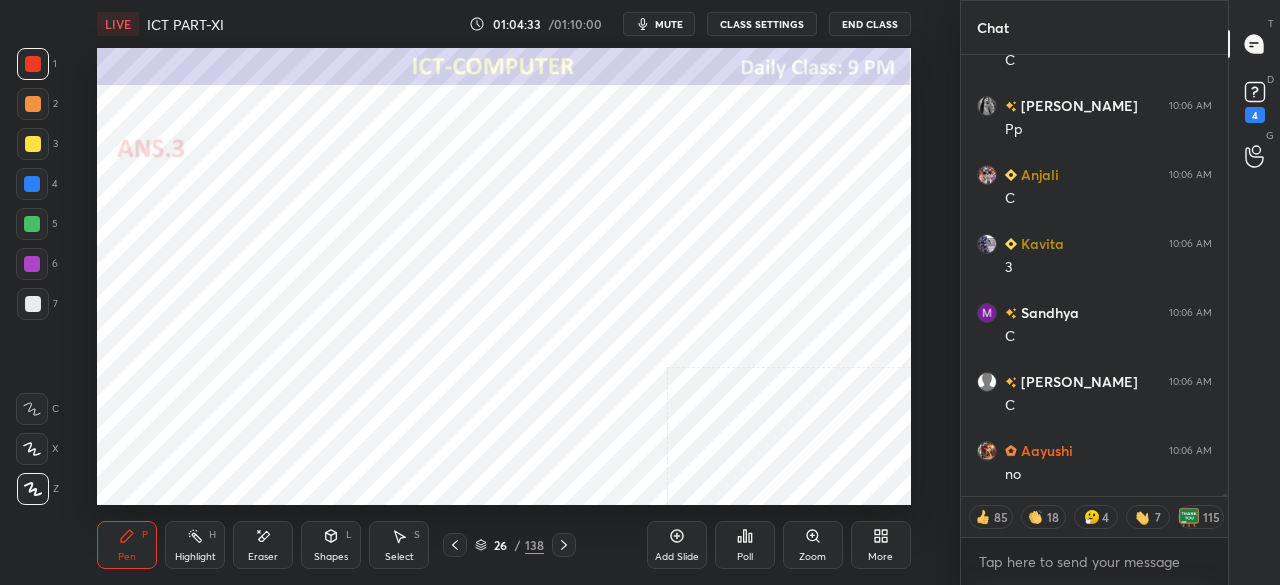 click 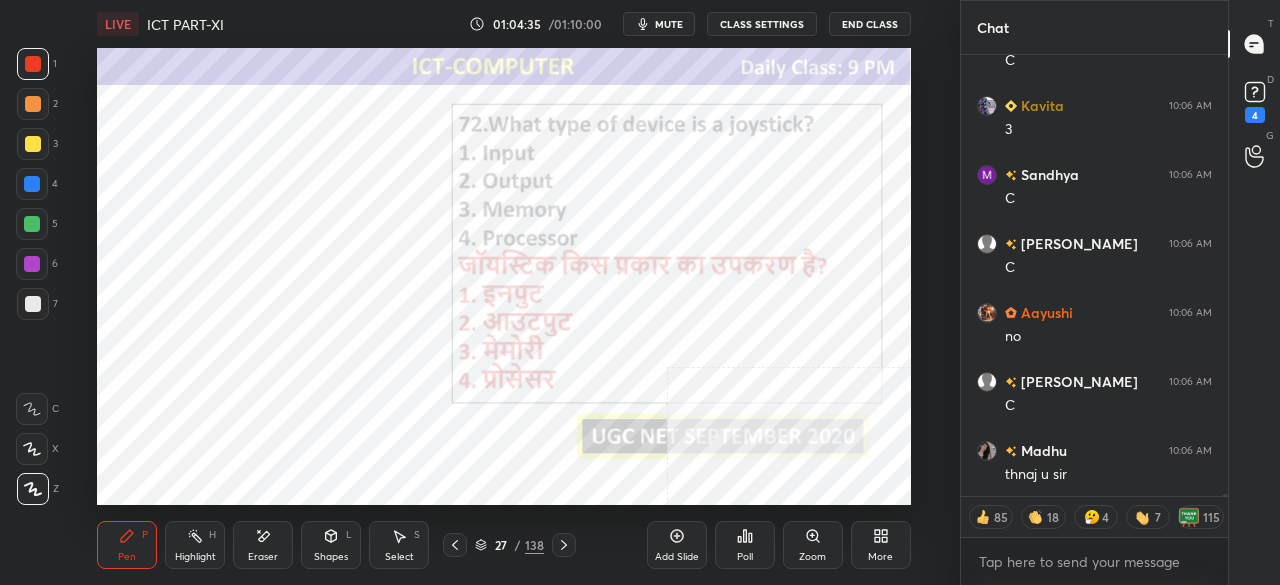 click 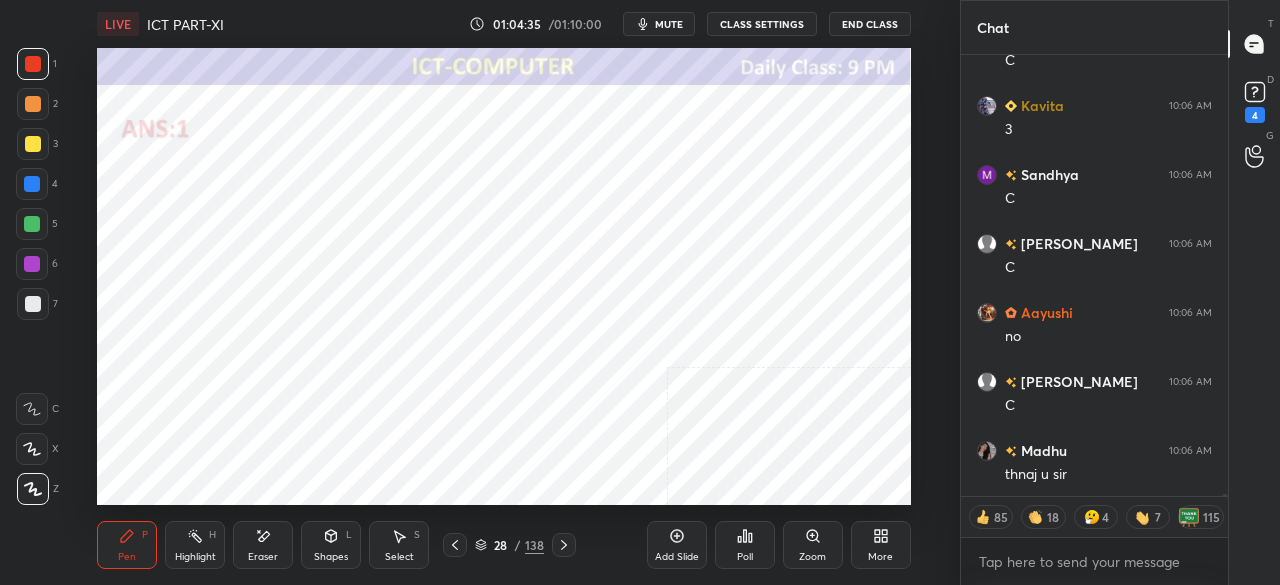 click 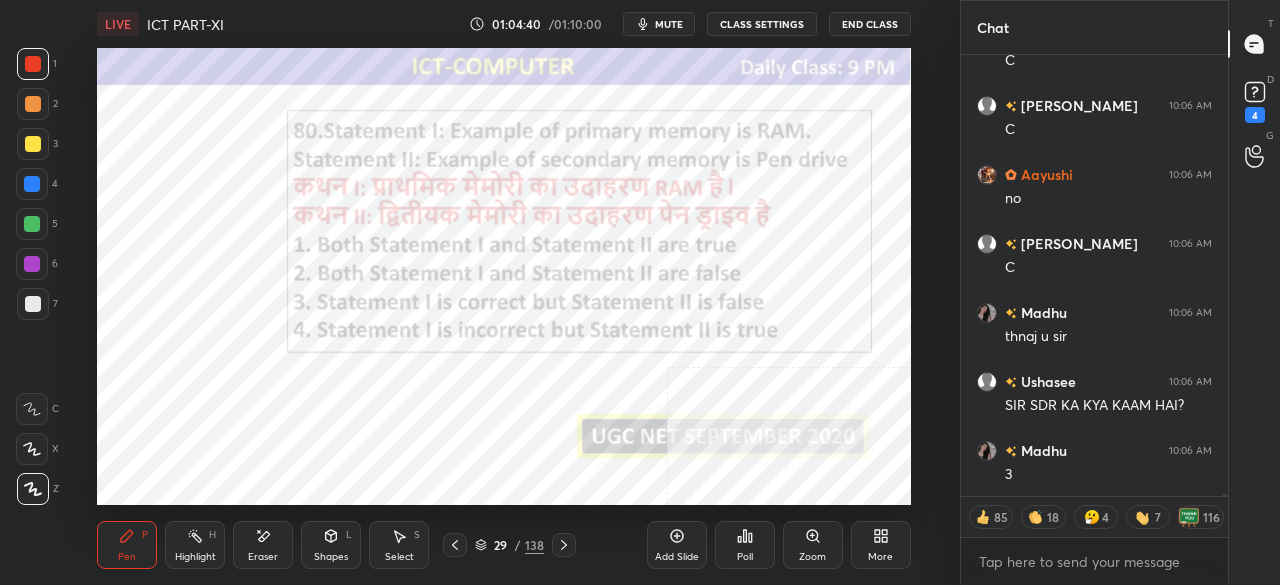 click 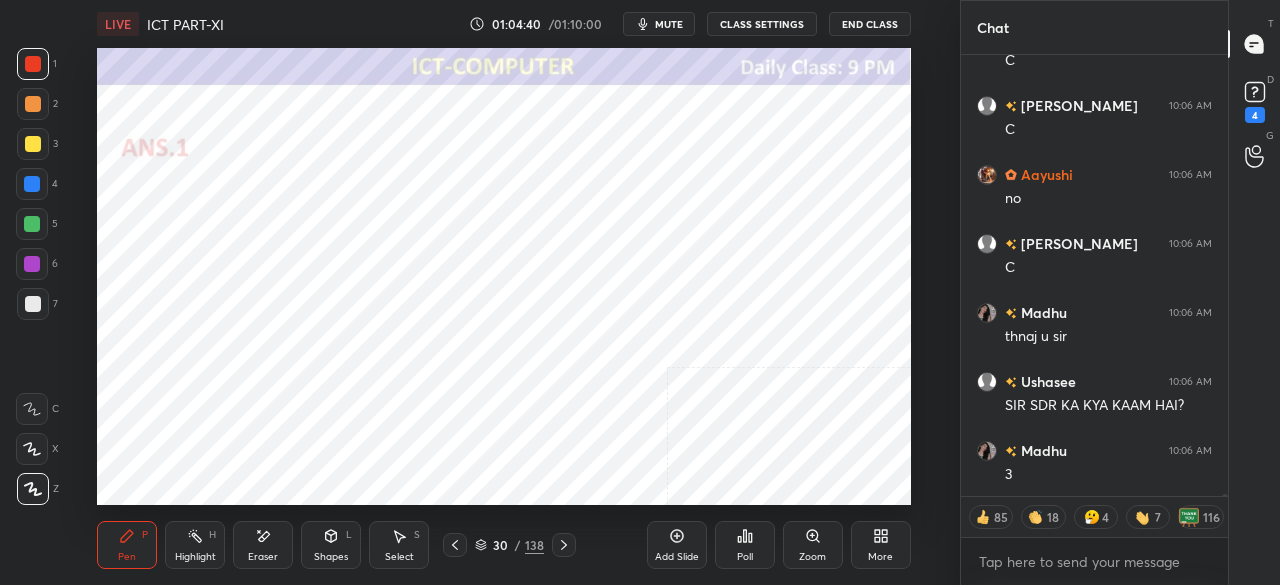 click 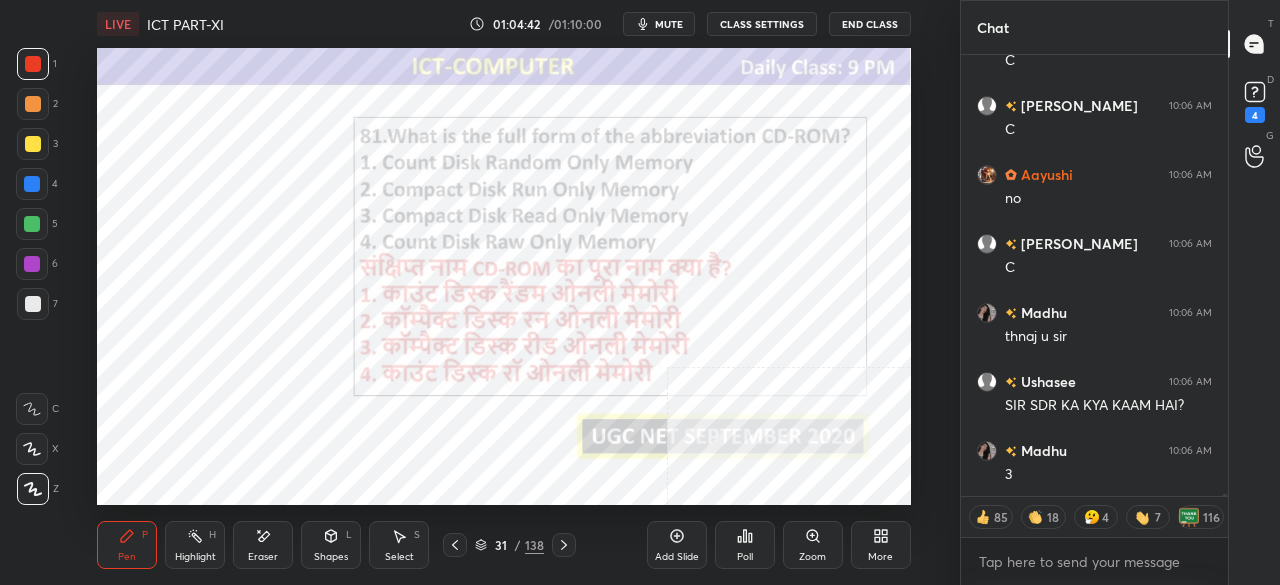 click 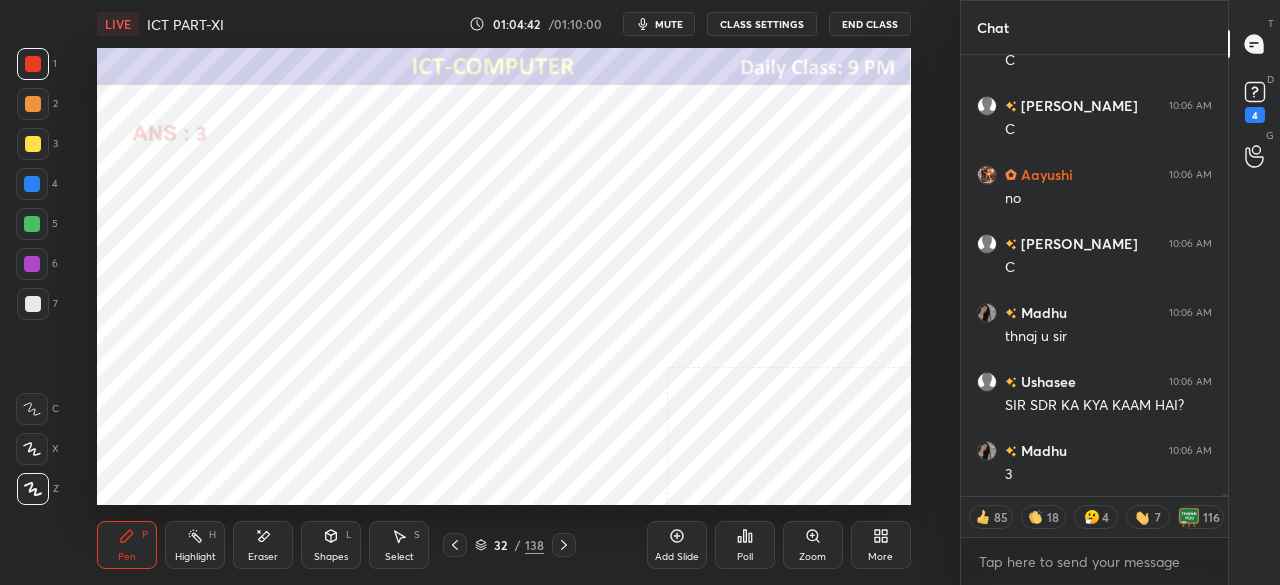 click 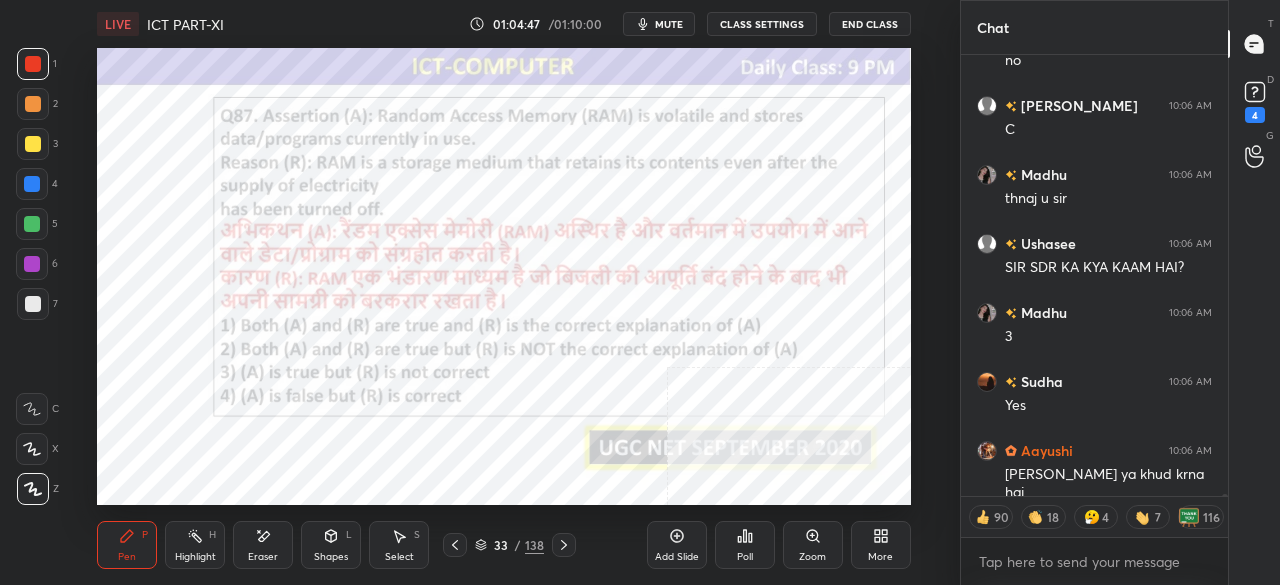 click 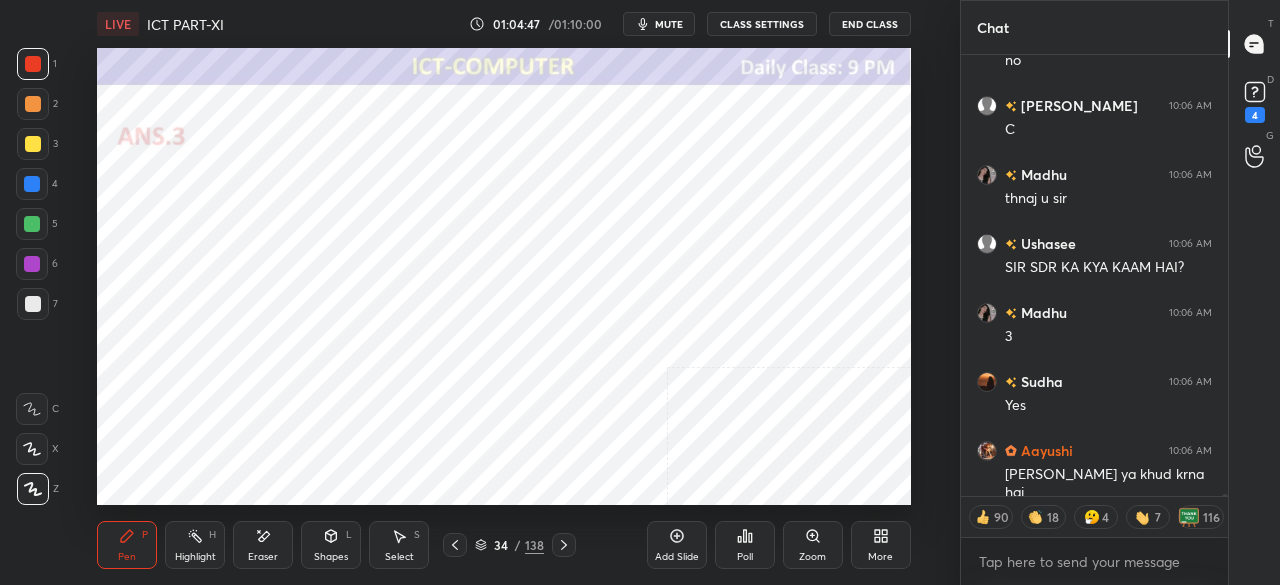 click 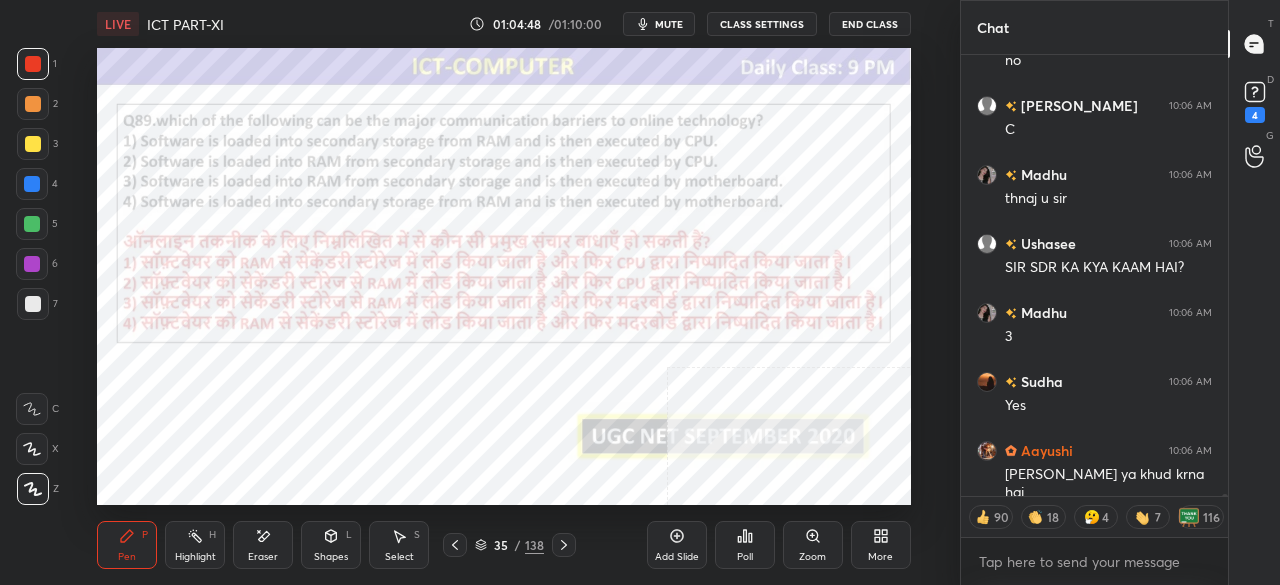 click 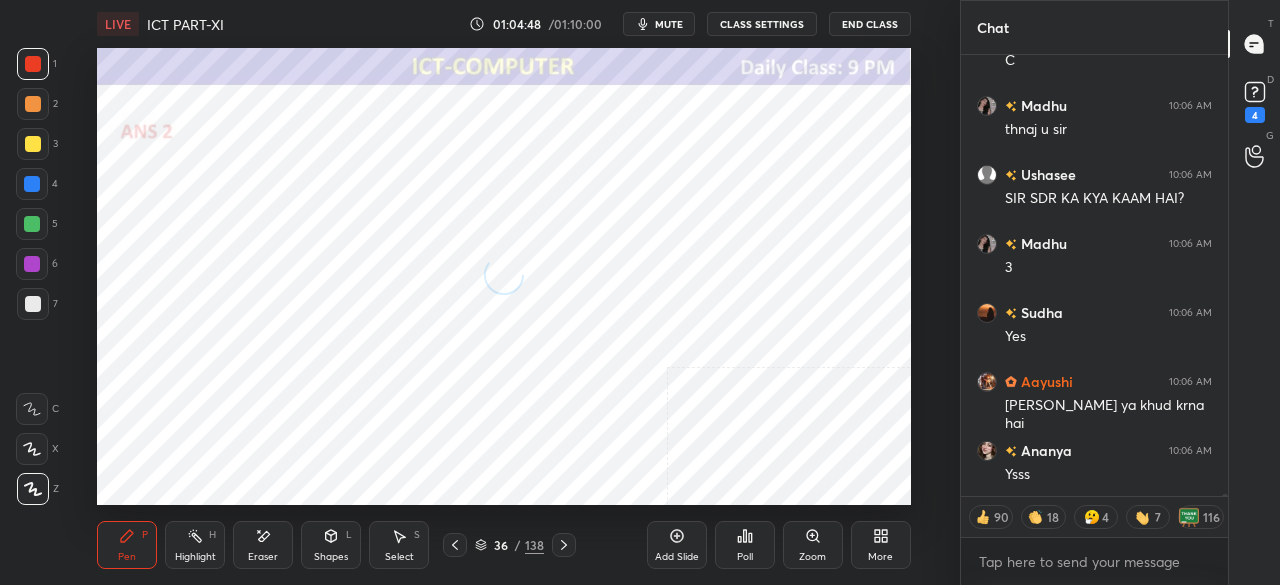 click 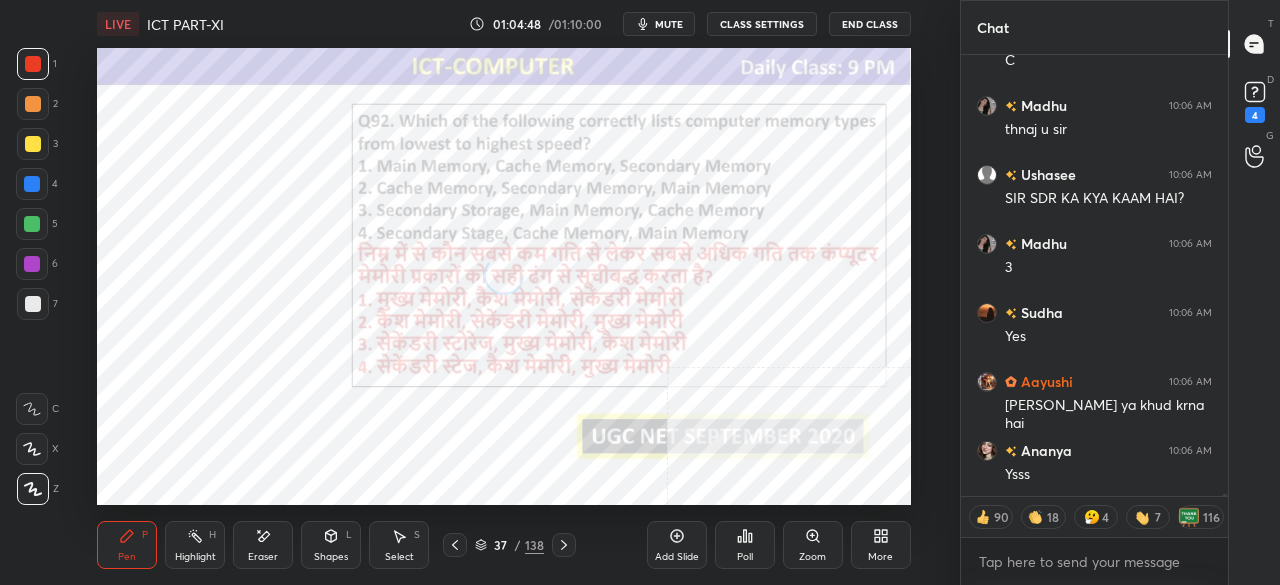 click 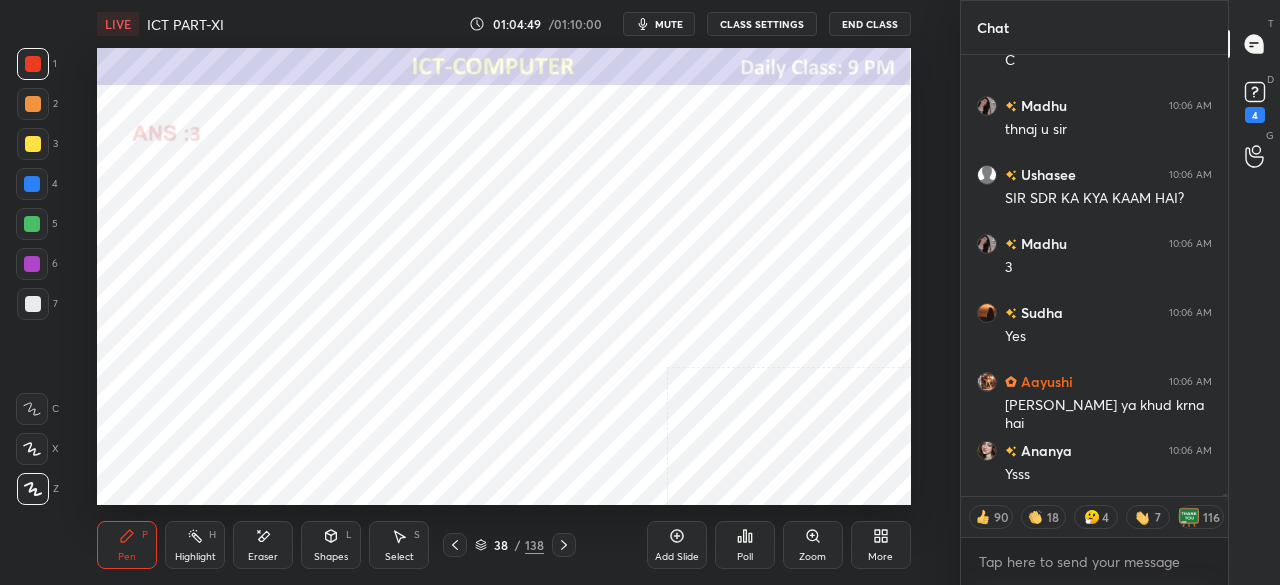 click 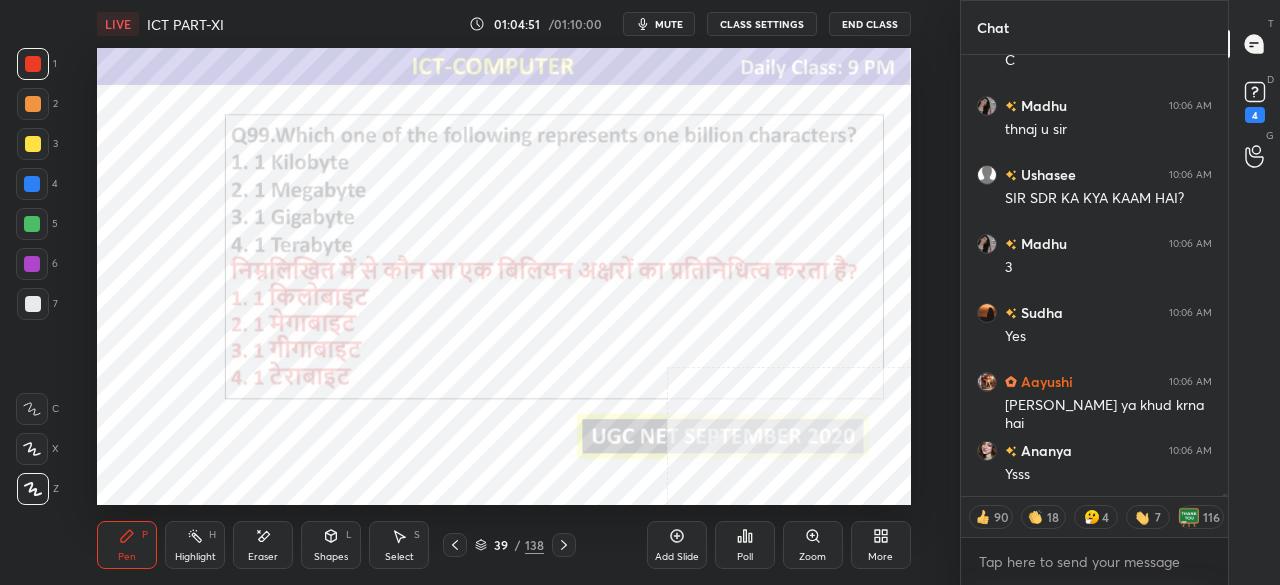 click 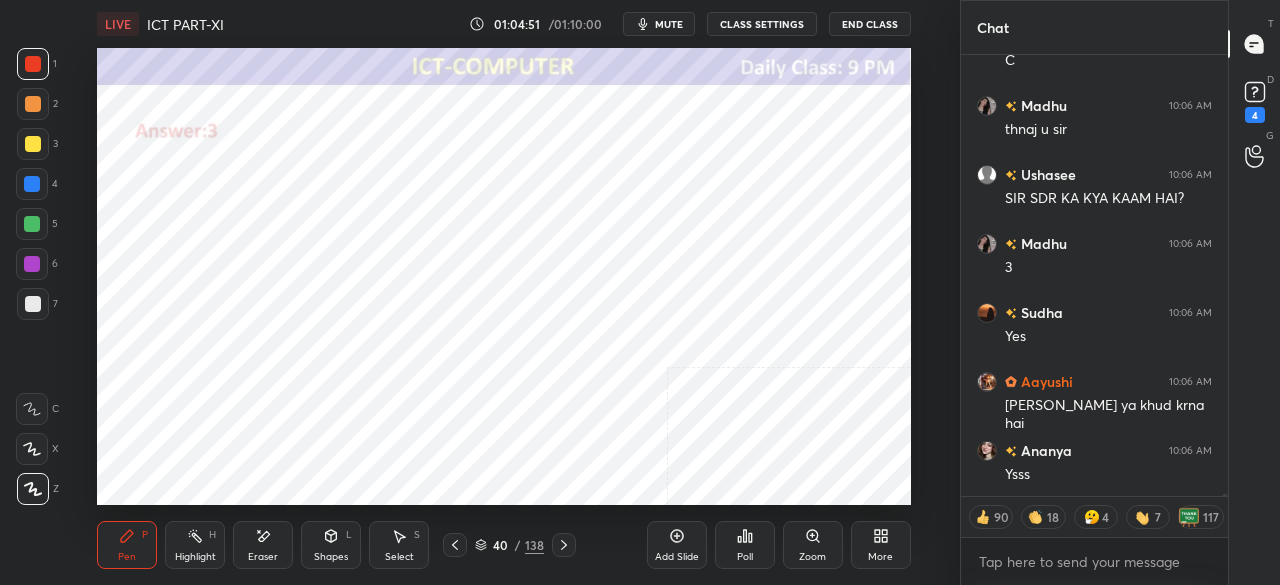 click 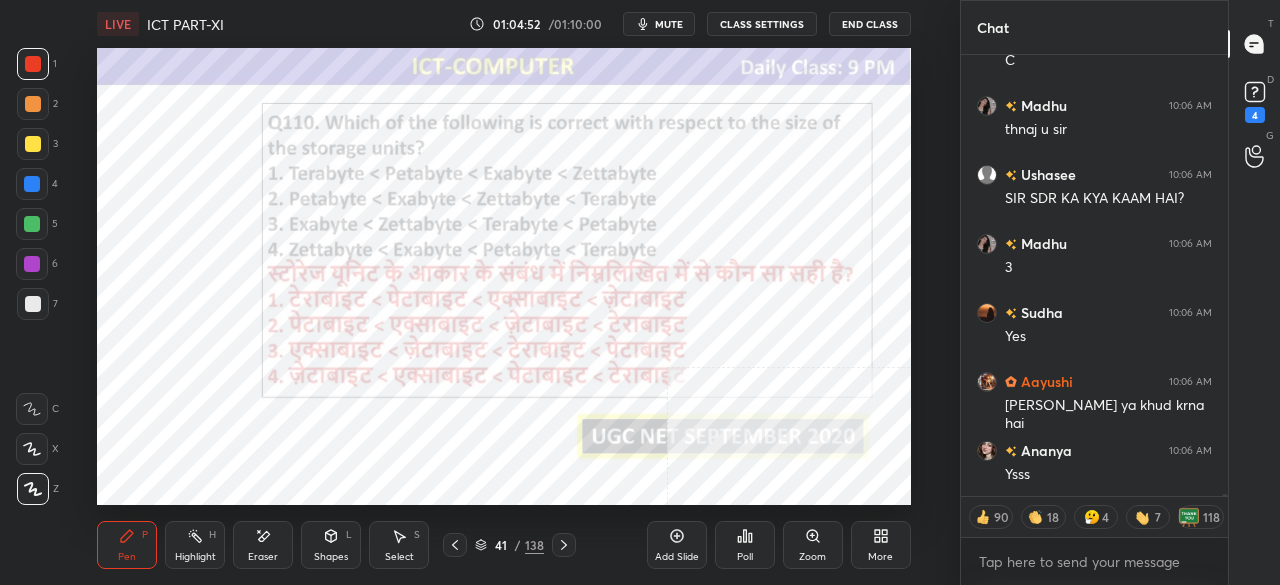 click at bounding box center (564, 545) 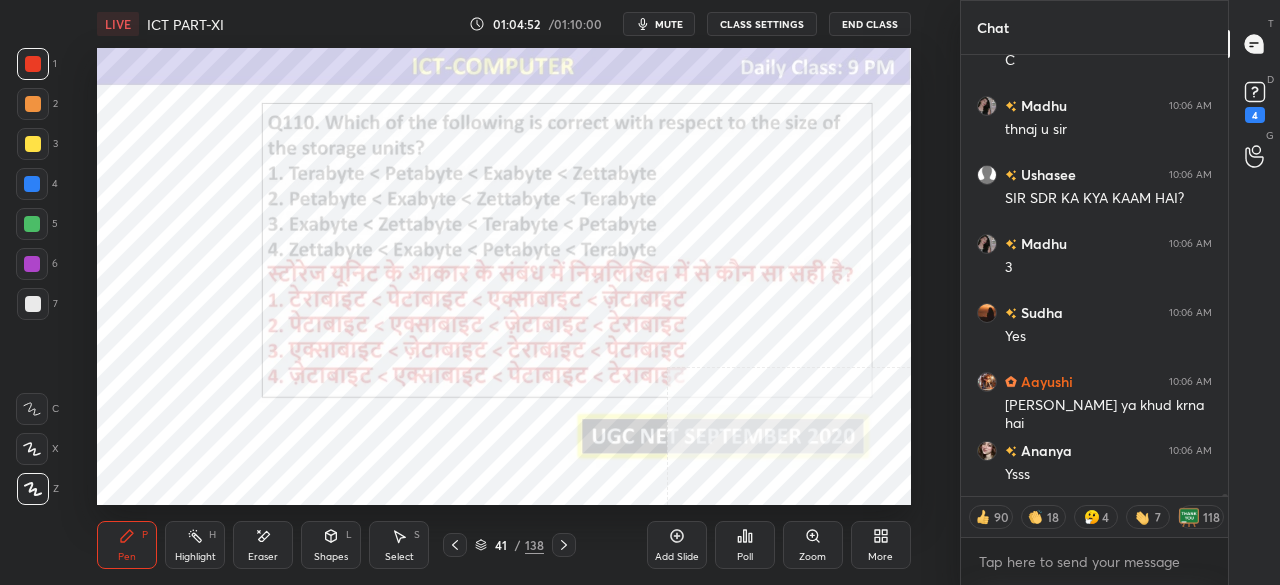 click at bounding box center (564, 545) 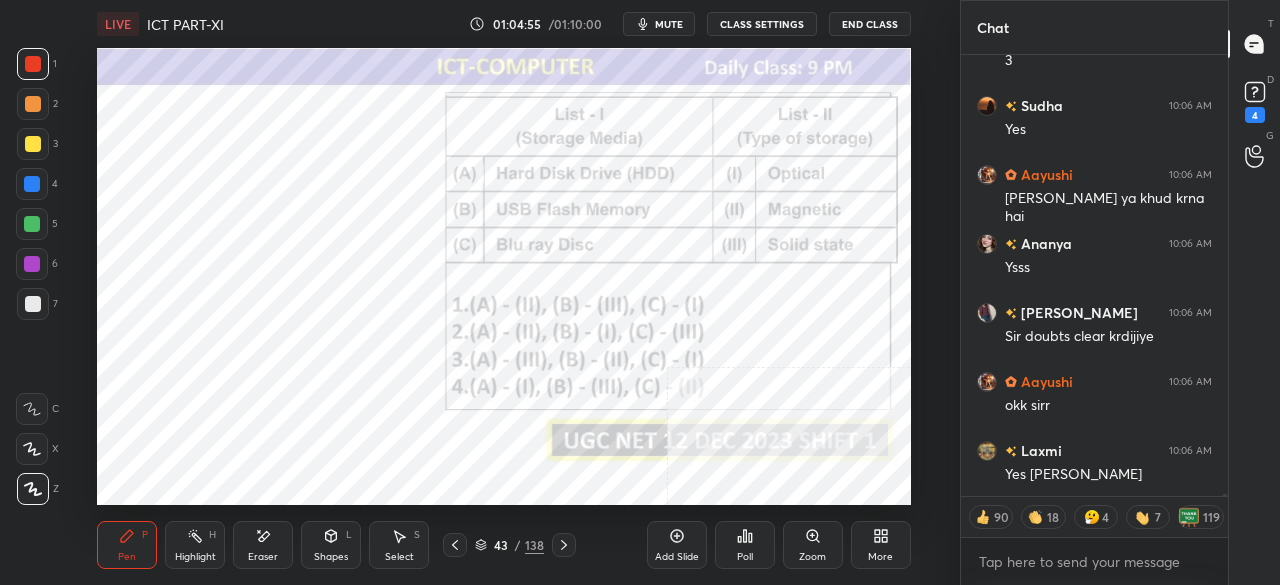 click 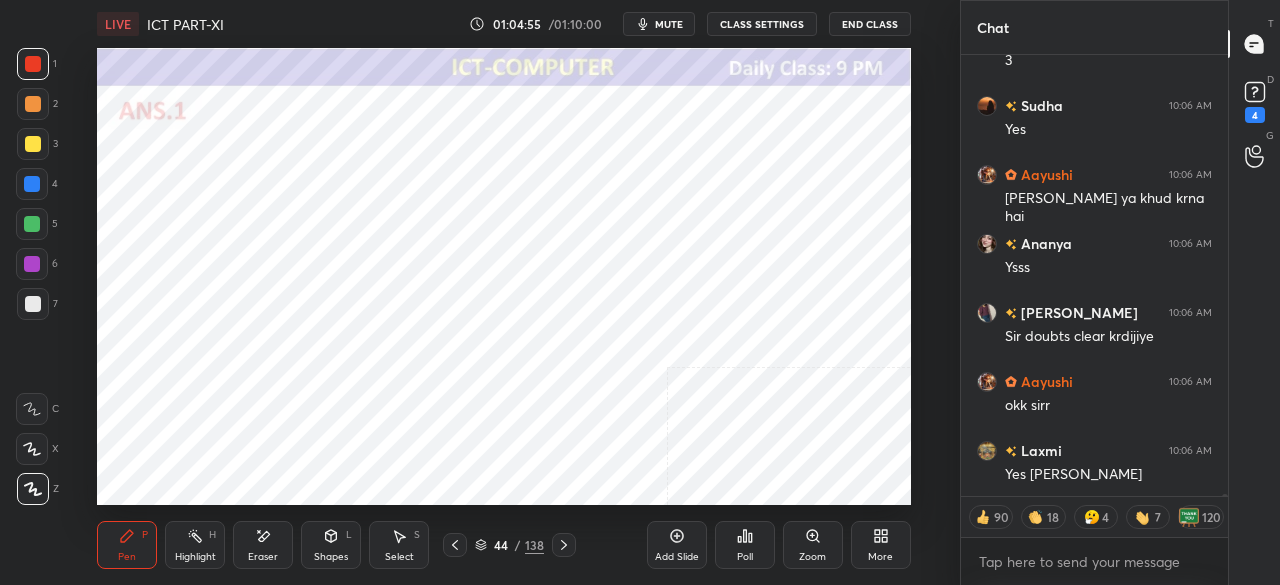 click 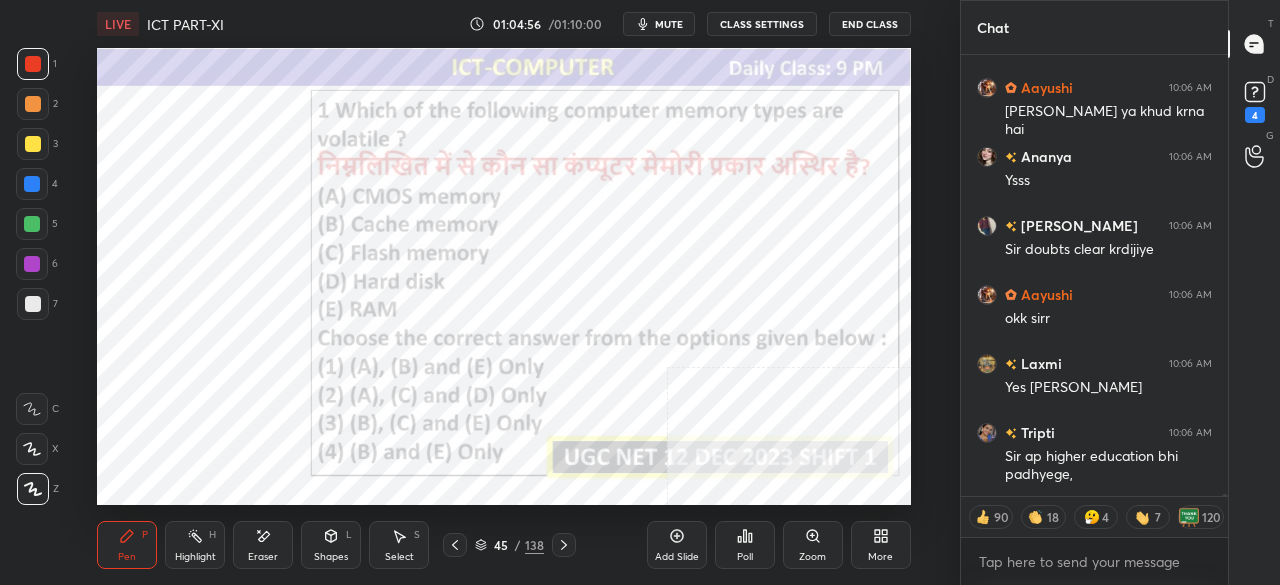 click 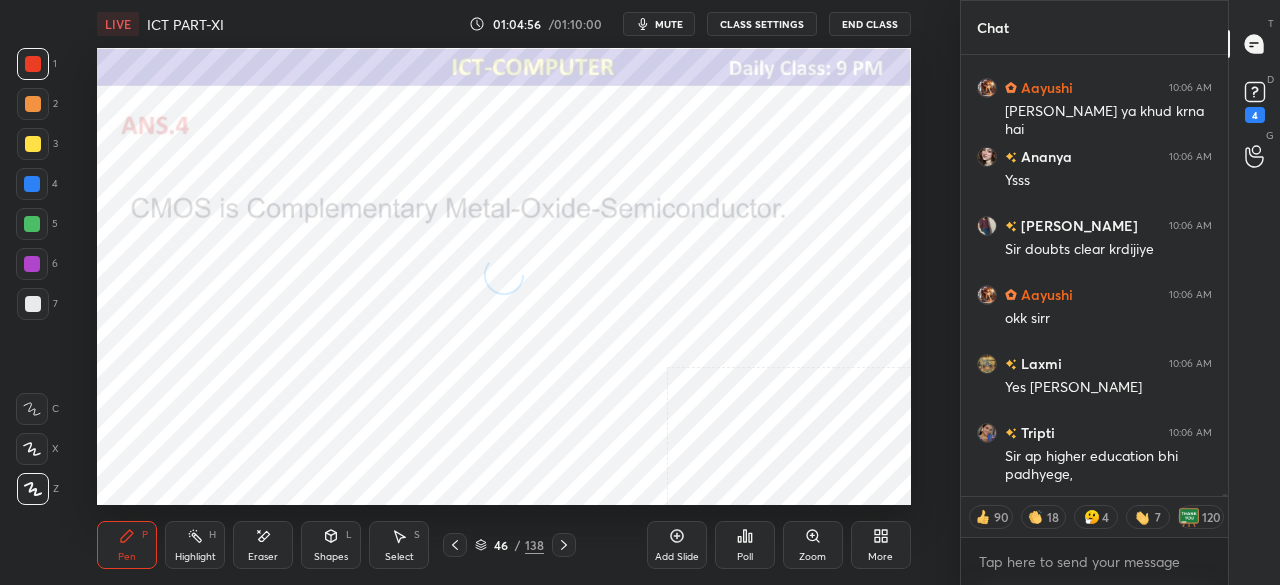 click 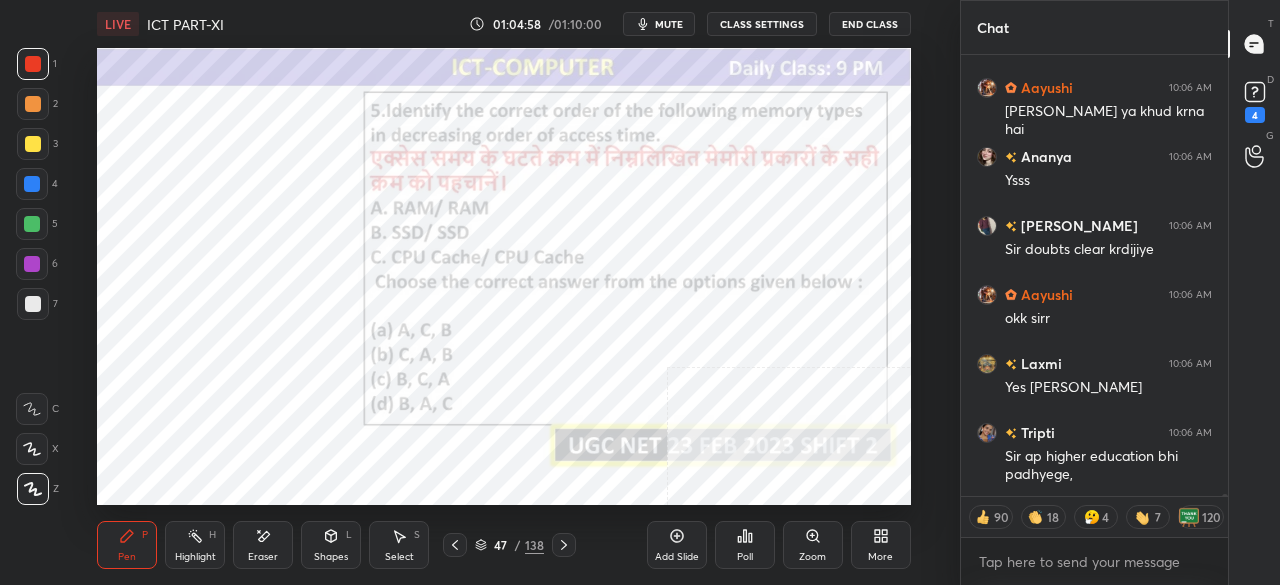 click 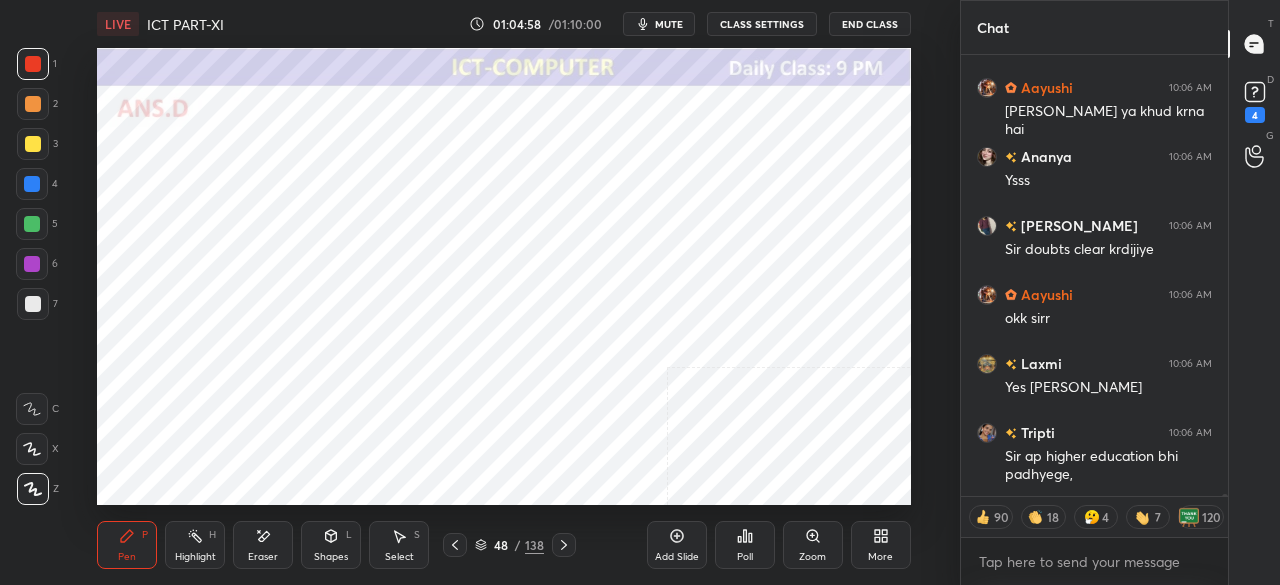 click 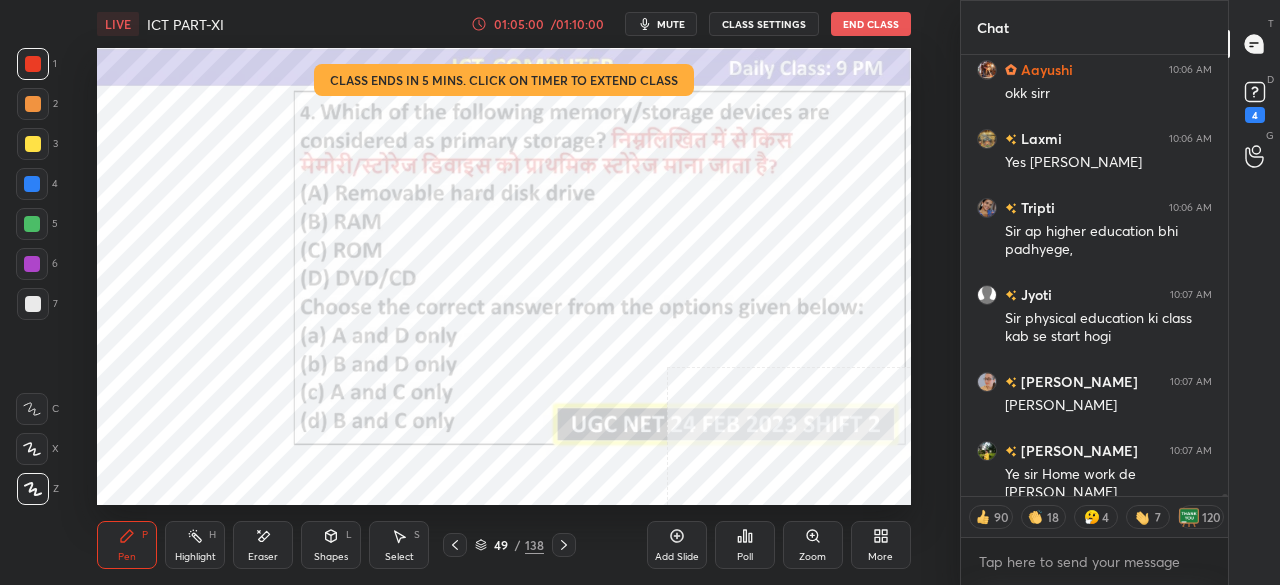 click 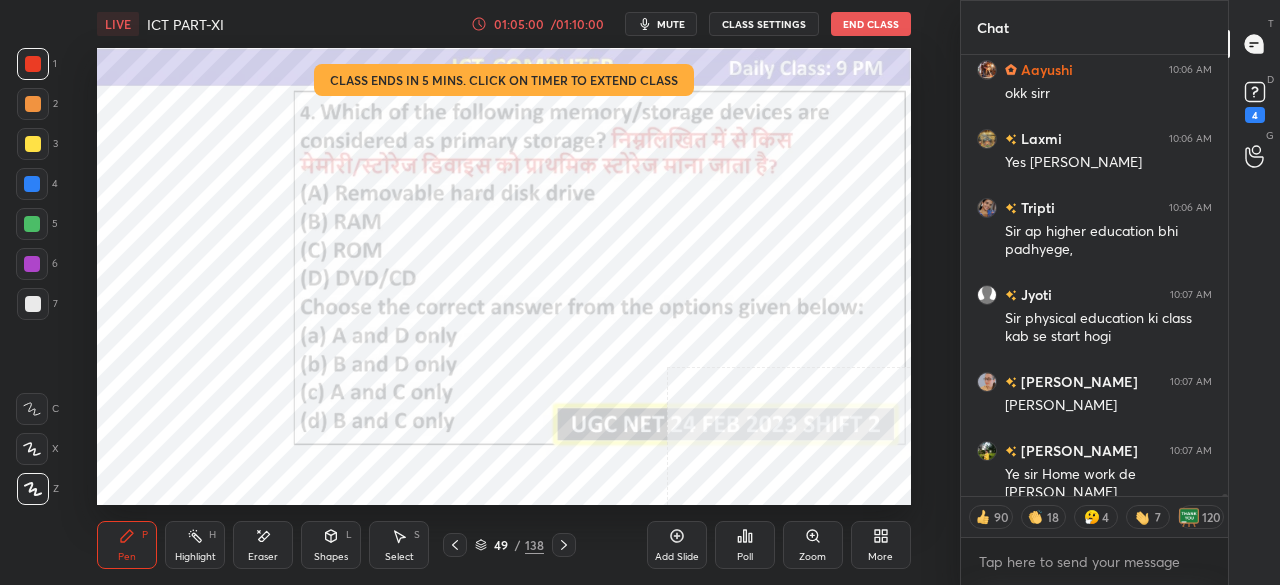 click 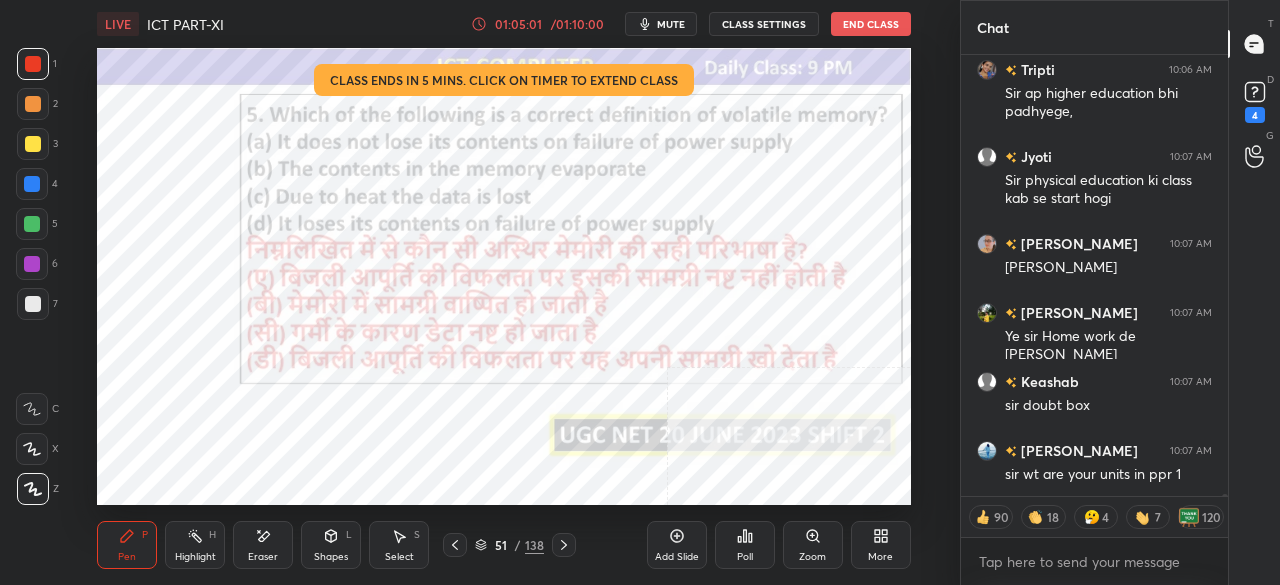 click on "51 / 138" at bounding box center [509, 545] 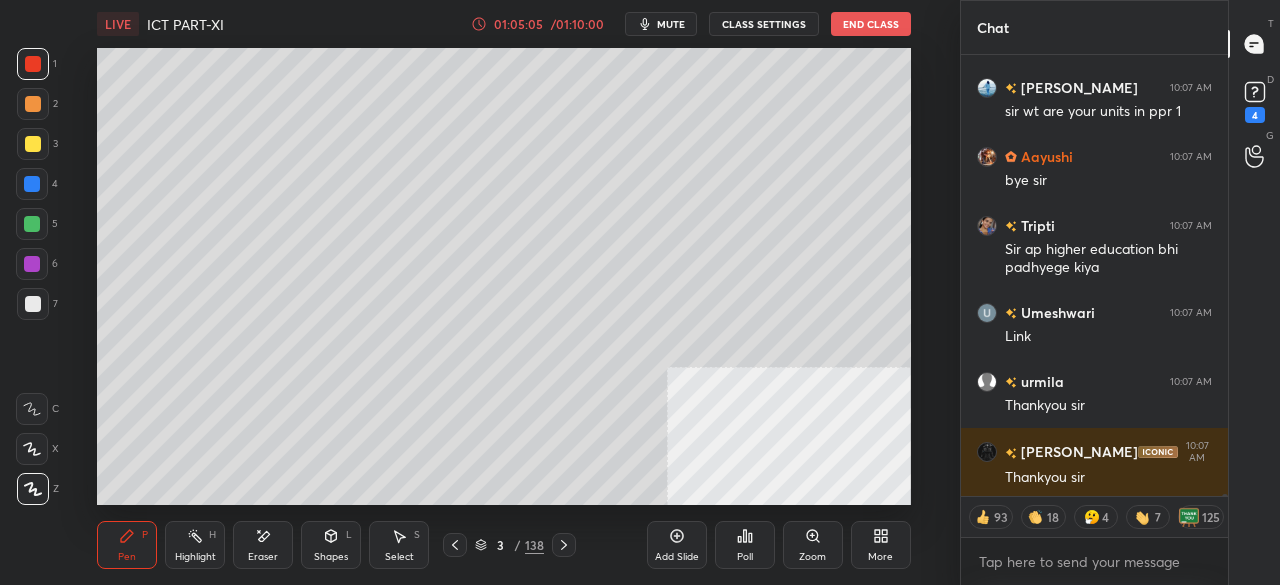 click 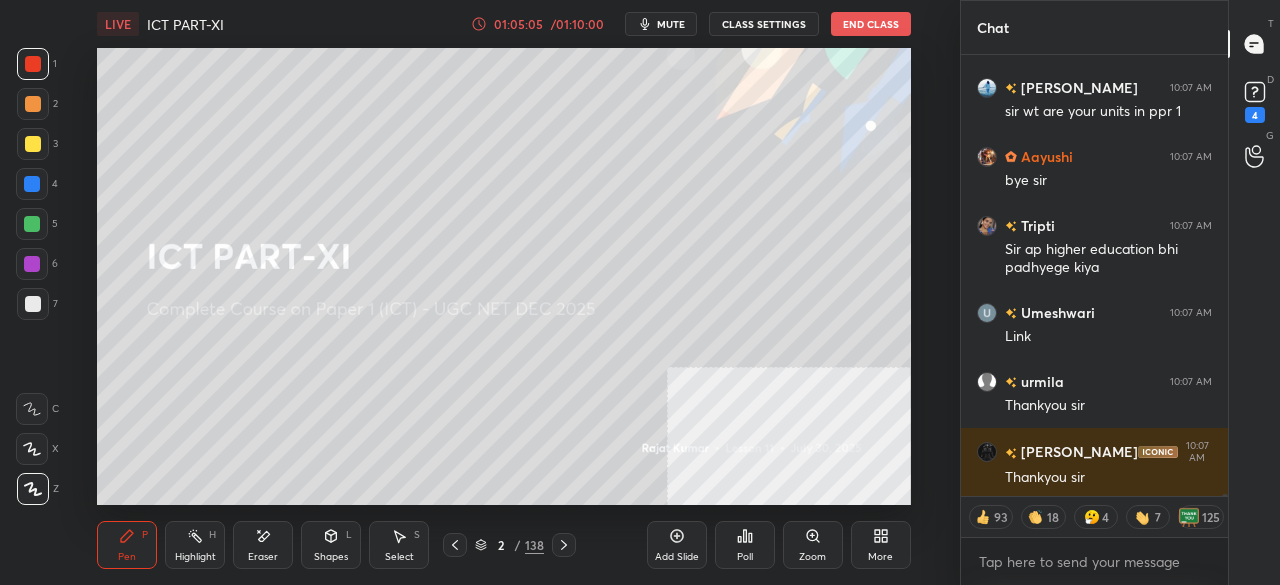 click 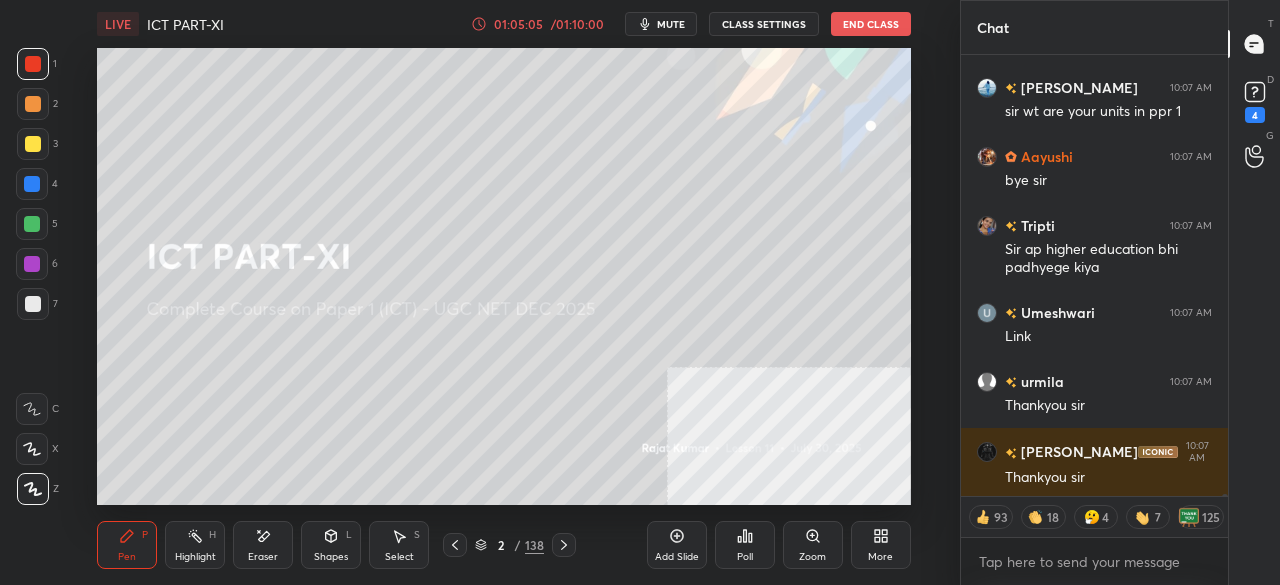 click 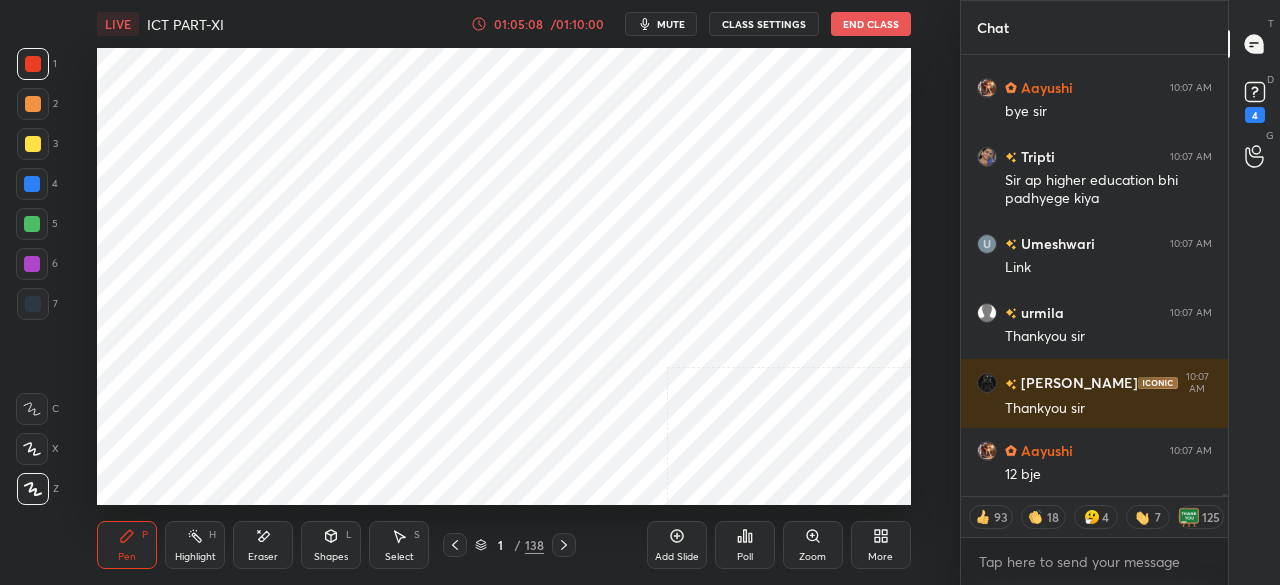 click on "End Class" at bounding box center [871, 24] 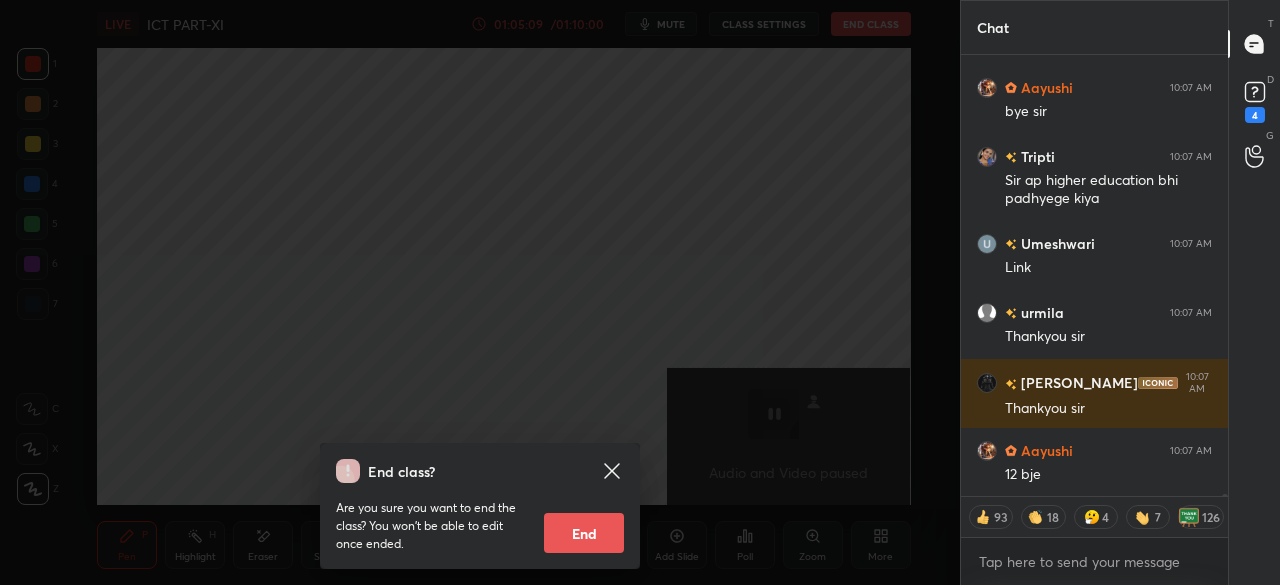 drag, startPoint x: 594, startPoint y: 533, endPoint x: 596, endPoint y: 519, distance: 14.142136 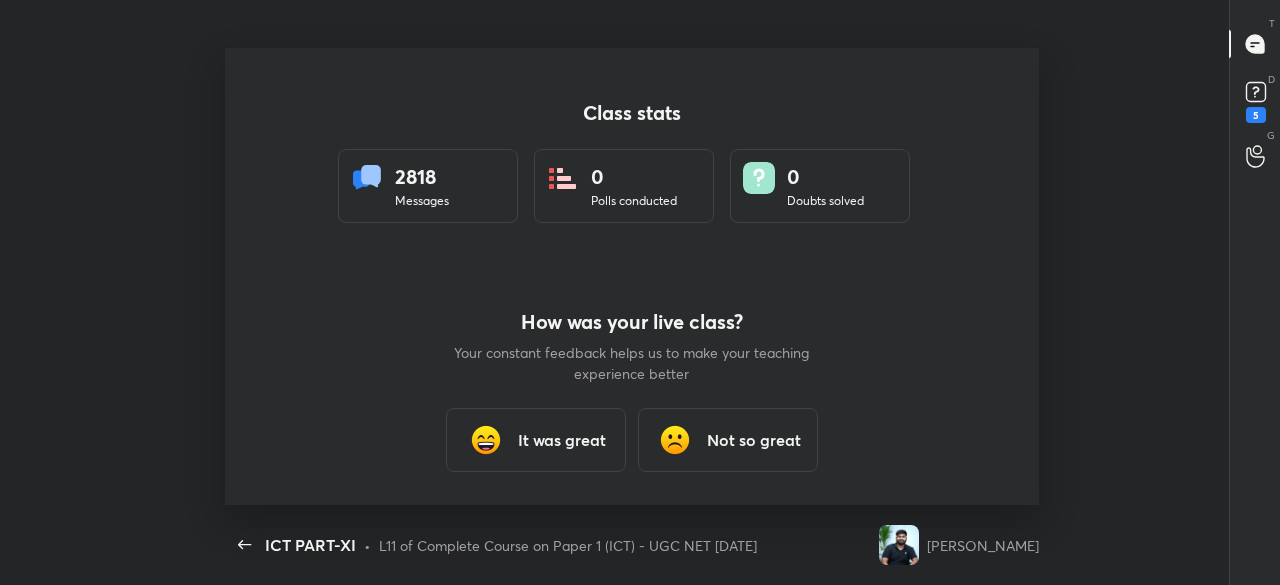 type on "x" 